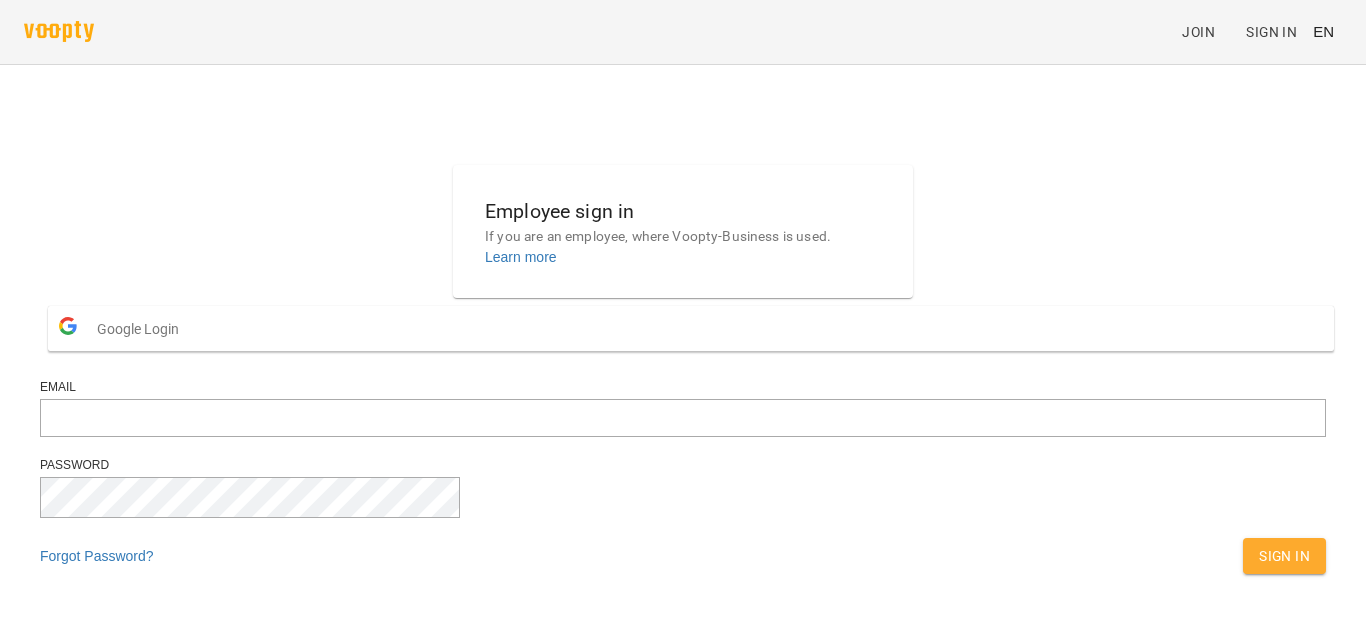 scroll, scrollTop: 0, scrollLeft: 0, axis: both 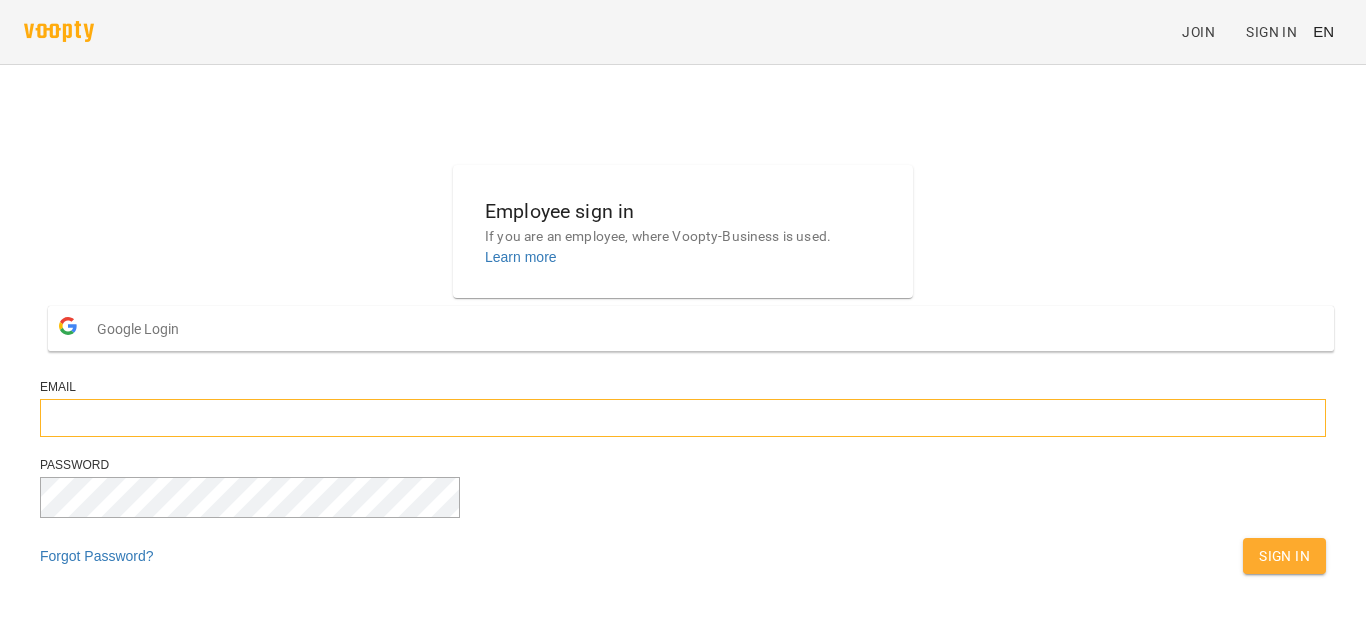 type on "**********" 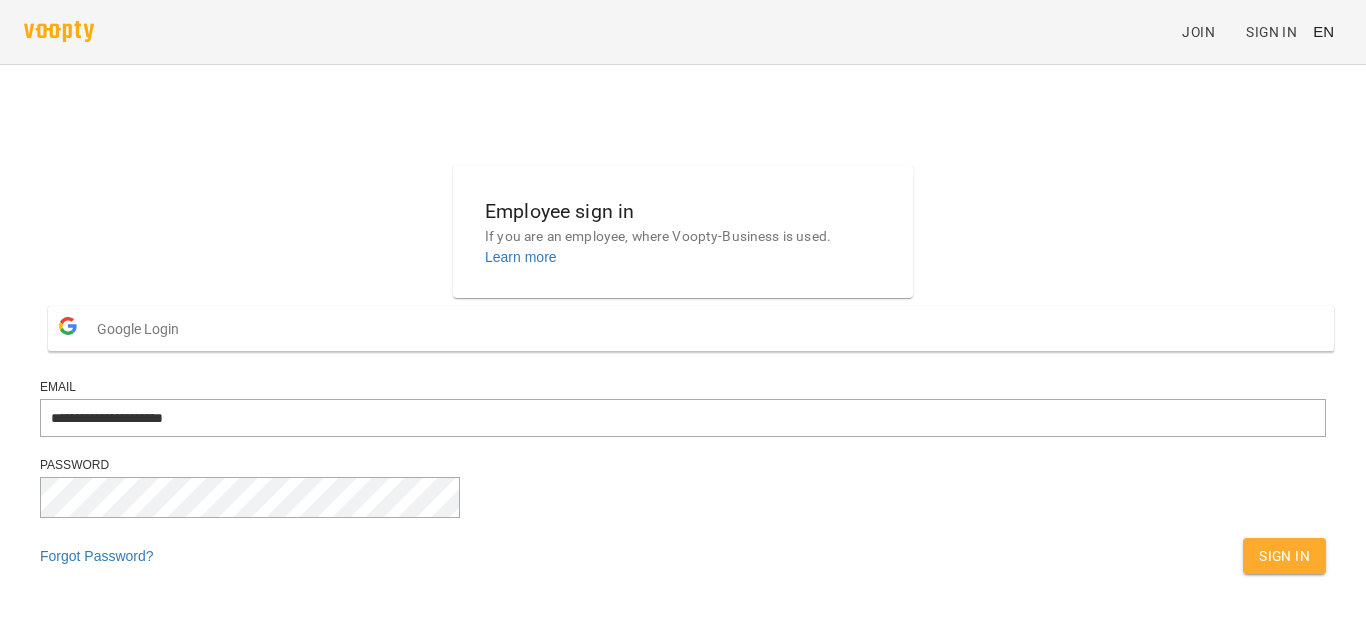 click on "Sign In" at bounding box center [1284, 556] 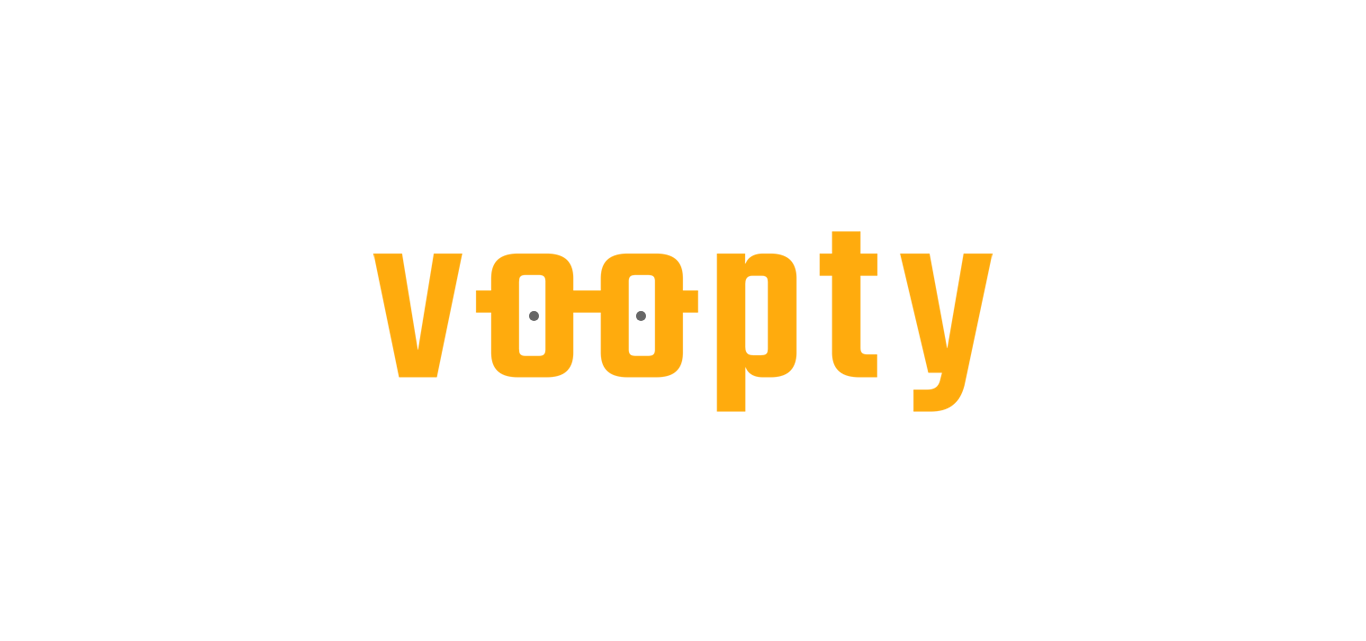 scroll, scrollTop: 0, scrollLeft: 0, axis: both 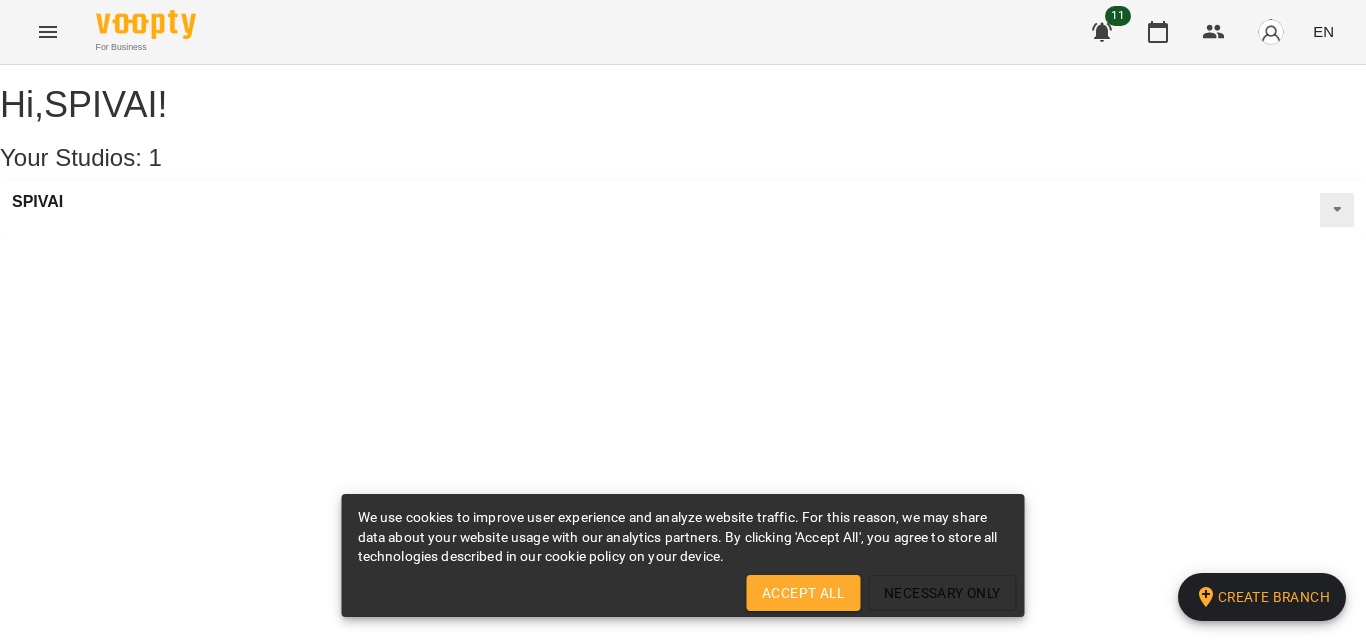 click on "SPIVAI" at bounding box center (683, 210) 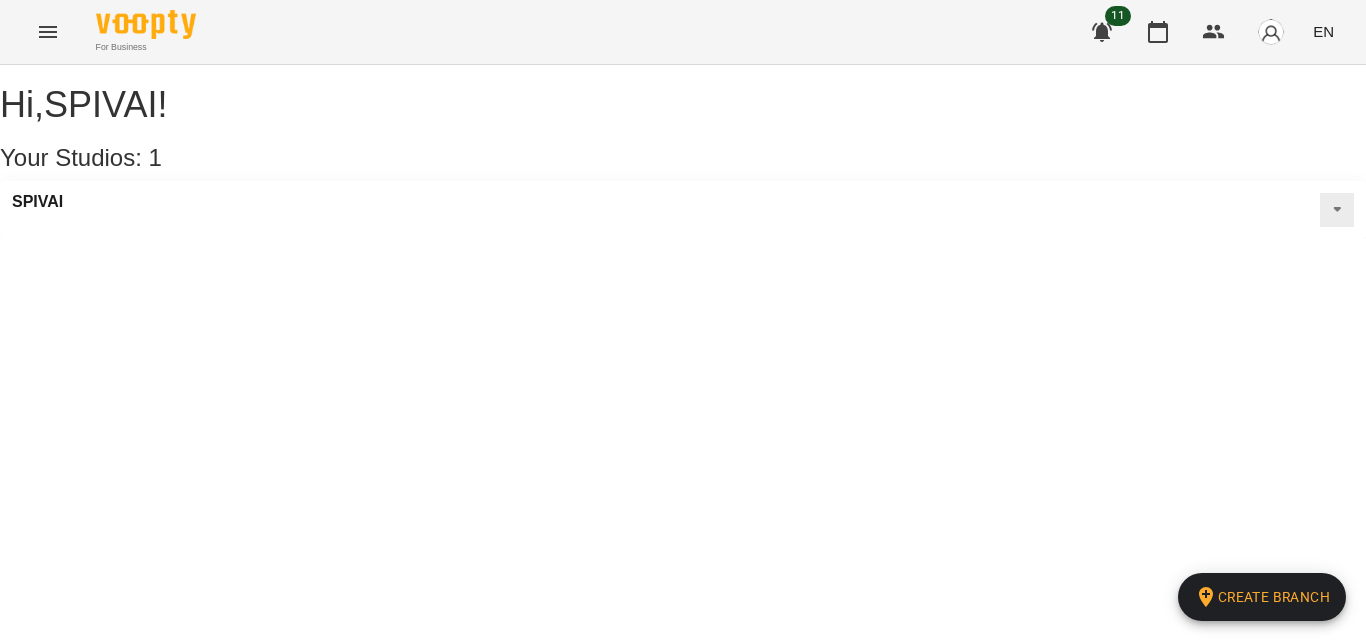 click on "SPIVAI" at bounding box center (683, 210) 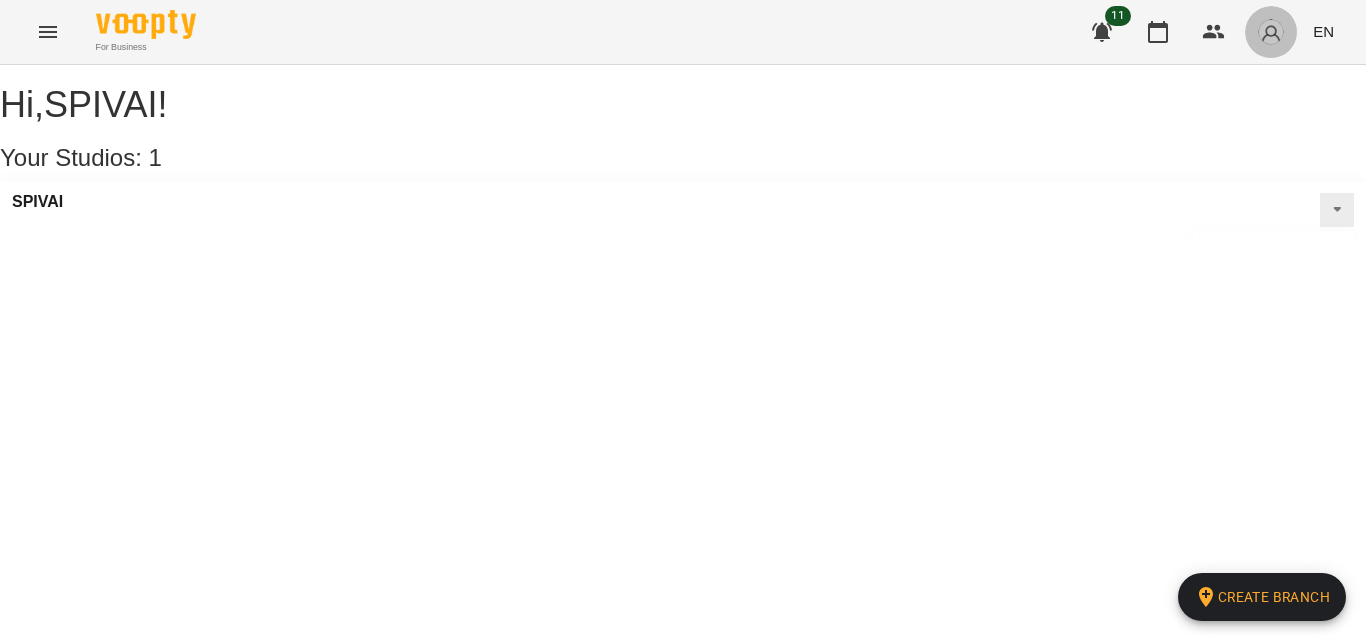 click at bounding box center [1271, 32] 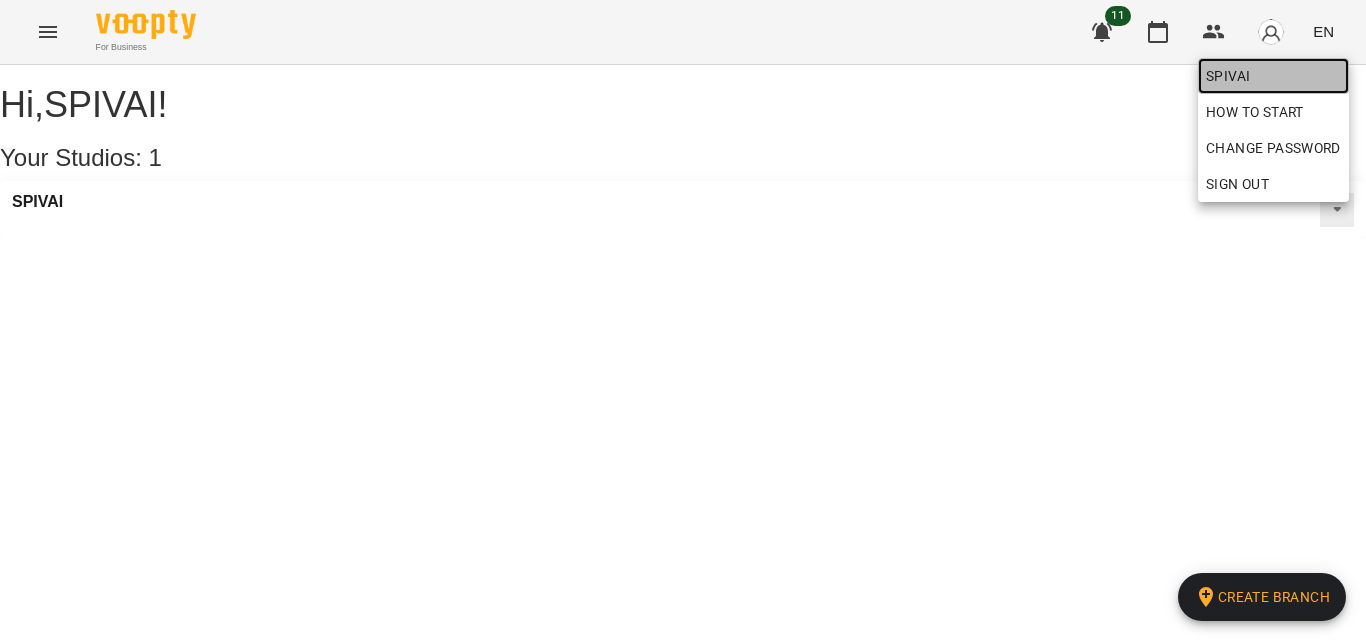 click on "SPIVAI" at bounding box center [1273, 76] 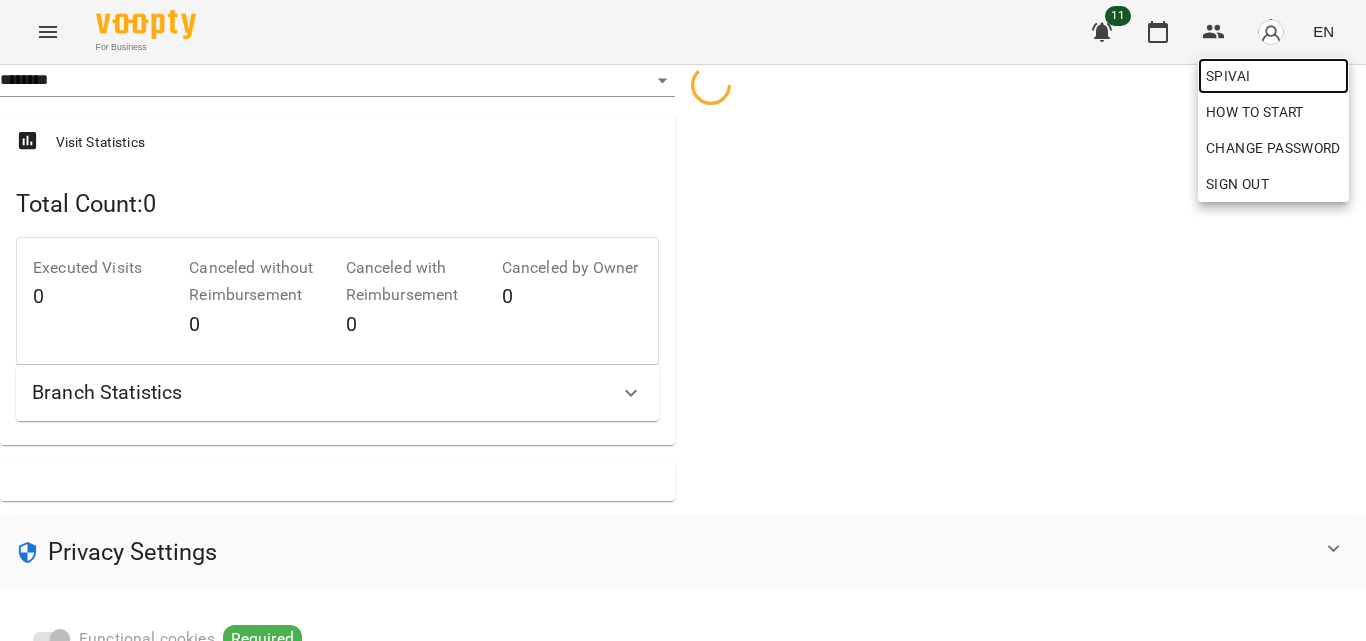 select on "**" 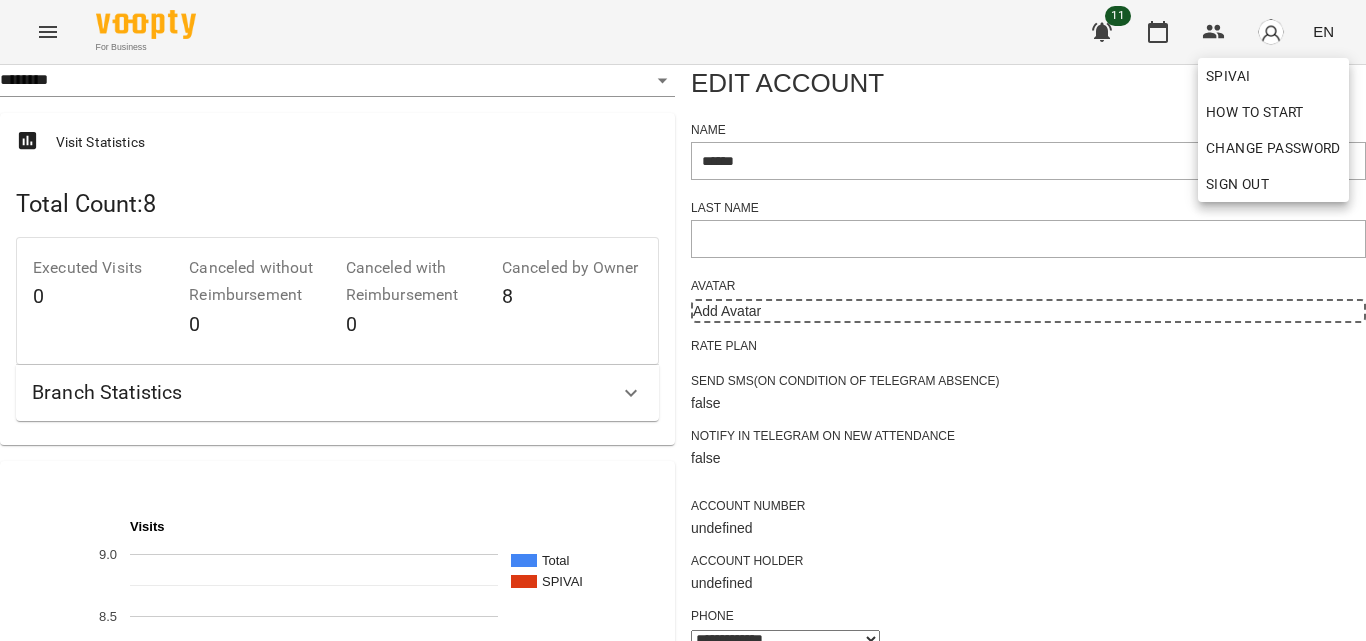 click at bounding box center (683, 320) 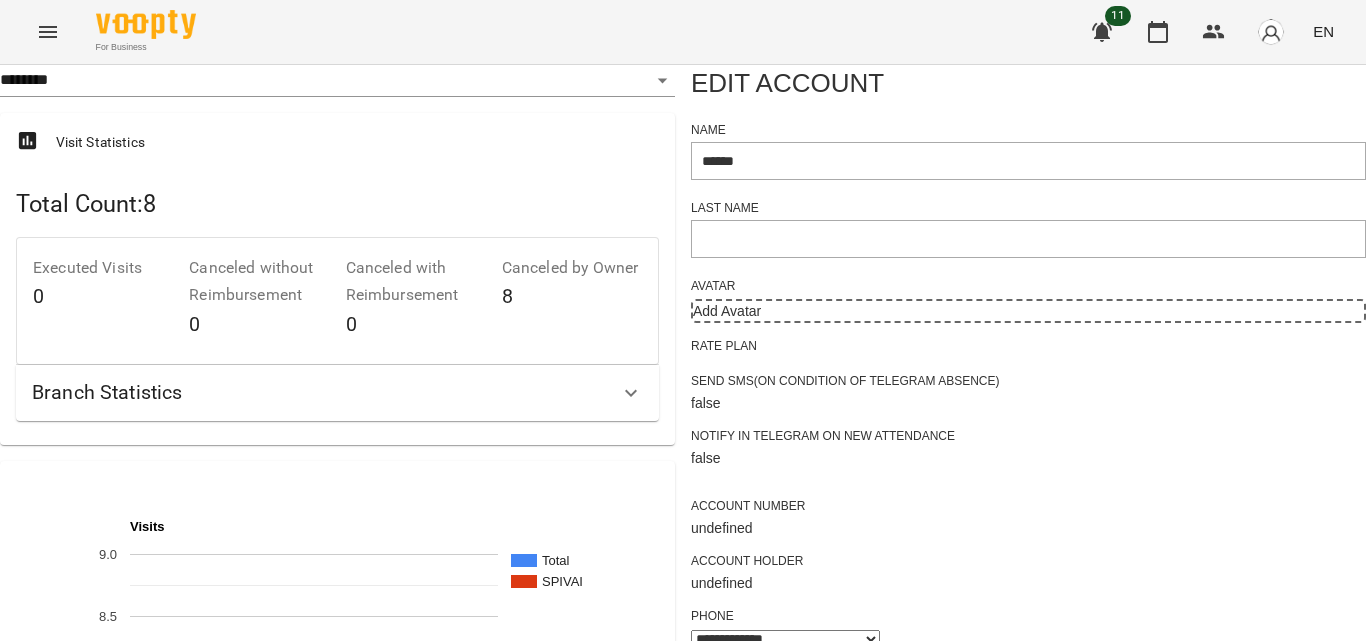 click 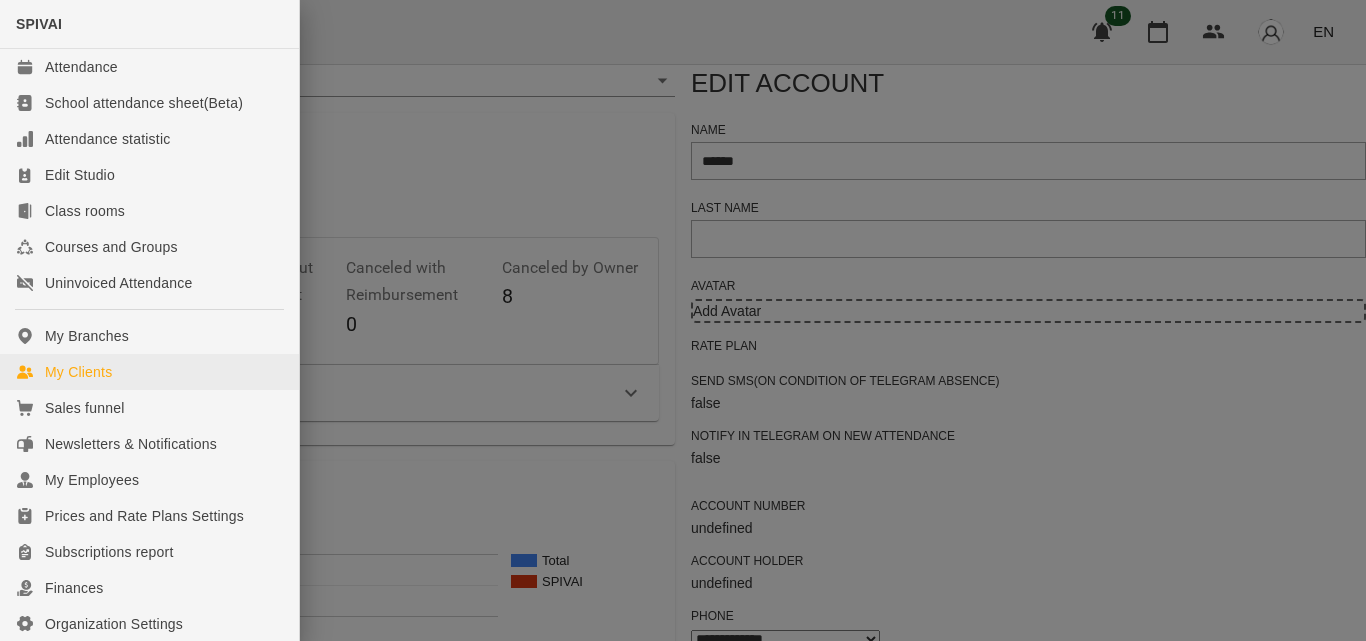 scroll, scrollTop: 100, scrollLeft: 0, axis: vertical 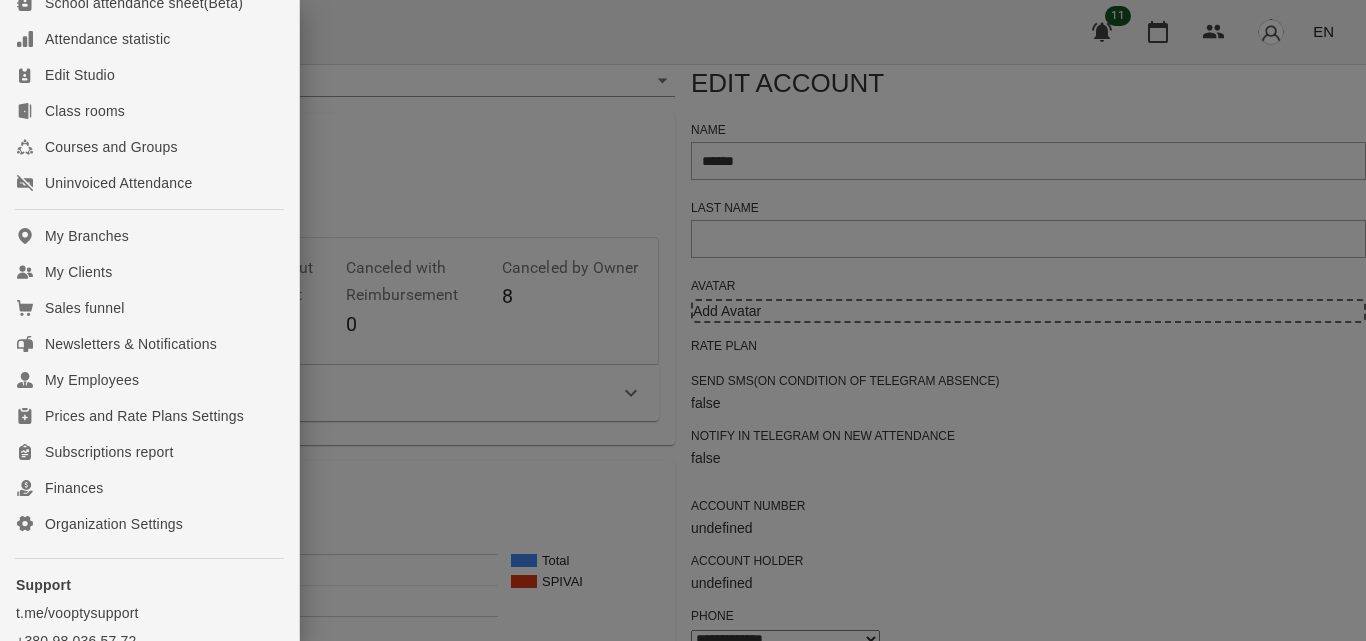 click at bounding box center [683, 320] 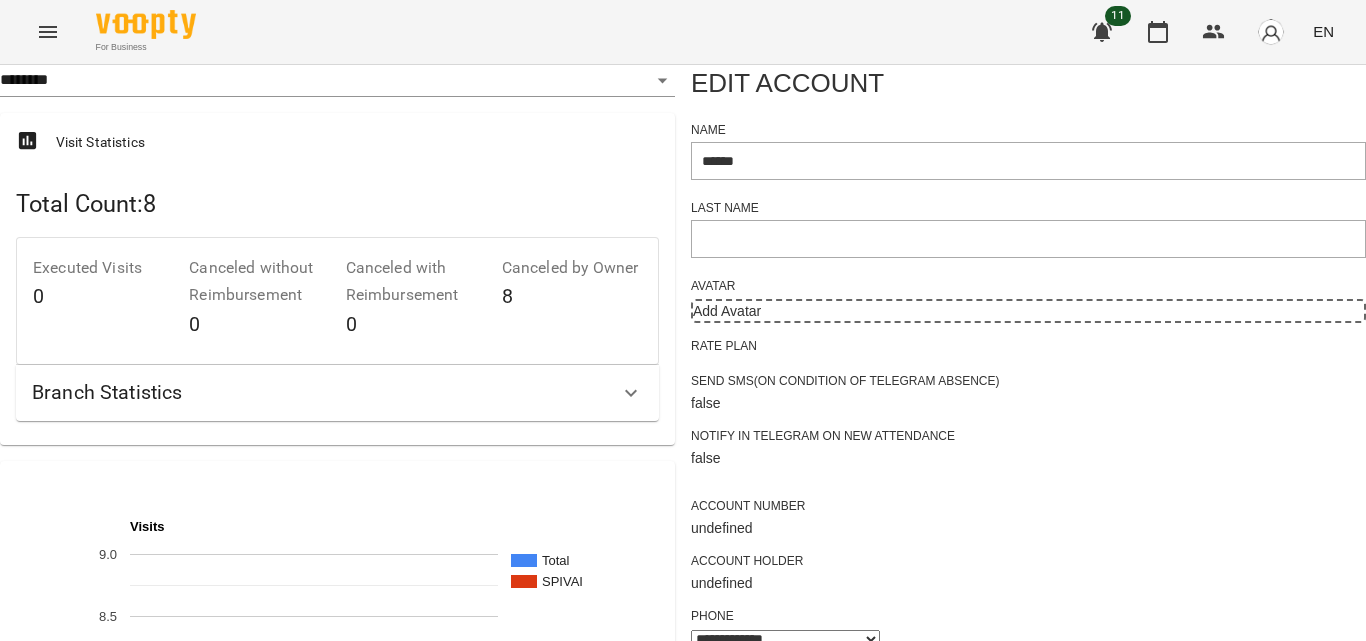 click on "EN" at bounding box center (1323, 31) 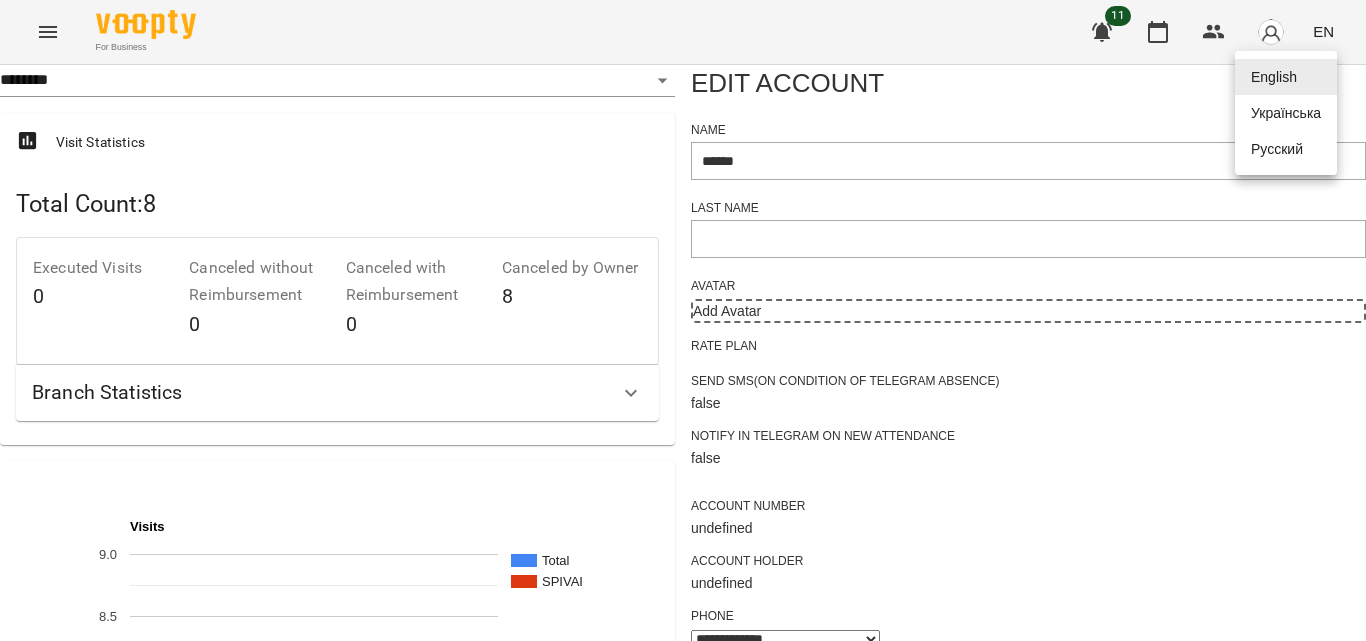 click on "Українська" at bounding box center [1286, 113] 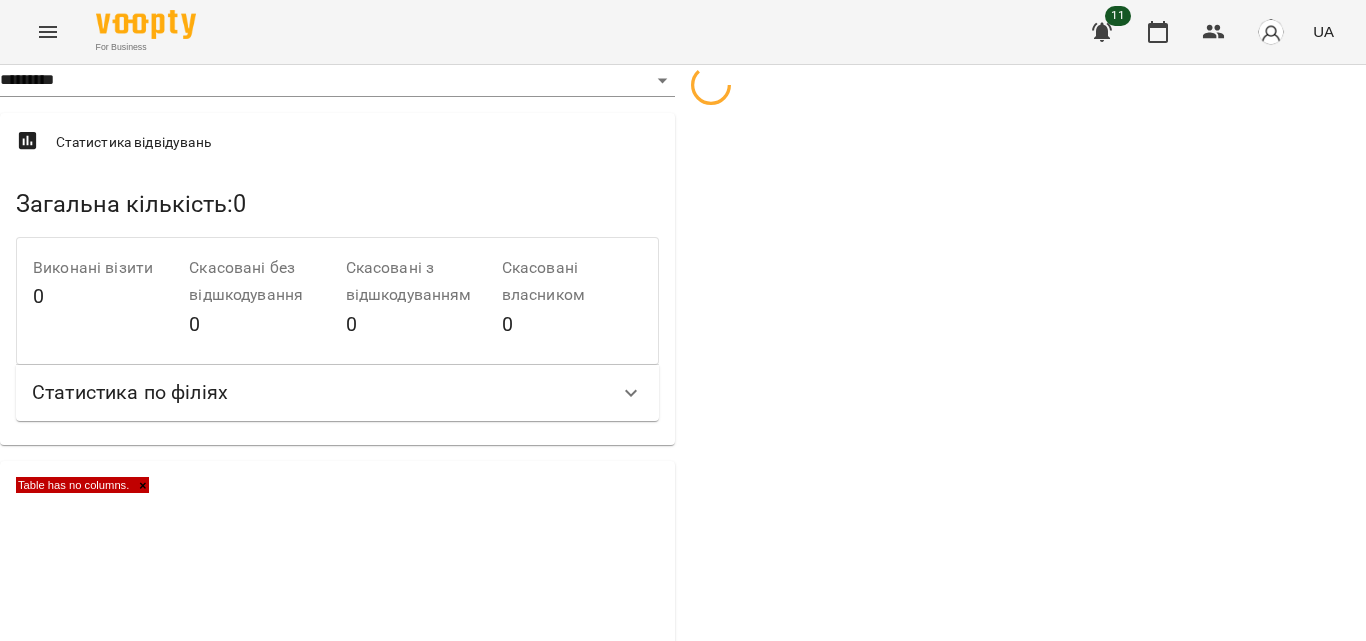 select on "**" 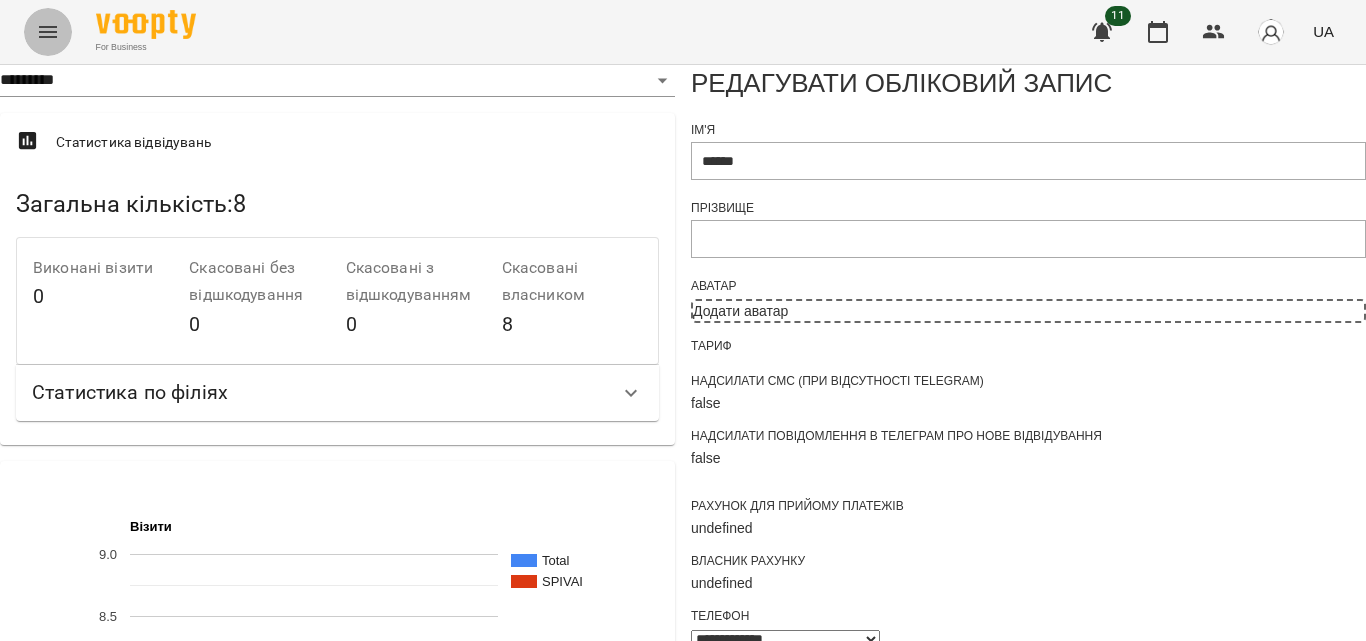 click at bounding box center [48, 32] 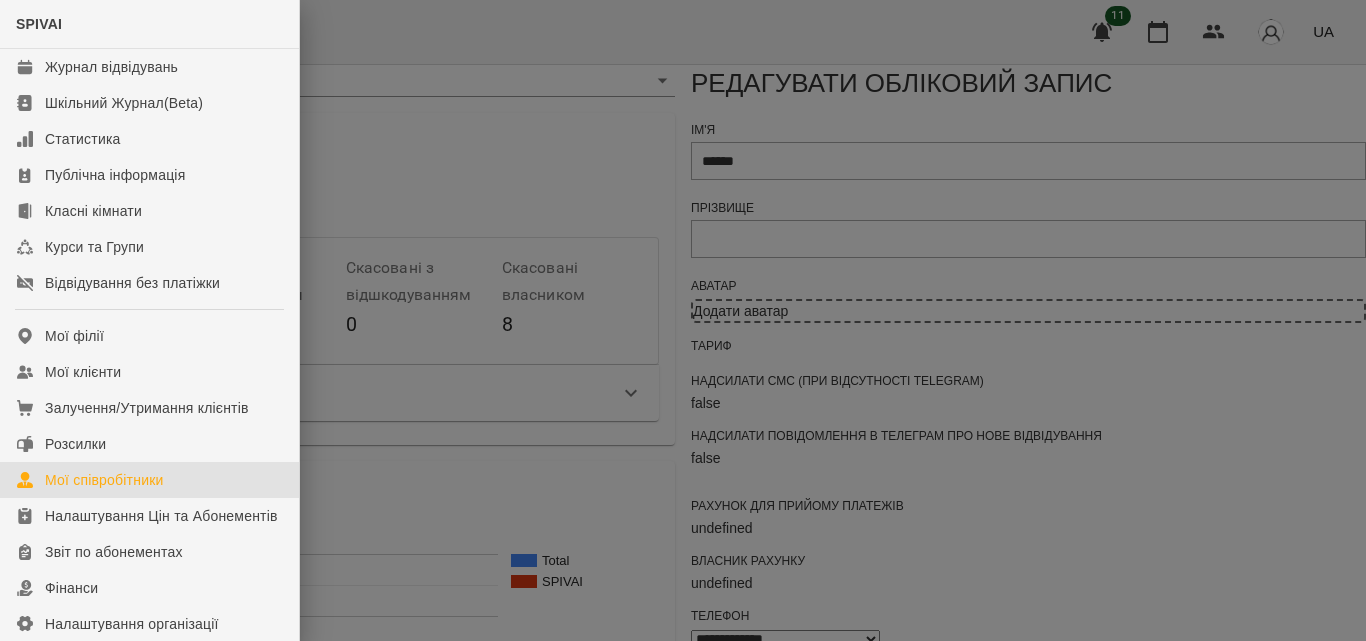 click on "Мої співробітники" at bounding box center (104, 480) 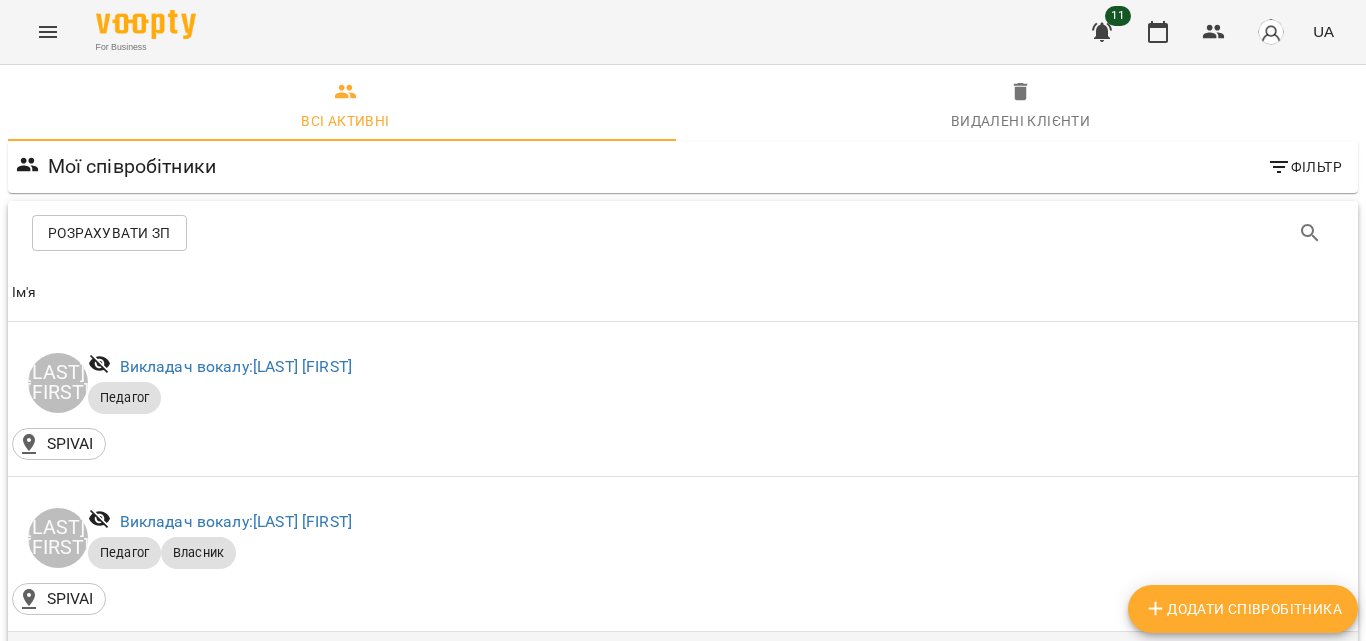 scroll, scrollTop: 923, scrollLeft: 0, axis: vertical 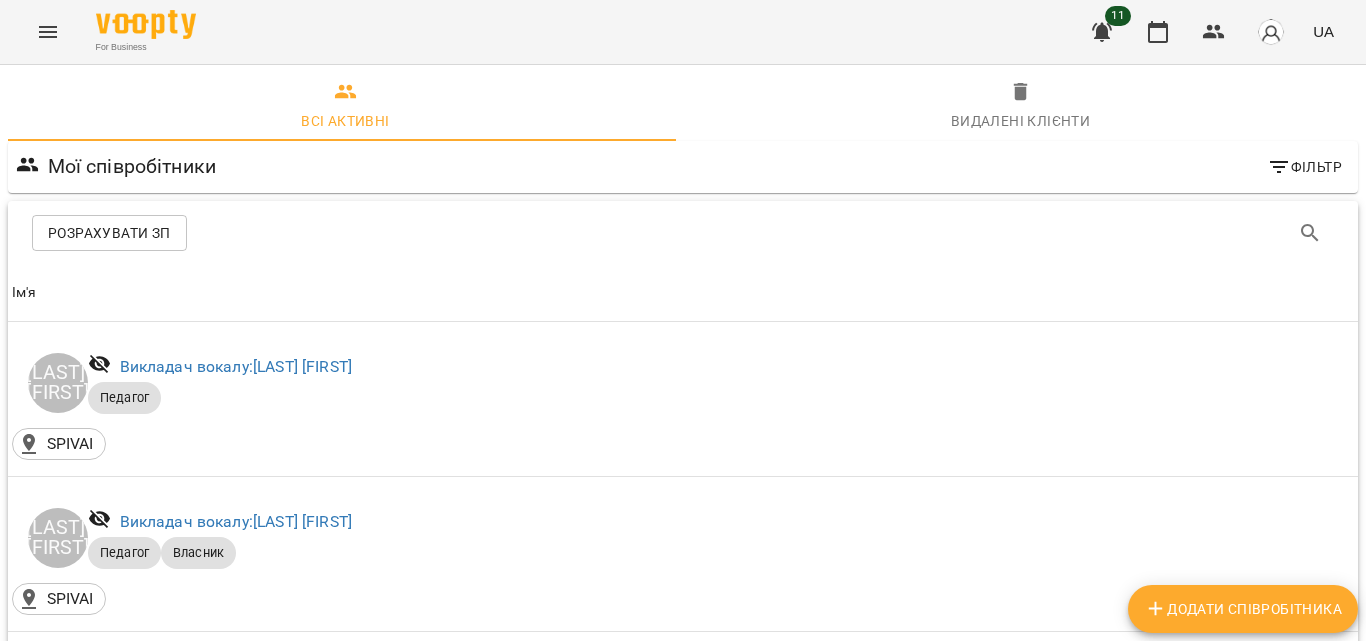 click on "Викладач гітари:  [FIRST] [LAST]" at bounding box center [233, 1297] 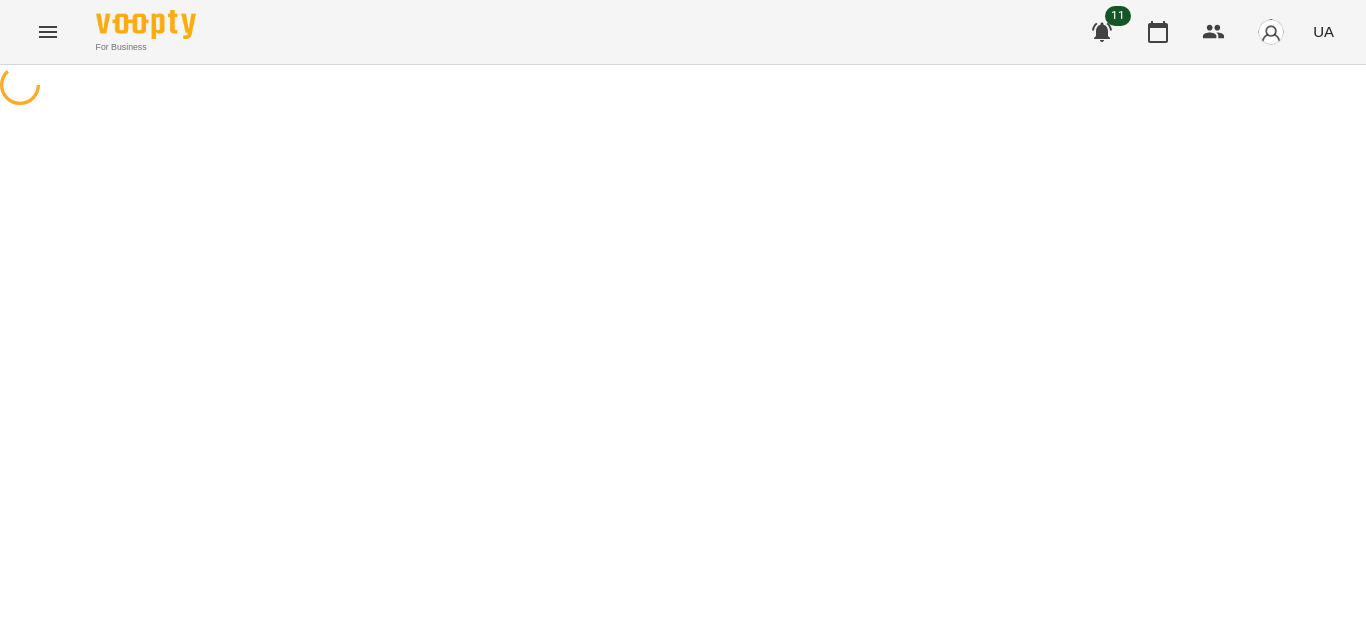 scroll, scrollTop: 0, scrollLeft: 0, axis: both 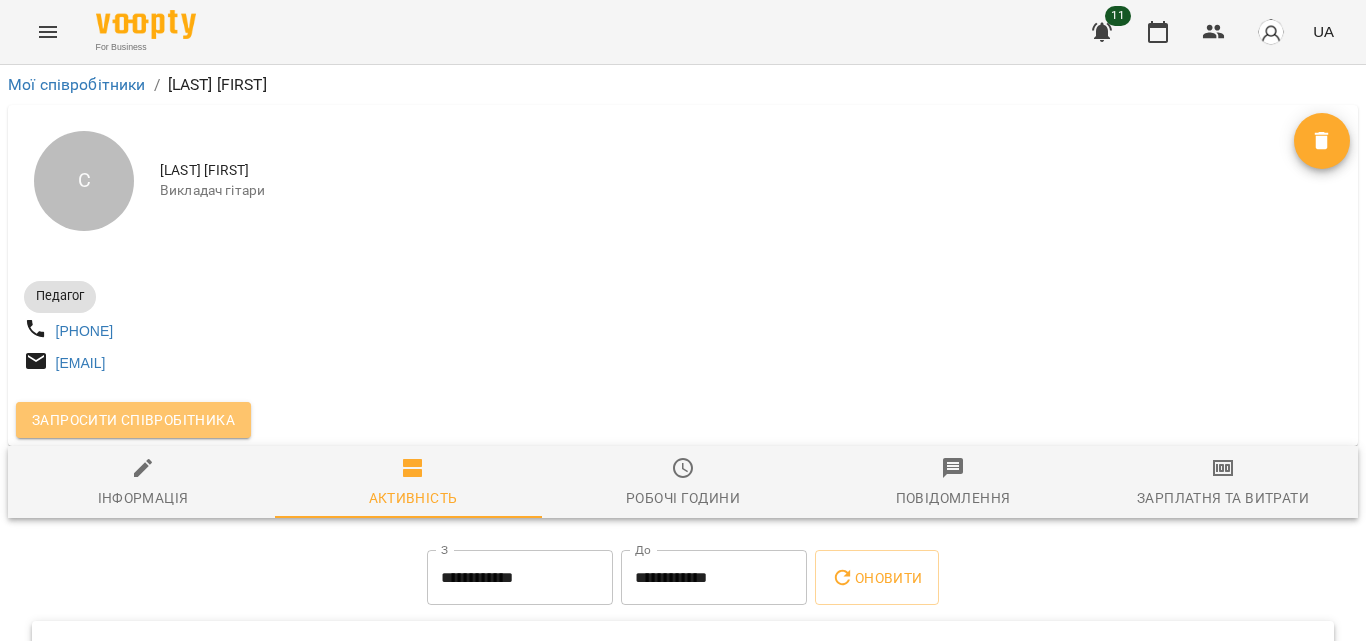 click on "Запросити співробітника" at bounding box center (133, 420) 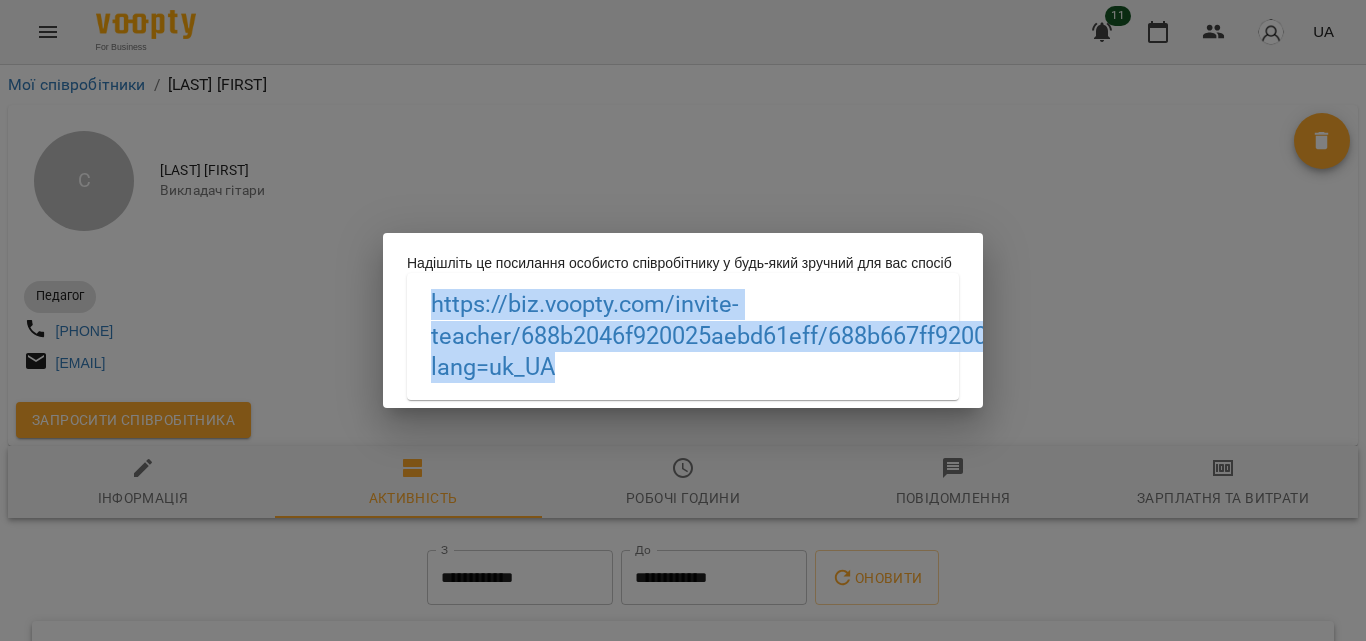 drag, startPoint x: 790, startPoint y: 392, endPoint x: 419, endPoint y: 320, distance: 377.92194 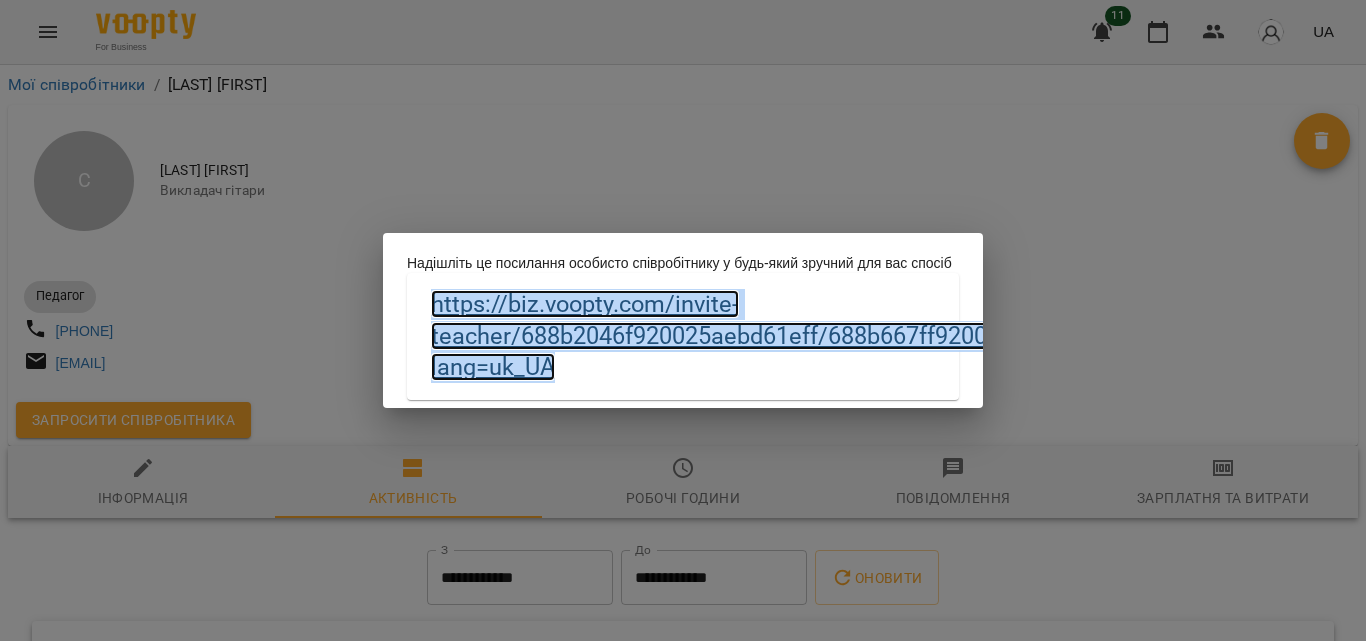 copy on "https://biz.voopty.com /invite-teacher/[ID]/[ID]?lang=uk_UA" 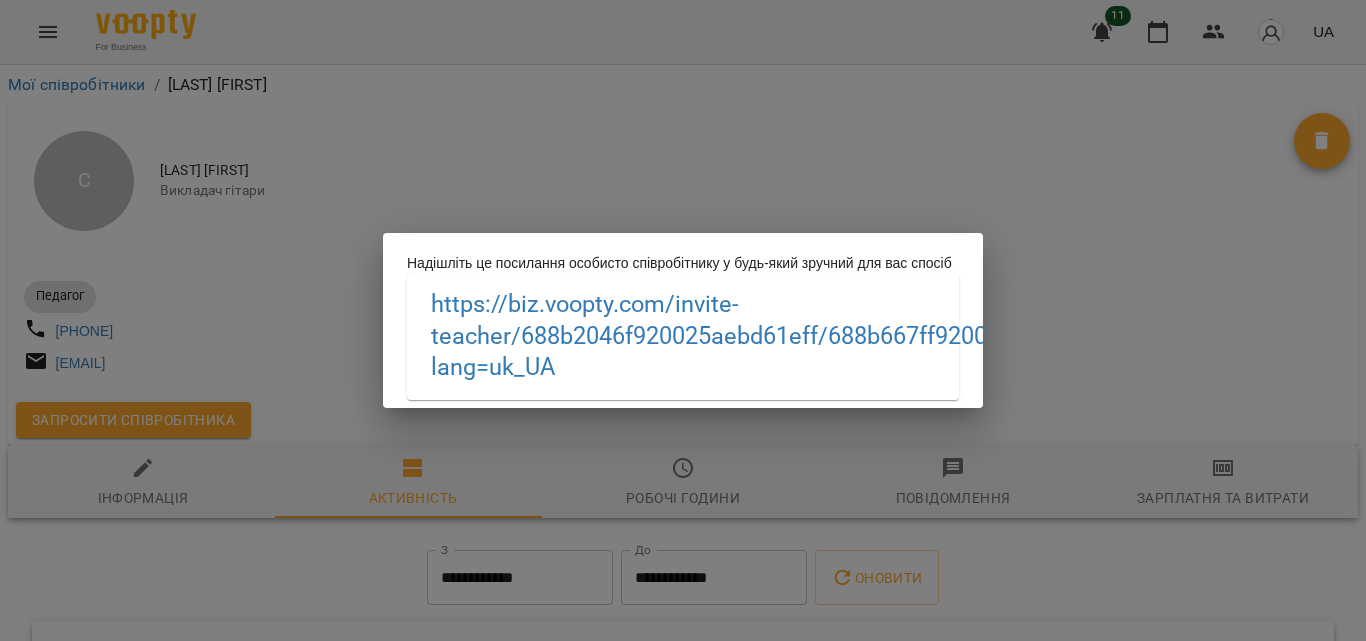click on "https://biz.voopty.com /invite-teacher/[ID]/[ID]?lang=uk_UA" at bounding box center (683, 320) 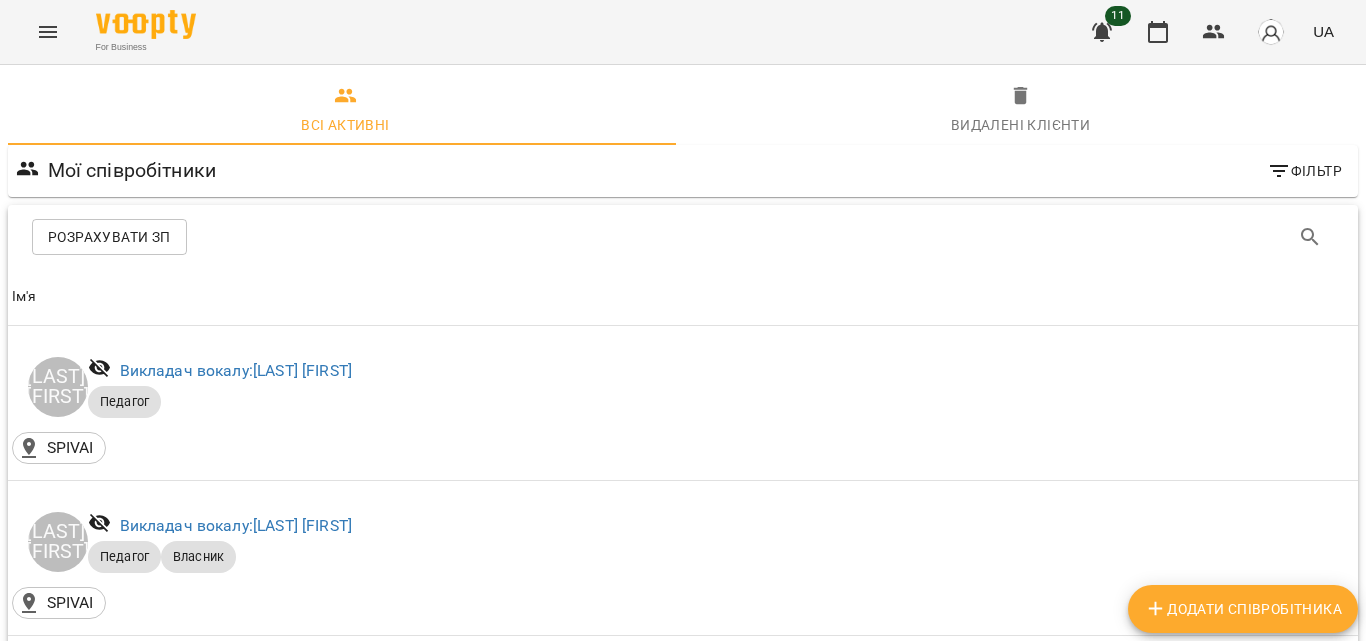 scroll, scrollTop: 200, scrollLeft: 0, axis: vertical 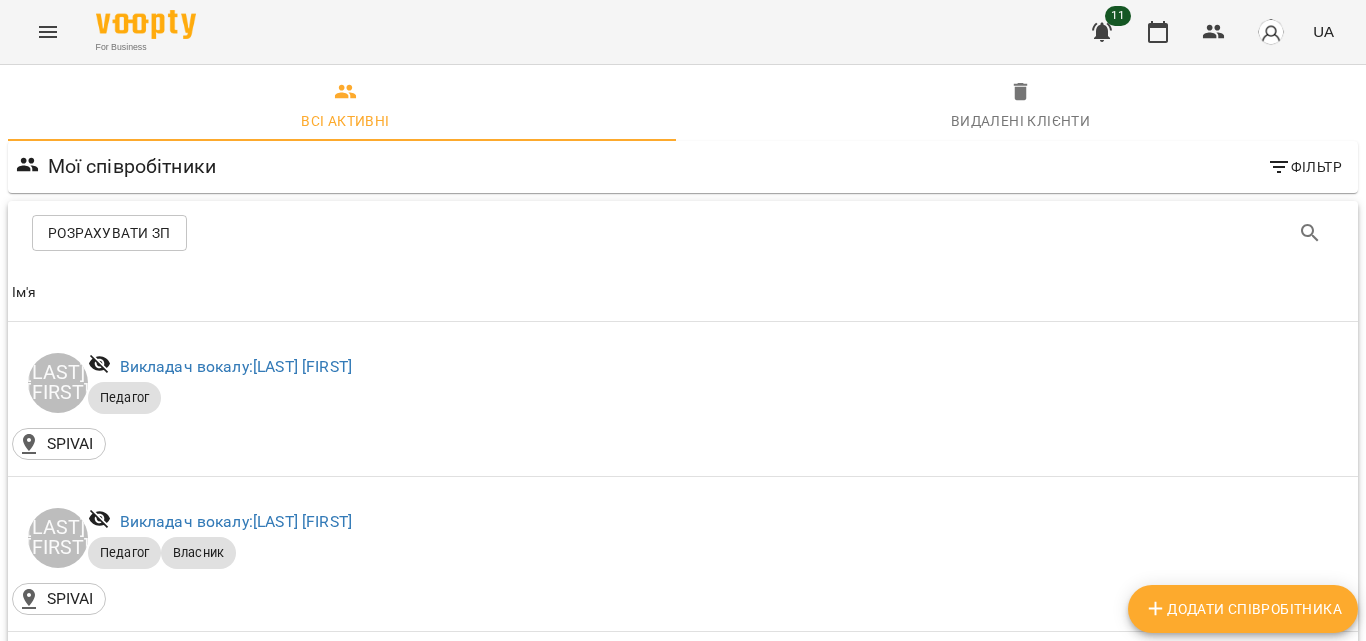 click at bounding box center [1271, 32] 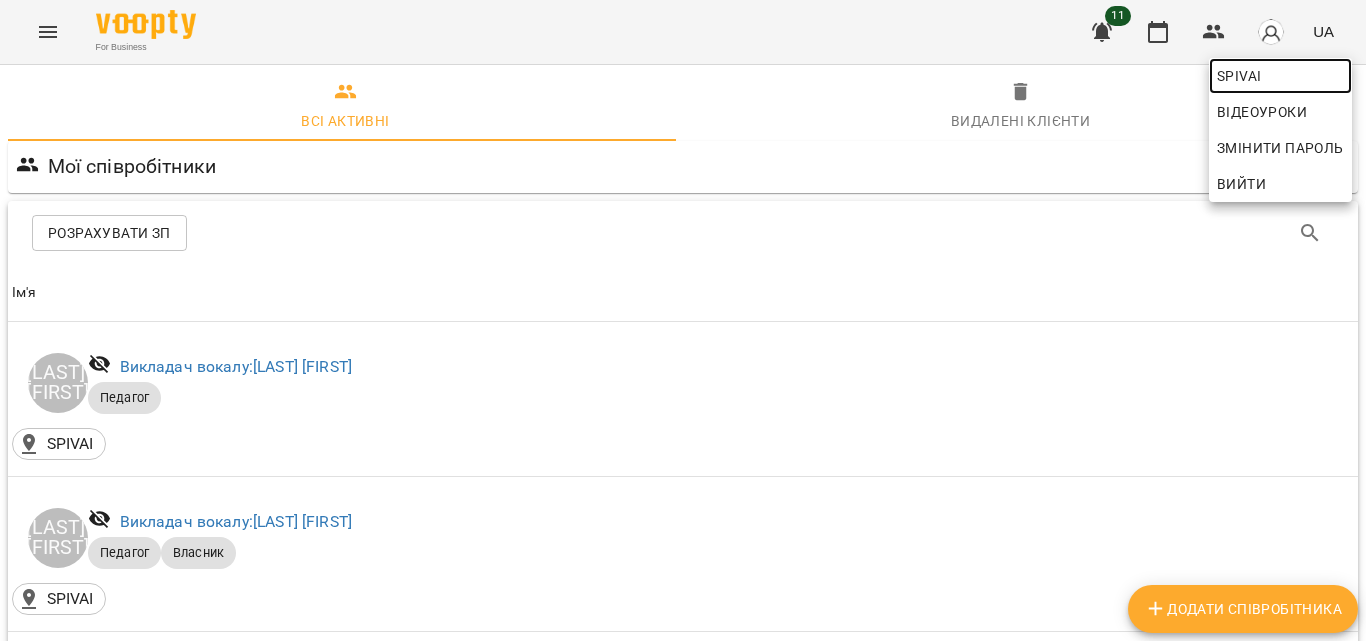 click on "SPIVAI" at bounding box center [1280, 76] 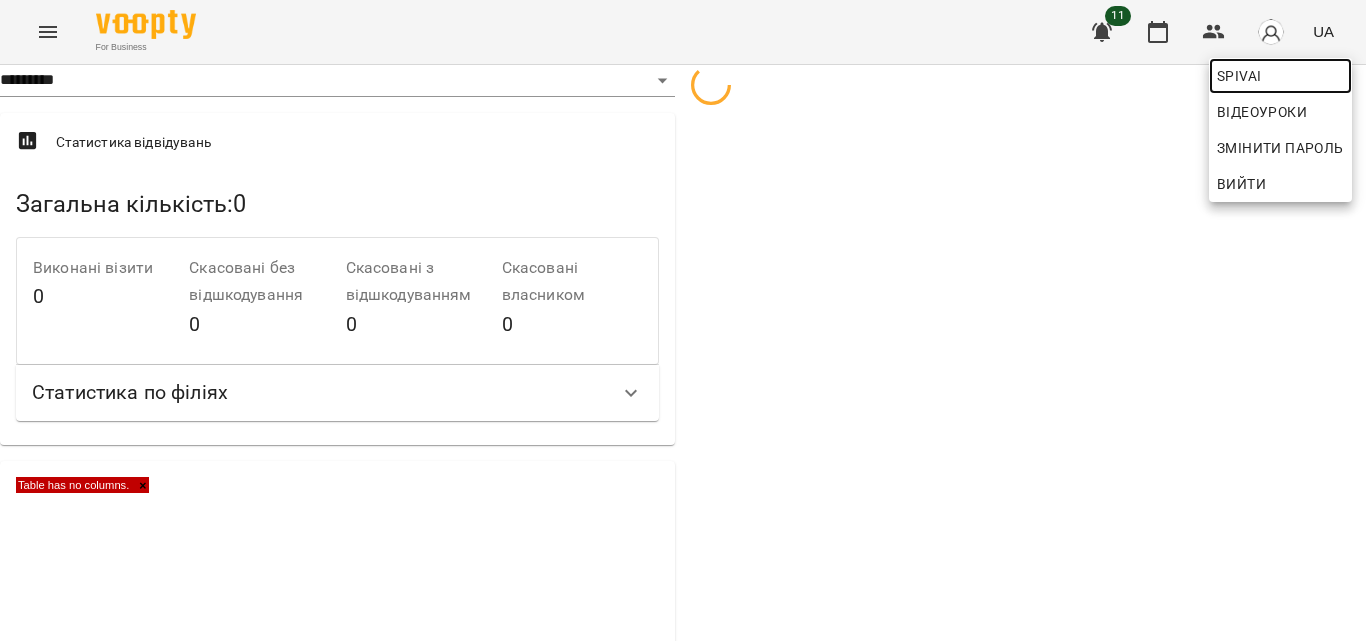 select on "**" 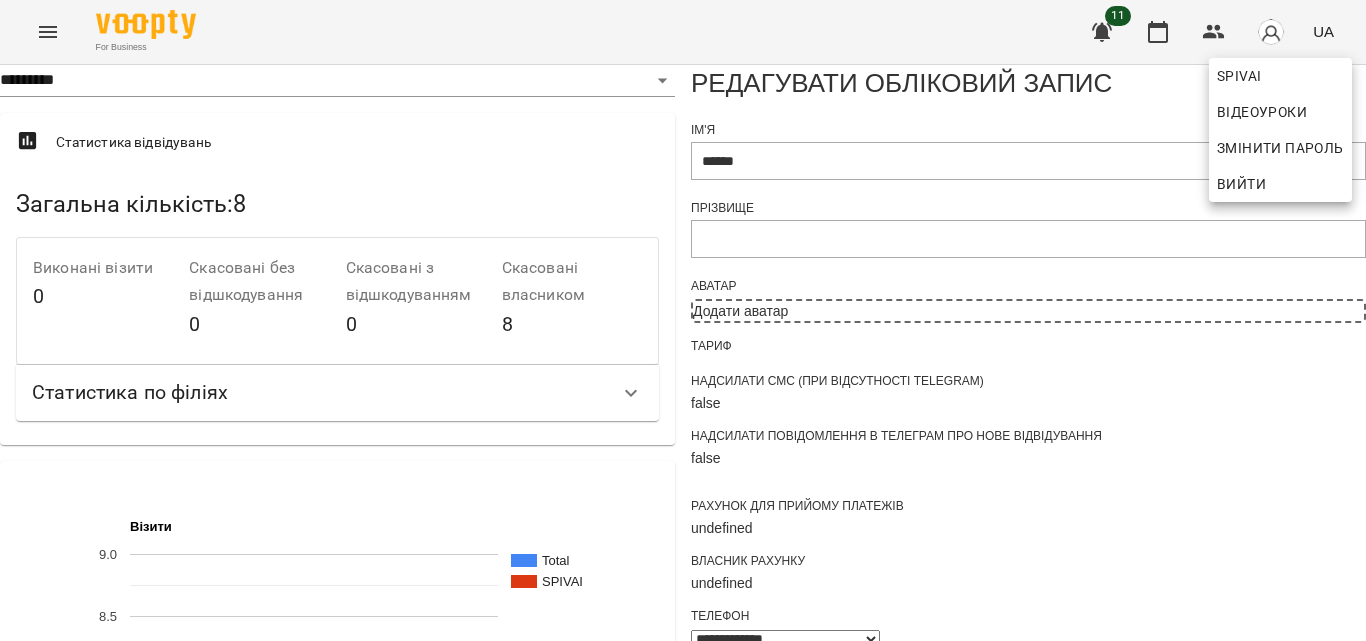 click at bounding box center [683, 320] 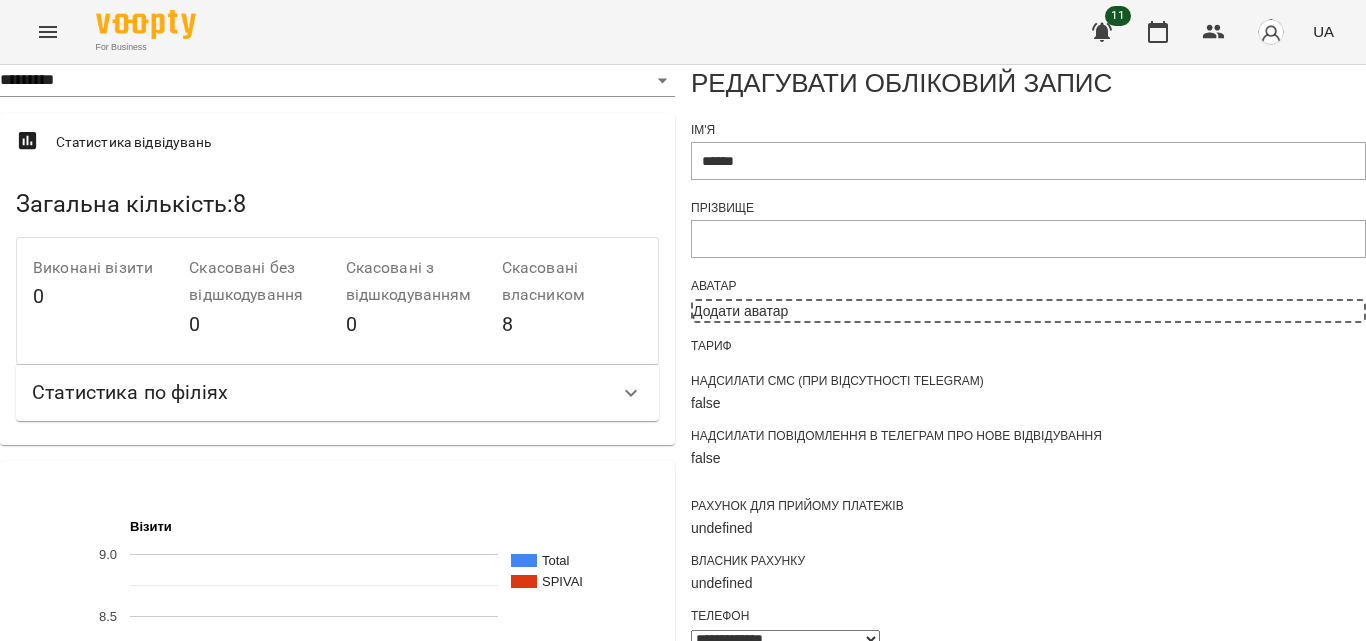 scroll, scrollTop: 0, scrollLeft: 0, axis: both 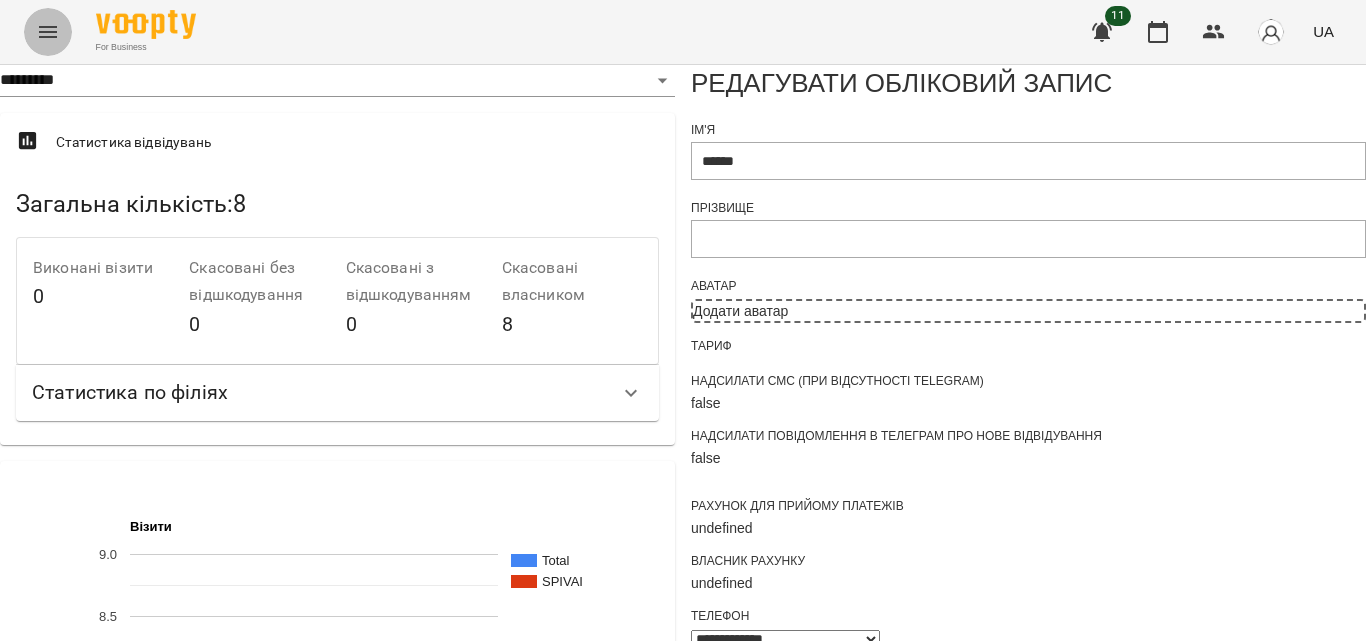 click at bounding box center (48, 32) 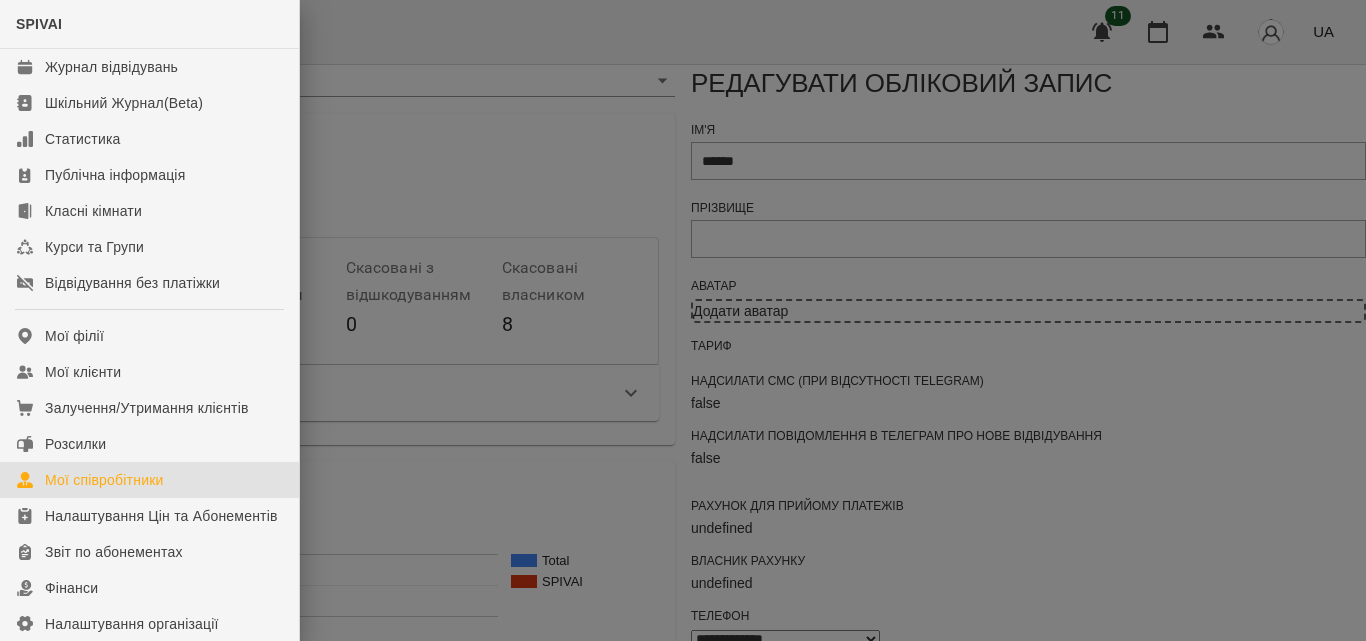 click on "Мої співробітники" at bounding box center (104, 480) 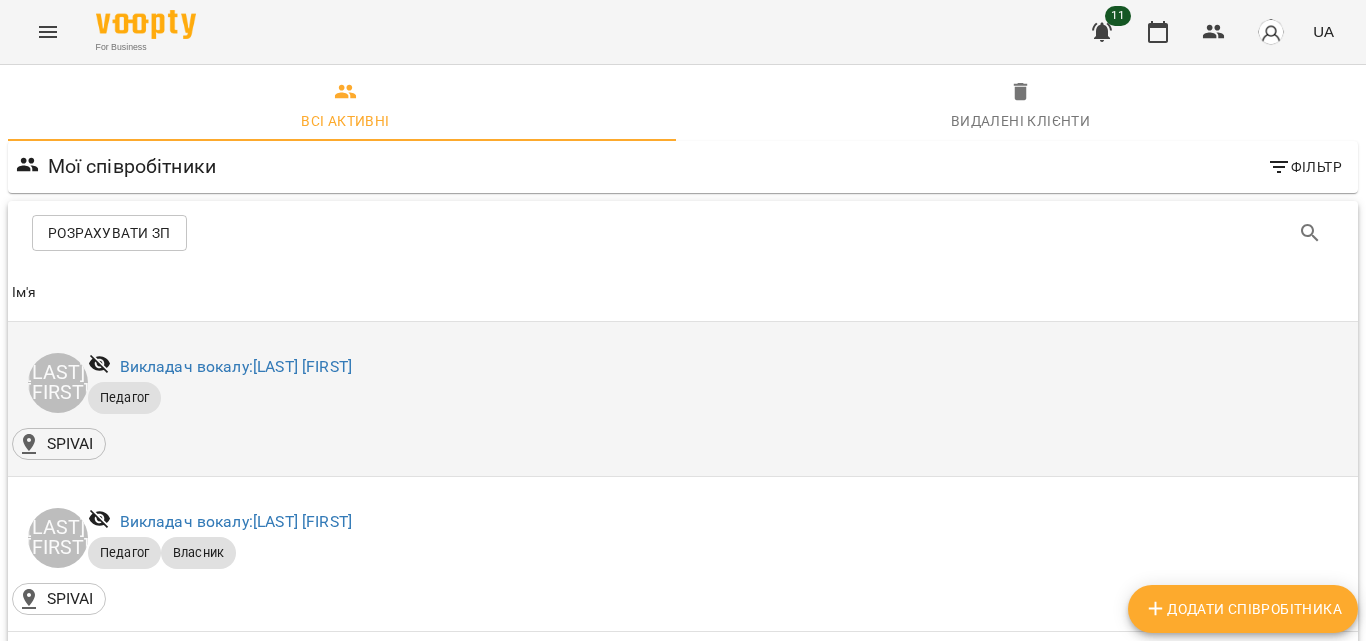 scroll, scrollTop: 600, scrollLeft: 0, axis: vertical 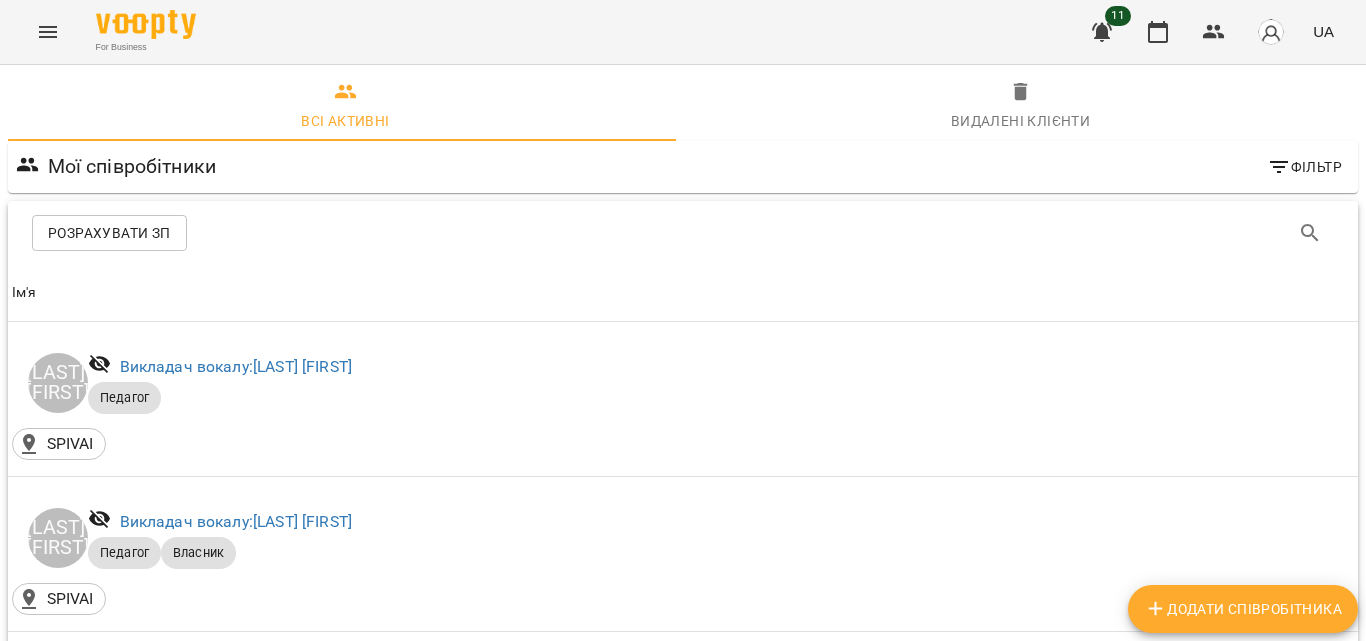 click on "For Business 11 UA" at bounding box center (683, 32) 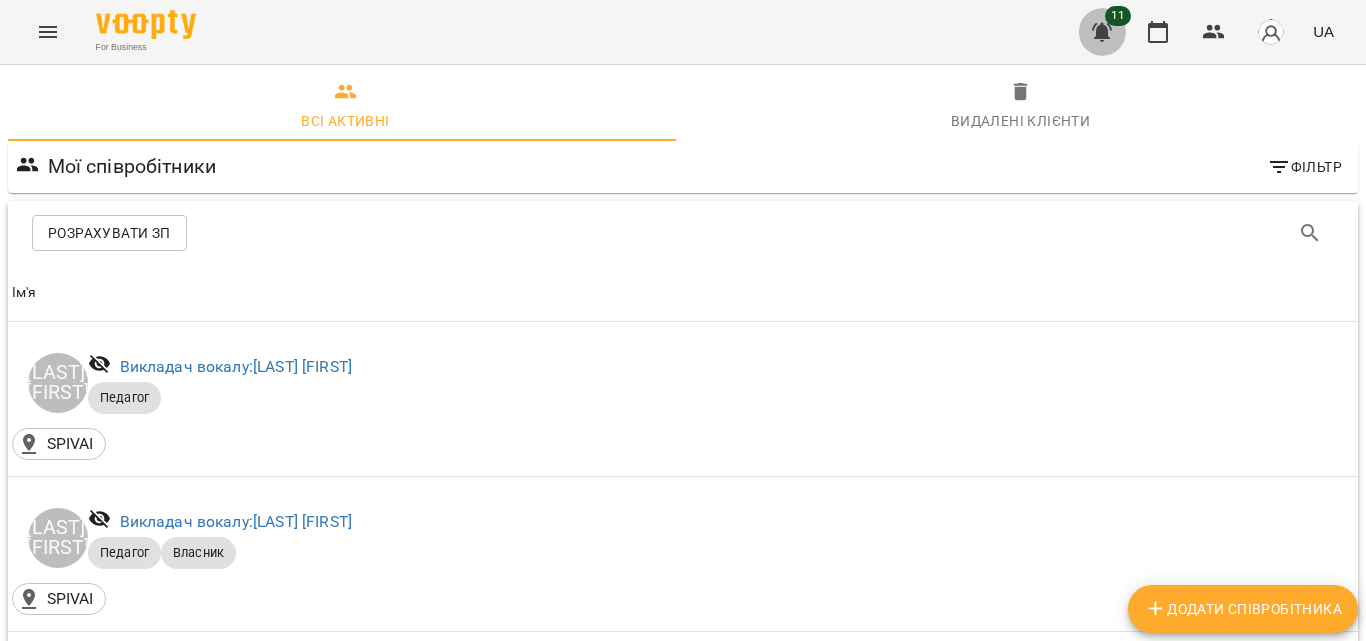 click 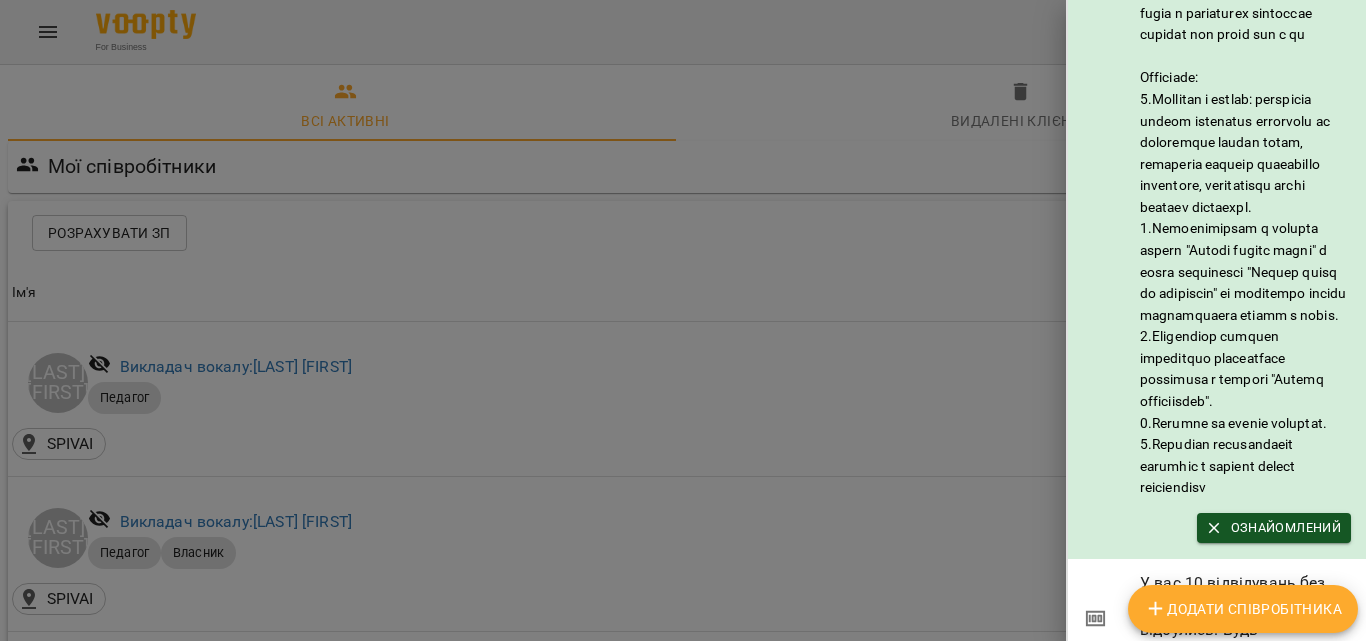 scroll, scrollTop: 357, scrollLeft: 0, axis: vertical 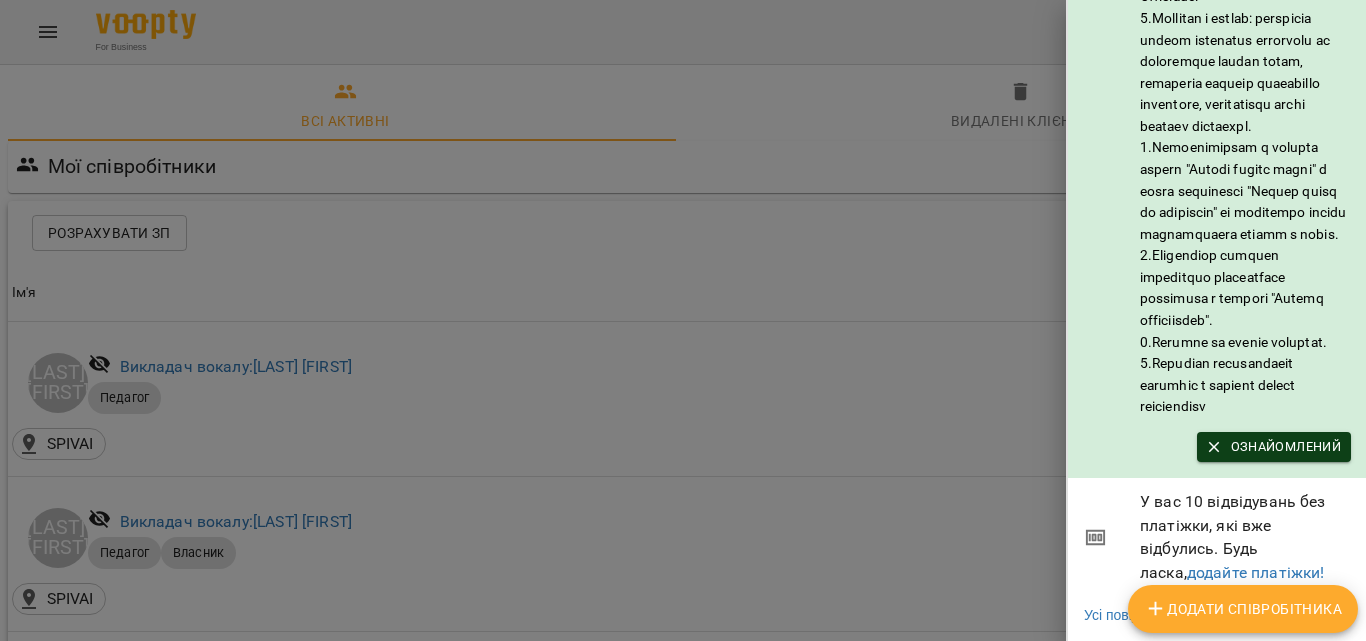 click on "Ознайомлений" at bounding box center (1274, 447) 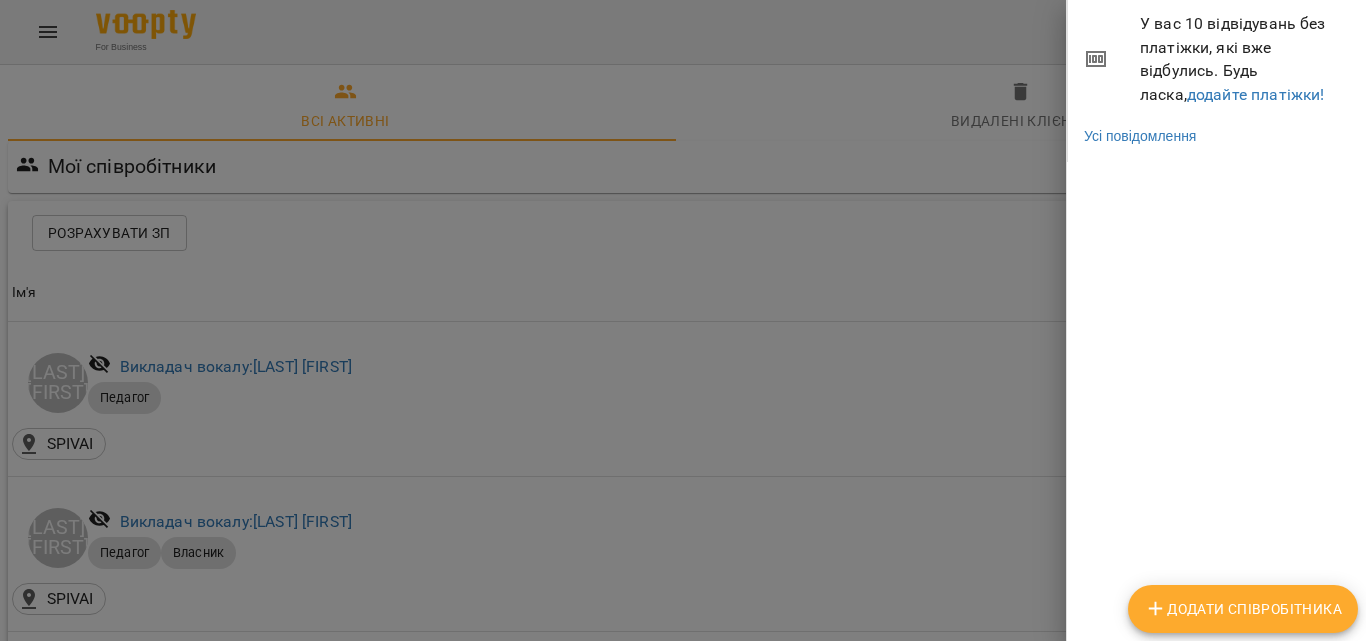 click at bounding box center (683, 320) 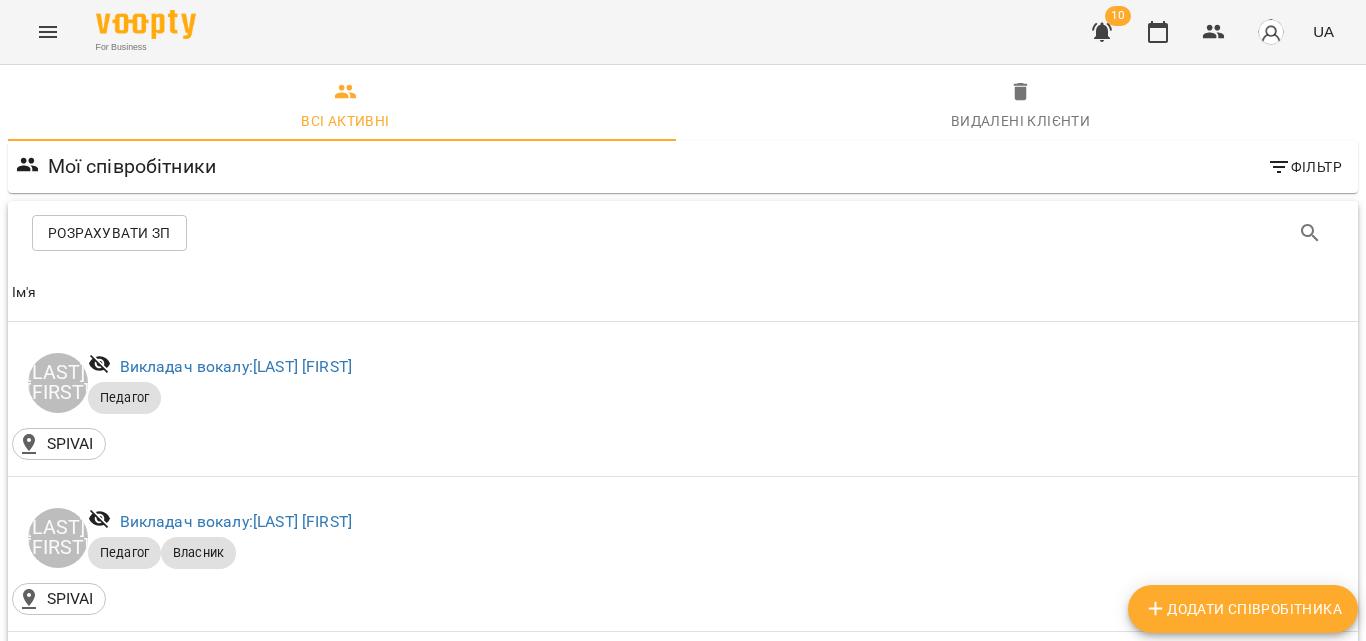 scroll, scrollTop: 823, scrollLeft: 0, axis: vertical 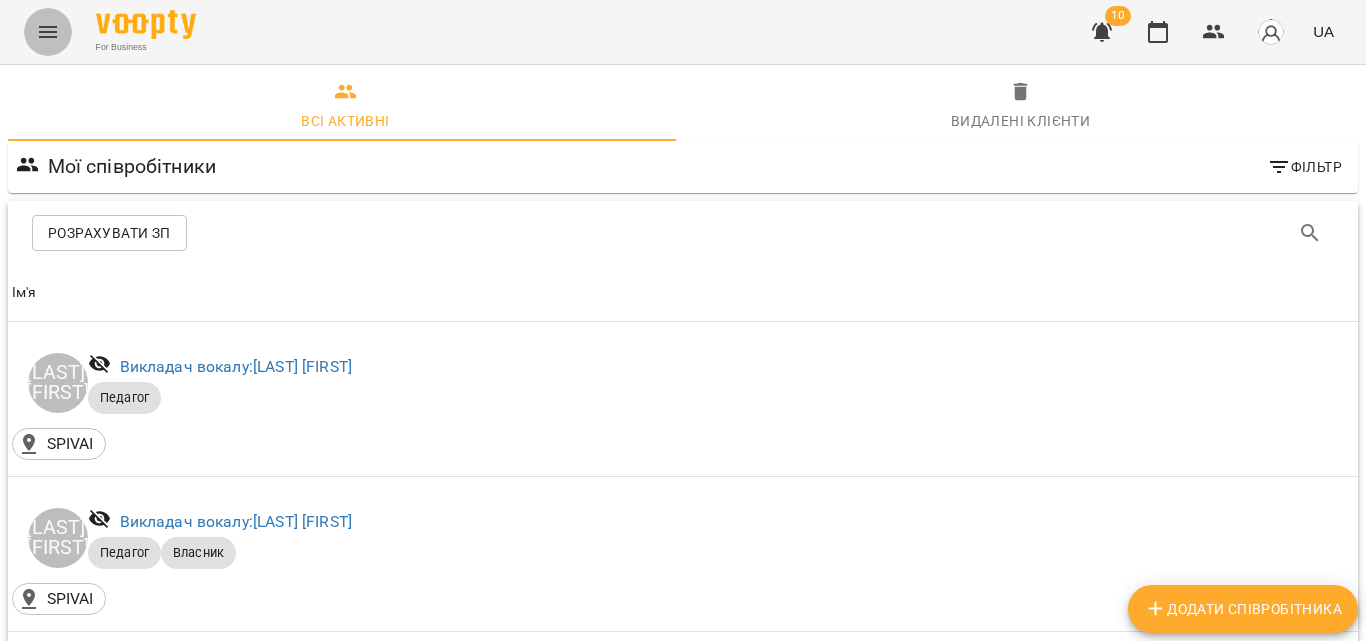 click 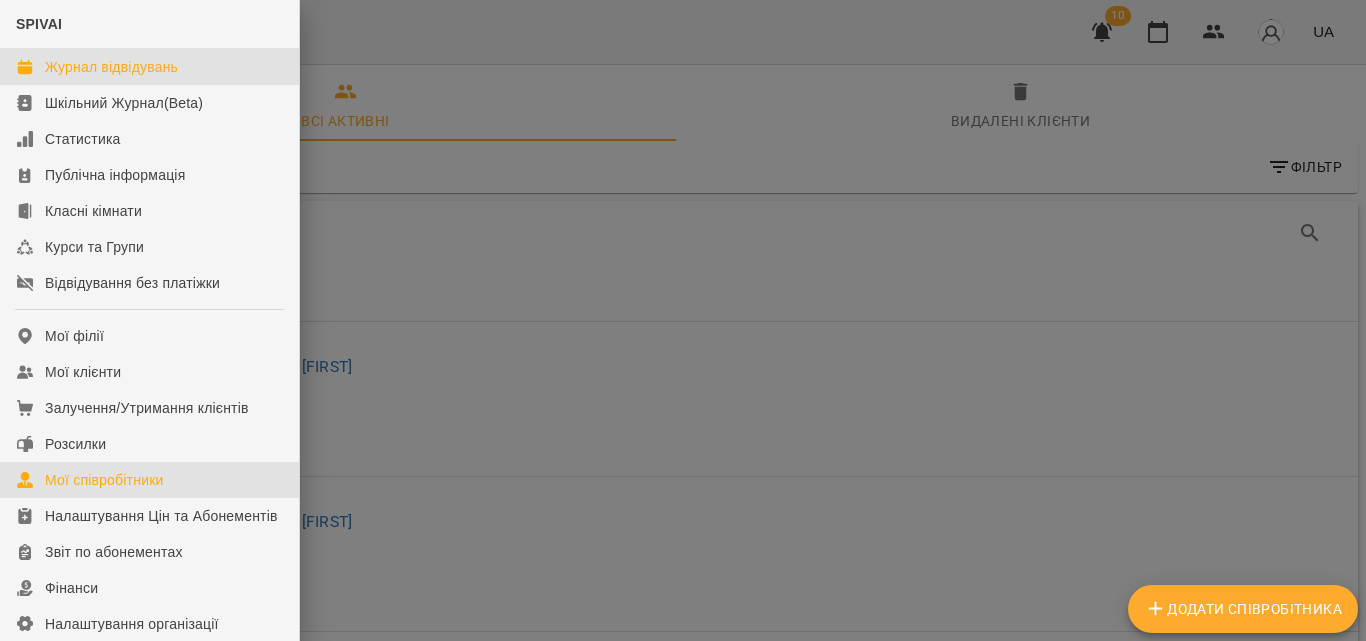 click on "Журнал відвідувань" at bounding box center [111, 67] 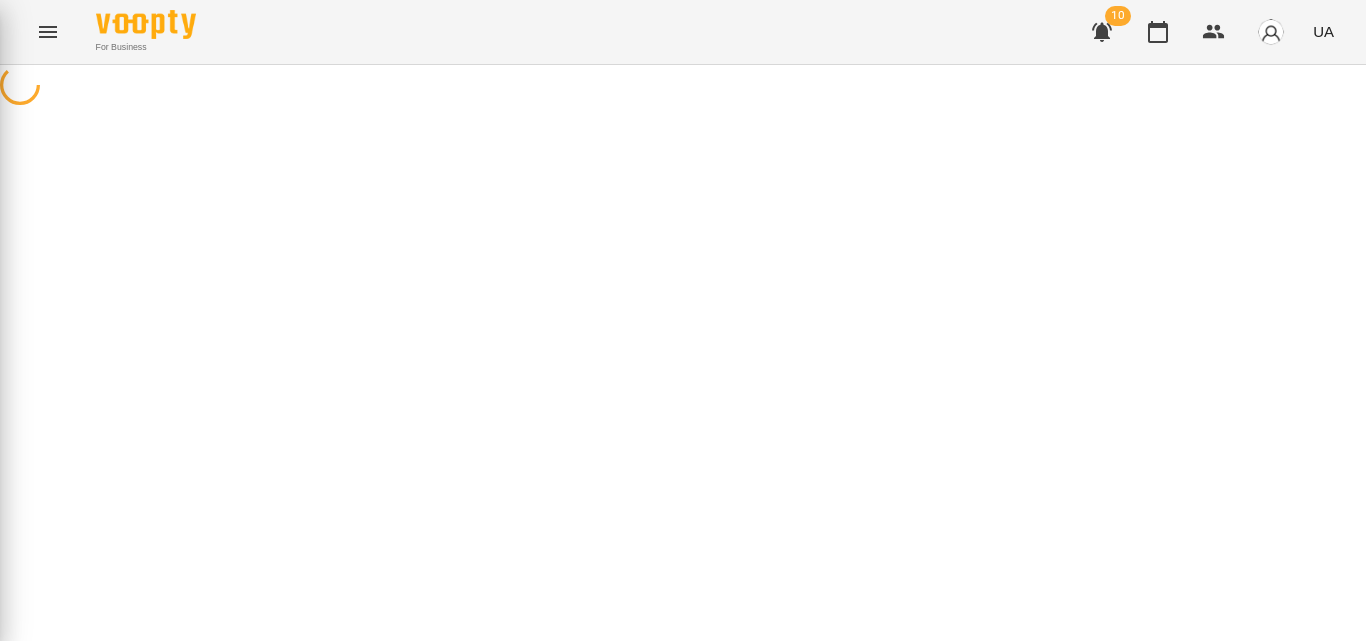 scroll, scrollTop: 0, scrollLeft: 0, axis: both 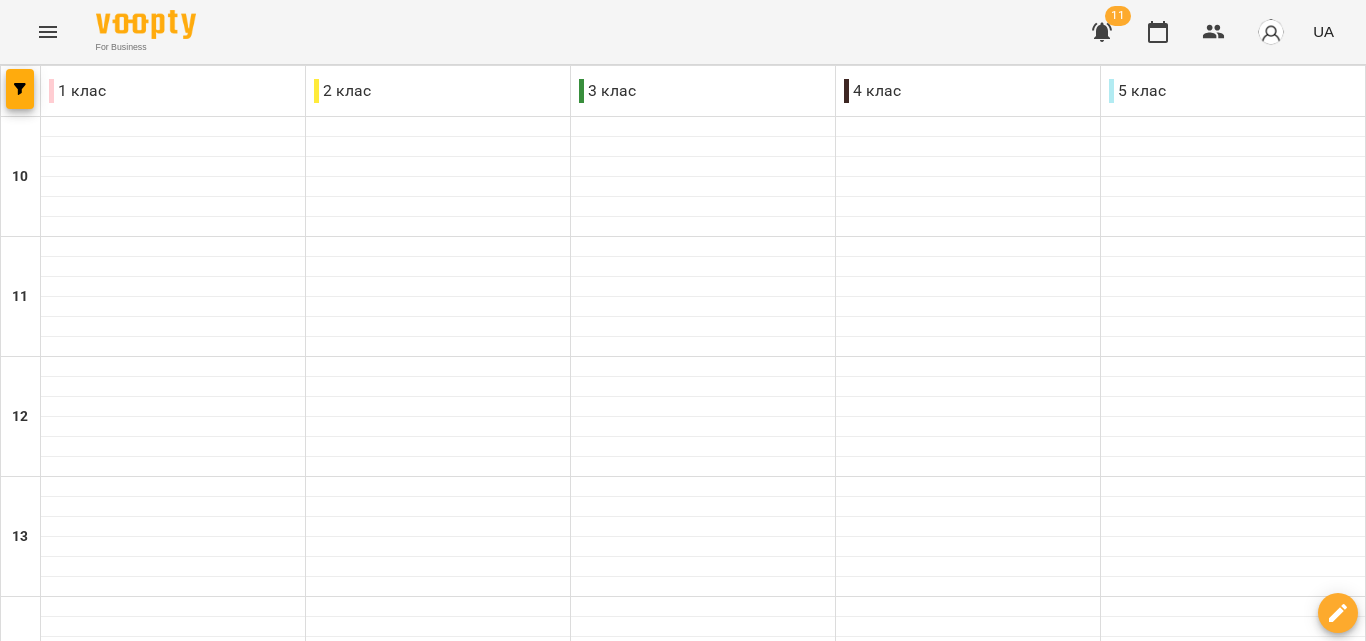 click on "чт" at bounding box center (883, 1343) 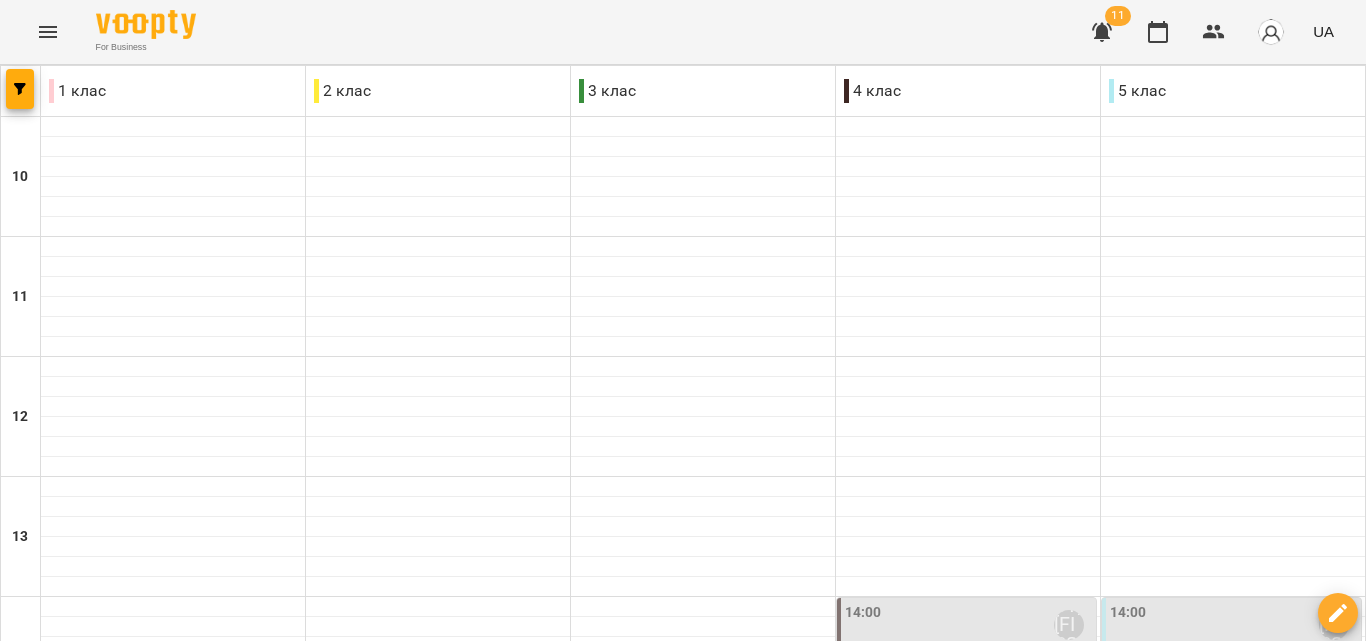 click on "пн 04 серп" at bounding box center [41, 1349] 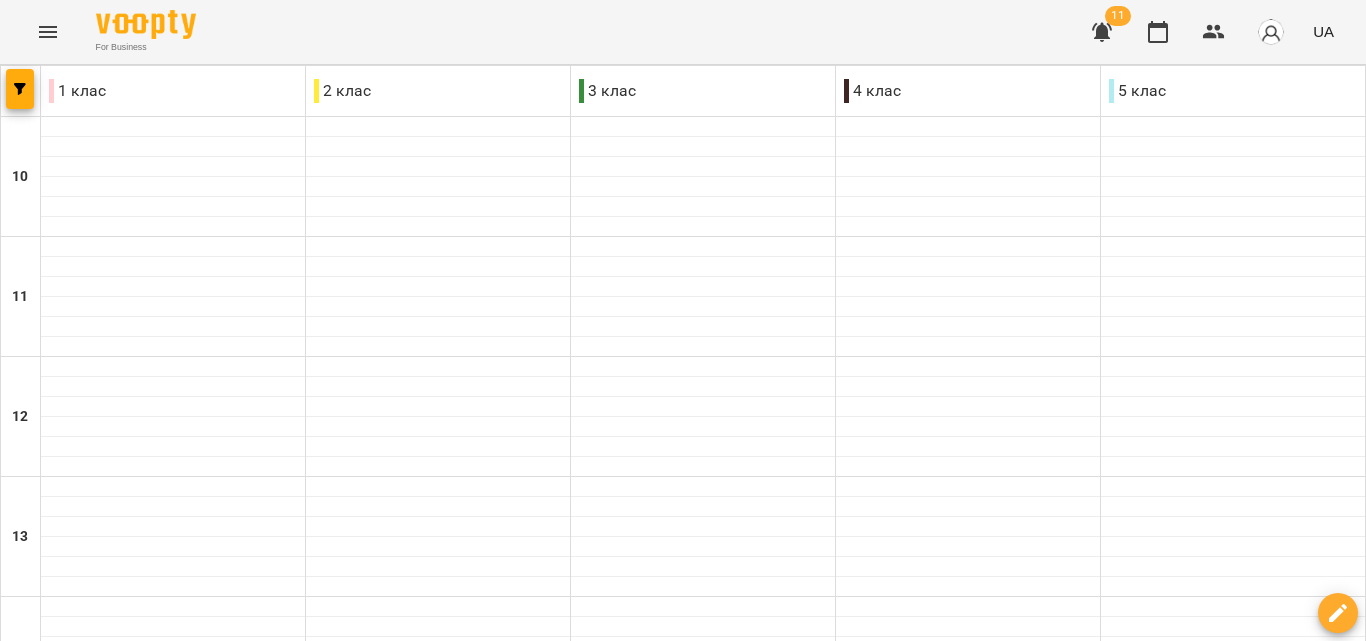 scroll, scrollTop: 600, scrollLeft: 0, axis: vertical 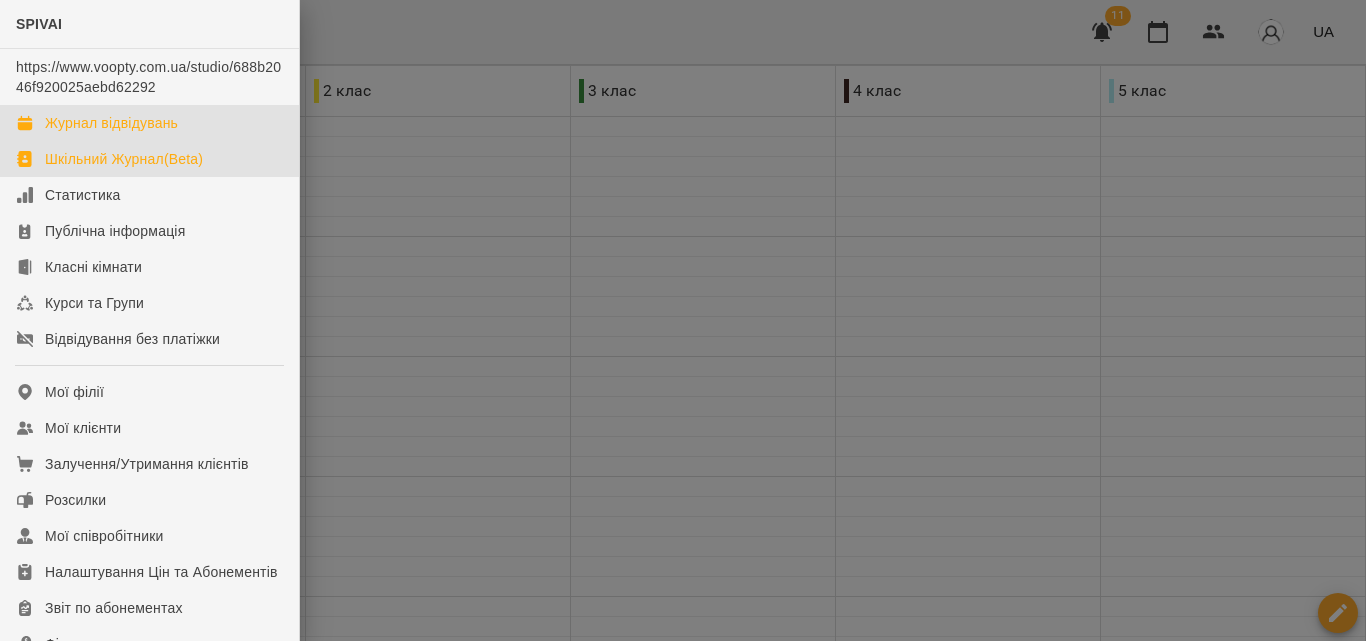 click on "Шкільний Журнал(Beta)" at bounding box center [124, 159] 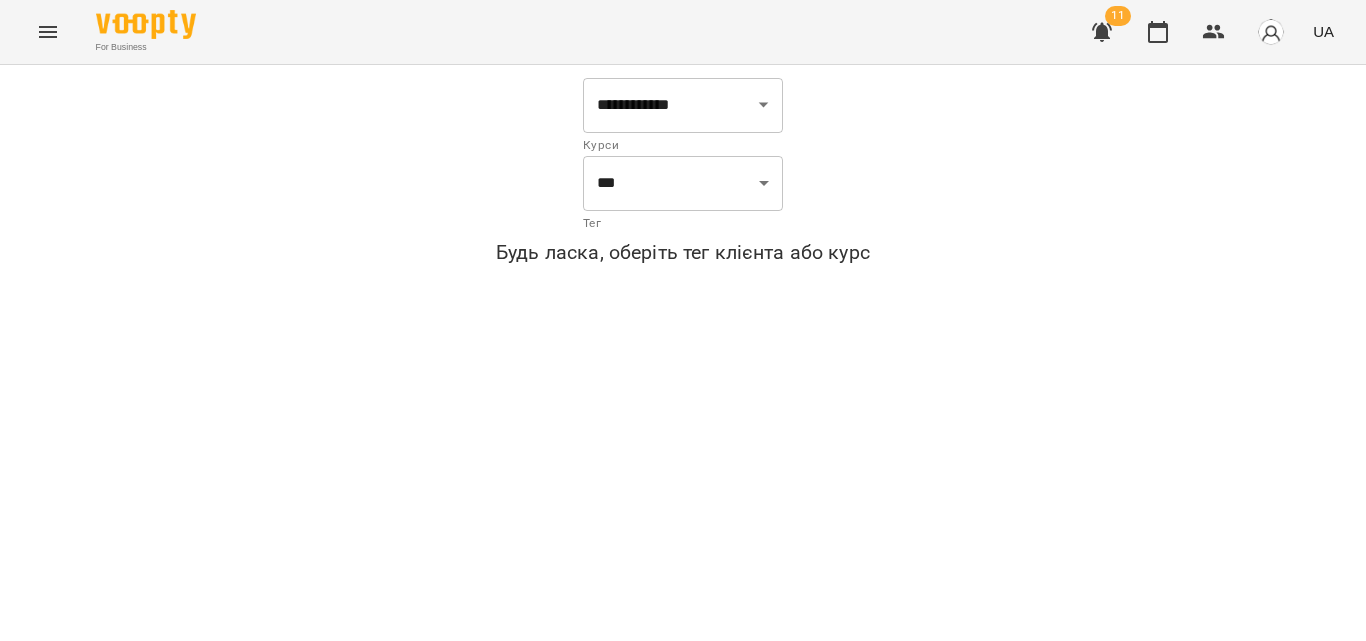 click at bounding box center [48, 32] 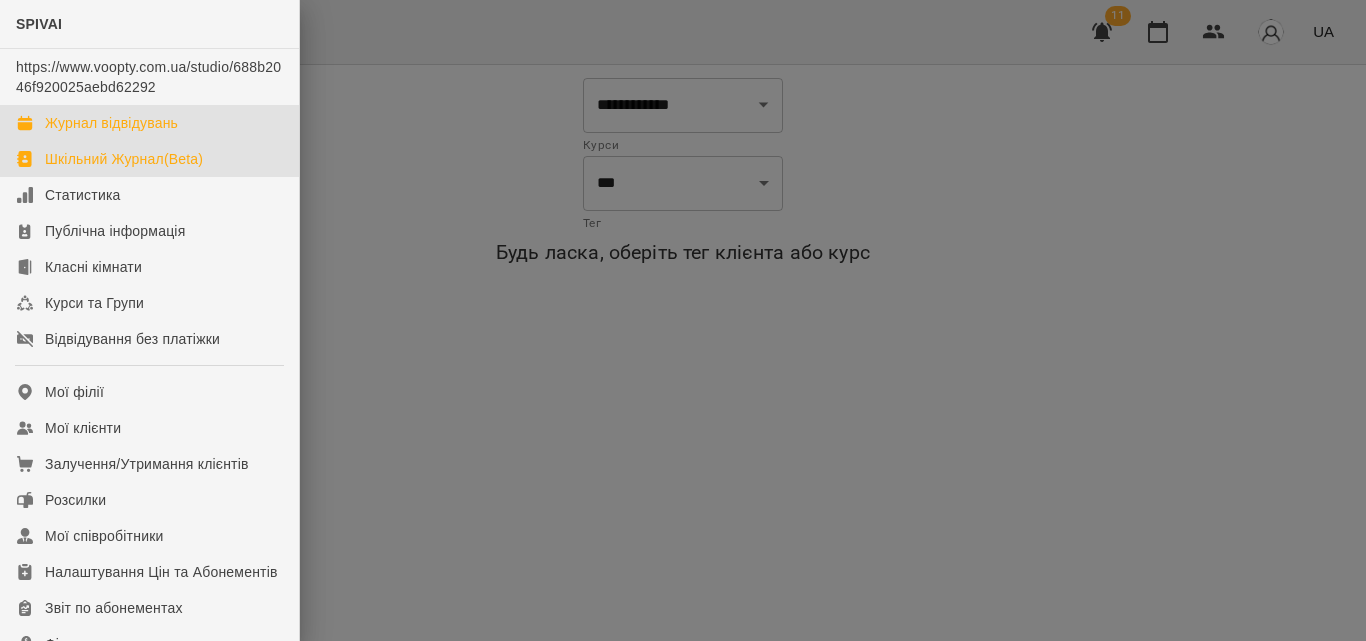 click on "Журнал відвідувань" at bounding box center [111, 123] 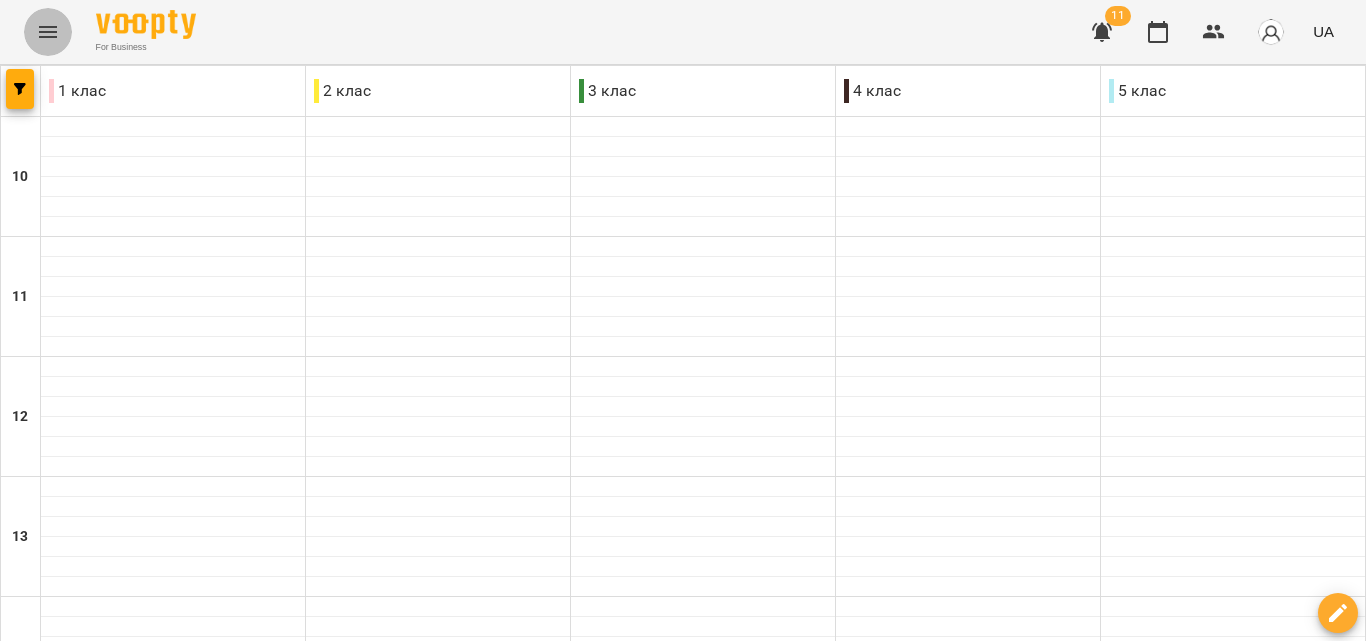 click 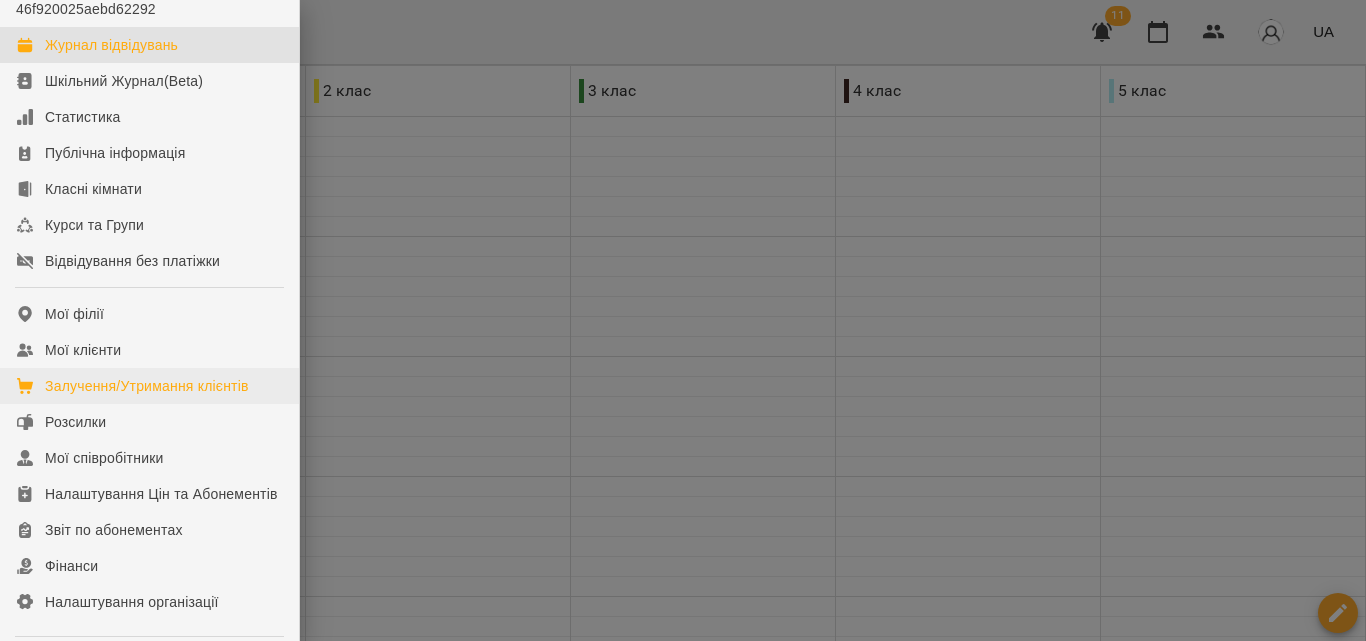 scroll, scrollTop: 100, scrollLeft: 0, axis: vertical 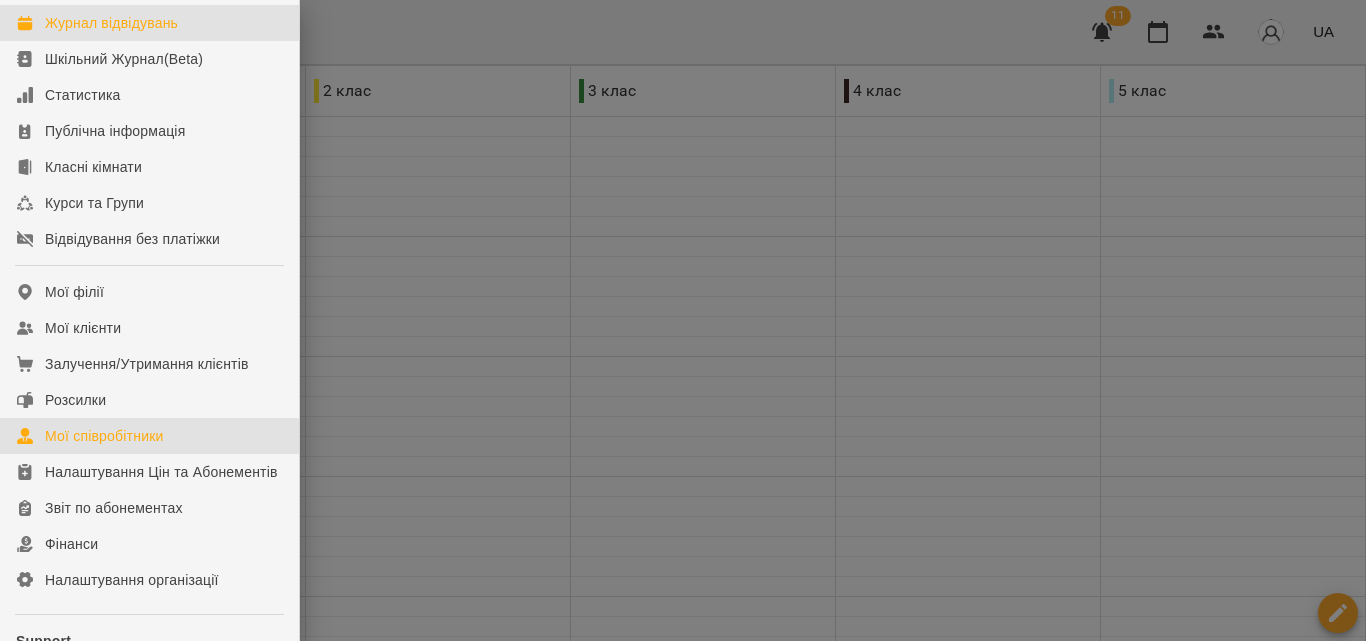 click on "Мої співробітники" at bounding box center [104, 436] 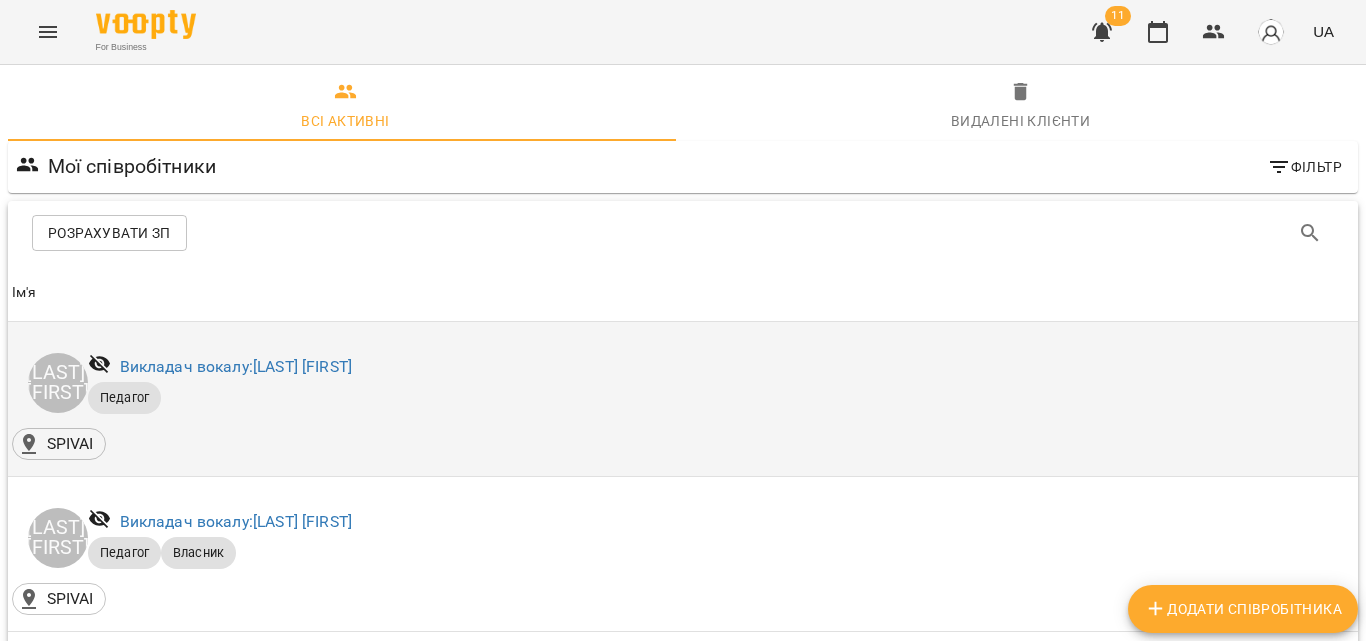 scroll, scrollTop: 600, scrollLeft: 0, axis: vertical 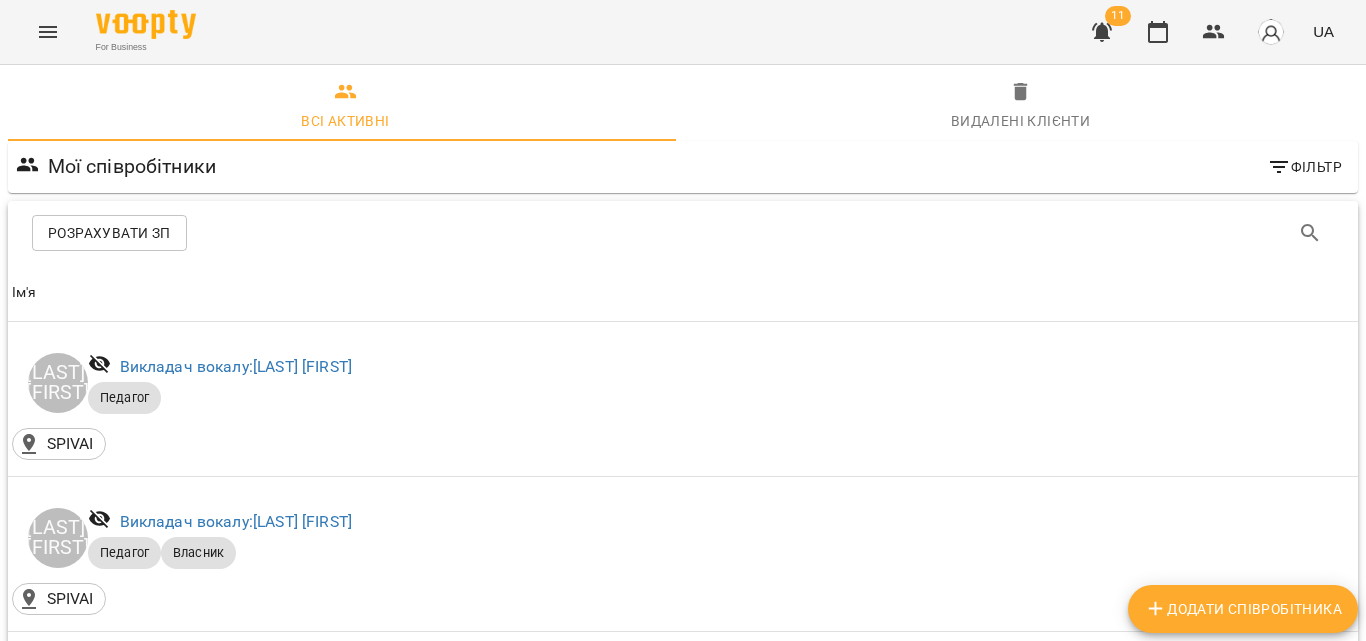 click on "Викладач фортепіано:  Мельник Божена" at bounding box center (252, 831) 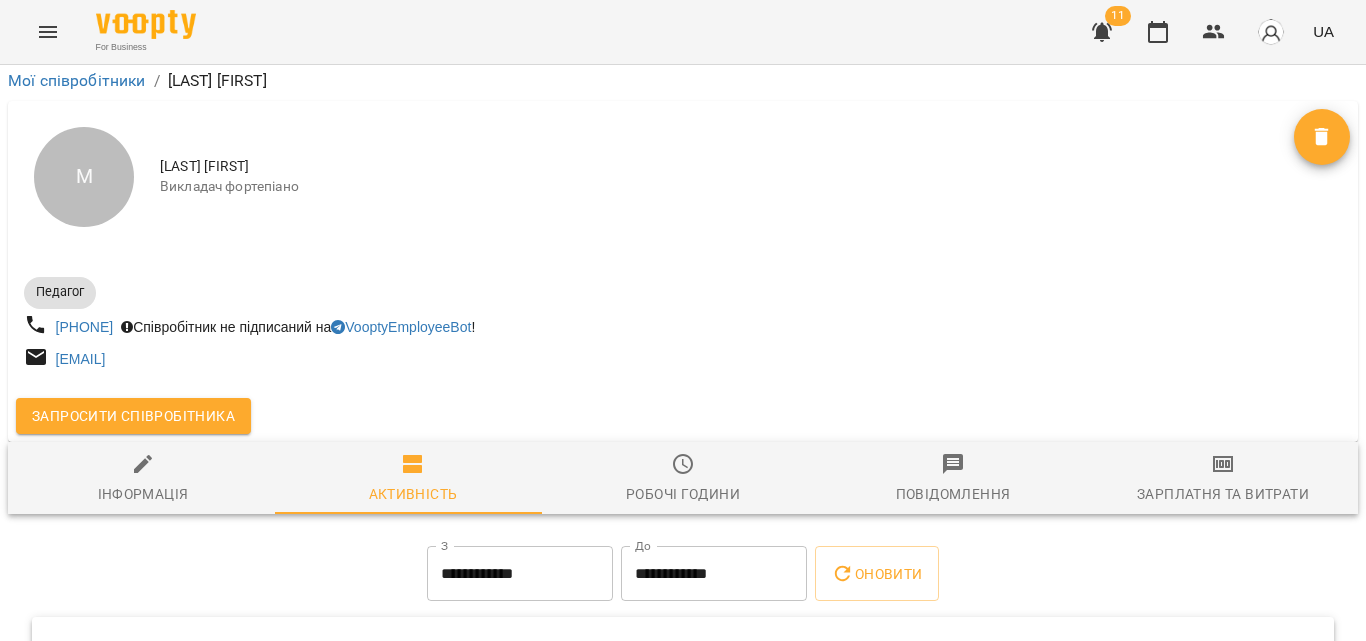 scroll, scrollTop: 261, scrollLeft: 0, axis: vertical 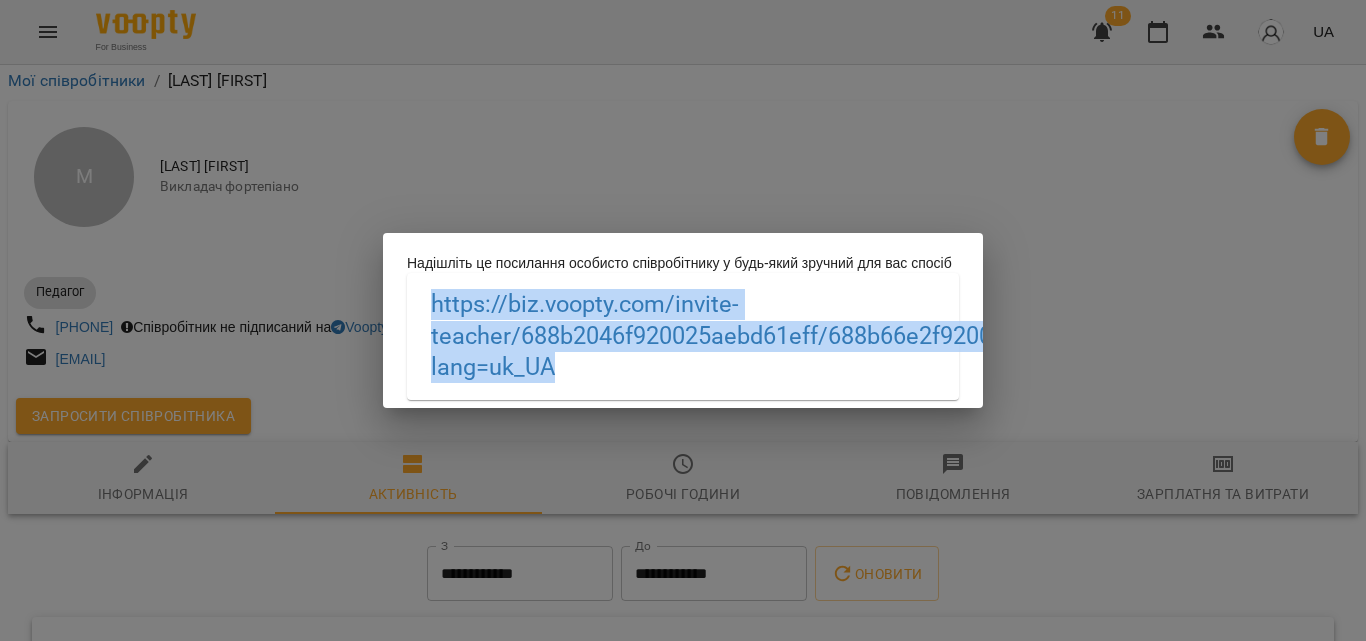 drag, startPoint x: 842, startPoint y: 370, endPoint x: 362, endPoint y: 320, distance: 482.59714 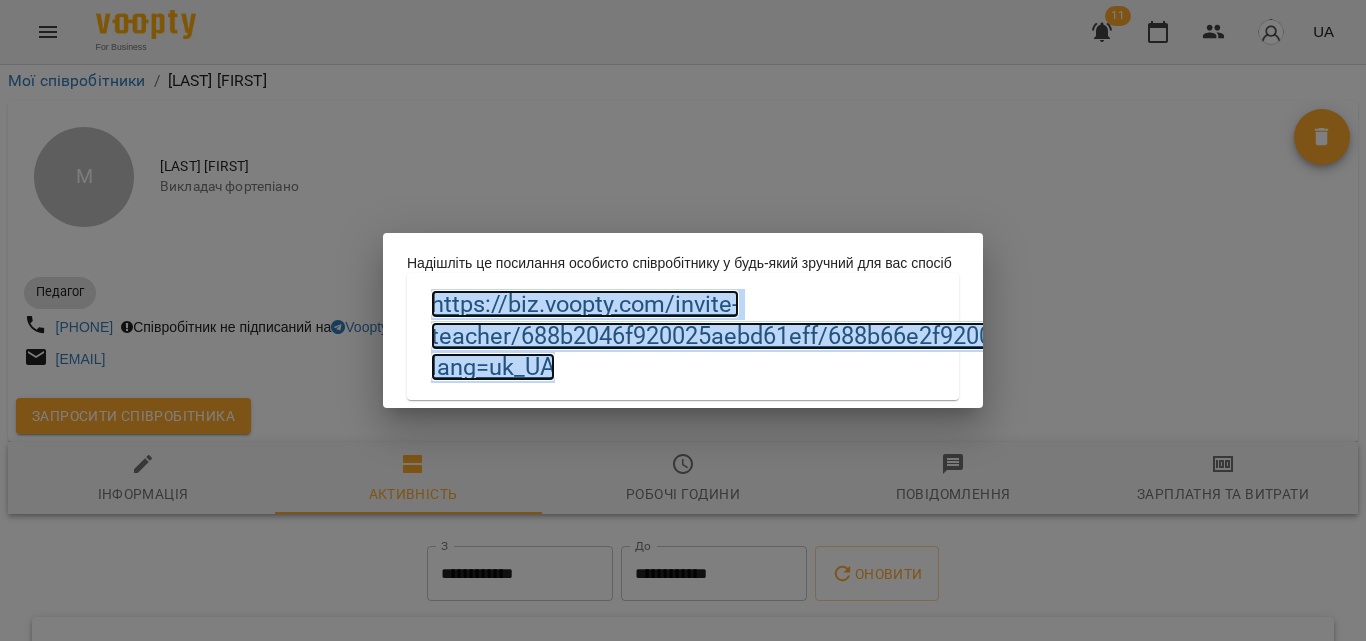 copy on "https://biz.voopty.com /invite-teacher/688b2046f920025aebd61eff/688b66e2f920025aeb359515?lang=uk_UA" 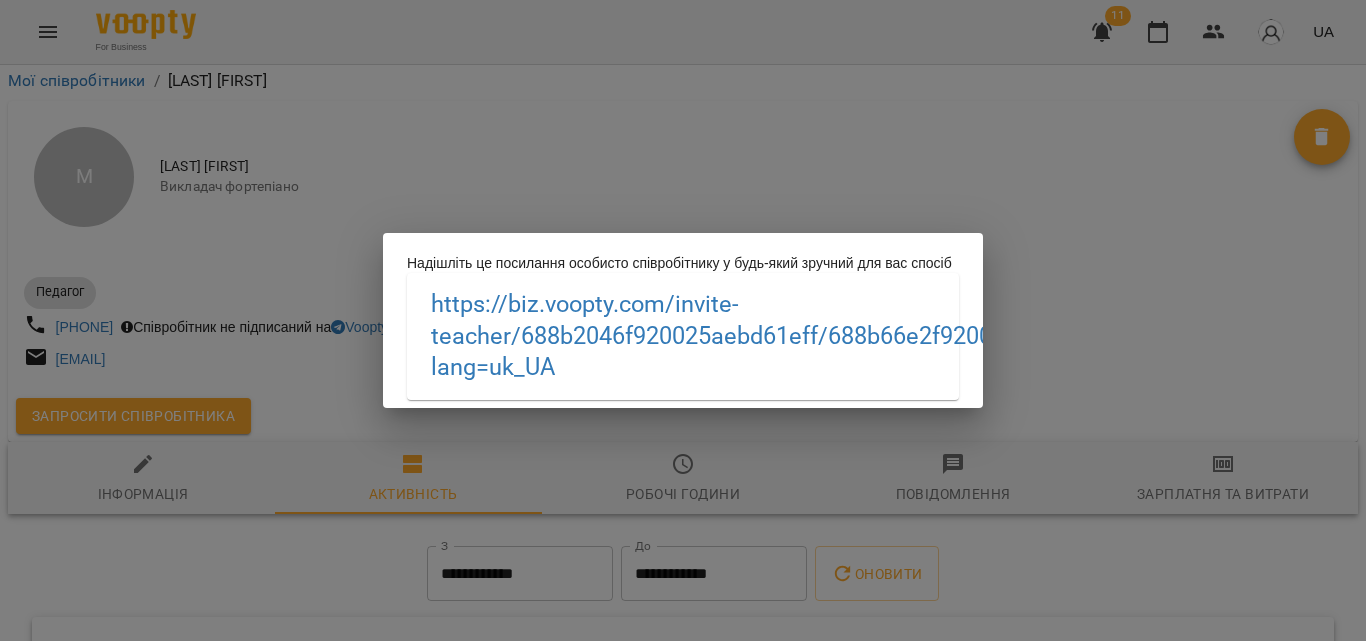 click on "Надішліть це посилання особисто співробітнику у будь-який зручний для вас спосіб https://biz.voopty.com /invite-teacher/688b2046f920025aebd61eff/688b66e2f920025aeb359515?lang=uk_UA" at bounding box center (683, 320) 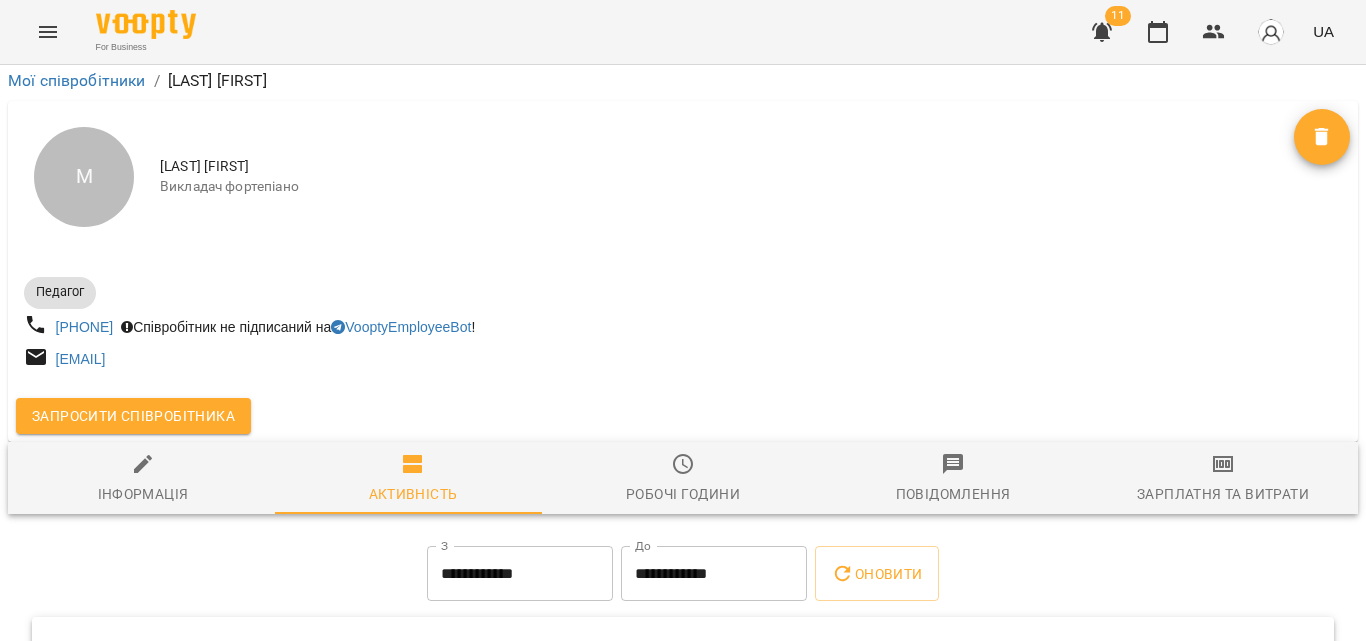 scroll, scrollTop: 0, scrollLeft: 0, axis: both 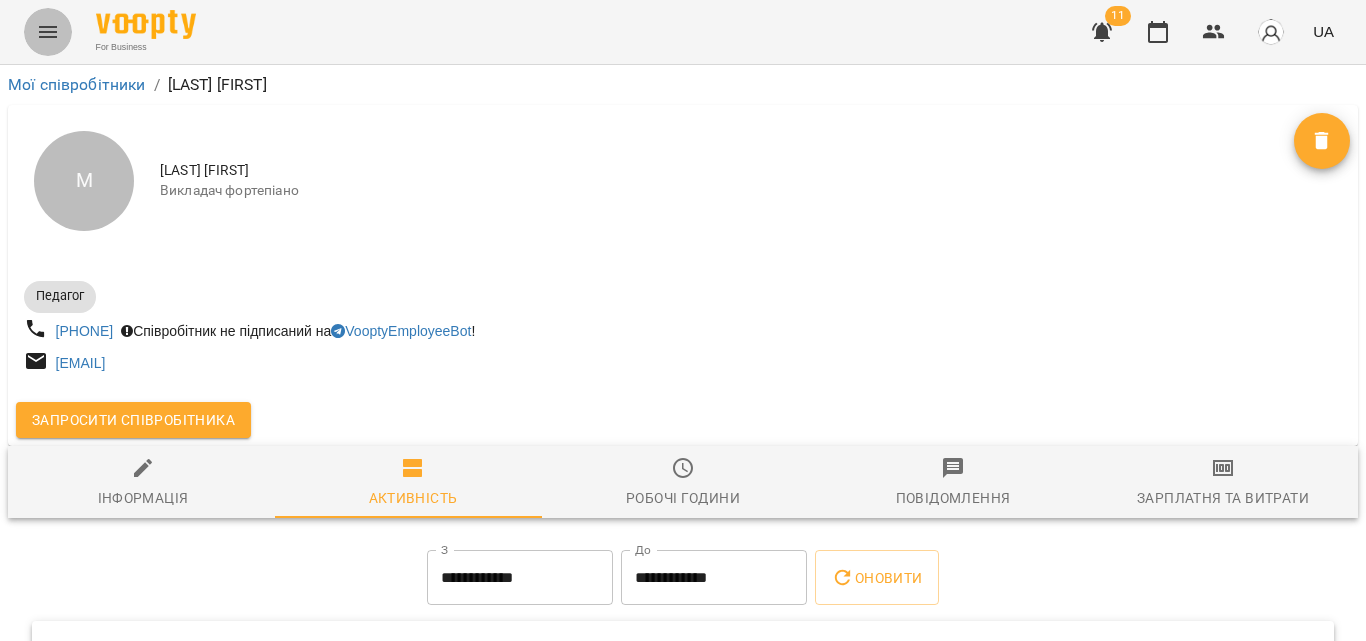 click at bounding box center (48, 32) 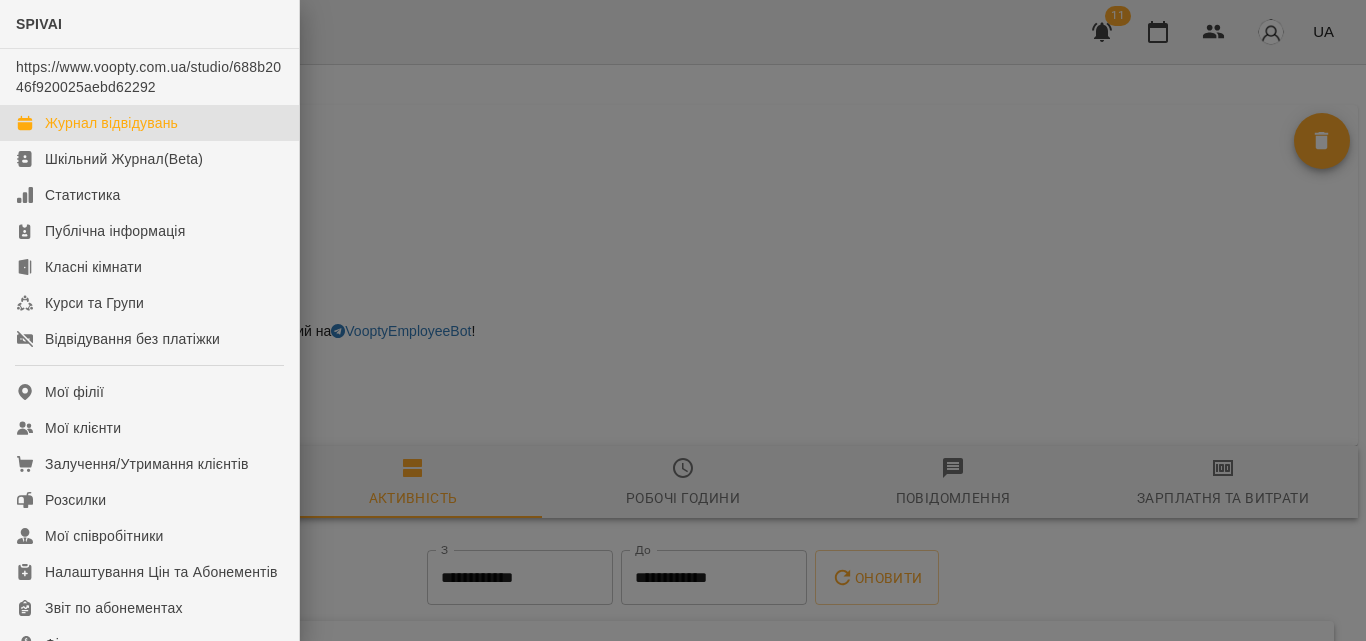 click on "Журнал відвідувань" at bounding box center (111, 123) 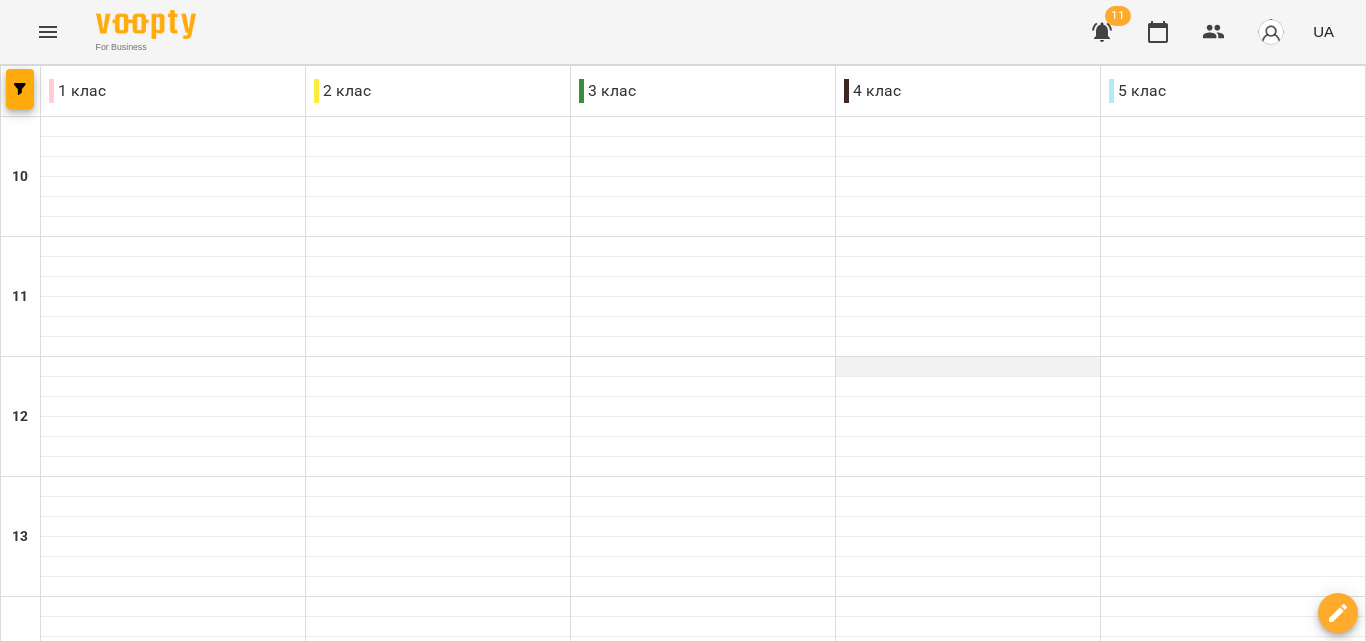 scroll, scrollTop: 200, scrollLeft: 0, axis: vertical 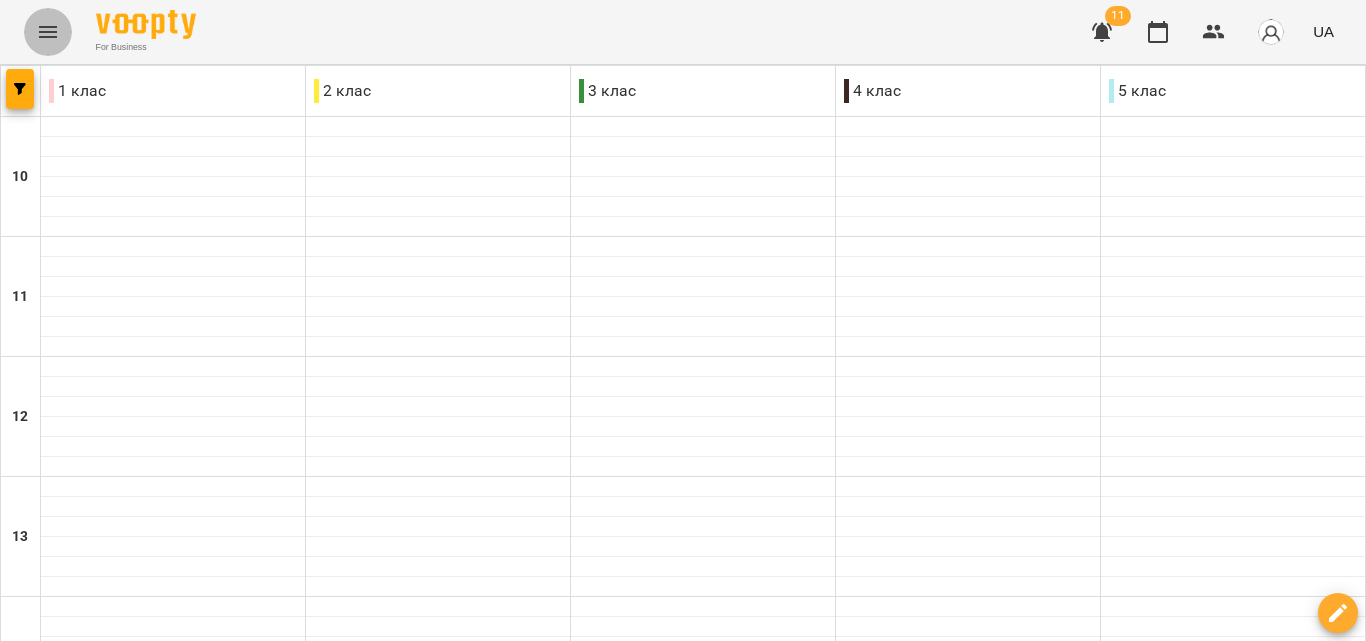 click 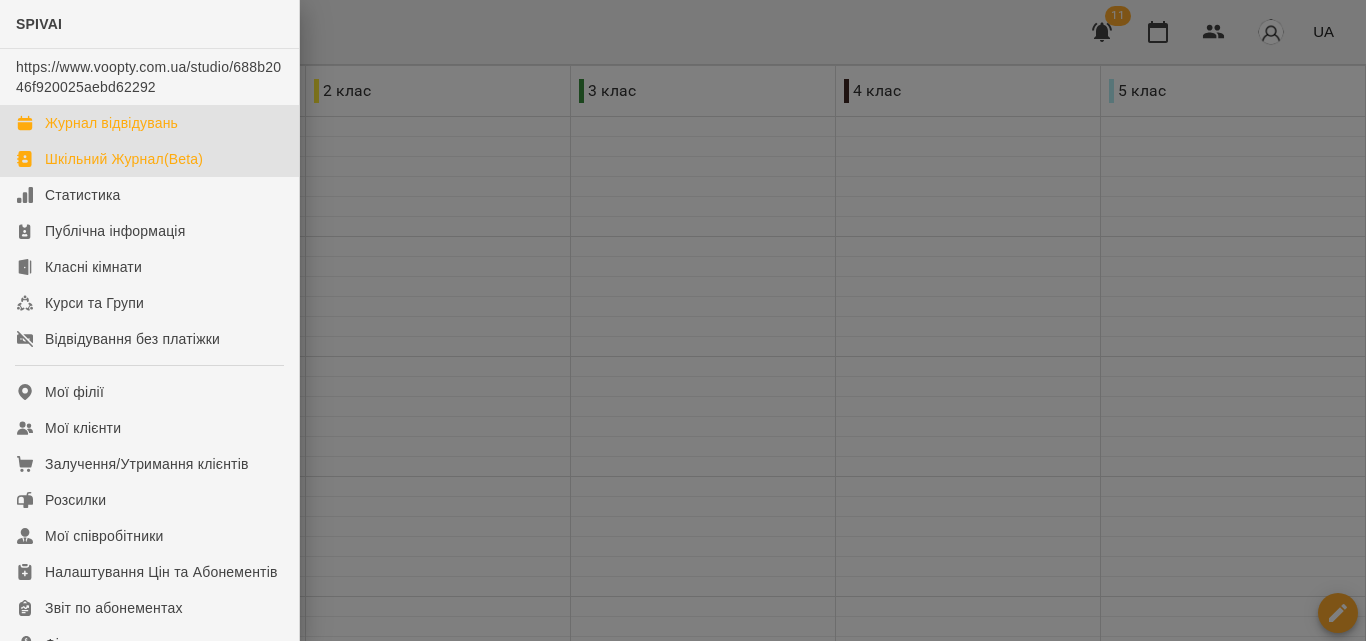 click on "Шкільний Журнал(Beta)" at bounding box center (124, 159) 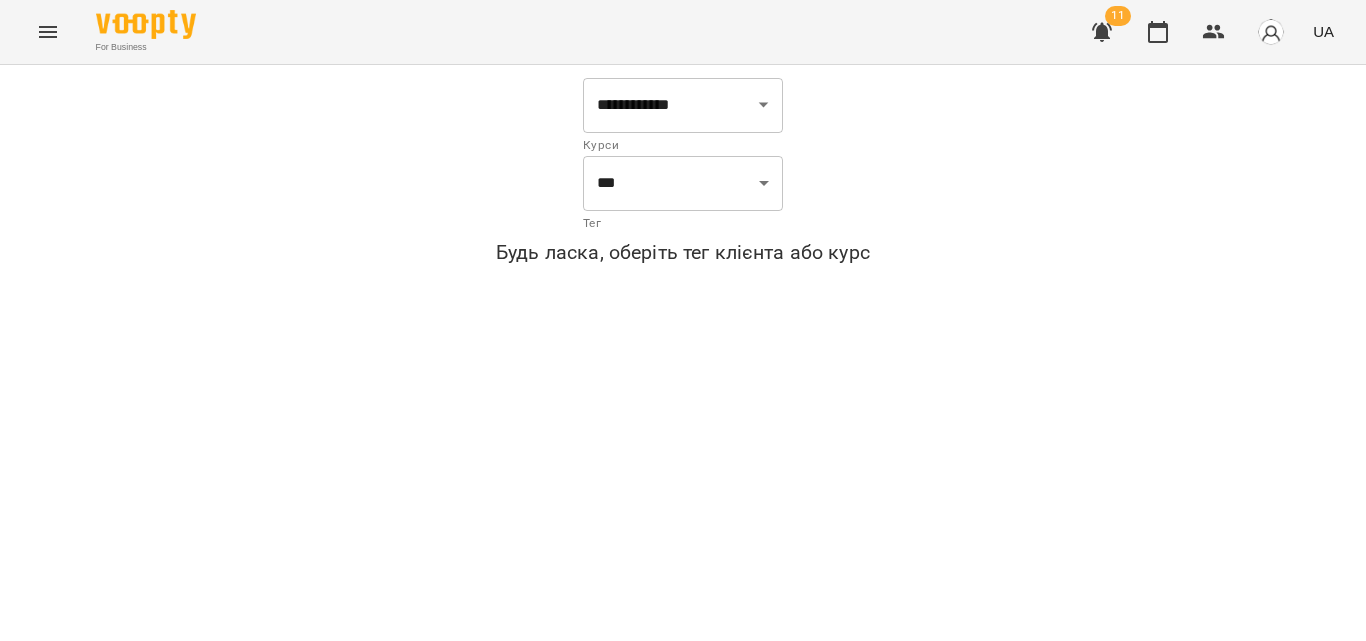 click 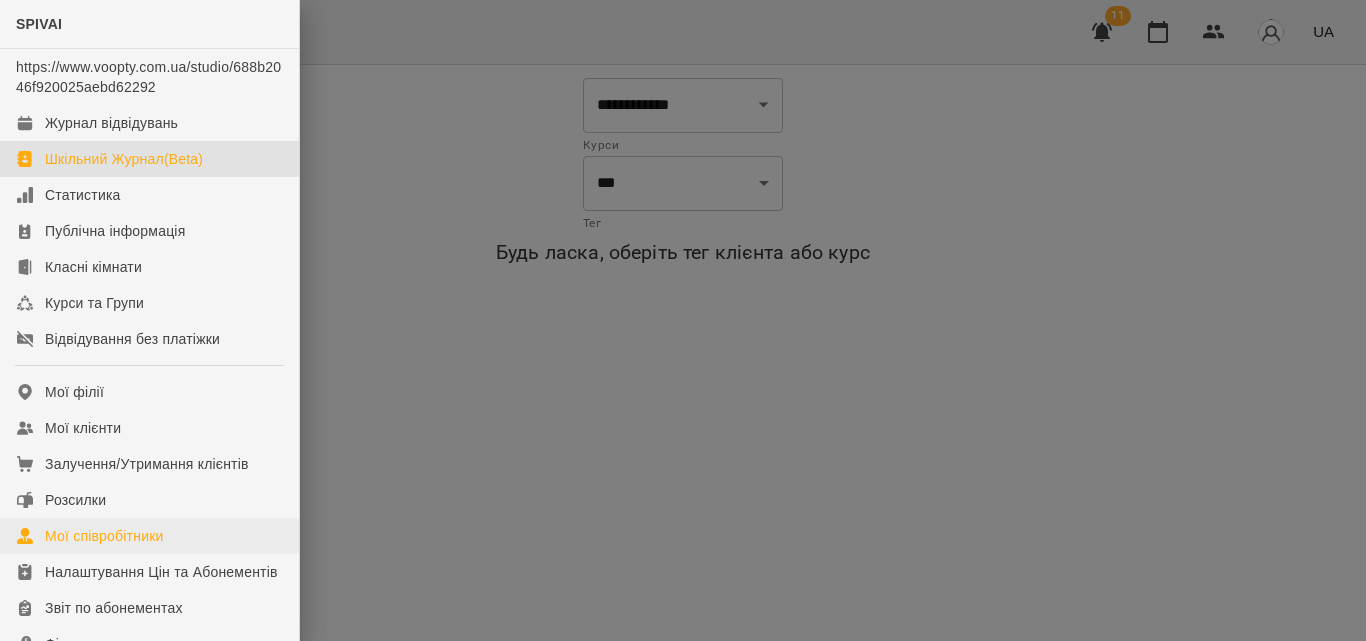 scroll, scrollTop: 100, scrollLeft: 0, axis: vertical 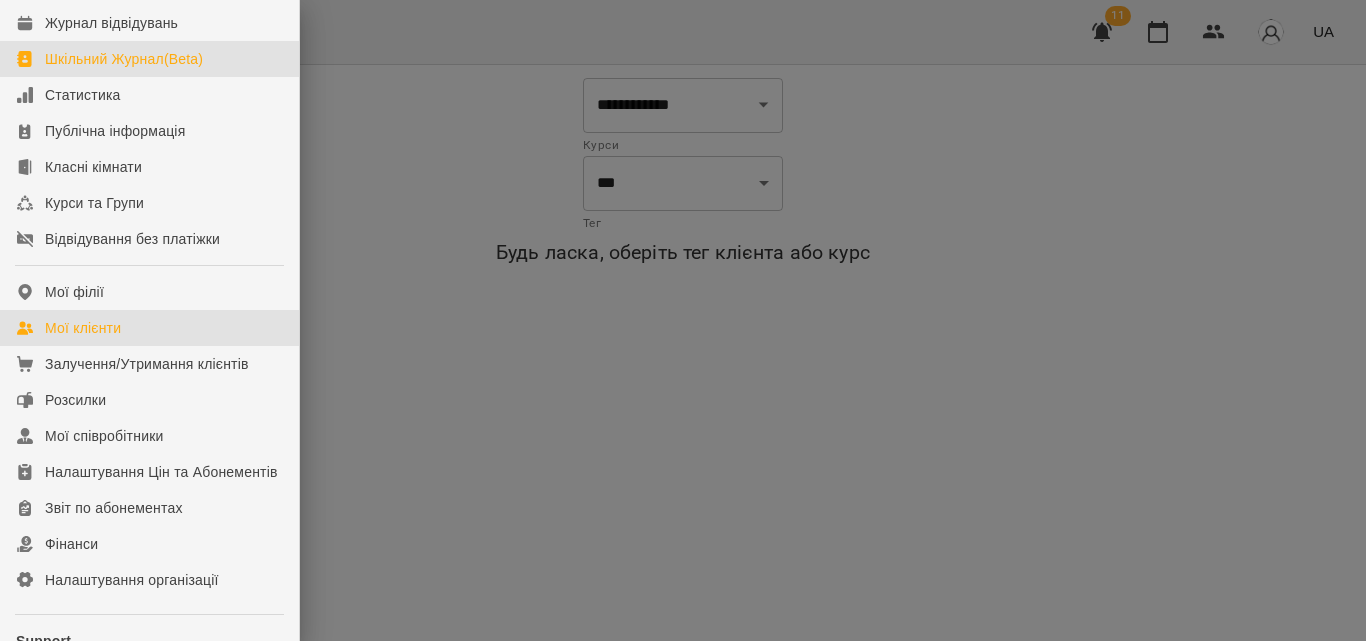 click on "Мої клієнти" at bounding box center (83, 328) 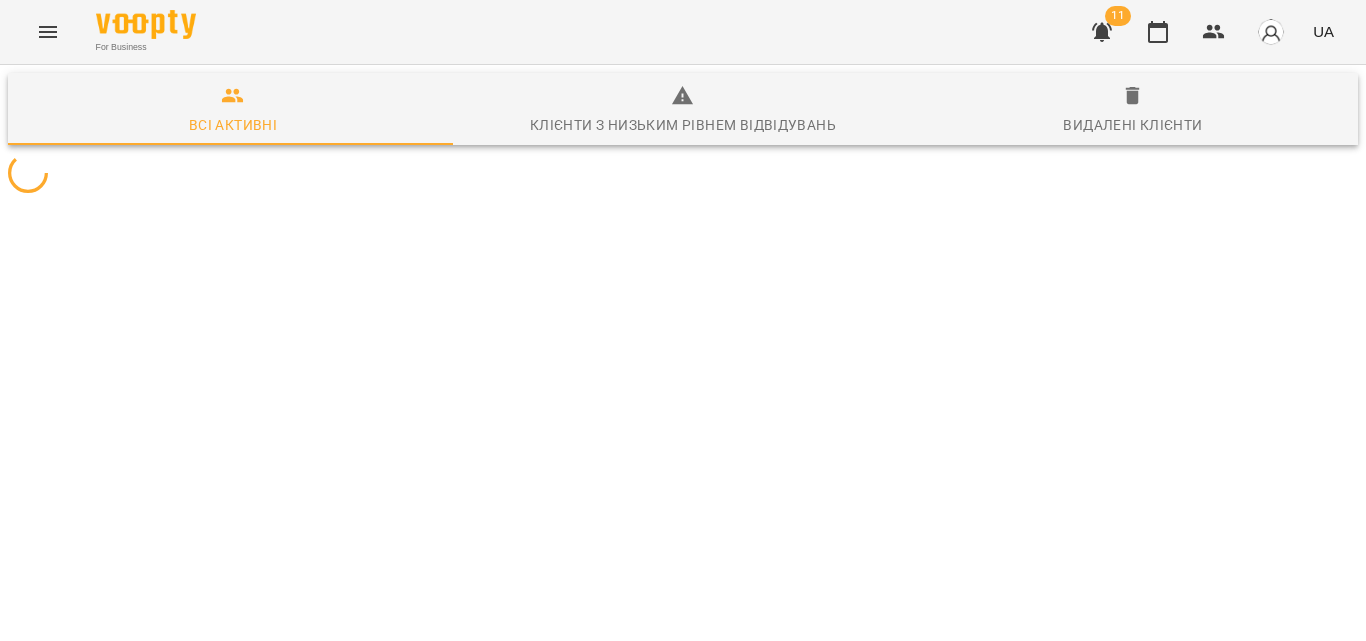click 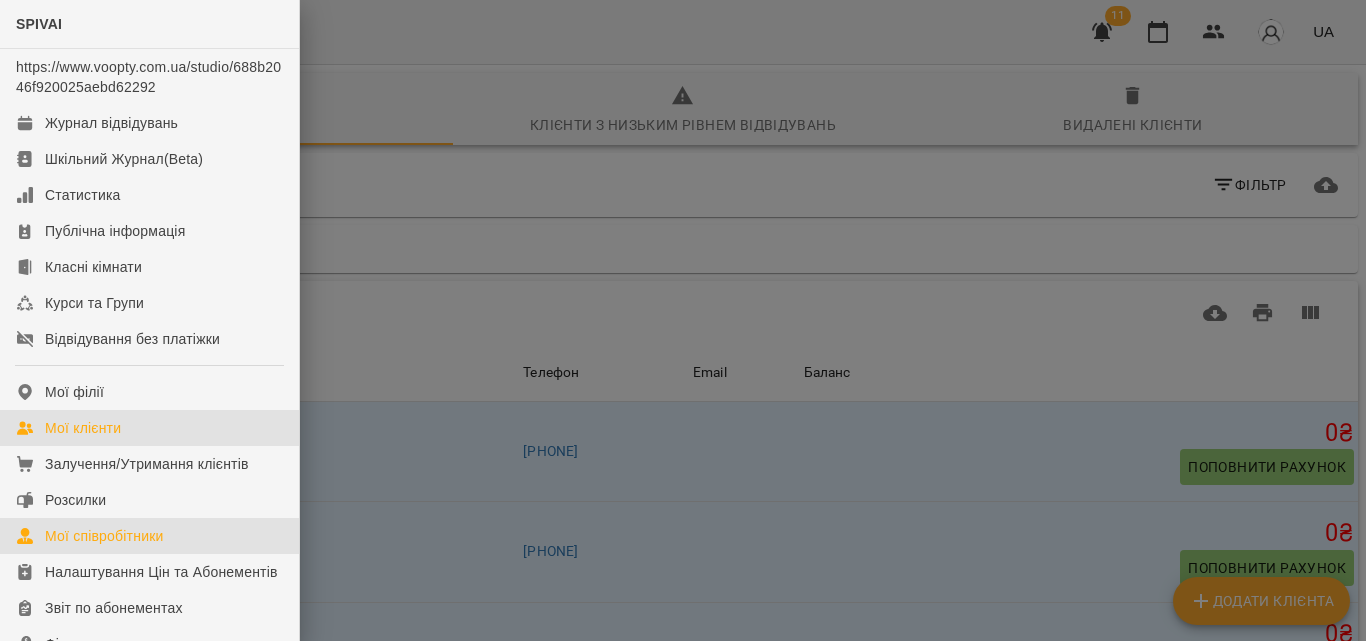 click on "Мої співробітники" at bounding box center [104, 536] 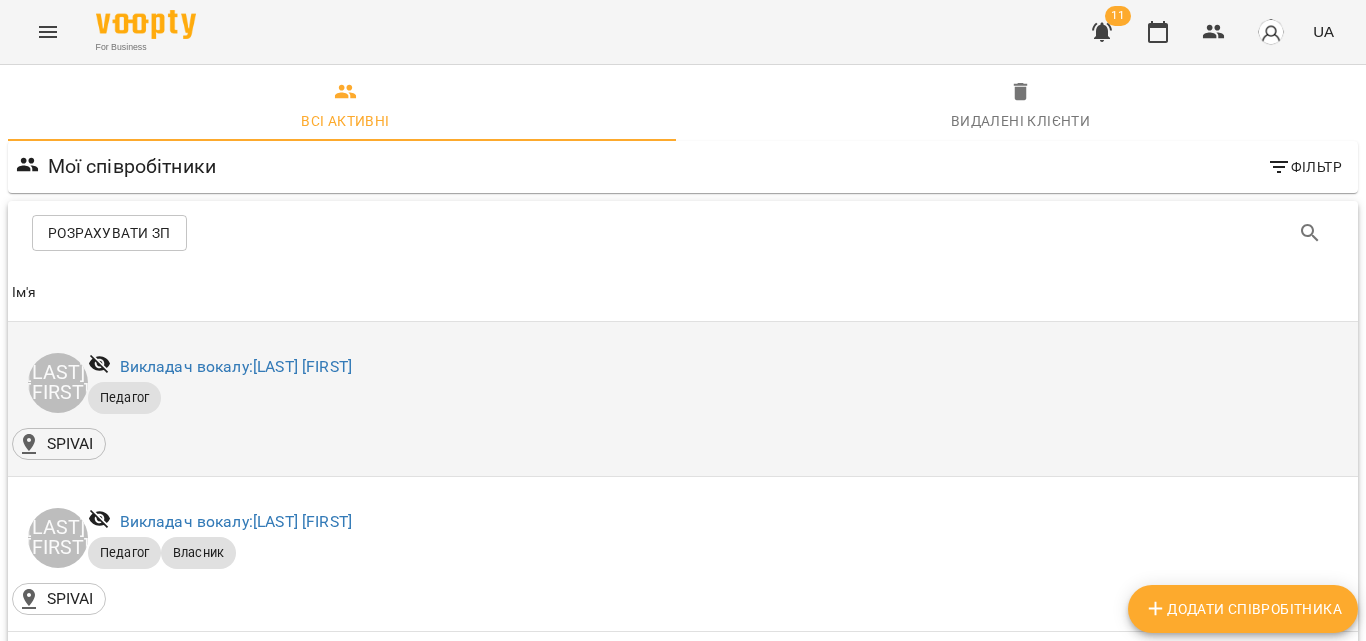scroll, scrollTop: 200, scrollLeft: 0, axis: vertical 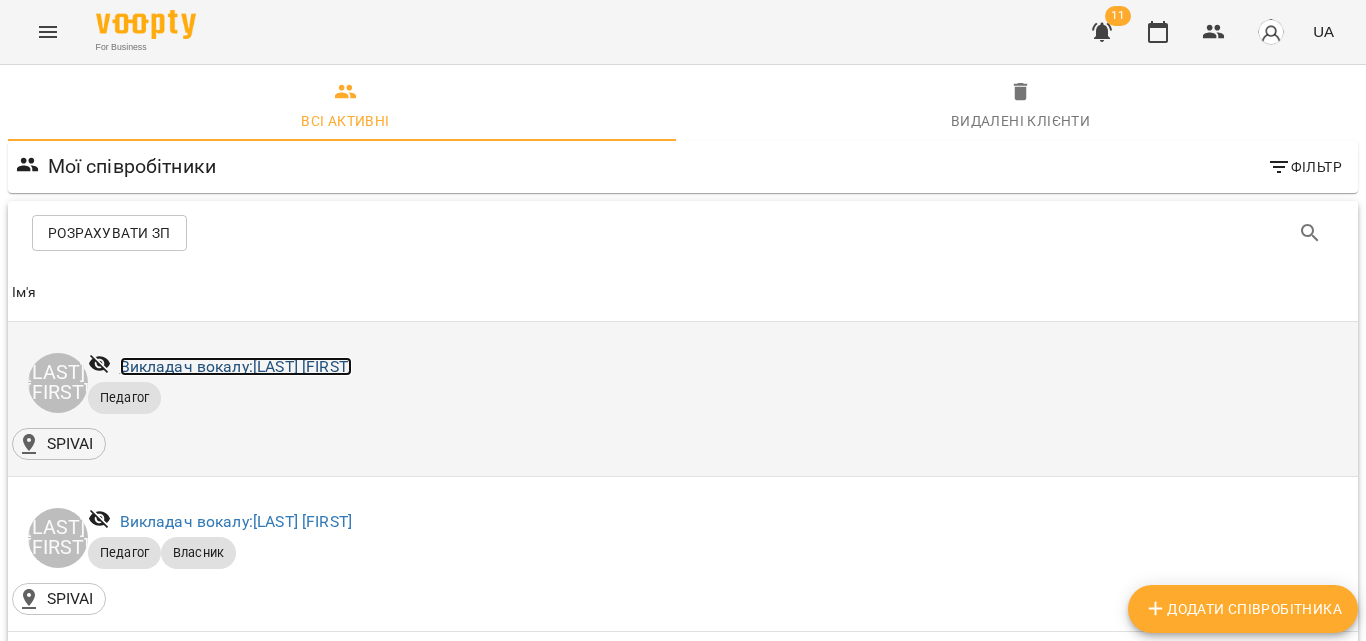 click on "Викладач вокалу:  [FIRST] [FIRST]" at bounding box center [236, 366] 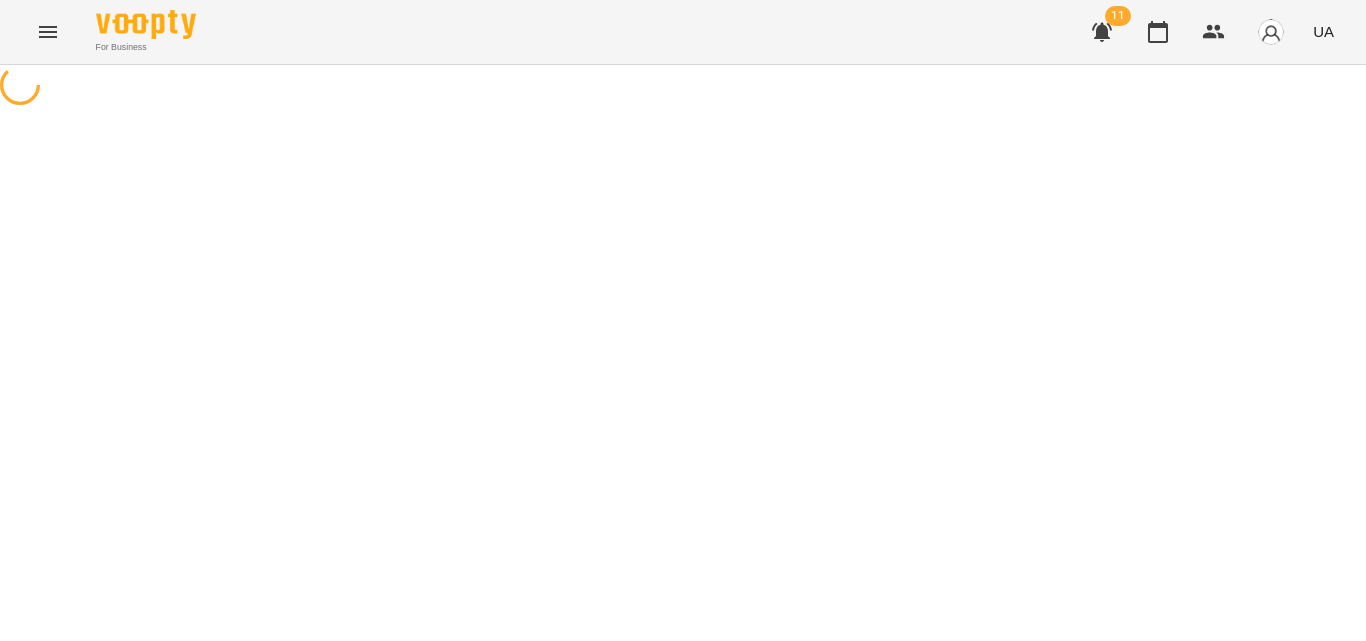 scroll, scrollTop: 0, scrollLeft: 0, axis: both 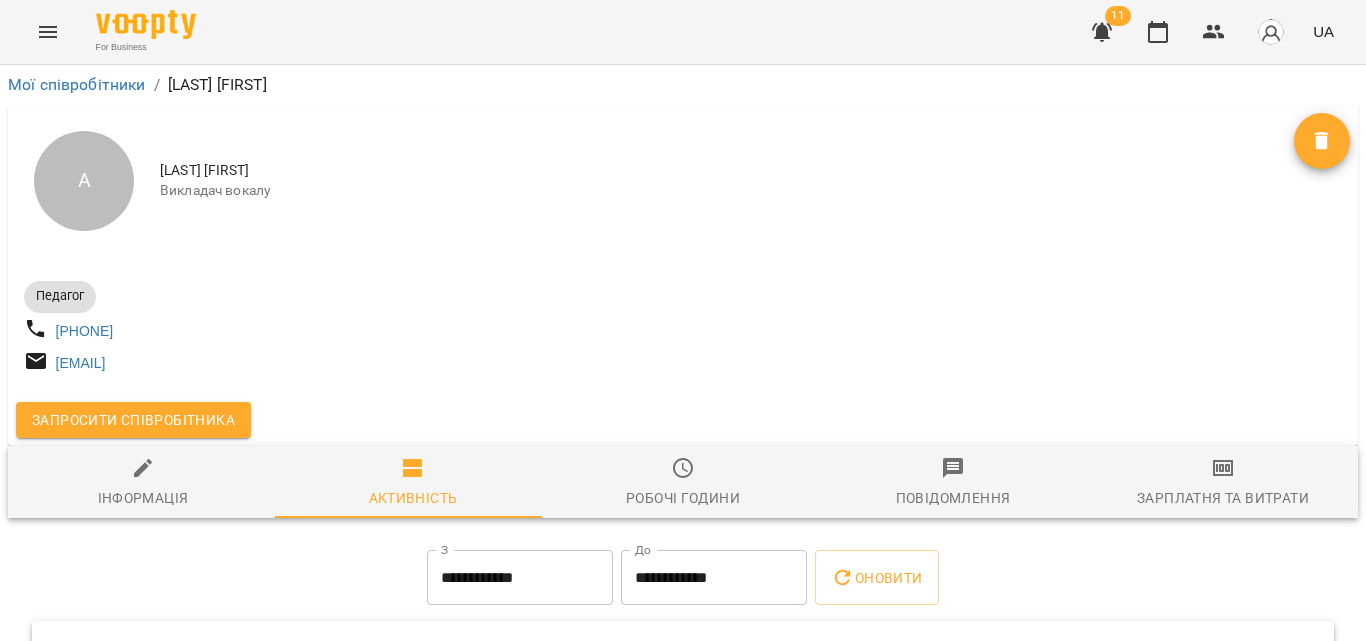 click on "Запросити співробітника" at bounding box center [683, 420] 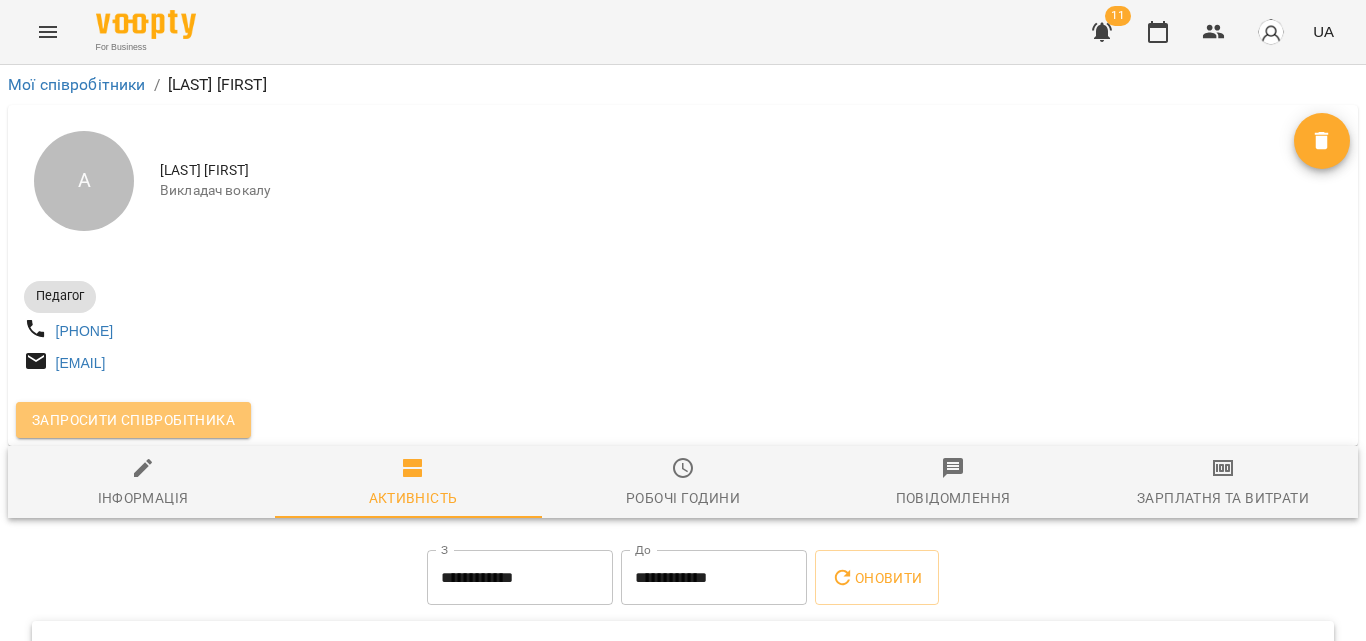 click on "Запросити співробітника" at bounding box center (133, 420) 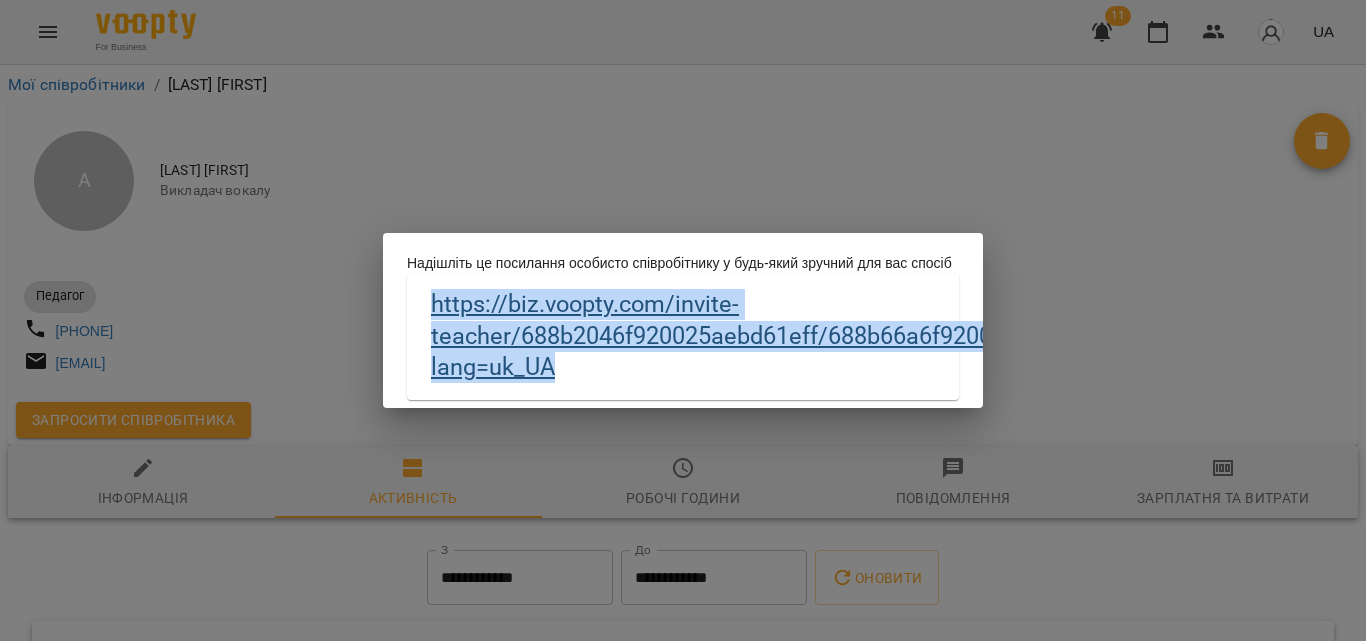 drag, startPoint x: 838, startPoint y: 372, endPoint x: 432, endPoint y: 321, distance: 409.19067 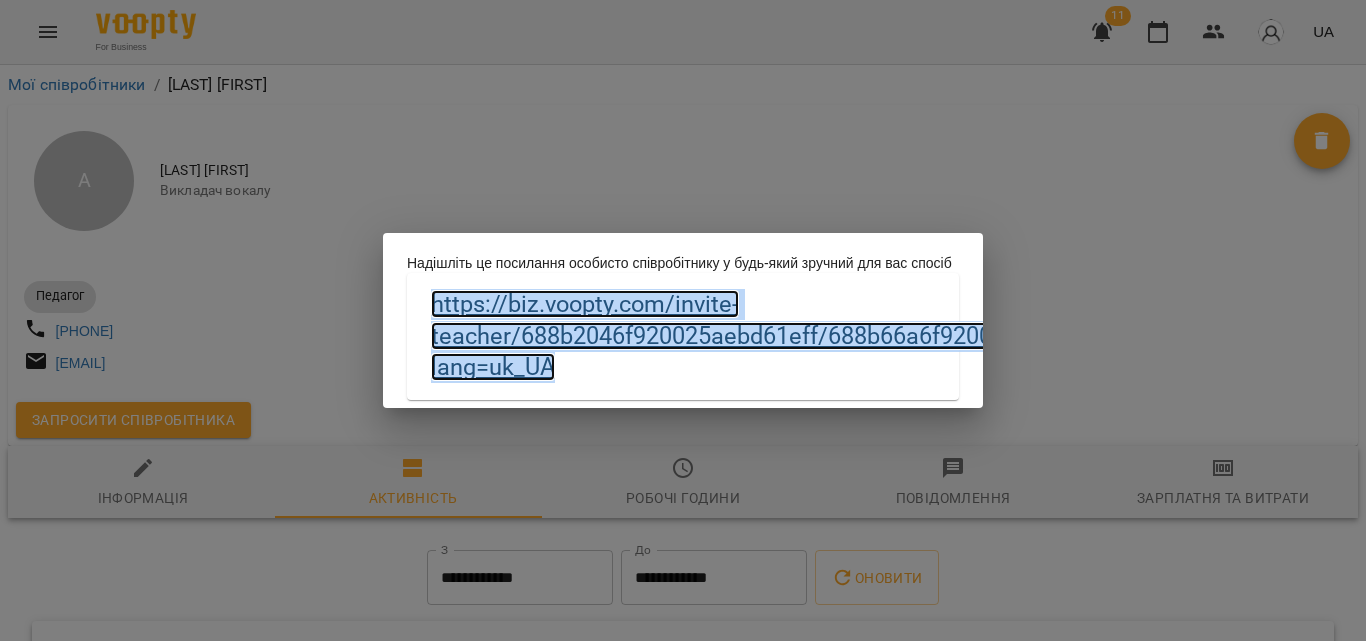 copy on "https://biz.voopty.com /invite-teacher/[ID]/[ID]?lang=uk_UA" 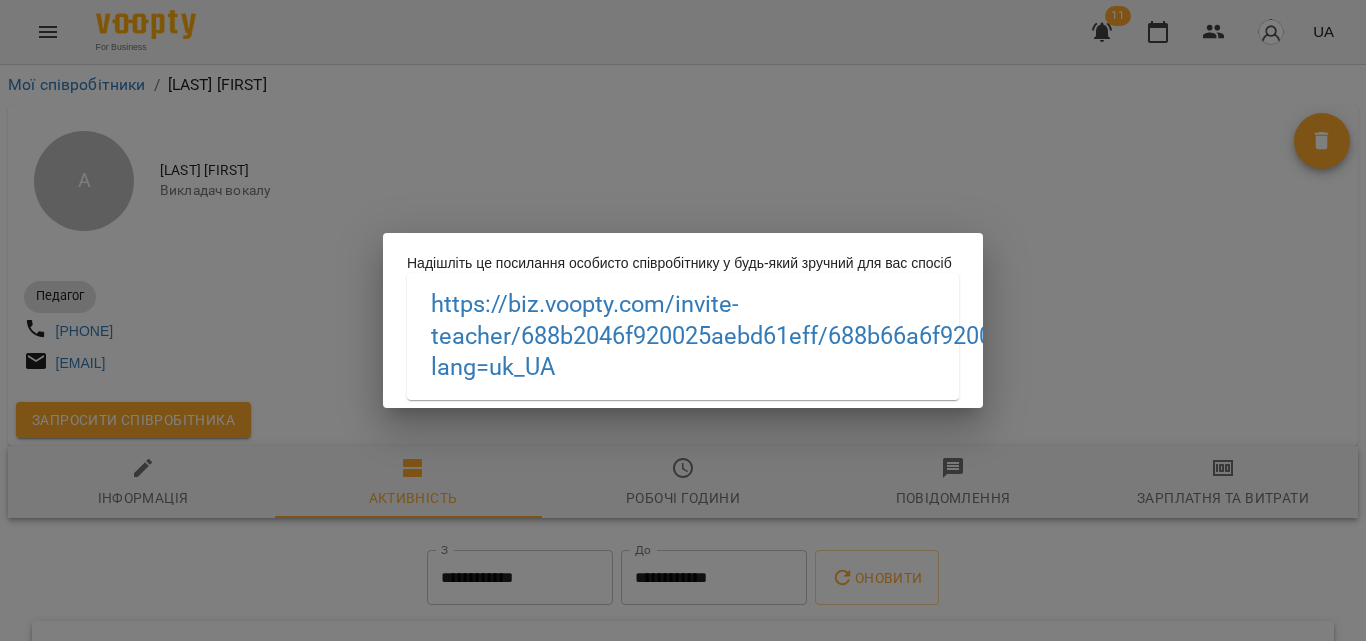 click on "https://biz.voopty.com /invite-teacher/[ID]/[ID]?lang=uk_UA" at bounding box center [683, 320] 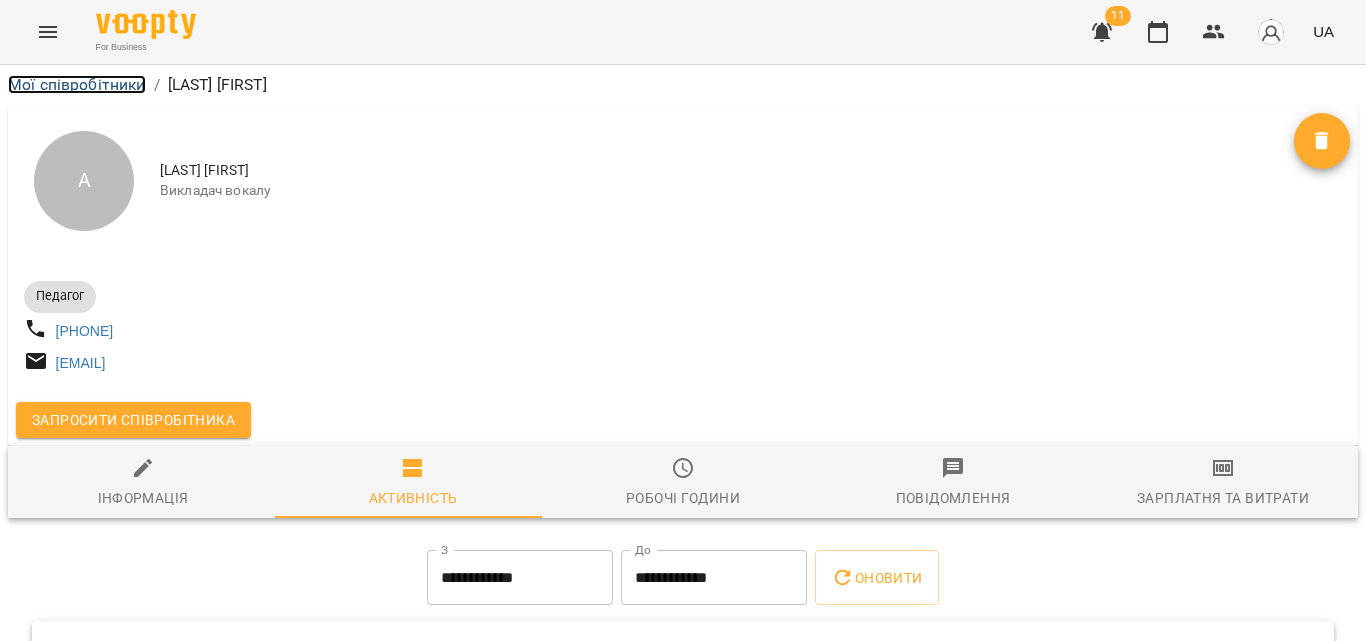 click on "Мої співробітники" at bounding box center (77, 84) 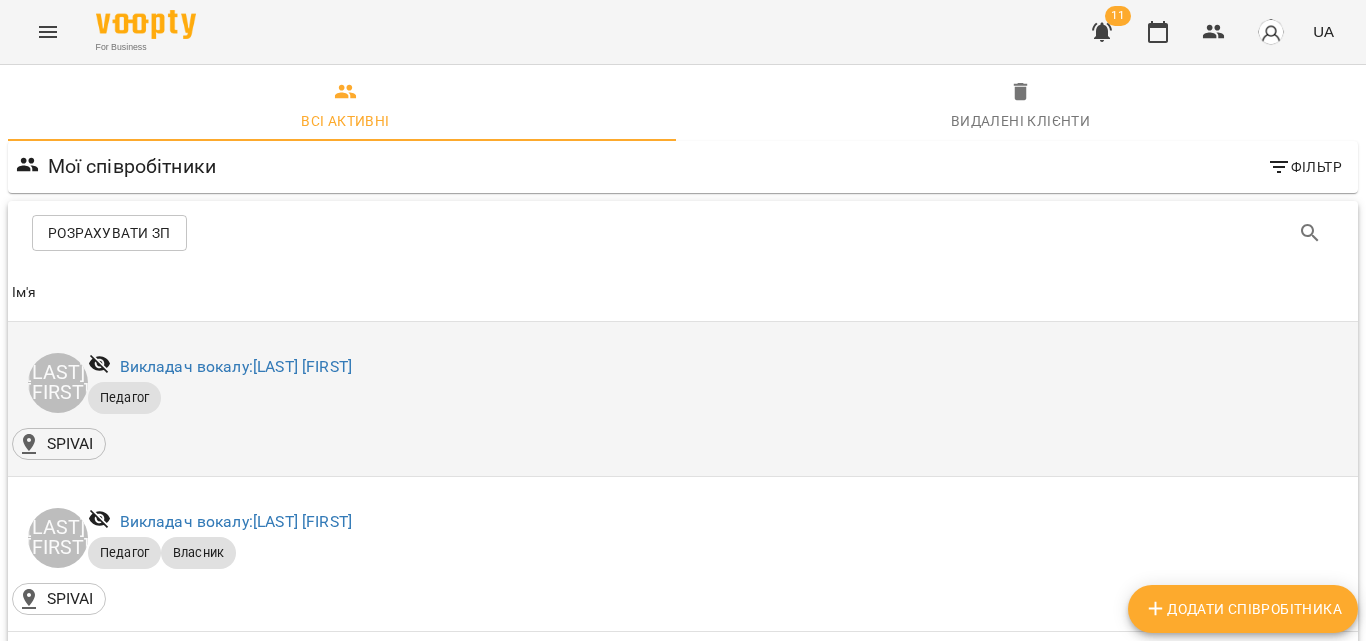 scroll, scrollTop: 500, scrollLeft: 0, axis: vertical 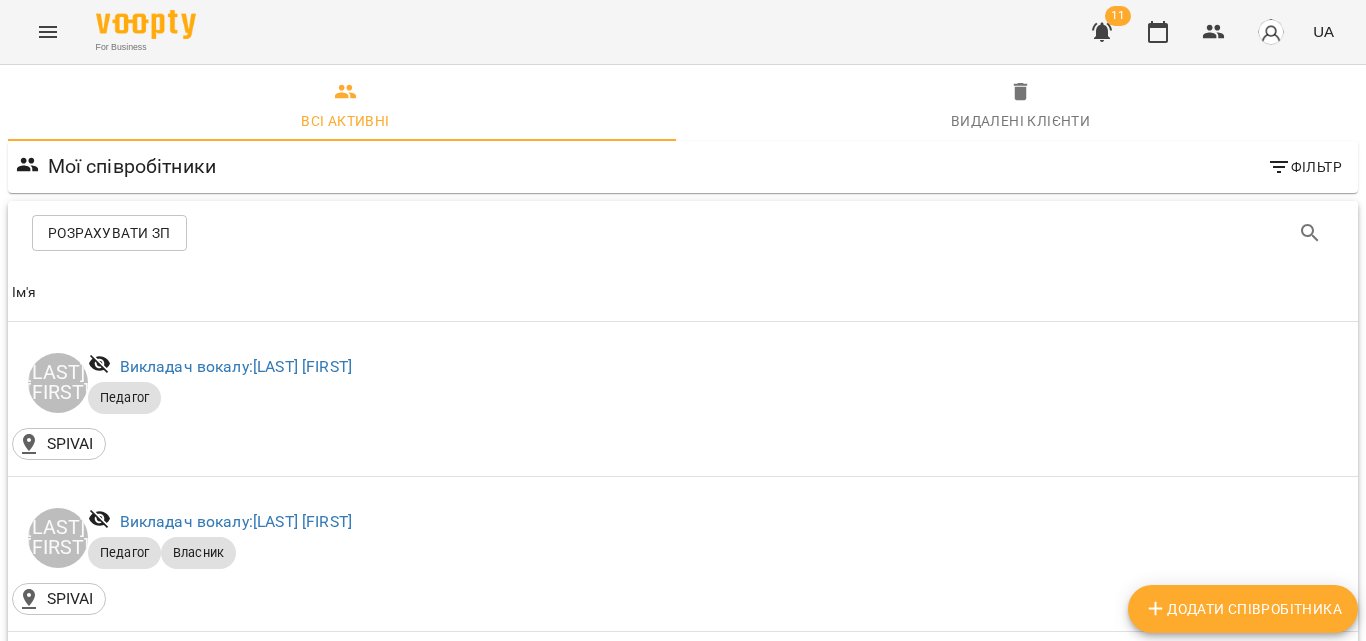 click on "Викладач фортепіано:  [LAST] [FIRST]" at bounding box center [252, 676] 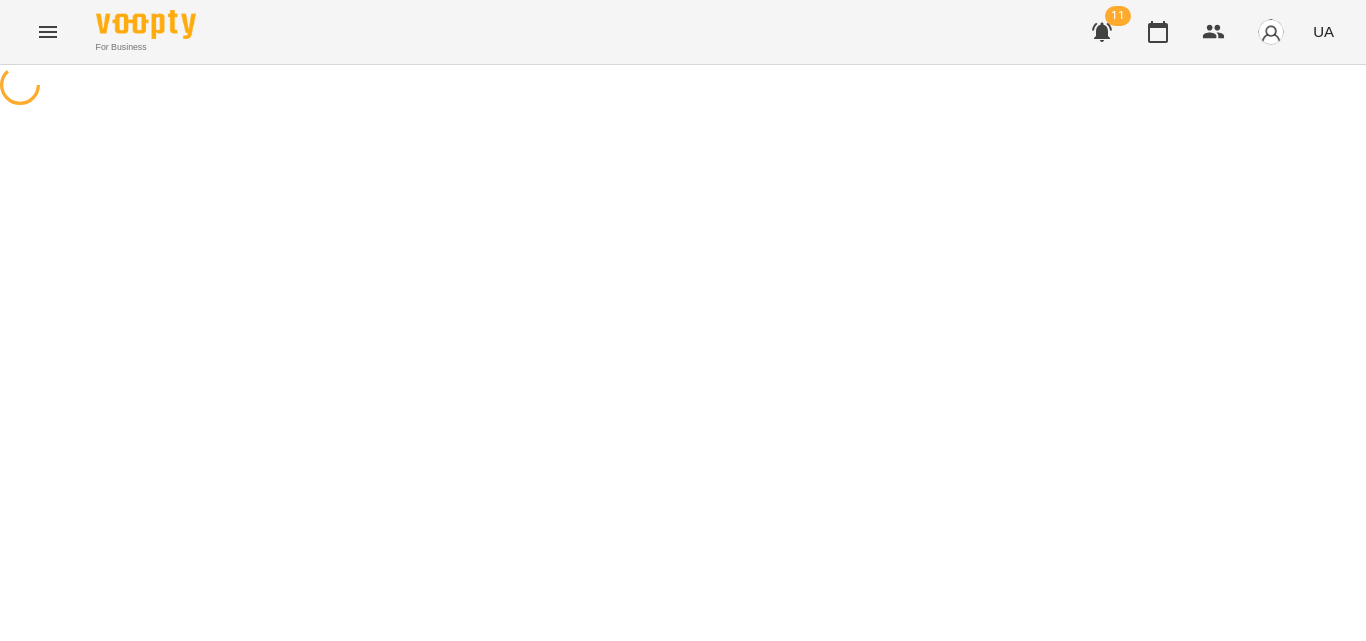 scroll, scrollTop: 0, scrollLeft: 0, axis: both 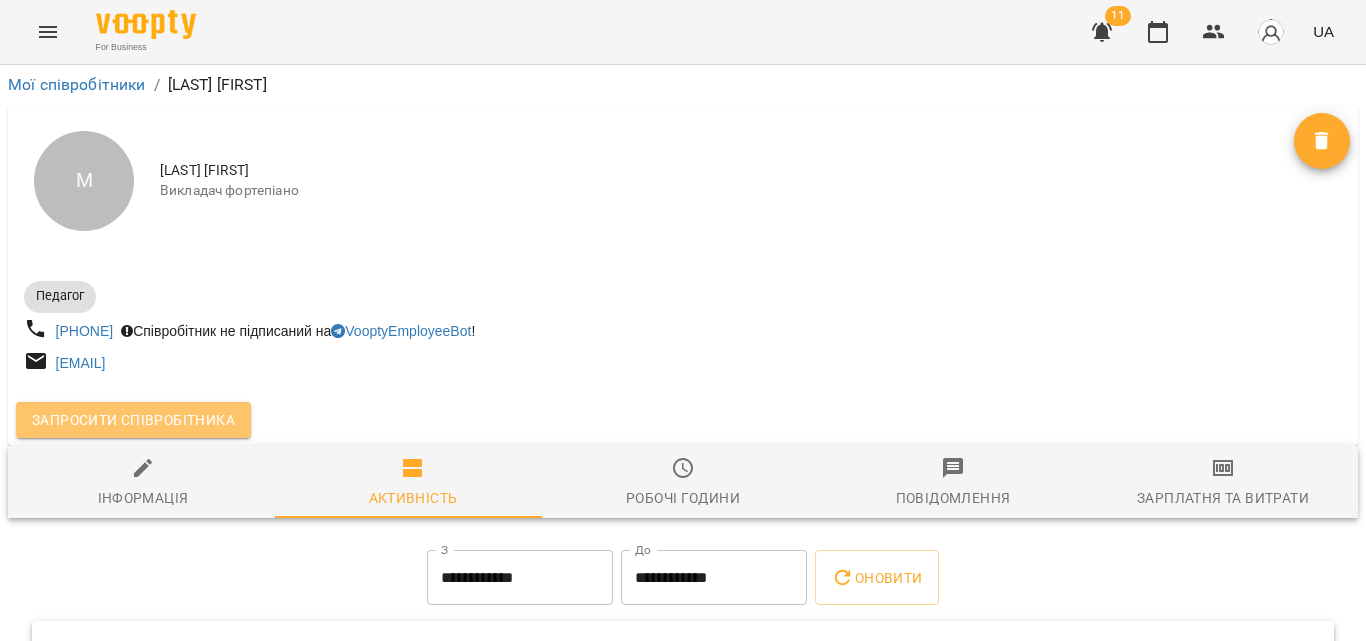 click on "Запросити співробітника" at bounding box center (133, 420) 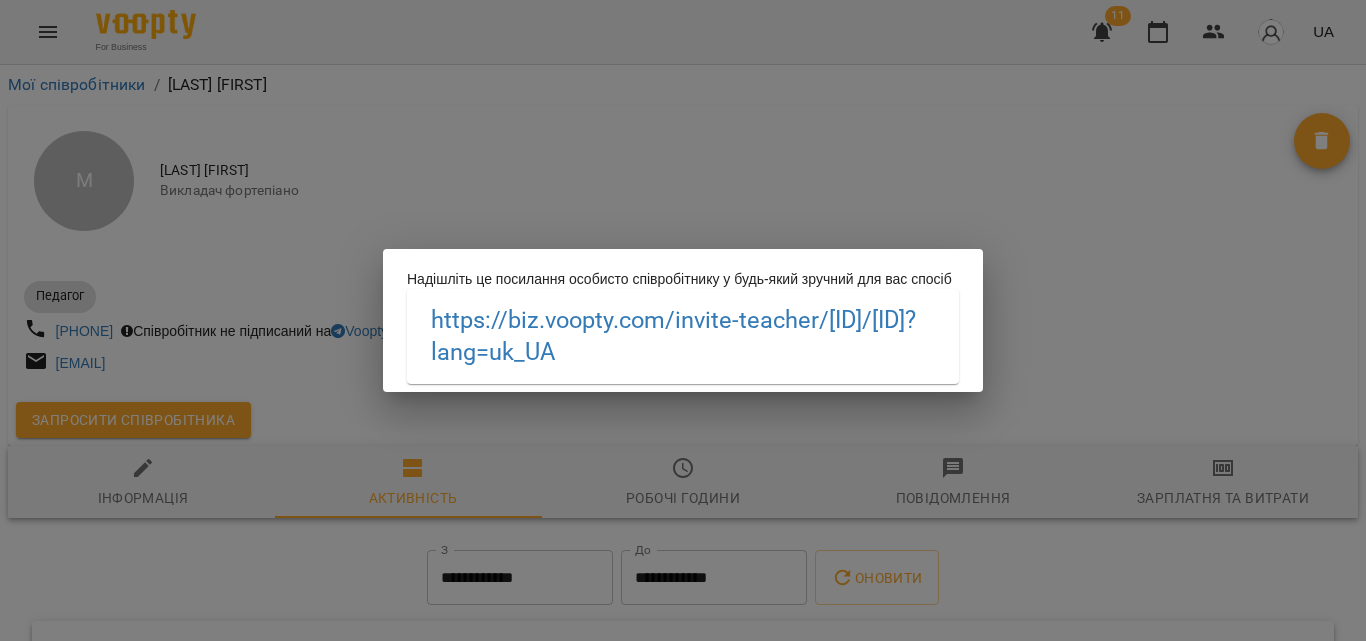 drag, startPoint x: 834, startPoint y: 378, endPoint x: 425, endPoint y: 302, distance: 416.0012 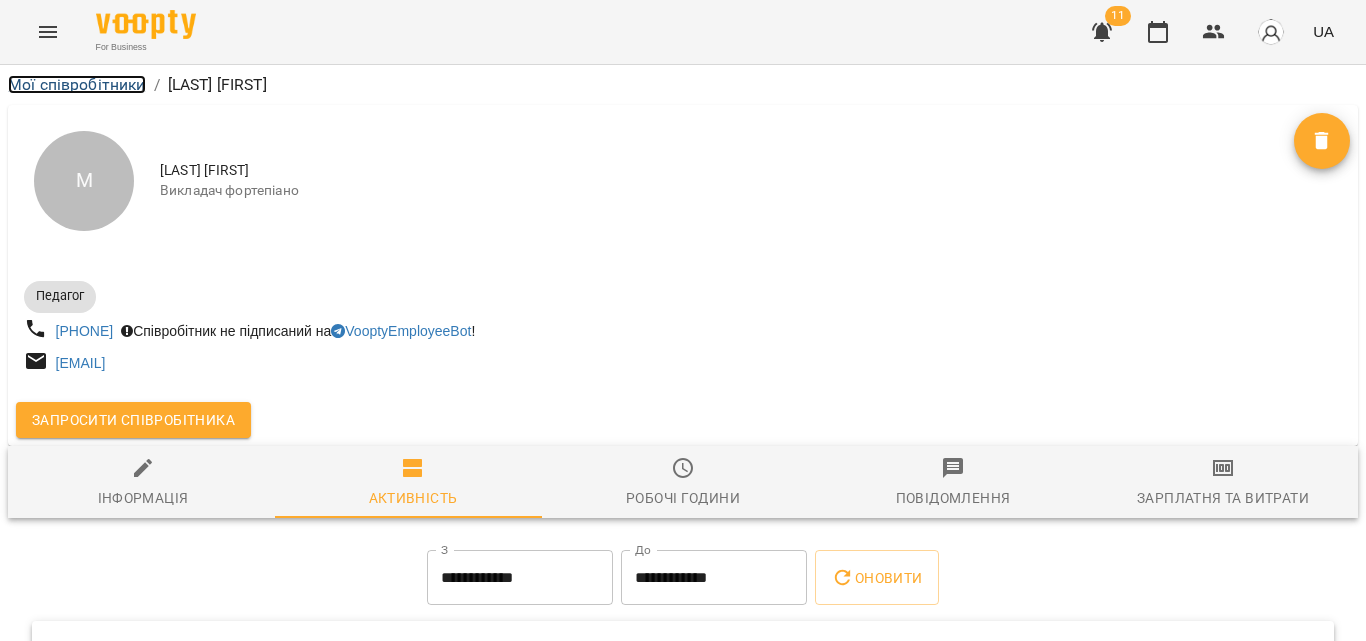 click on "Мої співробітники" at bounding box center (77, 84) 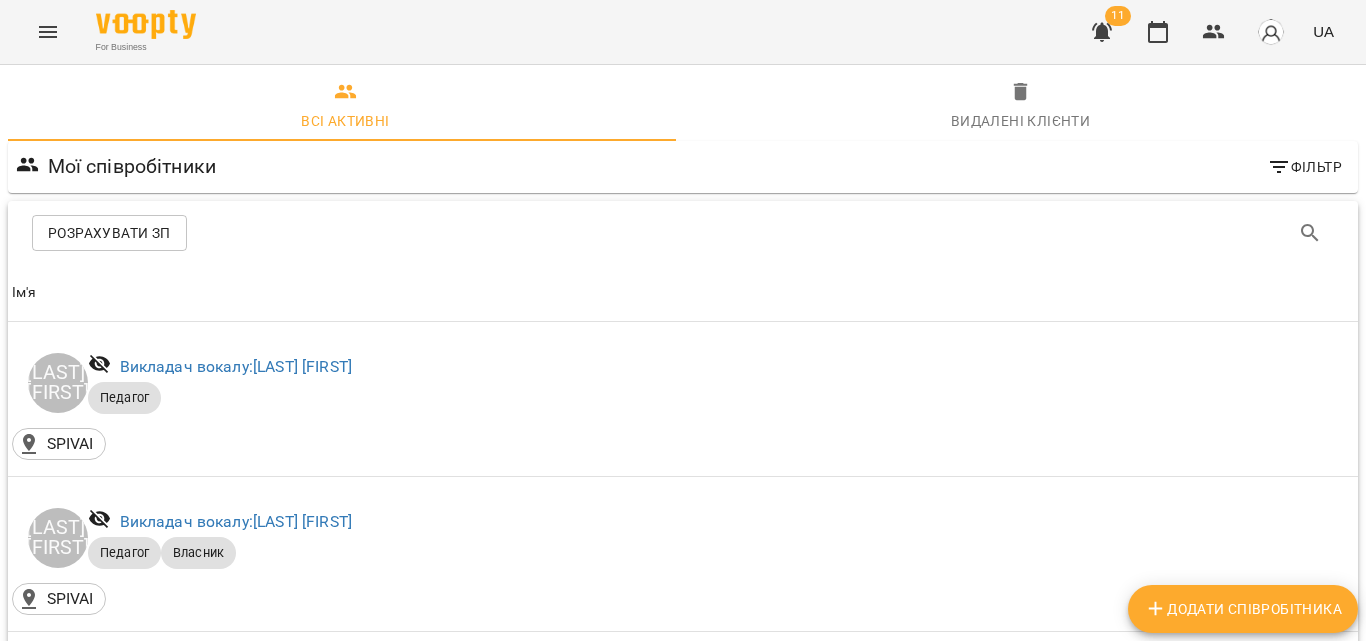 scroll, scrollTop: 800, scrollLeft: 0, axis: vertical 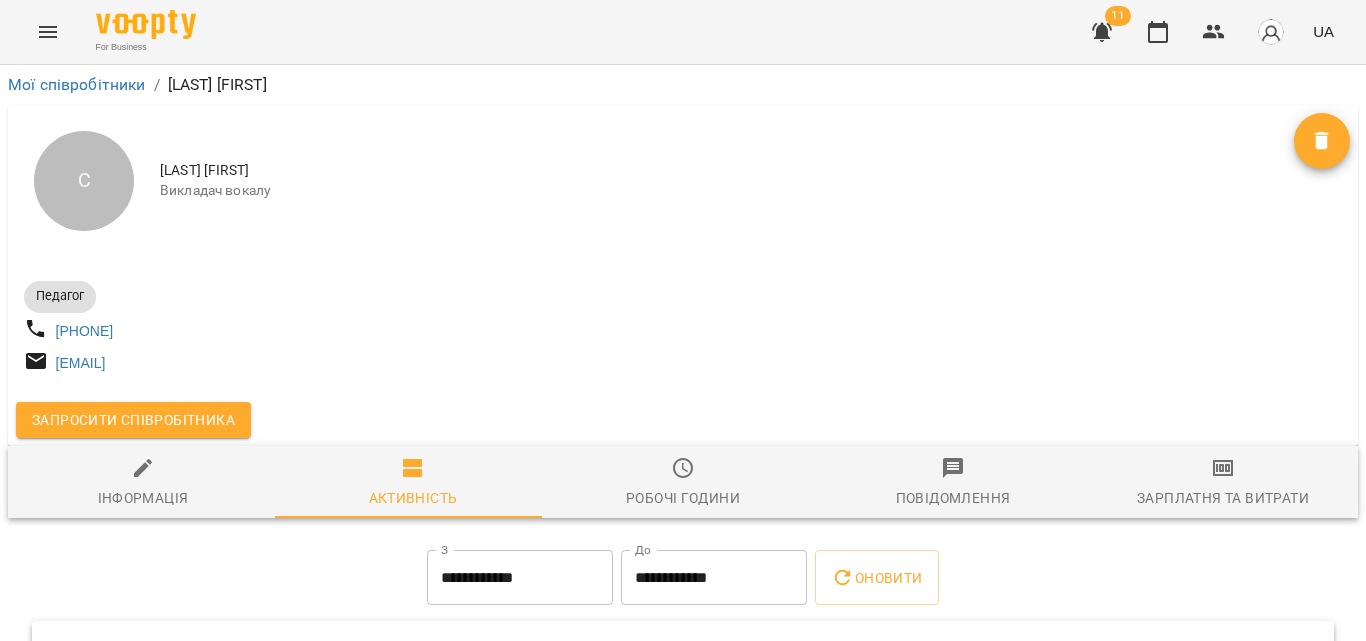 click on "Запросити співробітника" at bounding box center (133, 420) 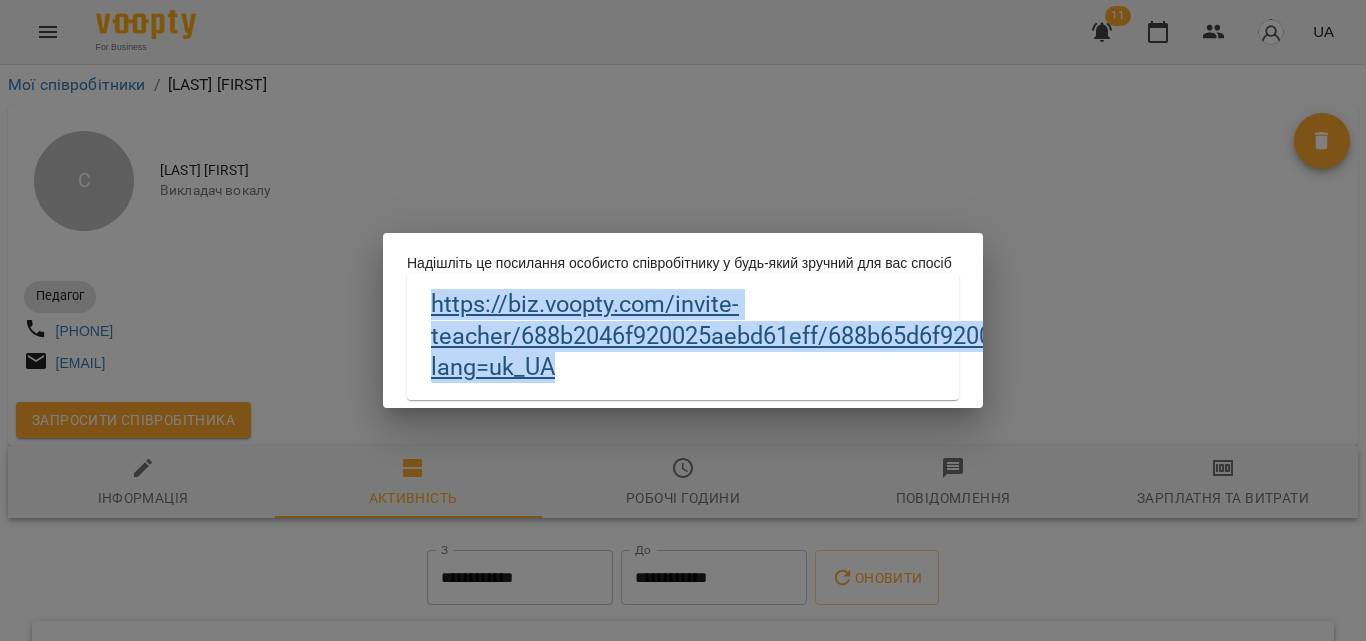 drag, startPoint x: 600, startPoint y: 335, endPoint x: 435, endPoint y: 329, distance: 165.10905 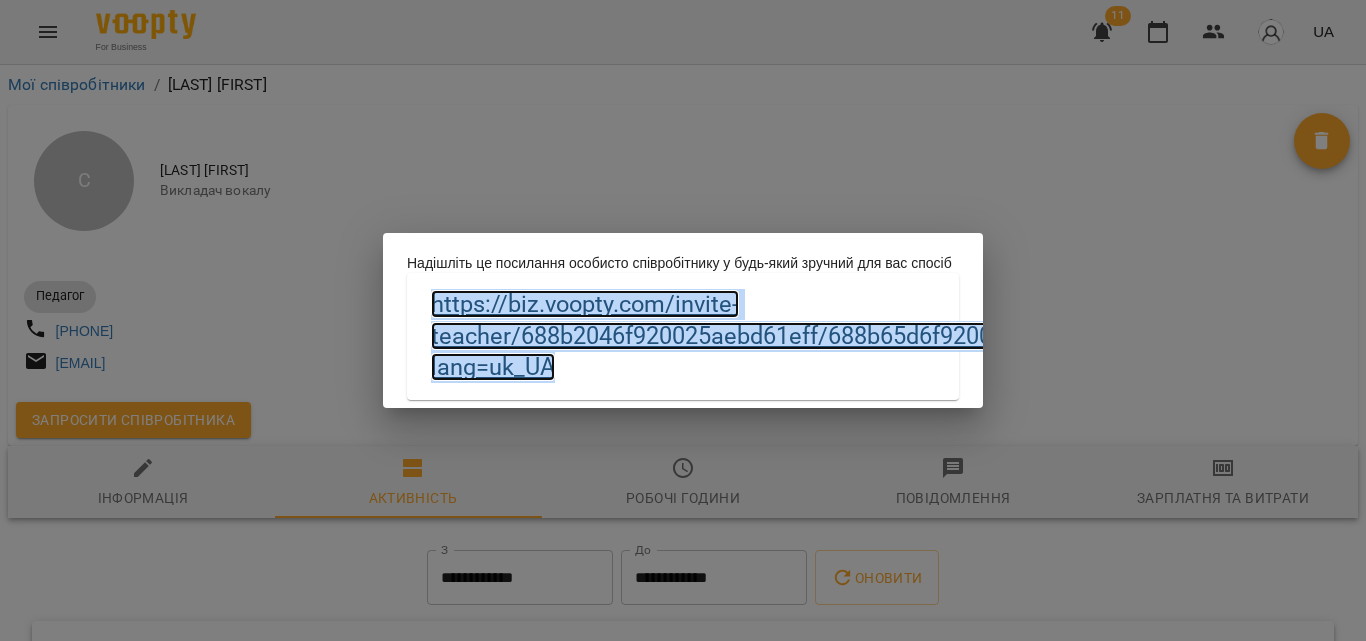 copy on "https://biz.voopty.com /invite-teacher/688b2046f920025aebd61eff/688b65d6f920025aeb3470cd?lang=uk_UA" 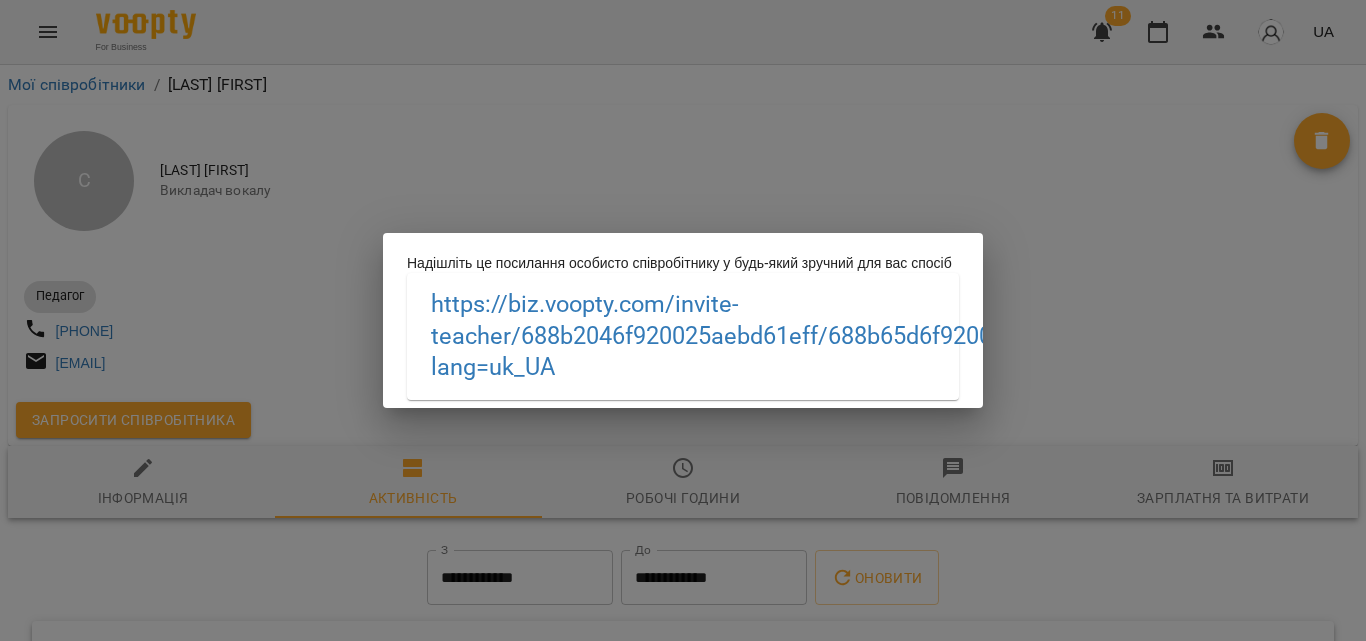 click on "https://biz.voopty.com /invite-teacher/[ID]/[ID]?lang=uk_UA" at bounding box center (683, 320) 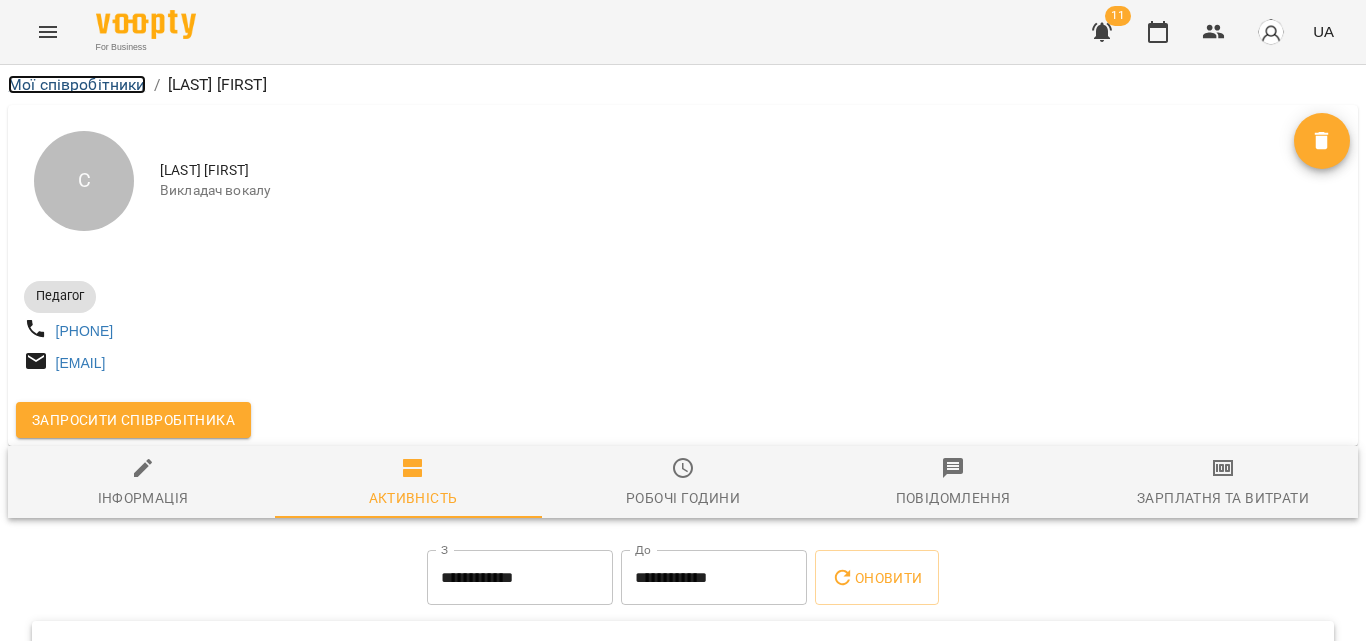 click on "Мої співробітники" at bounding box center (77, 84) 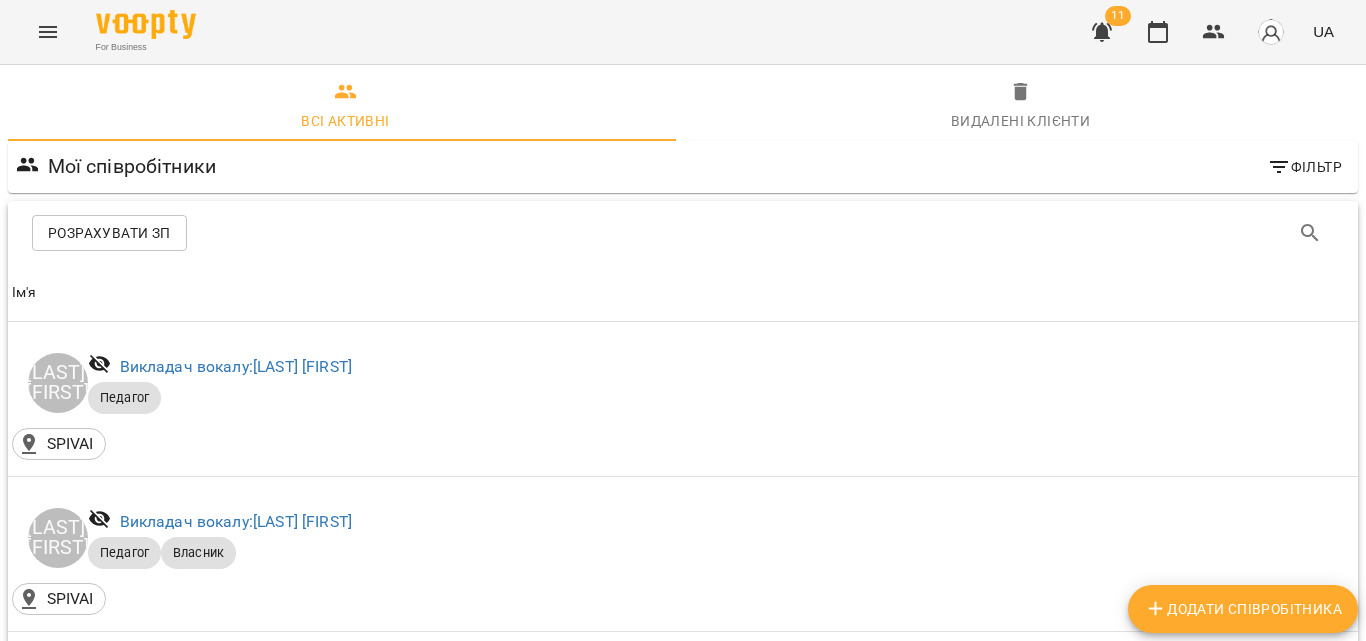 scroll, scrollTop: 300, scrollLeft: 0, axis: vertical 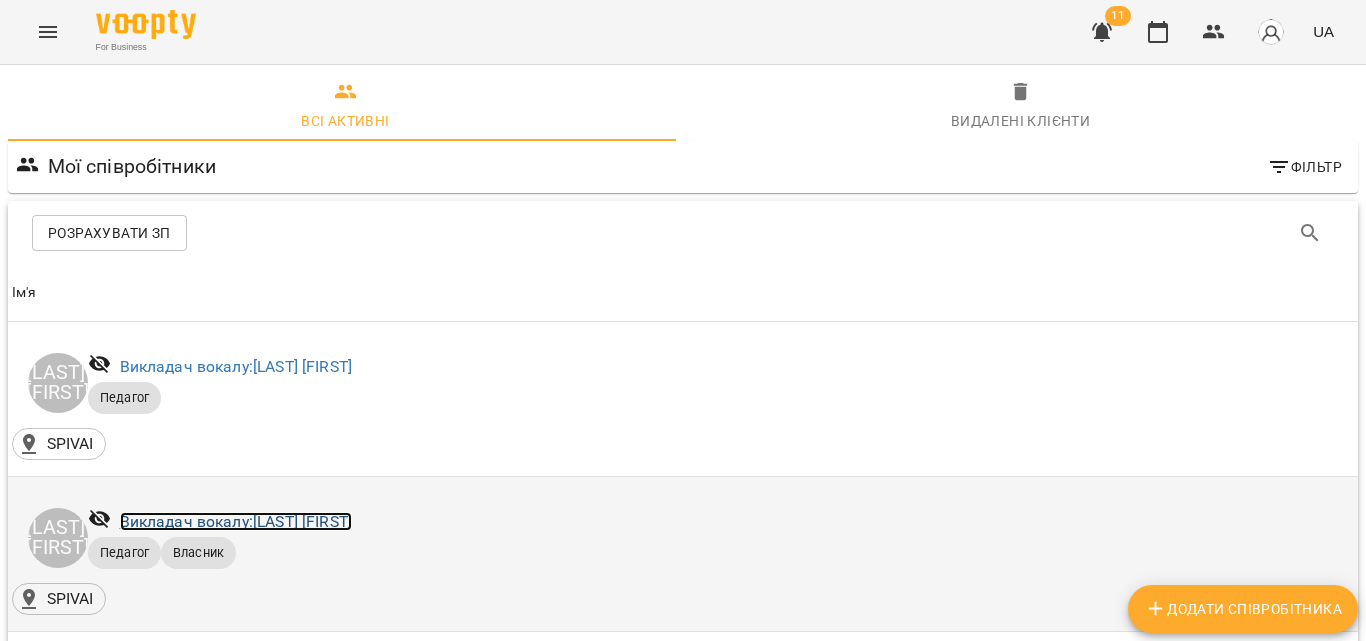 click on "Викладач вокалу:  [FIRST] [FIRST]" at bounding box center [236, 521] 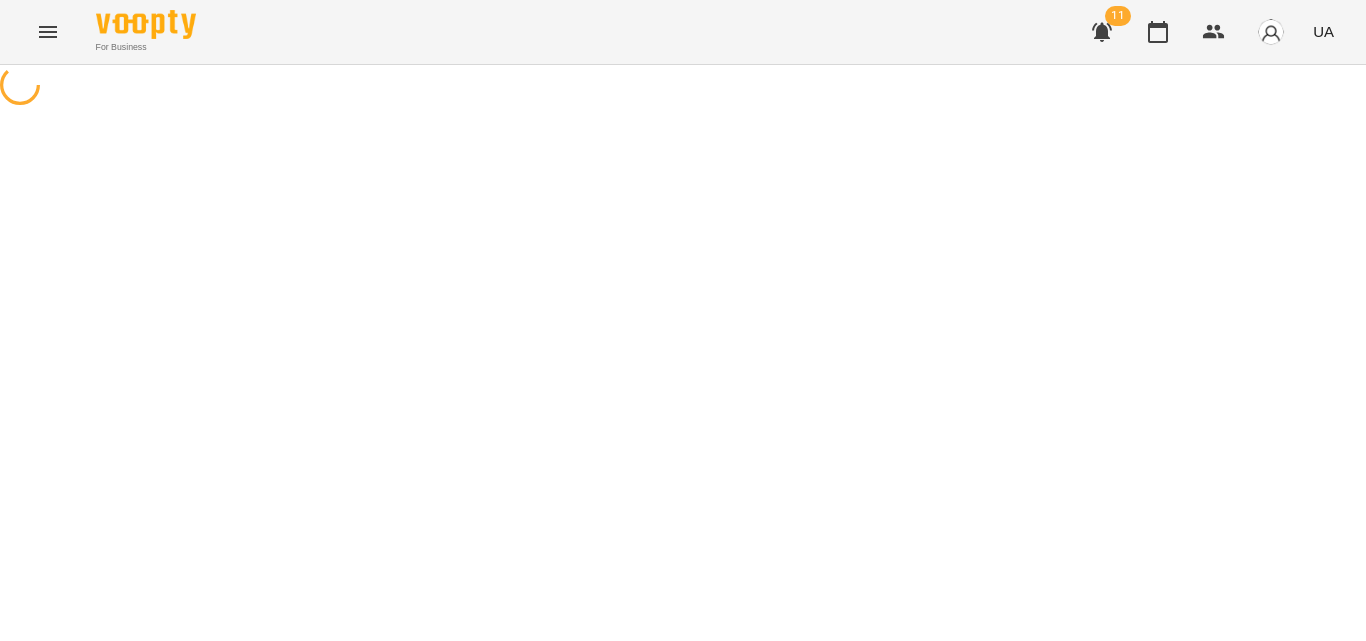 scroll, scrollTop: 0, scrollLeft: 0, axis: both 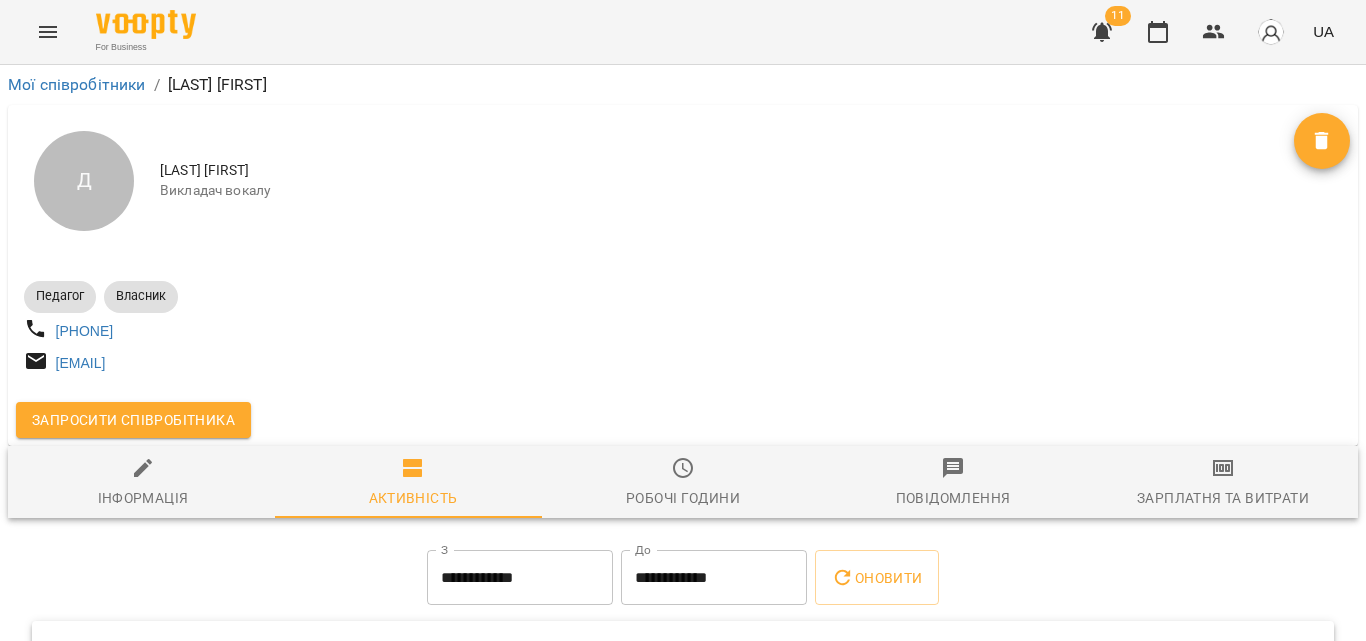 click on "Запросити співробітника" at bounding box center (133, 420) 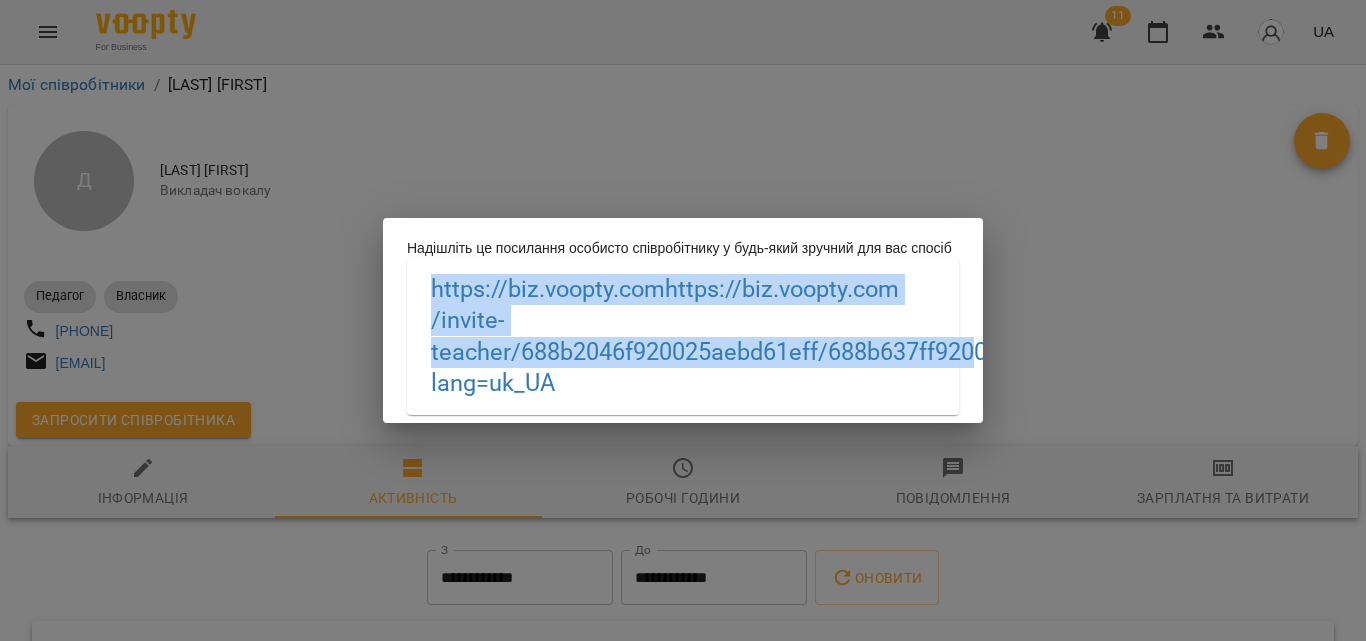 drag, startPoint x: 802, startPoint y: 384, endPoint x: 366, endPoint y: 303, distance: 443.46027 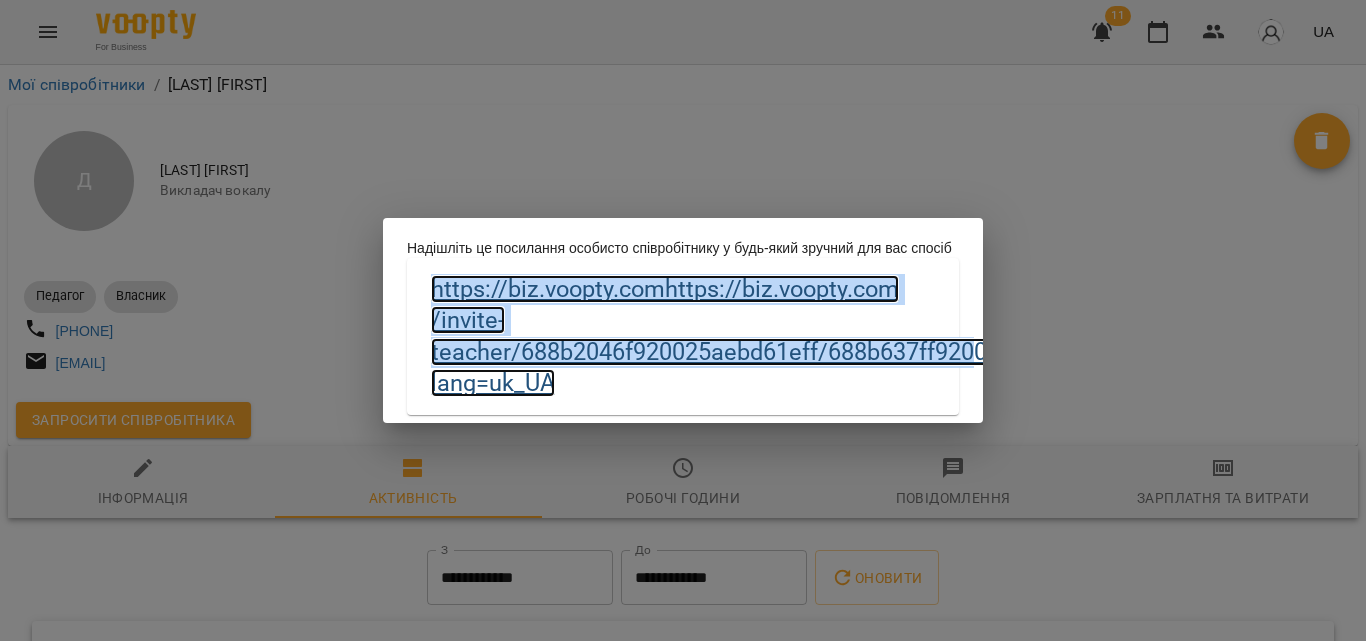 copy on "https://biz.voopty.com /invite-teacher/688b2046f920025aebd61eff/688b637ff920025aeb315943?lang=uk_UA" 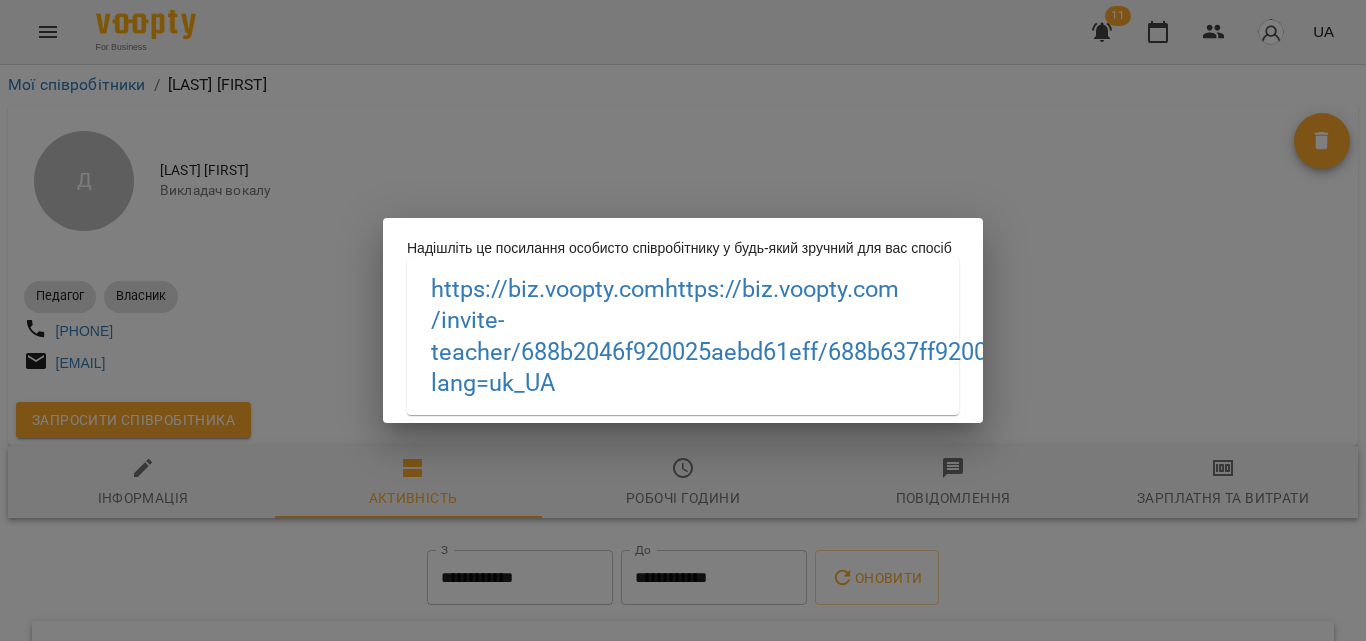click on "Надішліть це посилання особисто співробітнику у будь-який зручний для вас спосіб https://biz.voopty.com /invite-teacher/688b2046f920025aebd61eff/688b637ff920025aeb315943?lang=uk_UA" at bounding box center (683, 320) 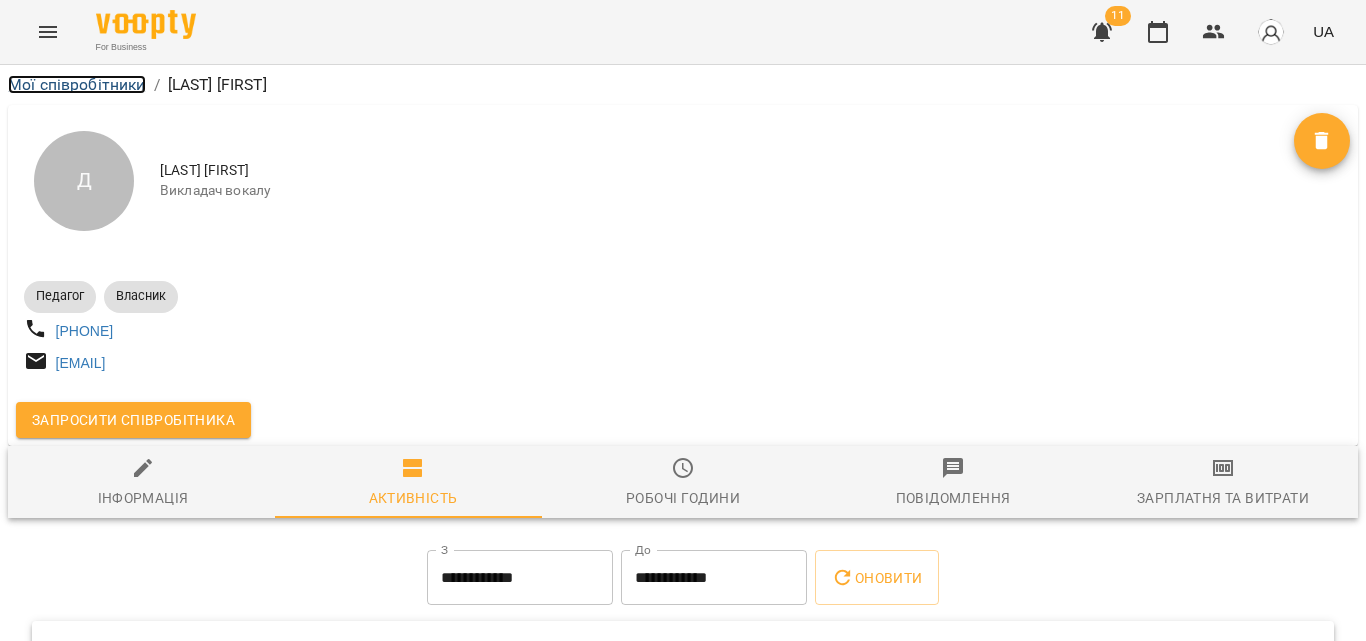 click on "Мої співробітники" at bounding box center [77, 84] 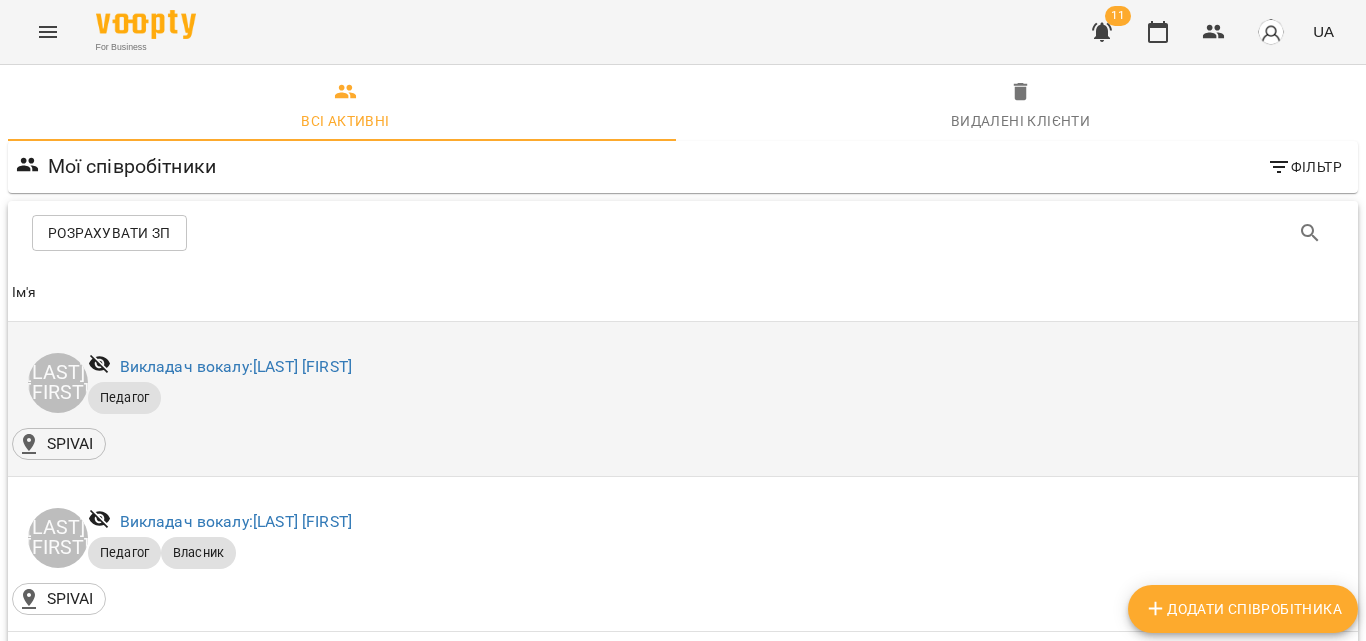 scroll, scrollTop: 0, scrollLeft: 0, axis: both 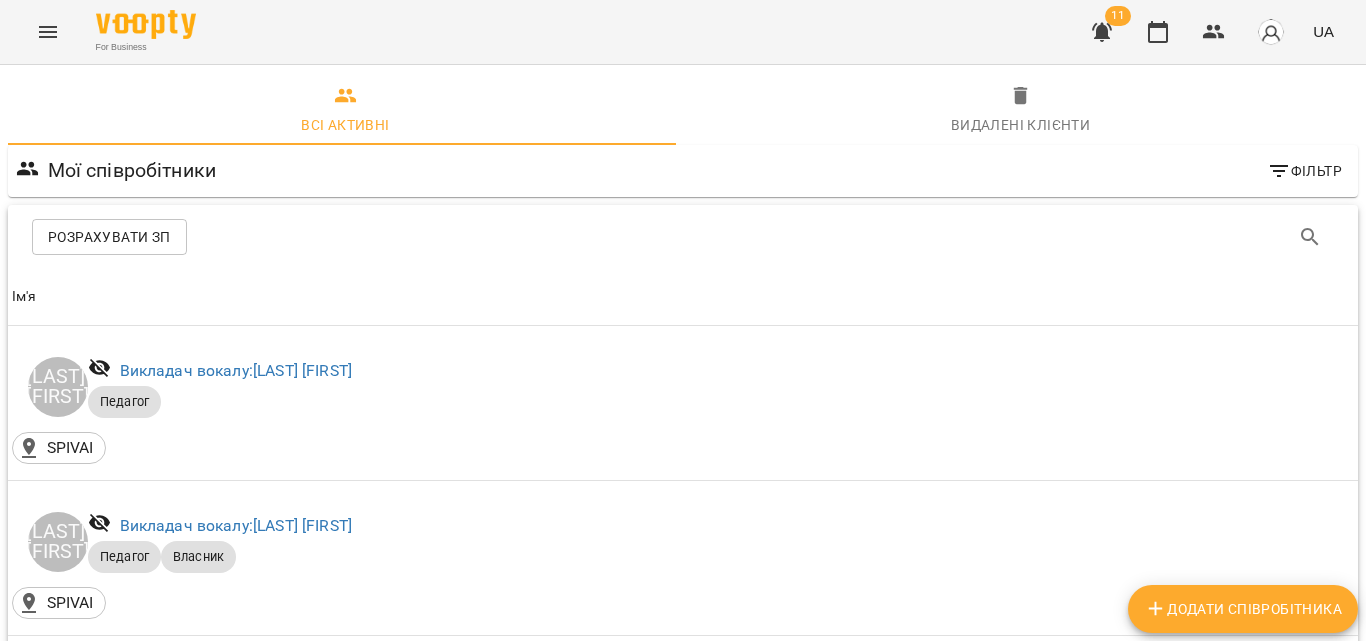 click 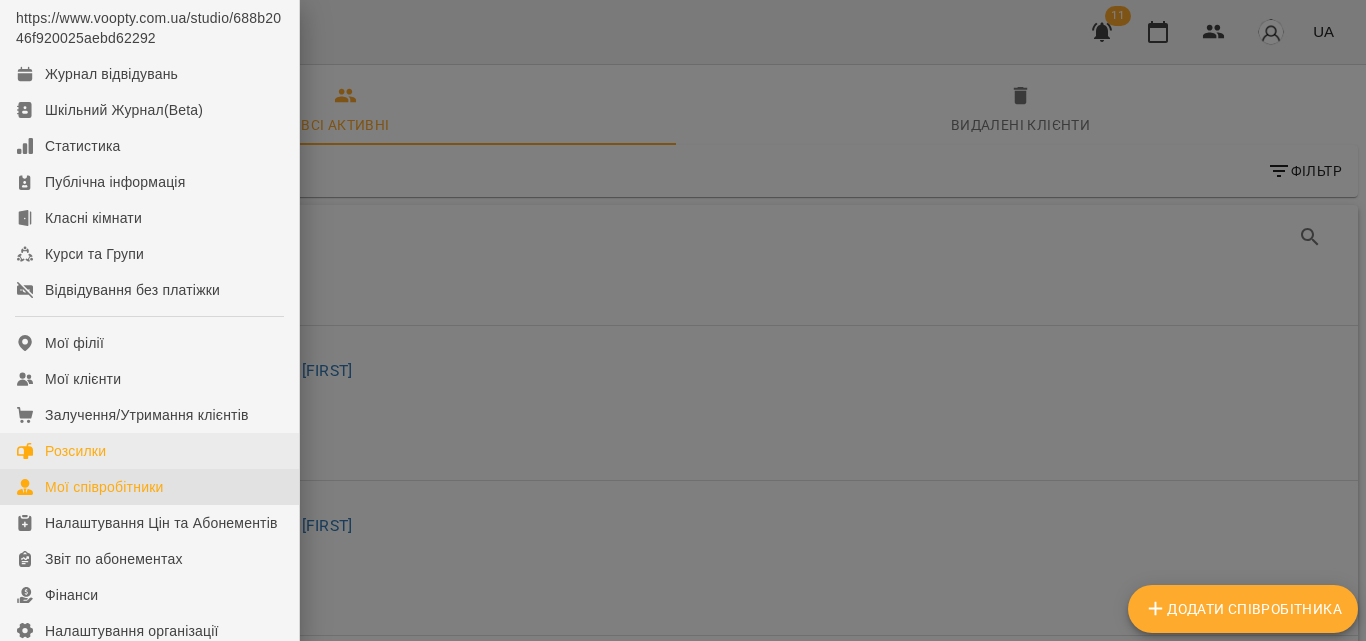 scroll, scrollTop: 0, scrollLeft: 0, axis: both 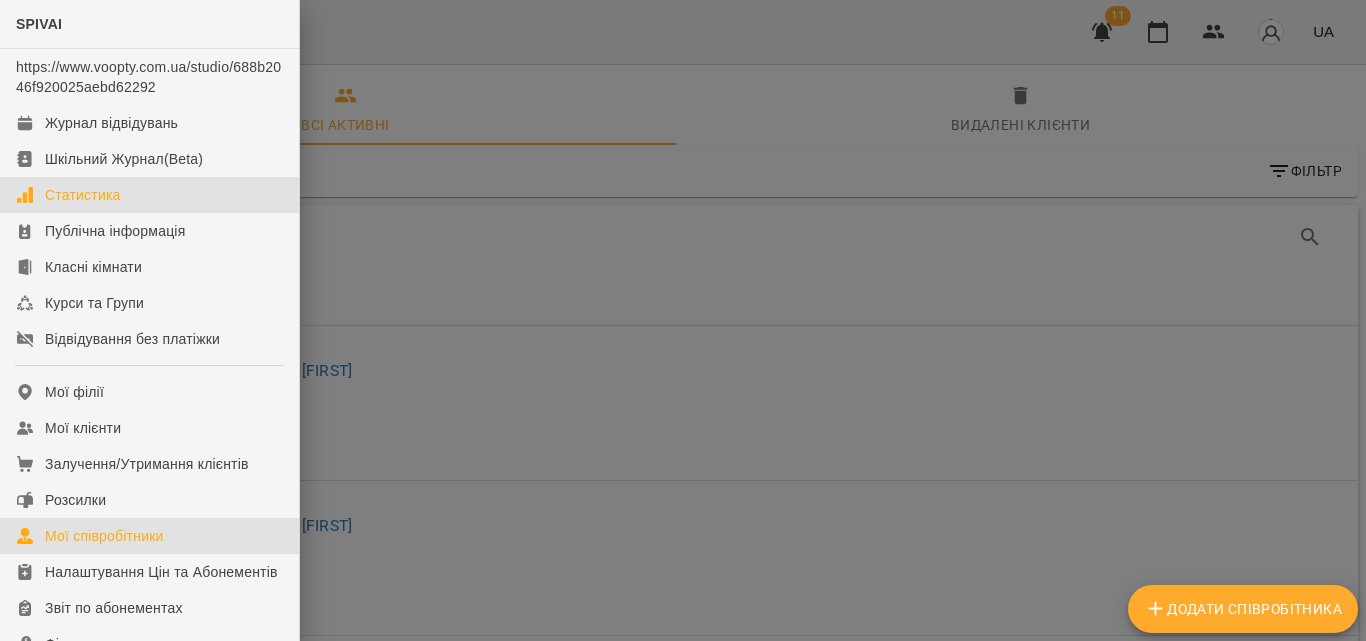 click on "Статистика" at bounding box center (83, 195) 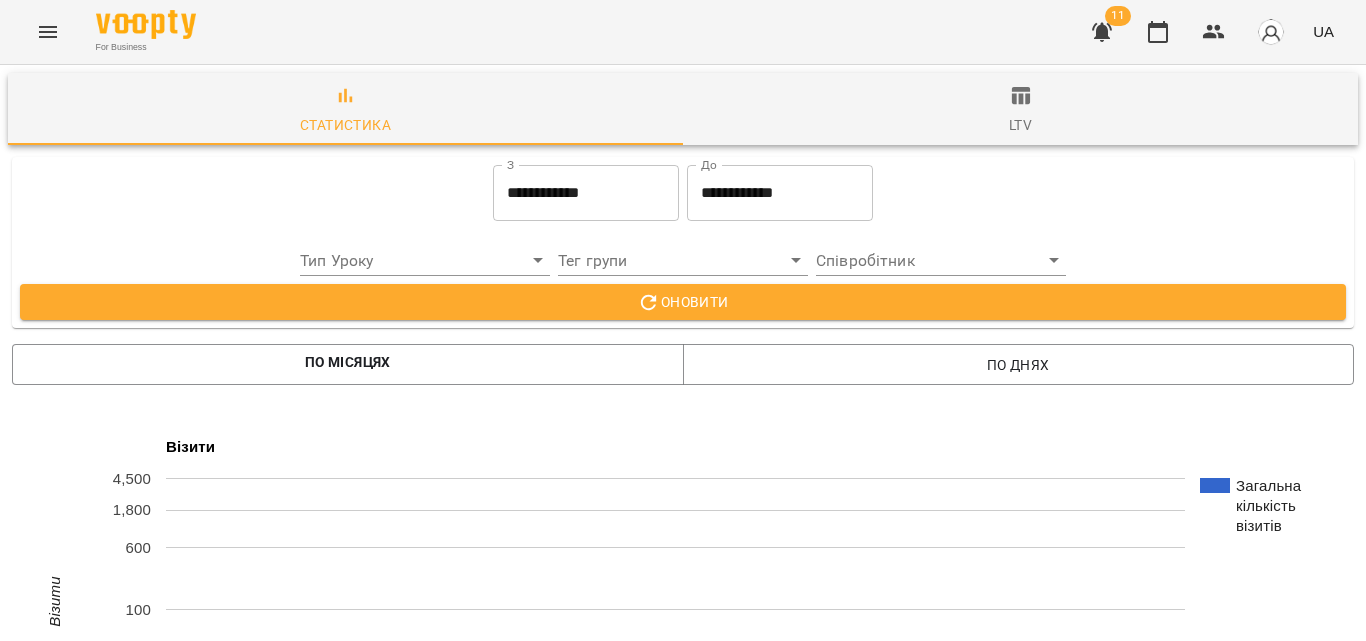 click 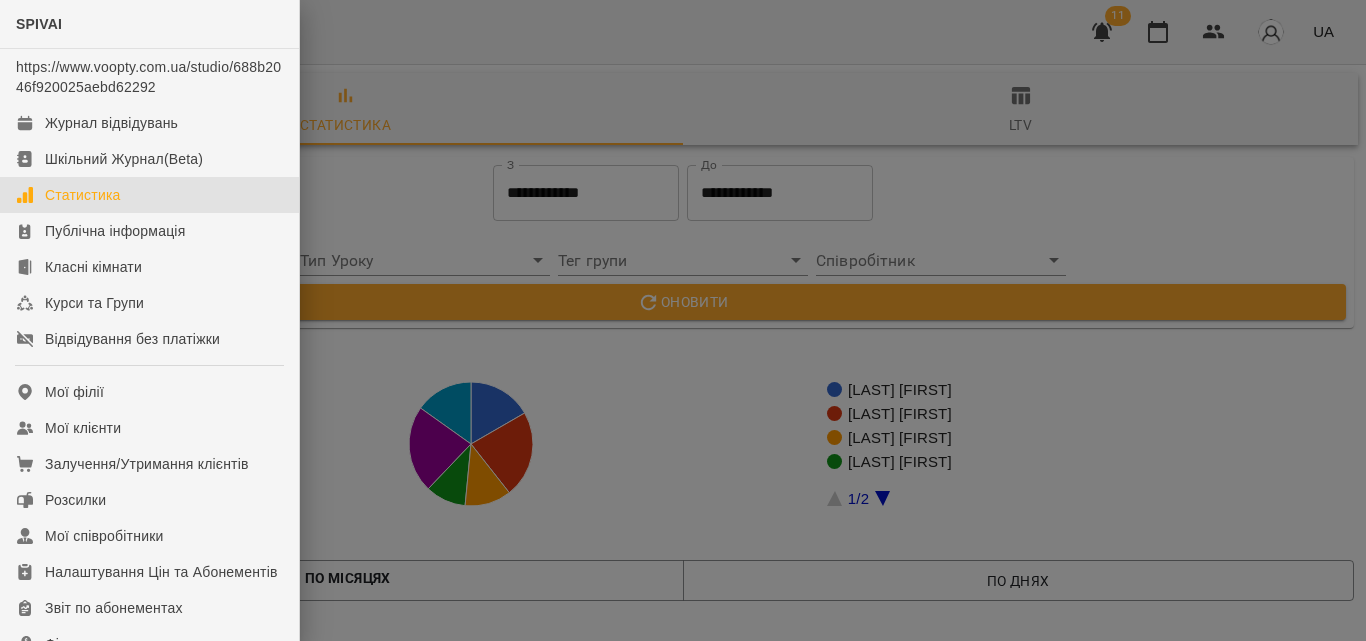 click at bounding box center [683, 320] 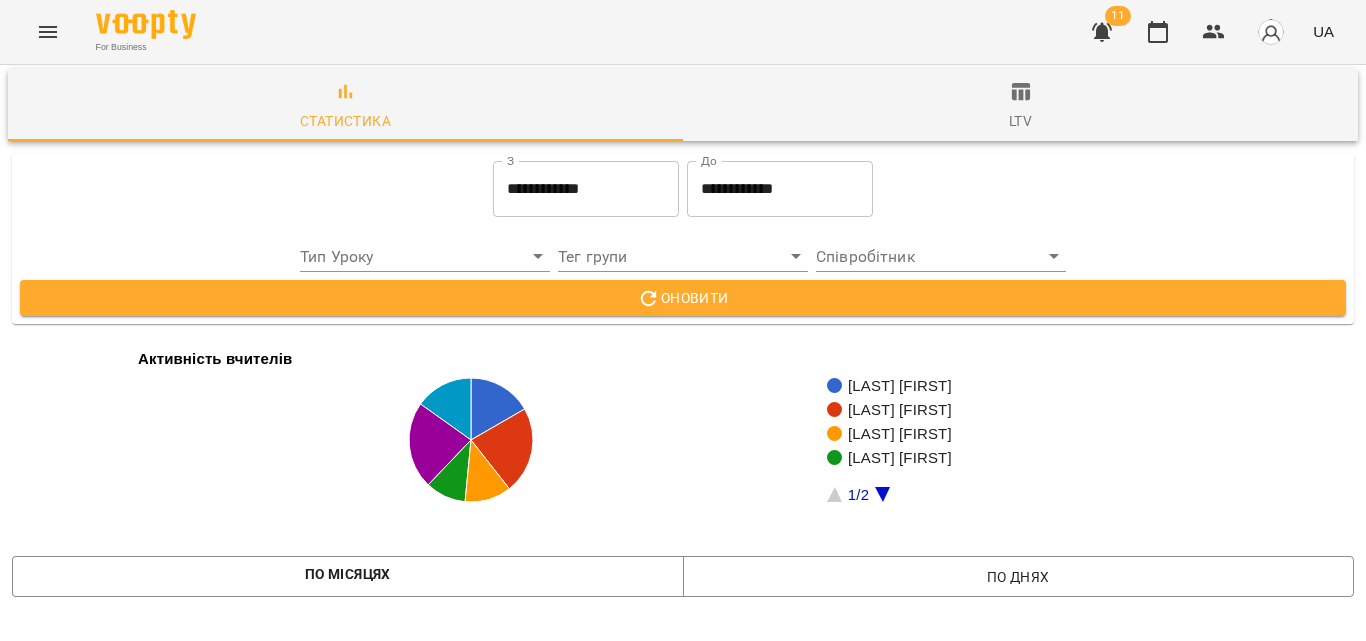 scroll, scrollTop: 300, scrollLeft: 0, axis: vertical 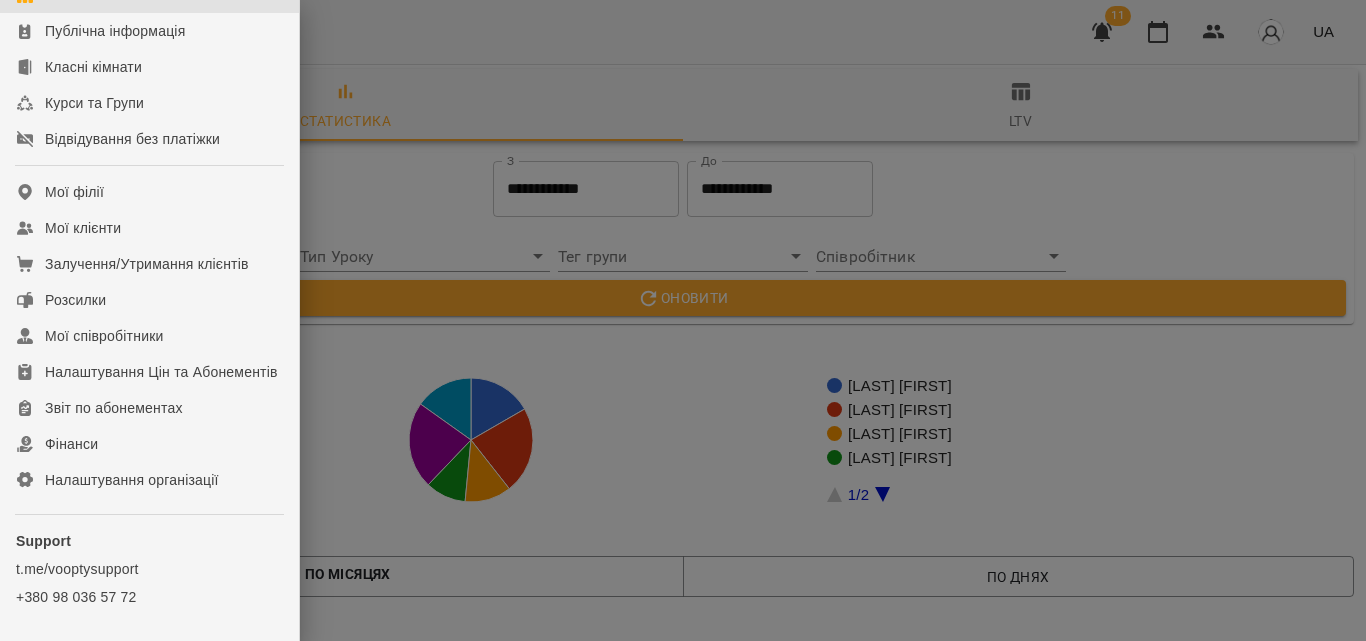 click at bounding box center (683, 320) 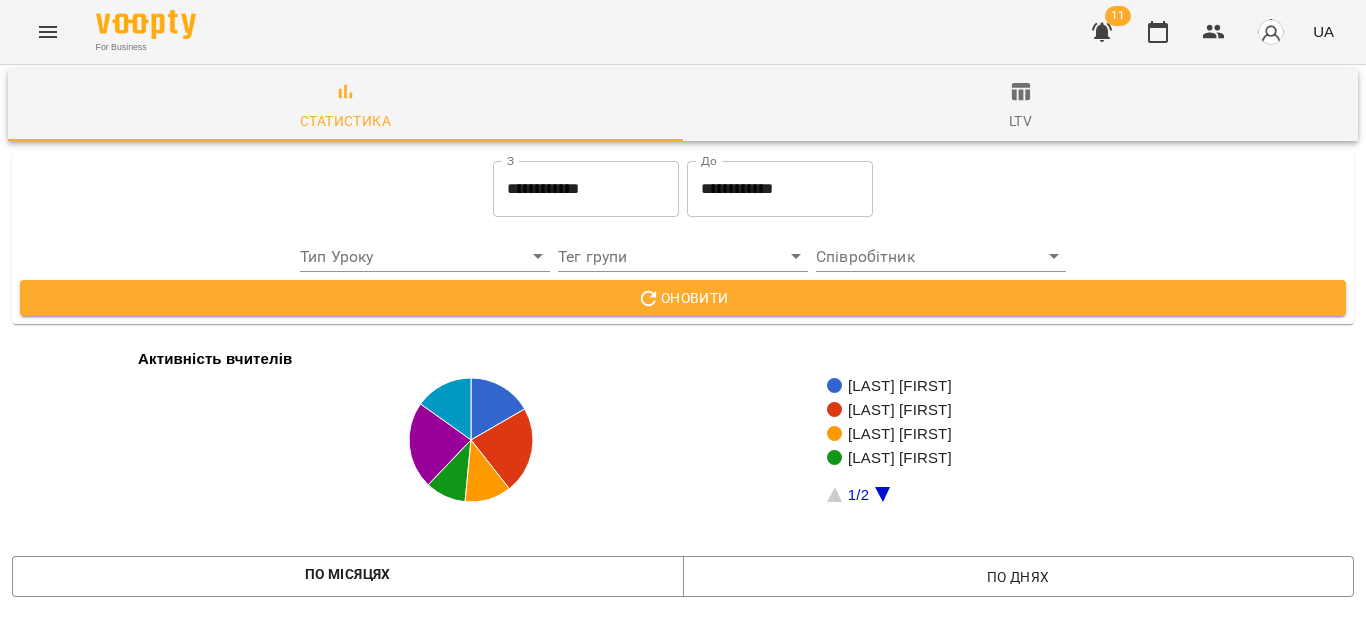 scroll, scrollTop: 1100, scrollLeft: 0, axis: vertical 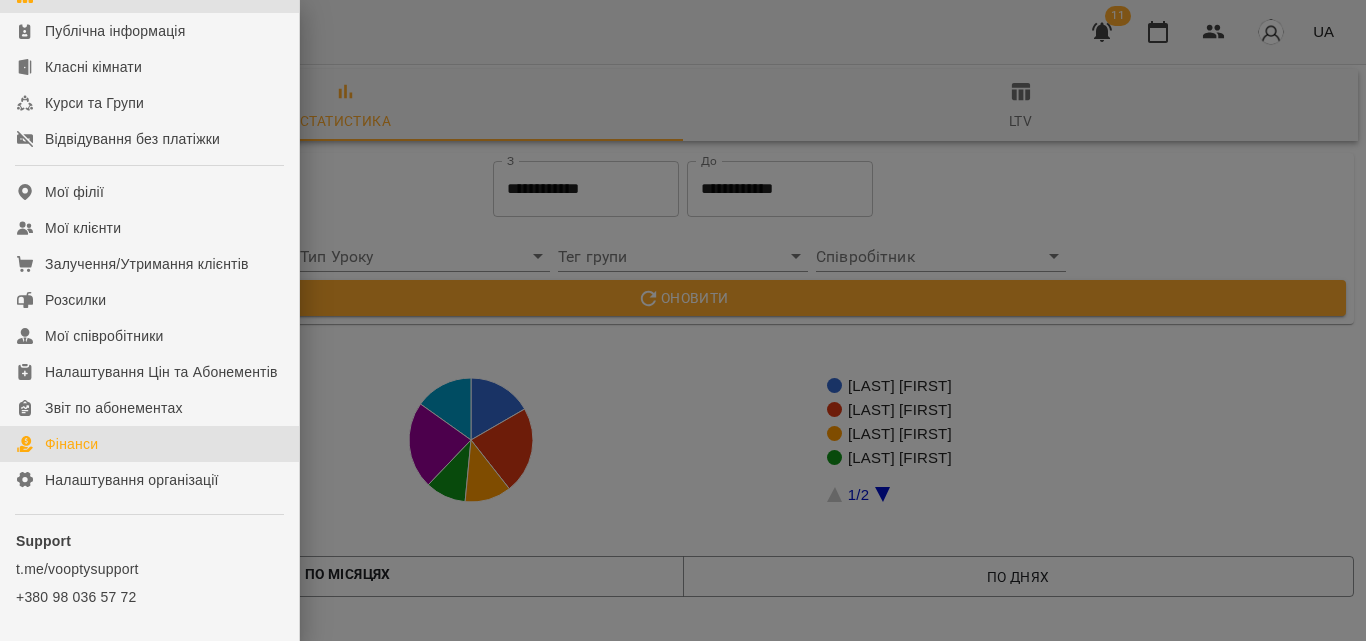 click on "Фінанси" at bounding box center [149, 444] 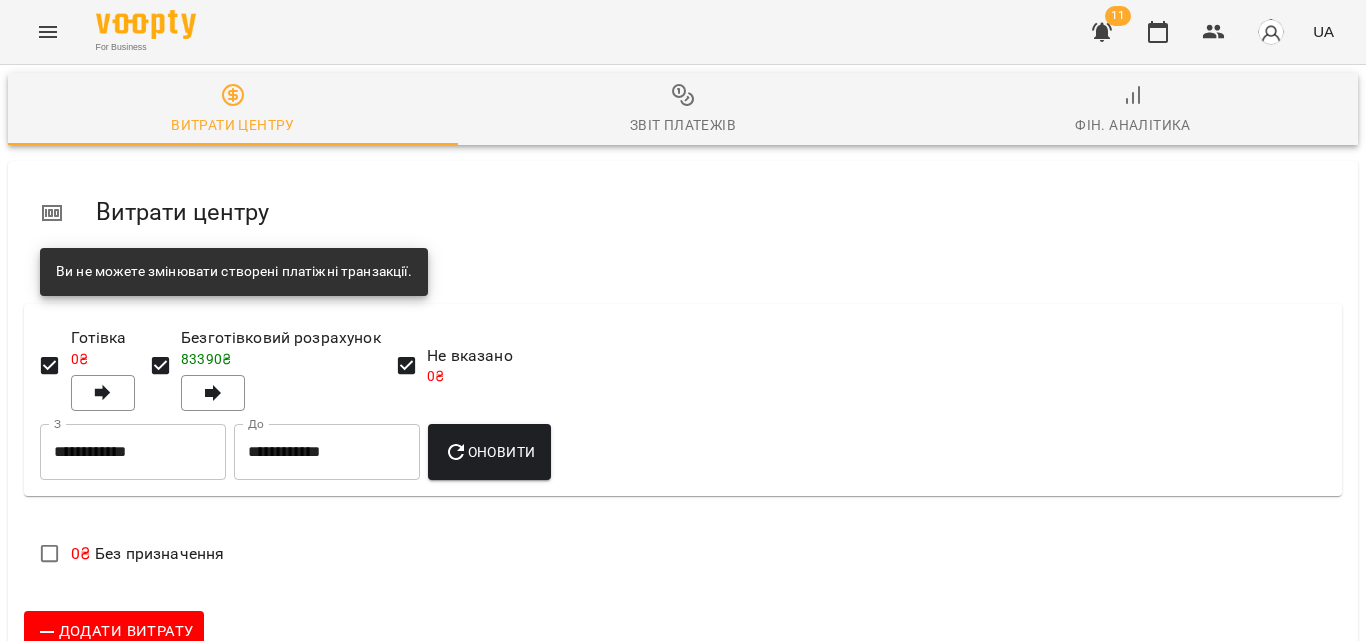 scroll, scrollTop: 0, scrollLeft: 0, axis: both 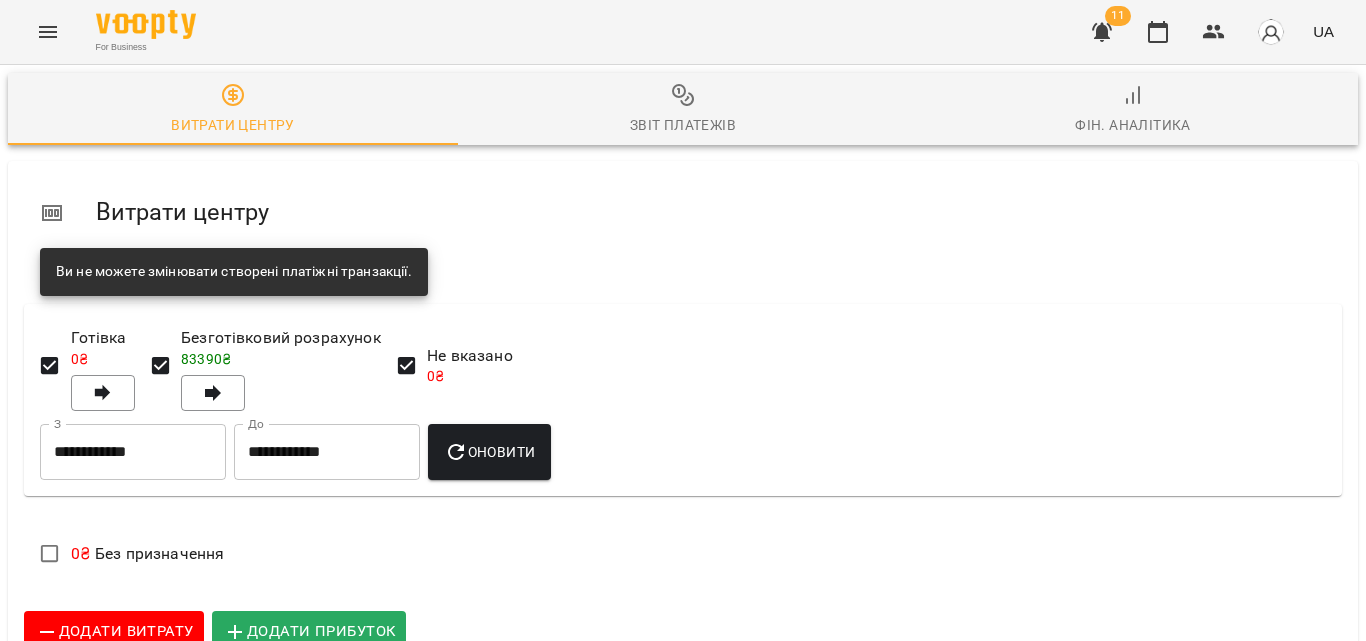 click 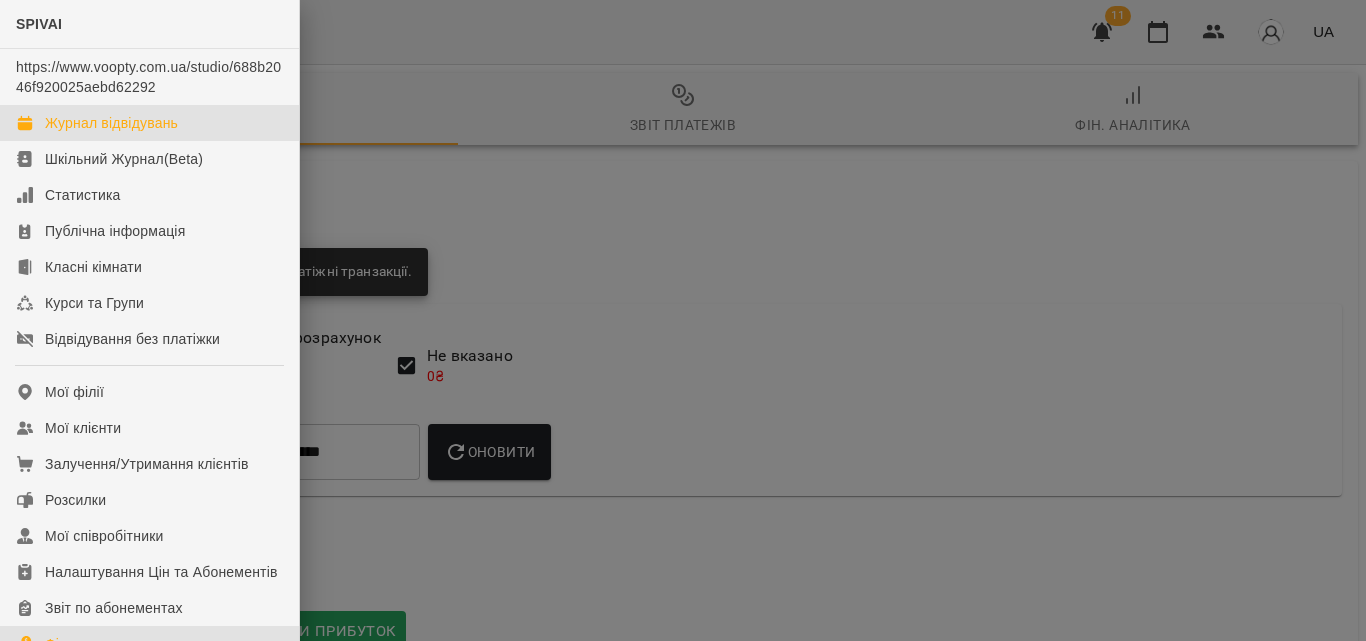 click on "Журнал відвідувань" at bounding box center [111, 123] 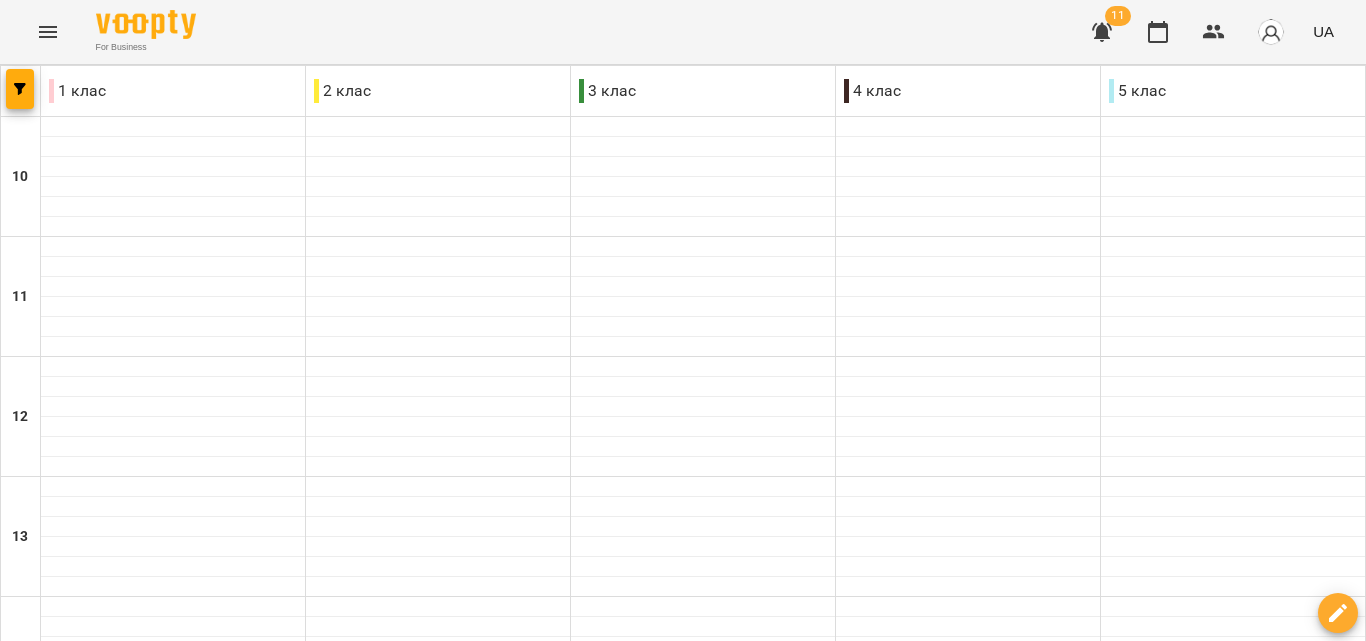 scroll, scrollTop: 800, scrollLeft: 0, axis: vertical 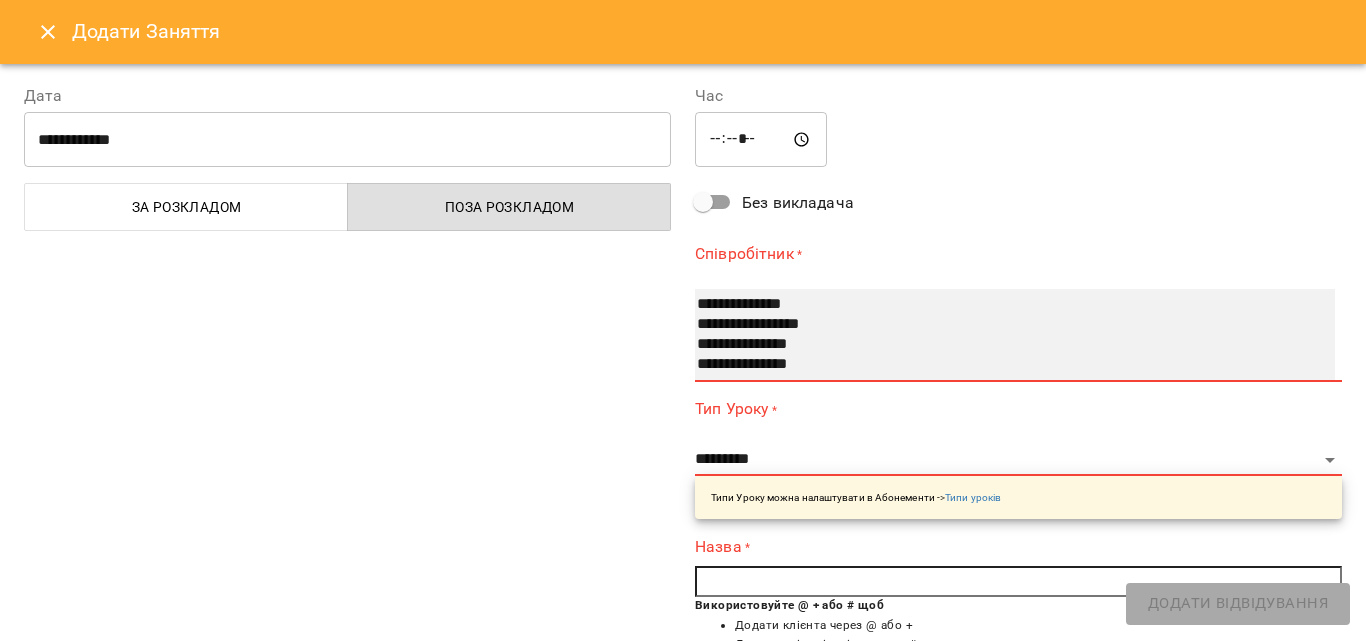 select on "**********" 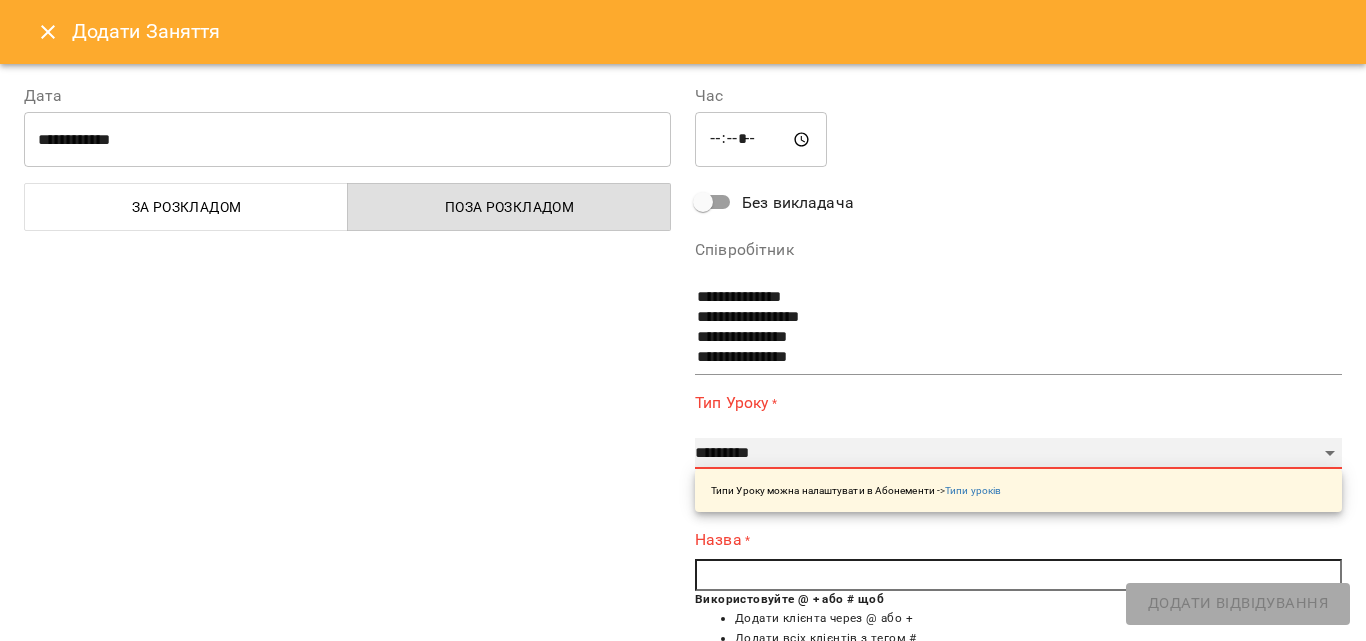 click on "**********" at bounding box center (1018, 454) 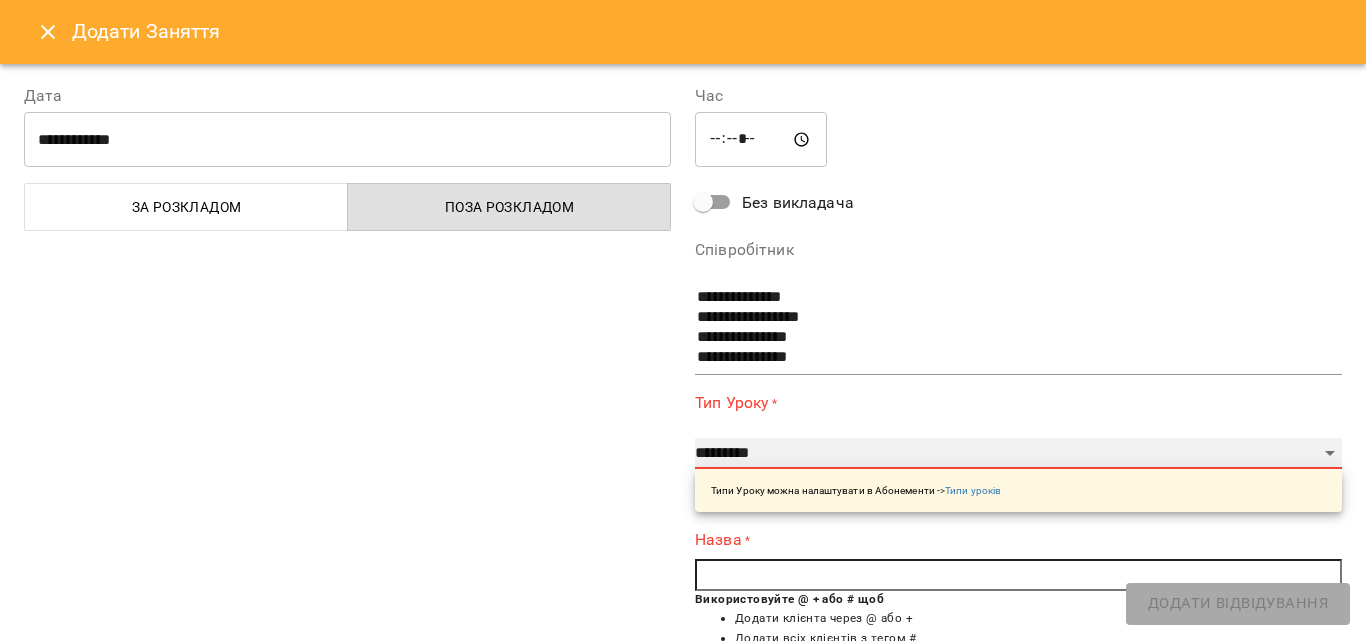 select on "**********" 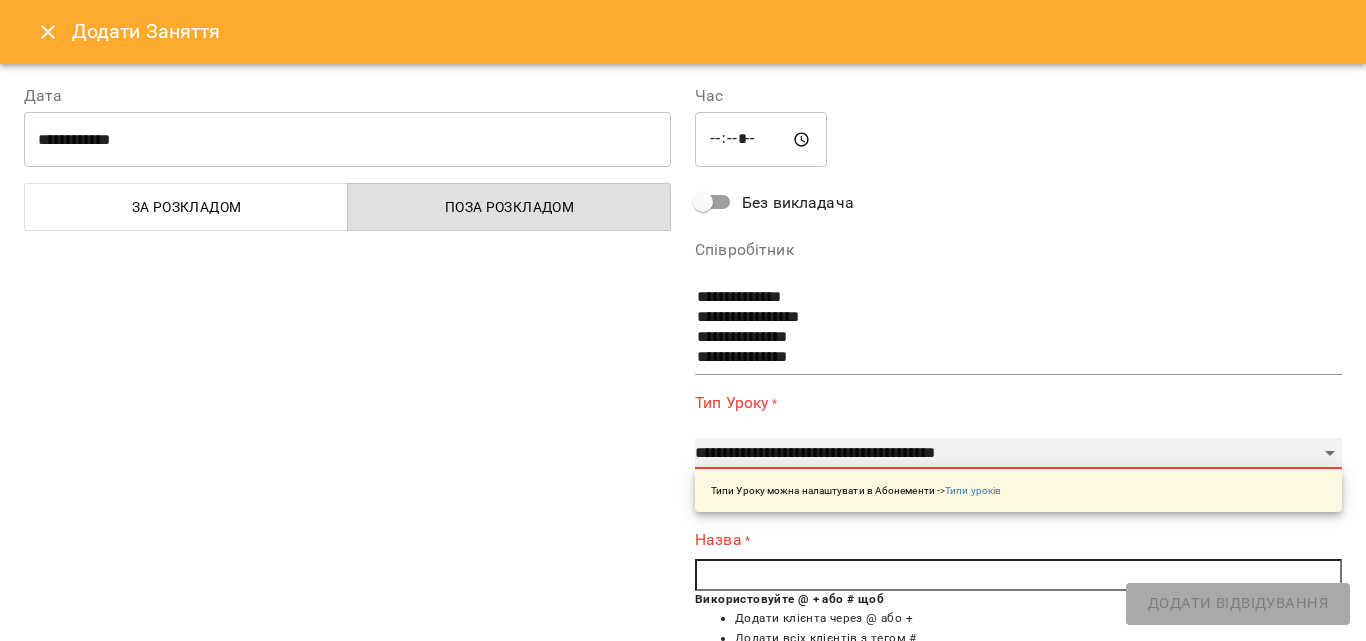 click on "**********" at bounding box center (1018, 454) 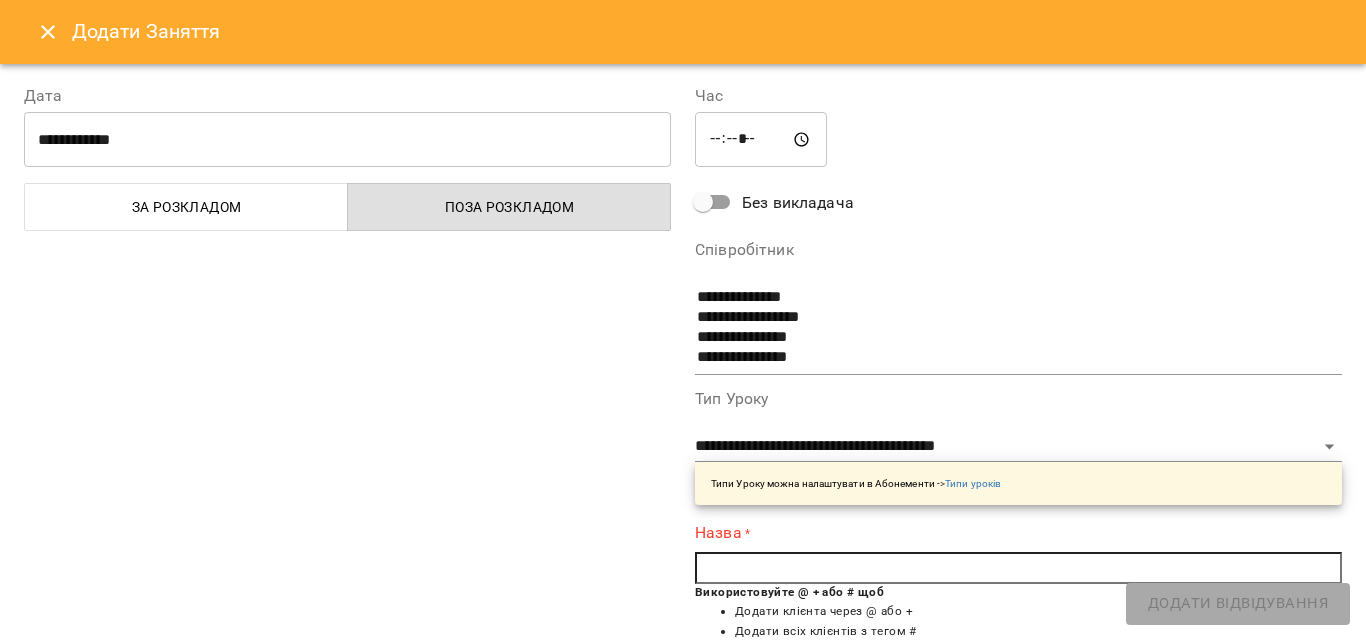 click at bounding box center (1018, 568) 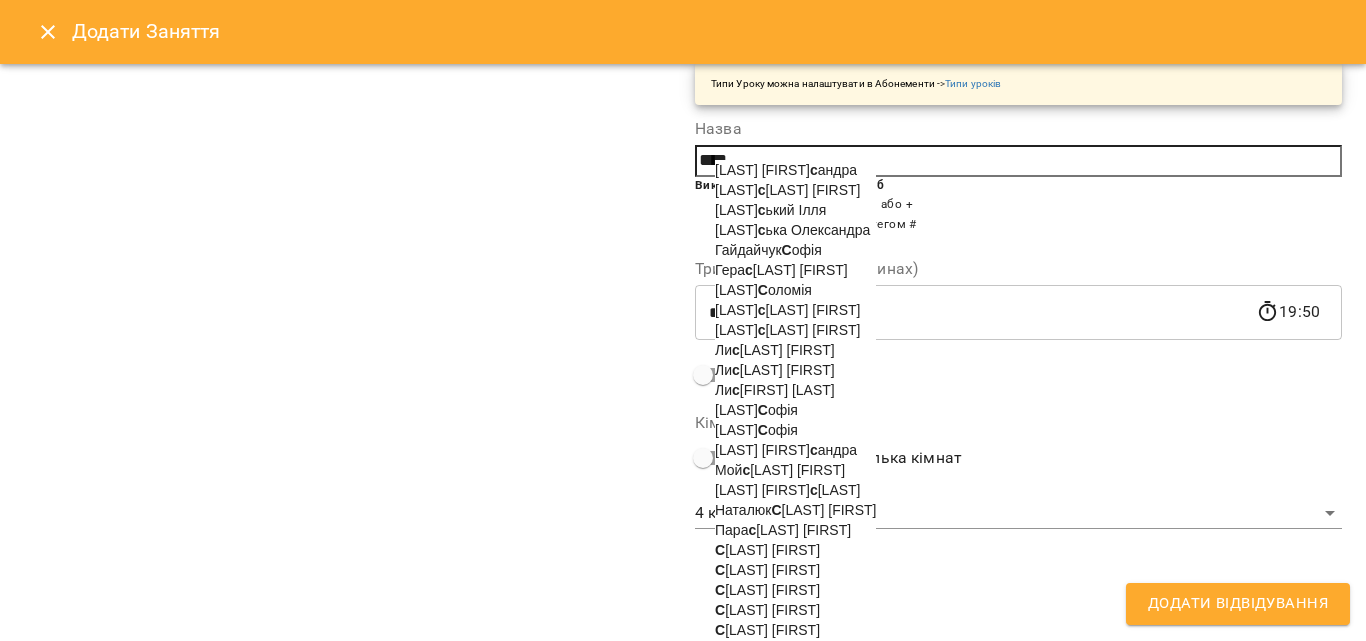 scroll, scrollTop: 356, scrollLeft: 0, axis: vertical 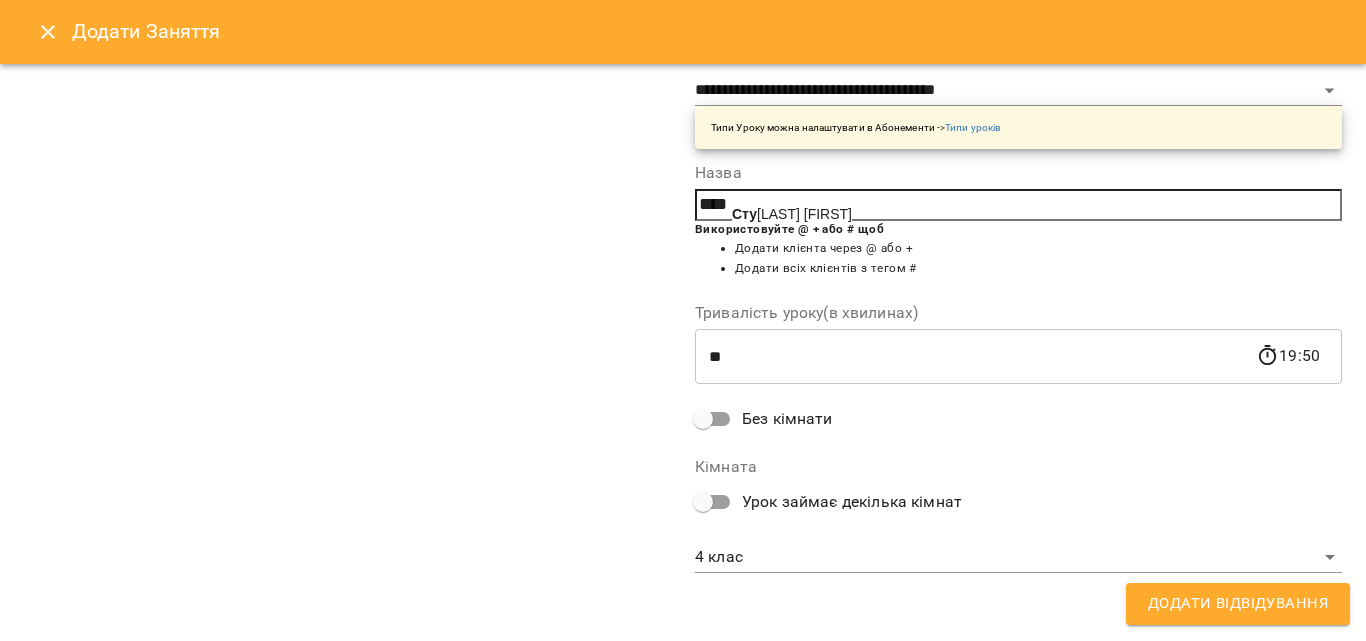 click on "[LAST] [FIRST]" at bounding box center [792, 214] 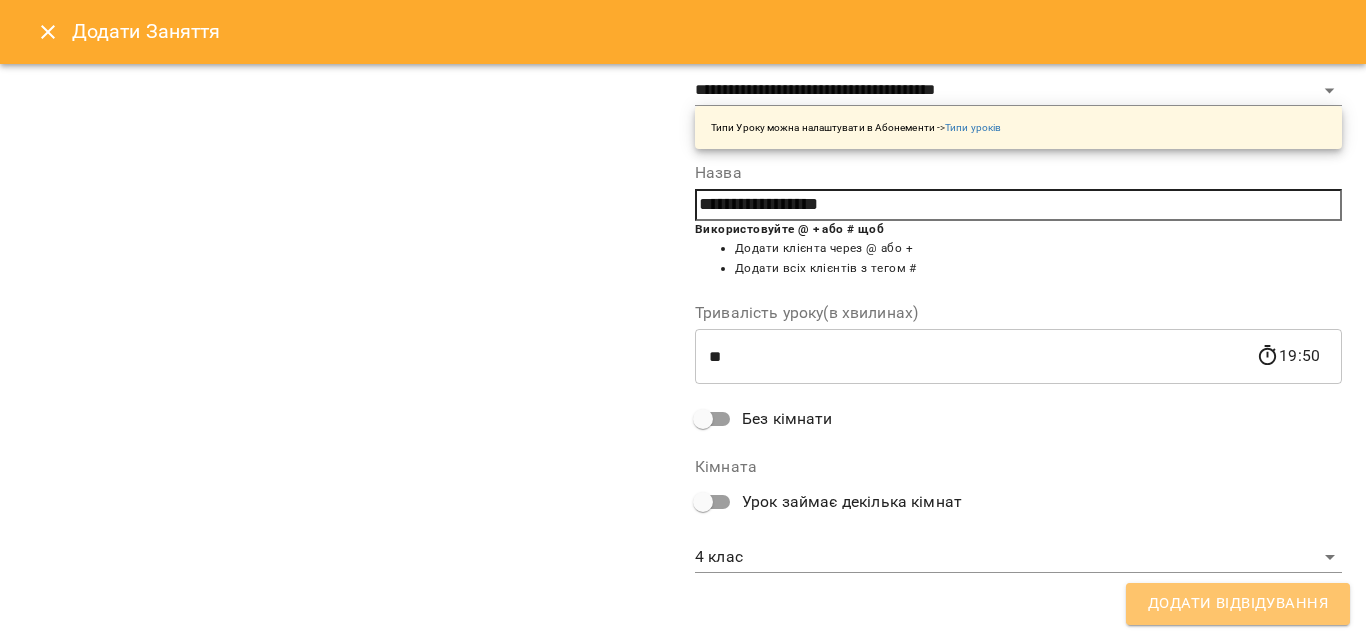 click on "Додати Відвідування" at bounding box center [1238, 604] 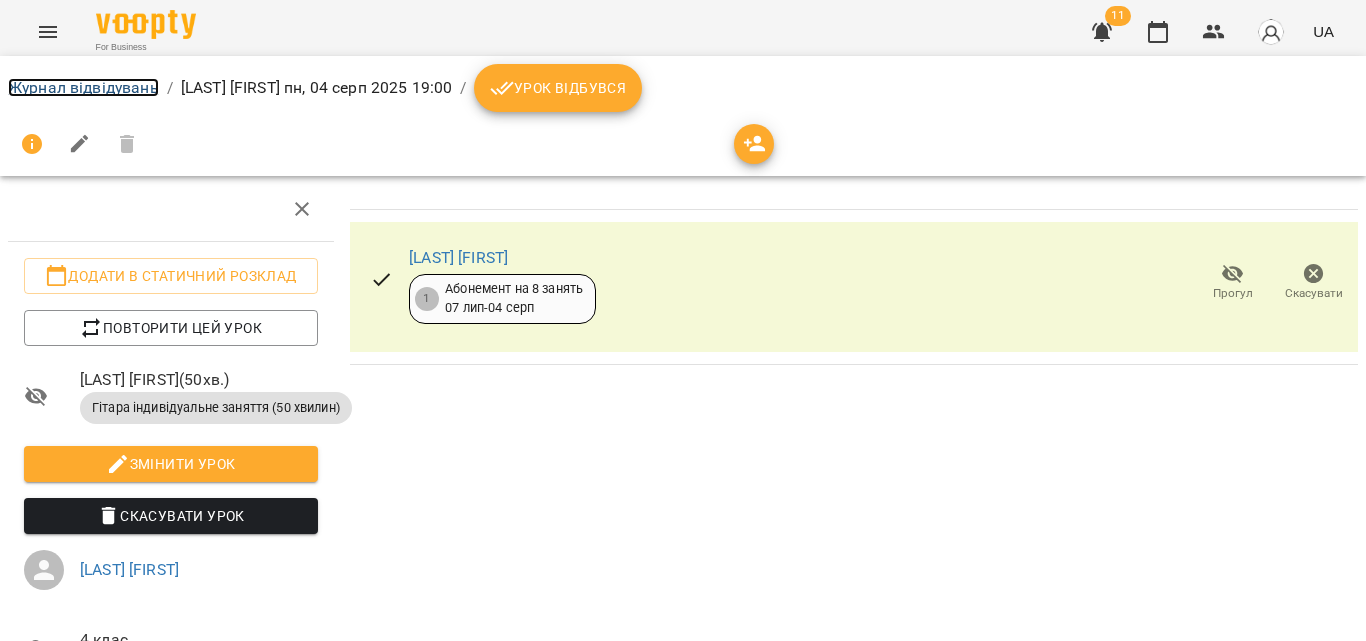 click on "Журнал відвідувань" at bounding box center (83, 87) 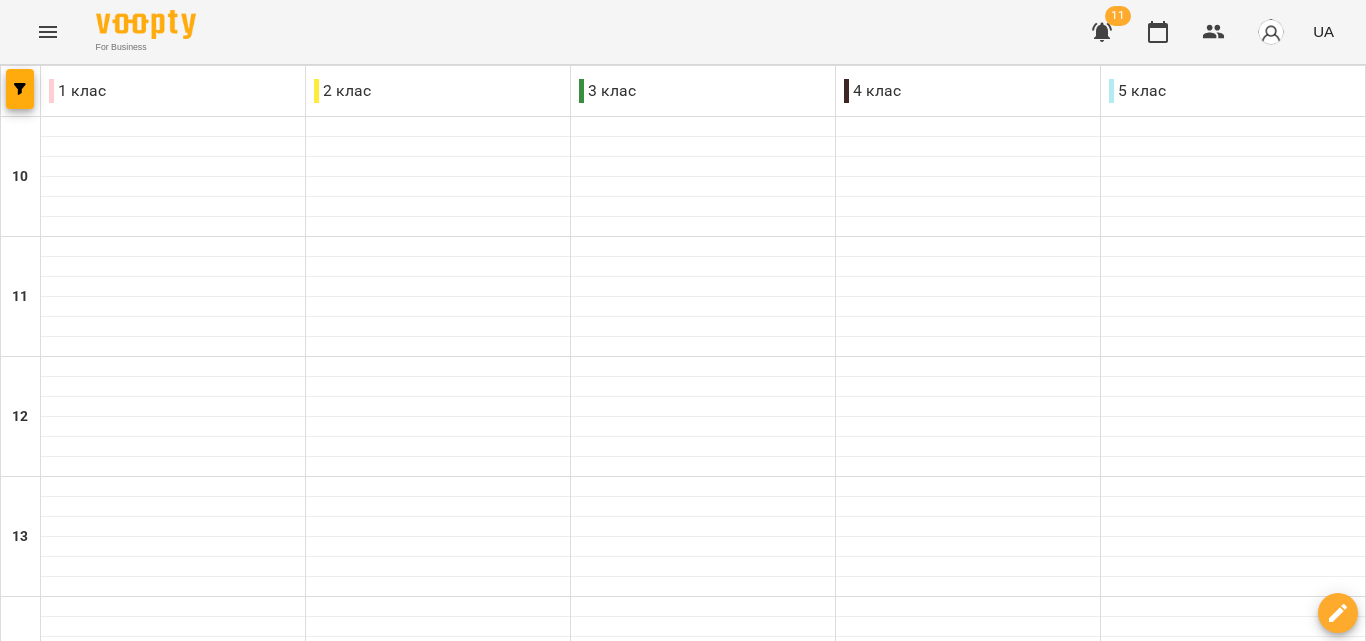 scroll, scrollTop: 809, scrollLeft: 0, axis: vertical 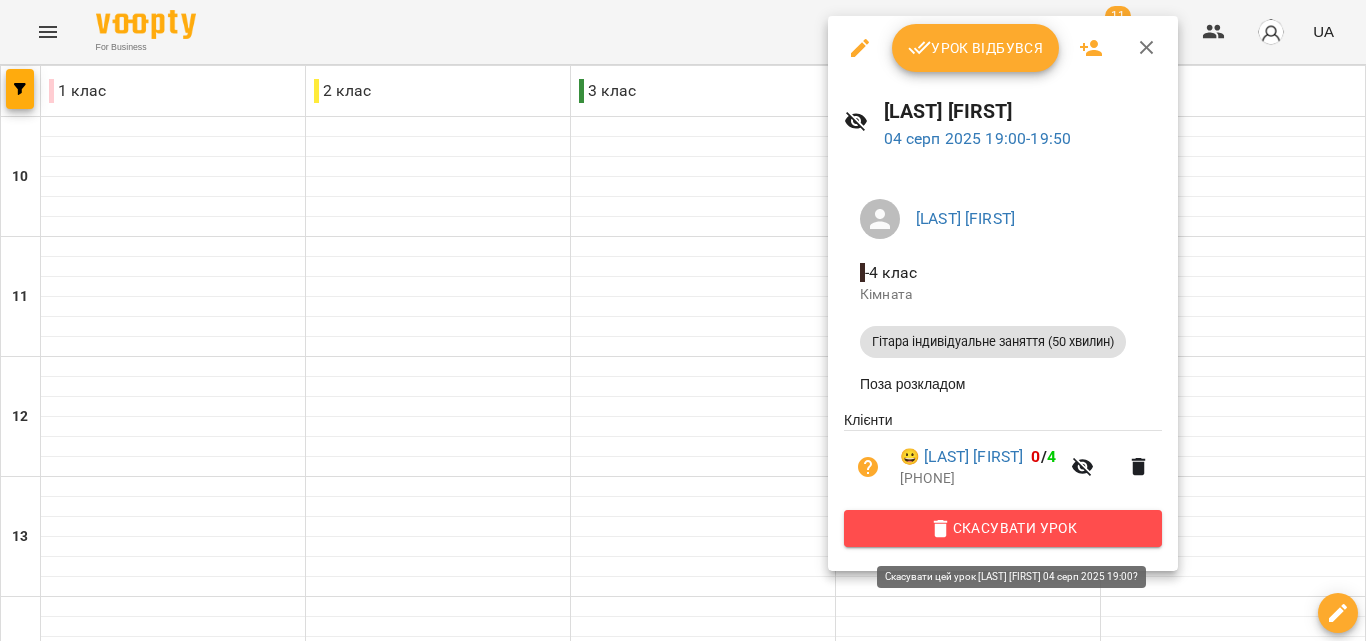 click on "Скасувати Урок" at bounding box center [1003, 528] 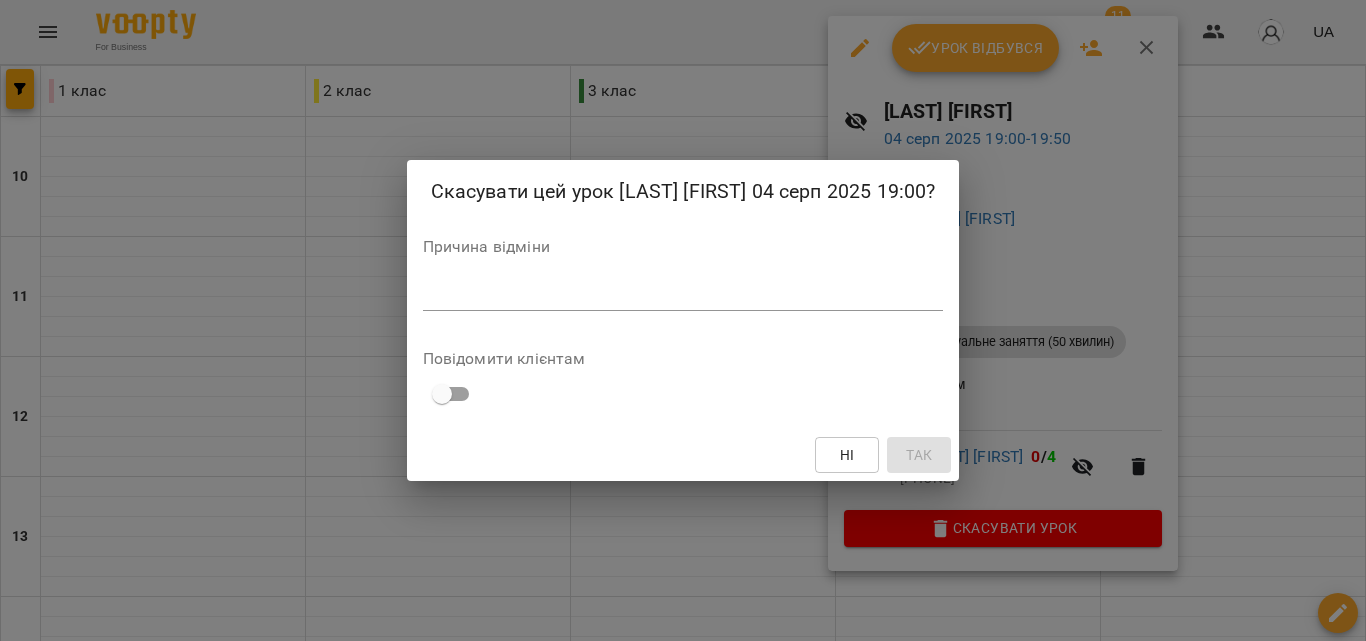 click at bounding box center (683, 294) 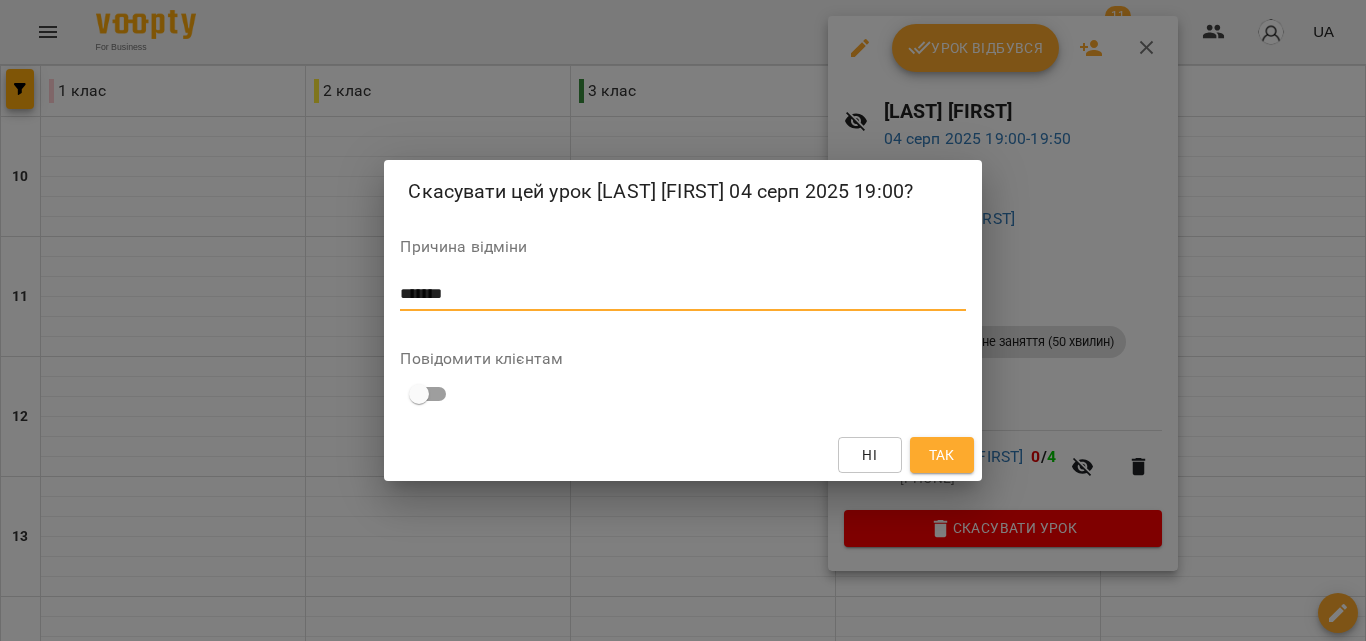 type on "*******" 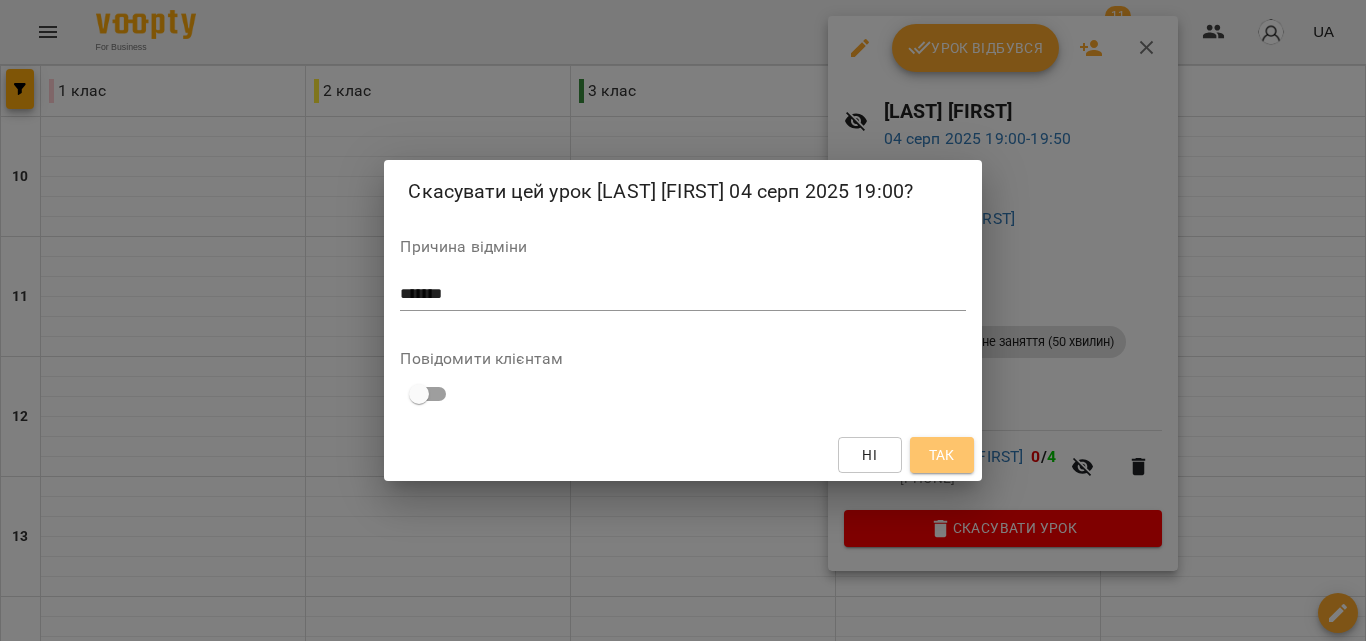 click on "Так" at bounding box center [942, 455] 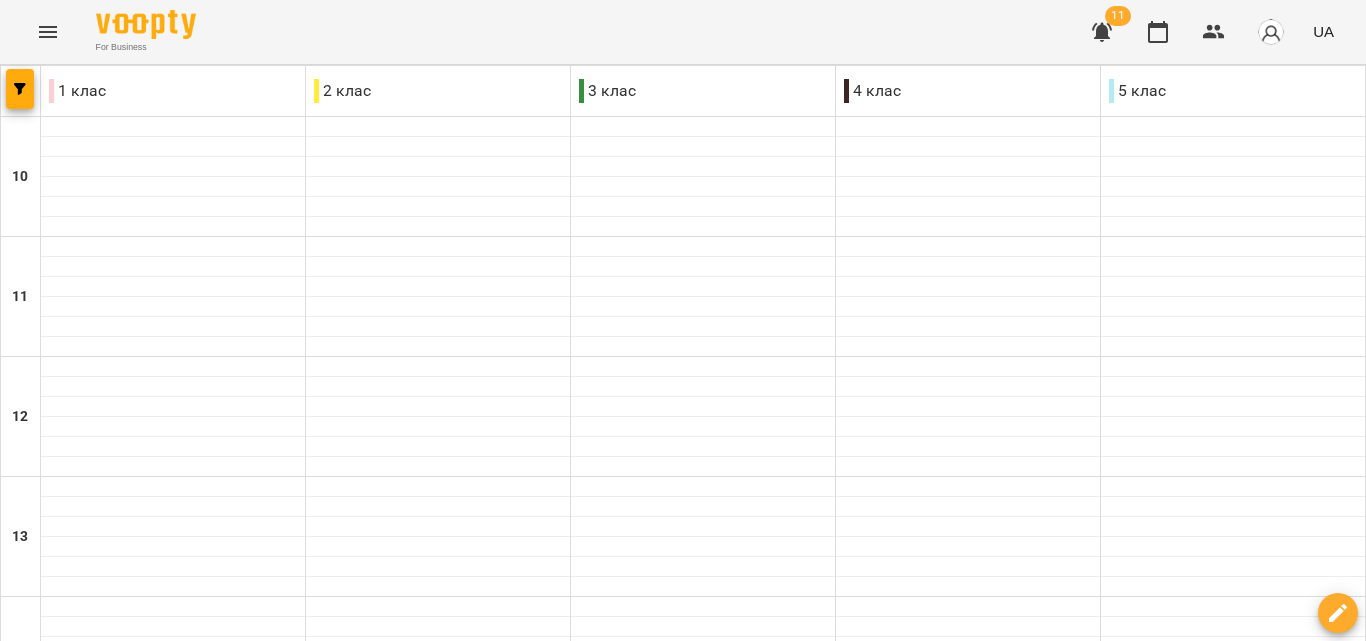 scroll, scrollTop: 809, scrollLeft: 0, axis: vertical 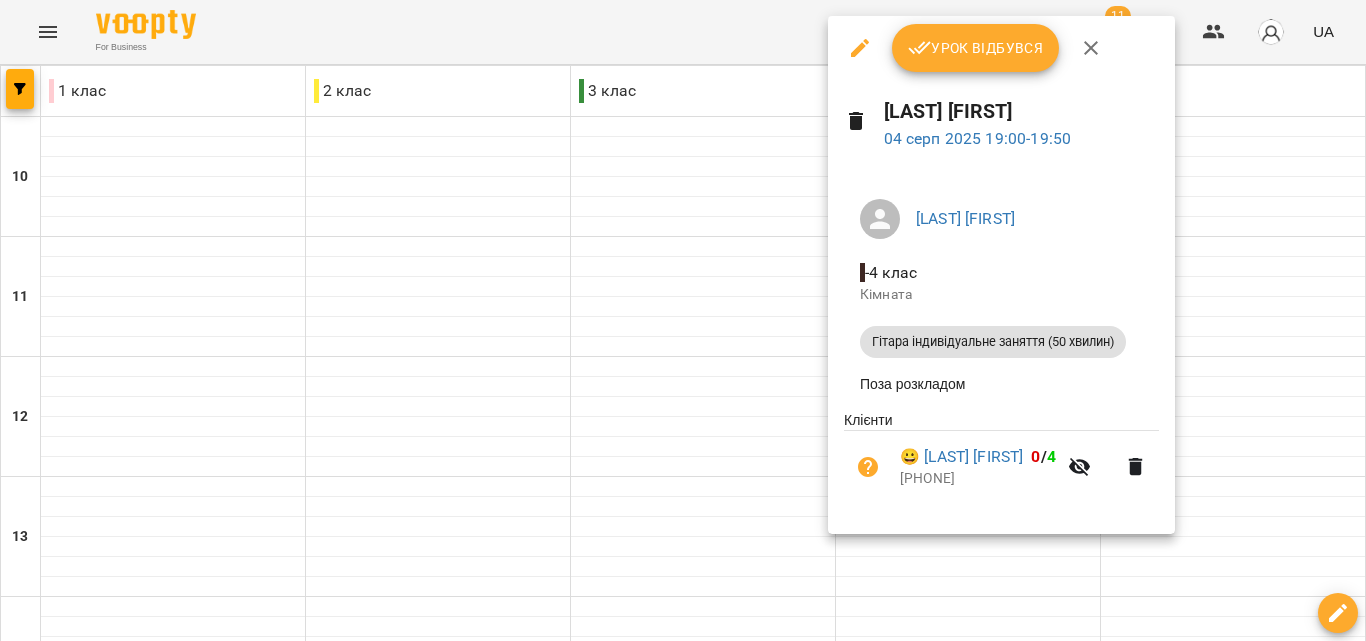 click 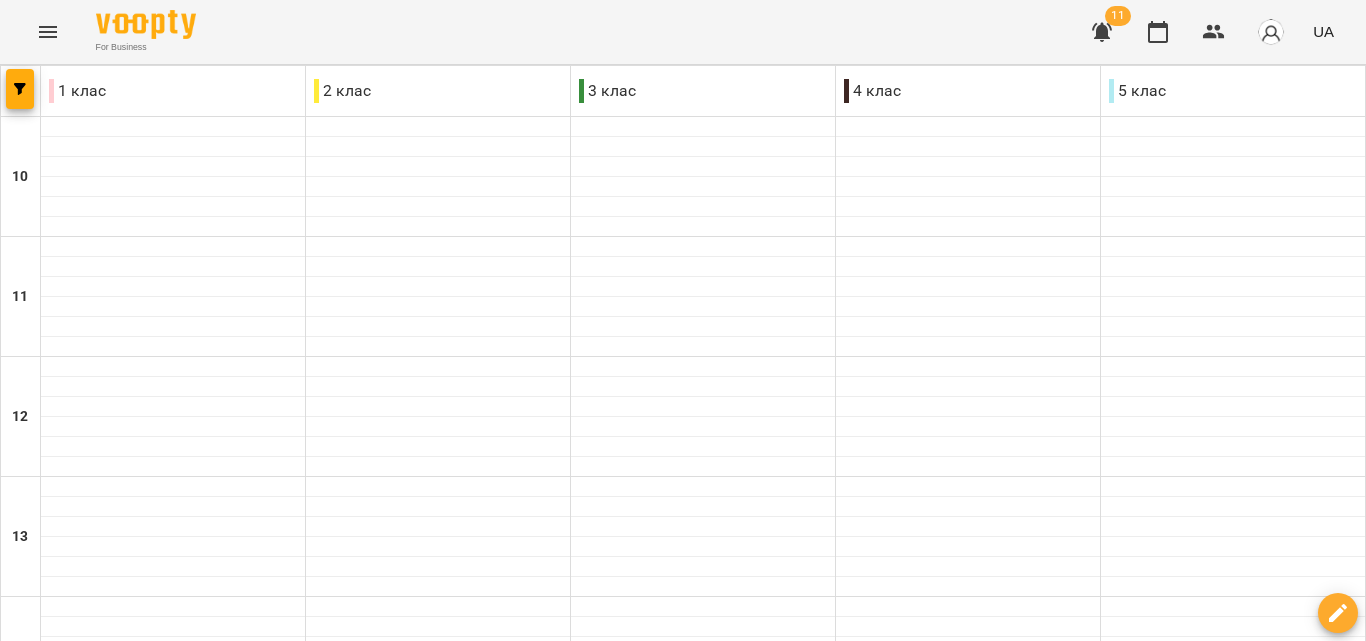 click on "19:00 [LAST] [FIRST]" at bounding box center (968, 1225) 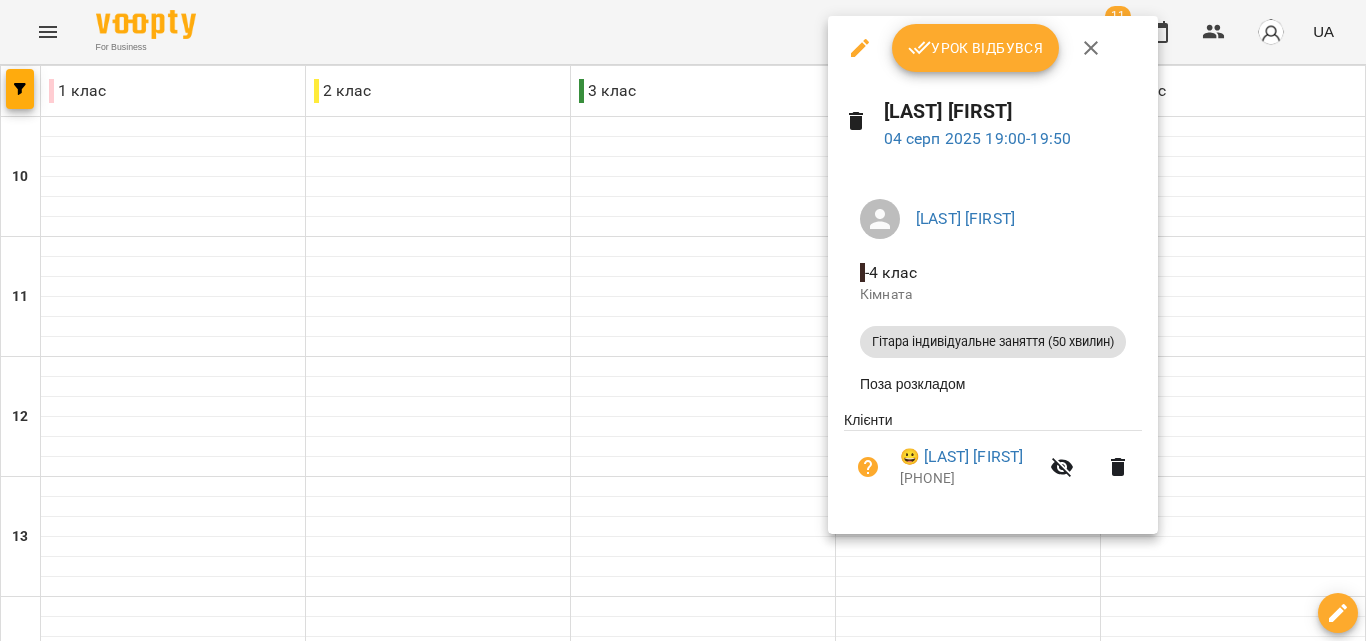 click at bounding box center [1118, 467] 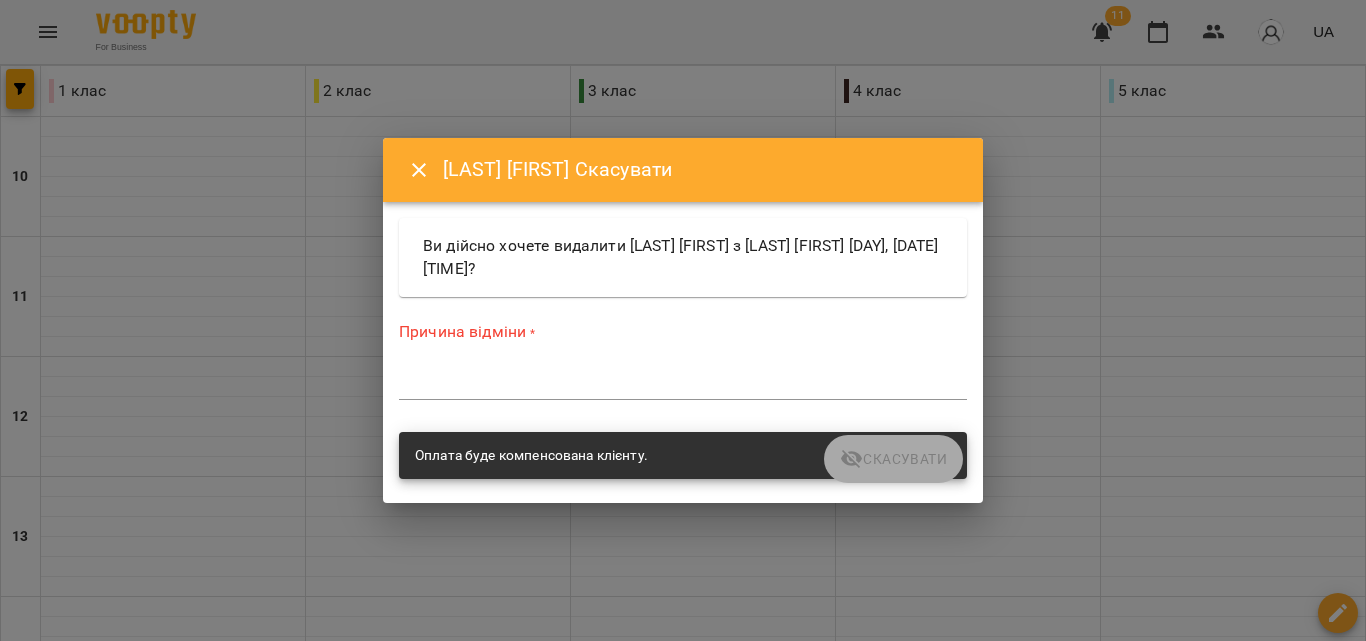click on "*" at bounding box center (683, 384) 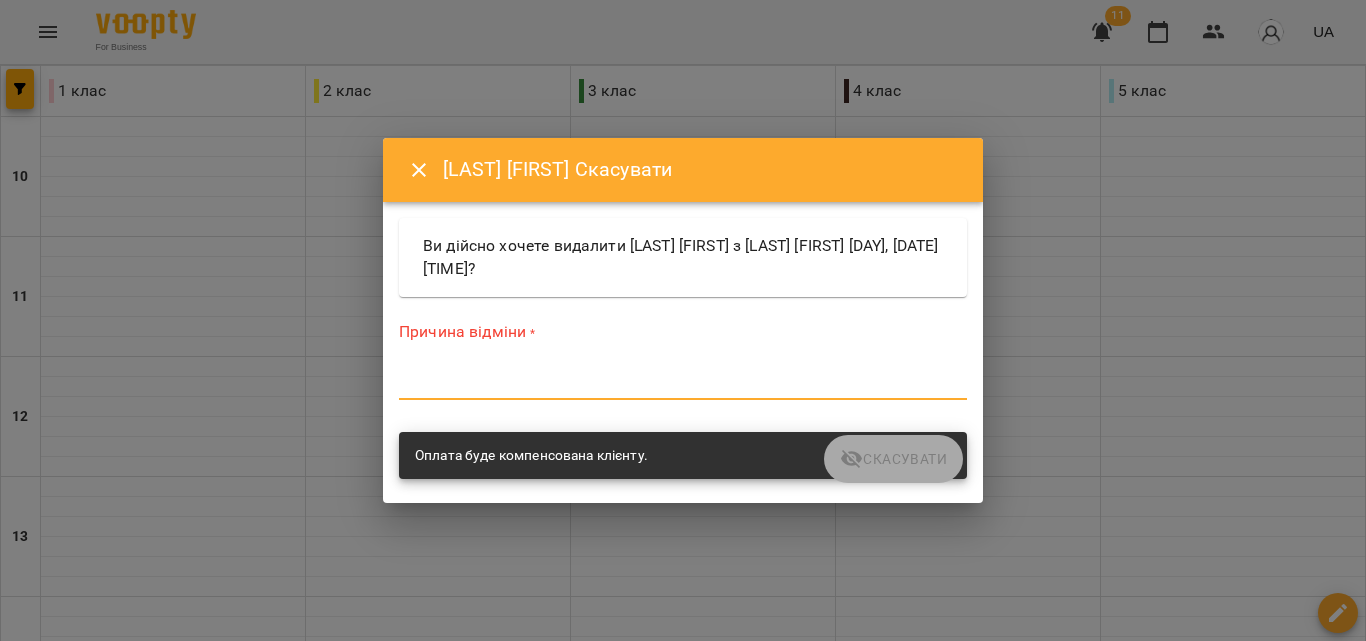 click 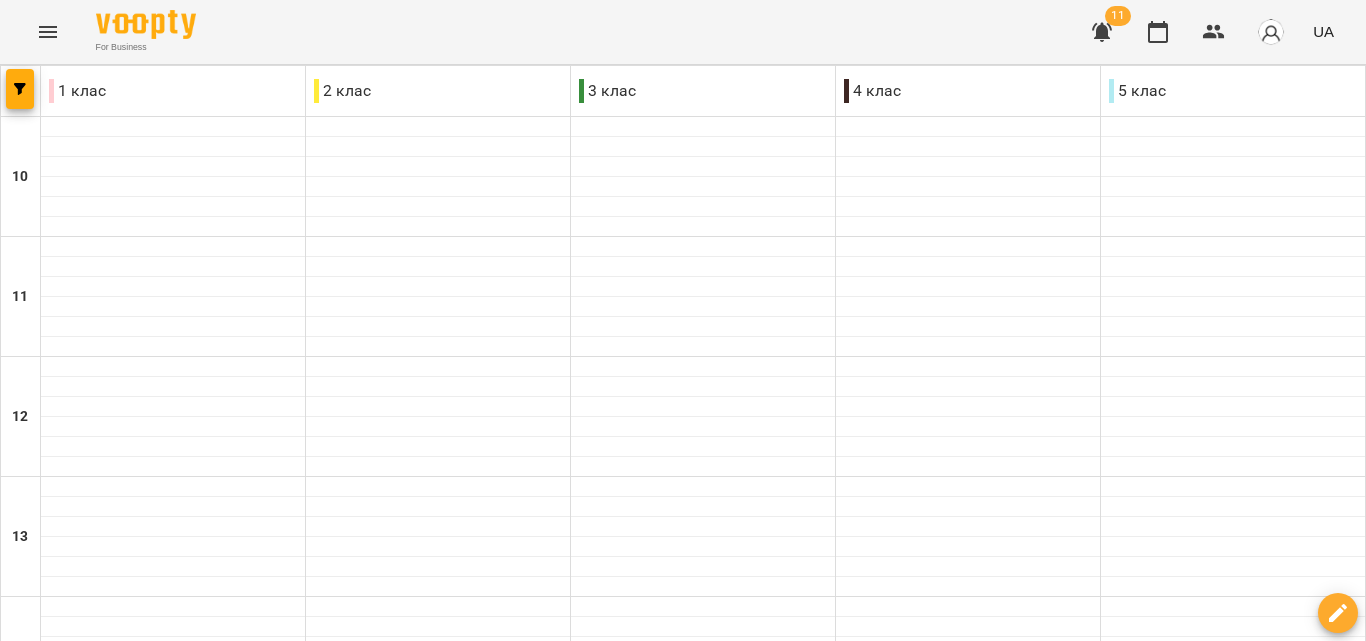 click on "19:00 [LAST] [FIRST]" at bounding box center (968, 1225) 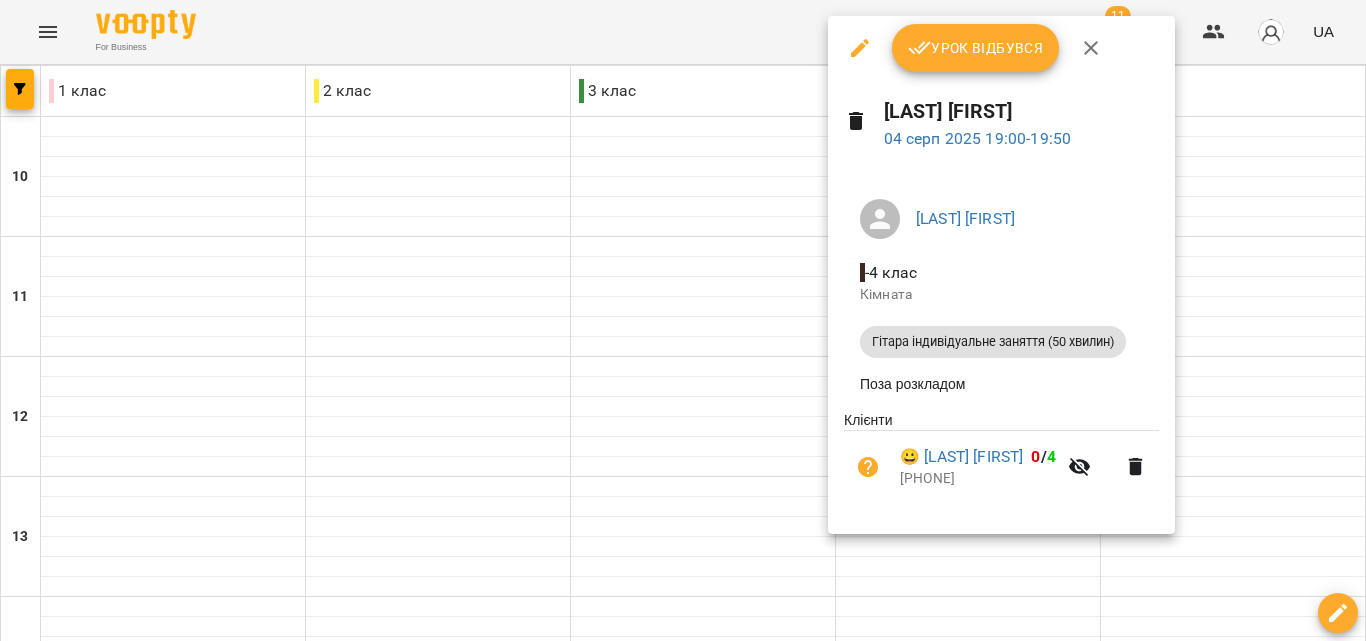 click at bounding box center (860, 48) 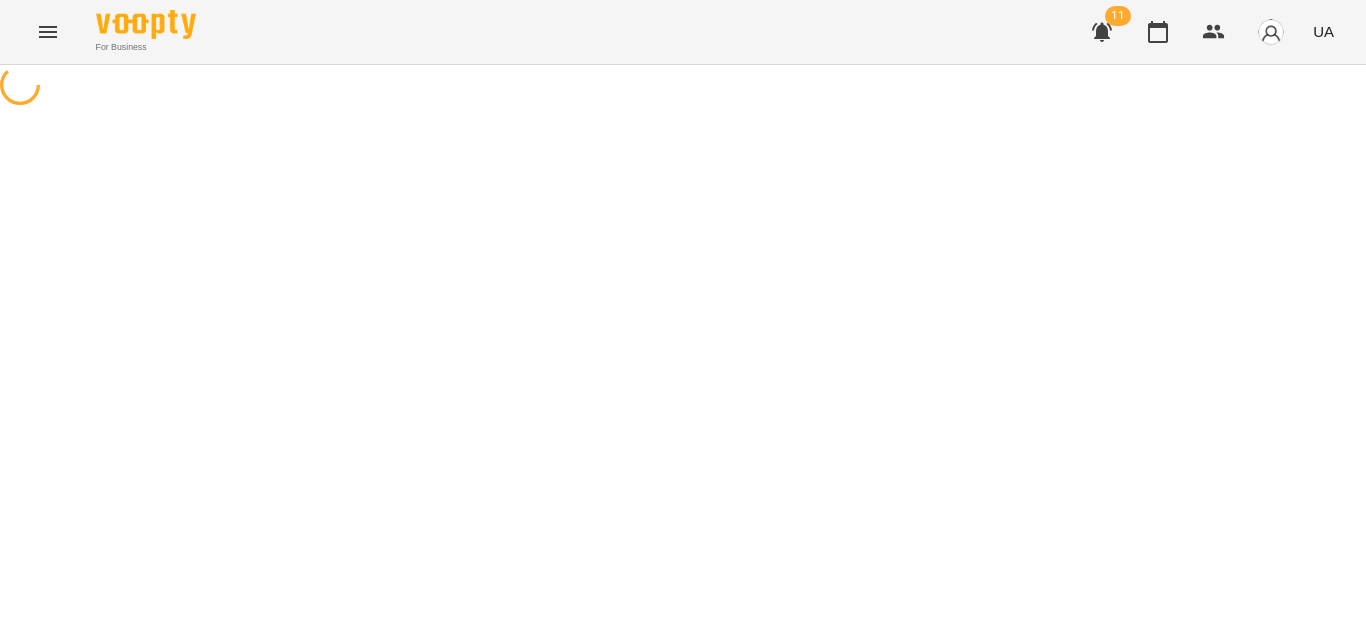 select on "**********" 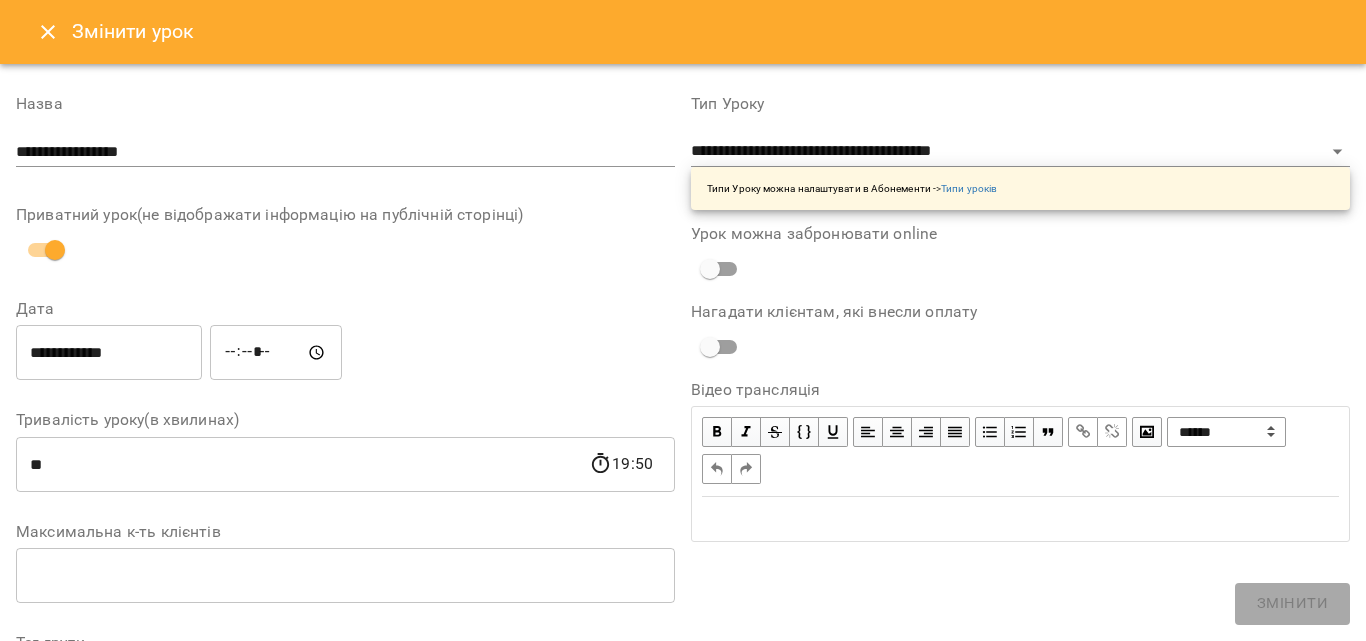 click on "Змінити урок" at bounding box center [683, 32] 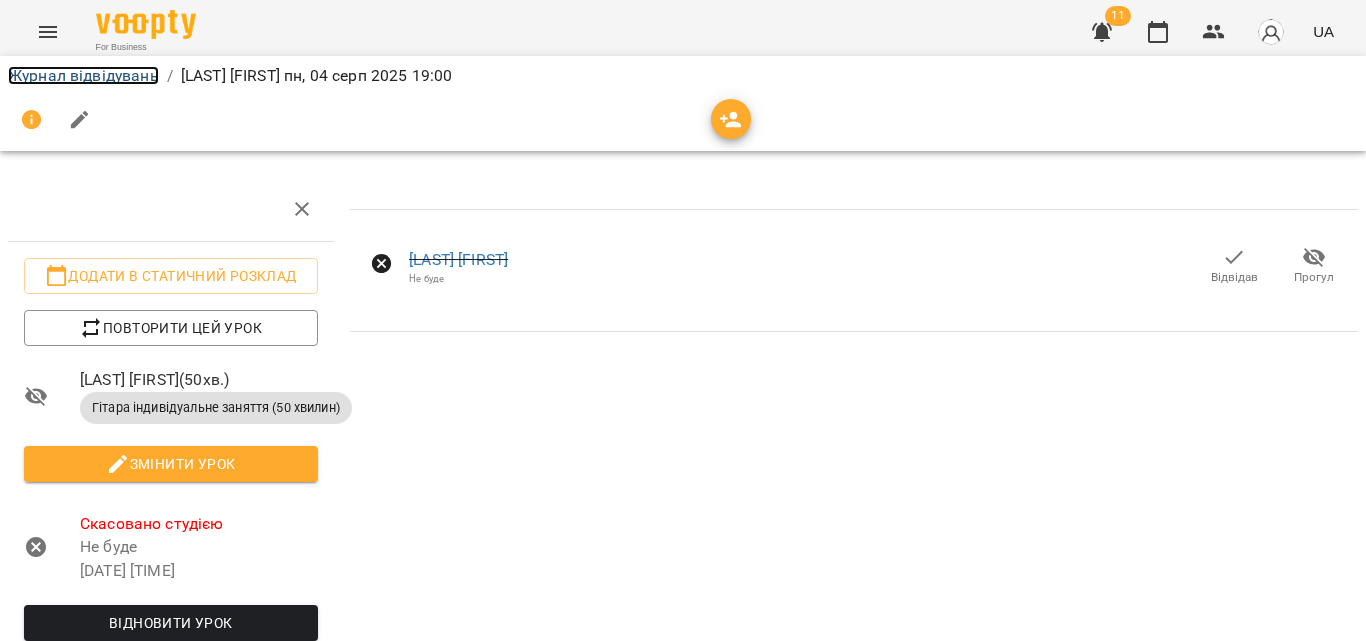 click on "Журнал відвідувань" at bounding box center [83, 75] 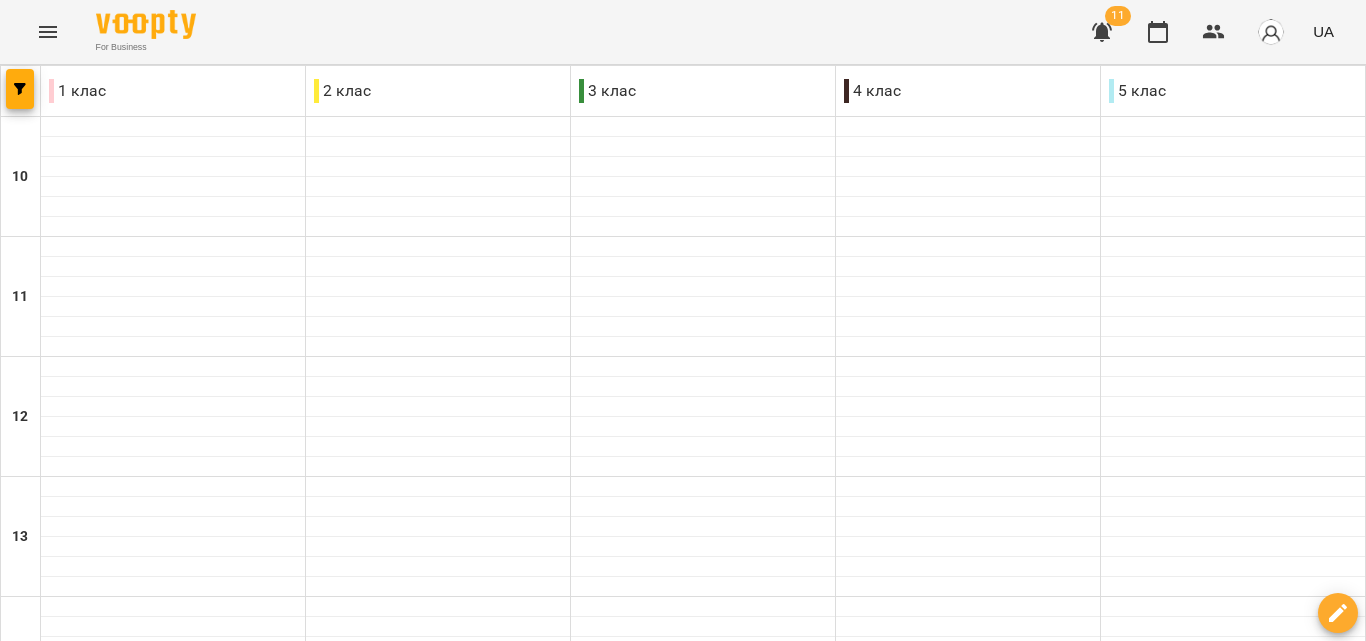 scroll, scrollTop: 809, scrollLeft: 0, axis: vertical 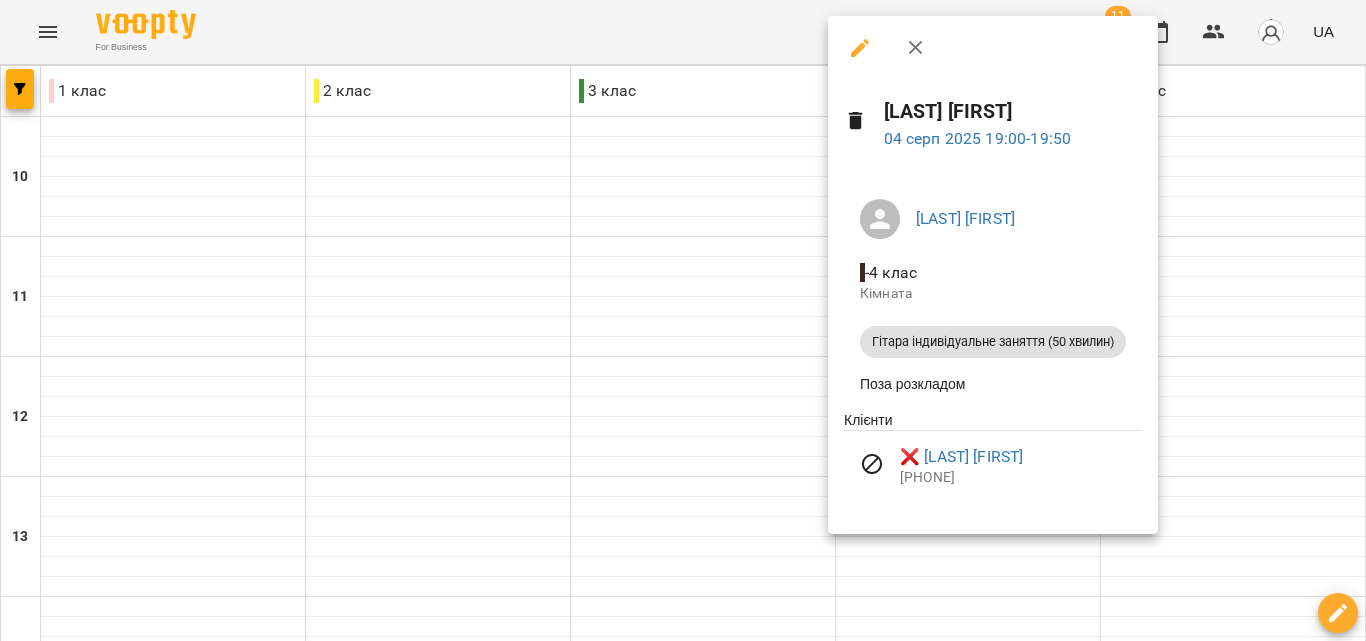 click 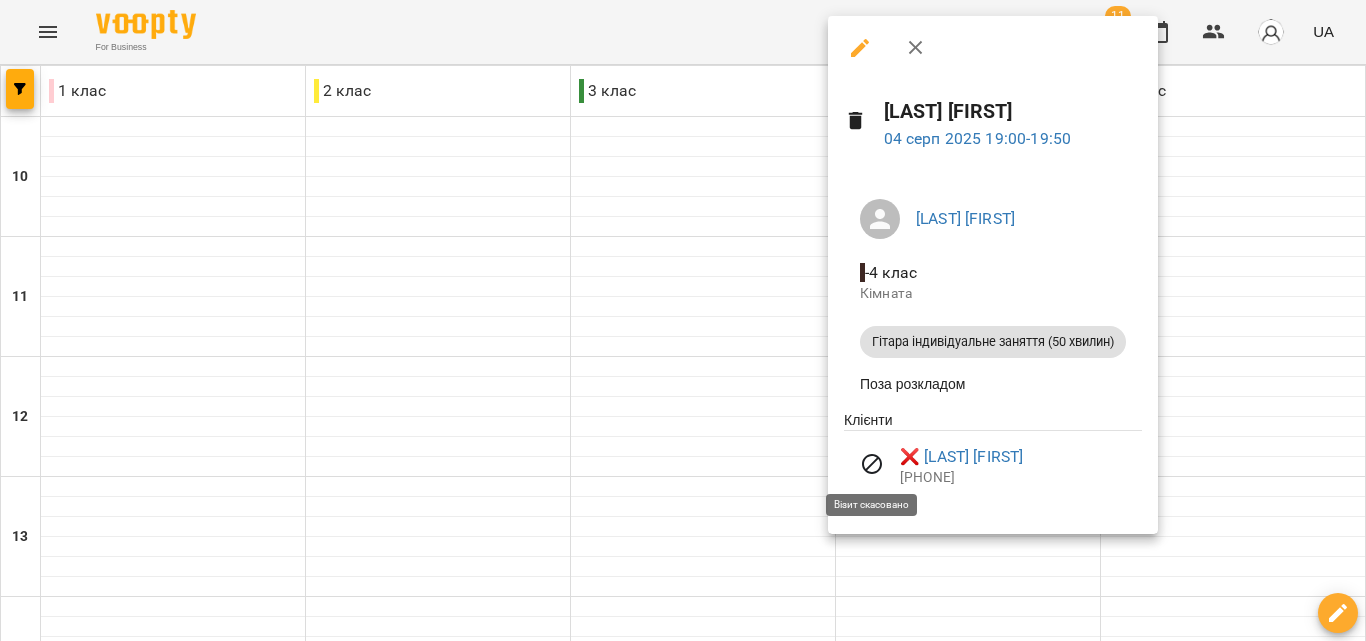 click 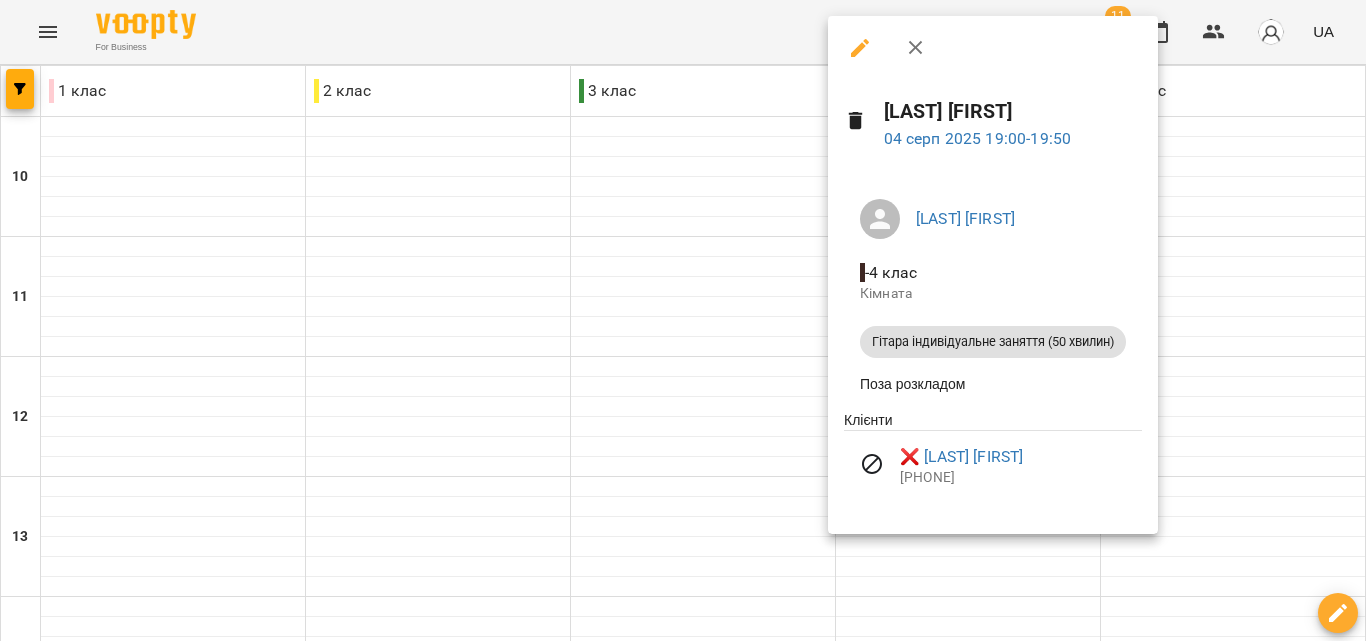 click at bounding box center [856, 123] 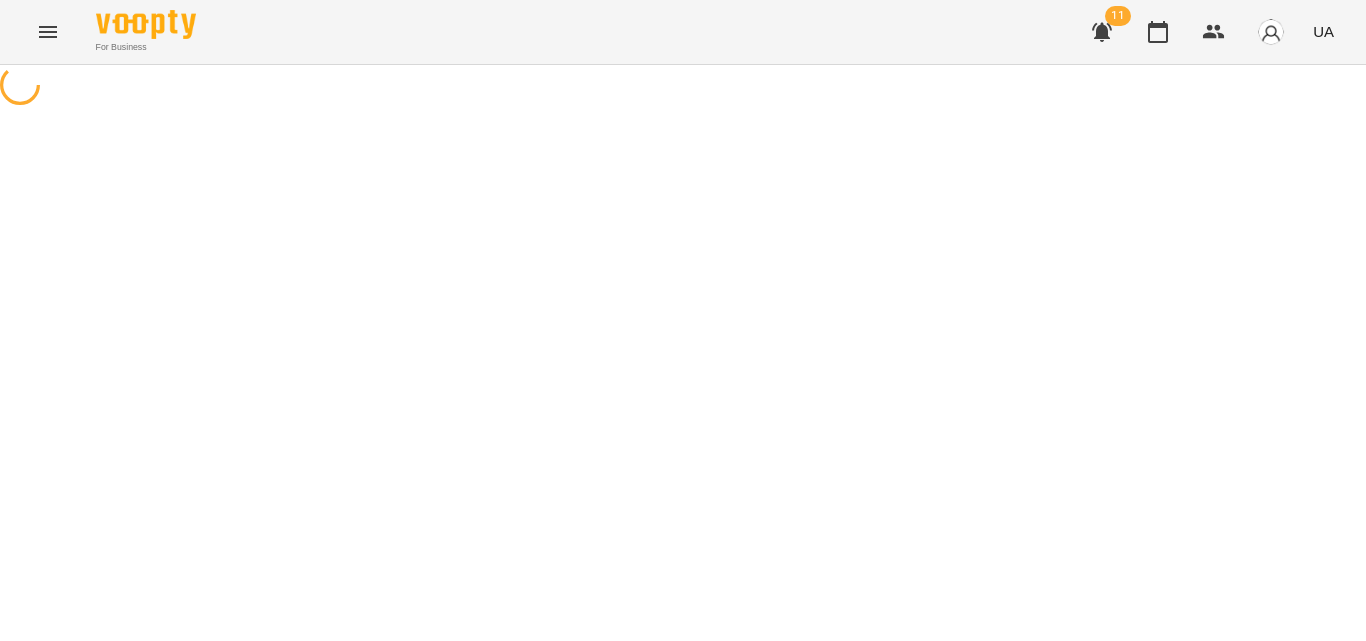select on "**********" 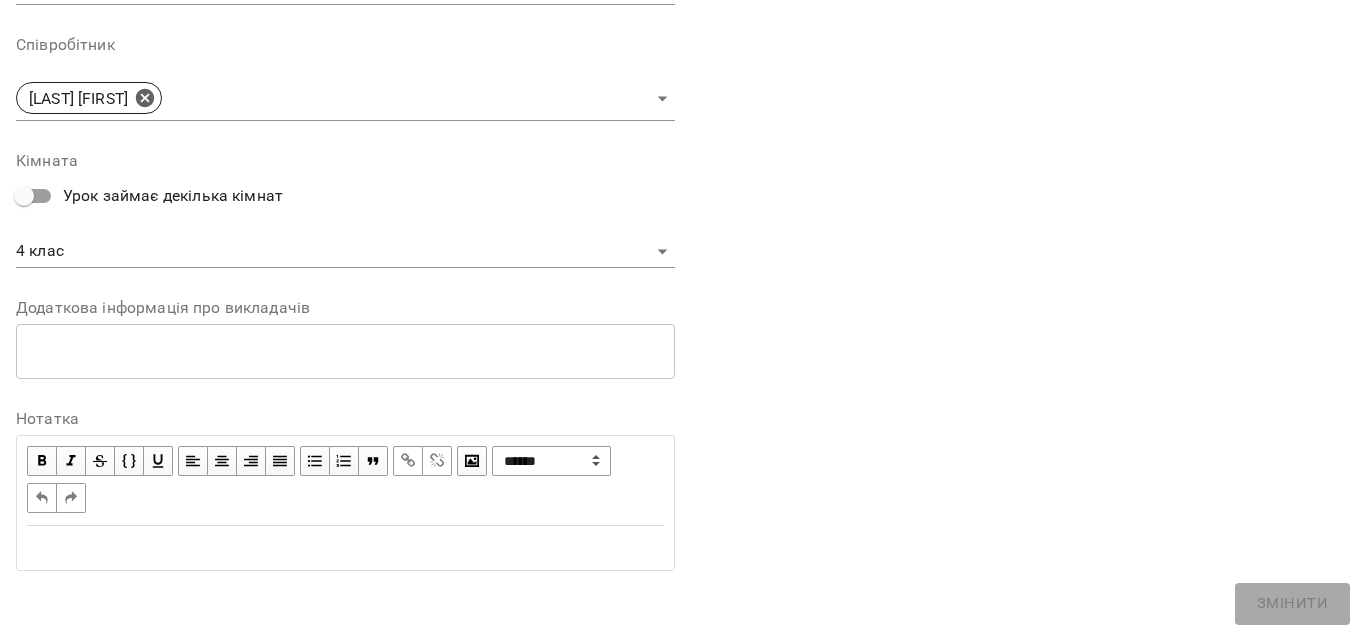 scroll, scrollTop: 704, scrollLeft: 0, axis: vertical 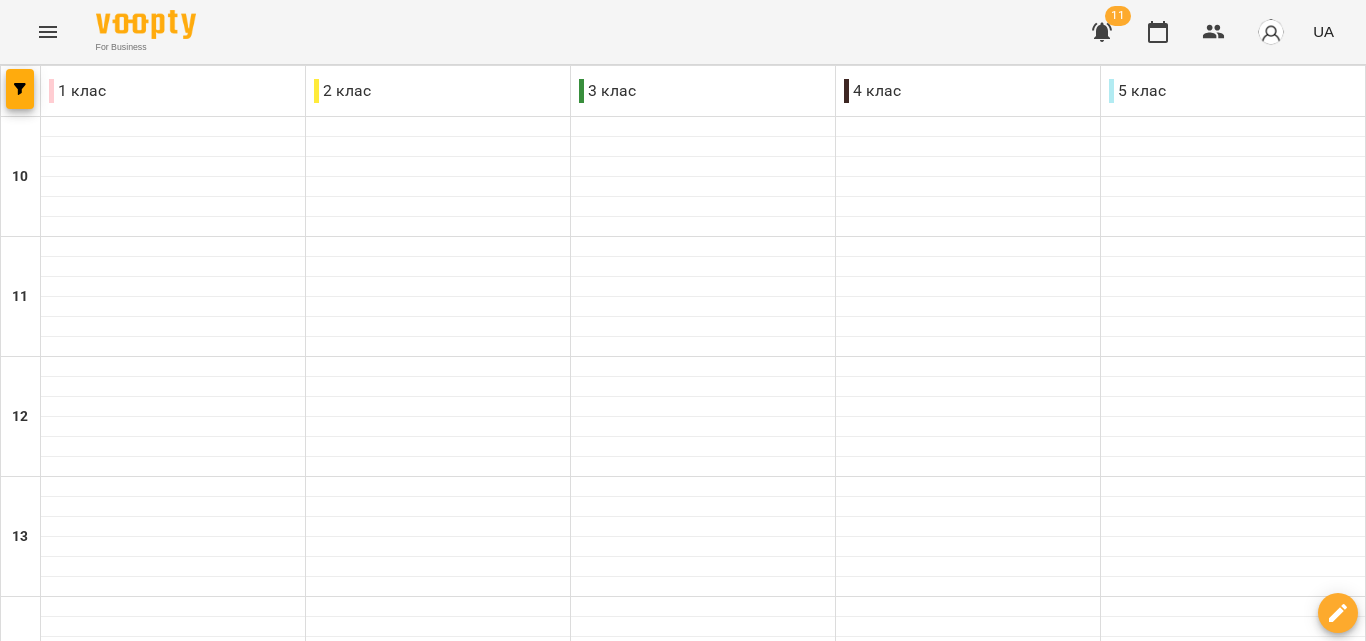 click on "19:00 [LAST] [FIRST]" at bounding box center (968, 1225) 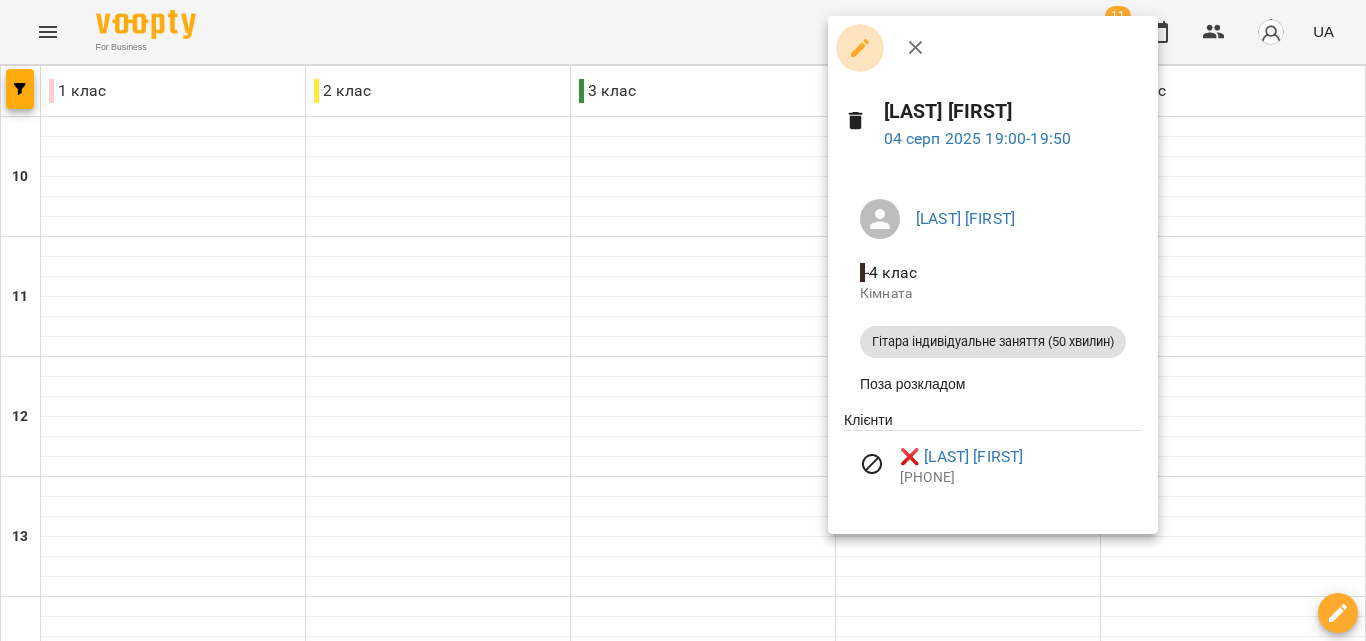 click 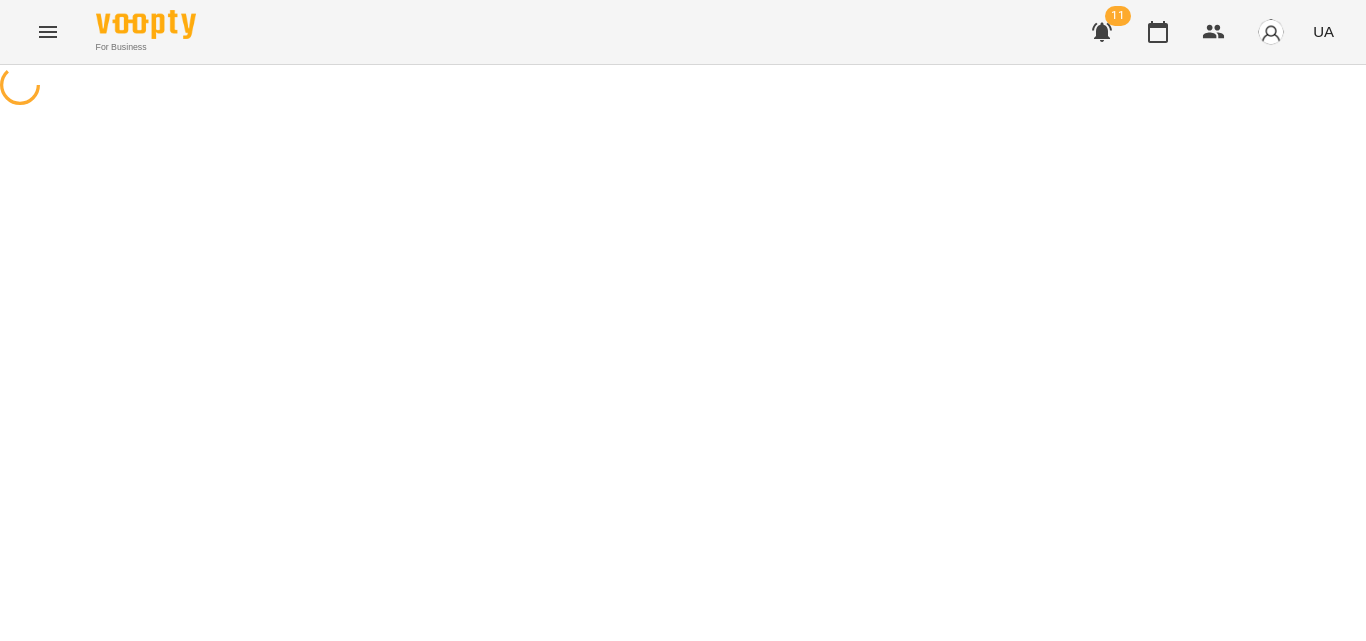 select on "**********" 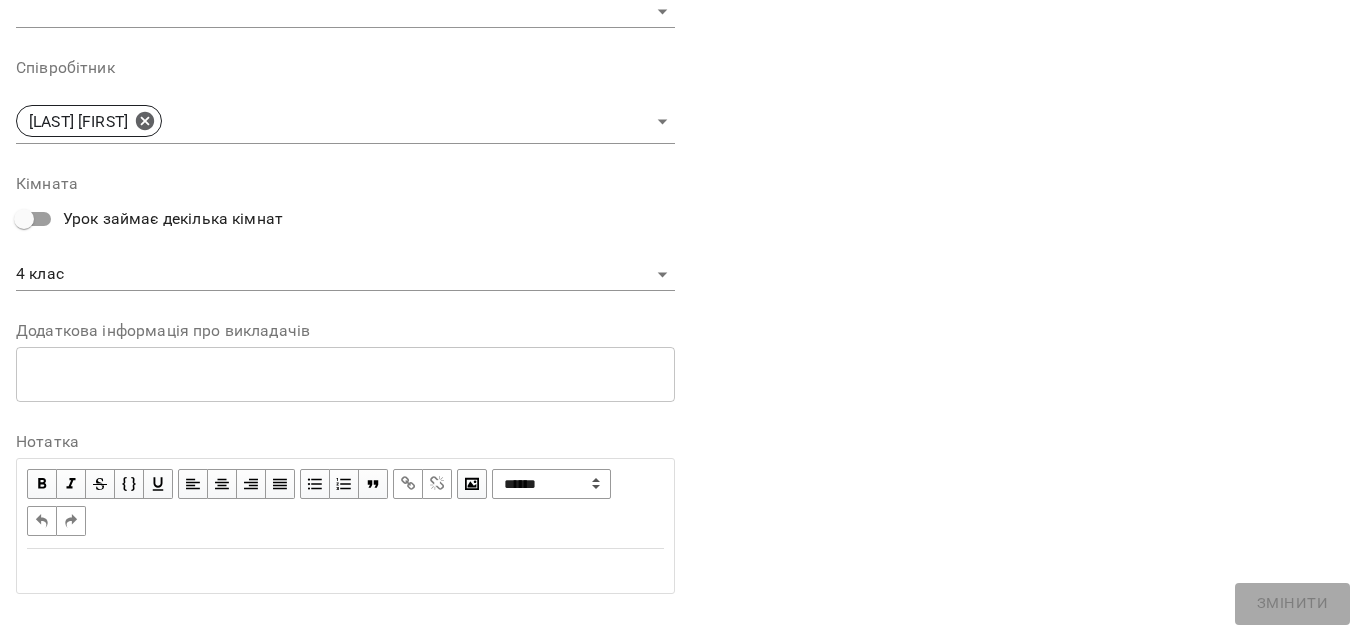 scroll, scrollTop: 704, scrollLeft: 0, axis: vertical 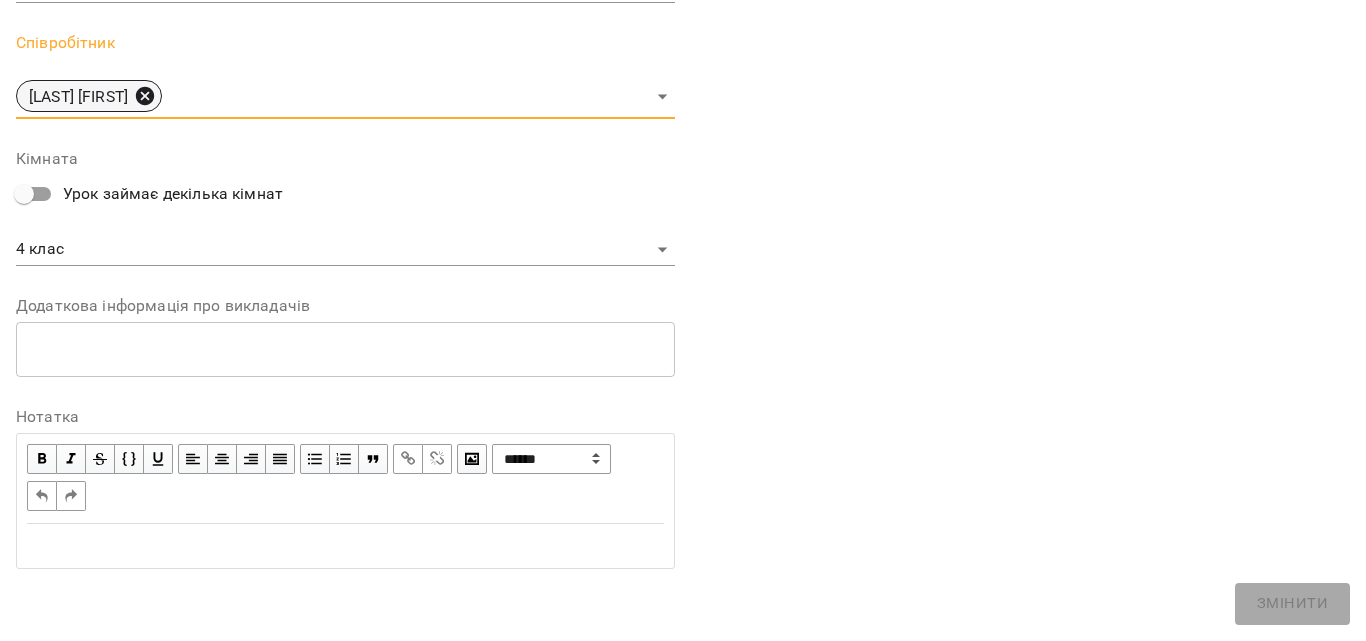 click 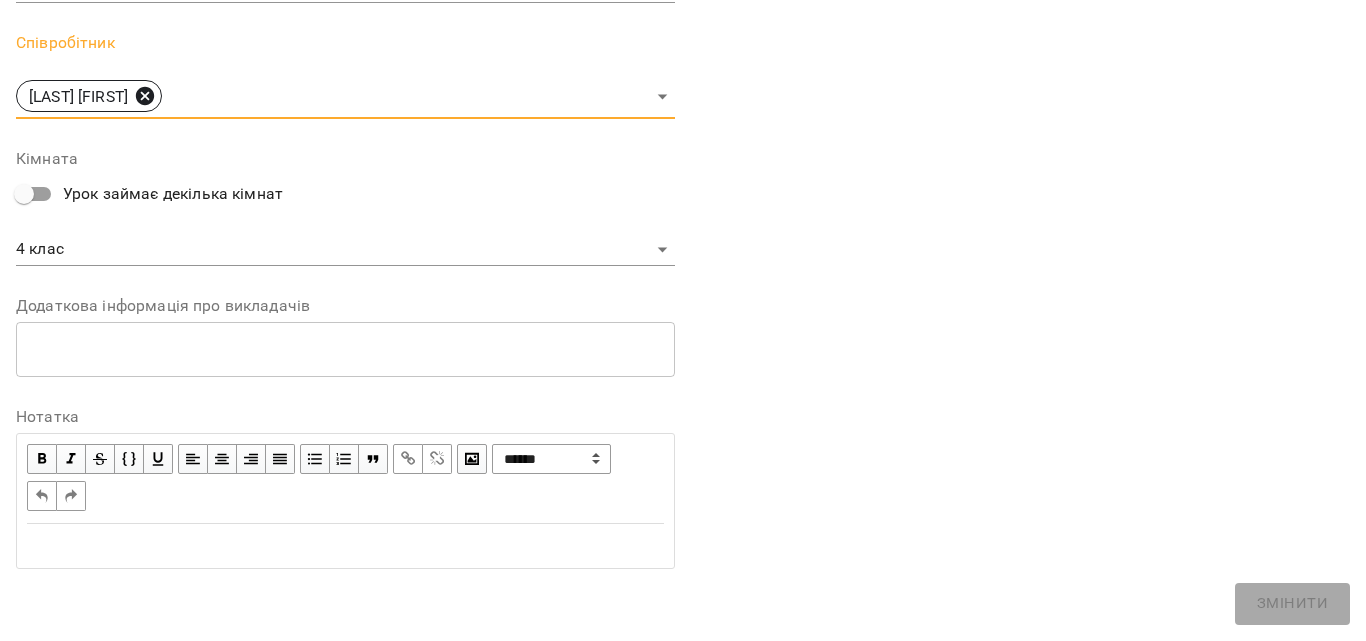 type 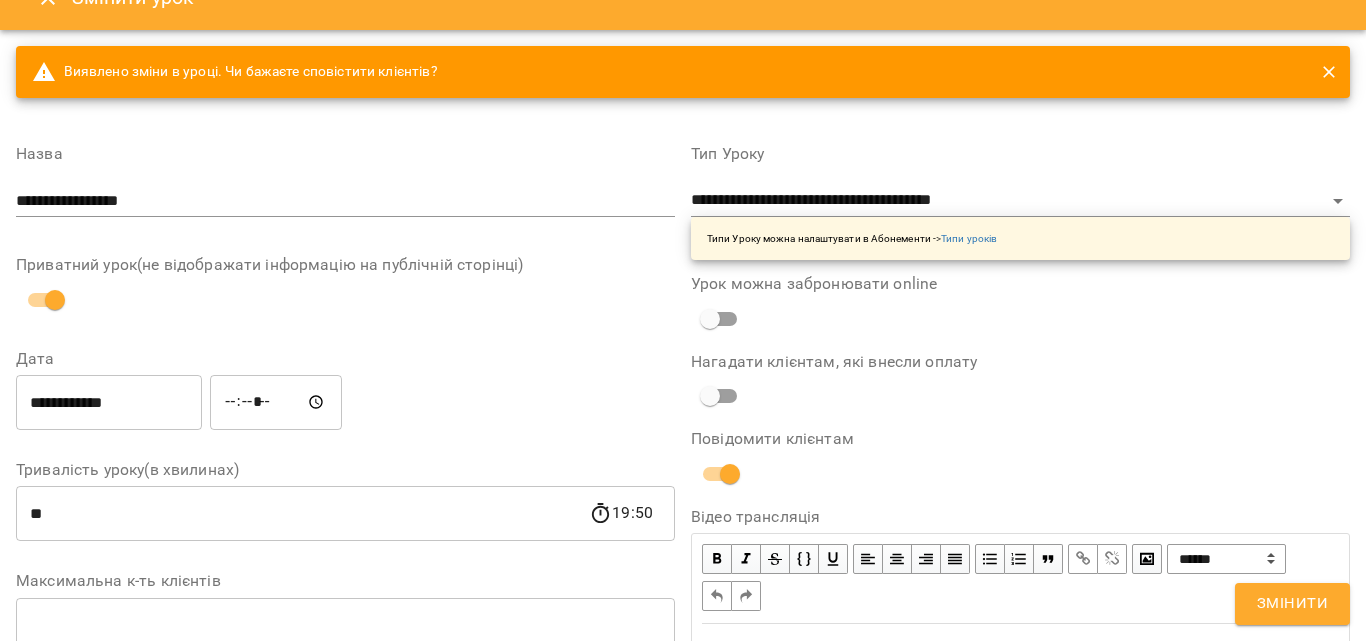 scroll, scrollTop: 0, scrollLeft: 0, axis: both 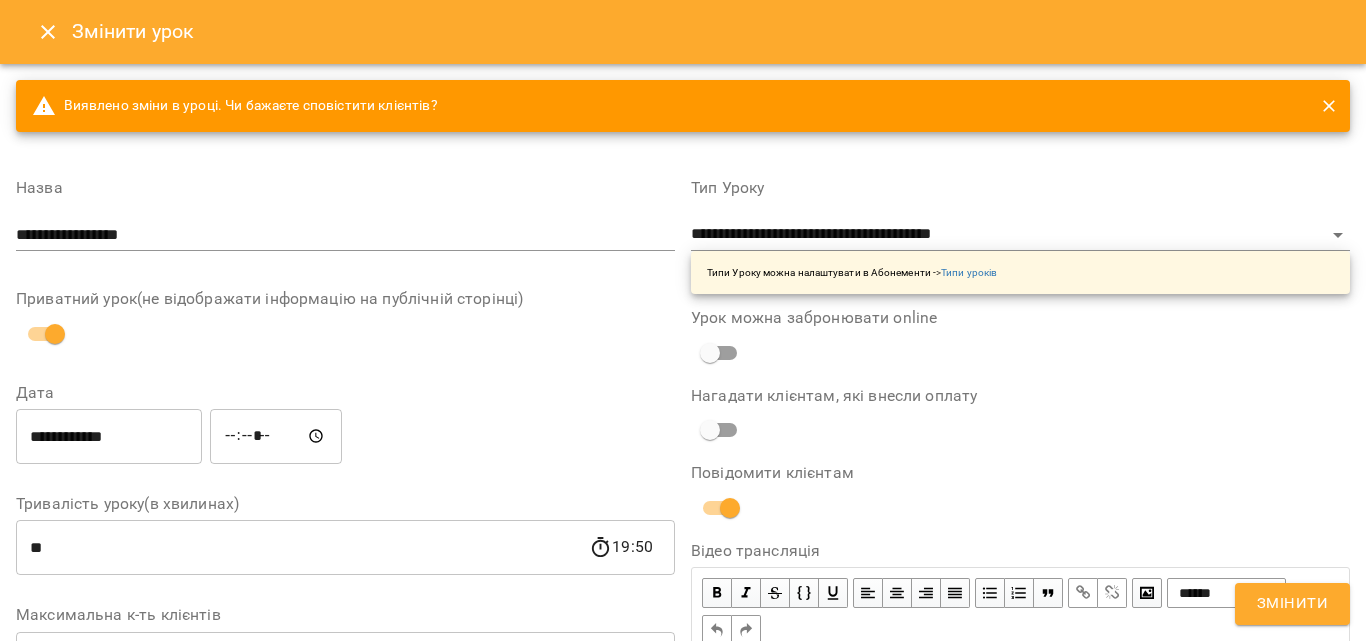 click 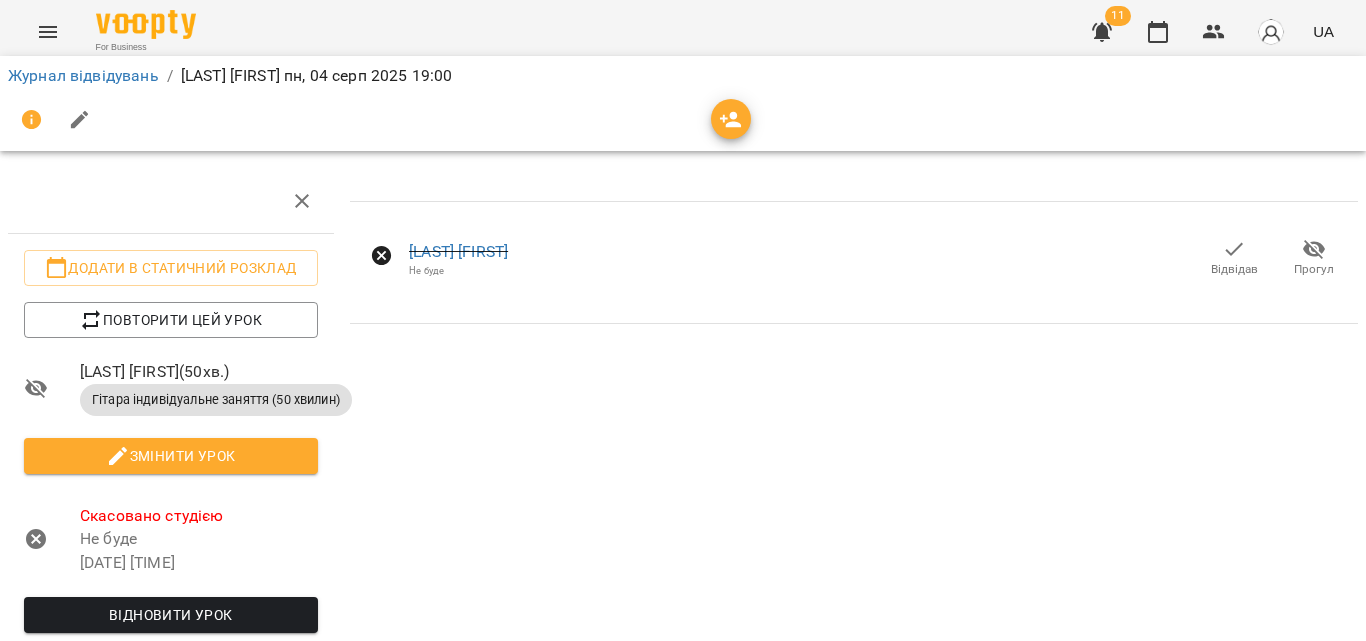 scroll, scrollTop: 0, scrollLeft: 0, axis: both 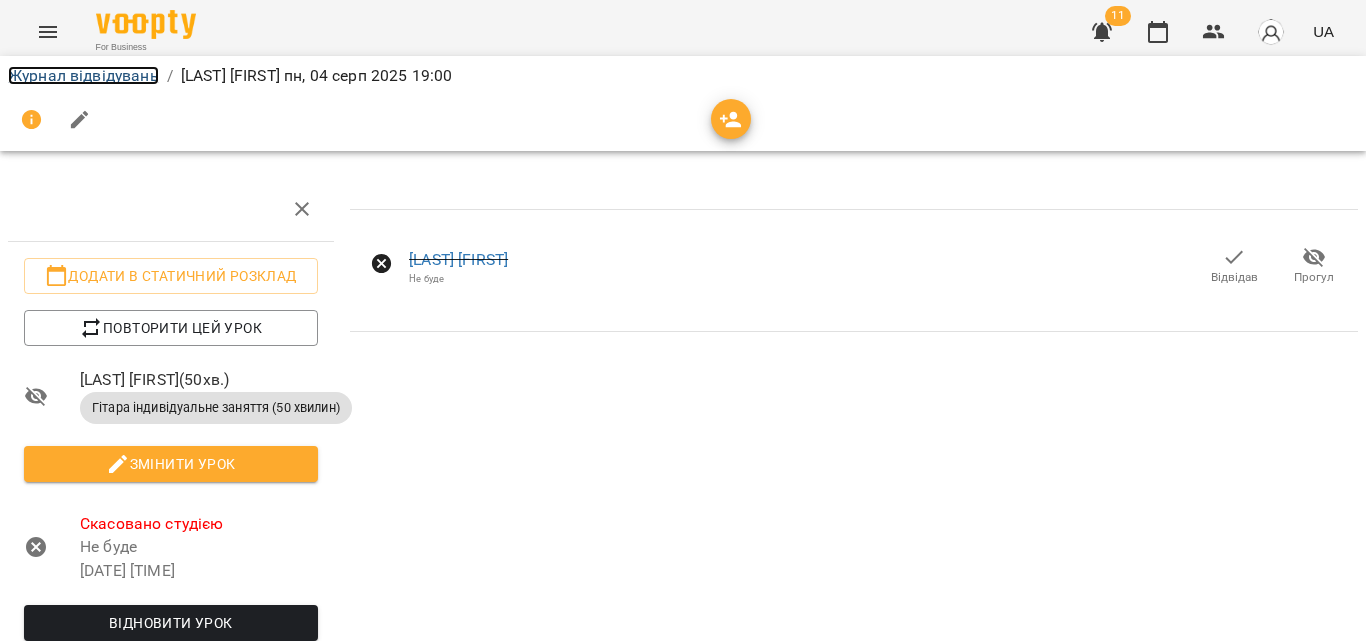 click on "Журнал відвідувань" at bounding box center [83, 75] 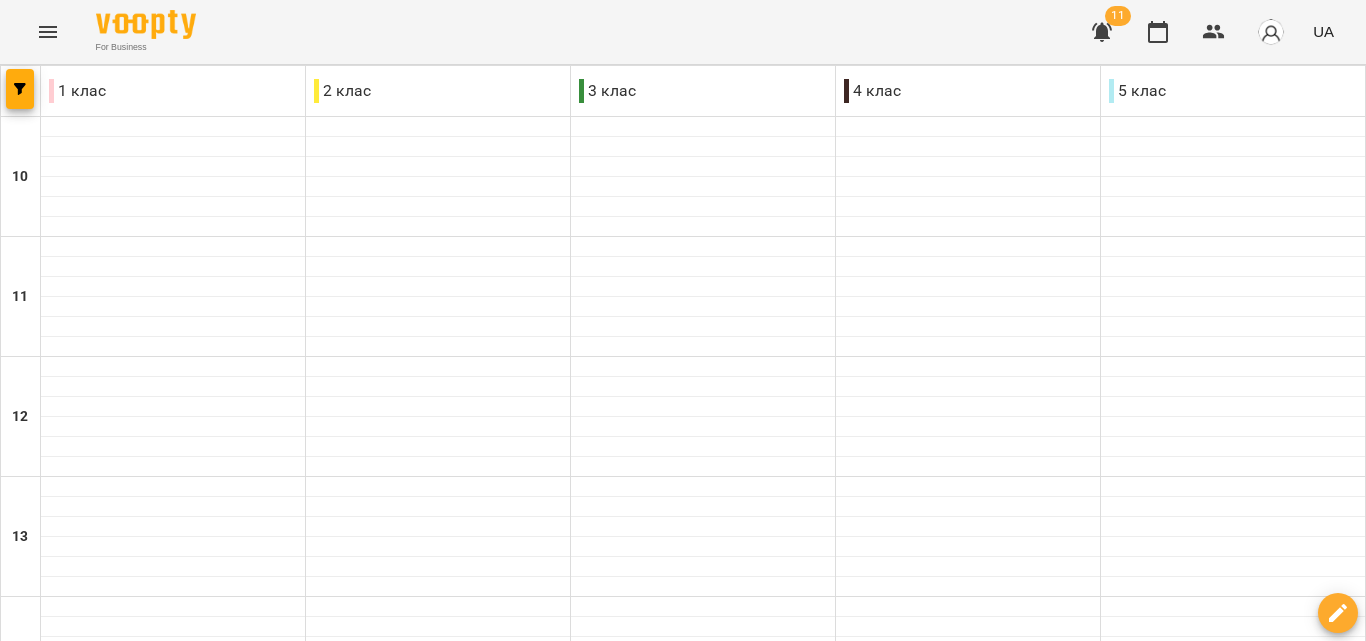 scroll, scrollTop: 809, scrollLeft: 0, axis: vertical 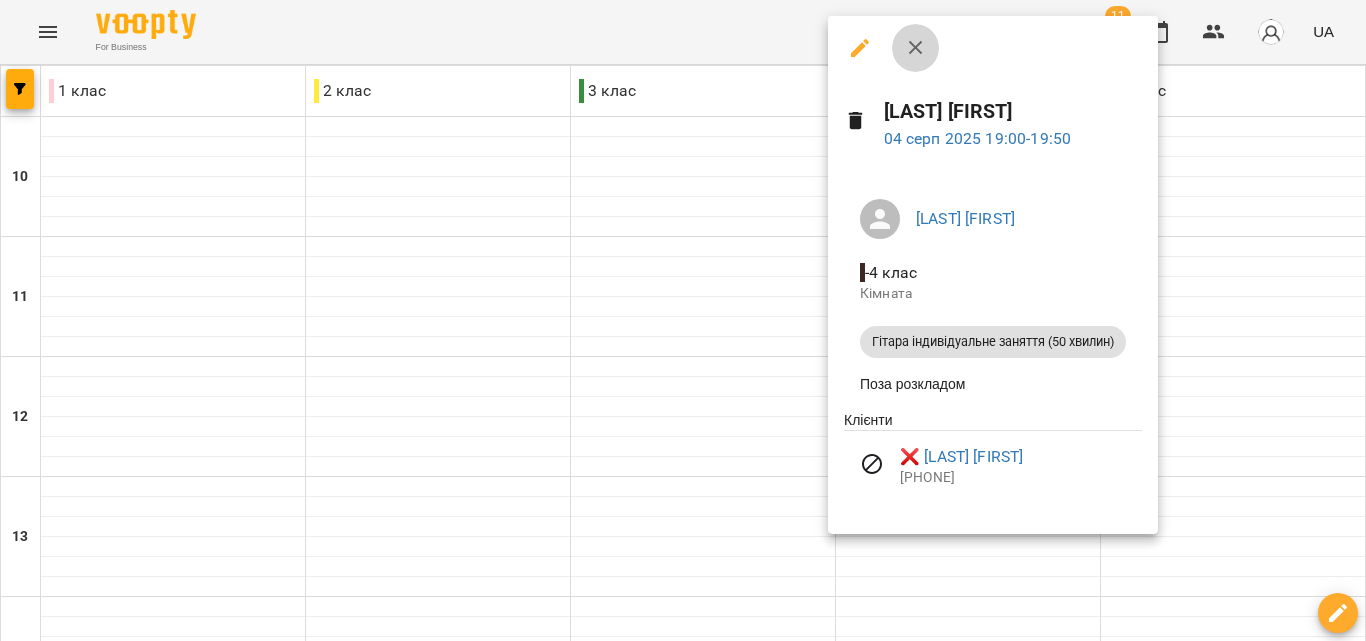 click 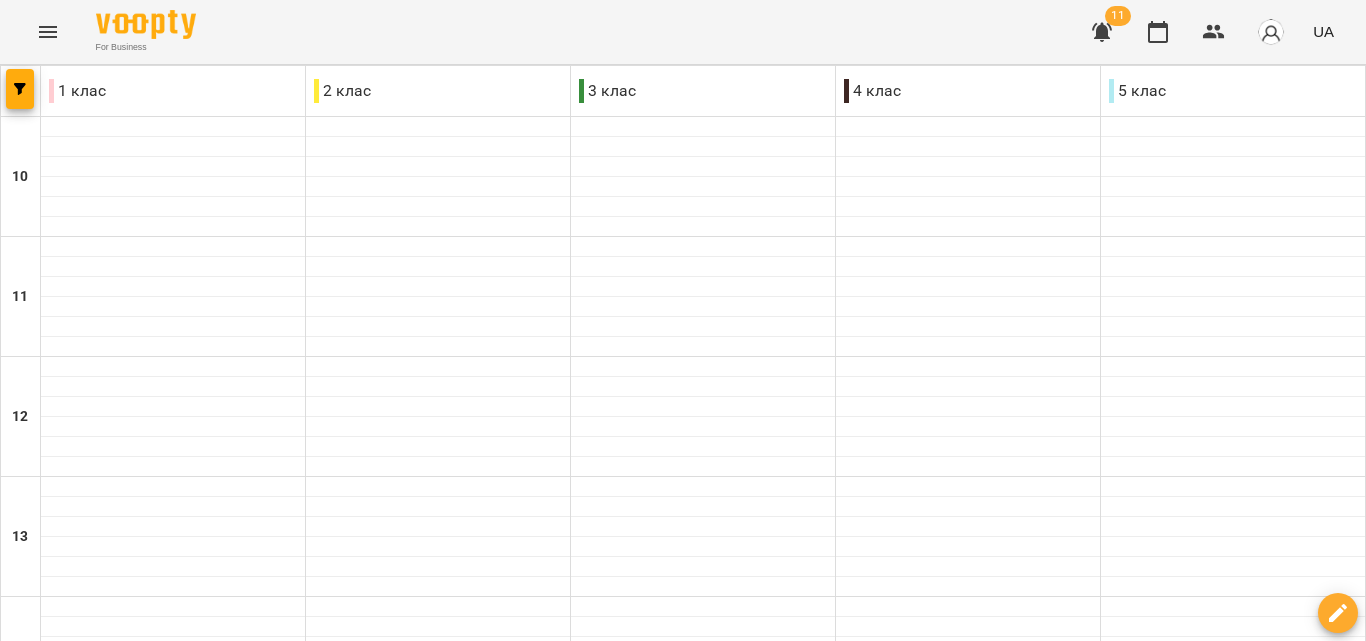 scroll, scrollTop: 809, scrollLeft: 0, axis: vertical 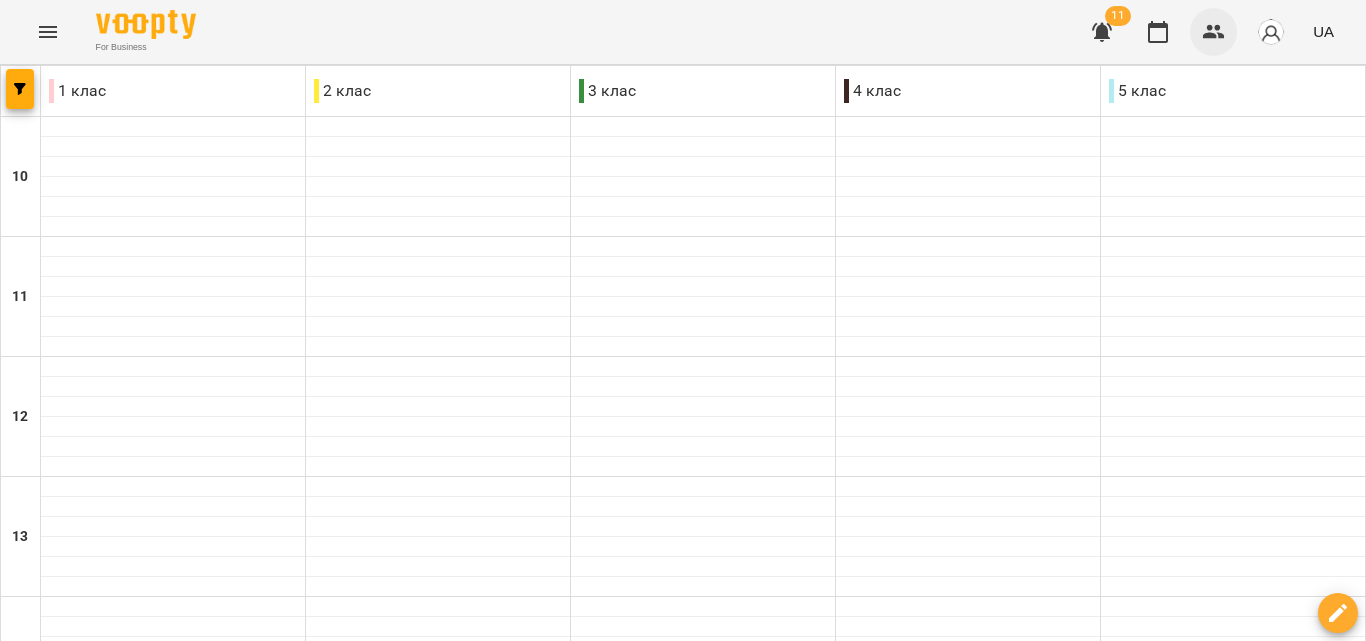 click 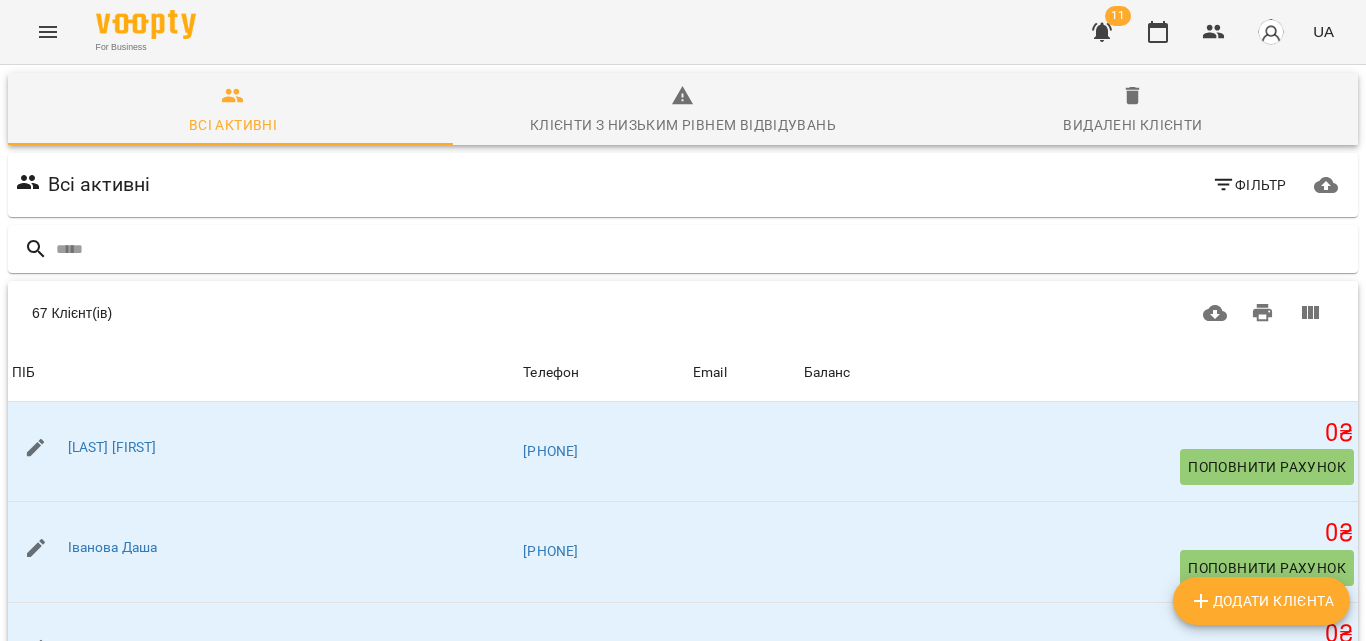 click 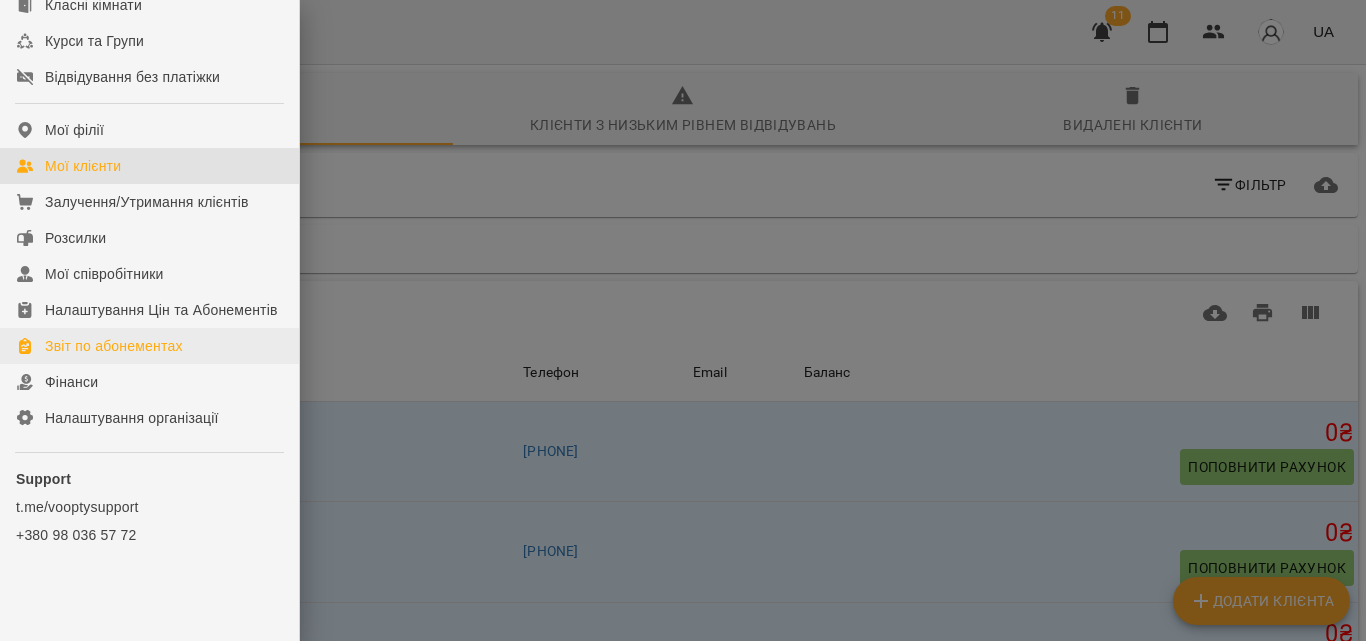 scroll, scrollTop: 282, scrollLeft: 0, axis: vertical 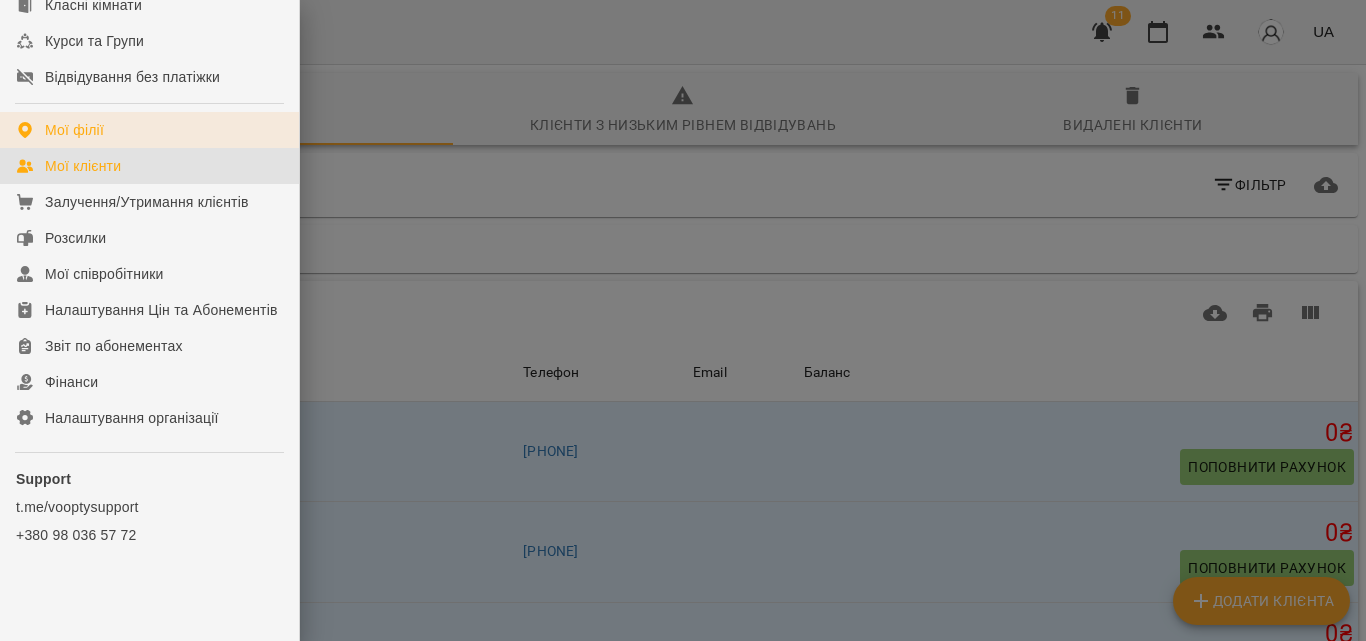 click on "Мої філії" at bounding box center [149, 130] 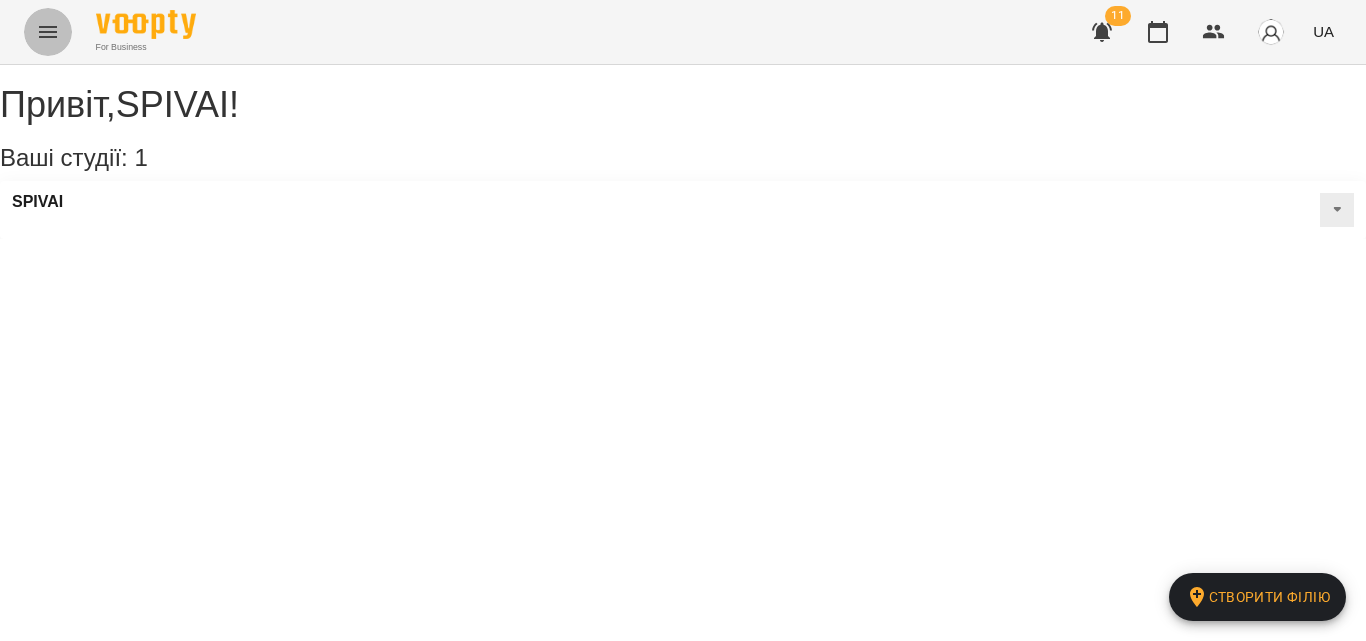 click at bounding box center (48, 32) 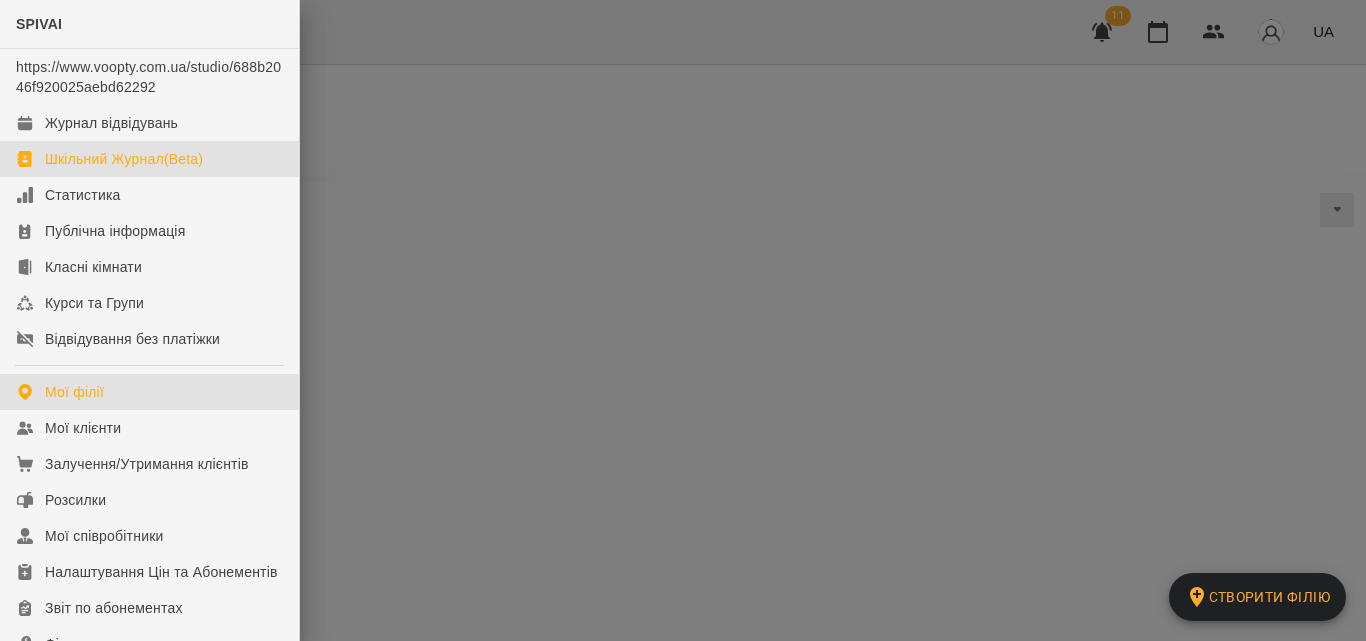 click on "Шкільний Журнал(Beta)" at bounding box center [149, 159] 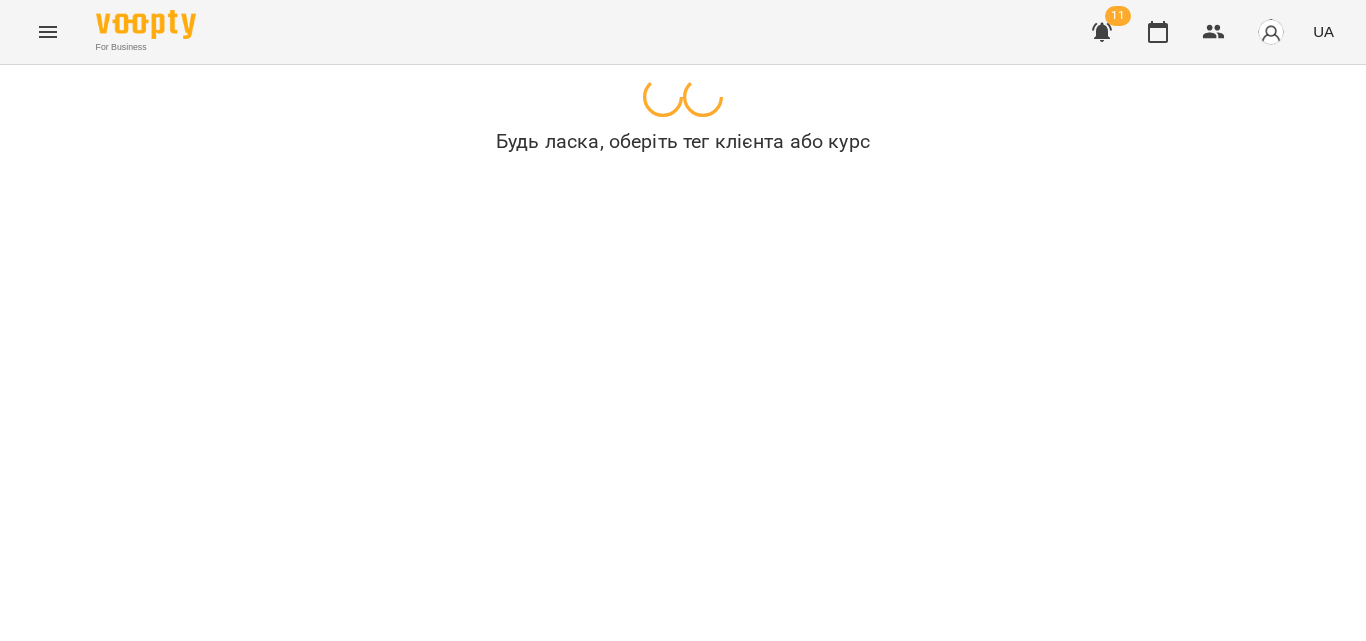 click at bounding box center [48, 32] 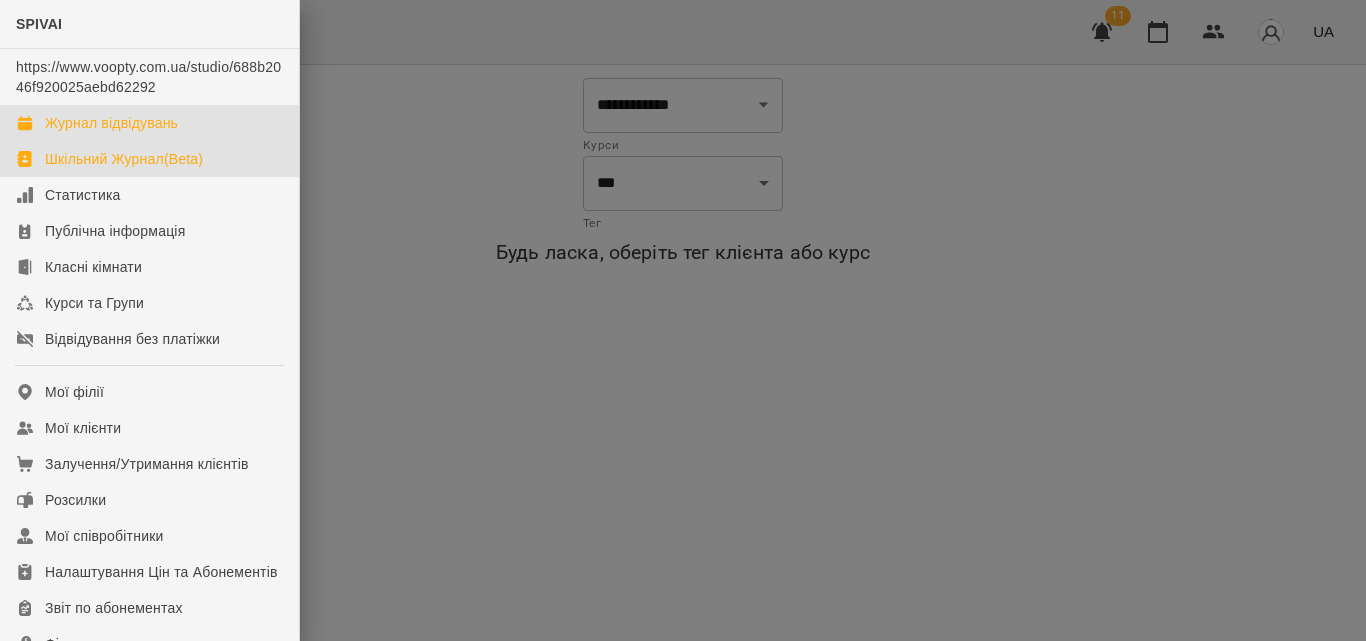 click on "Журнал відвідувань" at bounding box center [111, 123] 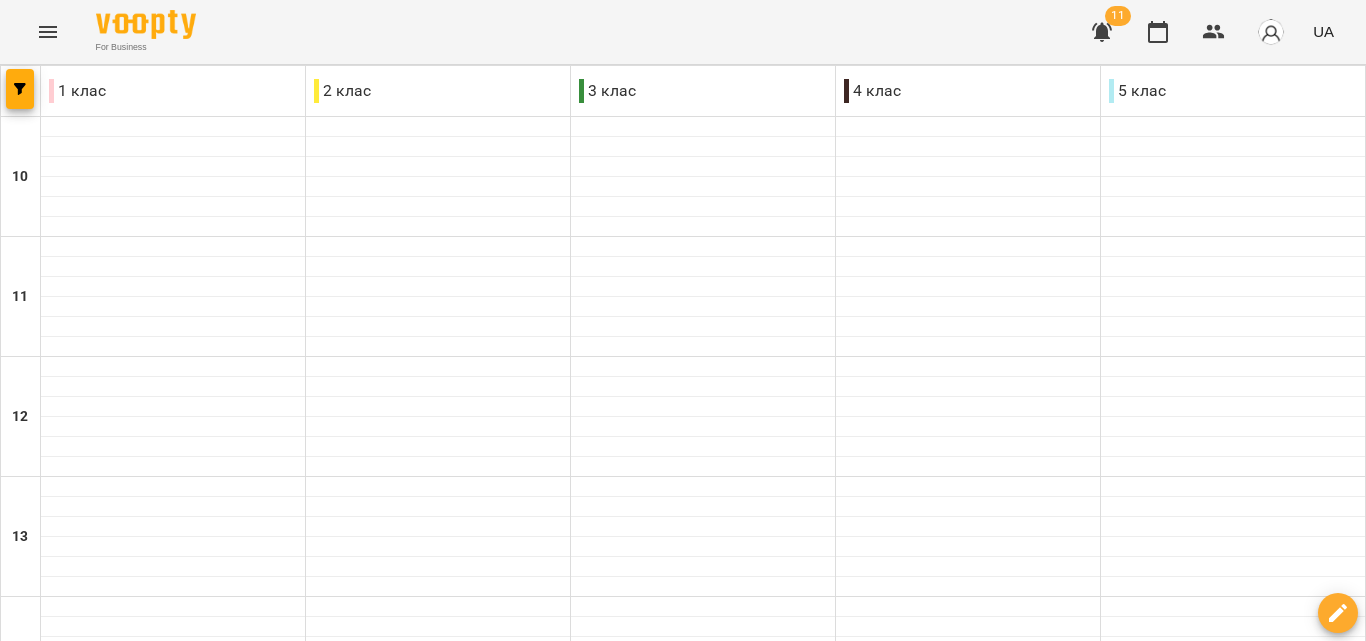 scroll, scrollTop: 809, scrollLeft: 0, axis: vertical 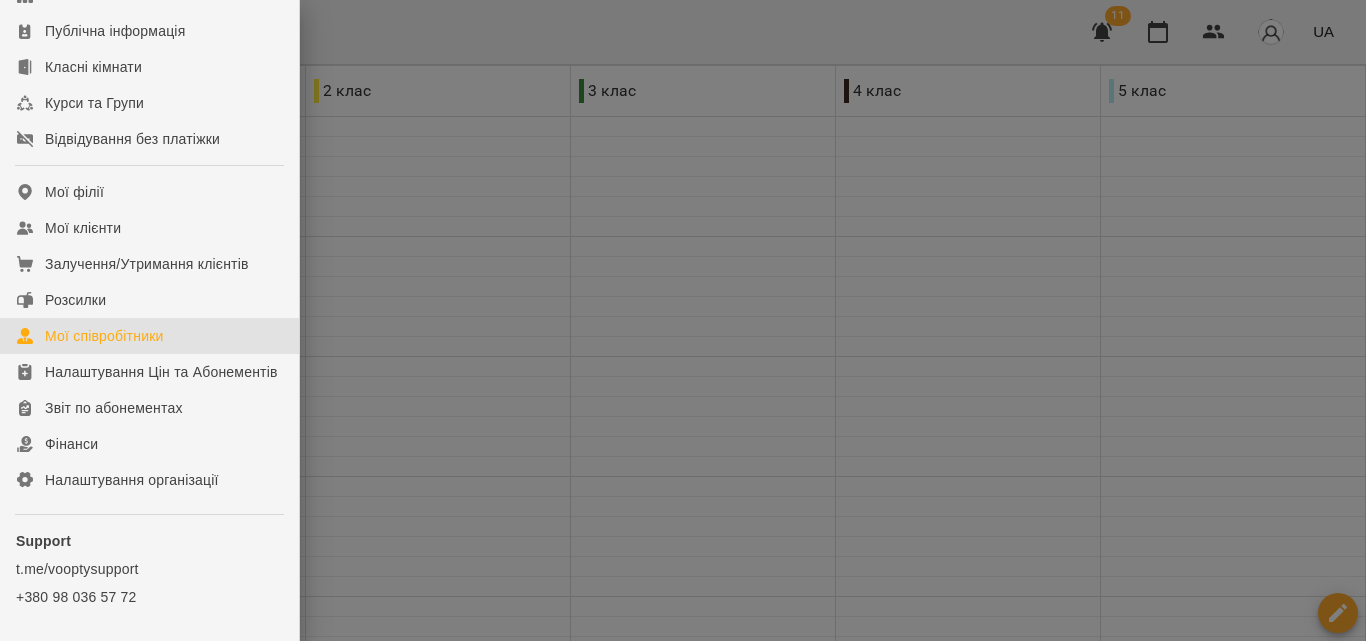 click on "Мої співробітники" at bounding box center [104, 336] 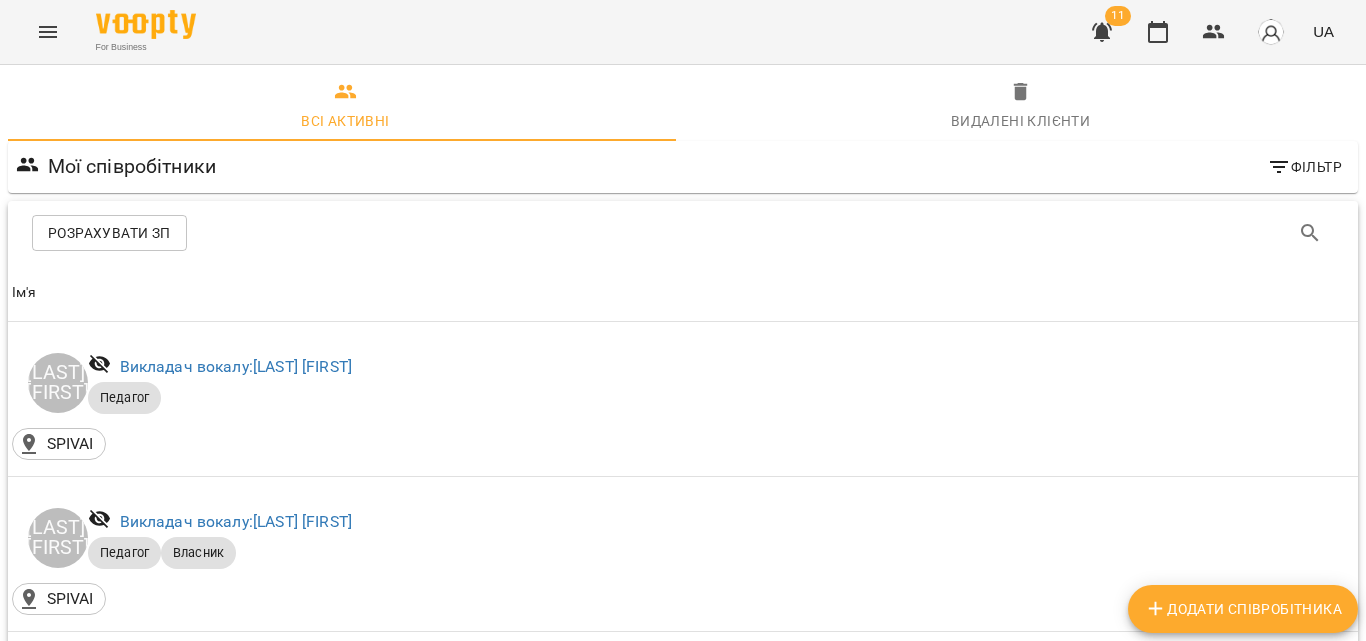 scroll, scrollTop: 0, scrollLeft: 0, axis: both 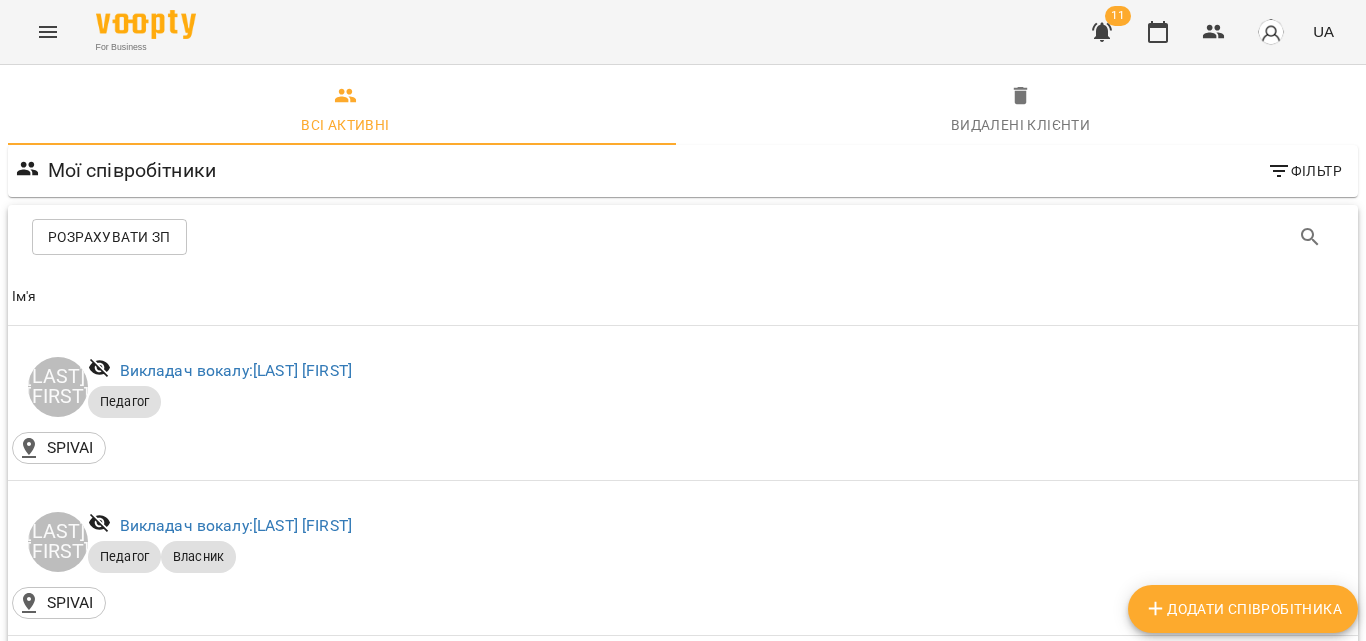 click at bounding box center (48, 32) 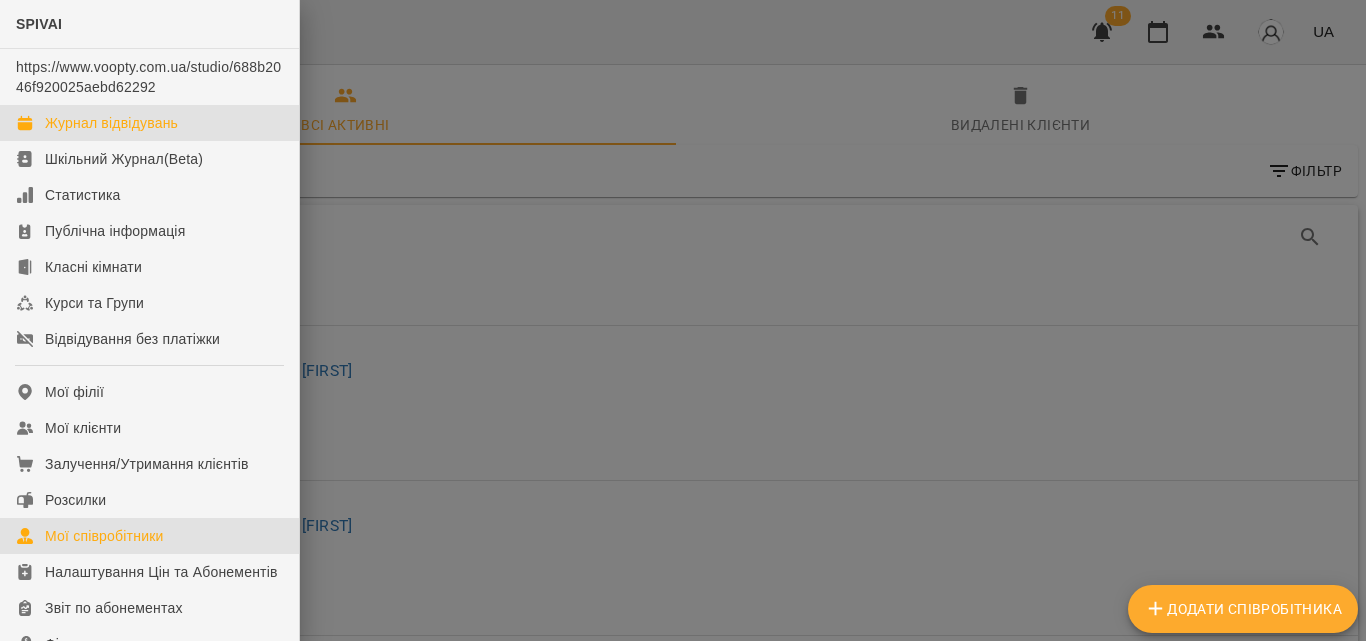 click on "Журнал відвідувань" at bounding box center [149, 123] 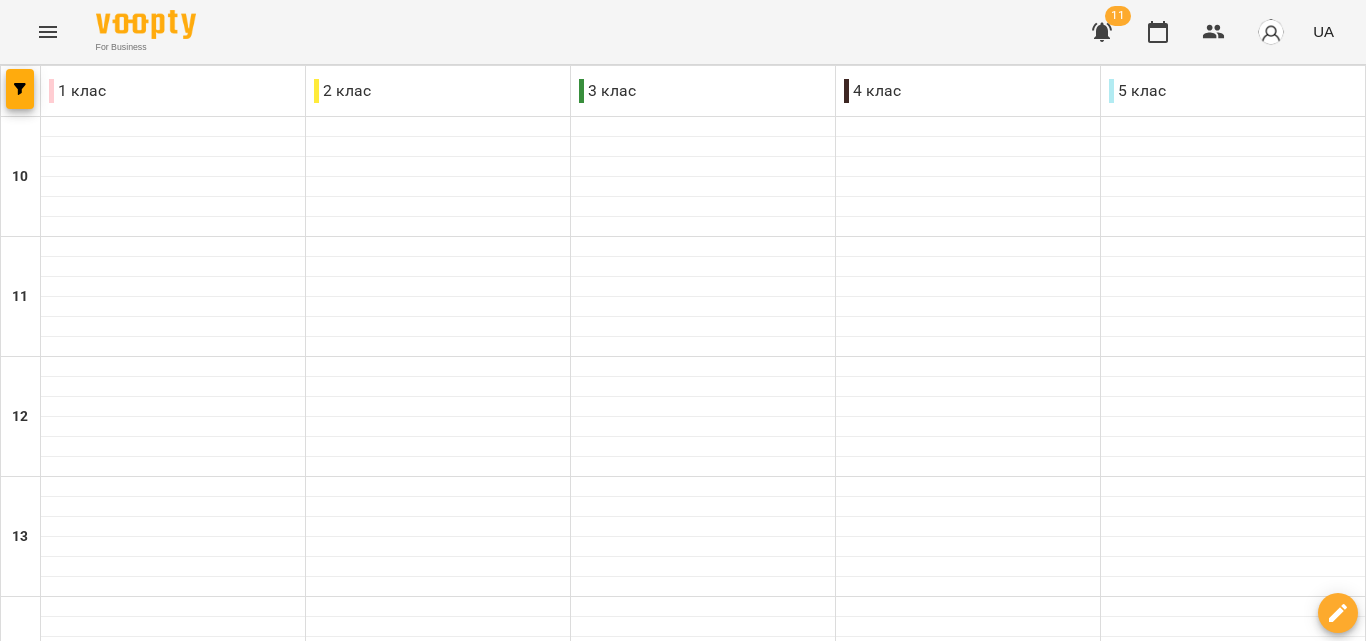 scroll, scrollTop: 809, scrollLeft: 0, axis: vertical 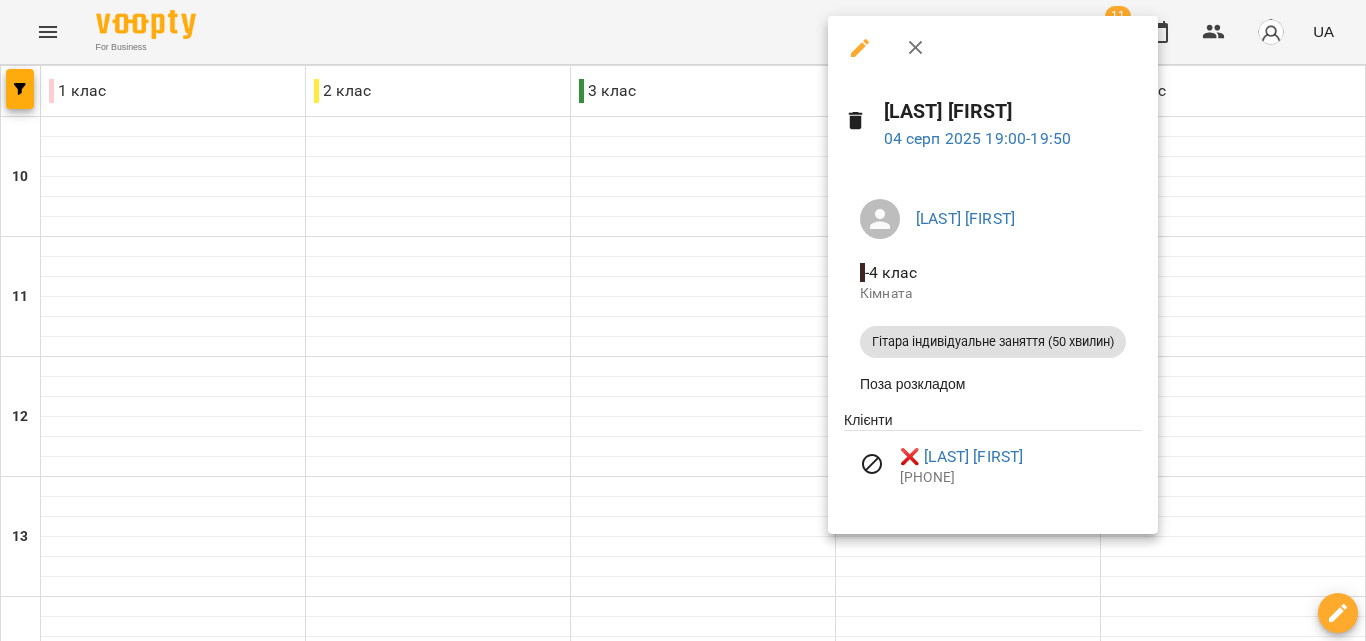 click at bounding box center [683, 320] 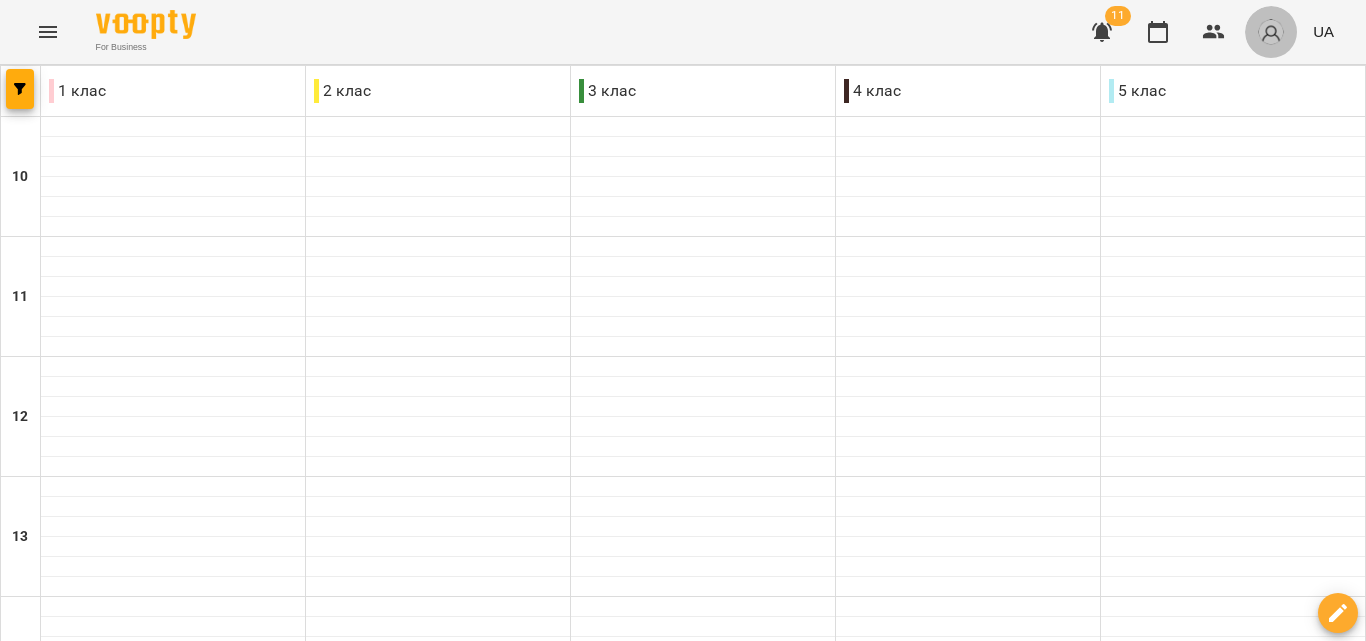 click at bounding box center (1271, 32) 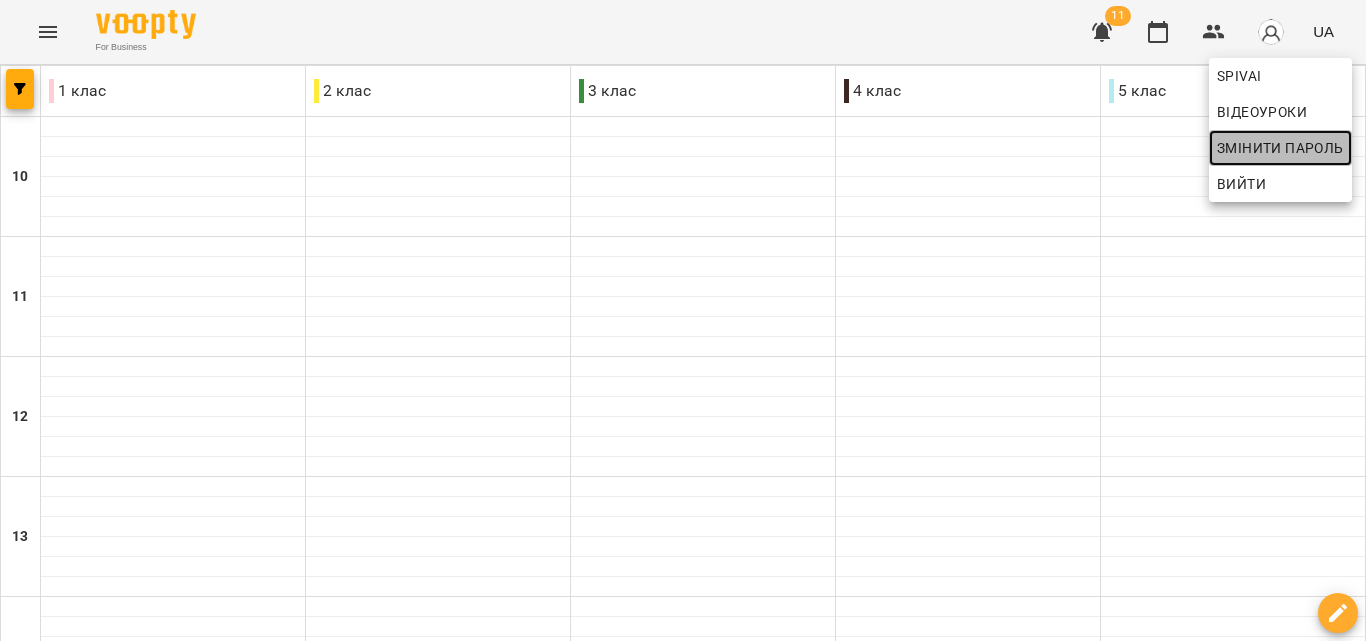 click on "Змінити пароль" at bounding box center [1280, 148] 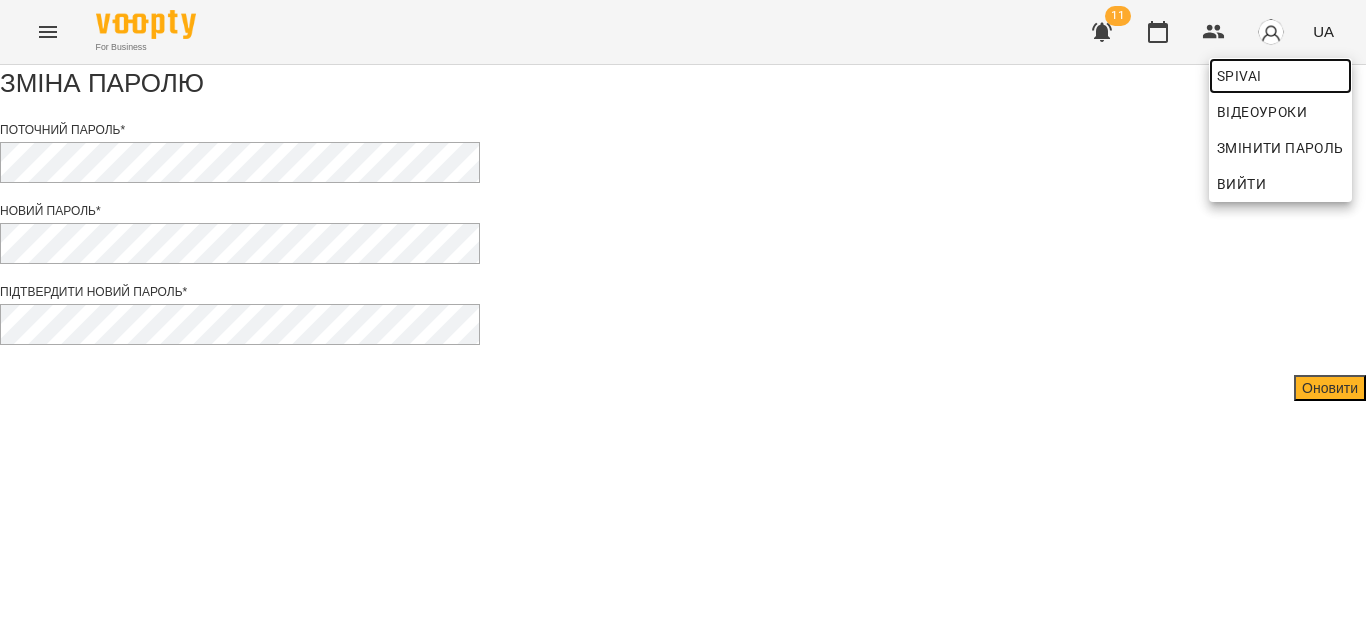 click on "SPIVAI" at bounding box center [1280, 76] 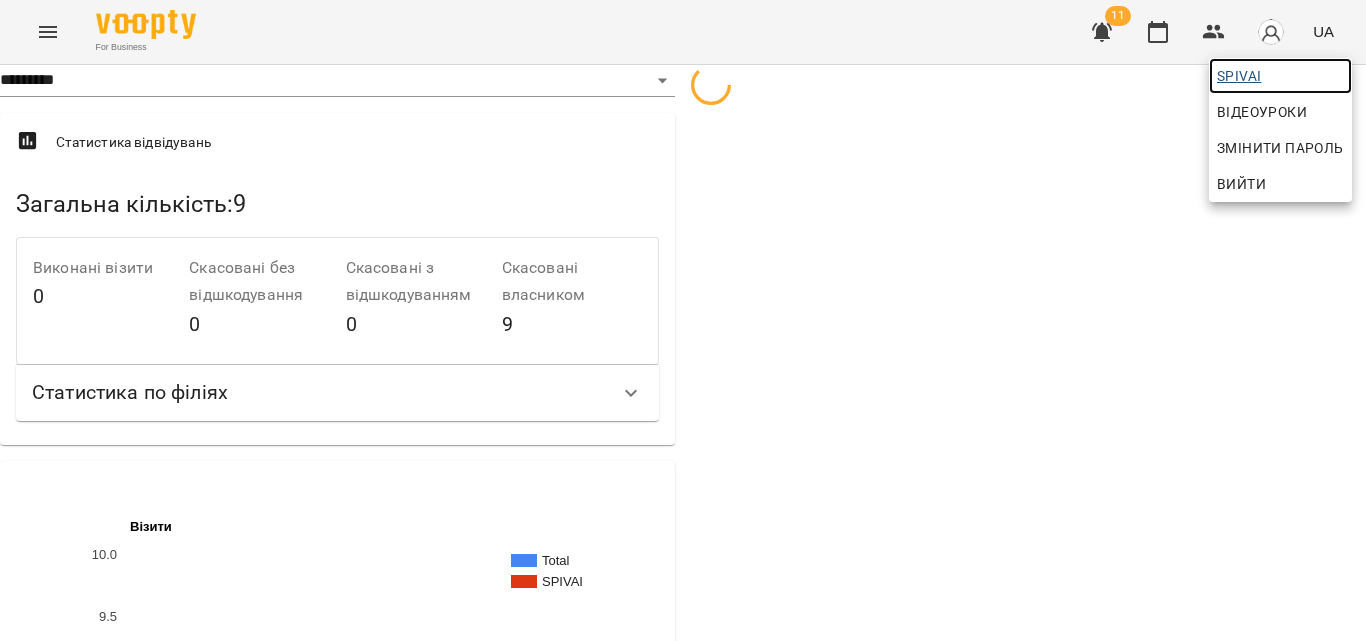 select on "**" 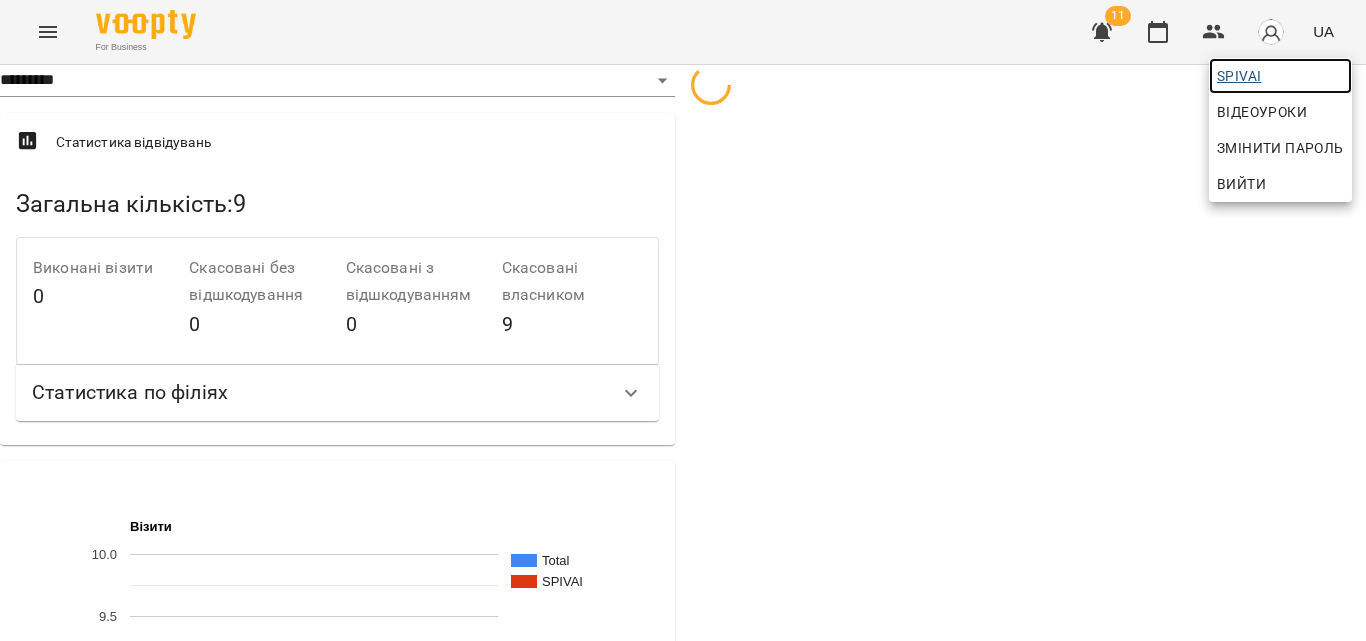 select on "***" 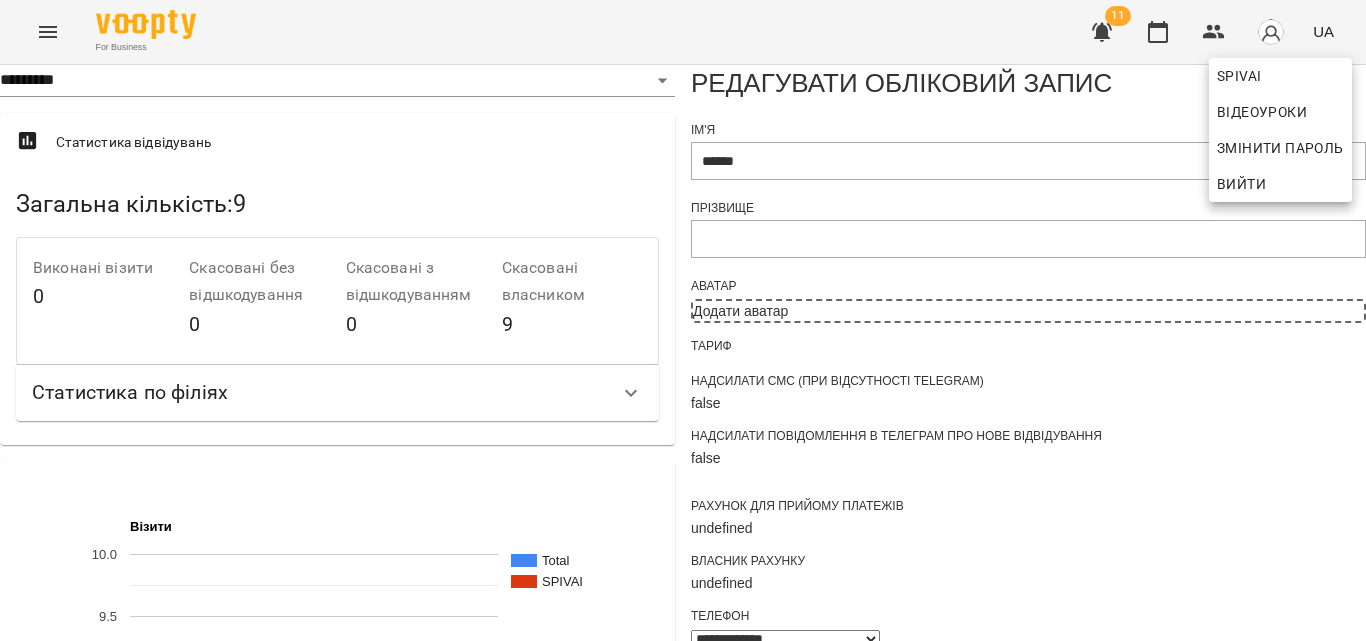 click at bounding box center (683, 320) 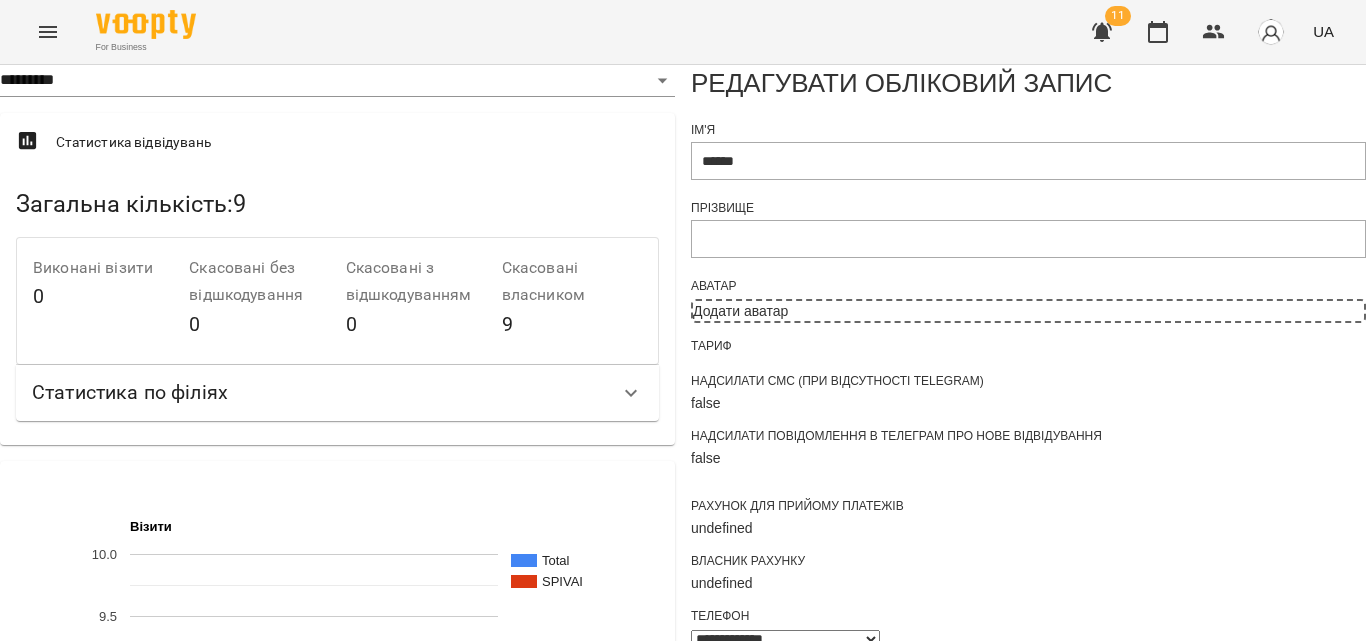 scroll, scrollTop: 400, scrollLeft: 0, axis: vertical 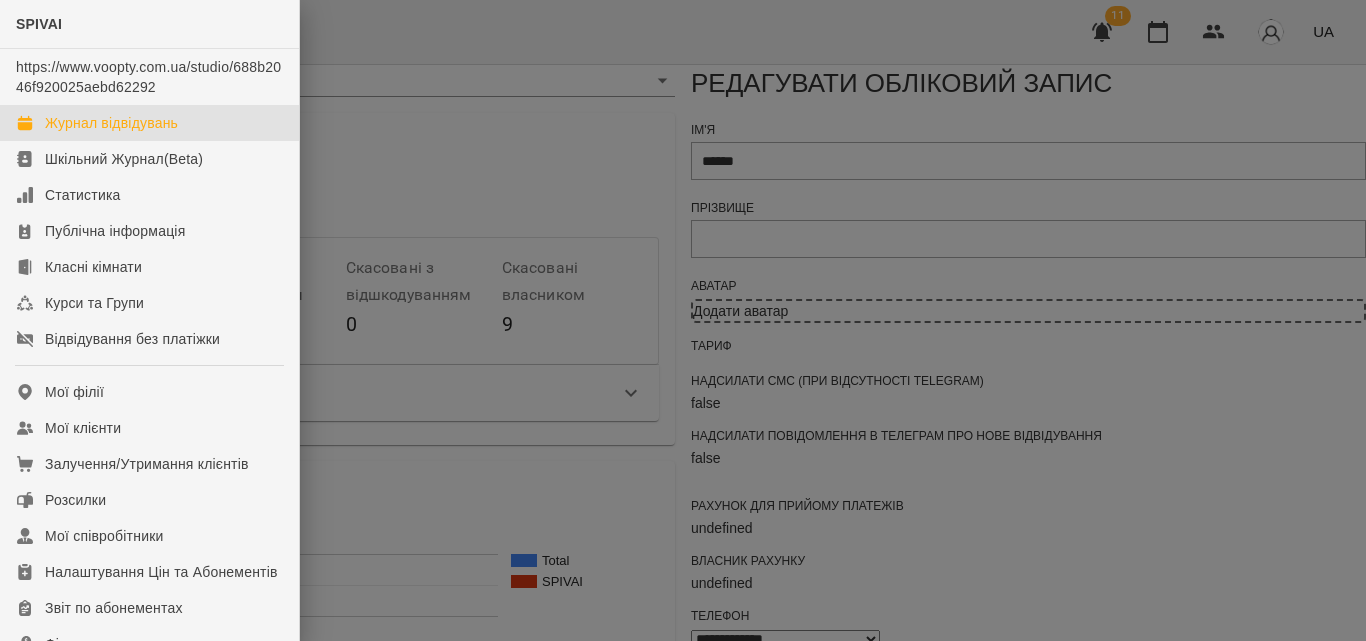 click on "Журнал відвідувань" at bounding box center [111, 123] 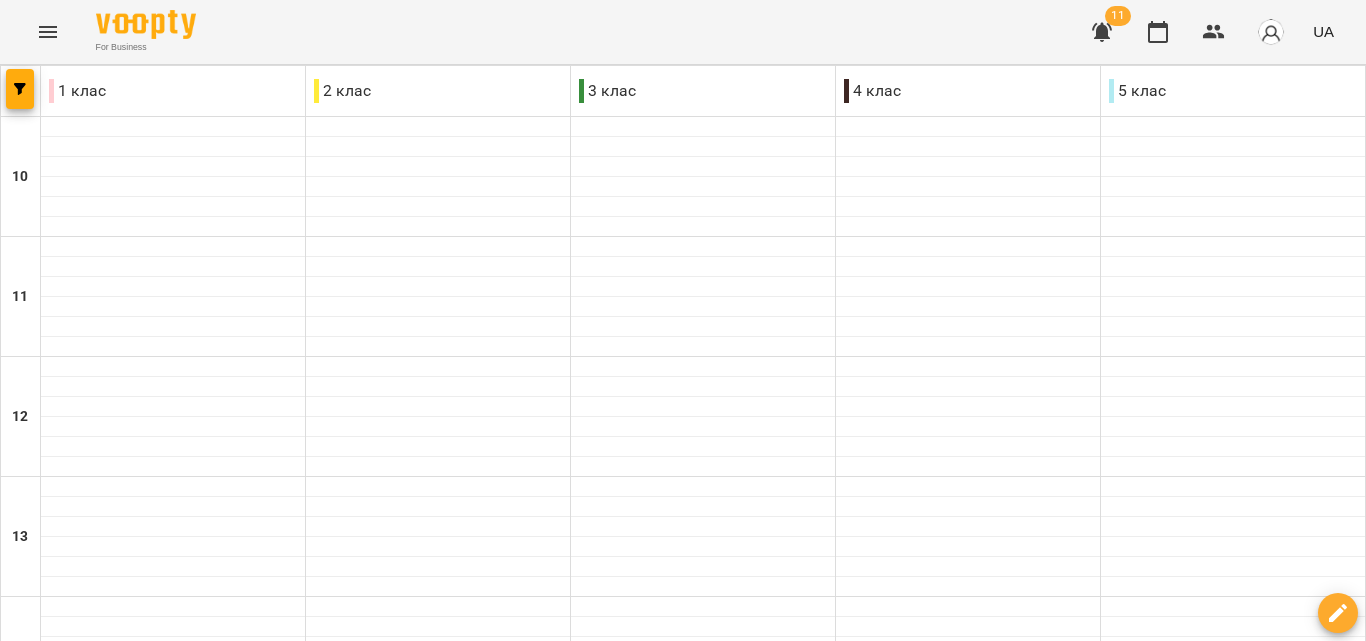 scroll, scrollTop: 809, scrollLeft: 0, axis: vertical 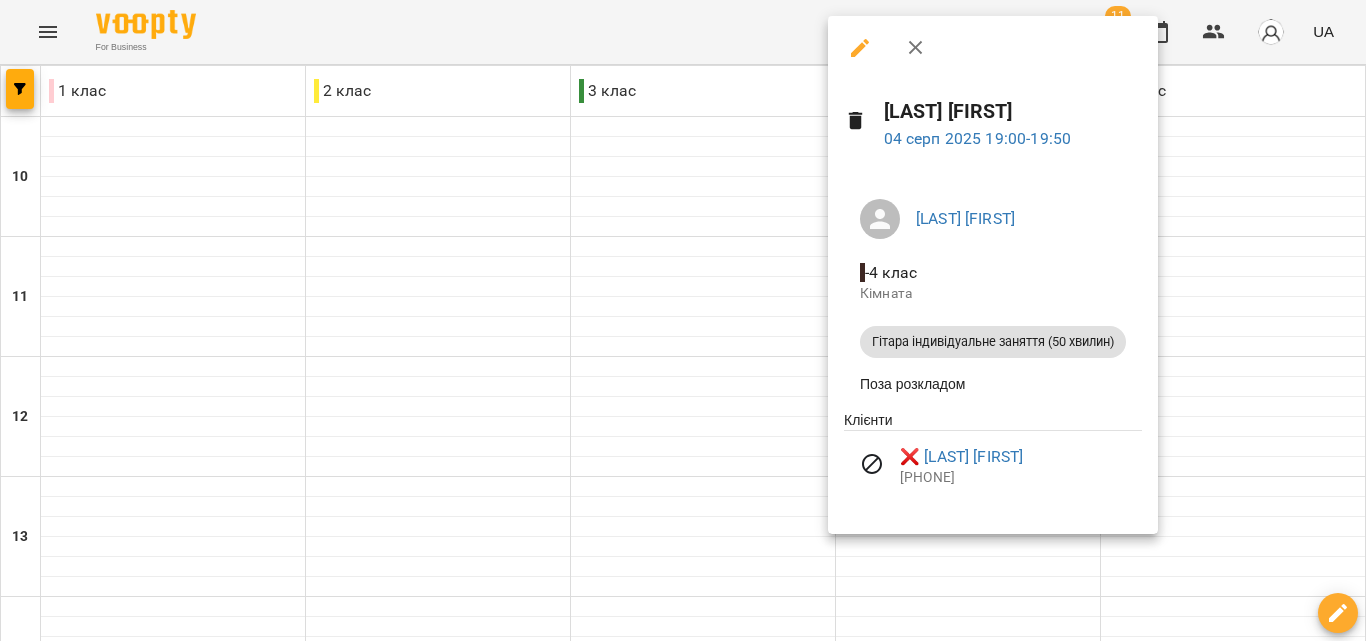 click at bounding box center (683, 320) 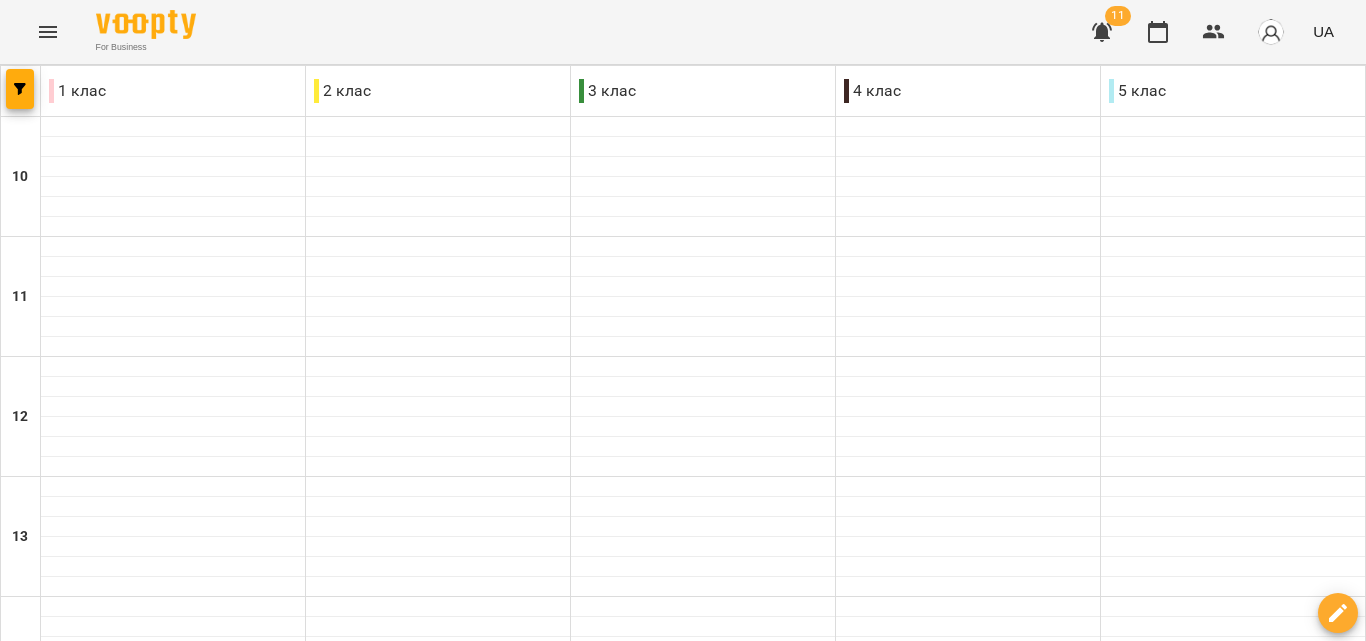 drag, startPoint x: 891, startPoint y: 442, endPoint x: 861, endPoint y: 415, distance: 40.36087 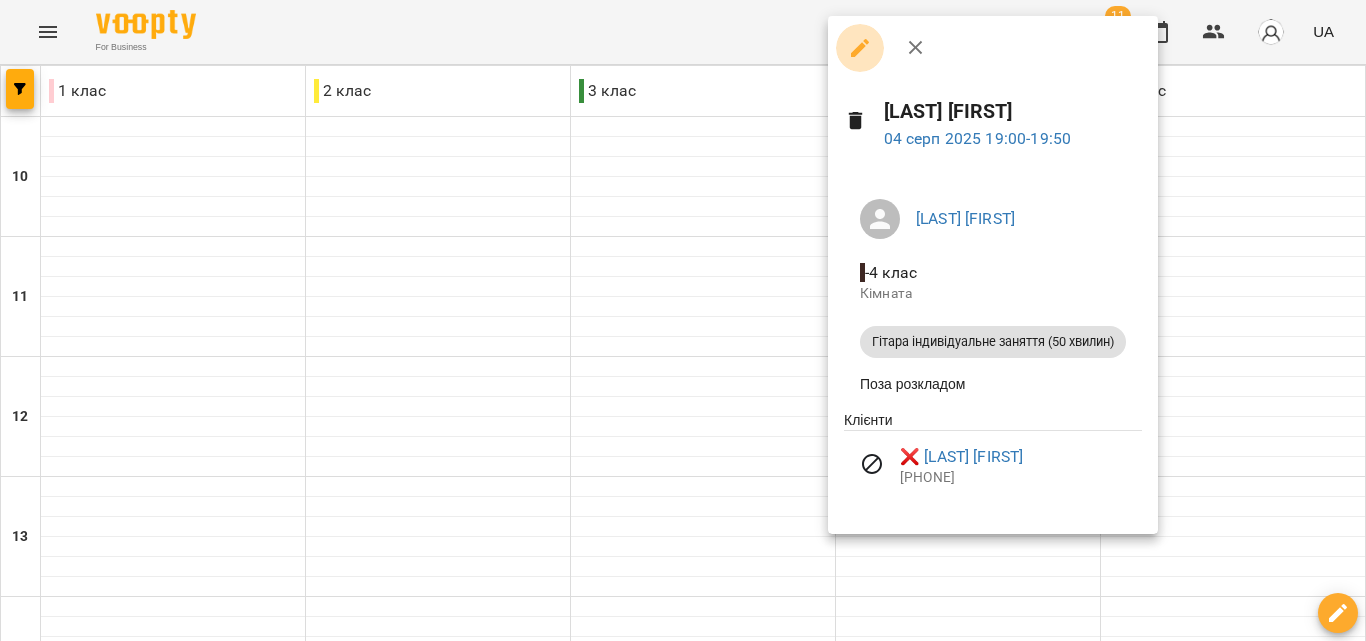 click 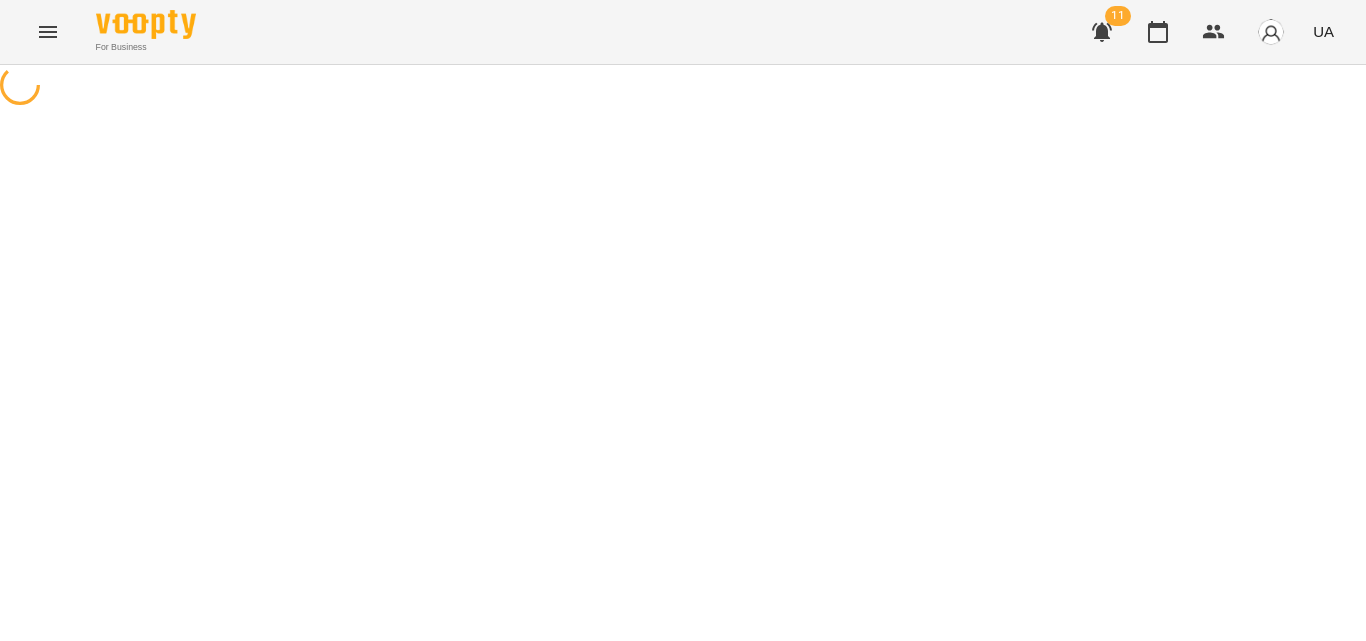 select on "**********" 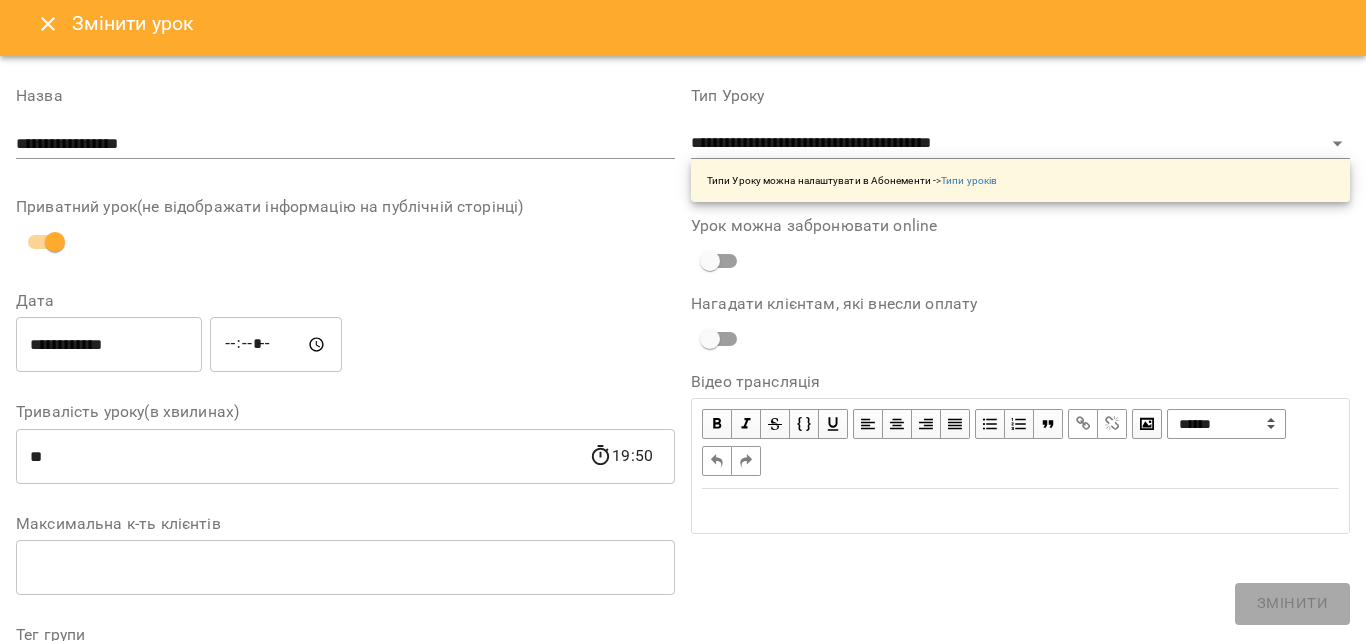 scroll, scrollTop: 0, scrollLeft: 0, axis: both 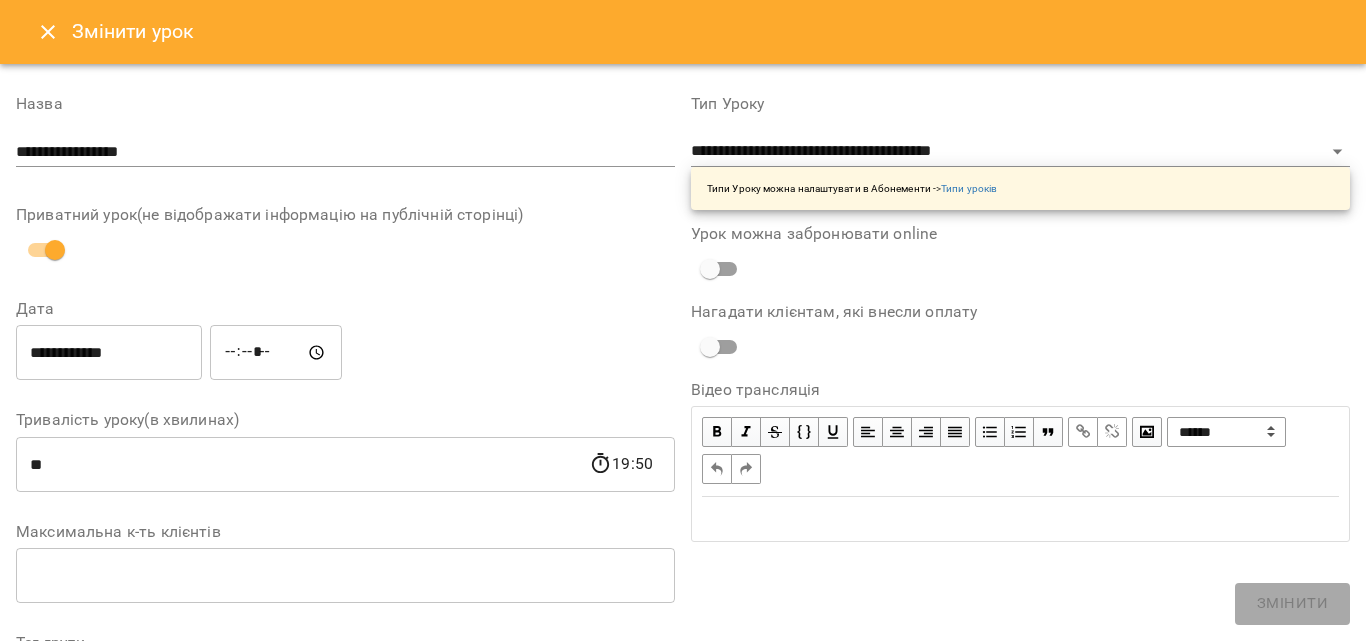 click on "**********" at bounding box center [345, 135] 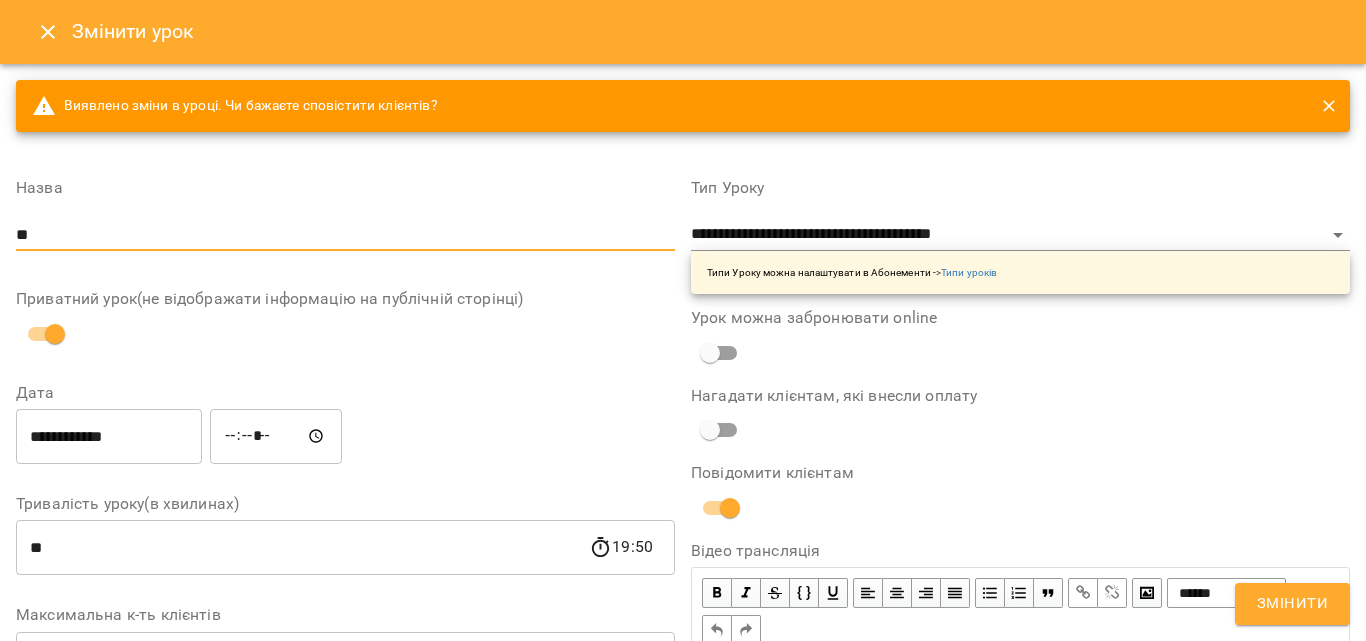 type on "*" 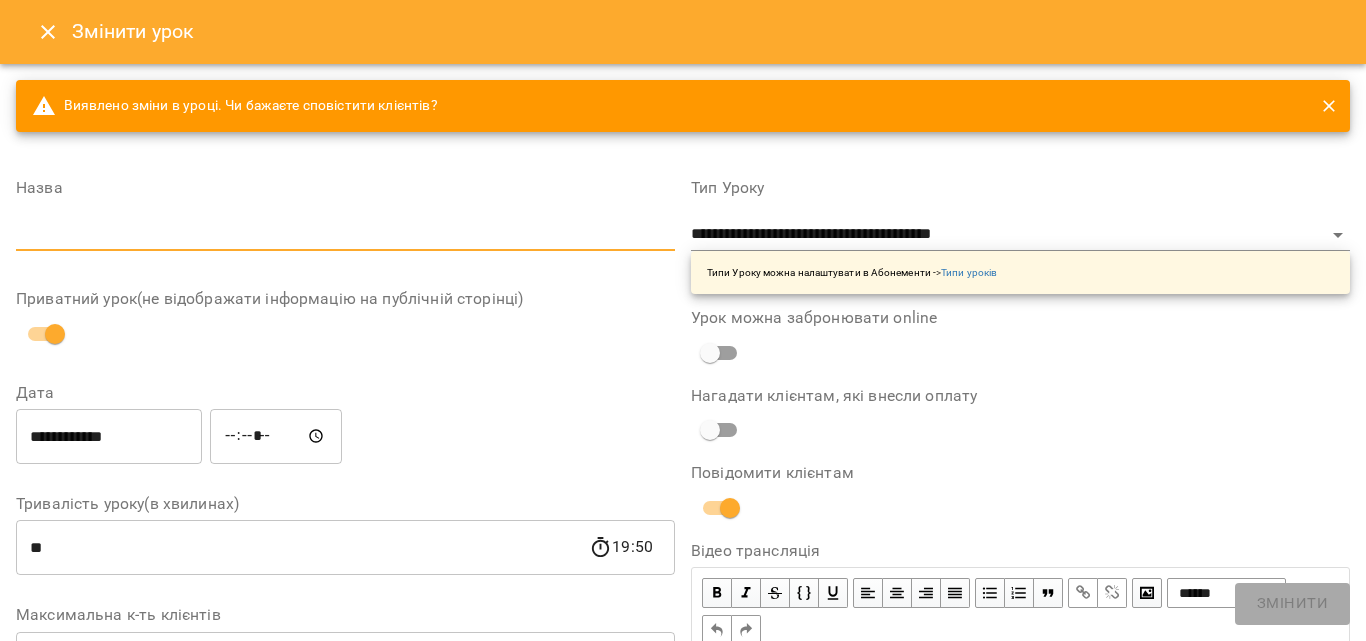 type on "*" 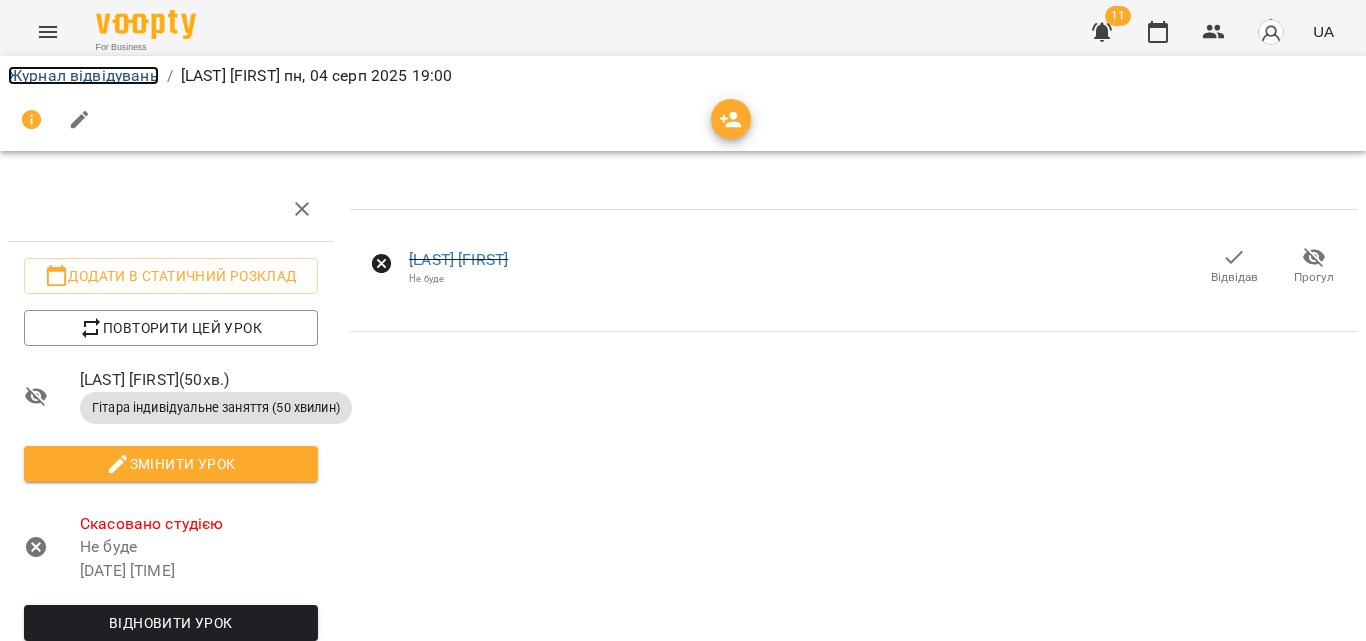 click on "Журнал відвідувань" at bounding box center [83, 75] 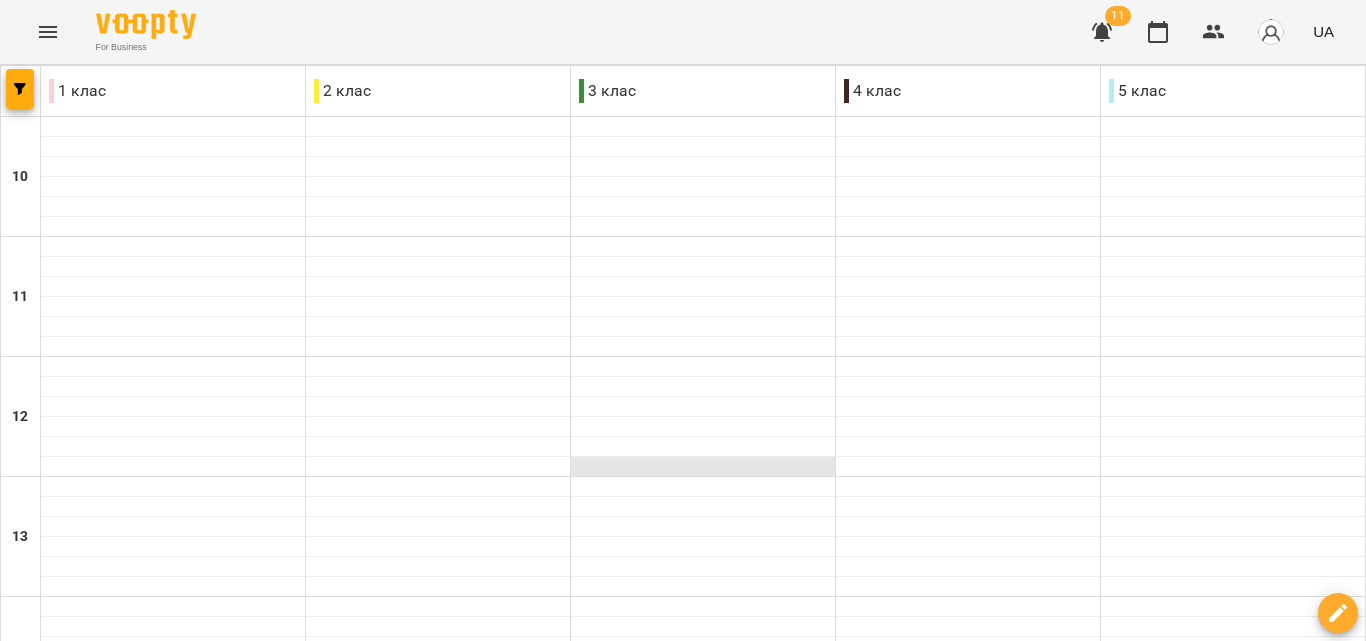 scroll, scrollTop: 809, scrollLeft: 0, axis: vertical 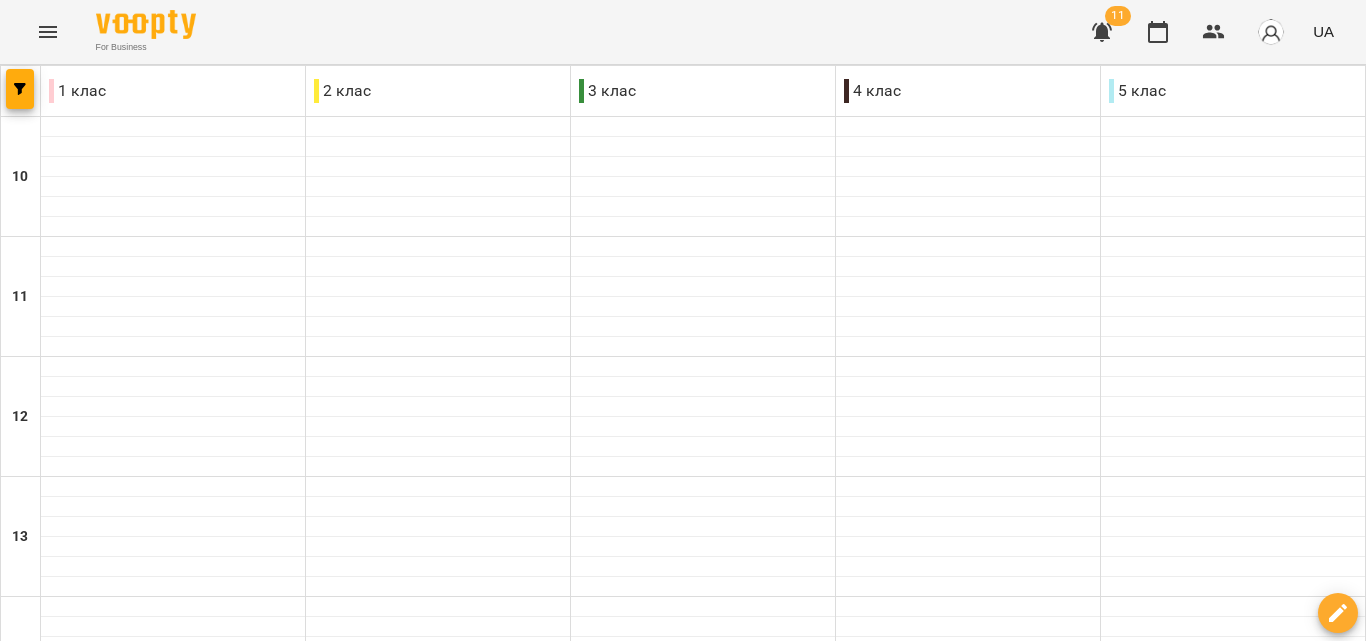 drag, startPoint x: 967, startPoint y: 442, endPoint x: 988, endPoint y: 436, distance: 21.84033 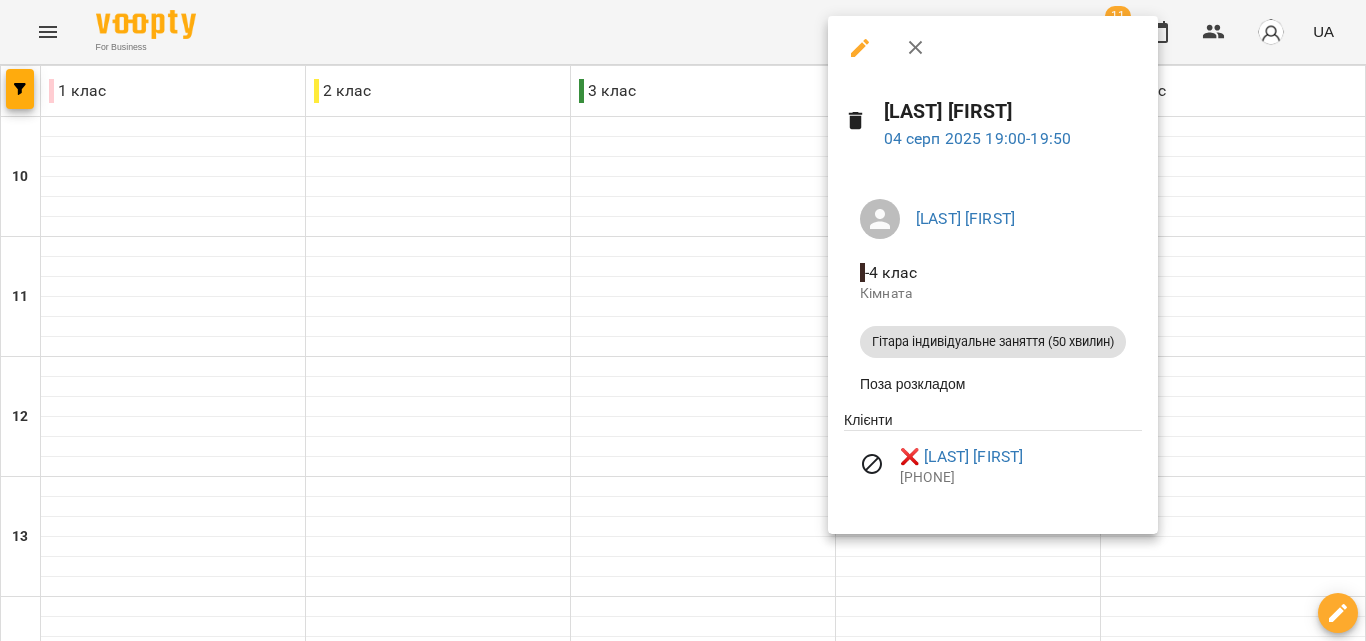 click at bounding box center (683, 320) 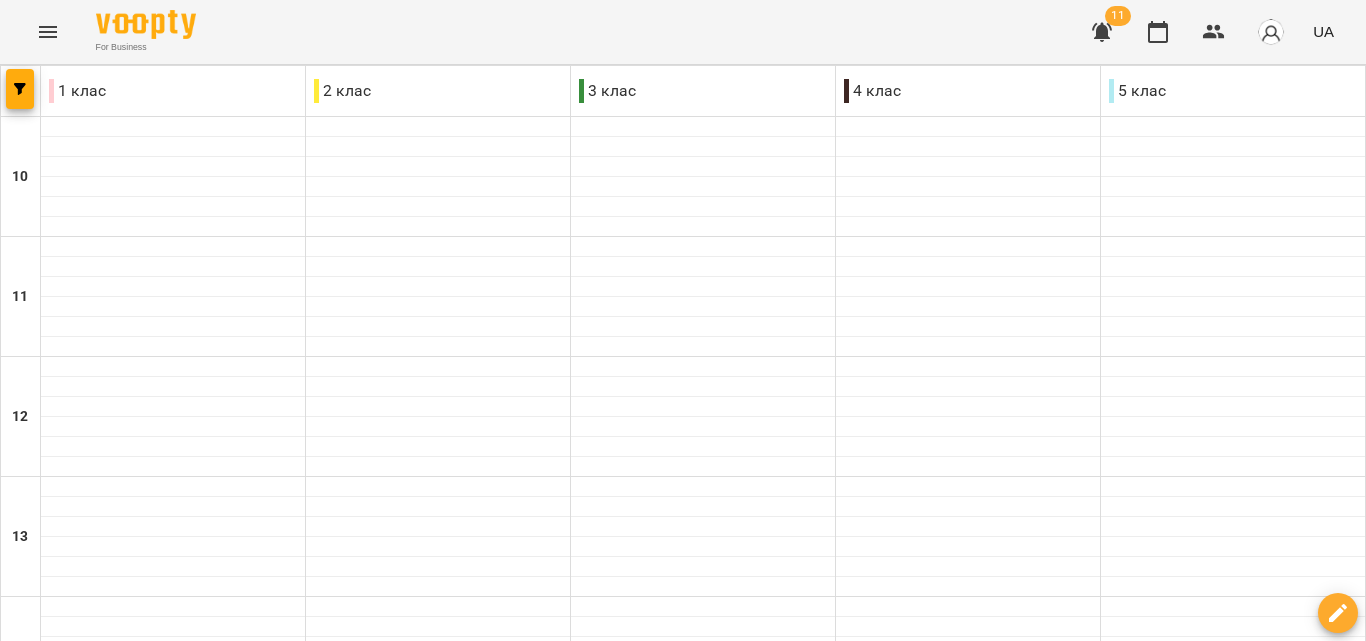 click on "пн 04 серп вт 05 серп ср 06 серп чт 07 серп пт 08 серп сб 09 серп" at bounding box center (683, 1349) 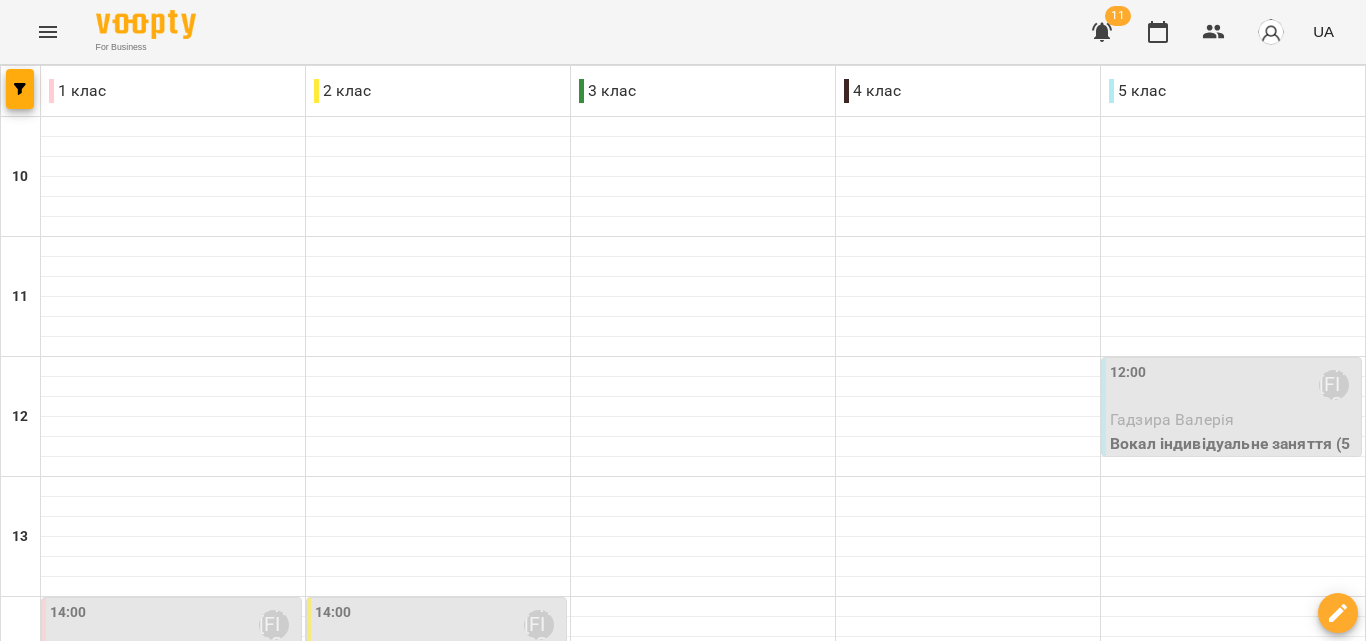 scroll, scrollTop: 209, scrollLeft: 0, axis: vertical 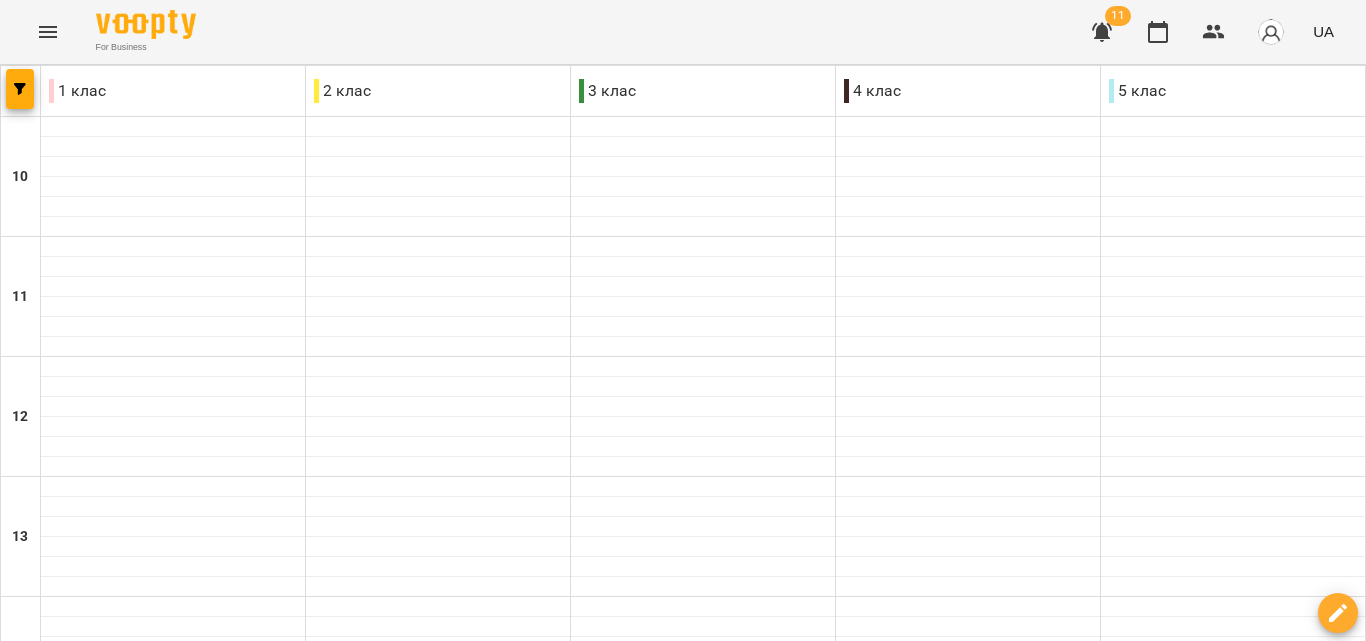 click on "чт" at bounding box center [883, 1343] 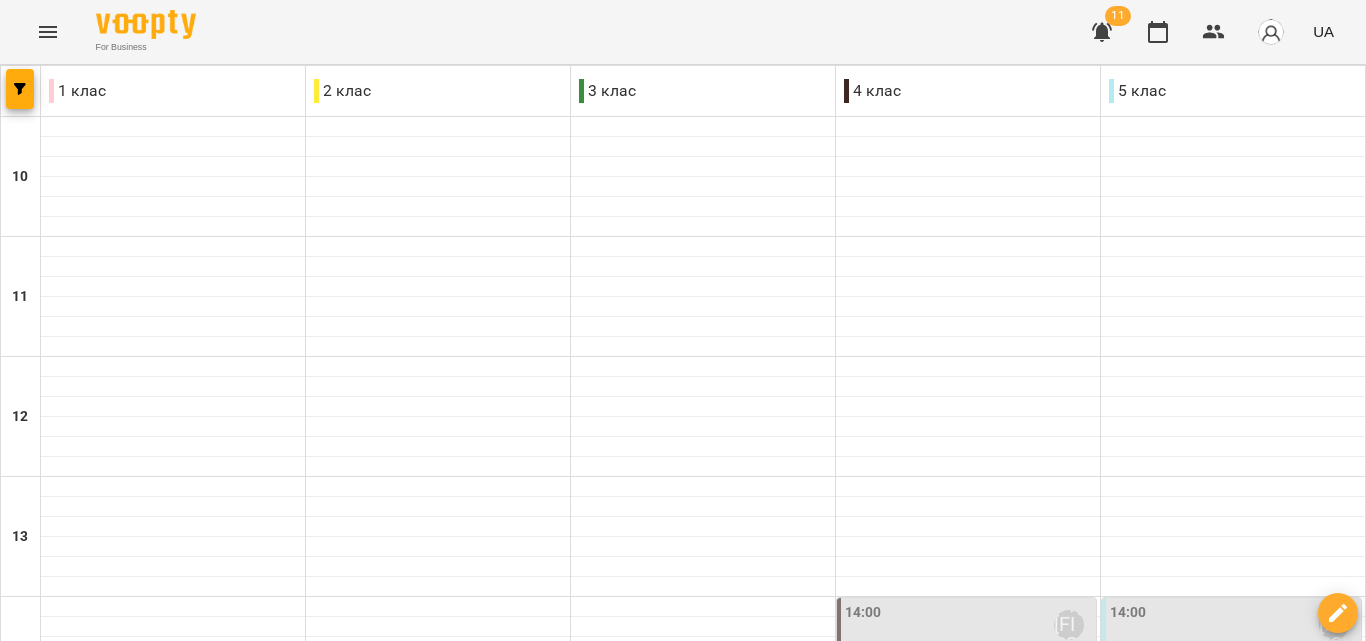 scroll, scrollTop: 809, scrollLeft: 0, axis: vertical 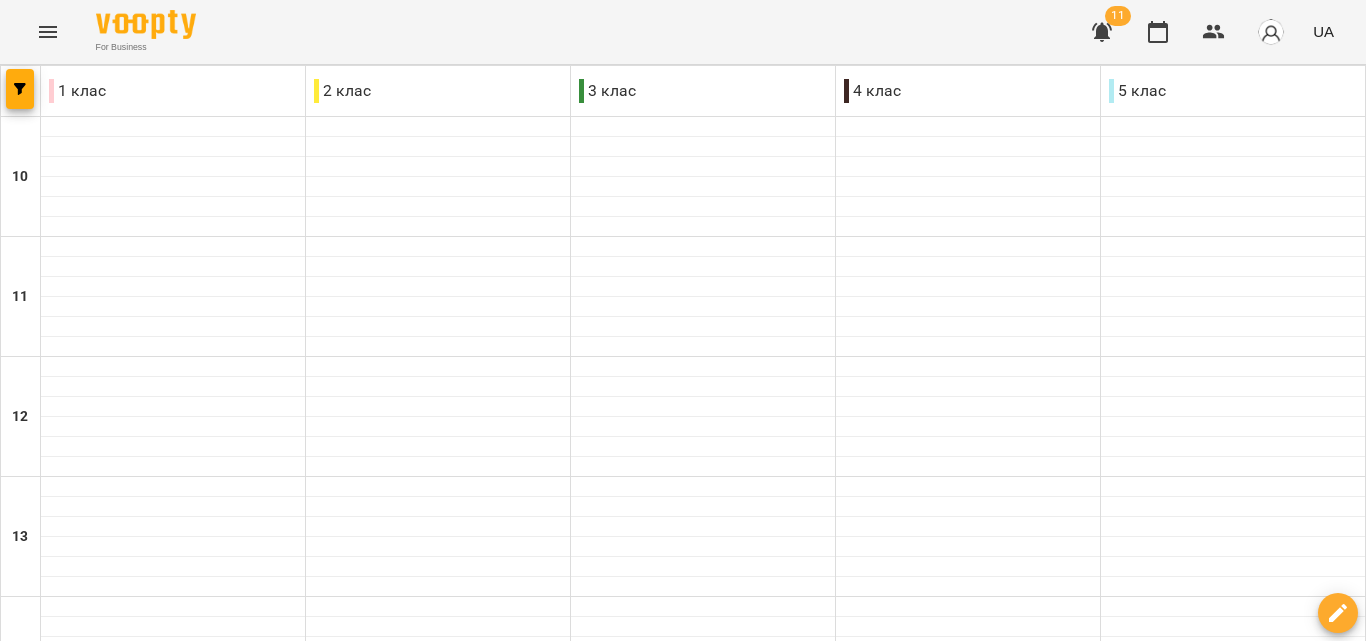 click on "сб" at bounding box center (1326, 1343) 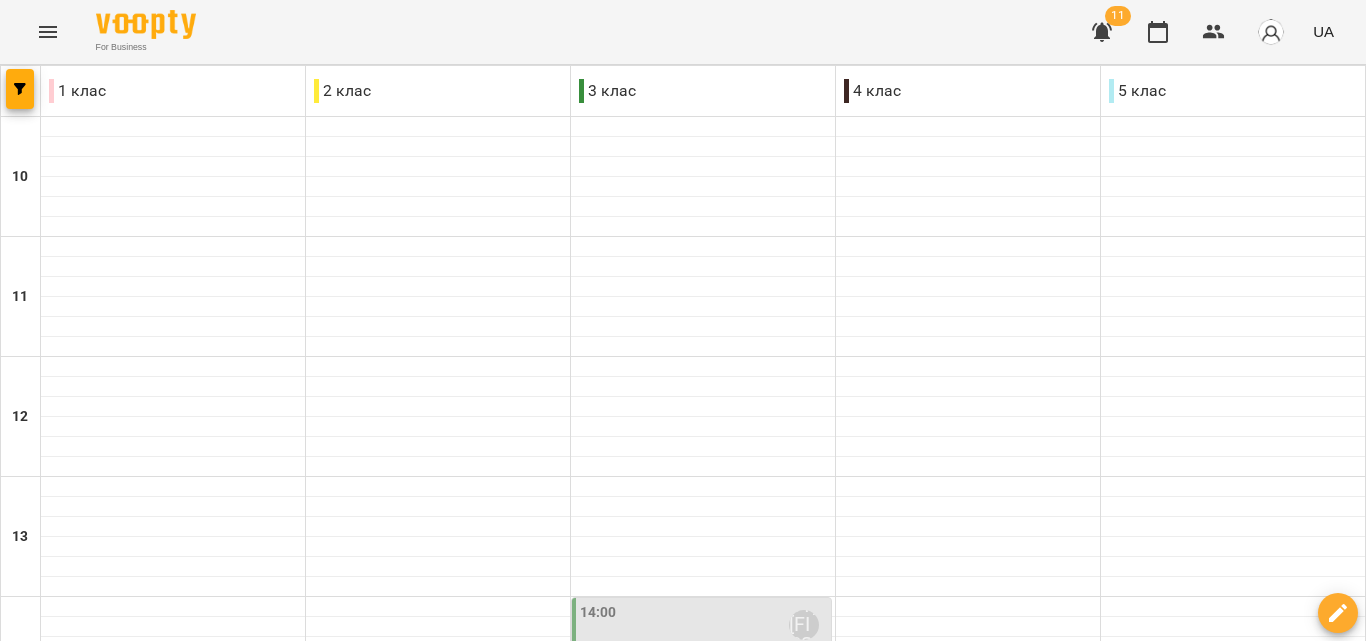 scroll, scrollTop: 300, scrollLeft: 0, axis: vertical 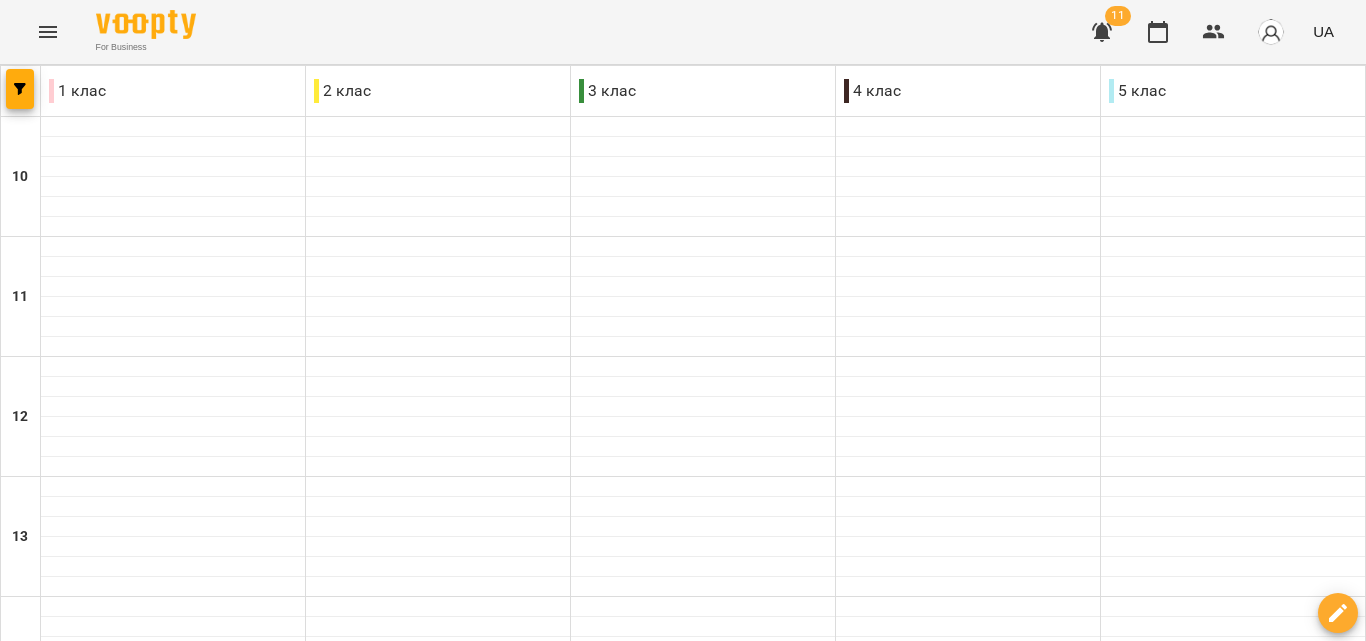click on "ср" at bounding box center (484, 1343) 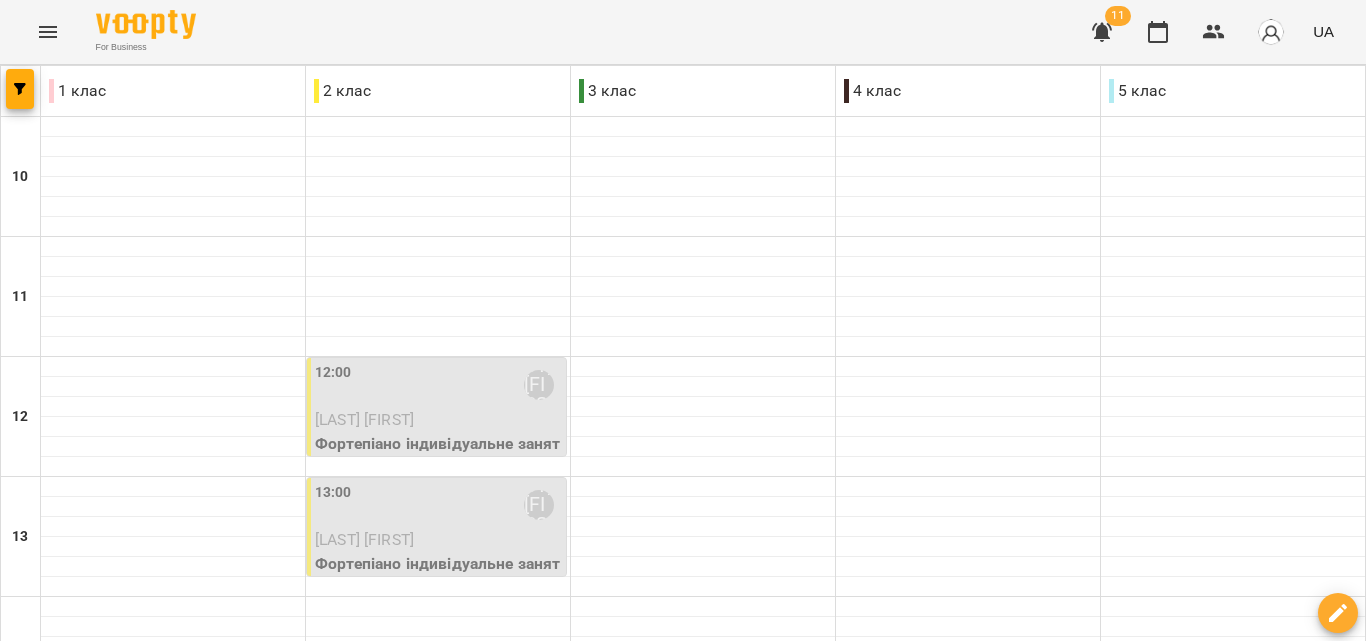 click on "[LAST] [FIRST]" at bounding box center (438, 420) 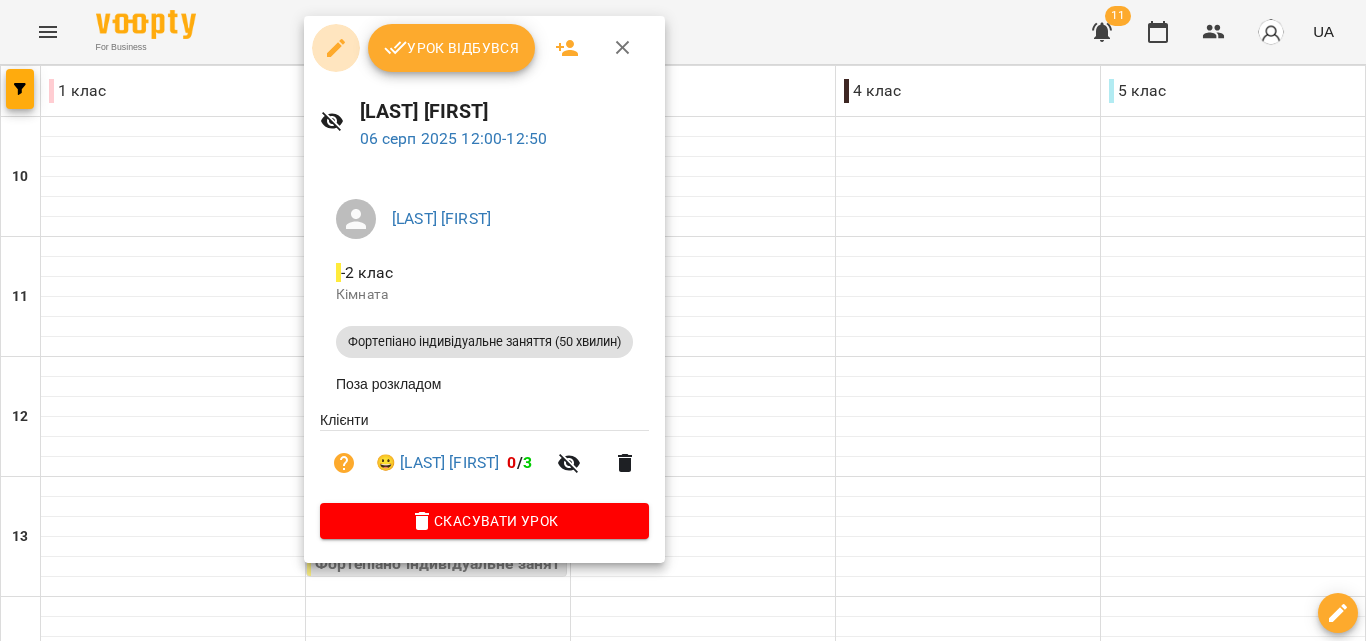 click 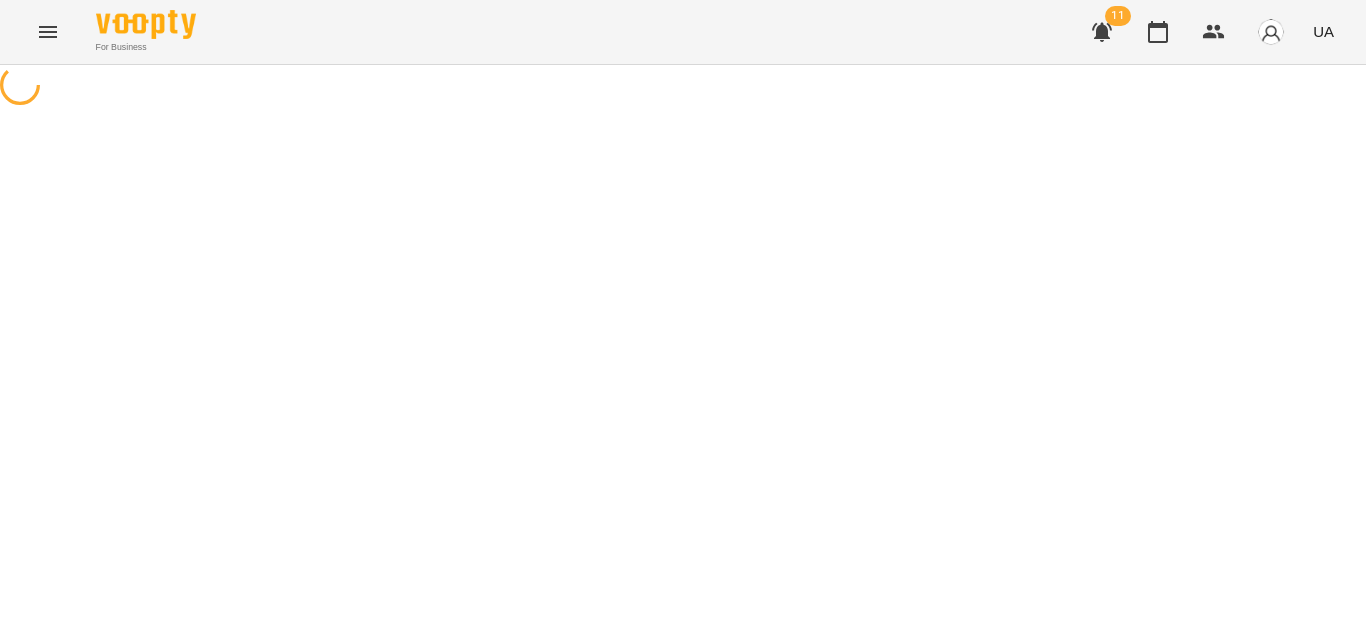 select on "**********" 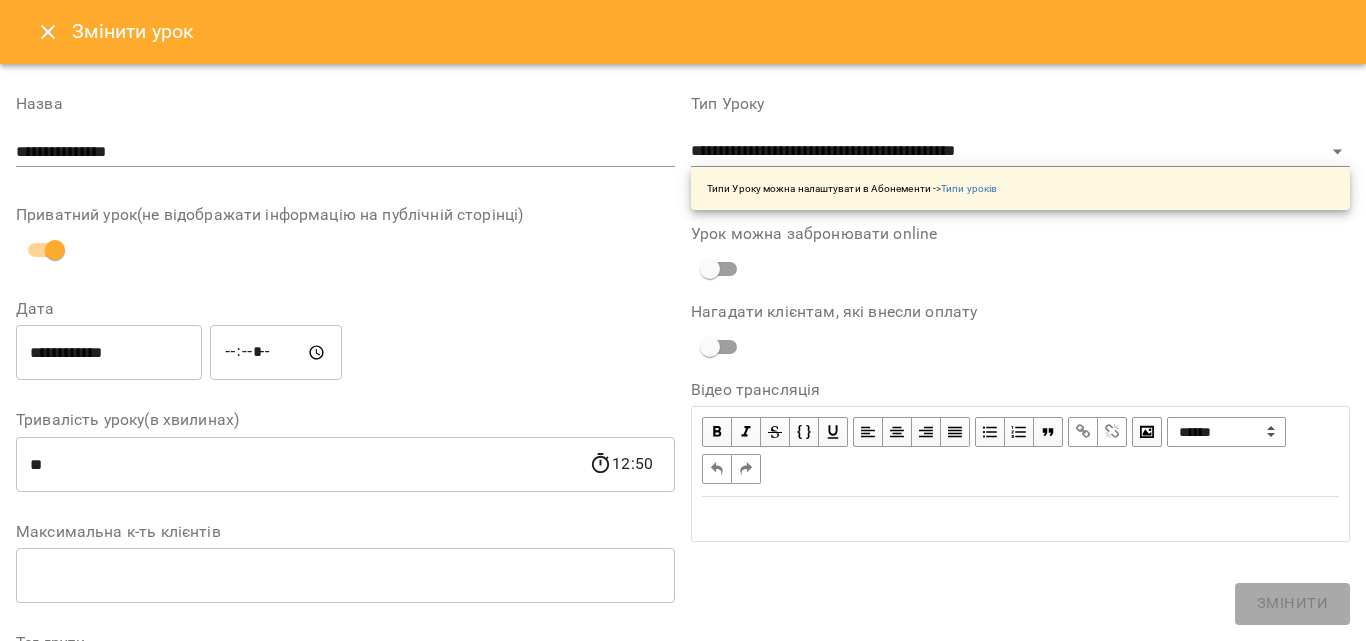 click on "*****" at bounding box center [276, 353] 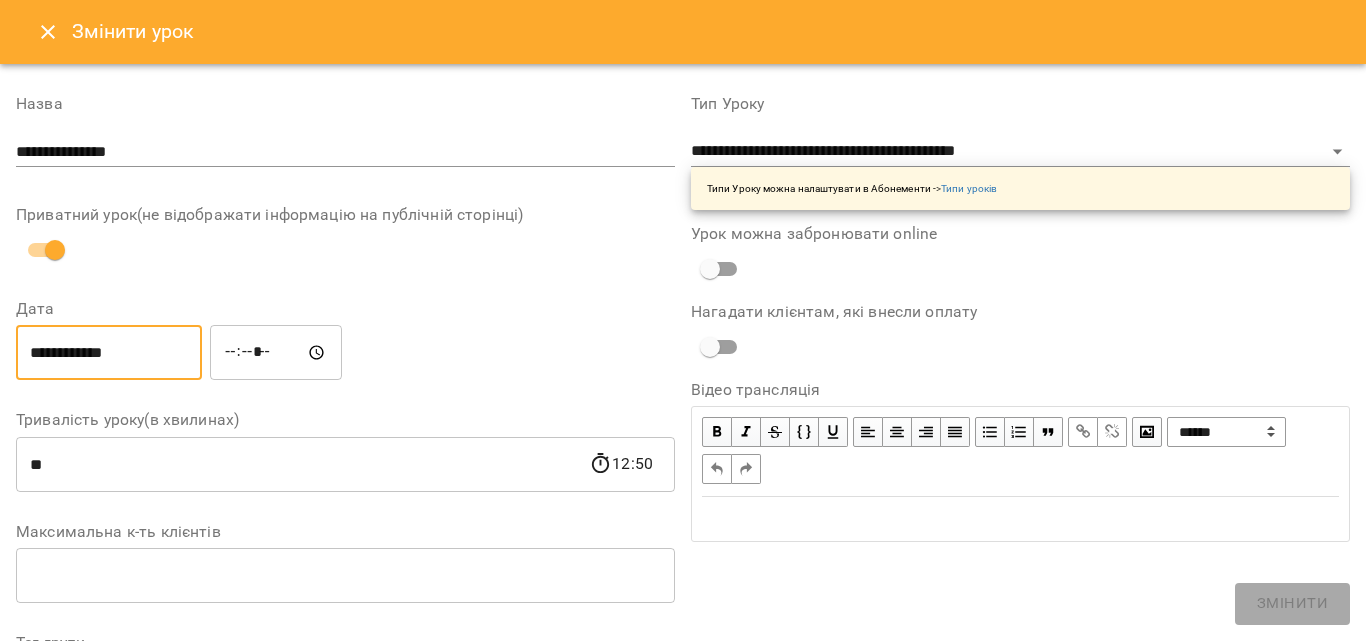 click on "**********" at bounding box center [109, 353] 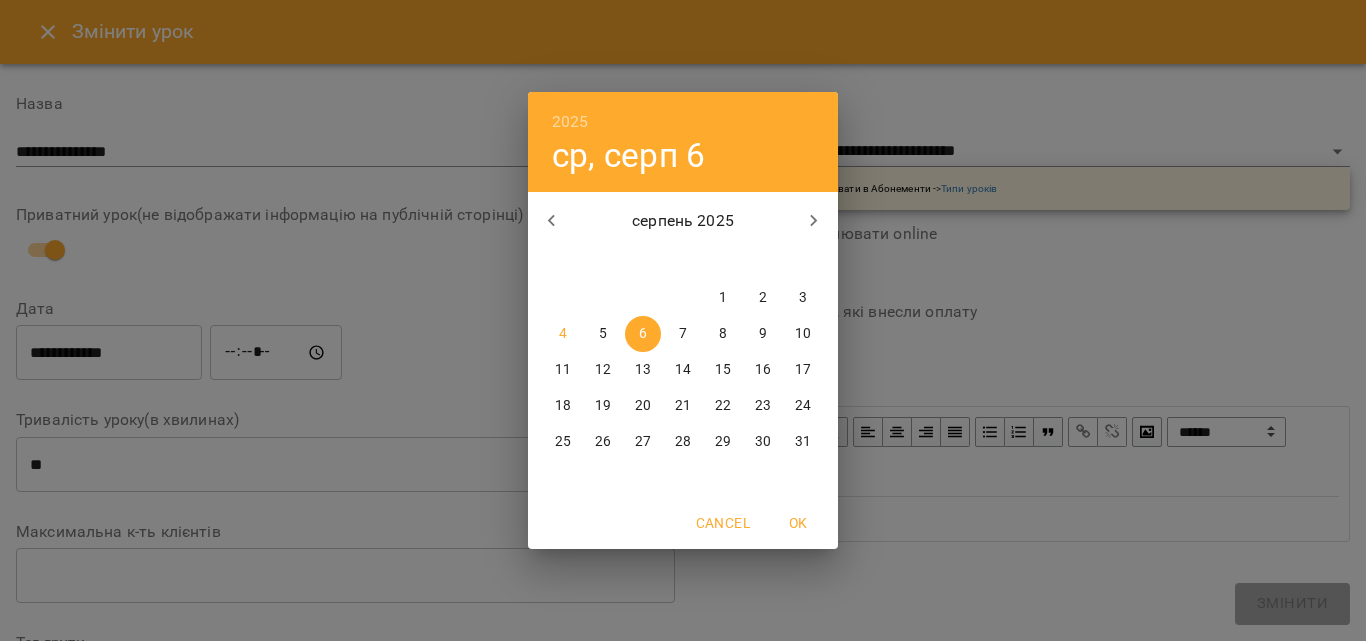 click on "5" at bounding box center [603, 334] 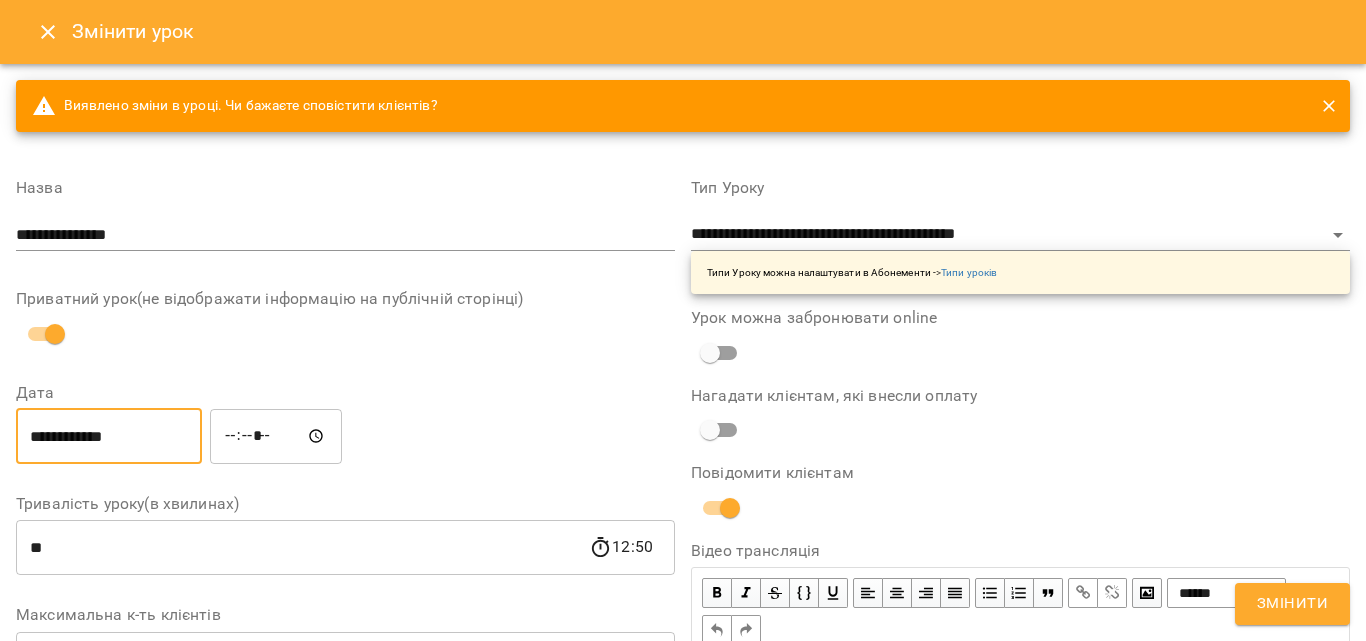 click on "*****" at bounding box center [276, 436] 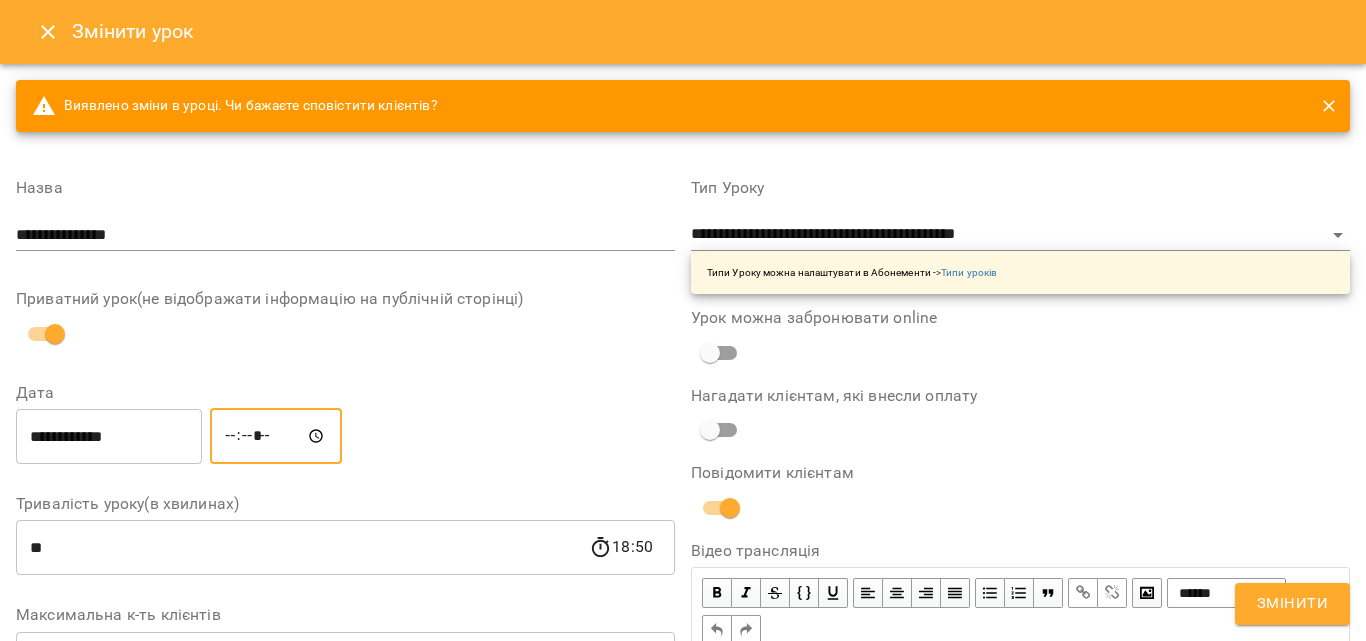 type on "*****" 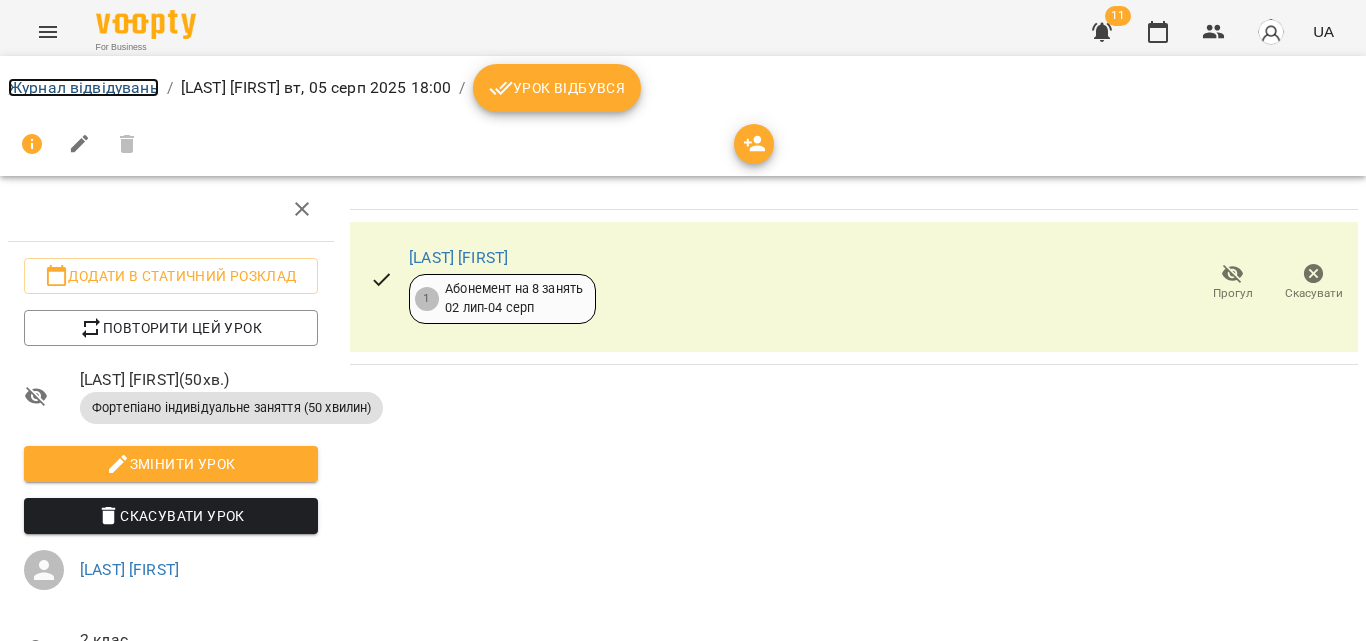 click on "Журнал відвідувань" at bounding box center [83, 87] 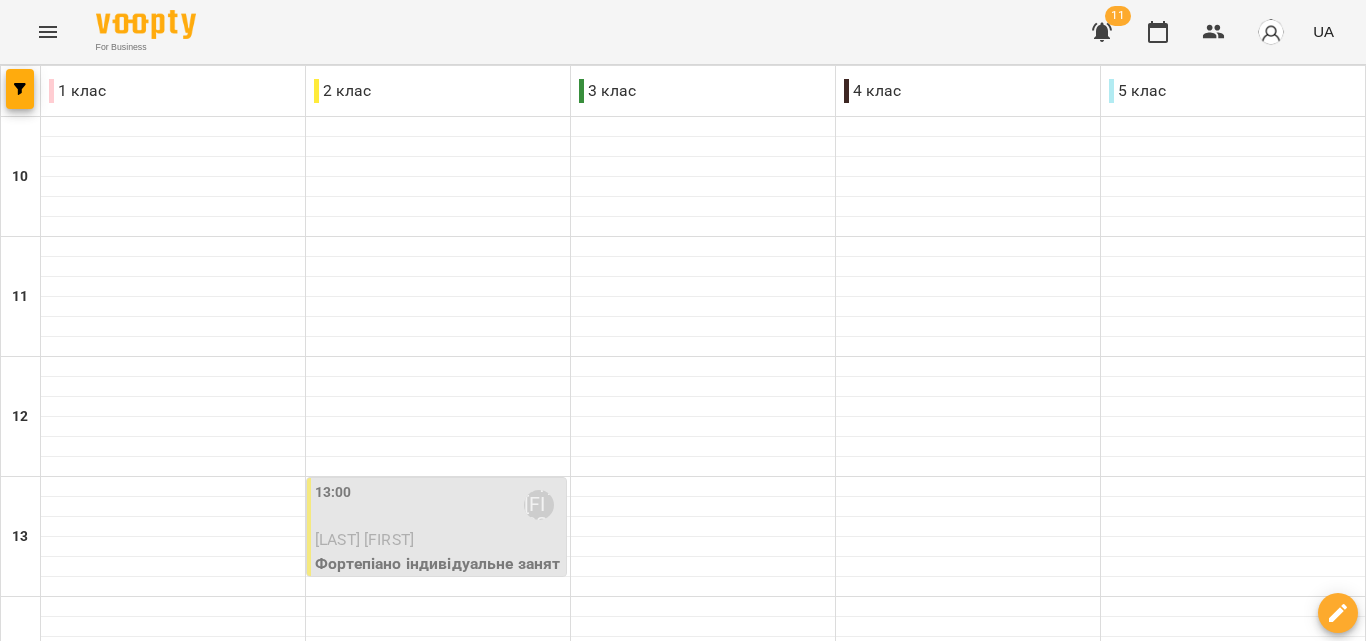 scroll, scrollTop: 809, scrollLeft: 0, axis: vertical 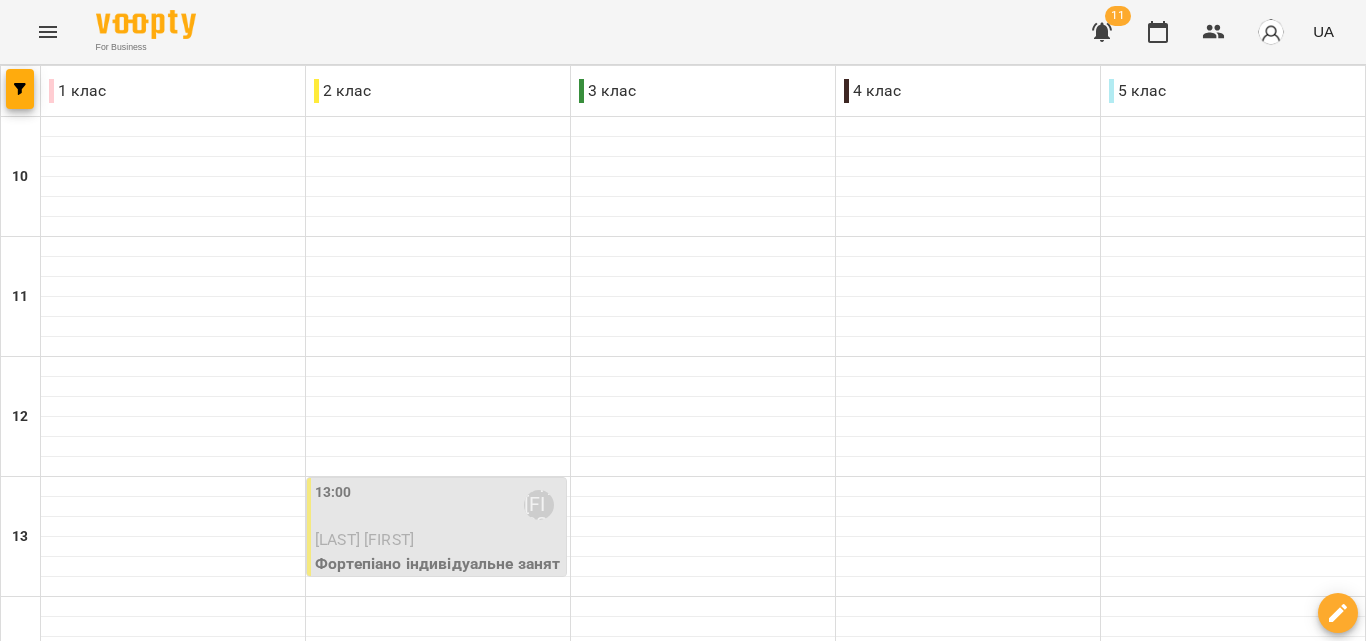 click on "05 серп" at bounding box center [263, 1362] 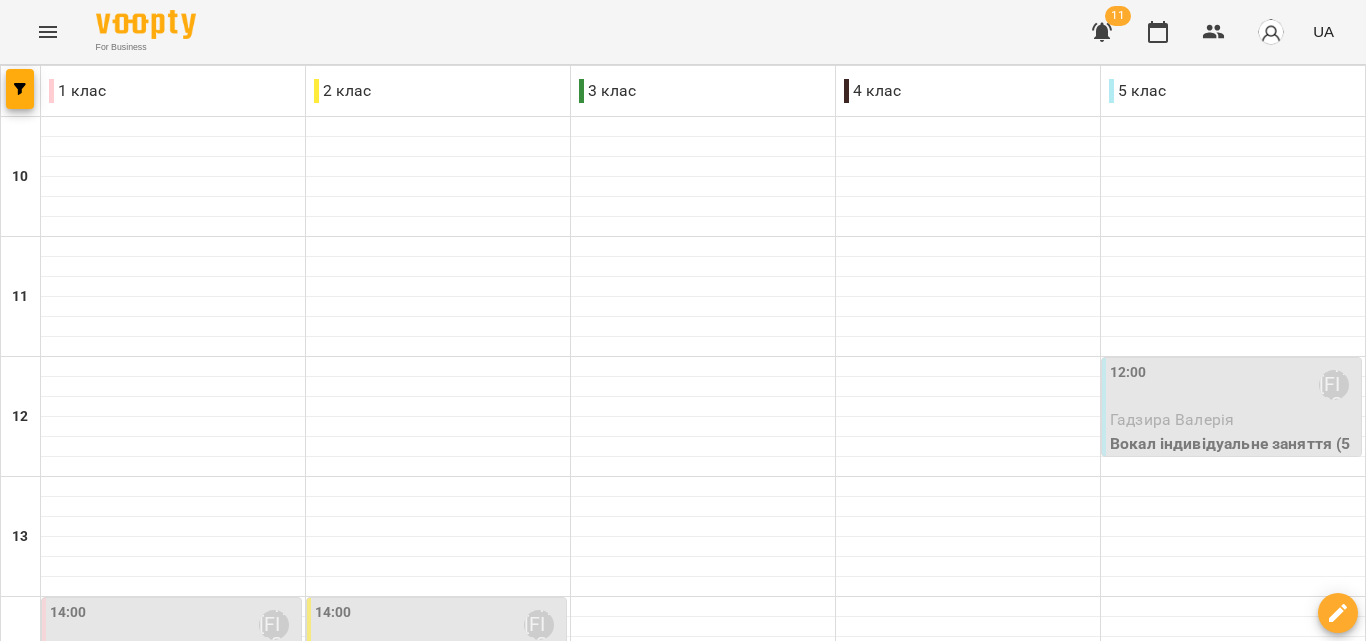 scroll, scrollTop: 0, scrollLeft: 0, axis: both 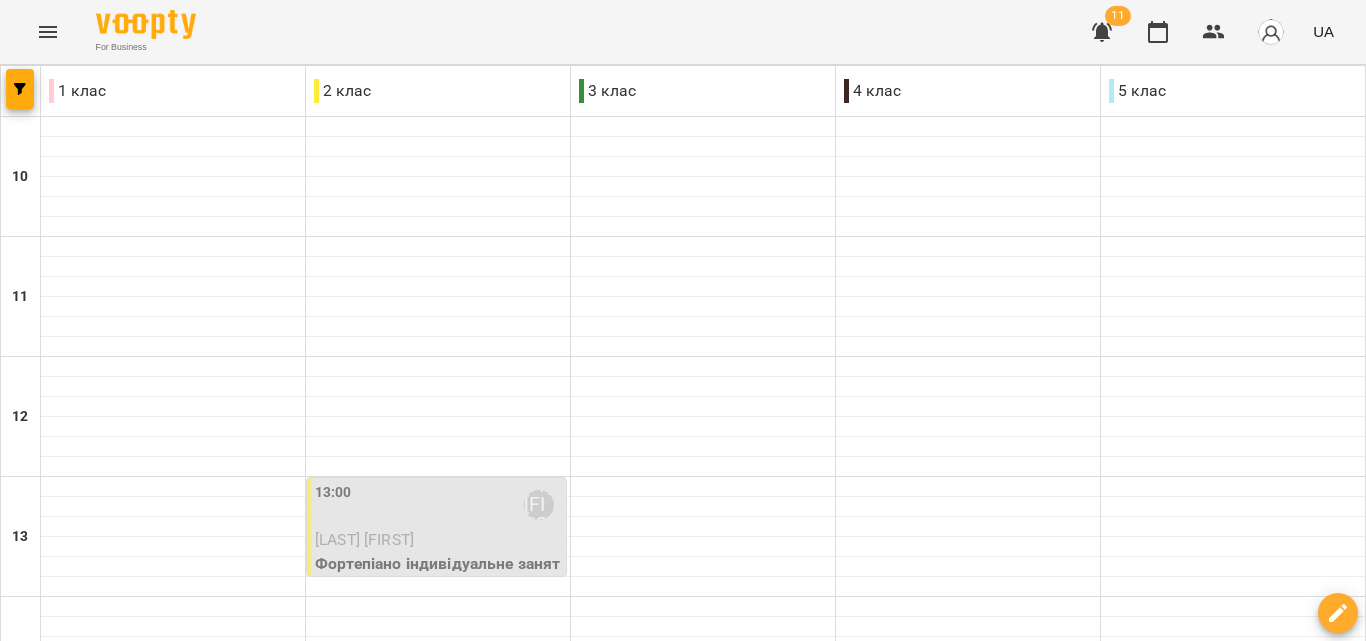 click on "чт 07 серп" at bounding box center (883, 1349) 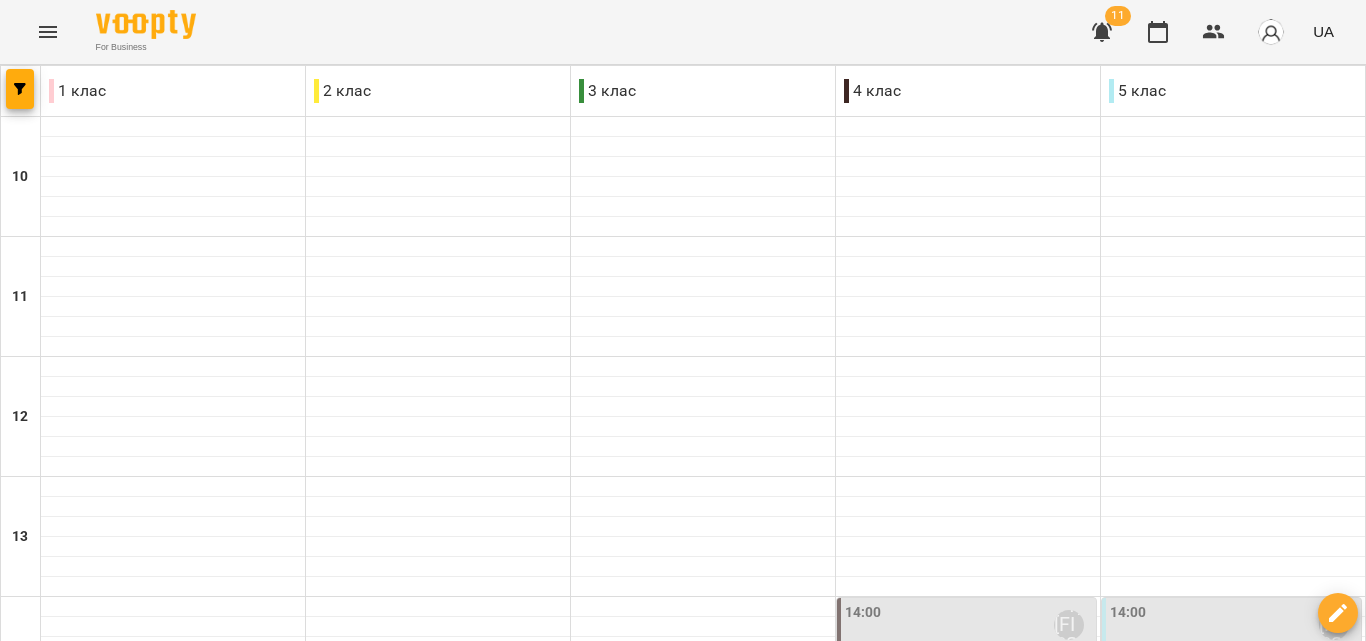 scroll, scrollTop: 509, scrollLeft: 0, axis: vertical 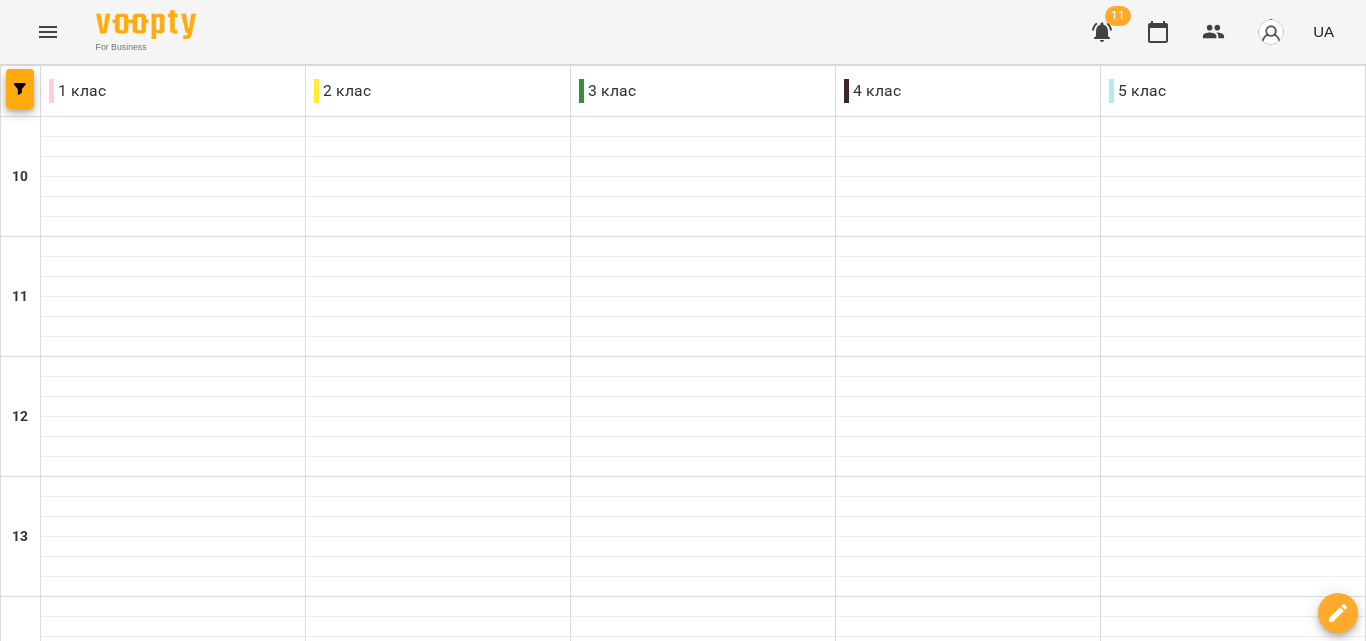 click on "сб" at bounding box center (1326, 1343) 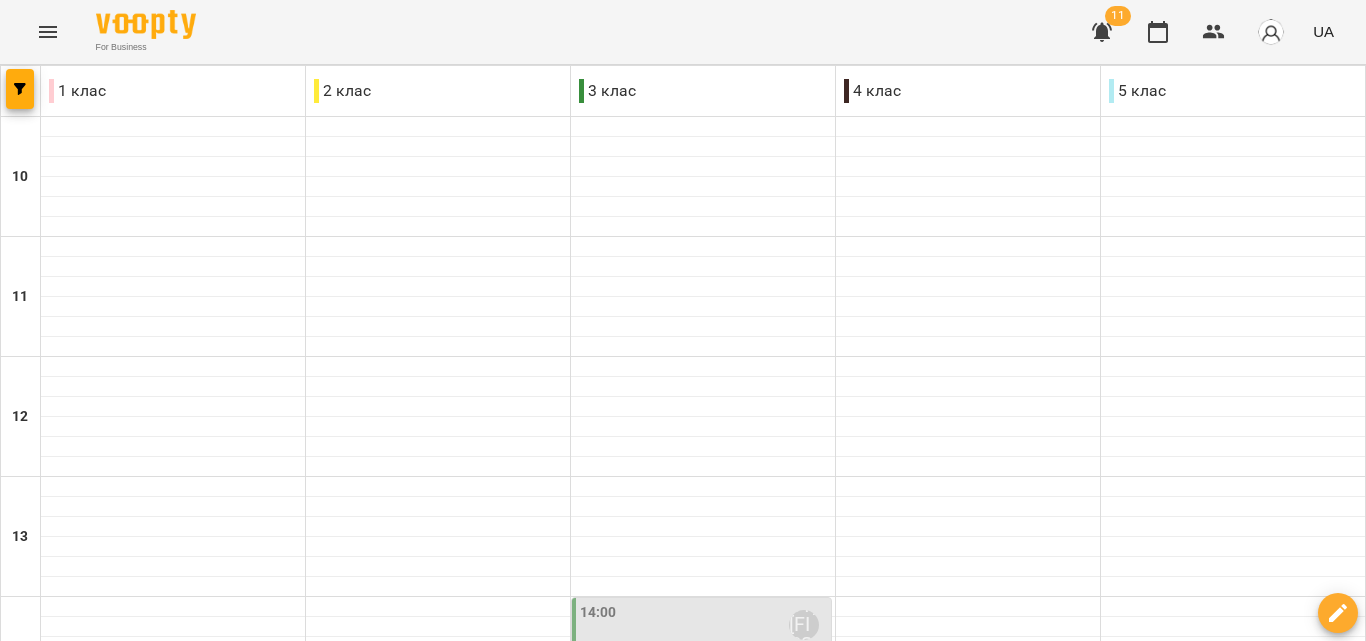 scroll, scrollTop: 600, scrollLeft: 0, axis: vertical 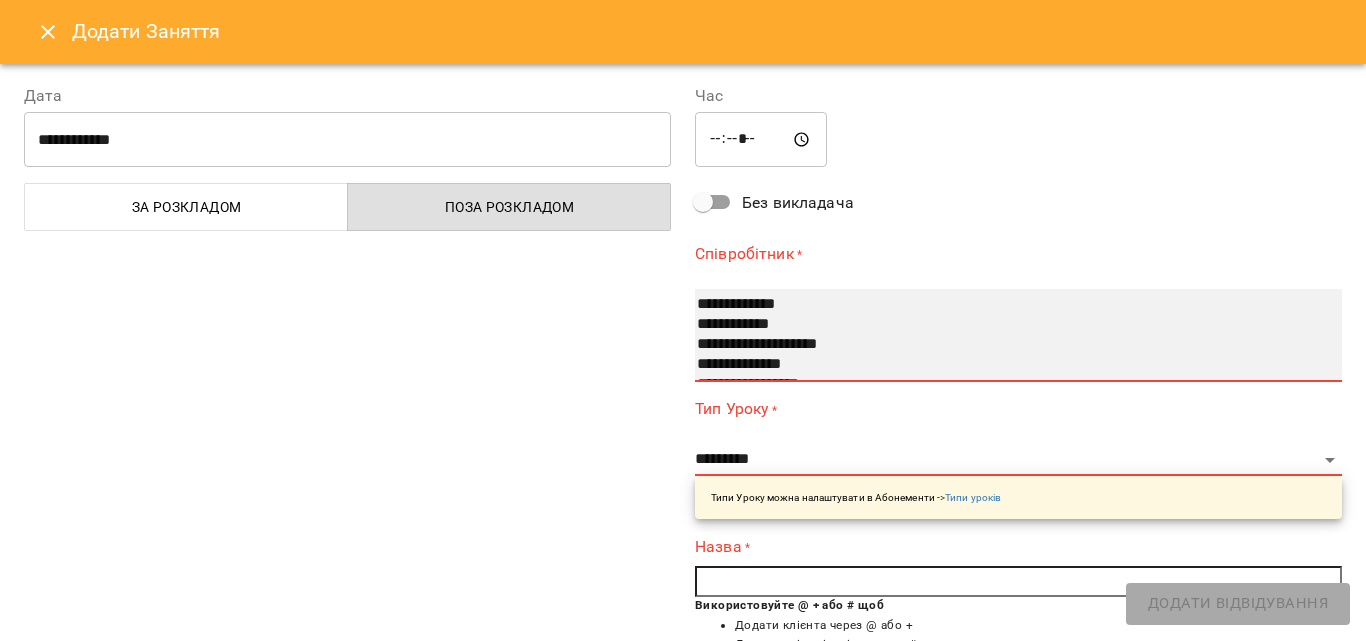 select on "**********" 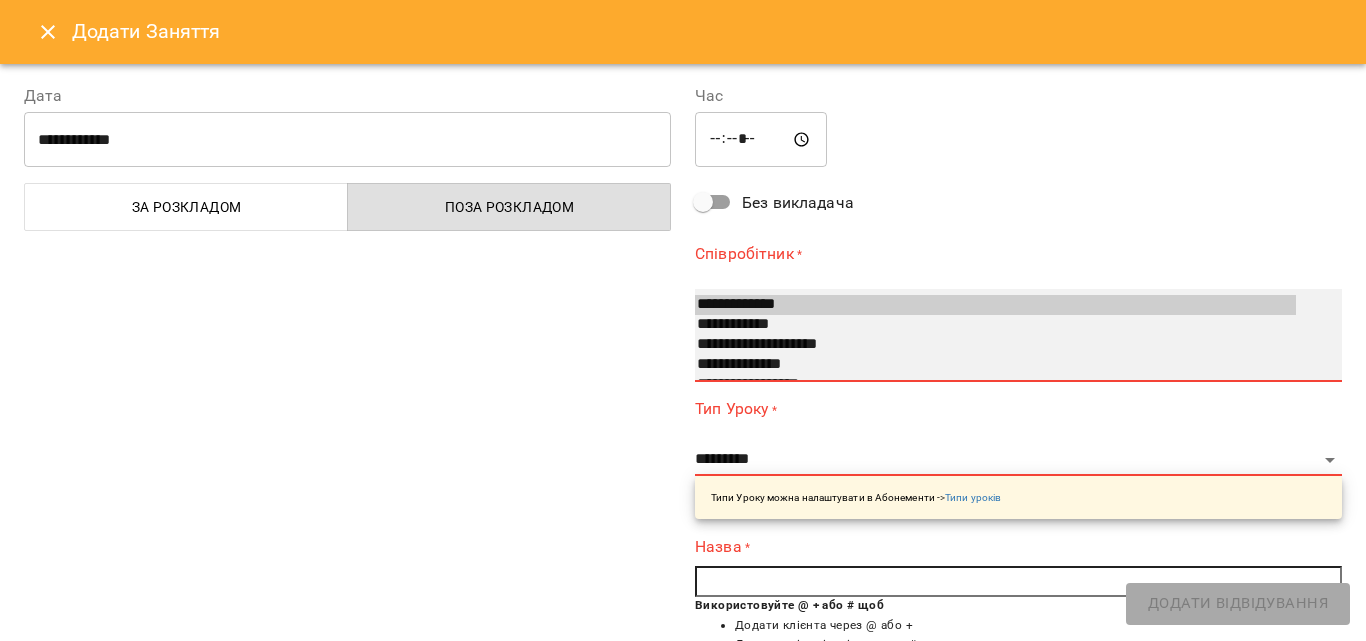 click on "**********" at bounding box center (995, 305) 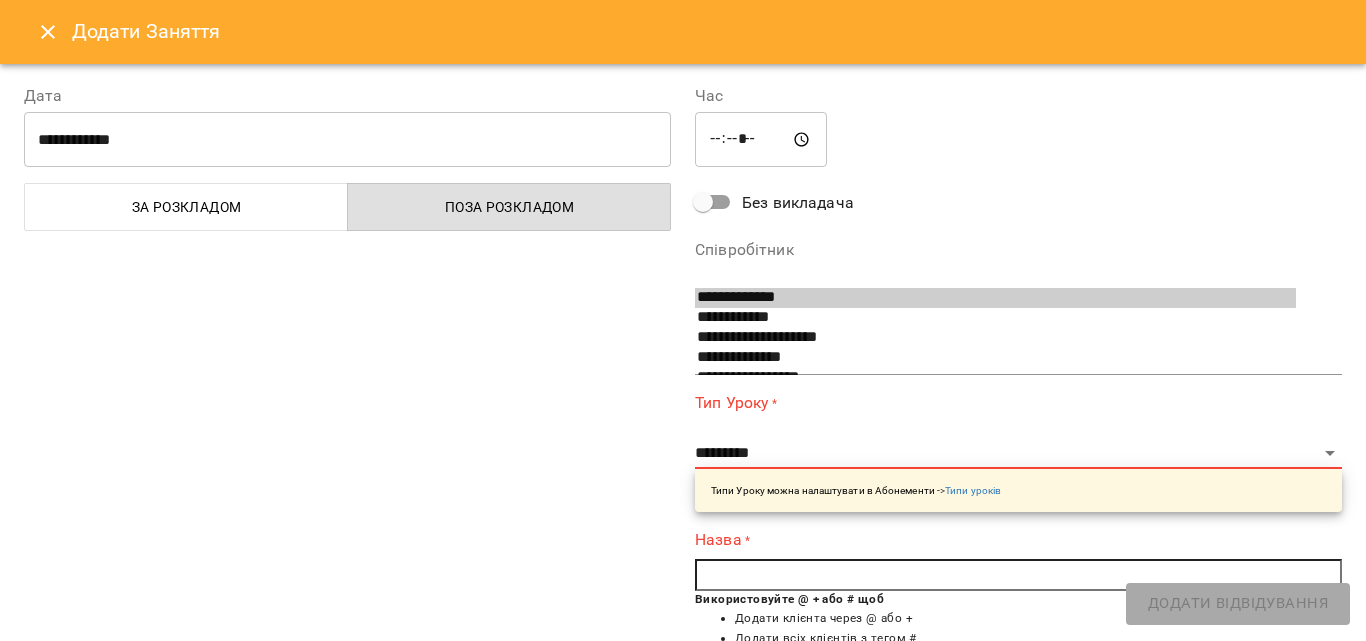 click on "**********" at bounding box center [1018, 451] 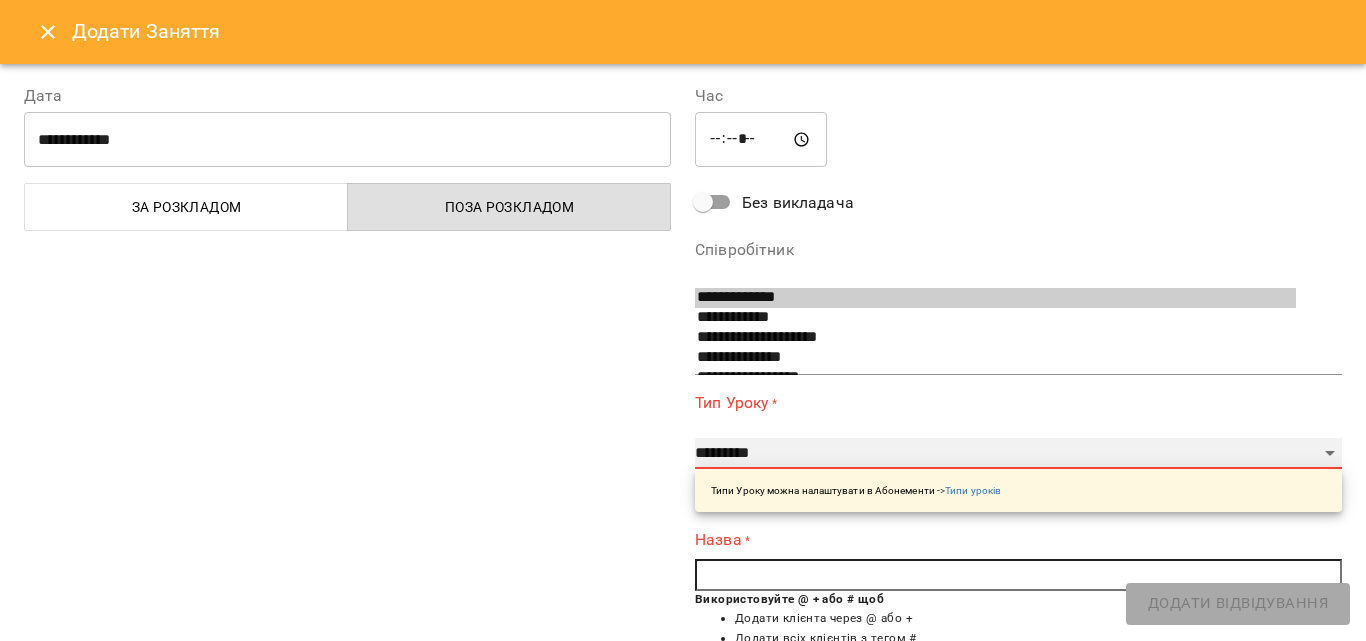 click on "**********" at bounding box center (1018, 454) 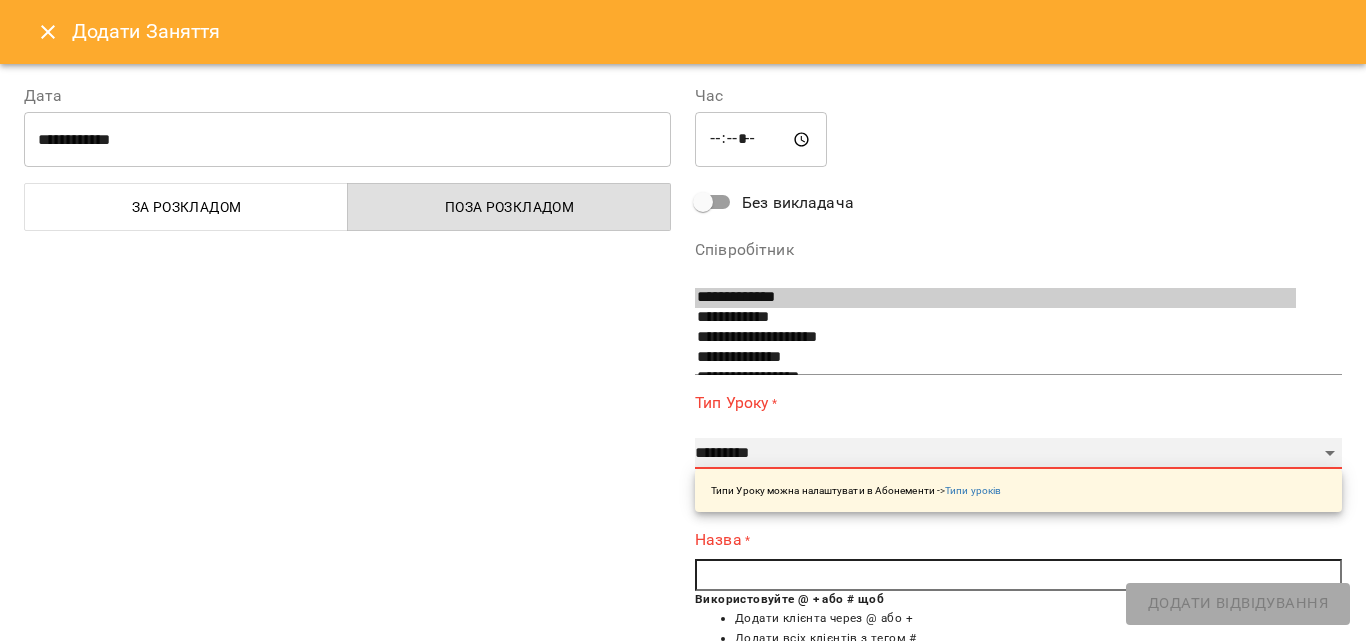 select on "**********" 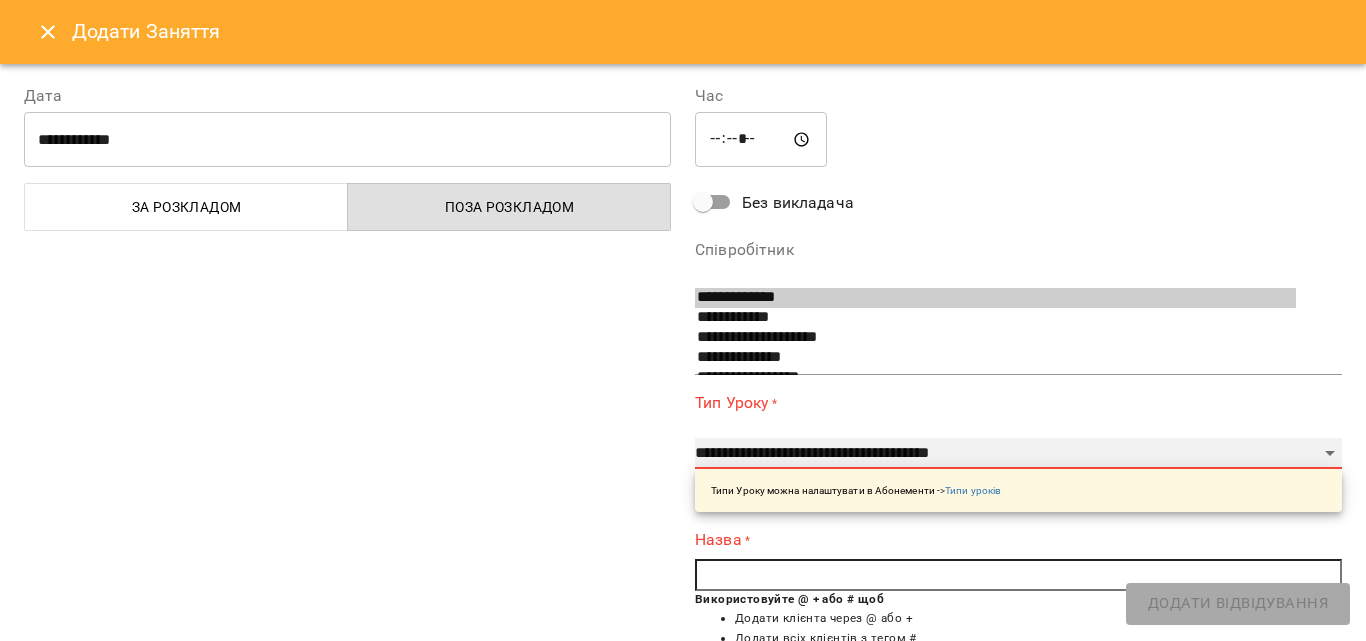 click on "**********" at bounding box center (1018, 454) 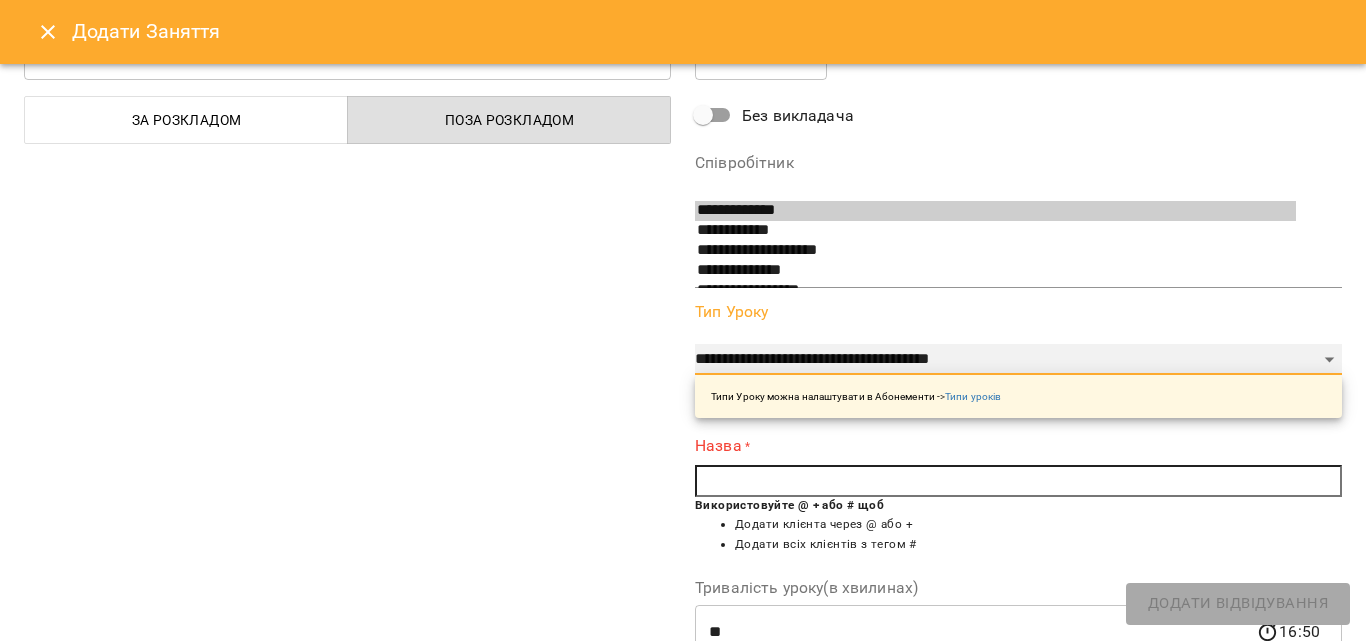 scroll, scrollTop: 200, scrollLeft: 0, axis: vertical 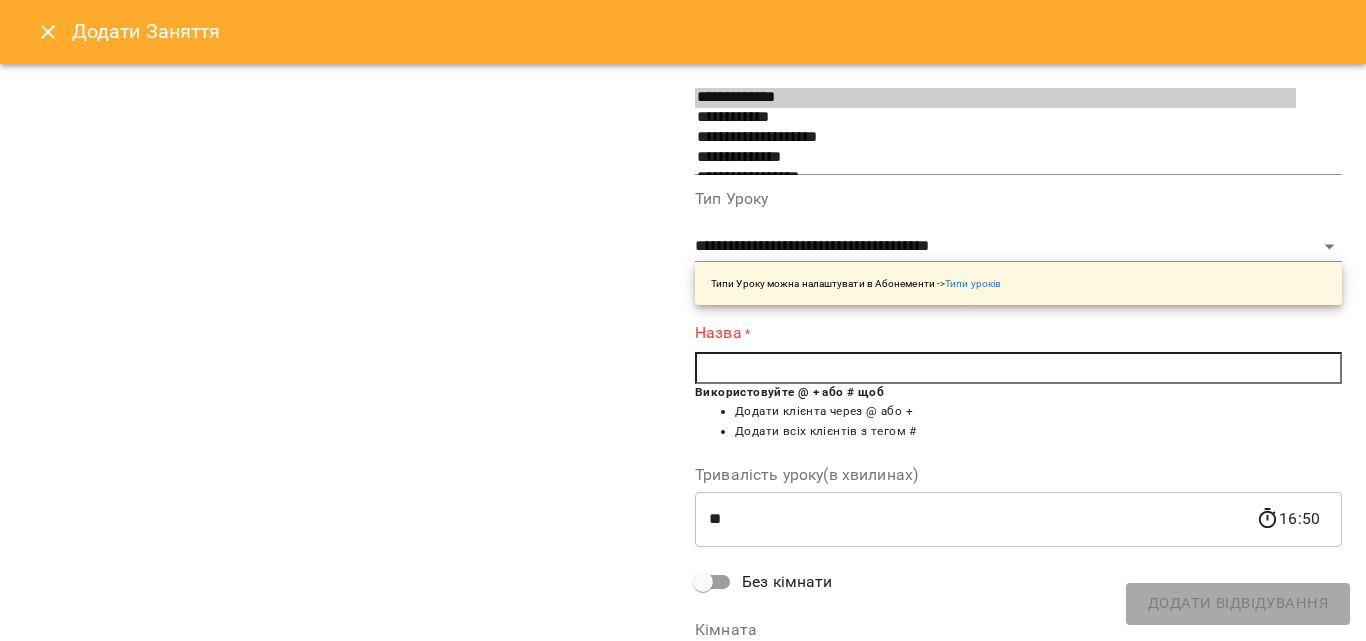 click at bounding box center [1018, 368] 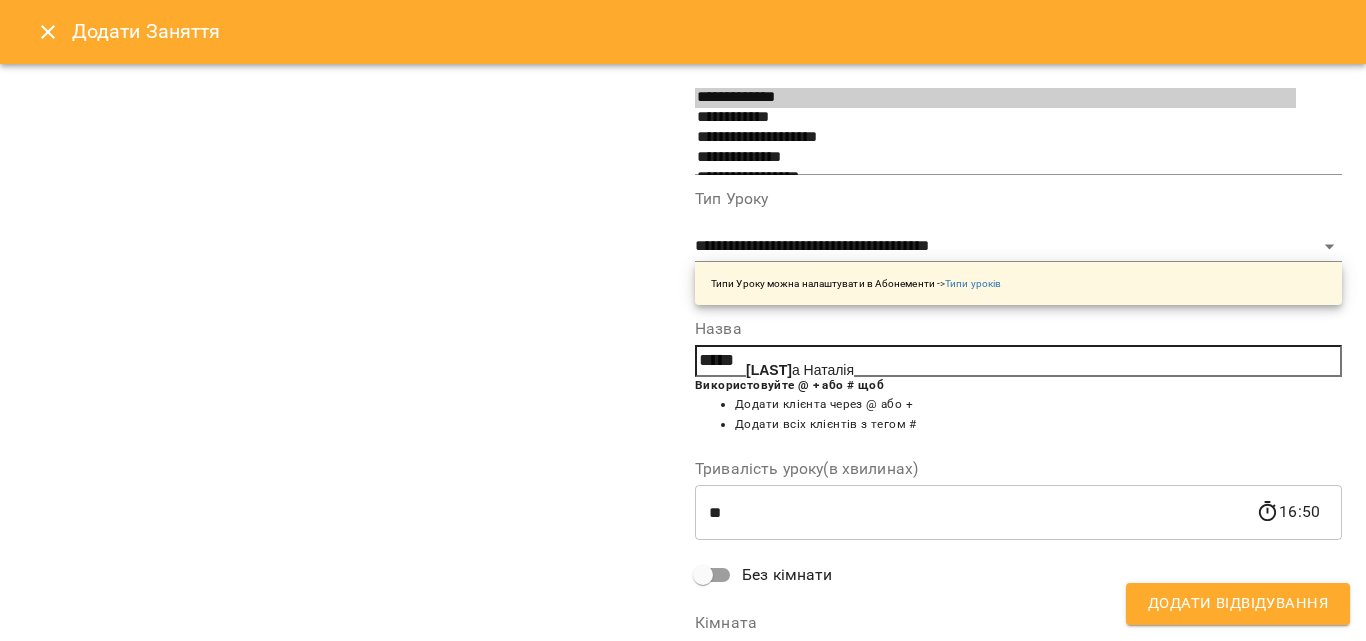 click on "[LAST] [FIRST]" at bounding box center [800, 370] 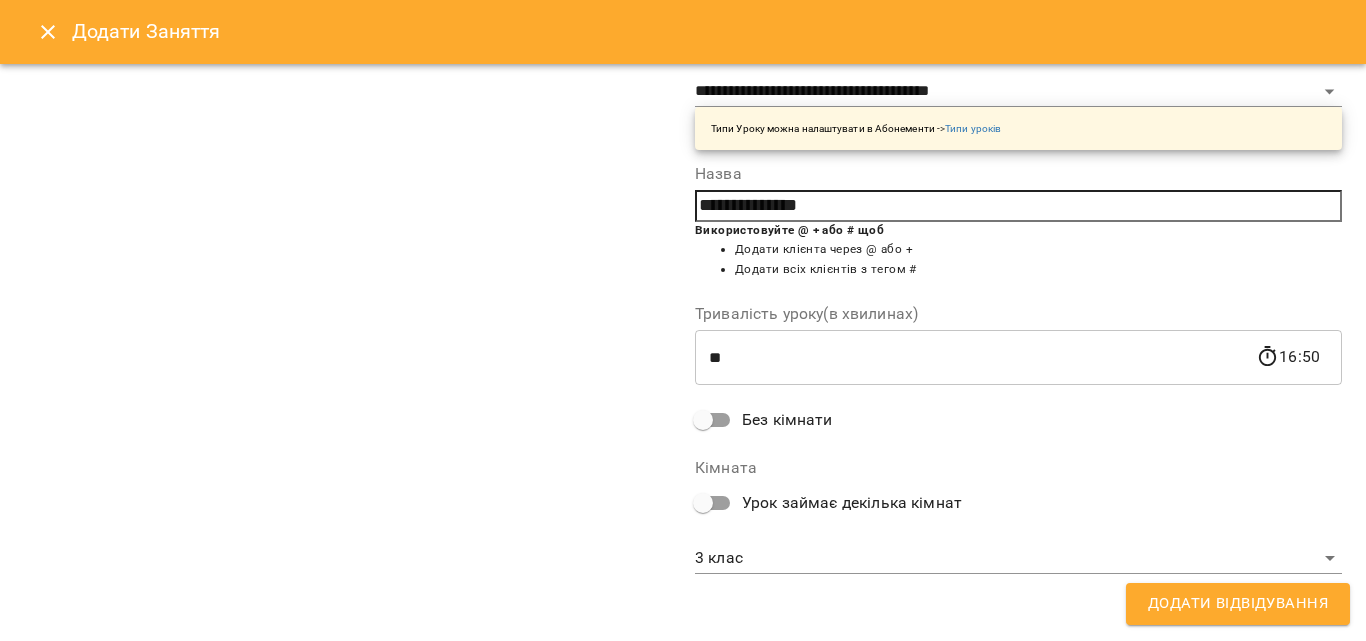 scroll, scrollTop: 356, scrollLeft: 0, axis: vertical 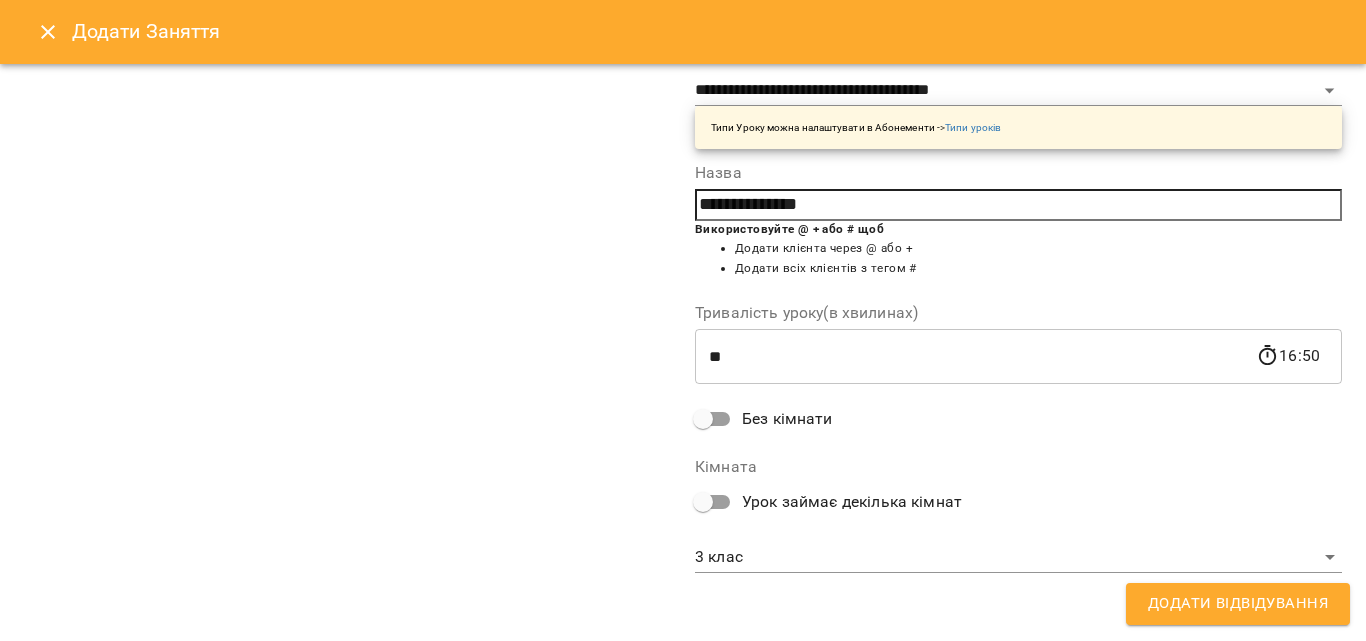 click on "Додати Відвідування" at bounding box center [1238, 604] 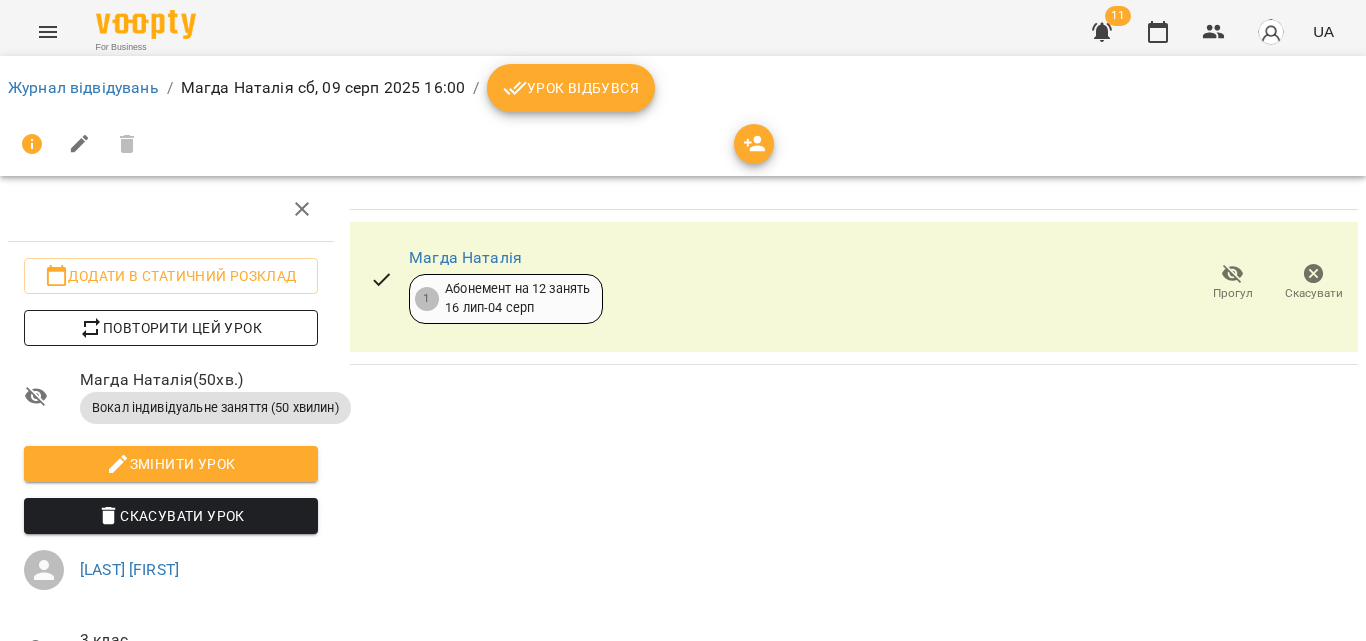 click on "Повторити цей урок" at bounding box center [171, 328] 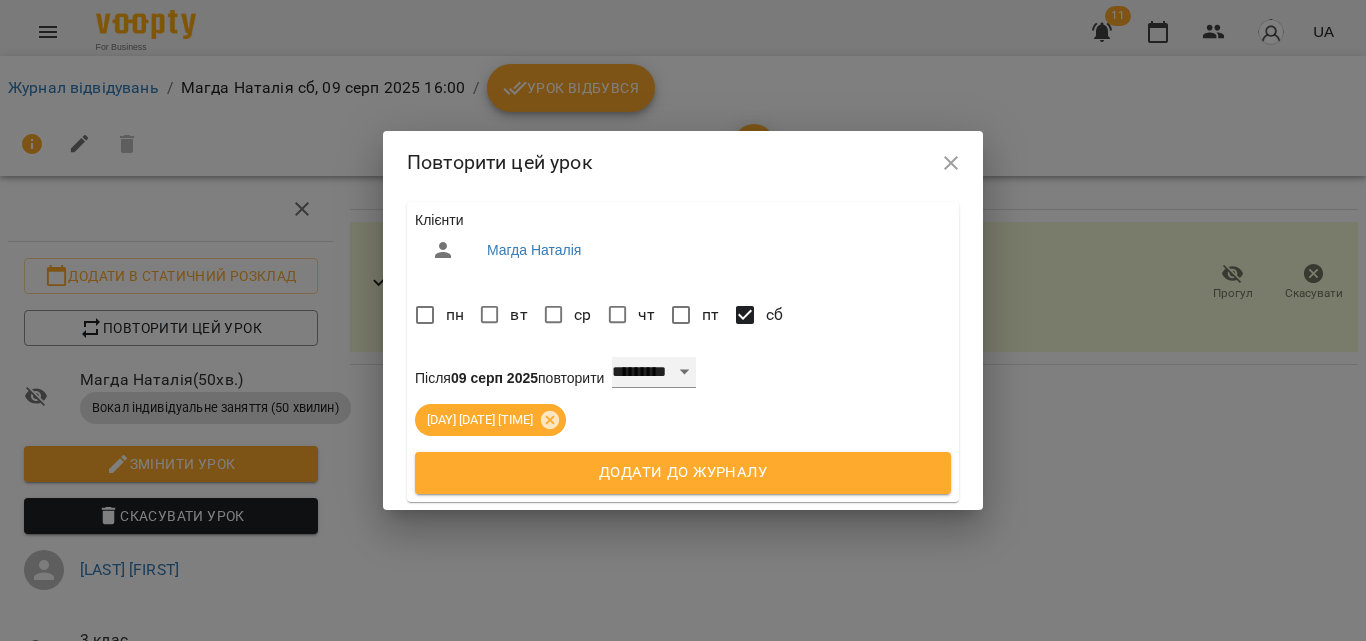 click on "**********" at bounding box center (654, 373) 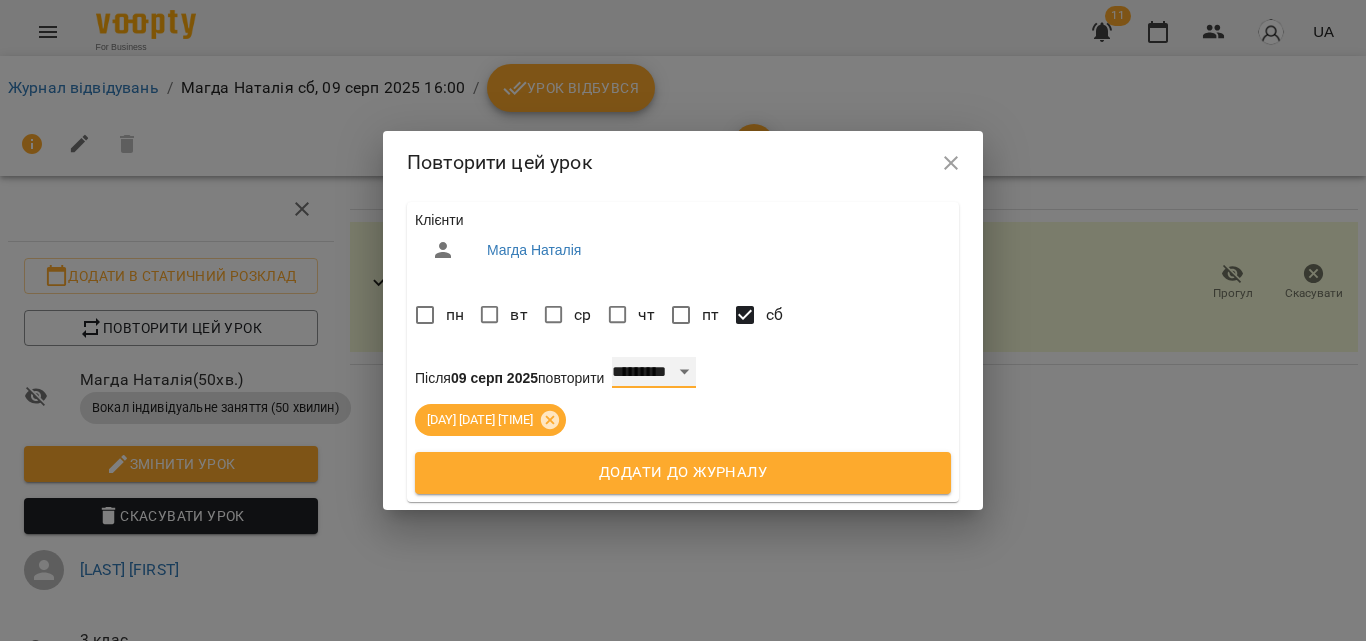 select on "*" 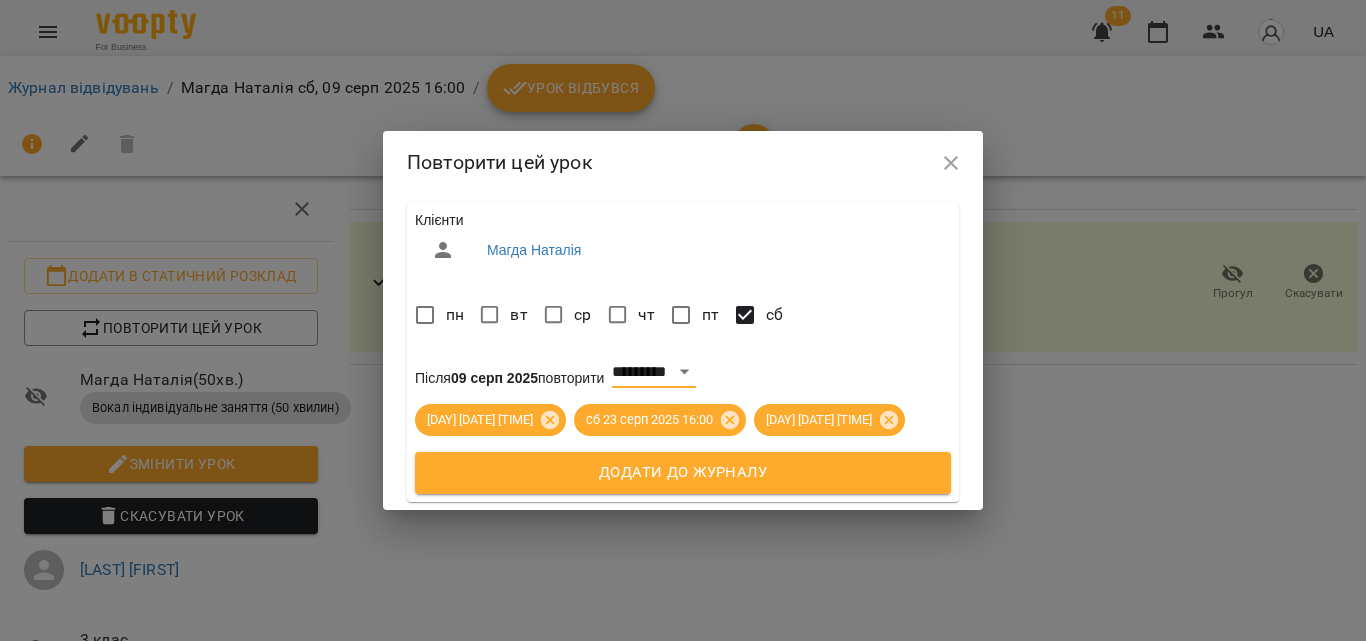 click on "Додати до журналу" at bounding box center (683, 473) 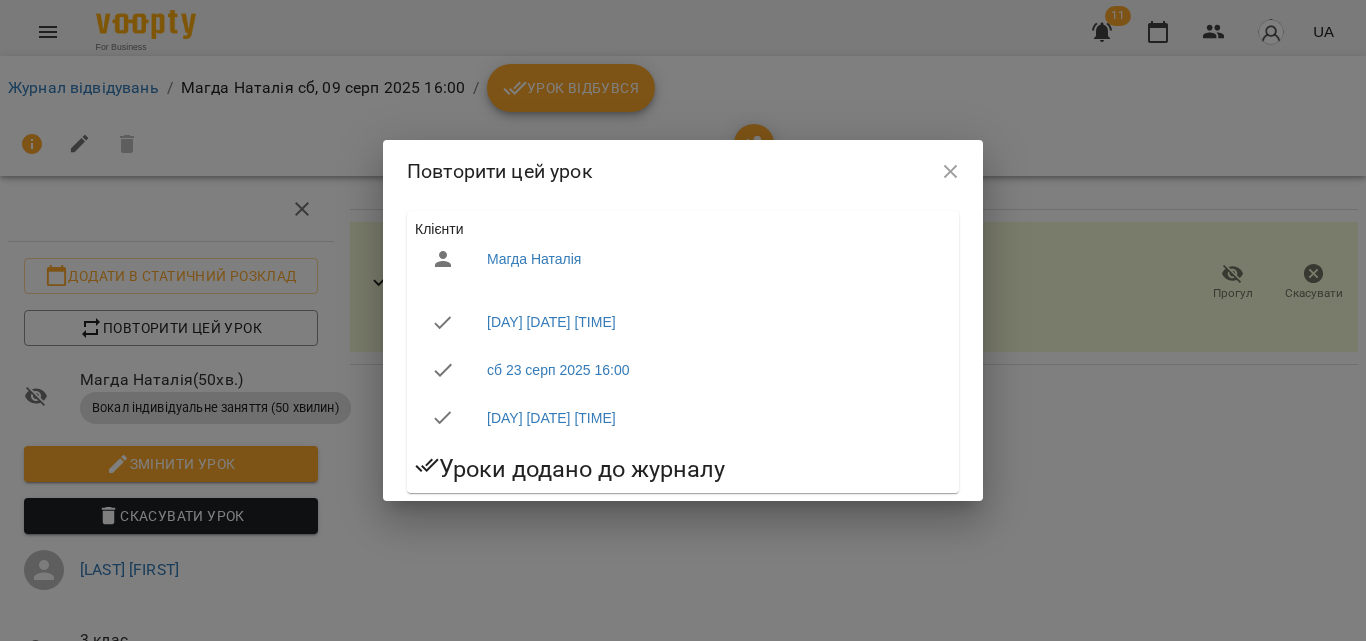 click at bounding box center (951, 172) 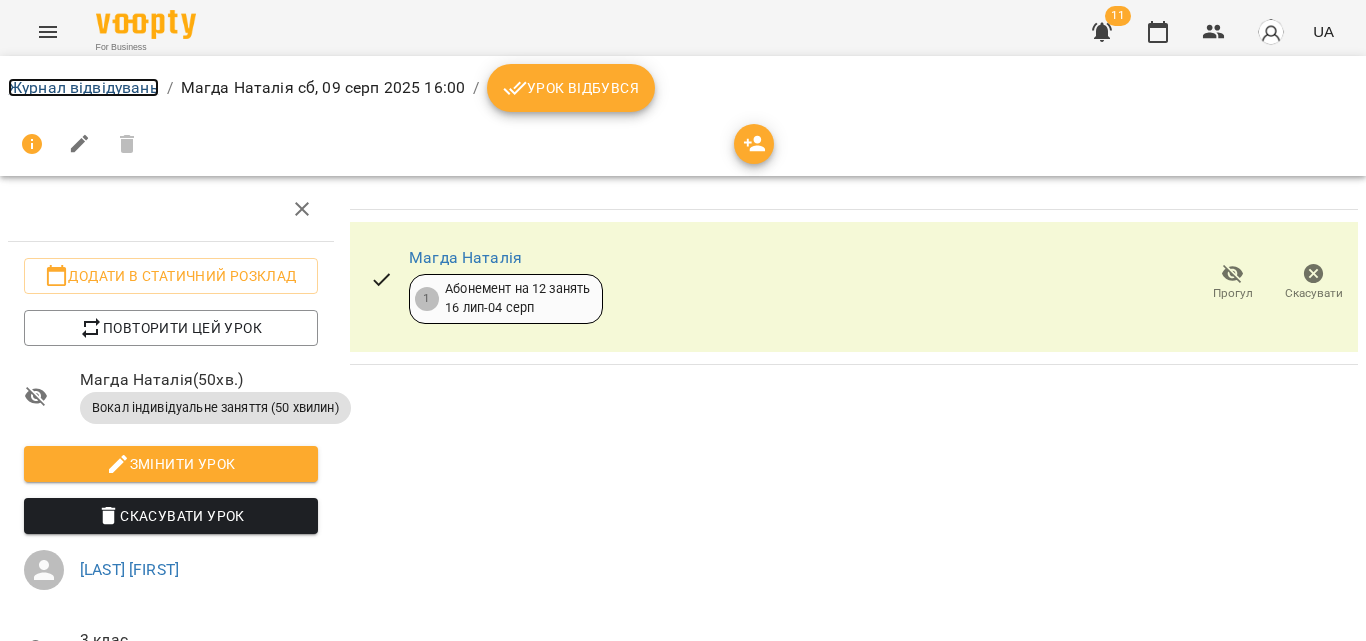 click on "Журнал відвідувань" at bounding box center [83, 87] 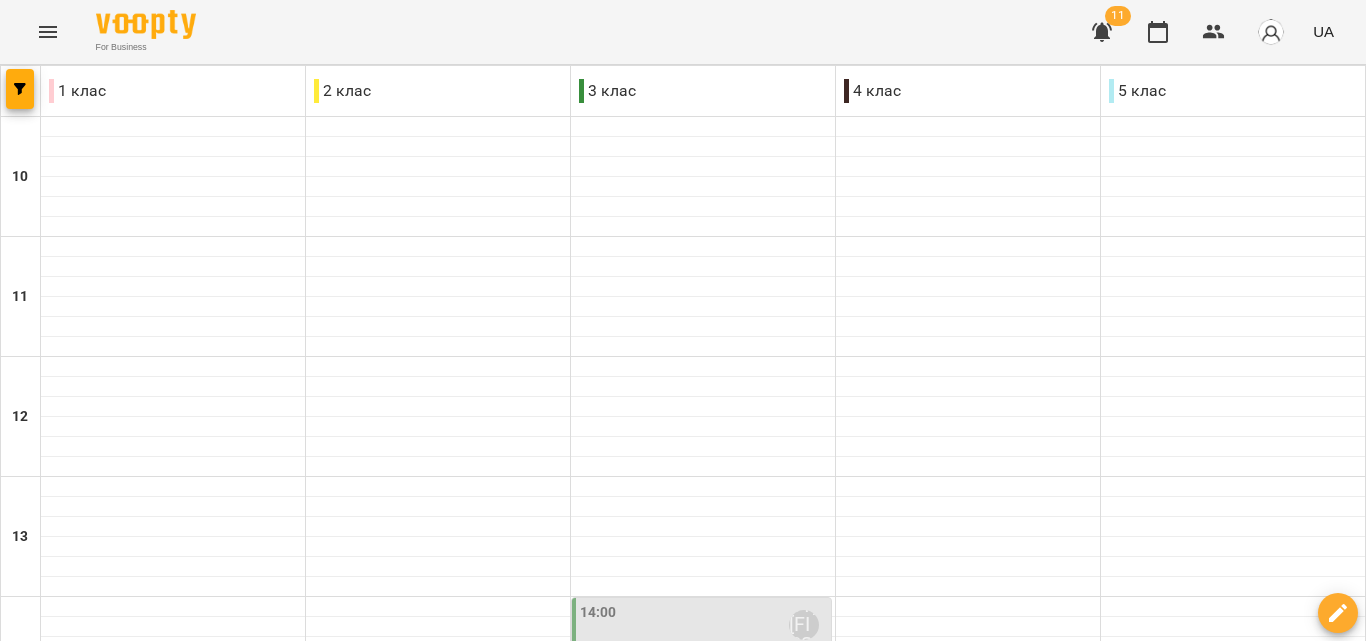 scroll, scrollTop: 600, scrollLeft: 0, axis: vertical 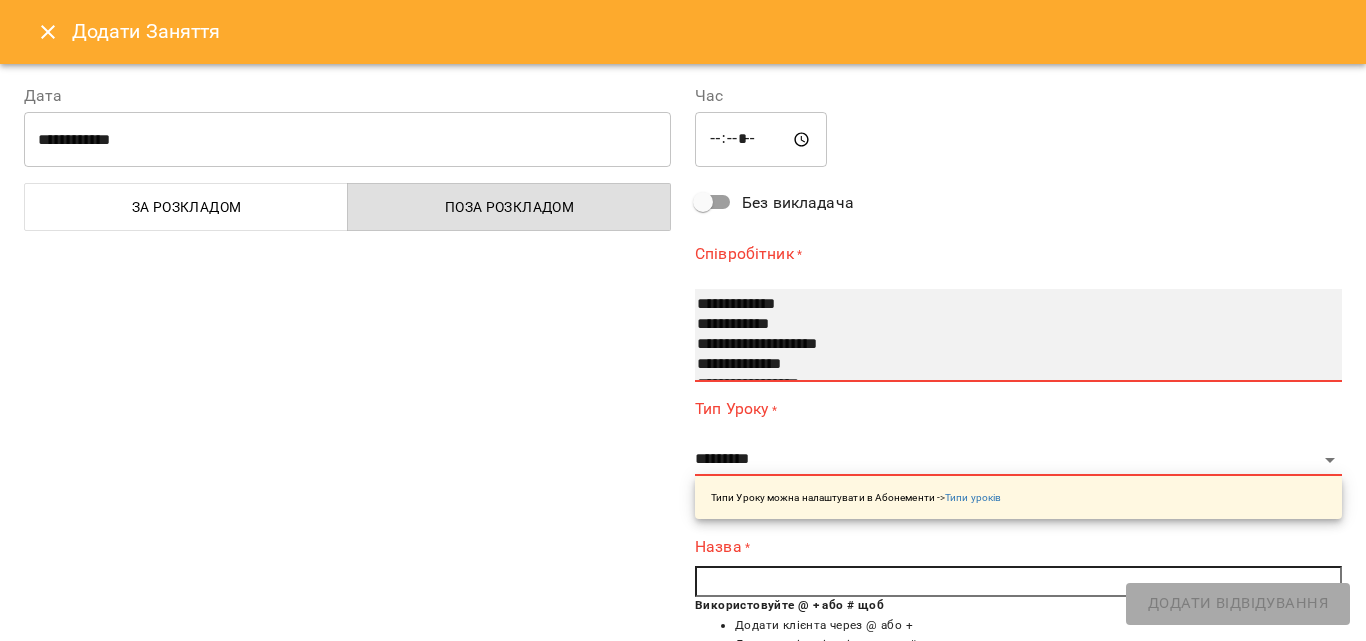 select on "**********" 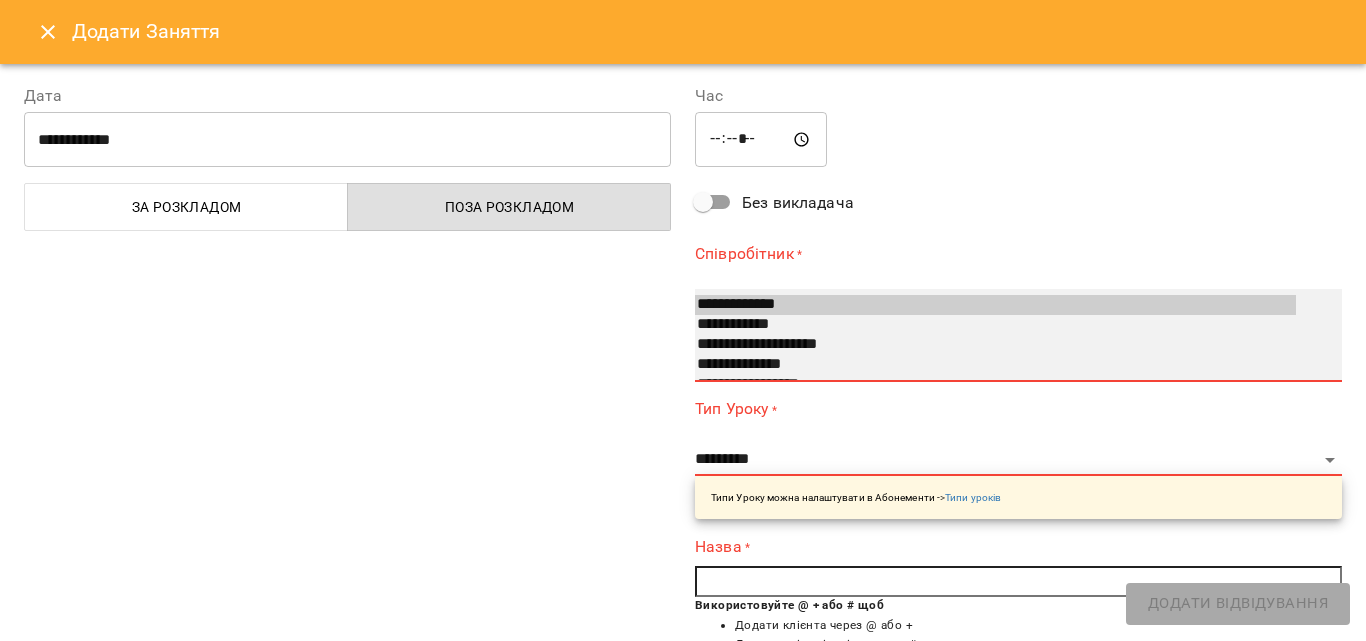 click on "**********" at bounding box center [995, 305] 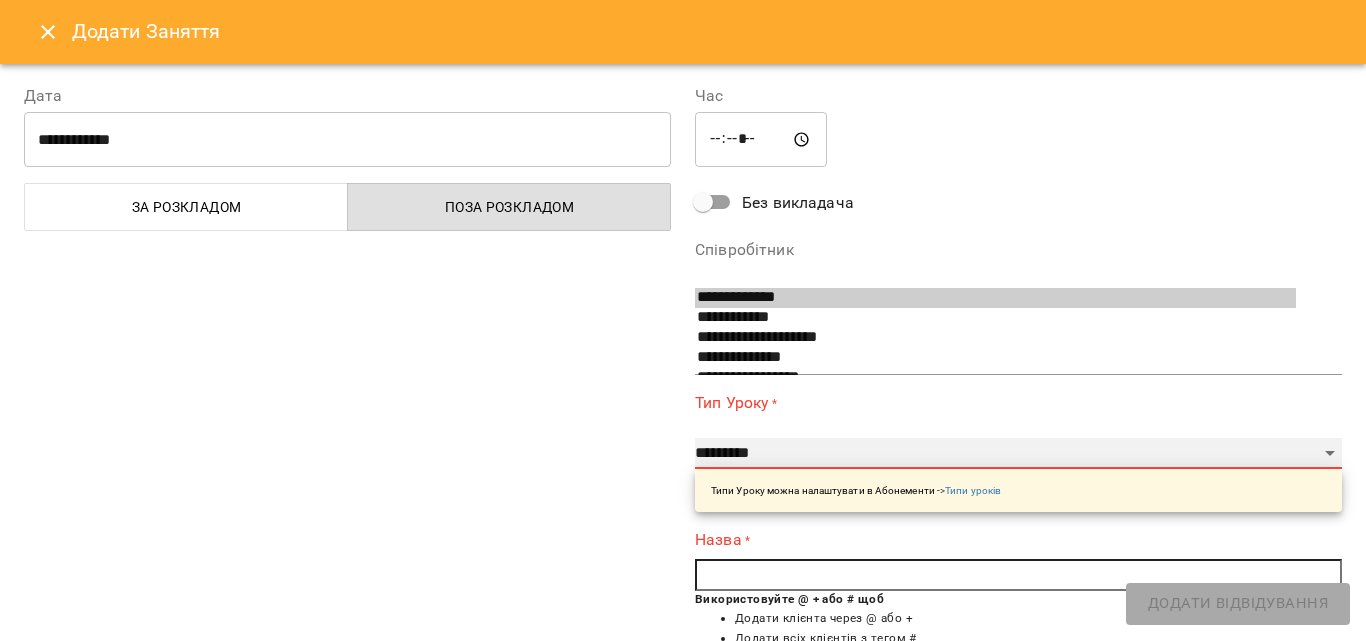 click on "**********" at bounding box center [1018, 454] 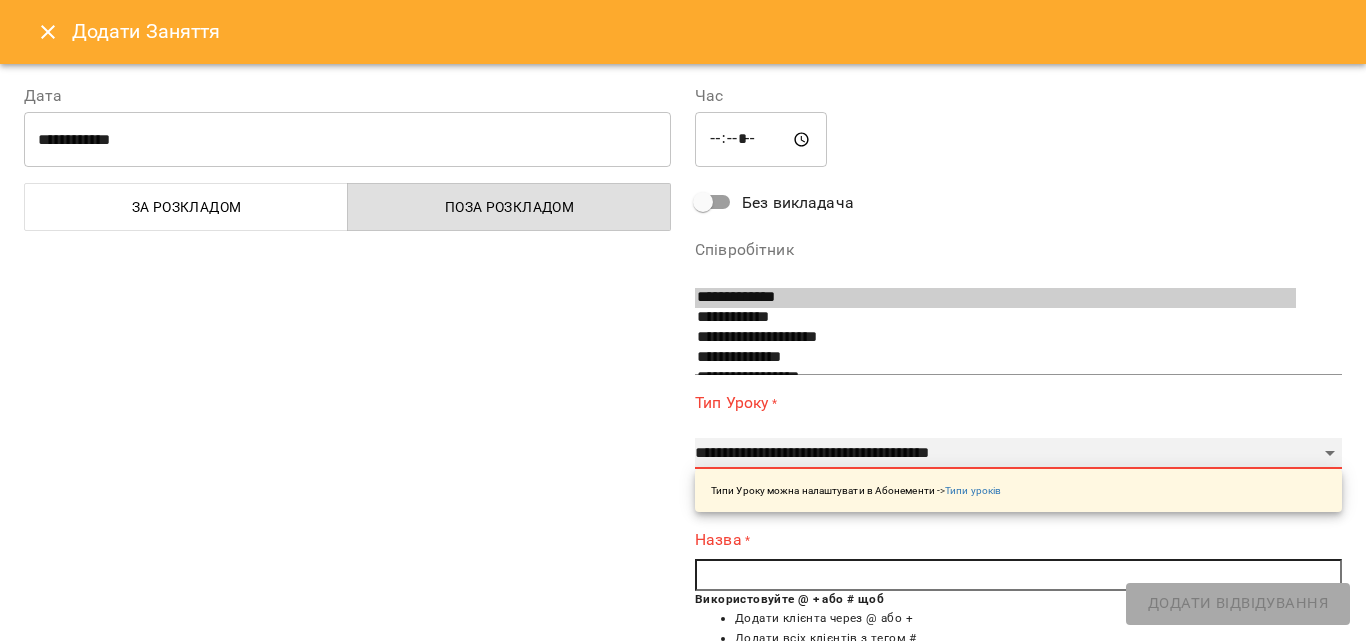 click on "**********" at bounding box center (1018, 454) 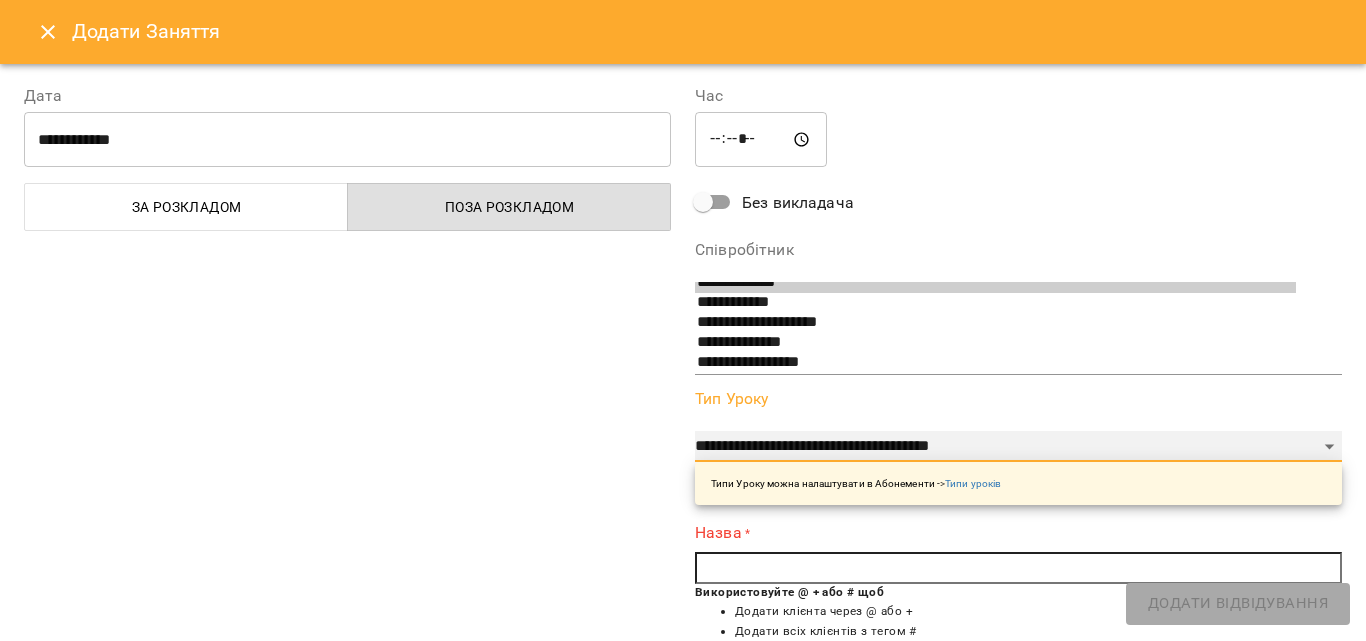 scroll, scrollTop: 60, scrollLeft: 0, axis: vertical 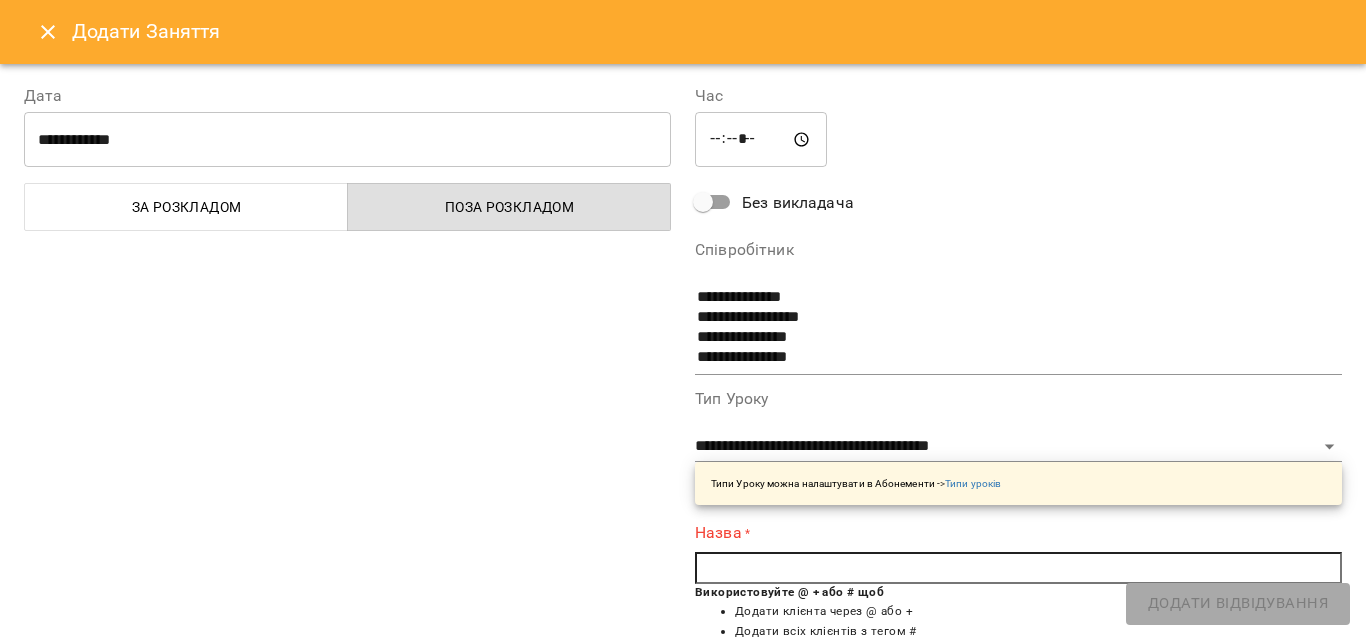 click at bounding box center [1018, 568] 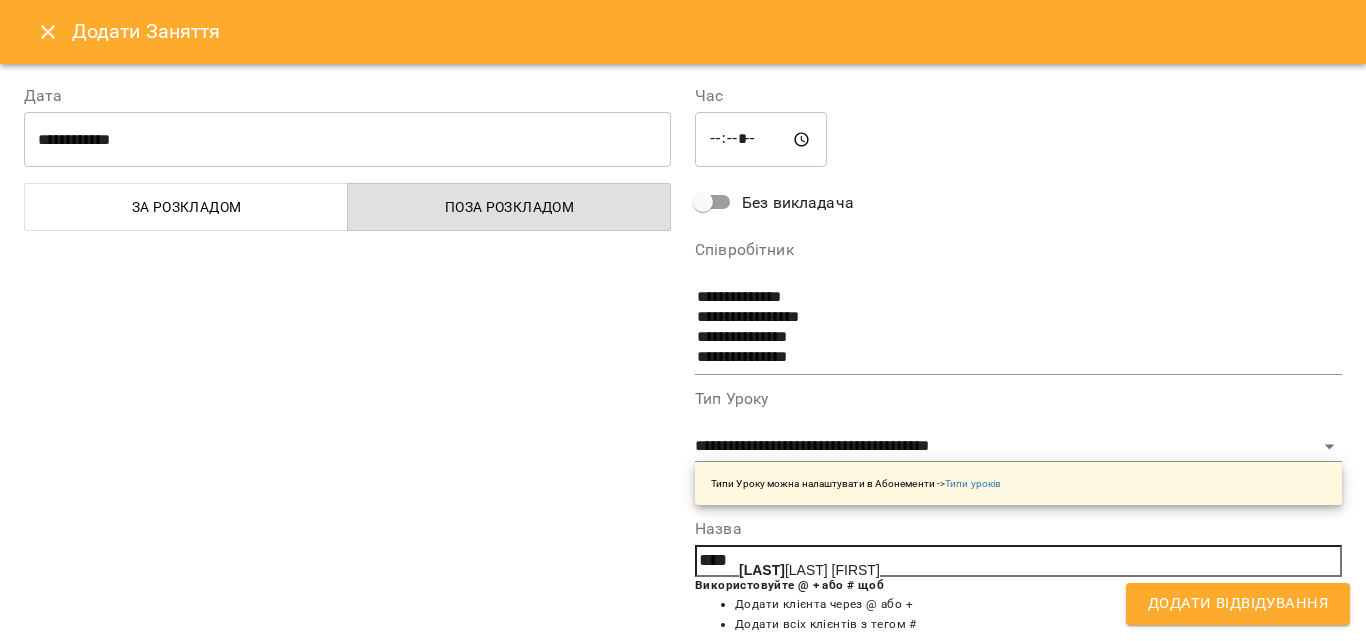 click on "[LAST] [FIRST]" at bounding box center [809, 570] 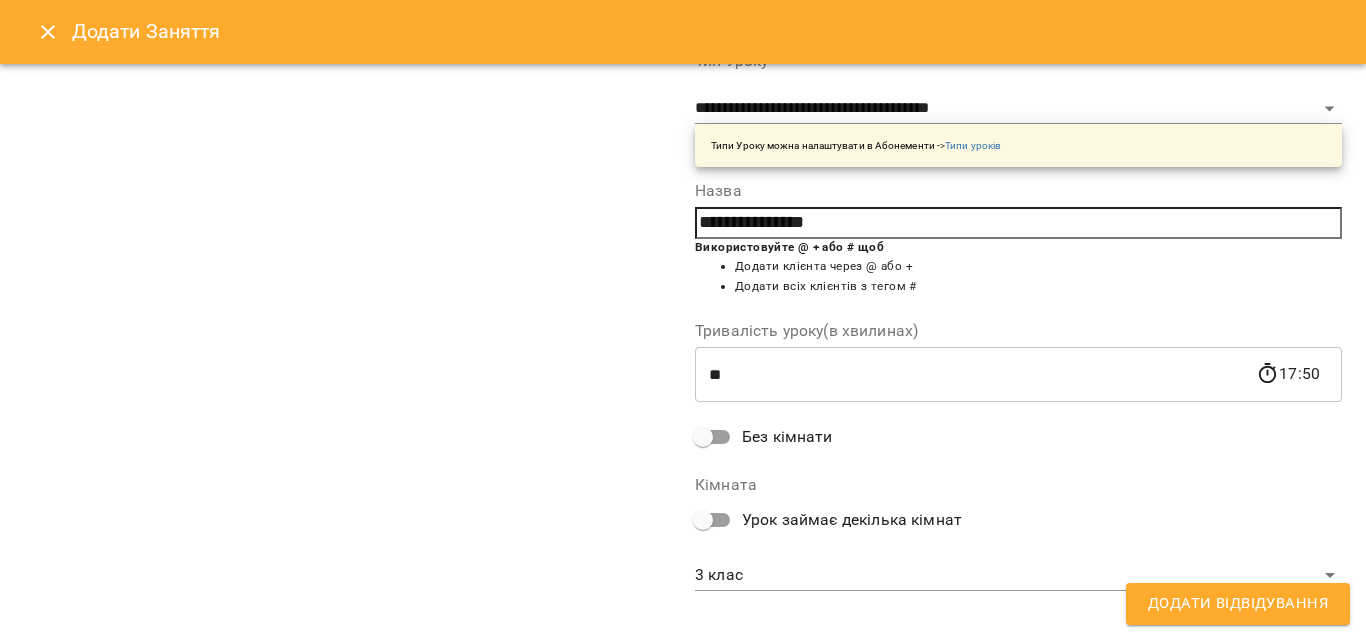 scroll, scrollTop: 356, scrollLeft: 0, axis: vertical 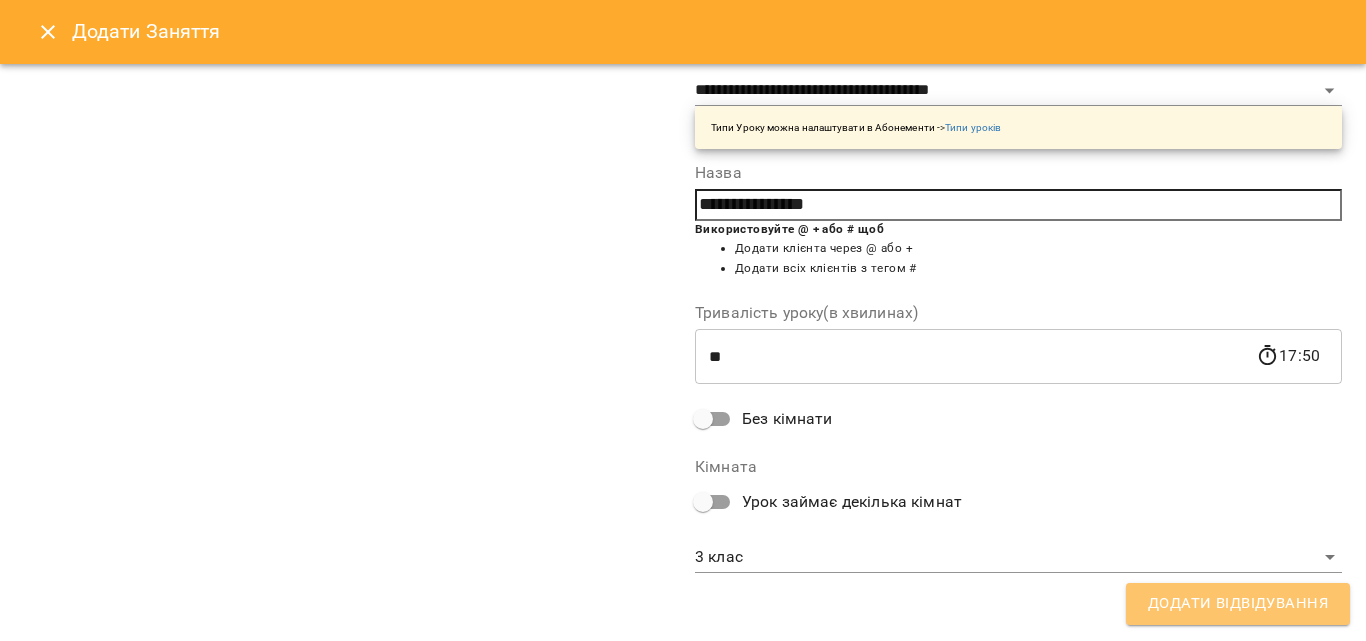 click on "Додати Відвідування" at bounding box center (1238, 604) 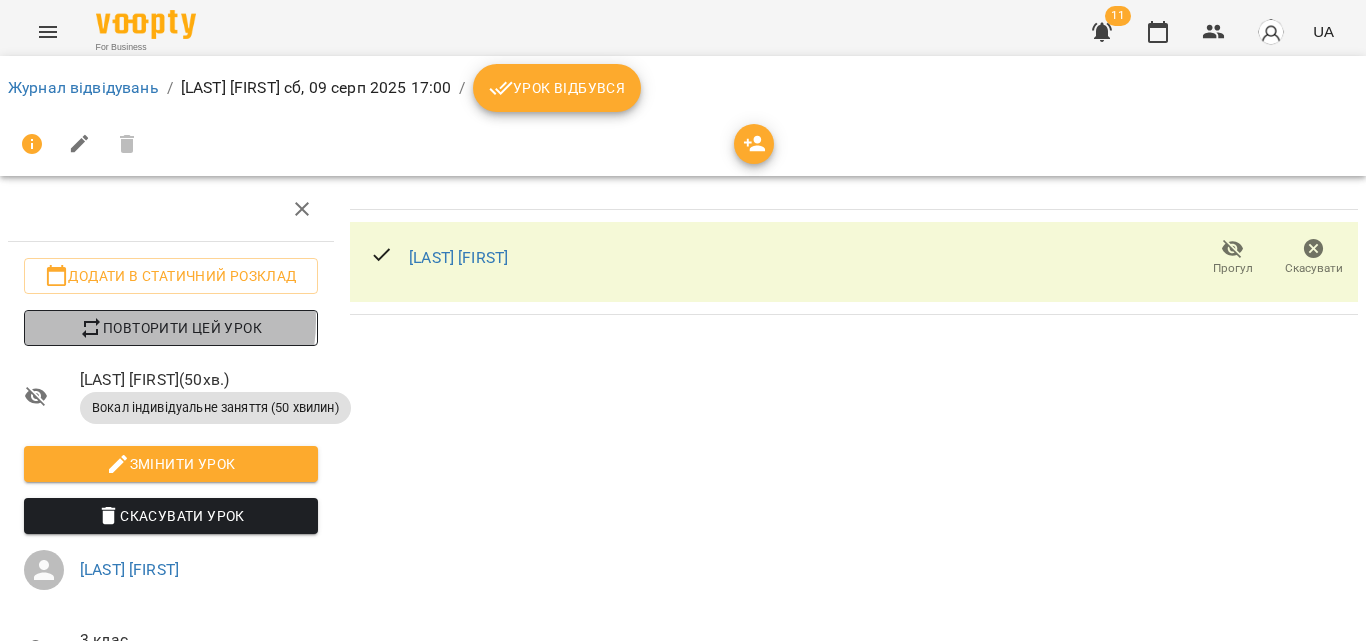 click on "Повторити цей урок" at bounding box center [171, 328] 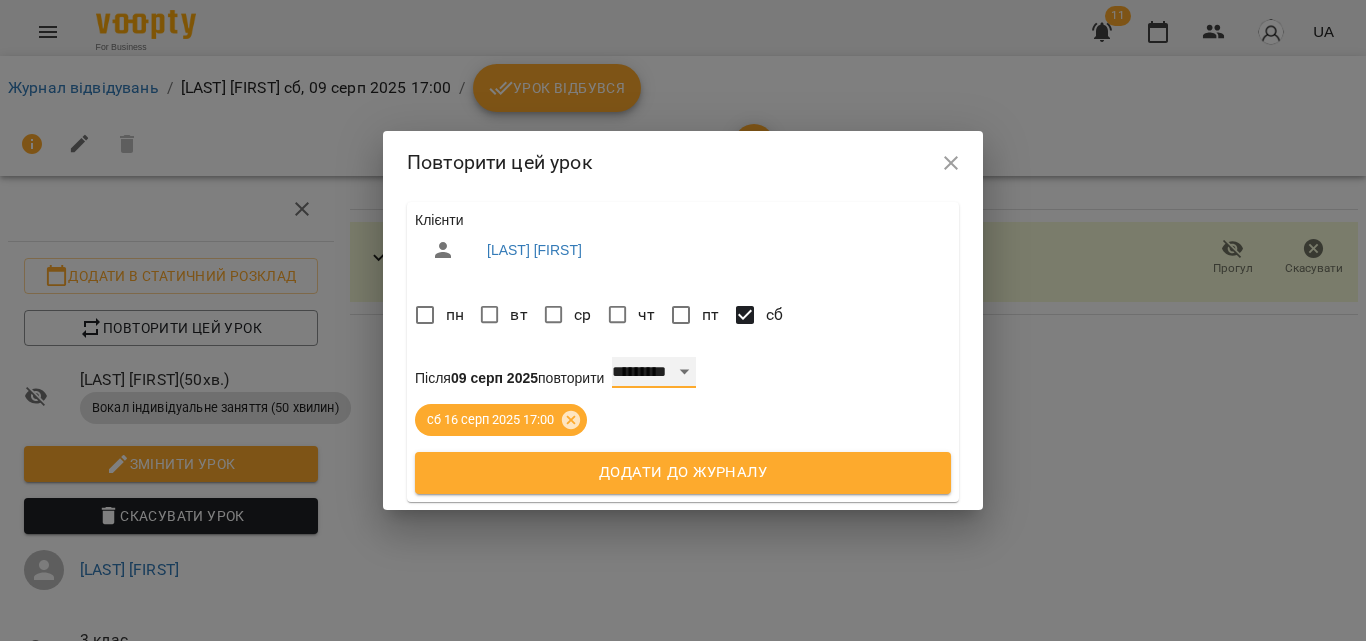 click on "**********" at bounding box center (654, 373) 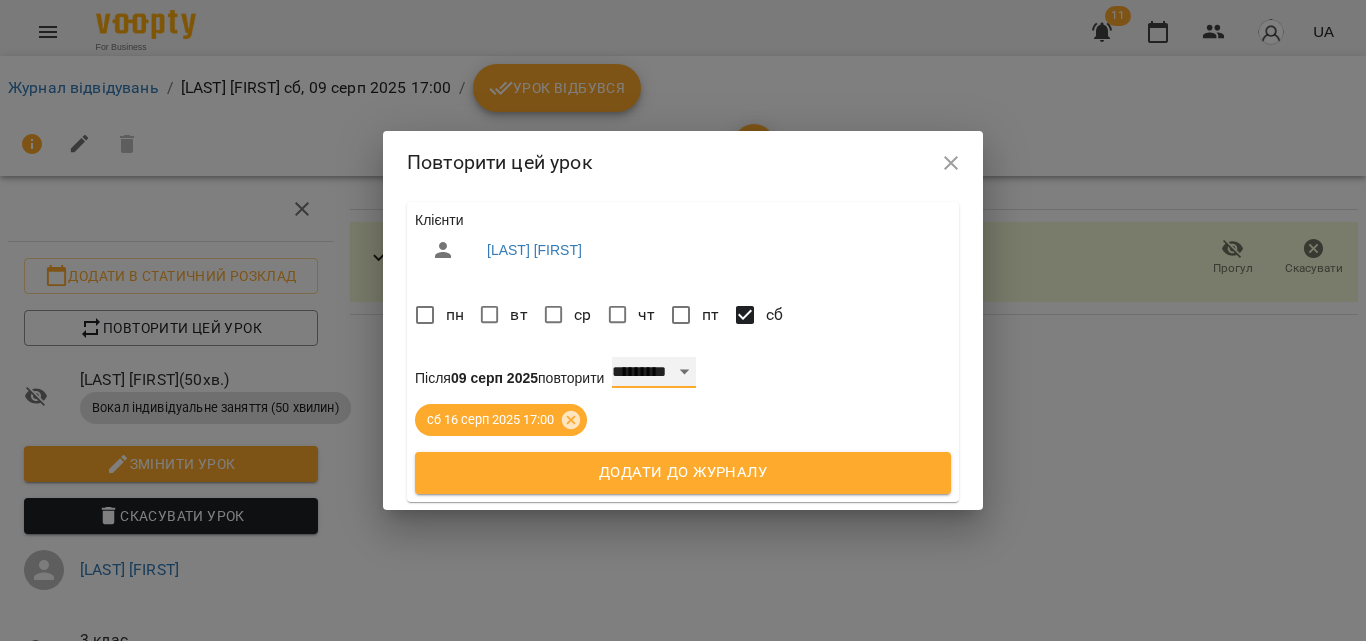 select on "*" 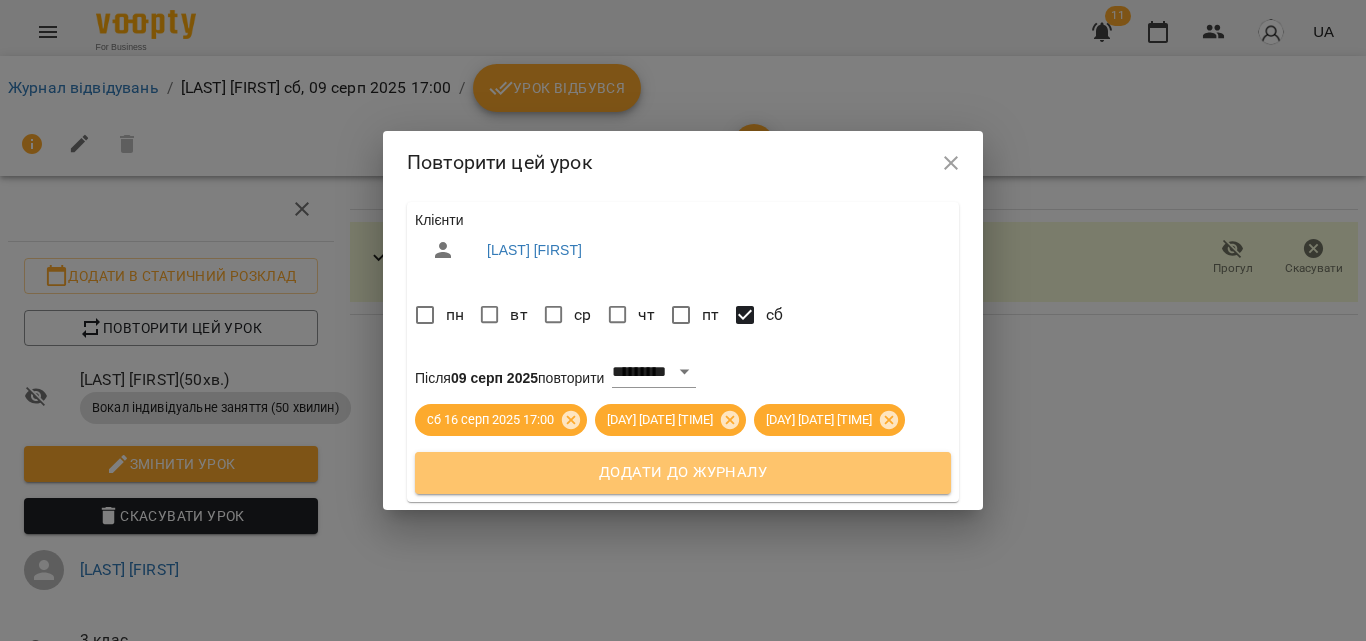 click on "Додати до журналу" at bounding box center (683, 473) 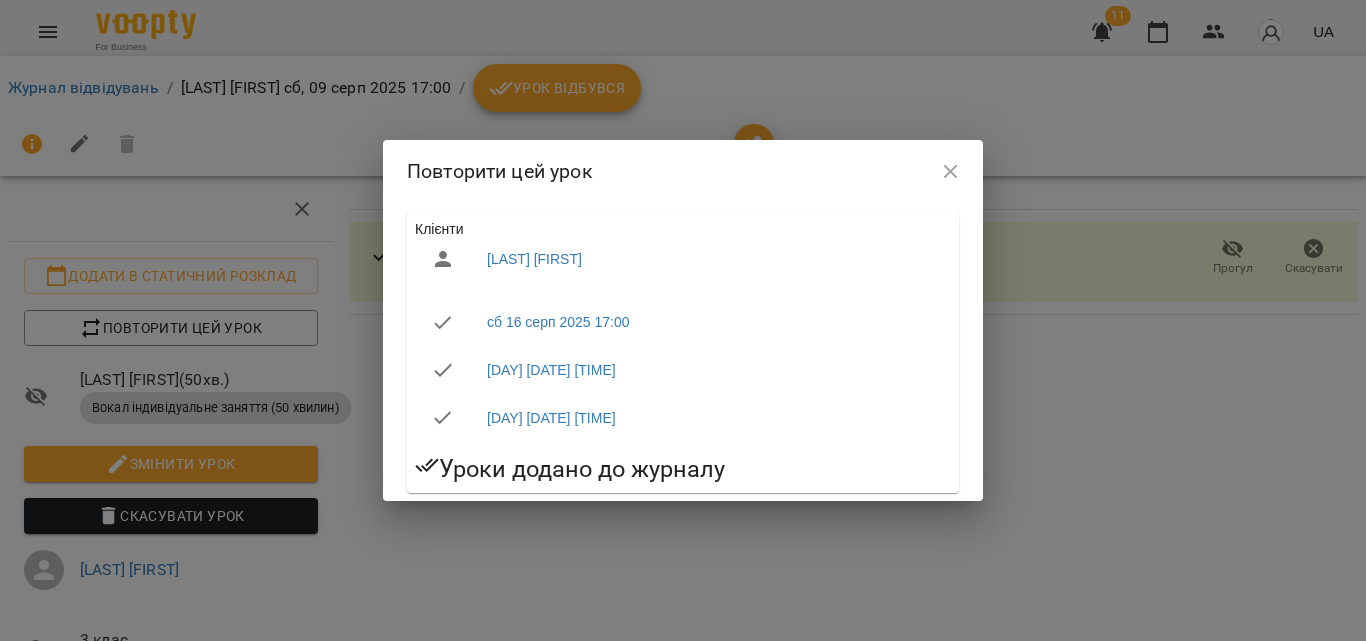 click 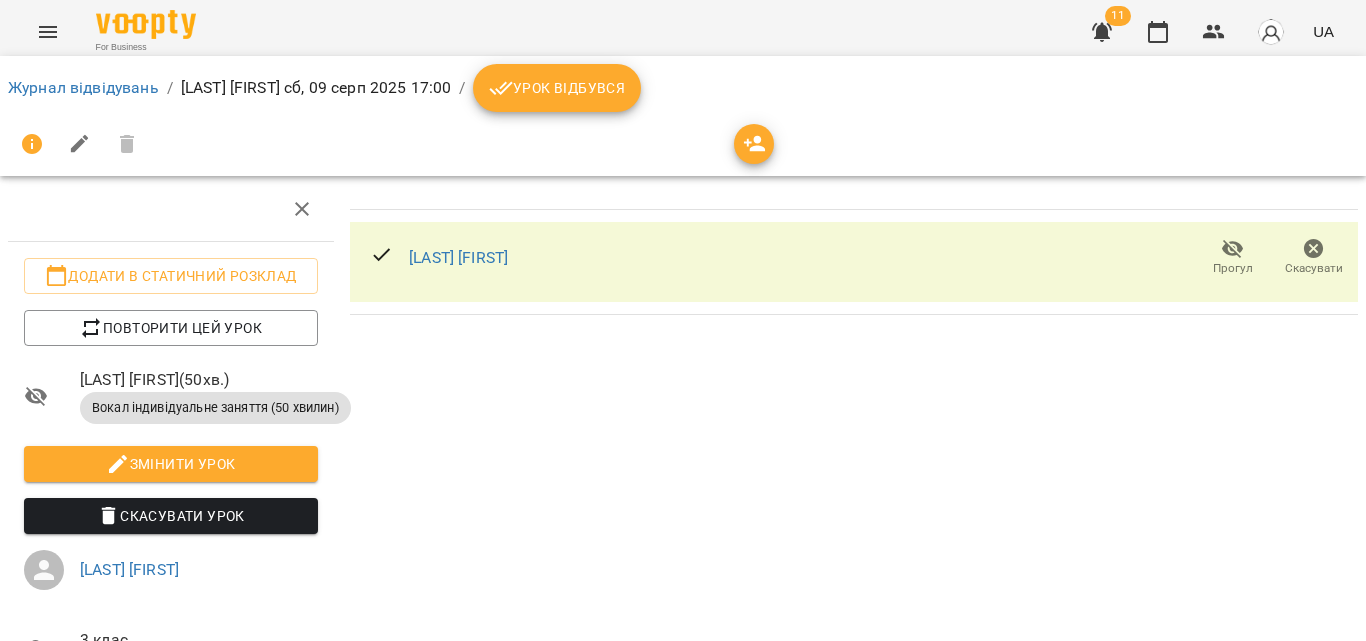 click on "Журнал відвідувань / [LAST] [FIRST]    сб, 09 серп 2025 17:00 / Урок відбувся" at bounding box center [683, 88] 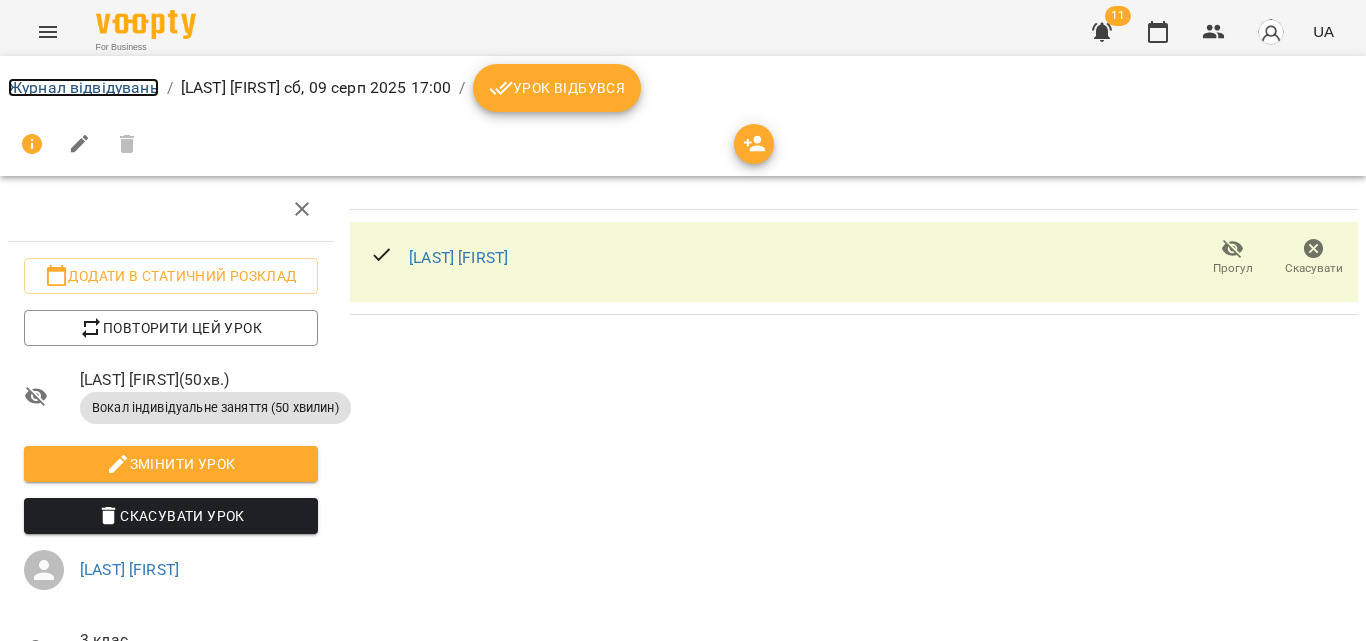 click on "Журнал відвідувань" at bounding box center [83, 87] 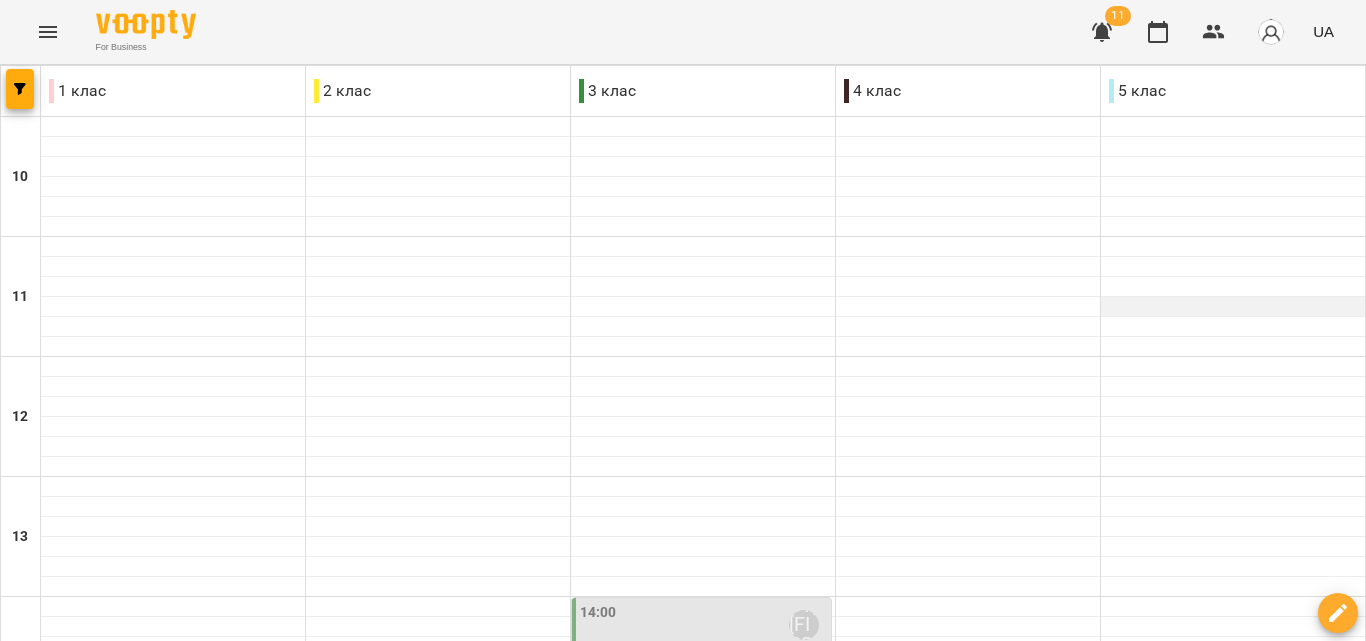 scroll, scrollTop: 100, scrollLeft: 0, axis: vertical 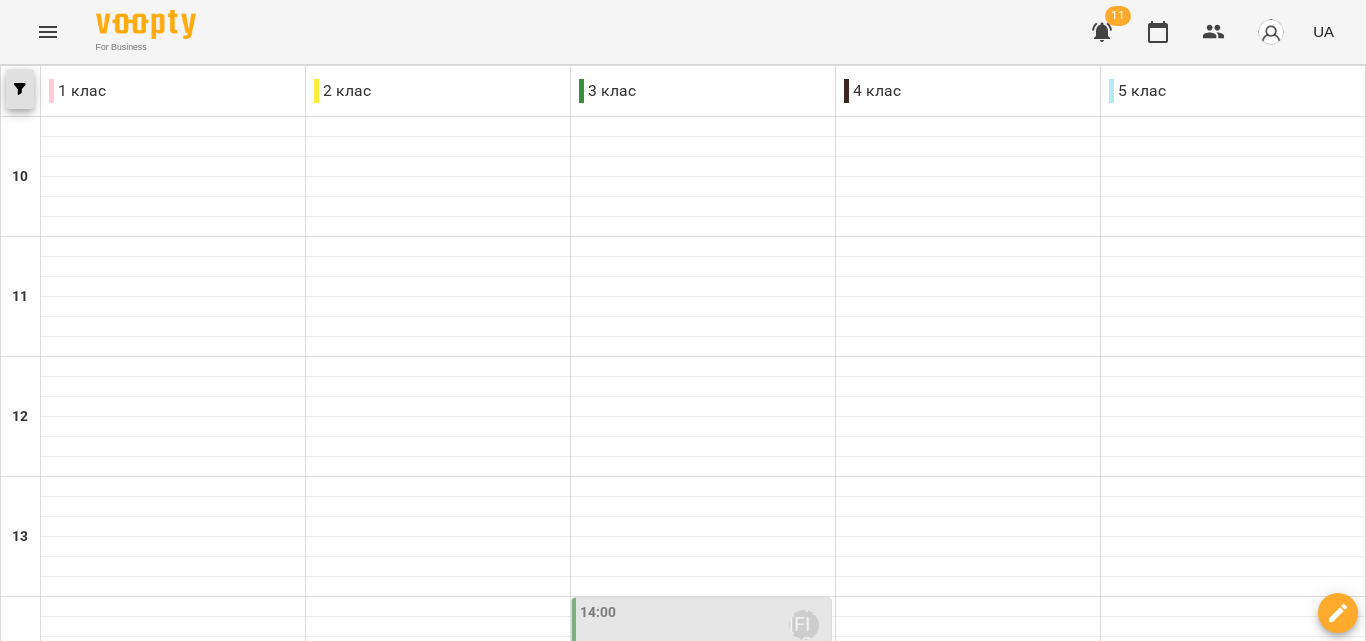 click at bounding box center (20, 89) 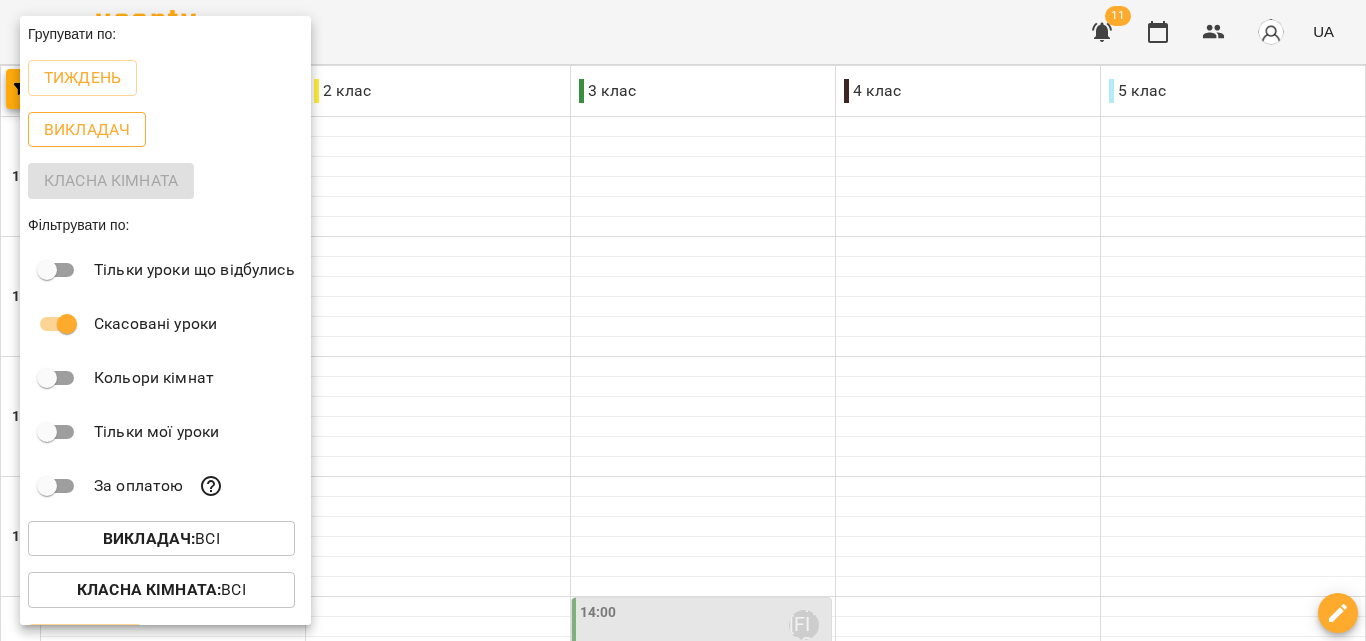 click on "Викладач" at bounding box center [87, 130] 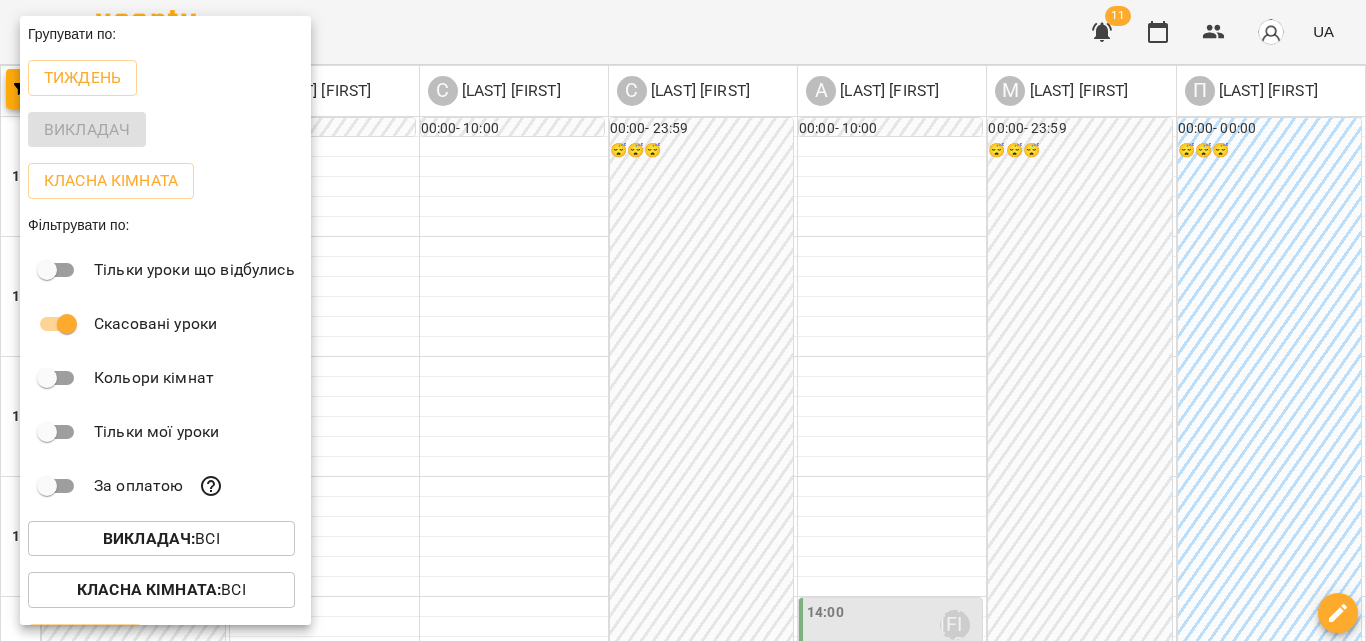 click at bounding box center [683, 320] 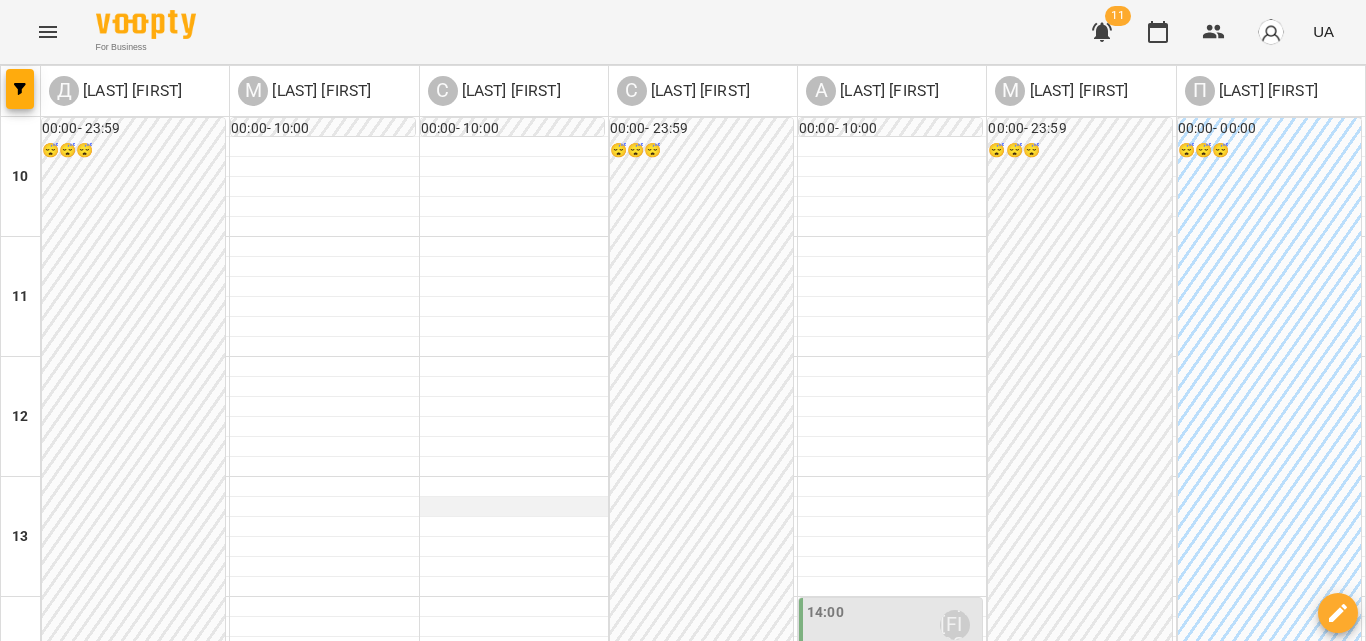 scroll, scrollTop: 200, scrollLeft: 0, axis: vertical 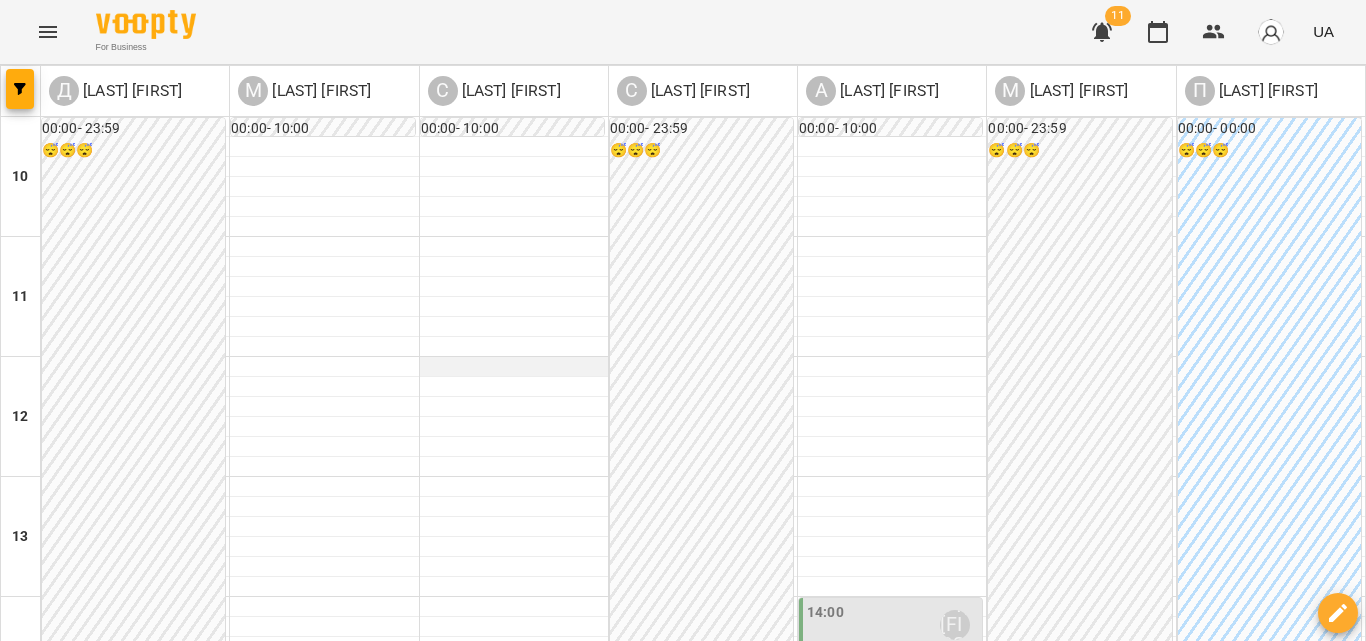 click at bounding box center [514, 367] 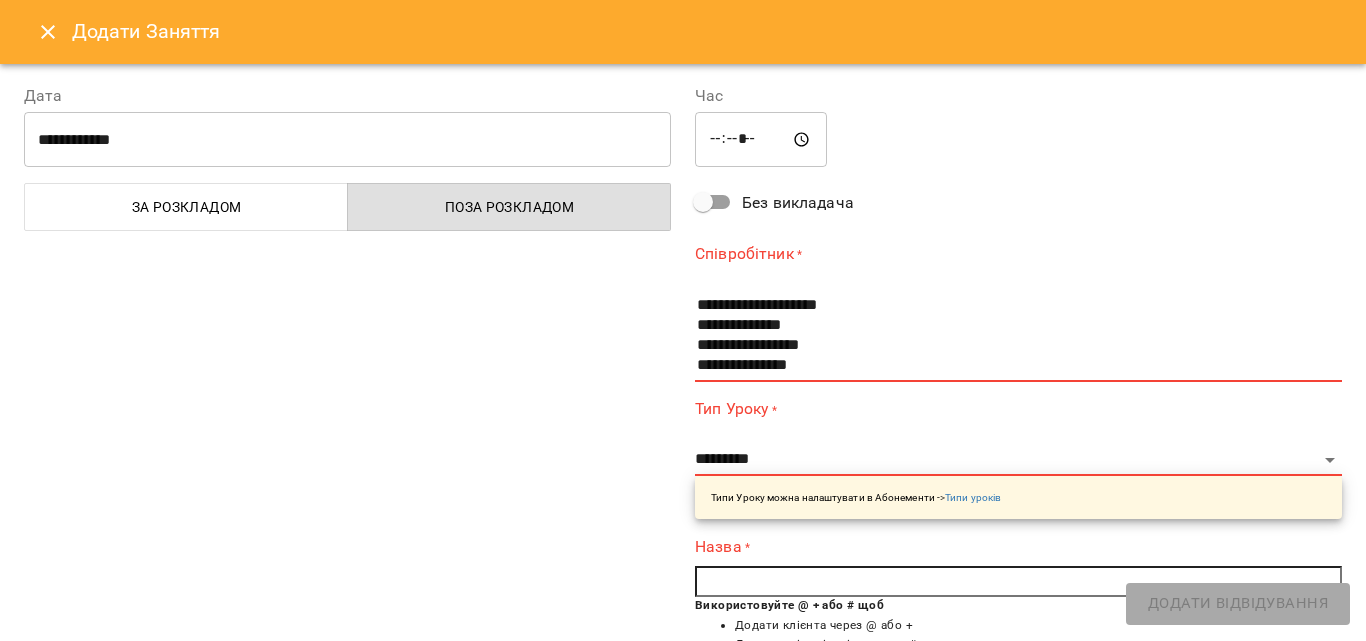scroll, scrollTop: 60, scrollLeft: 0, axis: vertical 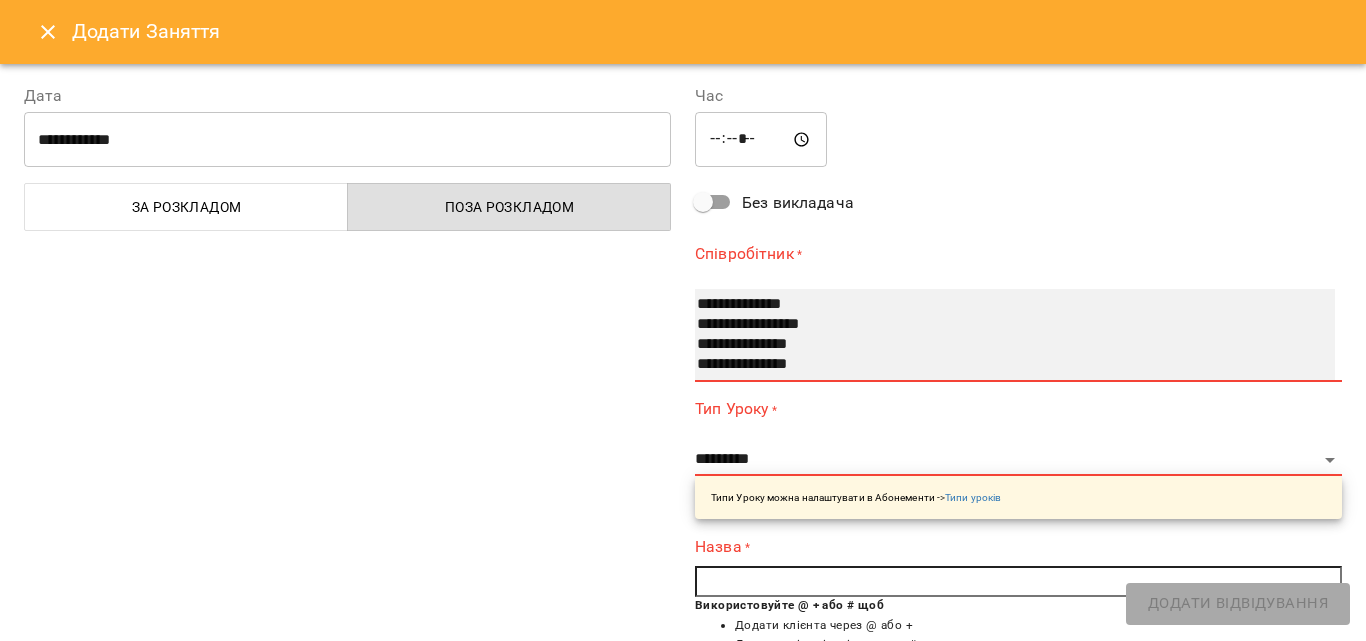 select on "**********" 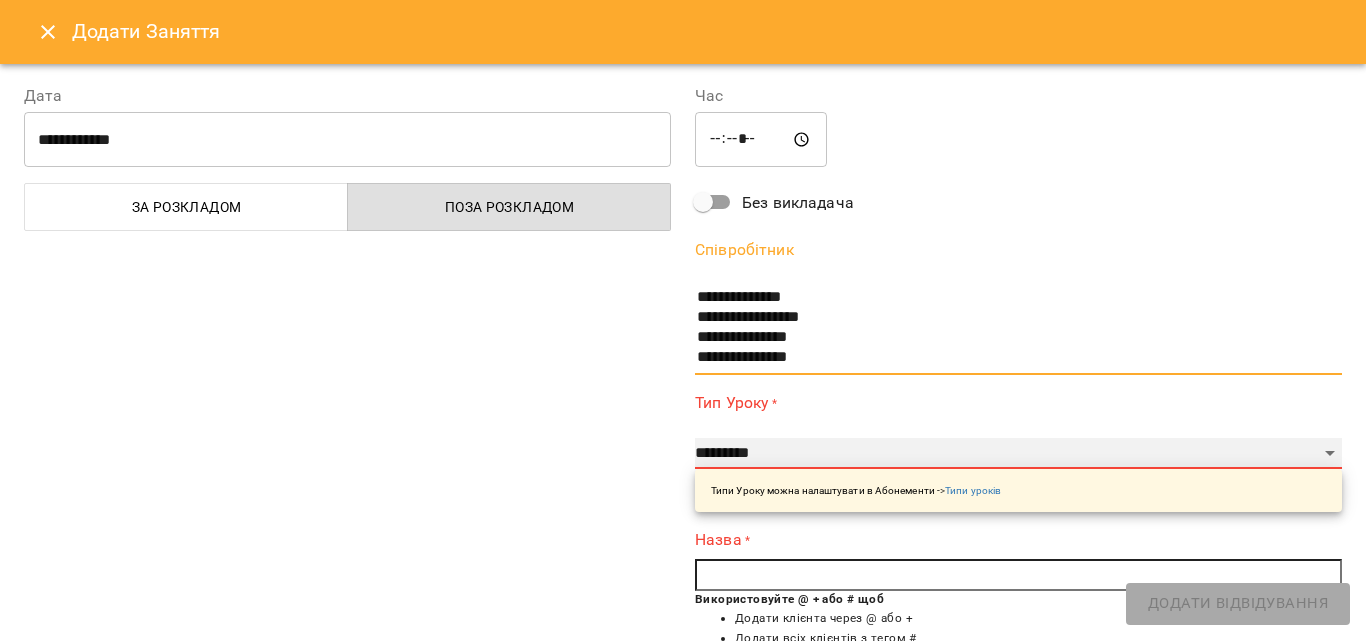 click on "**********" at bounding box center (1018, 454) 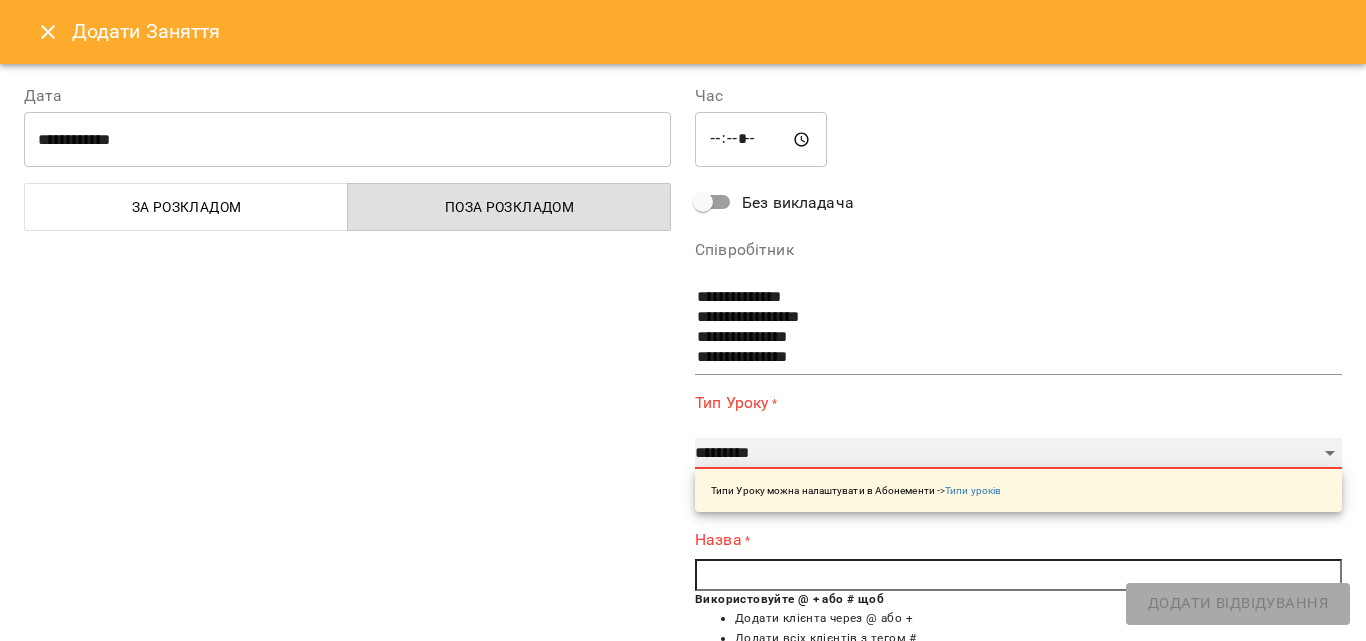 select on "**********" 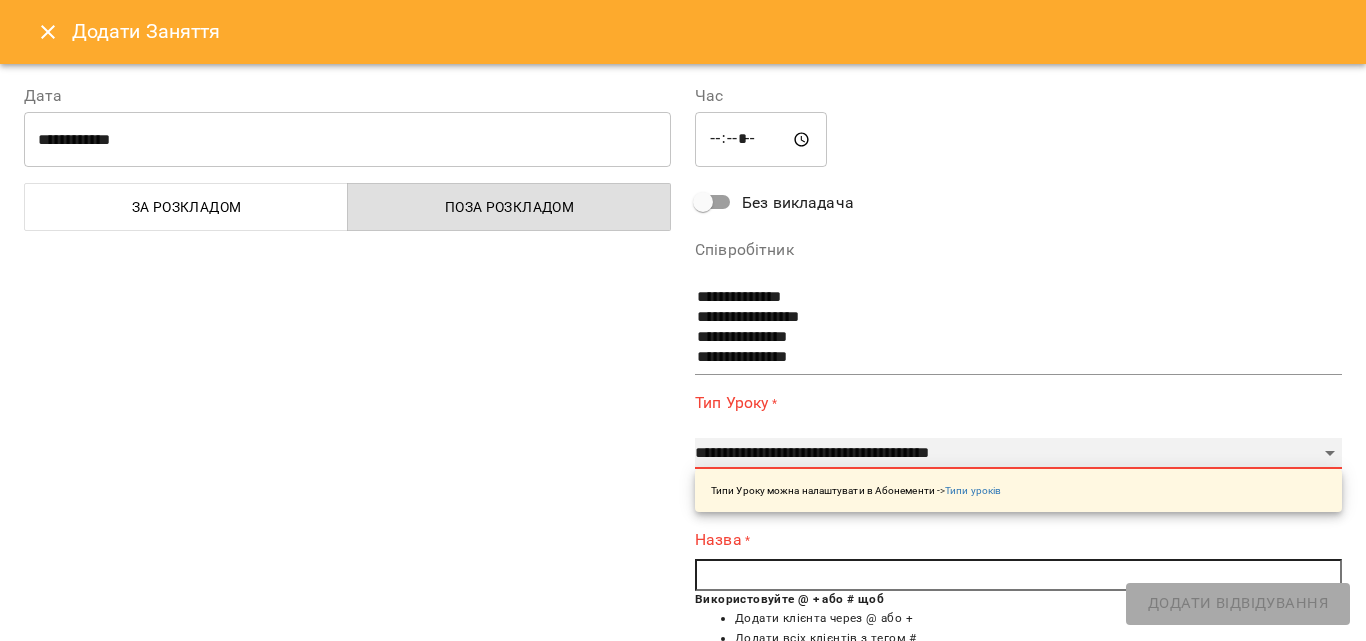 click on "**********" at bounding box center (1018, 454) 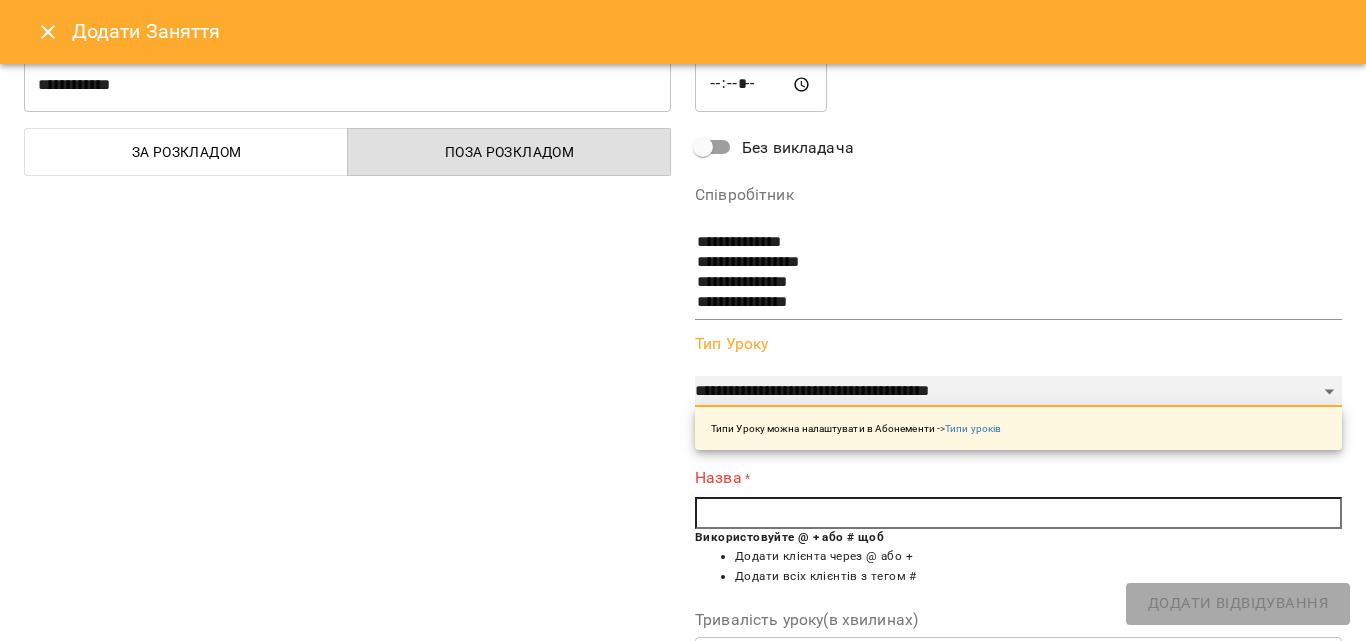 scroll, scrollTop: 100, scrollLeft: 0, axis: vertical 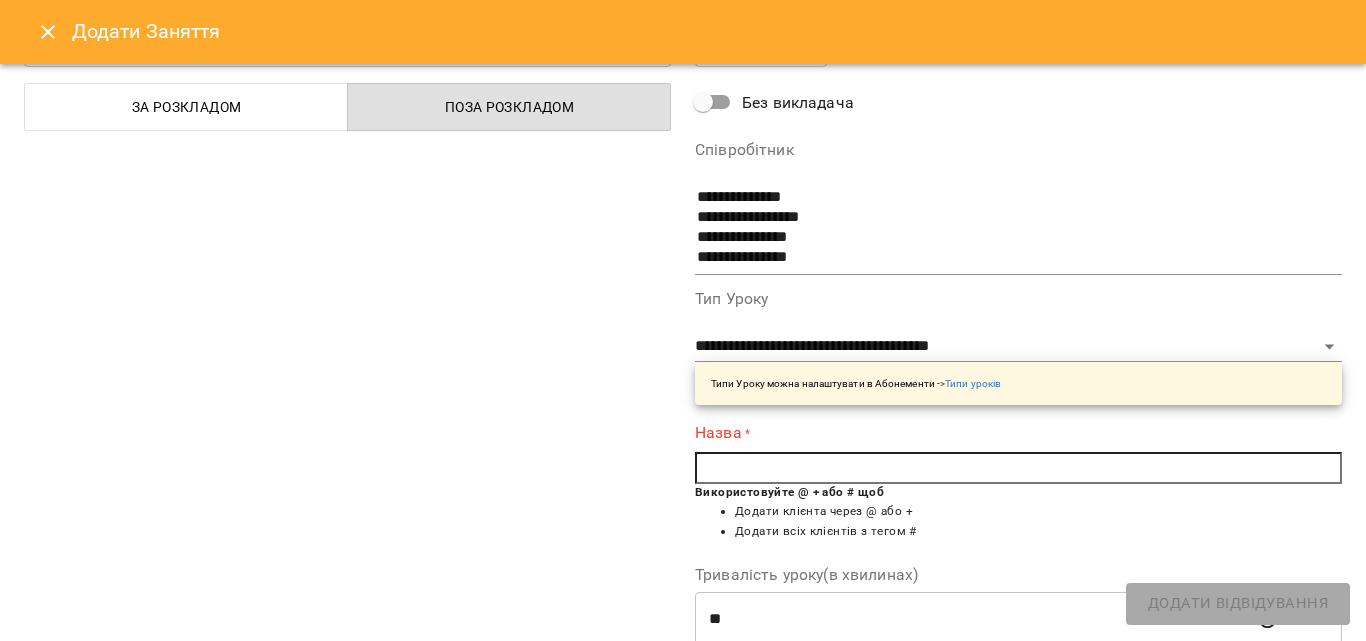 click at bounding box center [1018, 468] 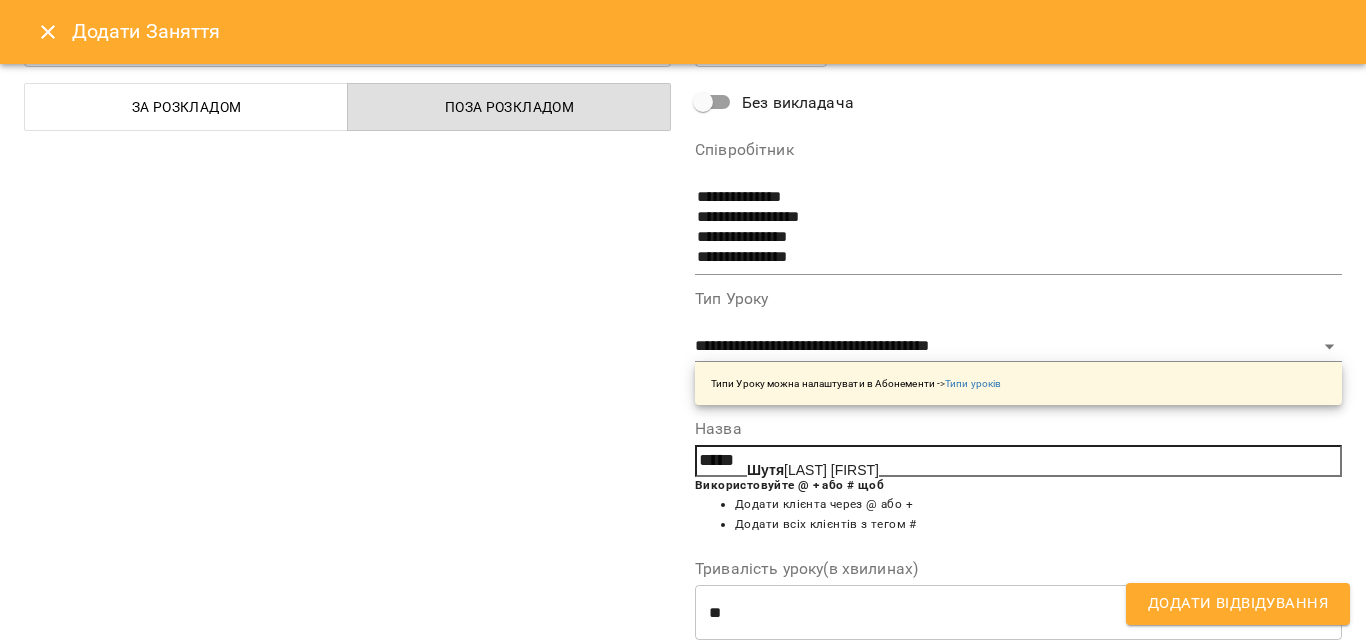 click on "Шутя" 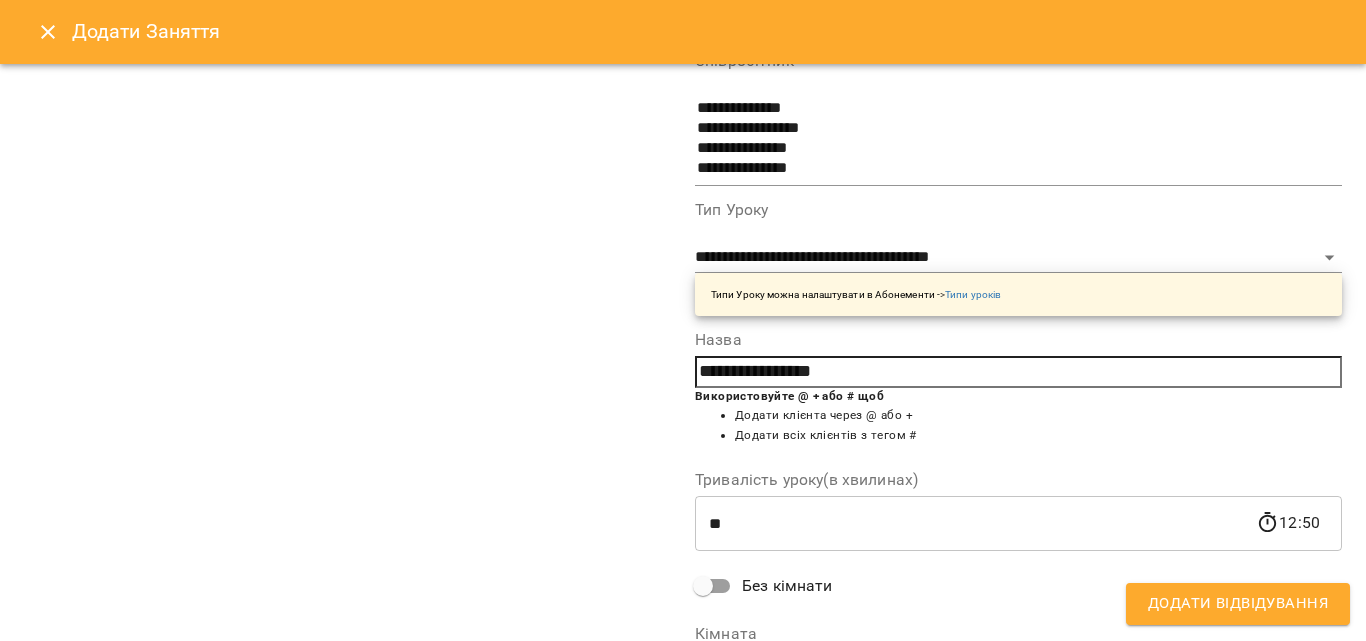 scroll, scrollTop: 356, scrollLeft: 0, axis: vertical 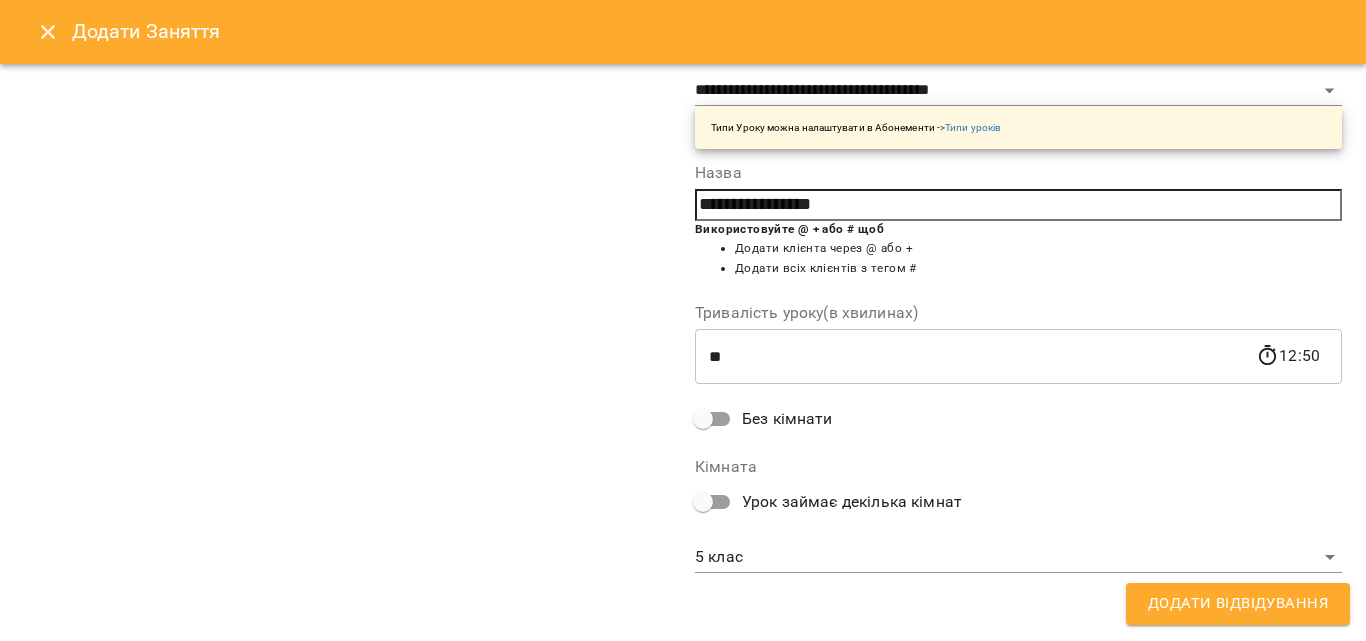 click on "Додати Відвідування" at bounding box center (1238, 604) 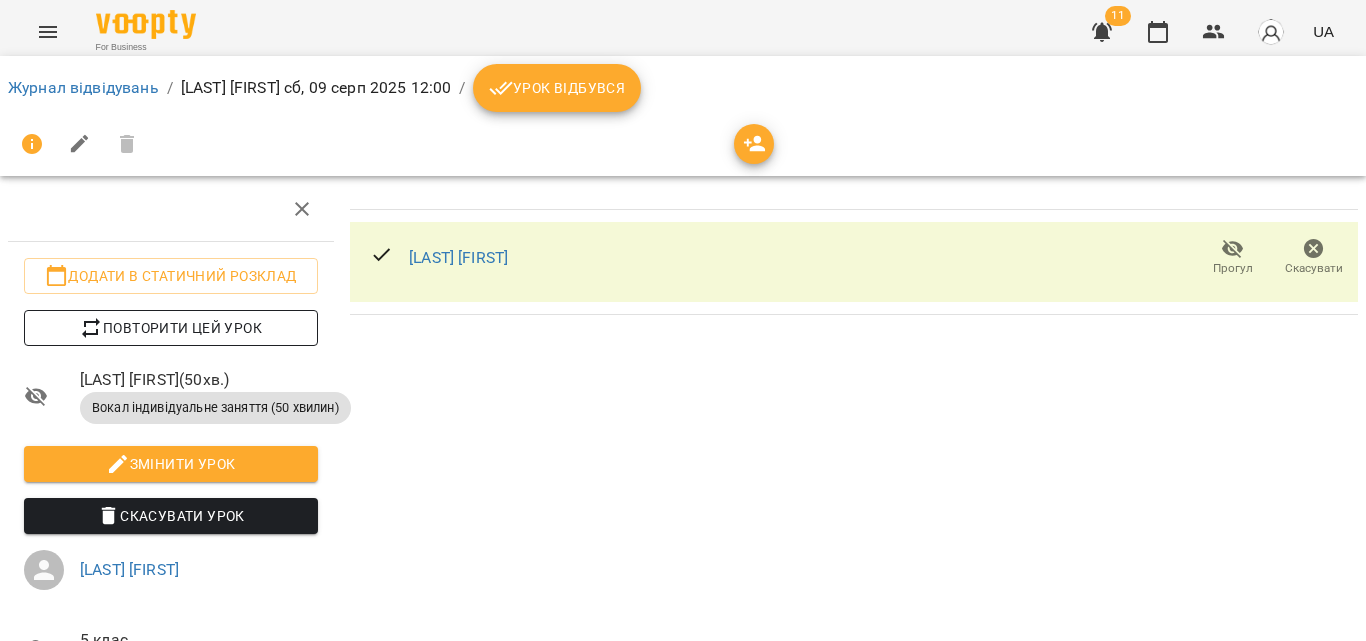 click on "Повторити цей урок" at bounding box center [171, 328] 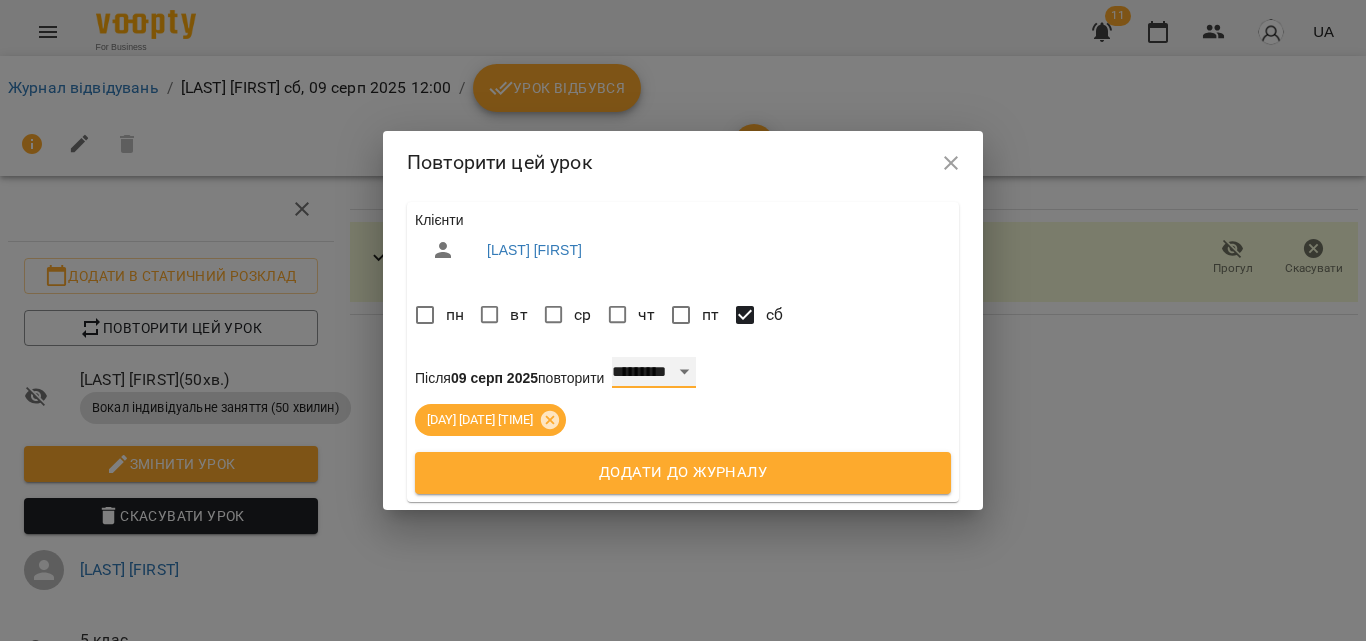 click on "**********" at bounding box center [654, 373] 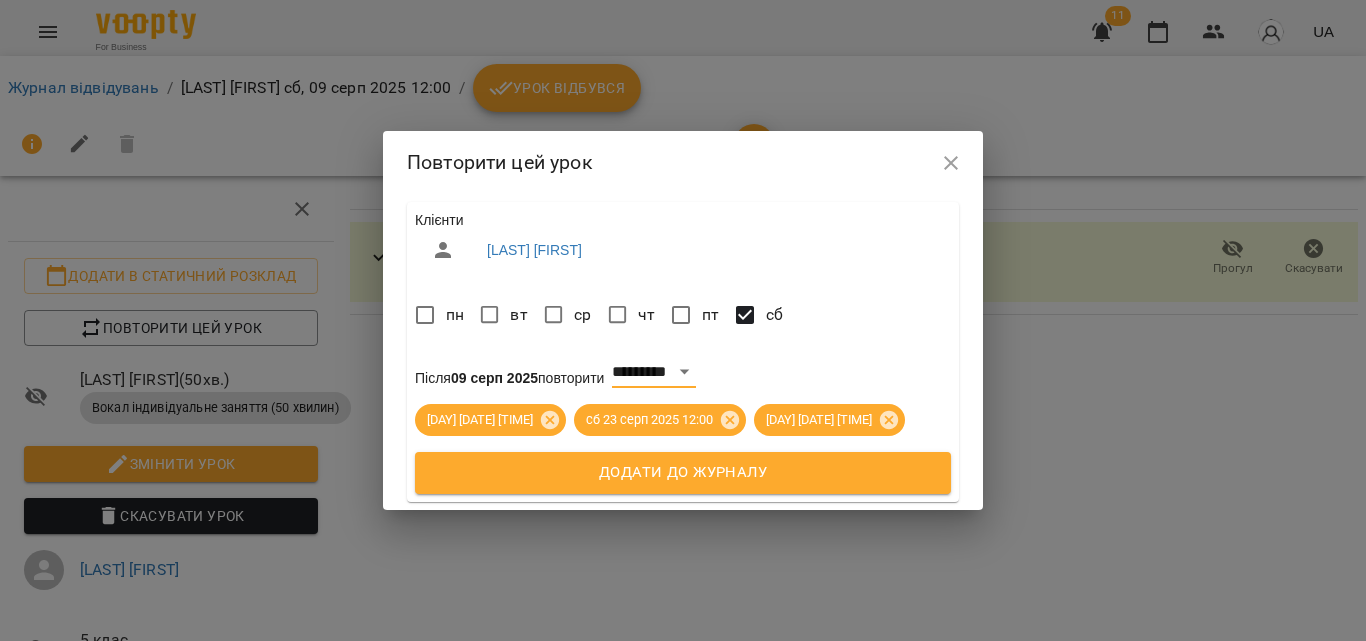 click on "Додати до журналу" at bounding box center (683, 473) 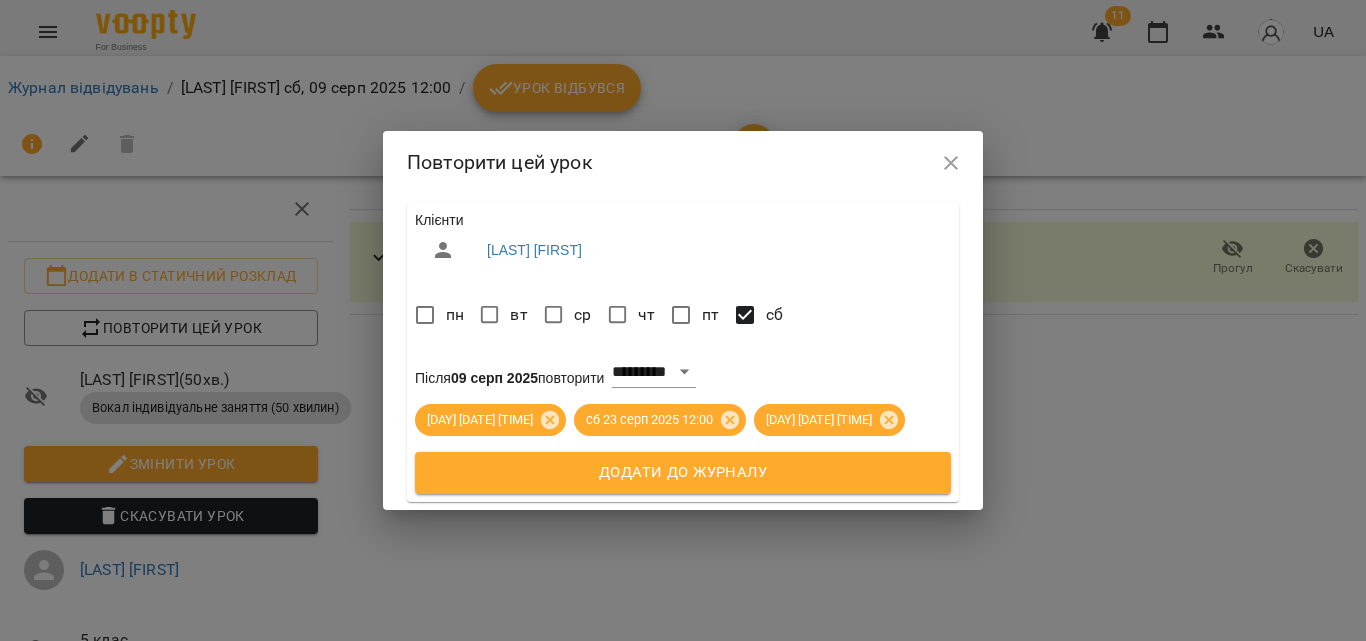 click on "Додати до журналу" at bounding box center [683, 473] 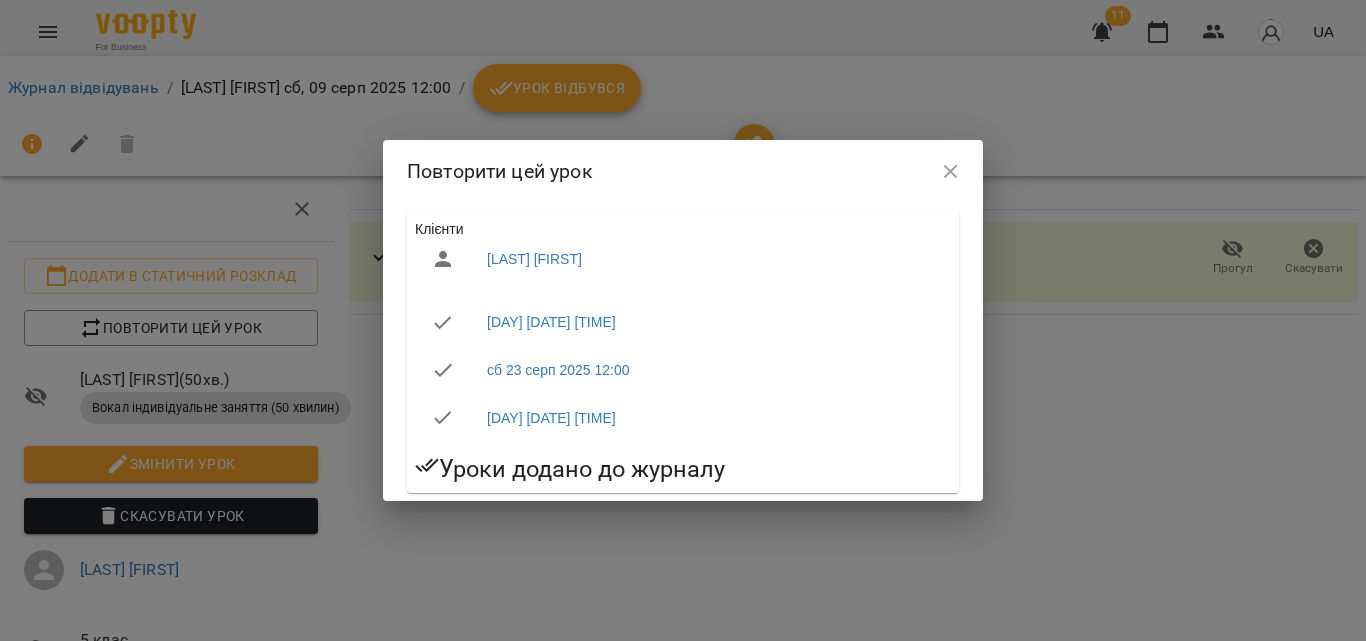 click 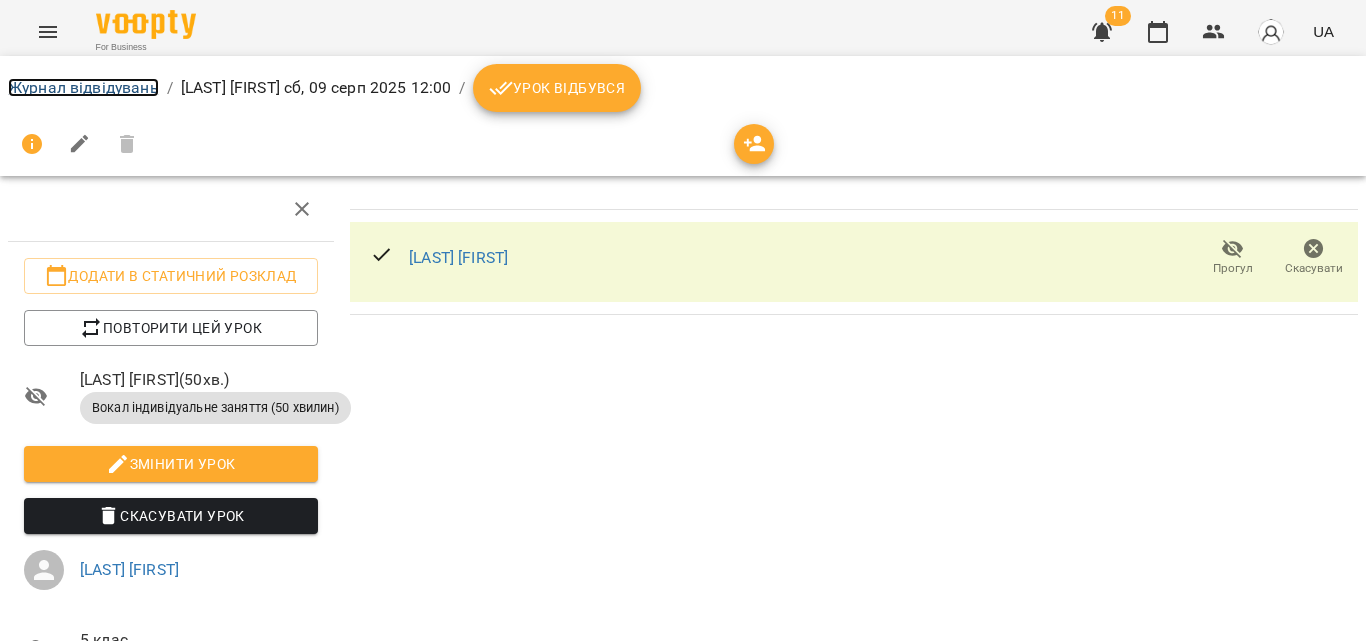 click on "Журнал відвідувань" at bounding box center (83, 87) 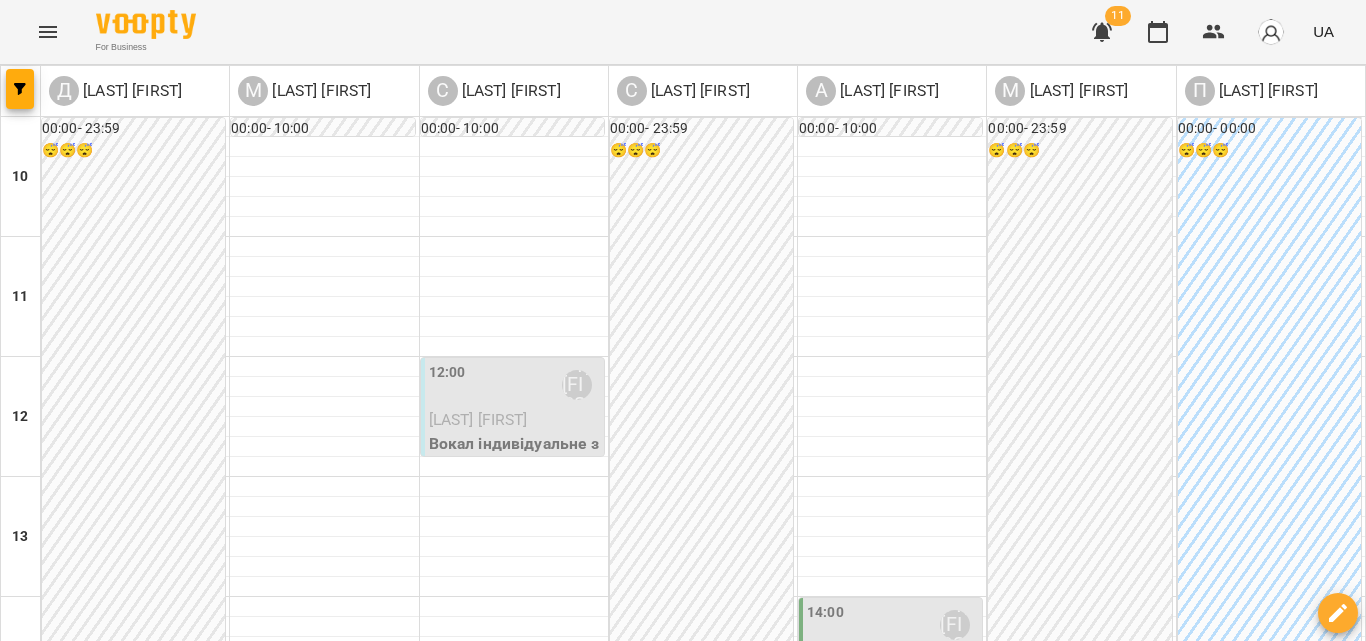 scroll, scrollTop: 200, scrollLeft: 0, axis: vertical 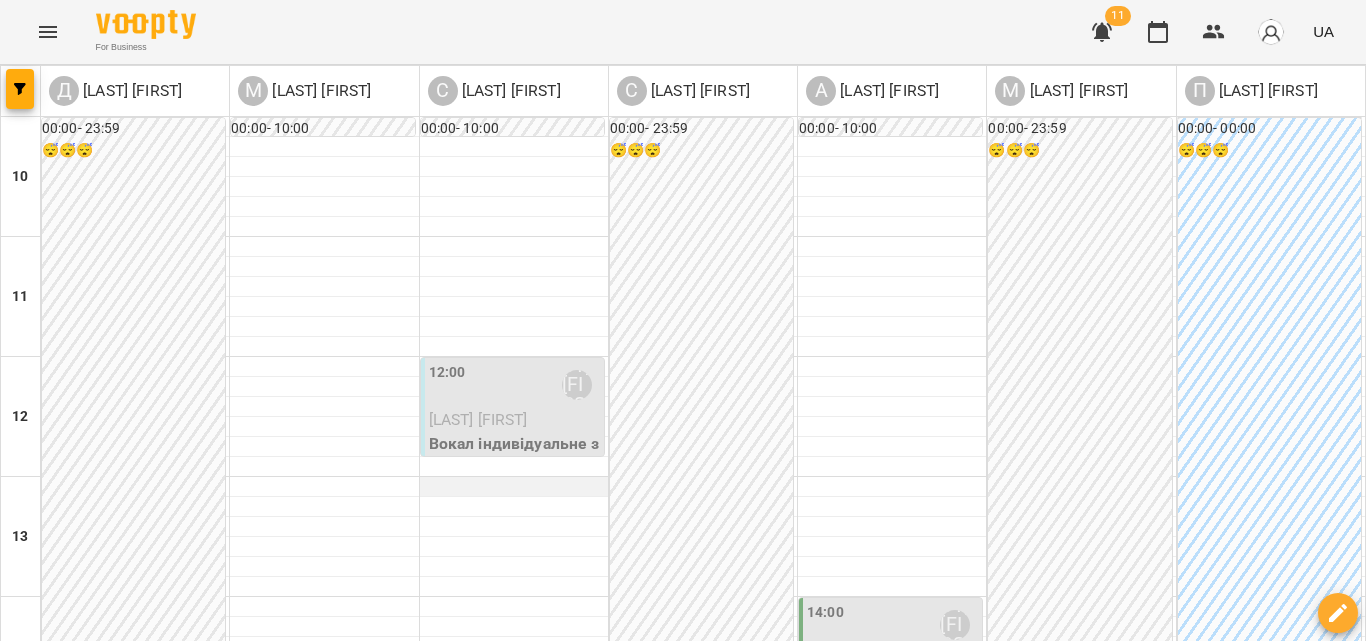 click at bounding box center (514, 487) 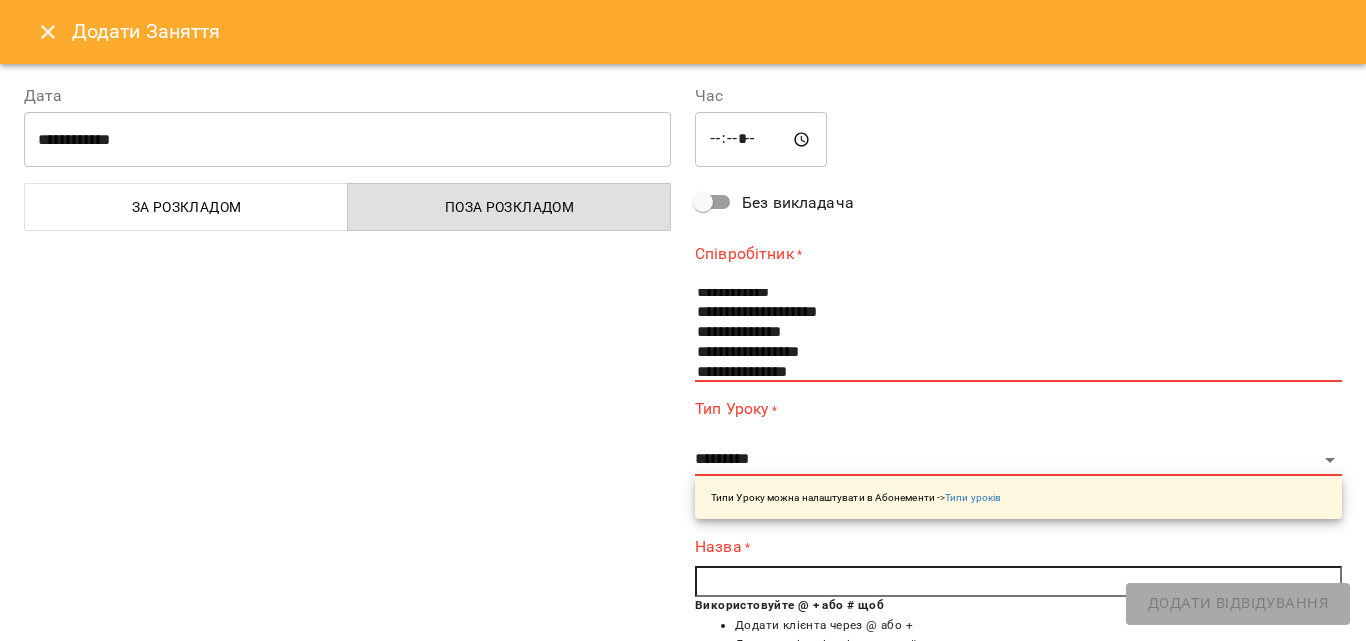 scroll, scrollTop: 60, scrollLeft: 0, axis: vertical 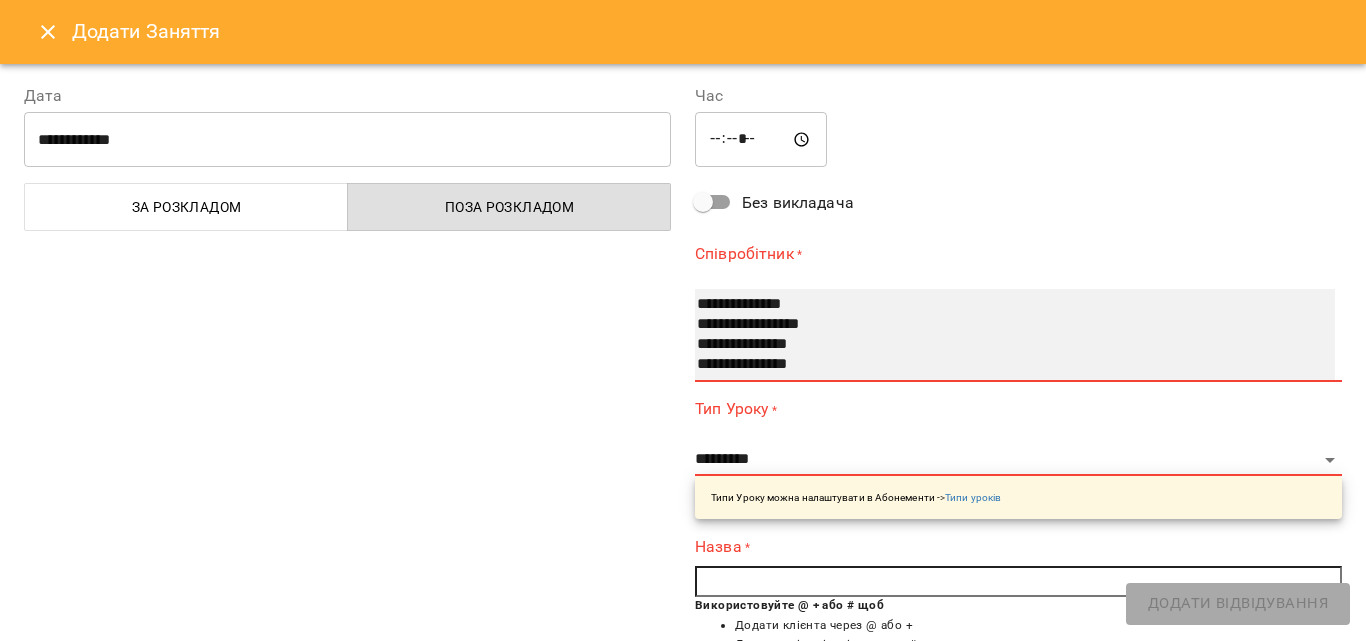 select on "**********" 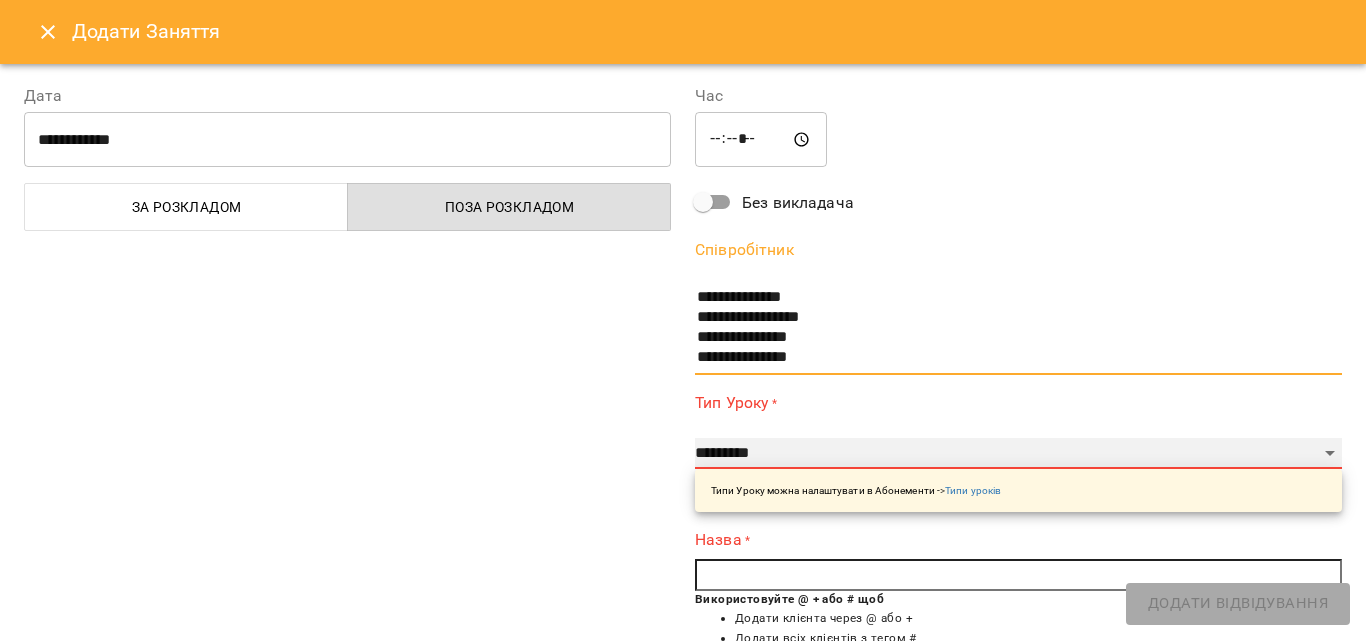 click on "**********" at bounding box center [1018, 454] 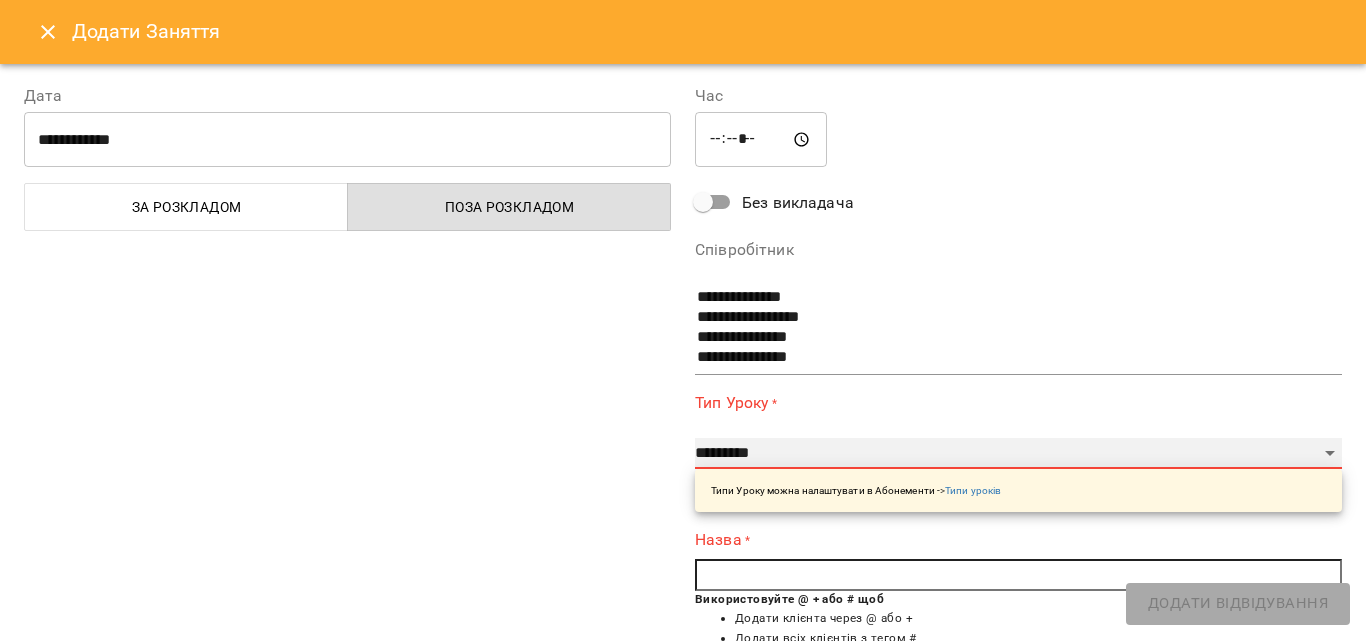select on "**********" 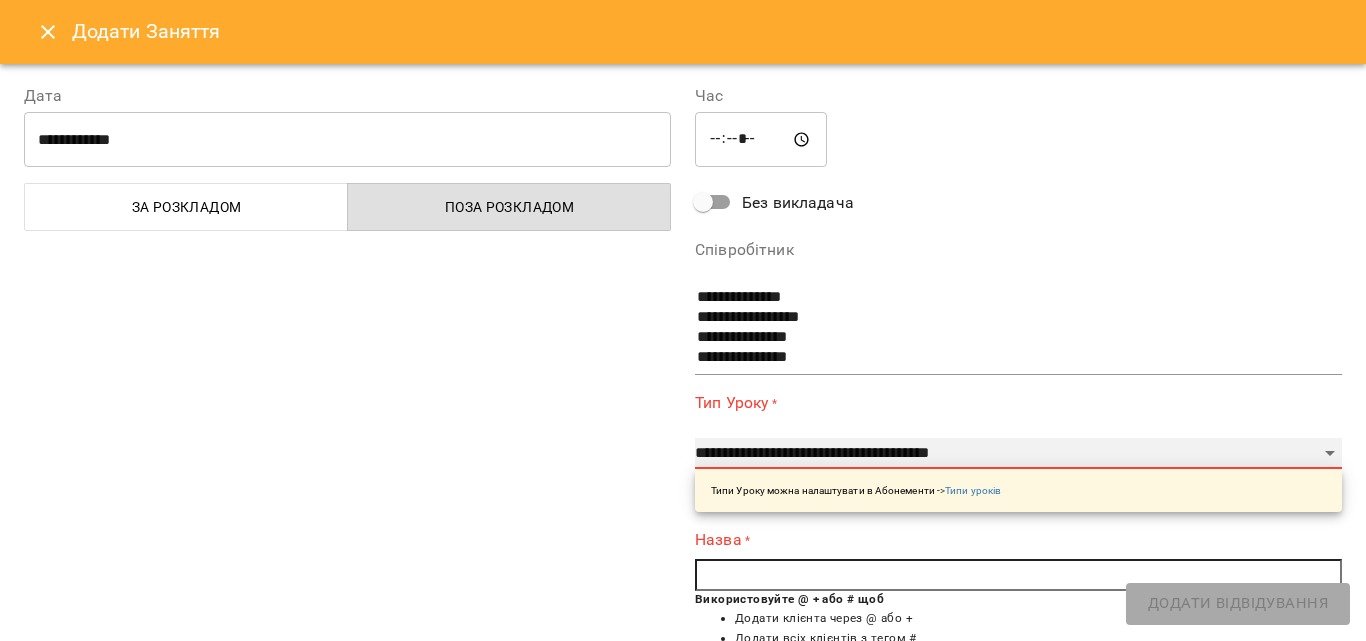 click on "**********" at bounding box center [1018, 454] 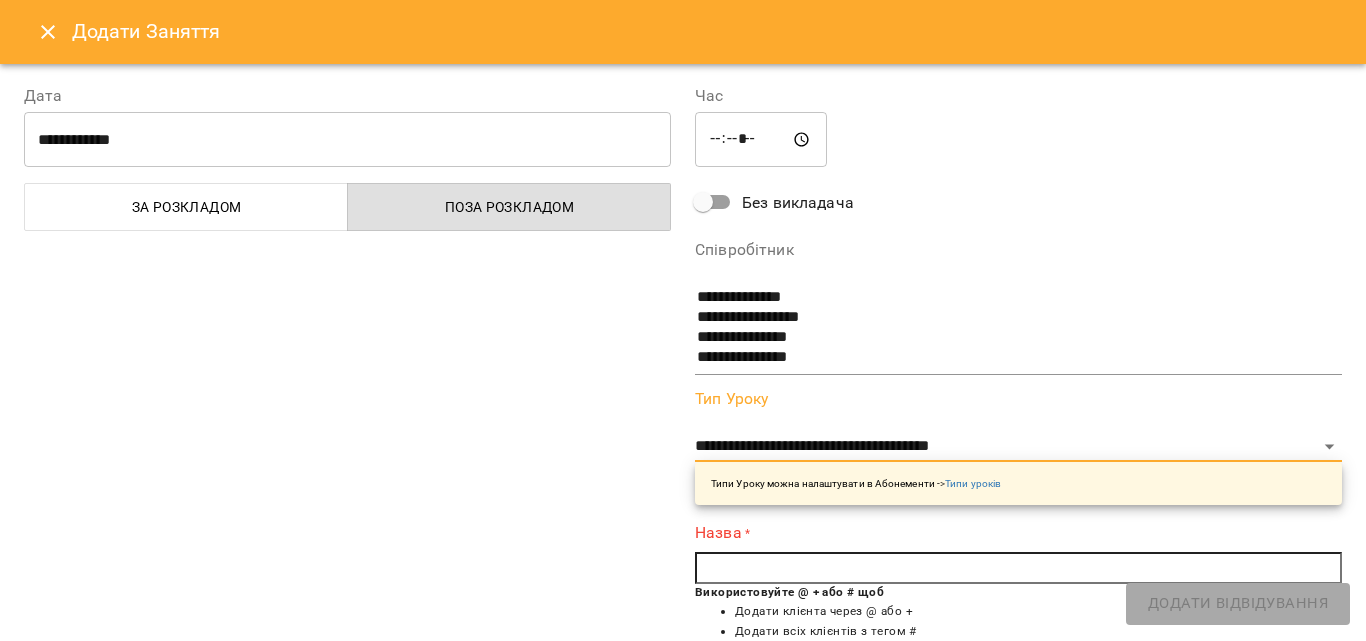 click at bounding box center [1018, 568] 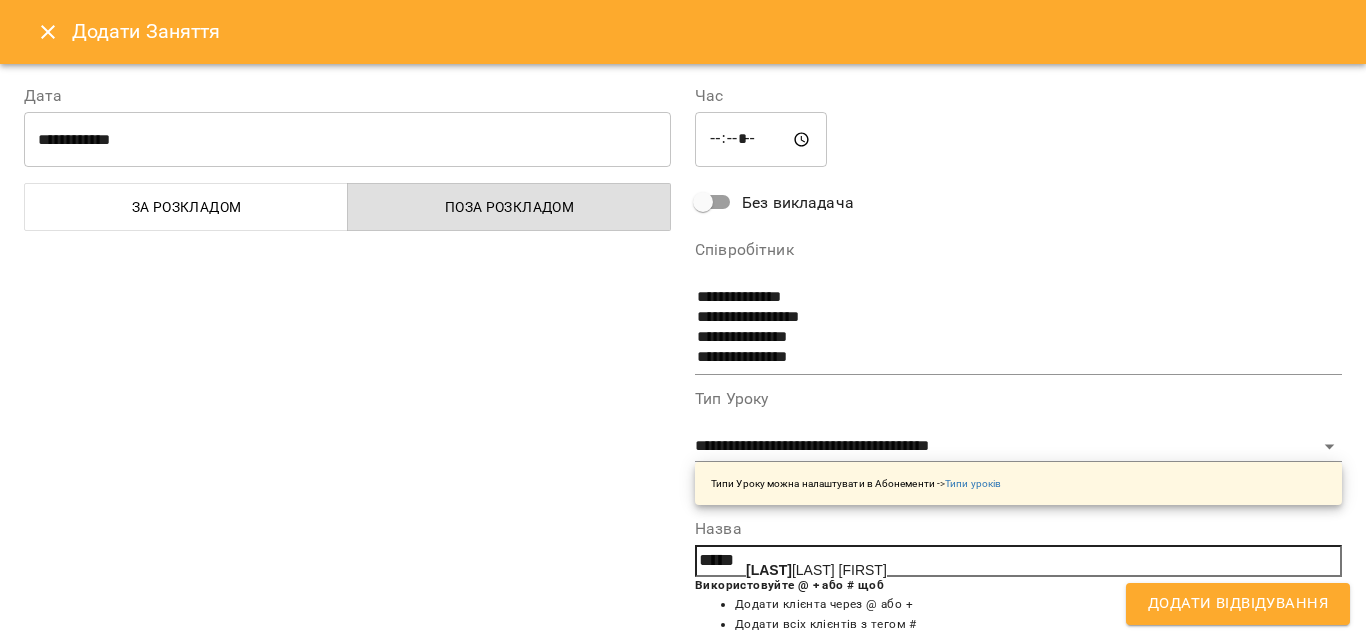 click on "[LAST] [FIRST]" at bounding box center [816, 570] 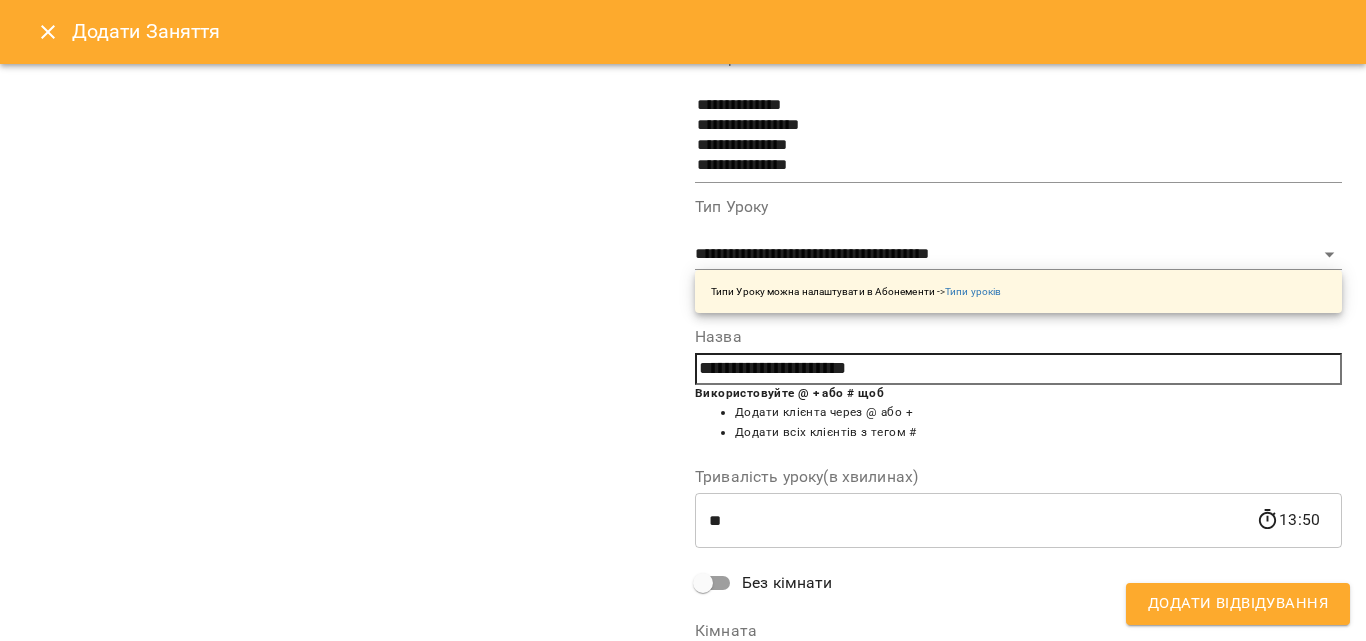 scroll, scrollTop: 356, scrollLeft: 0, axis: vertical 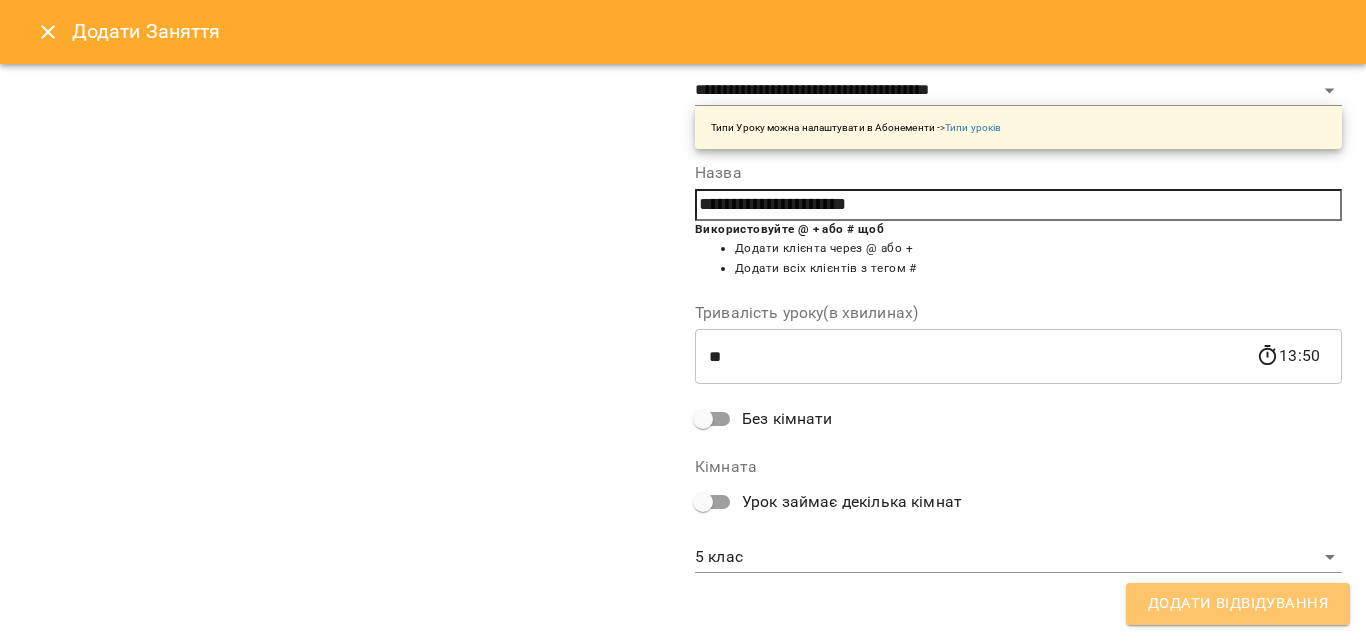 click on "Додати Відвідування" at bounding box center (1238, 604) 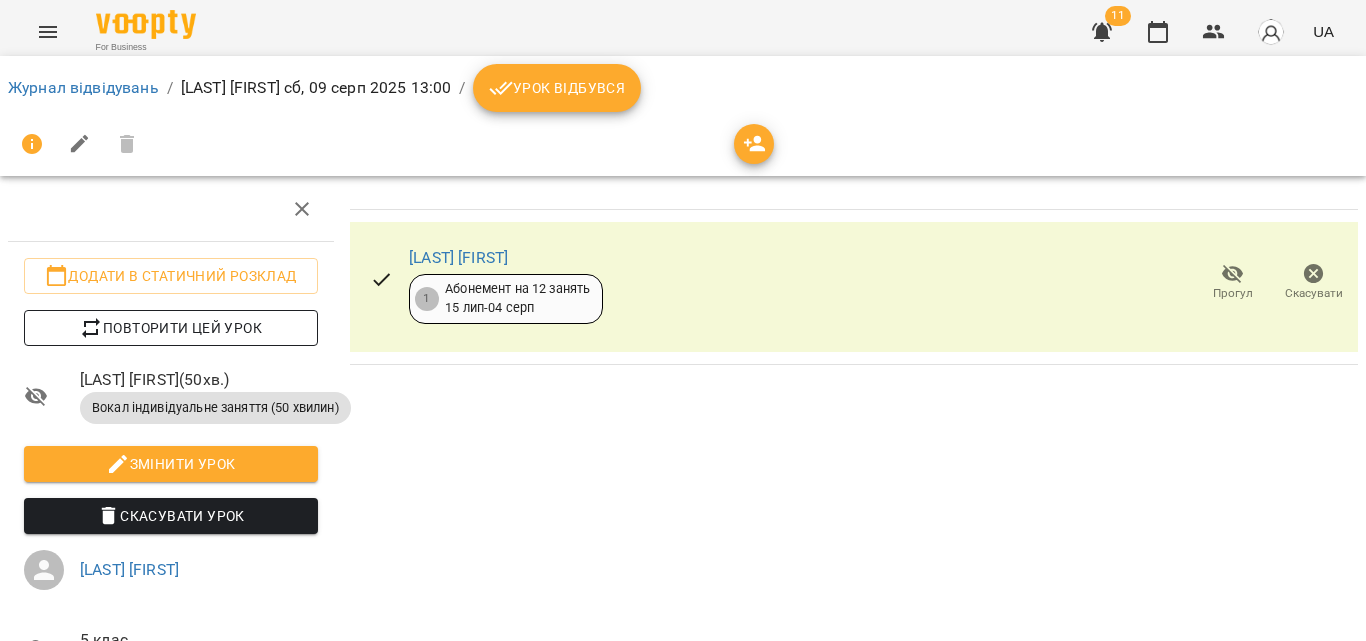 click on "Повторити цей урок" at bounding box center [171, 328] 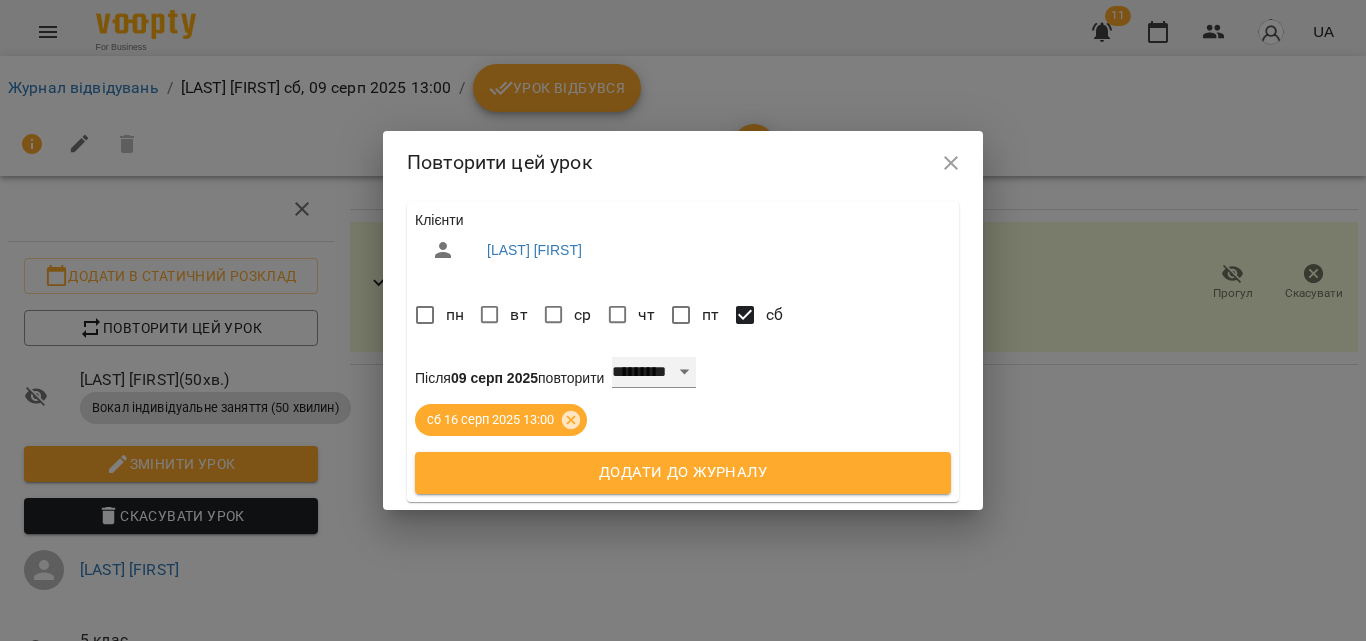 click on "**********" at bounding box center (654, 373) 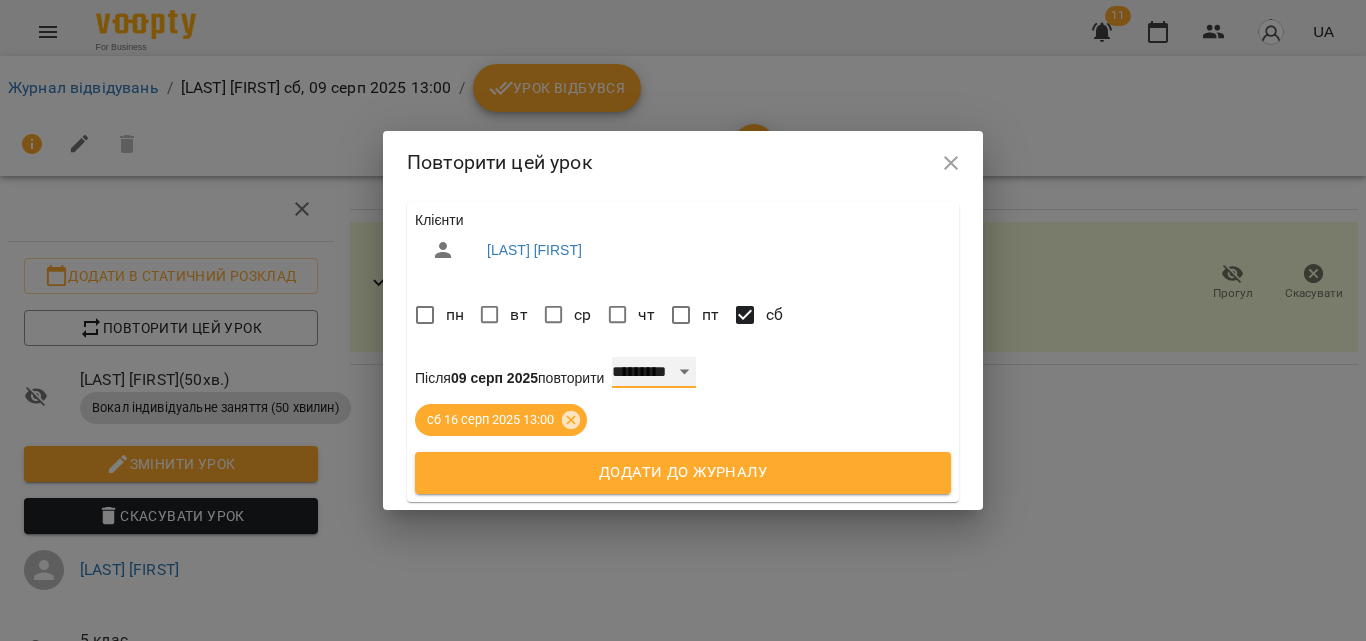 select on "*" 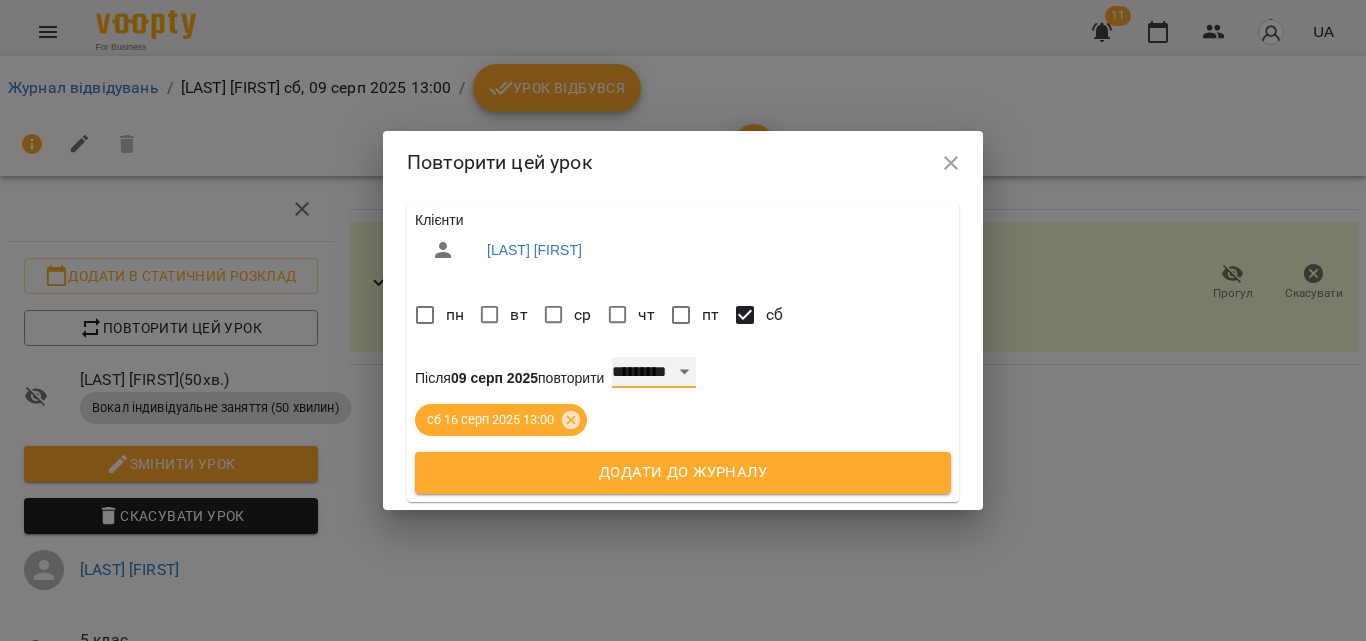 click on "**********" at bounding box center (654, 373) 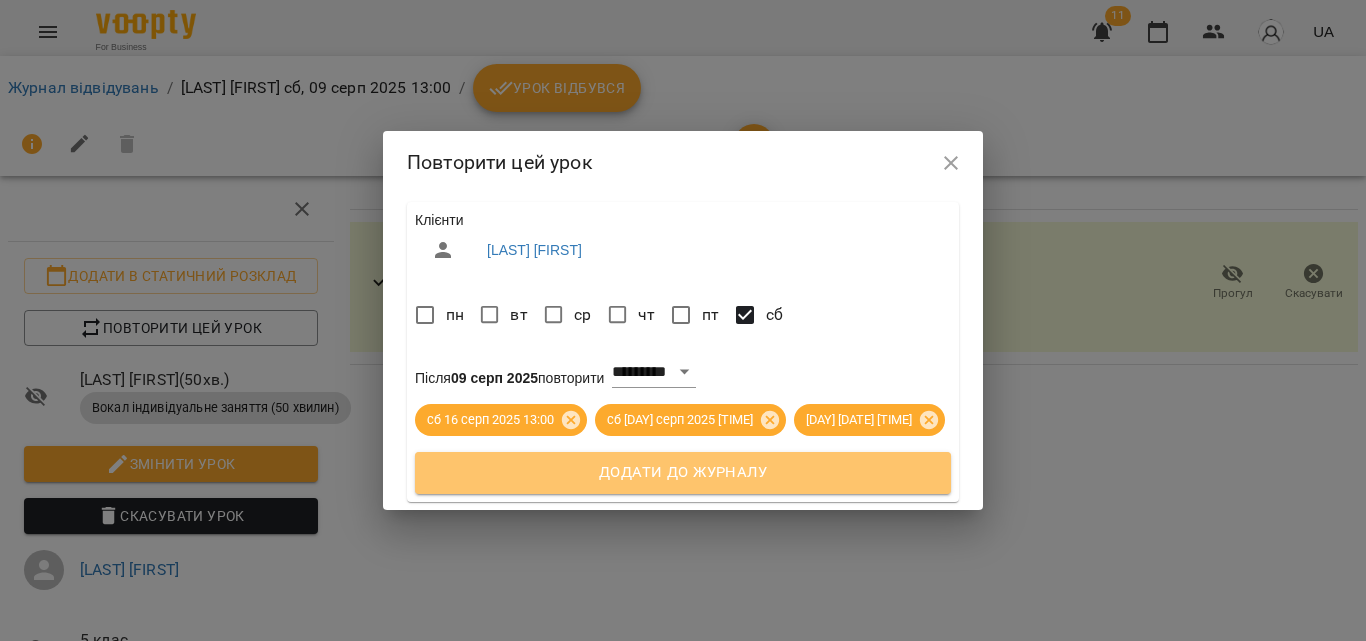 click on "Додати до журналу" at bounding box center [683, 473] 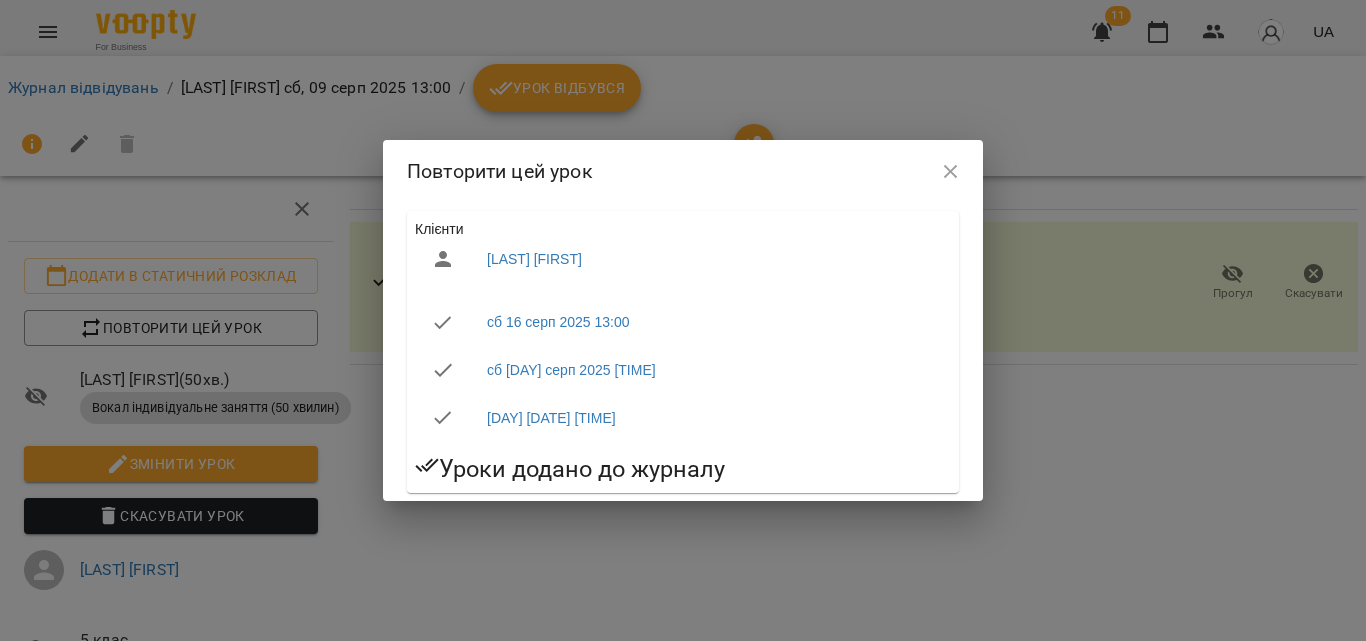 click 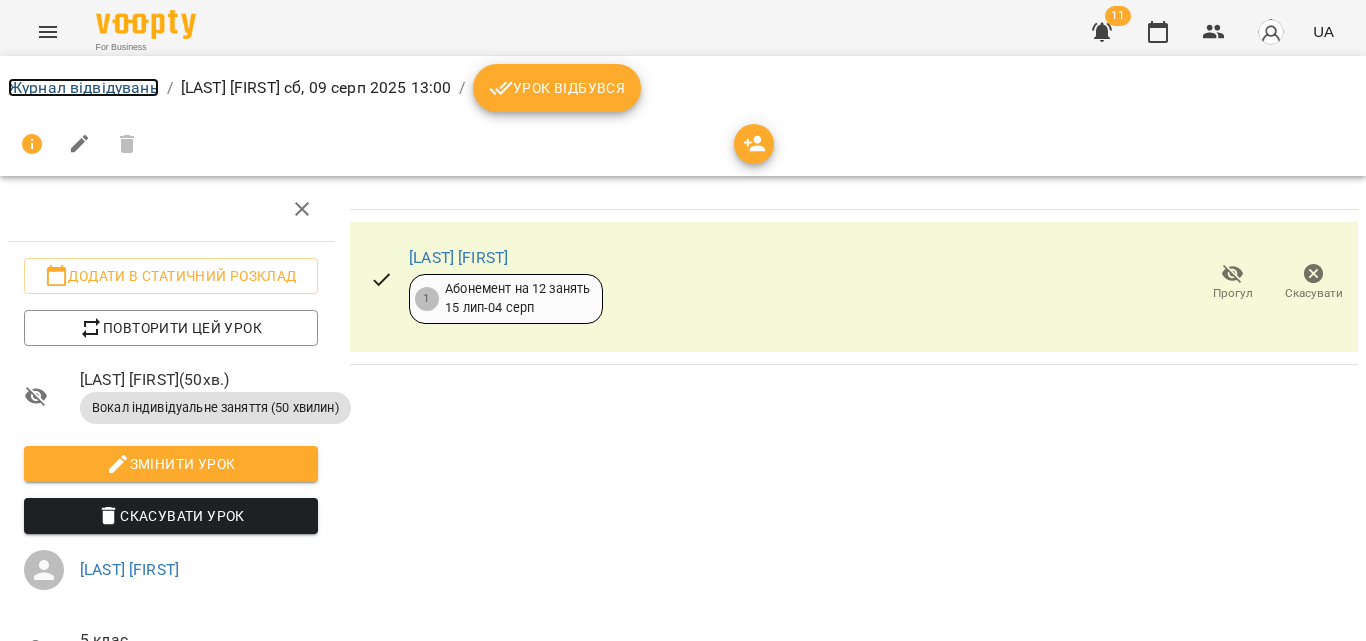 click on "Журнал відвідувань" at bounding box center (83, 87) 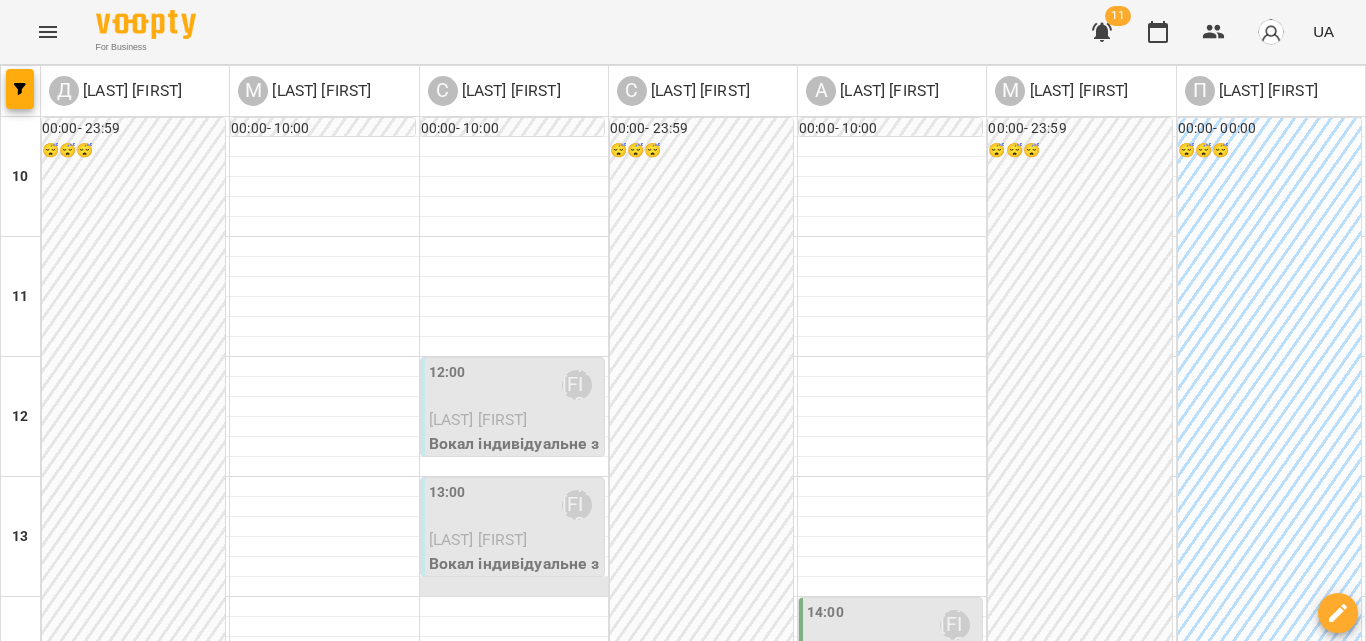 scroll, scrollTop: 200, scrollLeft: 0, axis: vertical 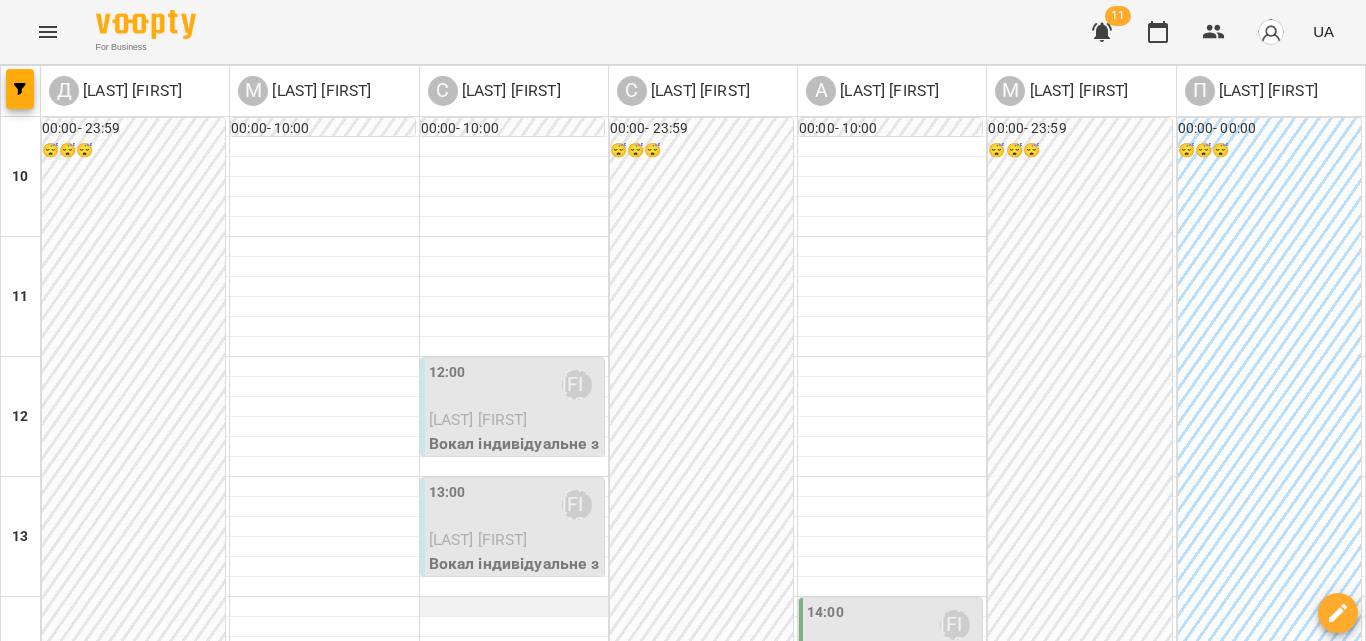 click at bounding box center (514, 607) 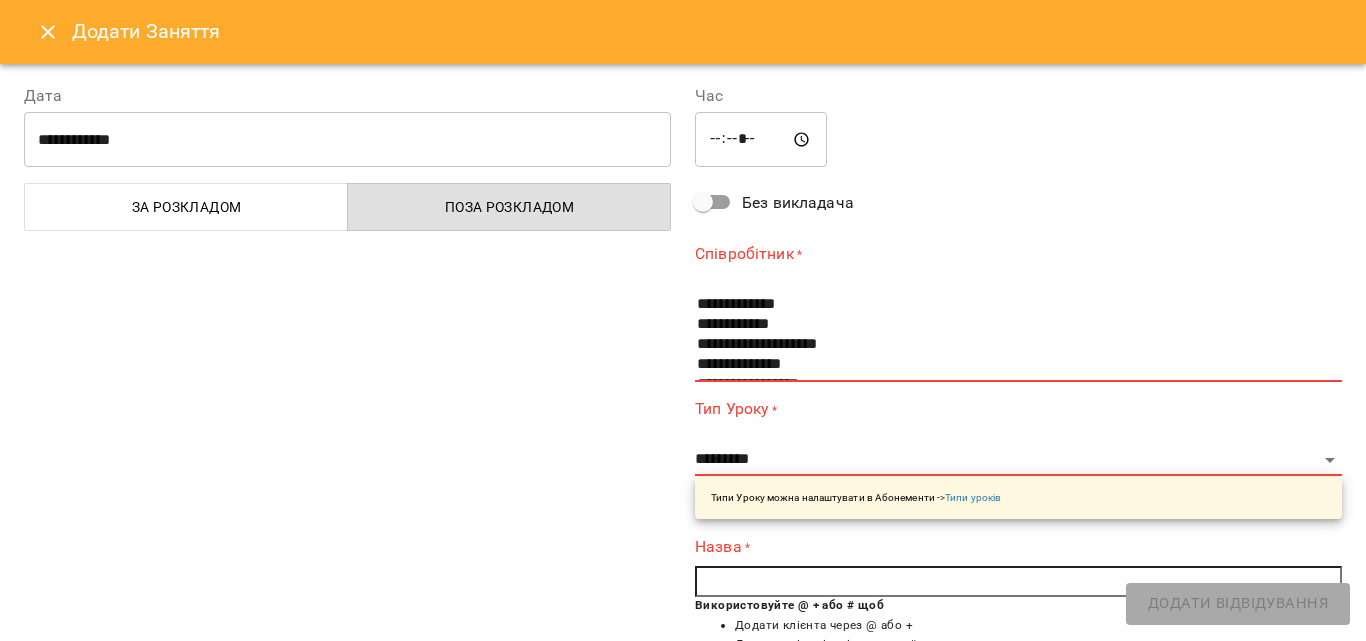 scroll, scrollTop: 60, scrollLeft: 0, axis: vertical 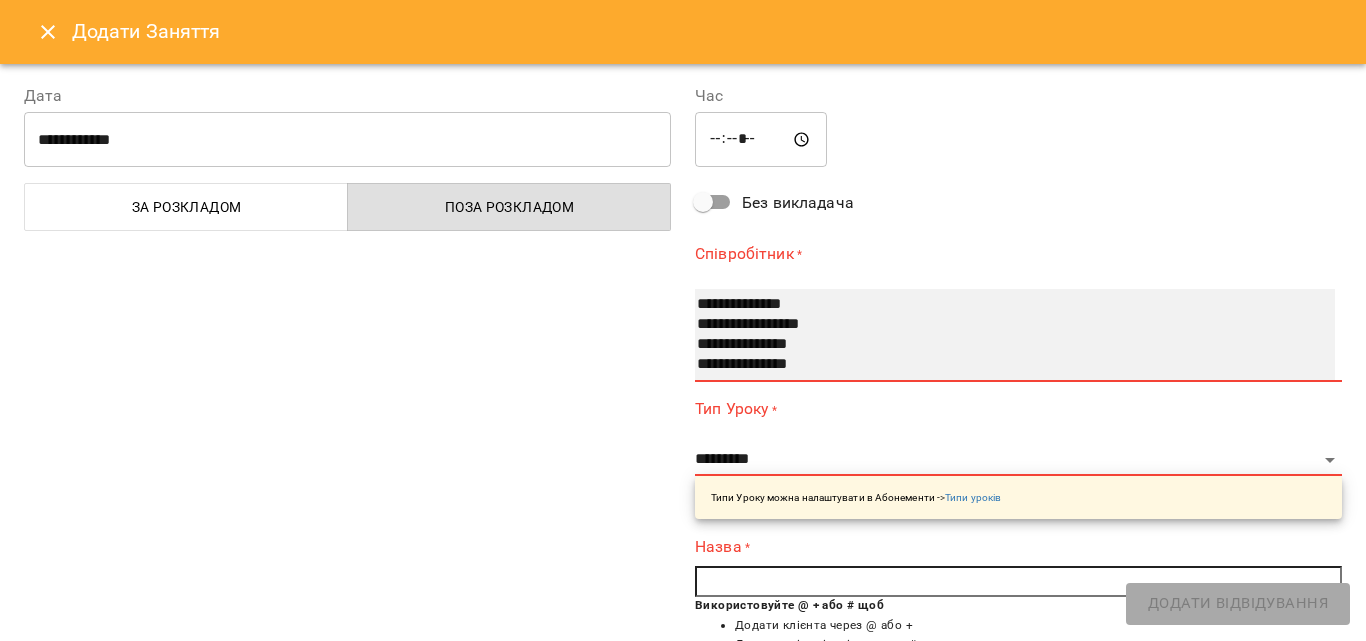 select on "**********" 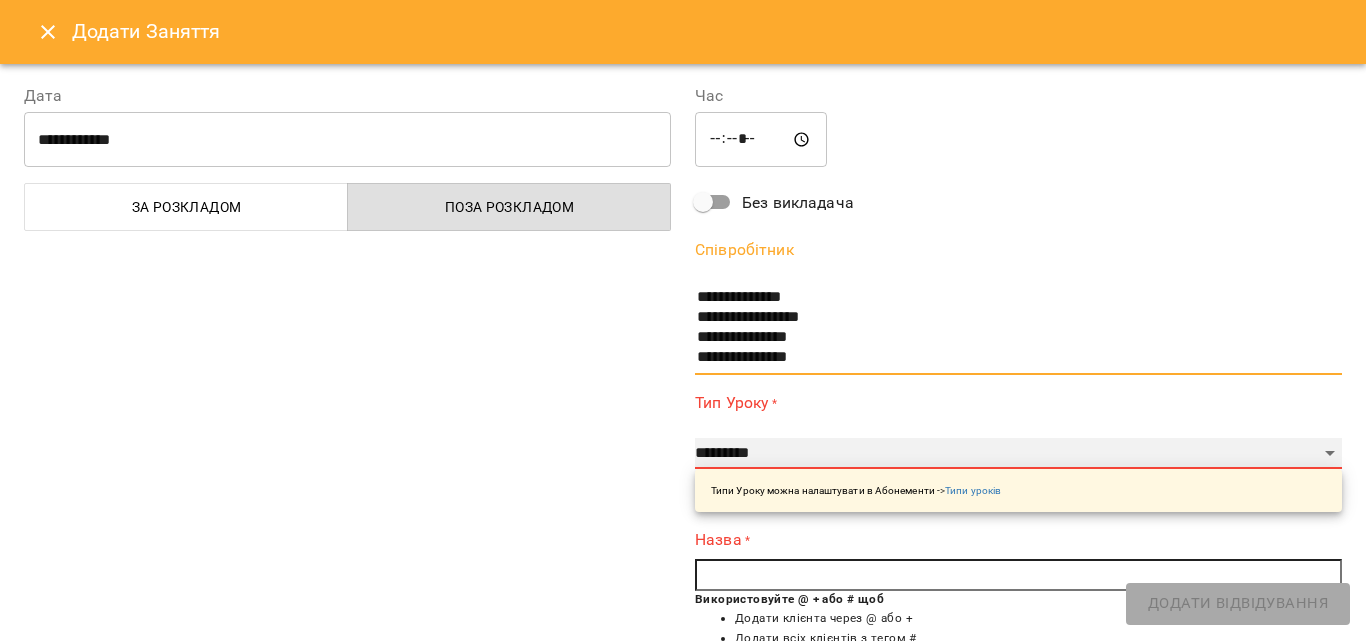 click on "**********" at bounding box center [1018, 454] 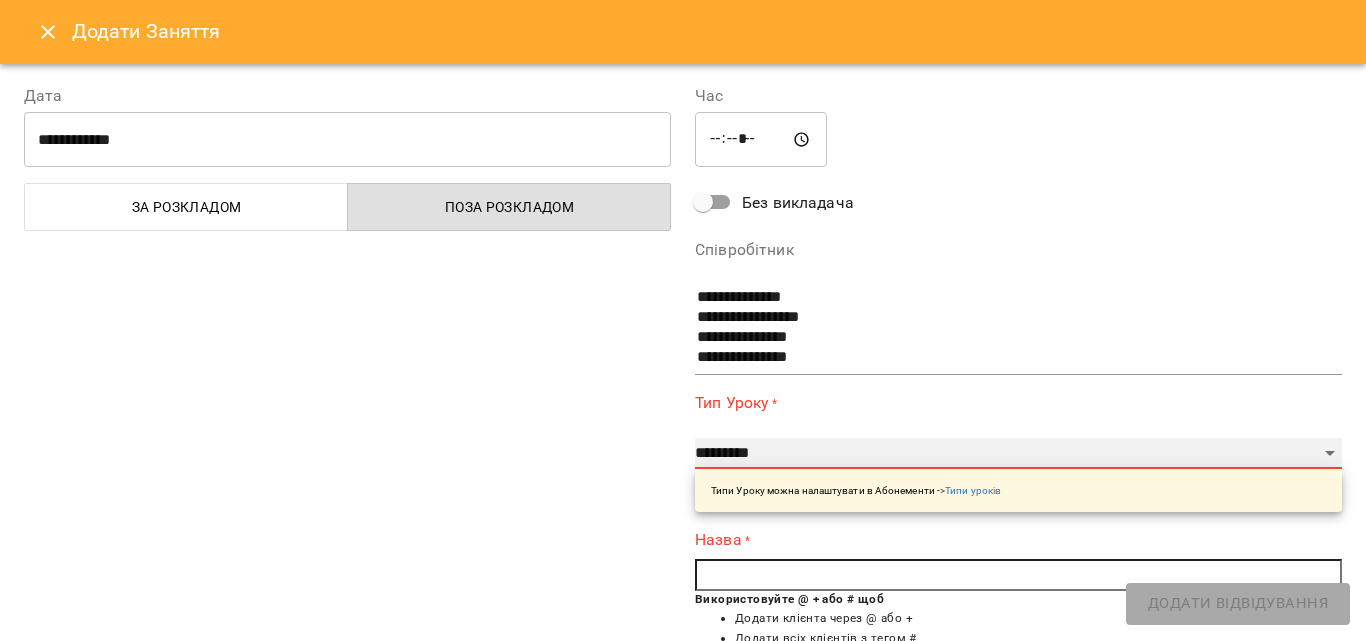 select on "**********" 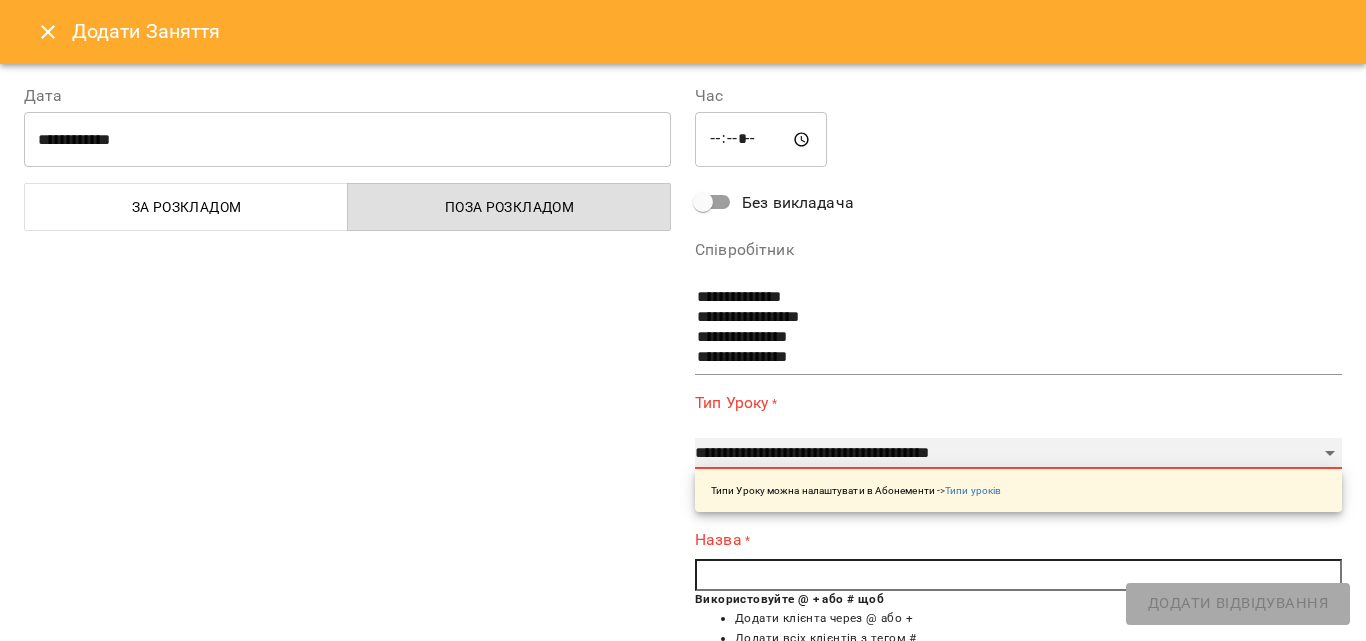 click on "**********" at bounding box center (1018, 454) 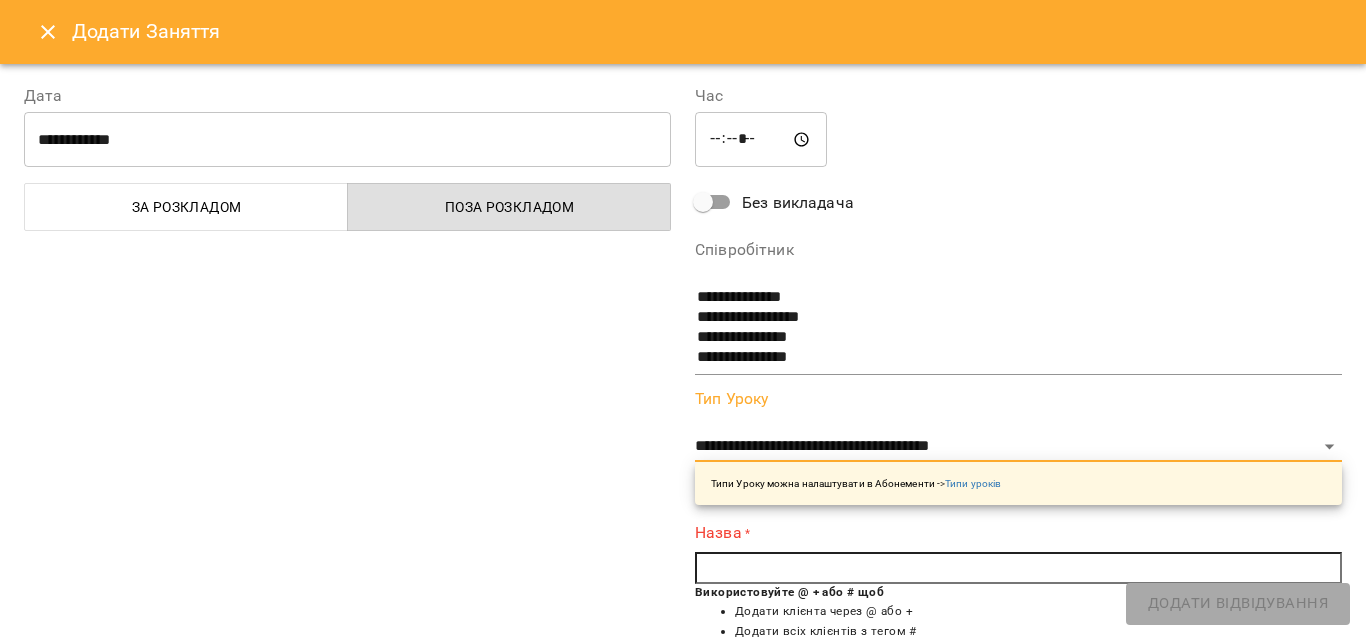 click at bounding box center (1018, 568) 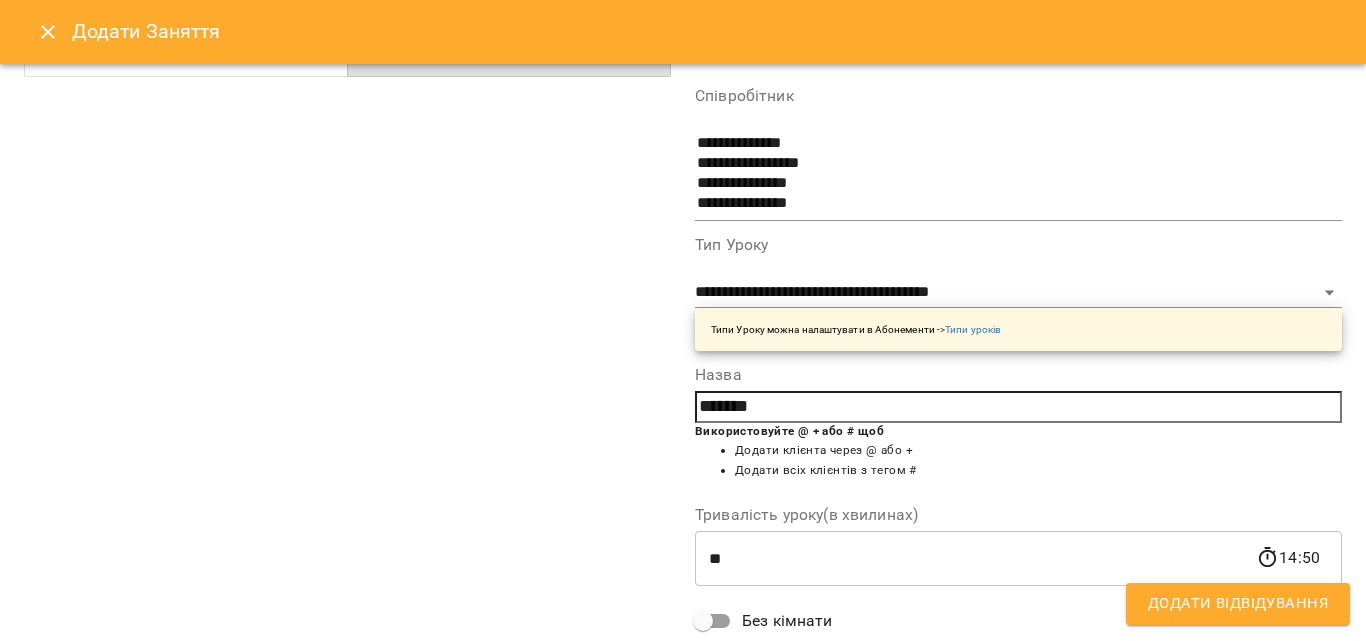 scroll, scrollTop: 356, scrollLeft: 0, axis: vertical 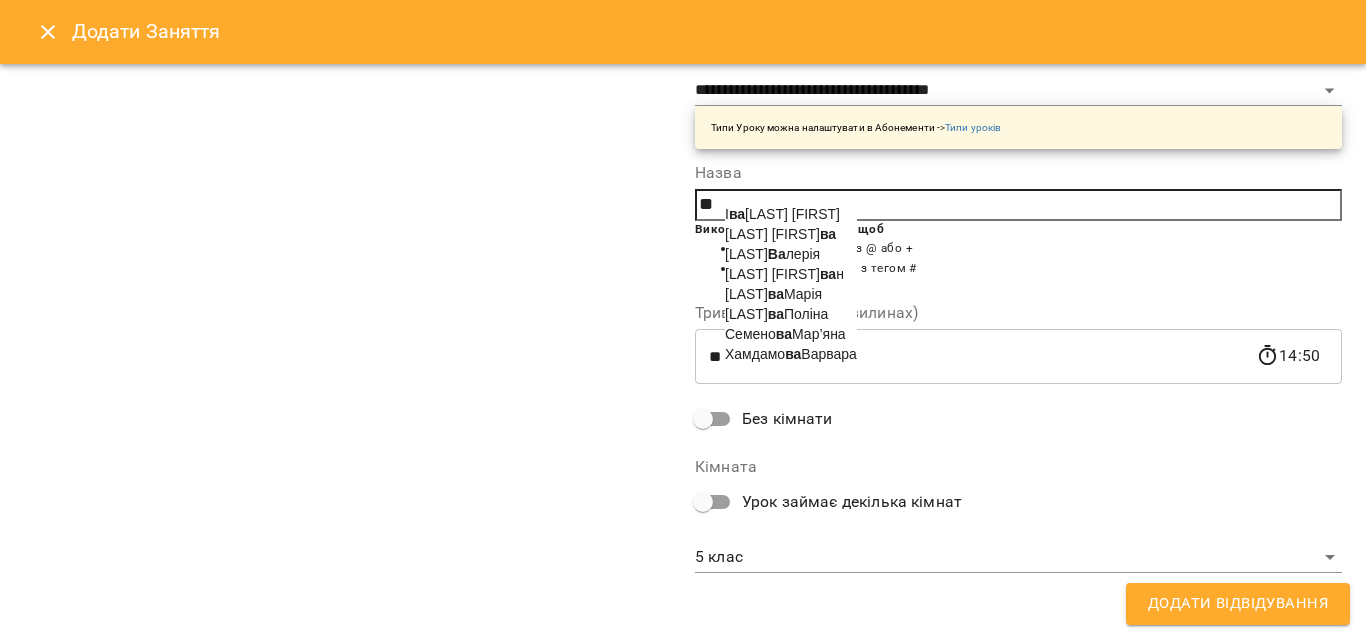 type on "*" 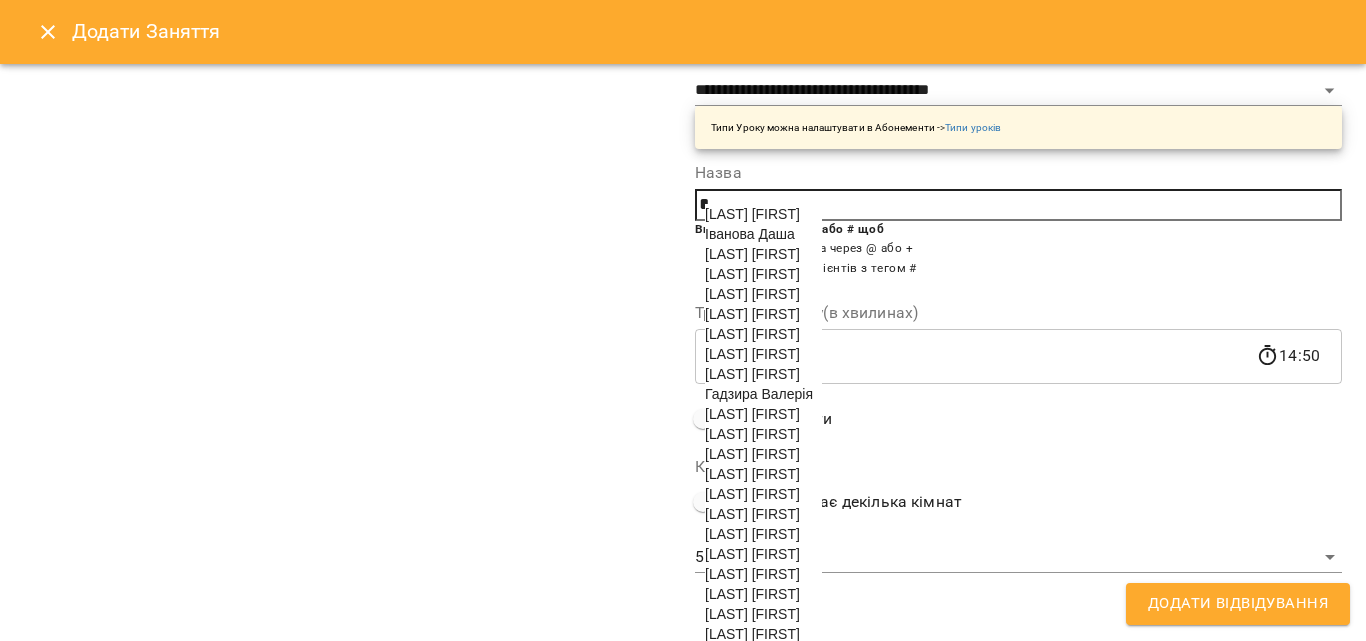 type 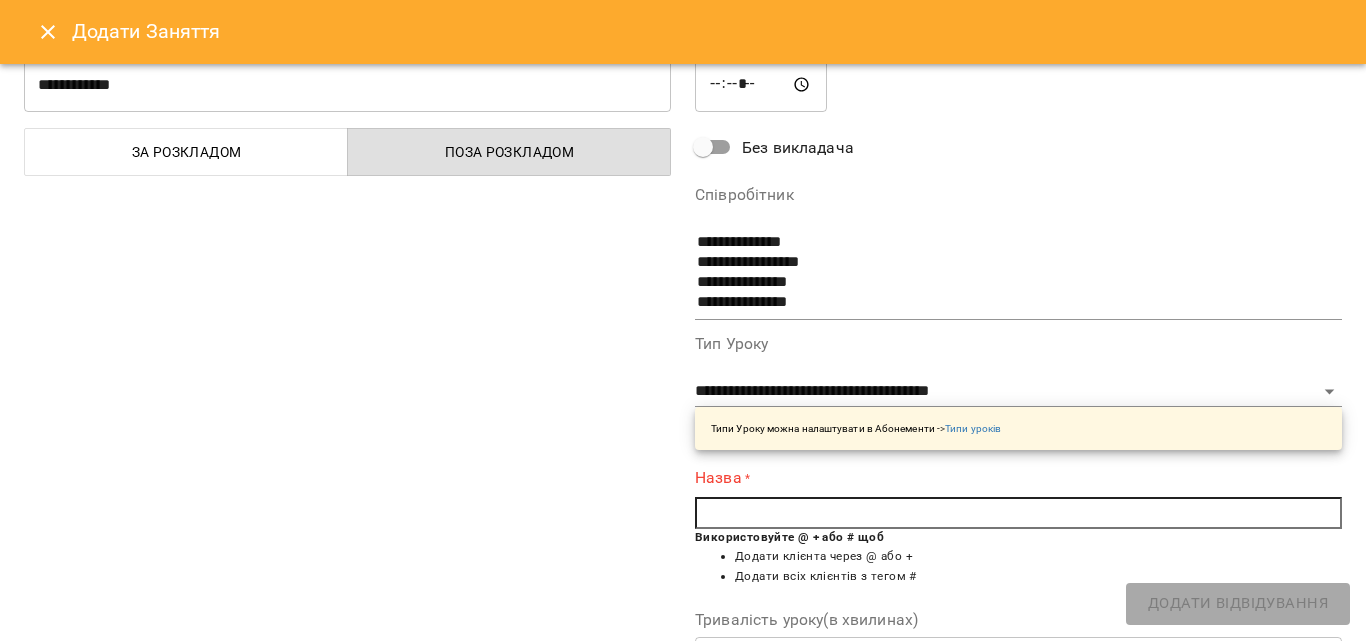 scroll, scrollTop: 0, scrollLeft: 0, axis: both 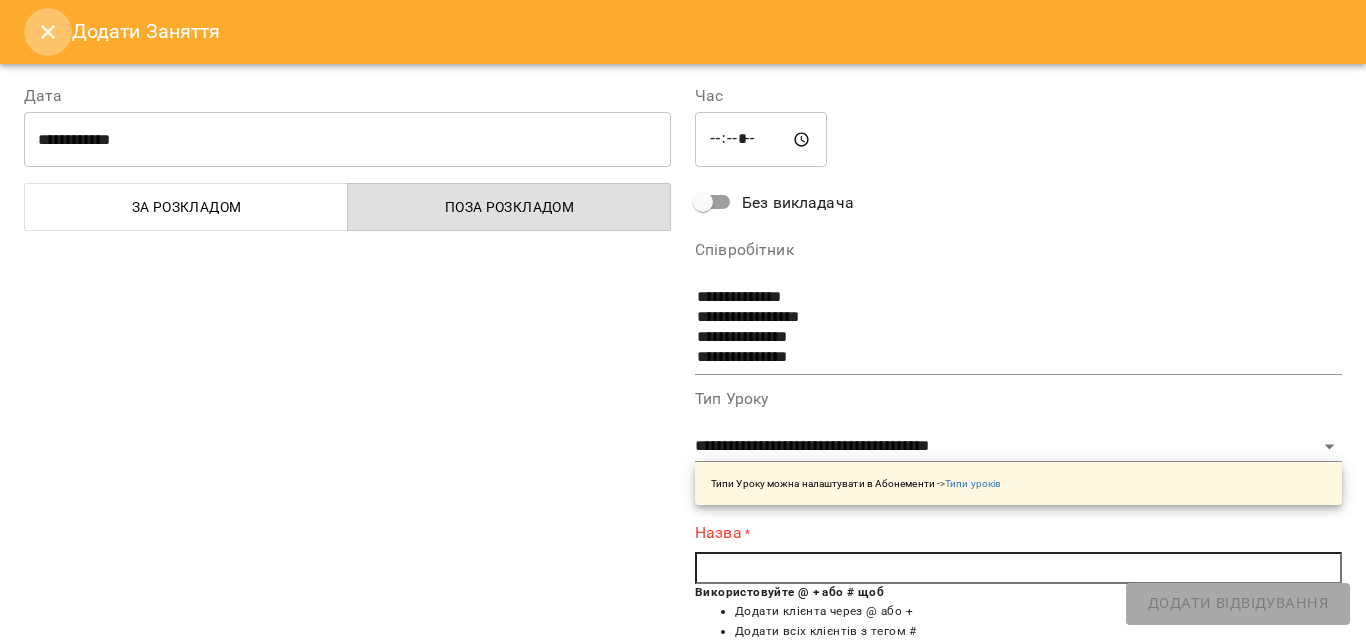 click 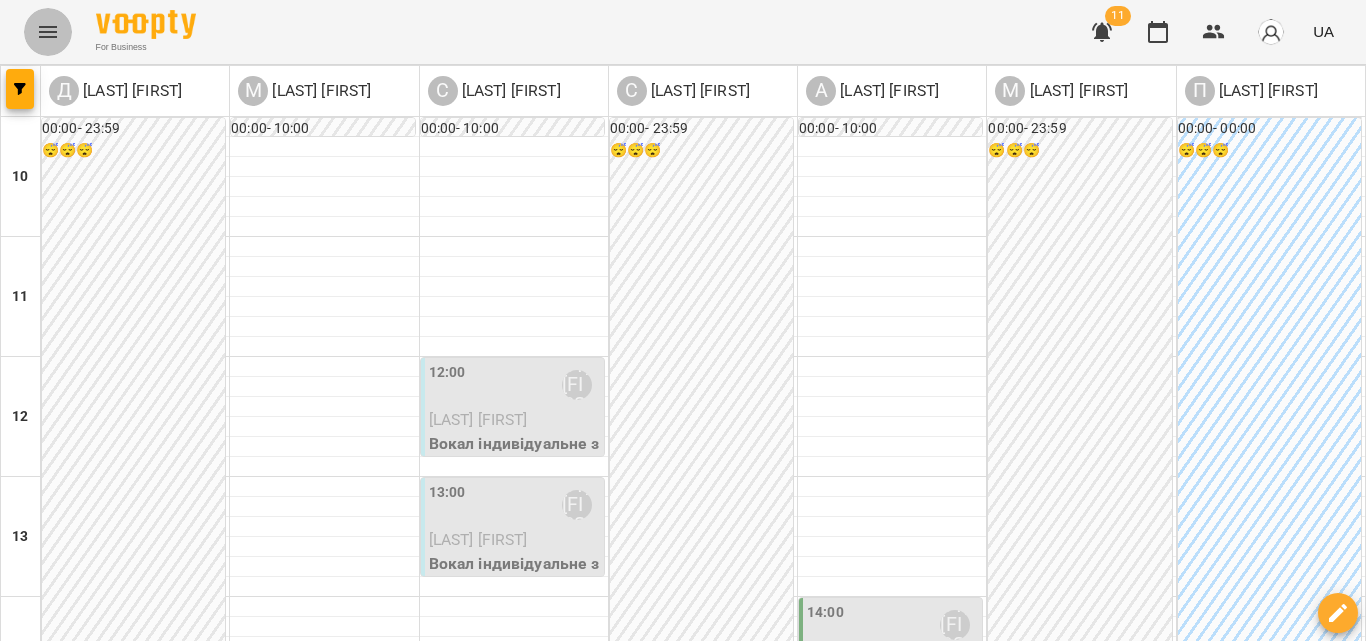 click at bounding box center (48, 32) 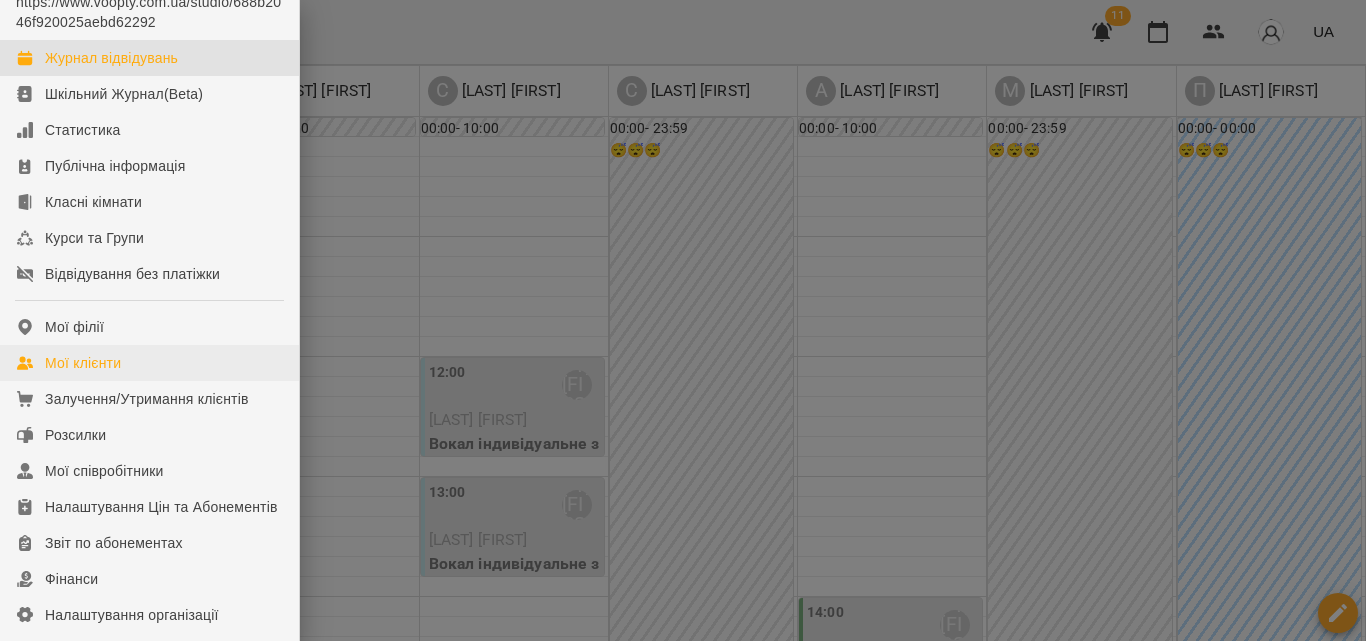 scroll, scrollTop: 100, scrollLeft: 0, axis: vertical 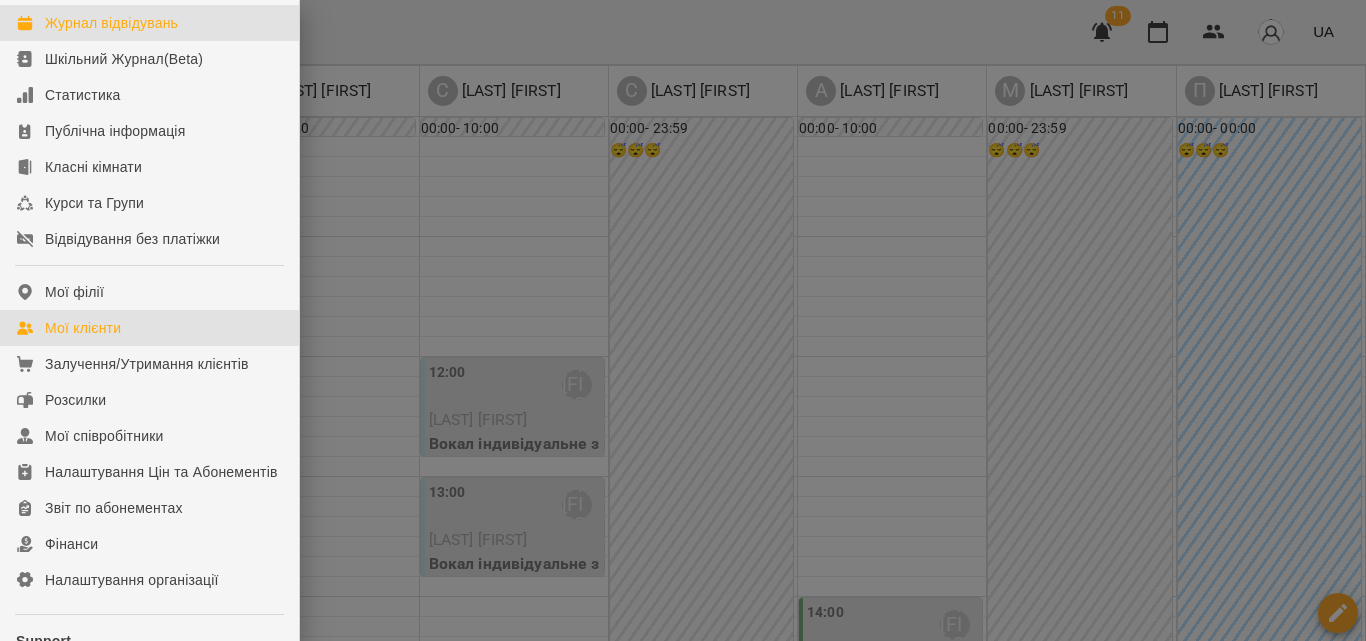 click on "Мої клієнти" at bounding box center (149, 328) 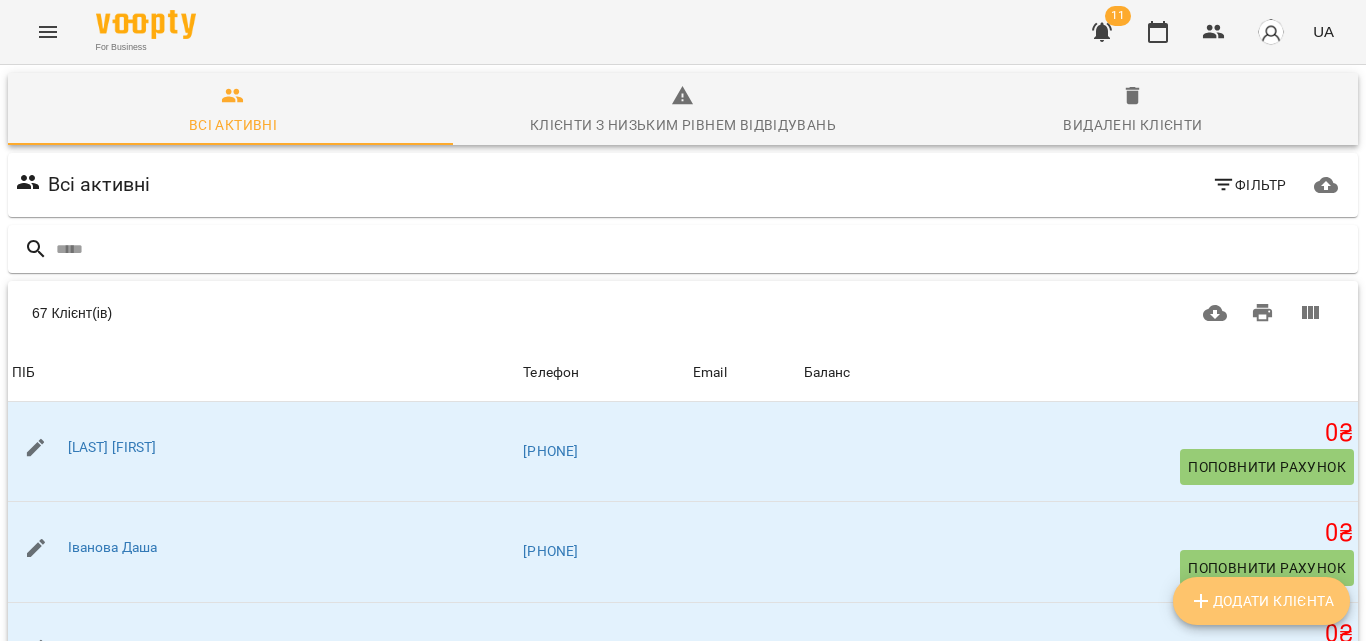 click on "Додати клієнта" at bounding box center [1261, 601] 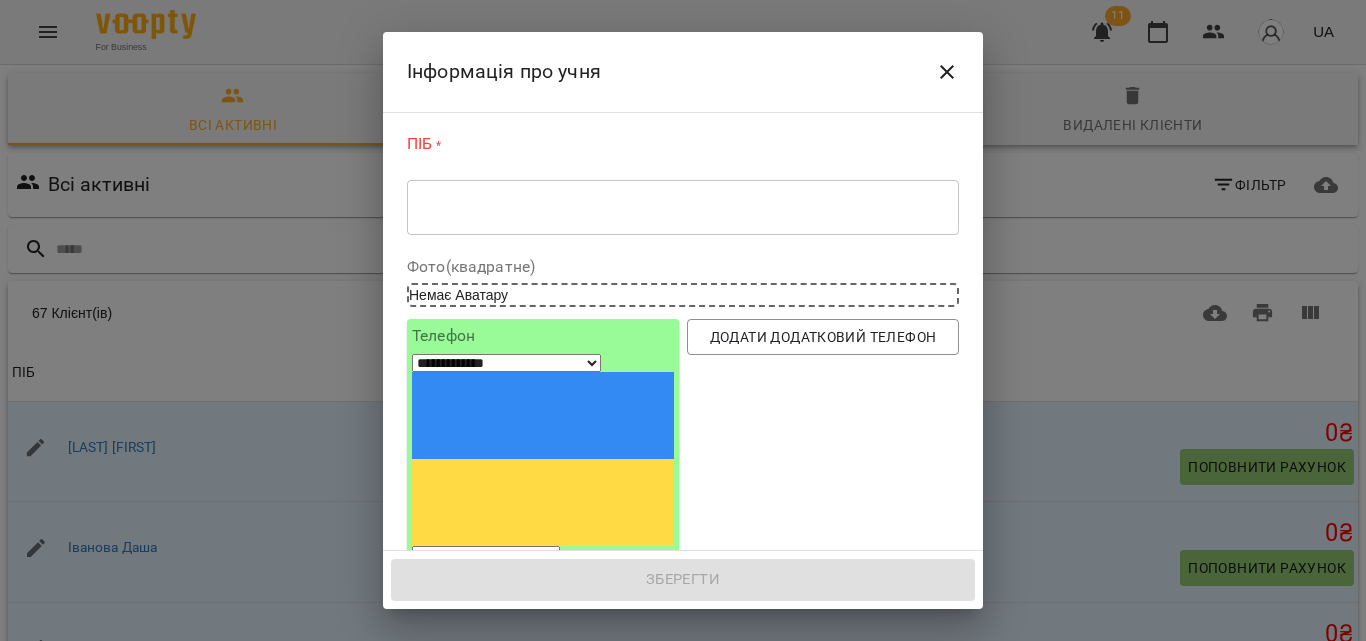 click on "* ​" at bounding box center [683, 207] 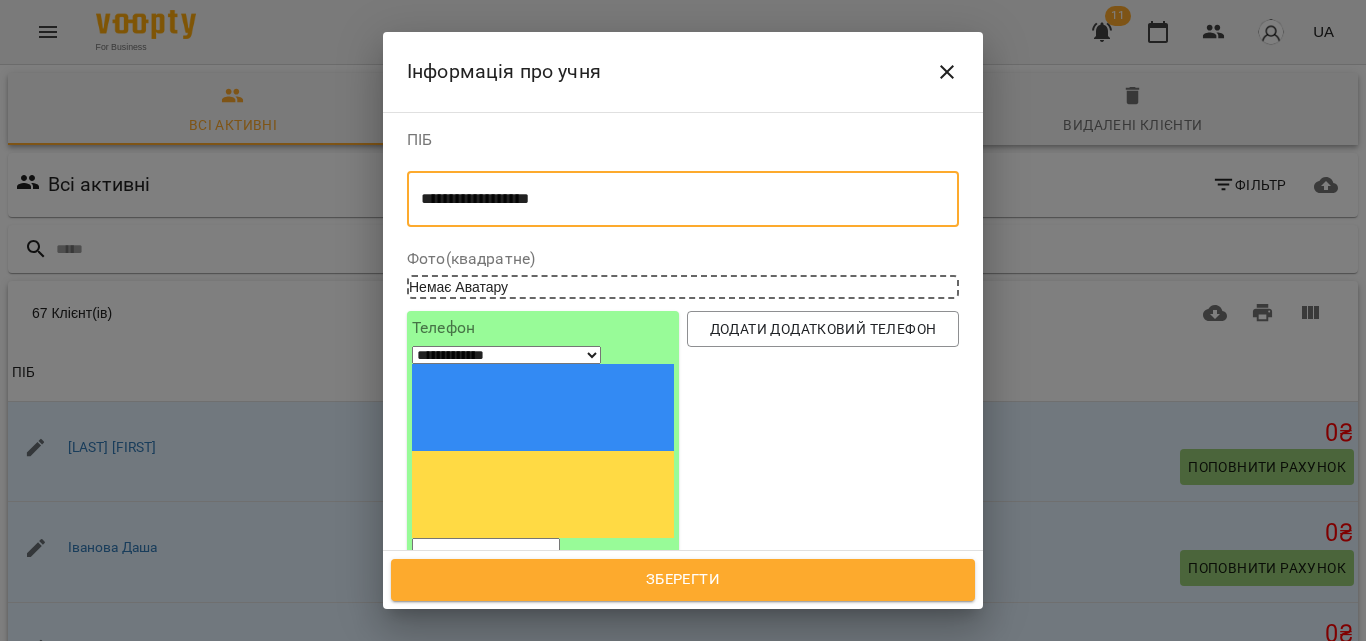 scroll, scrollTop: 0, scrollLeft: 0, axis: both 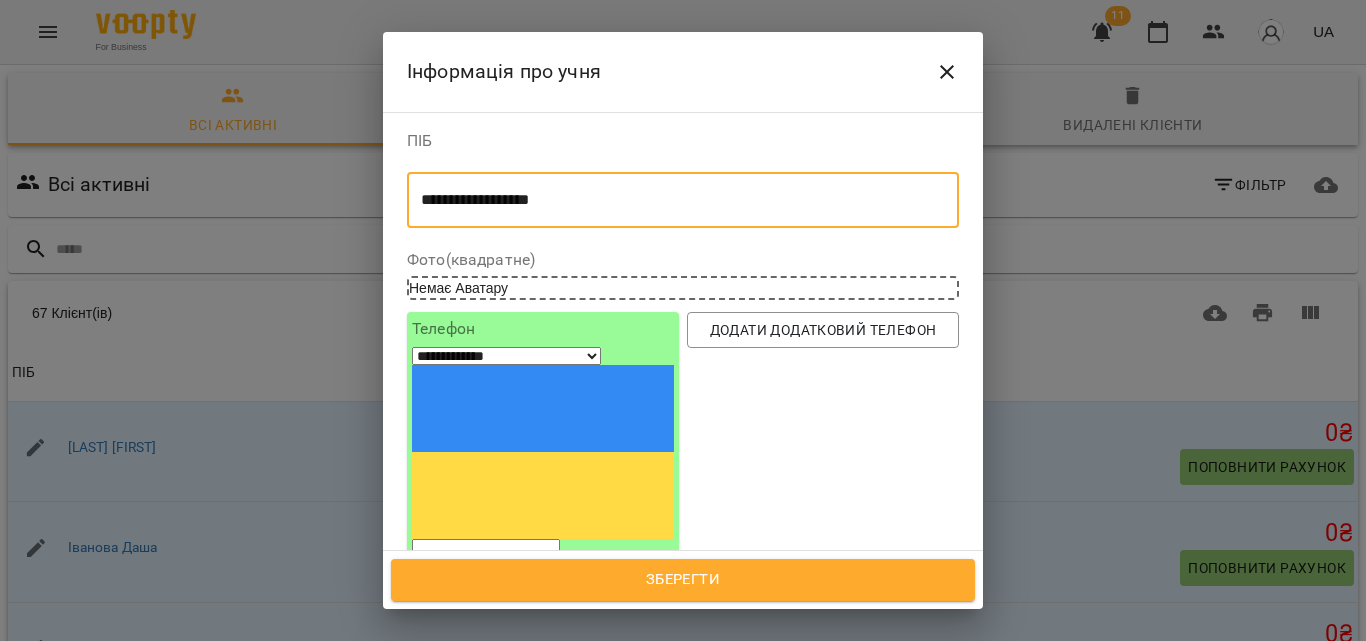 type on "**********" 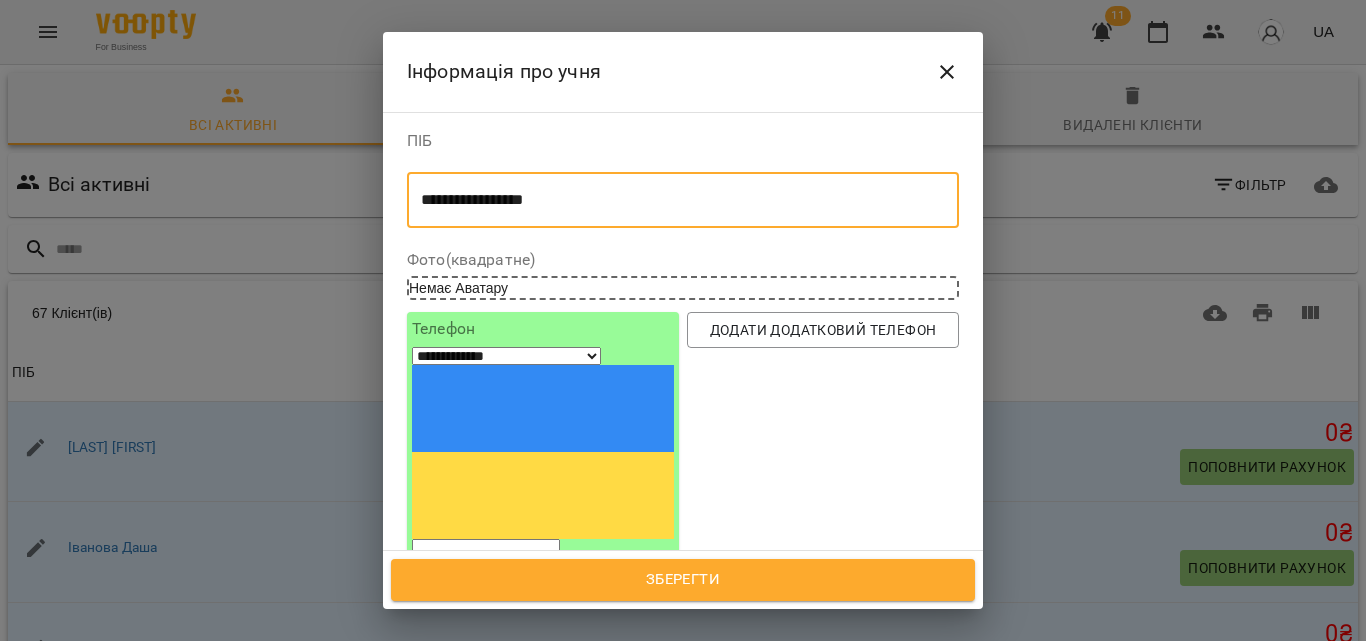 click at bounding box center [486, 552] 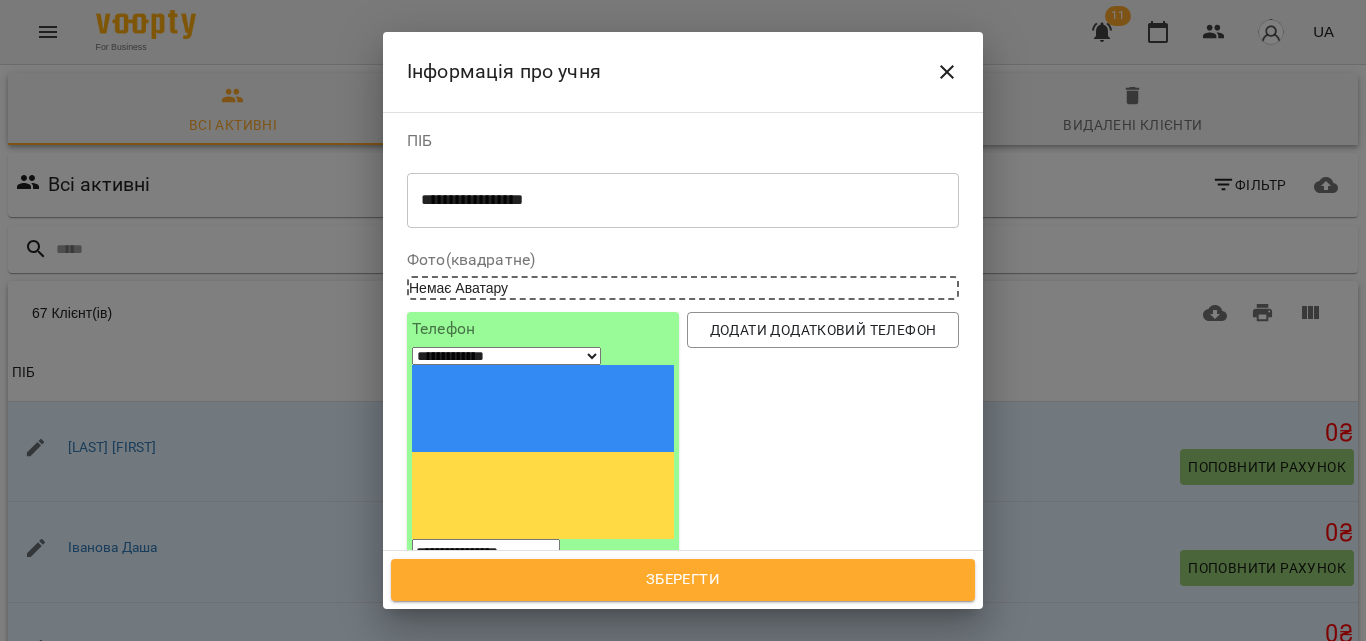 type on "**********" 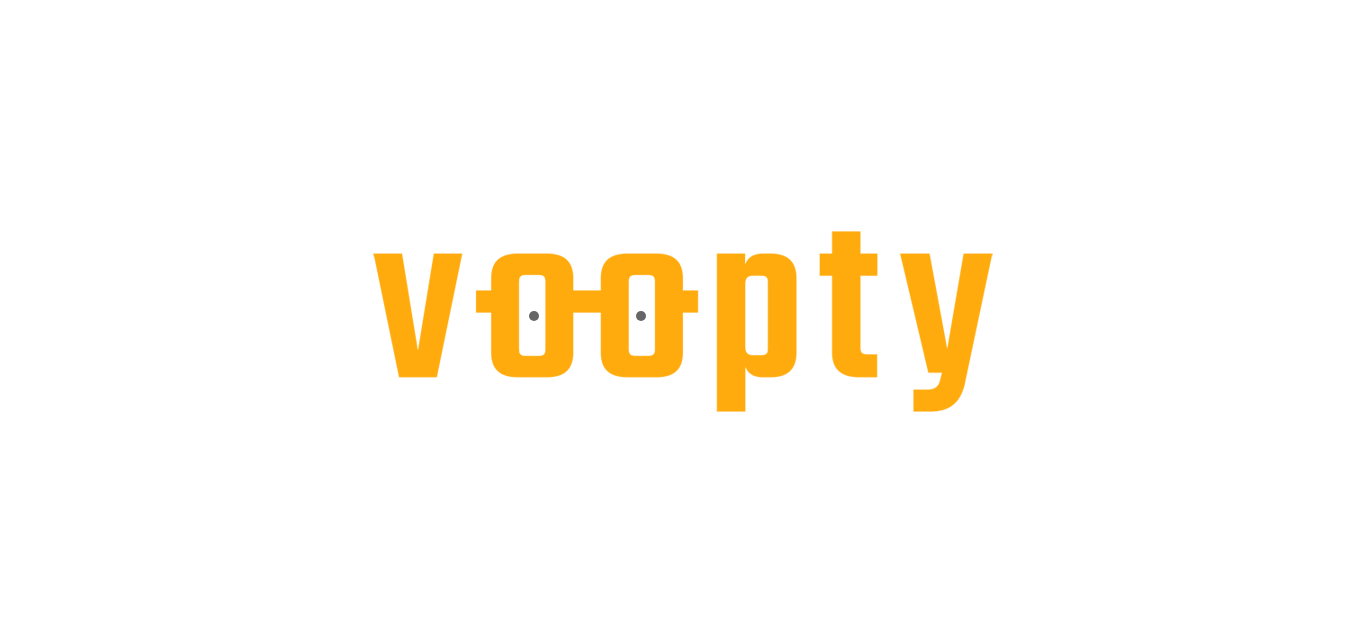scroll, scrollTop: 0, scrollLeft: 0, axis: both 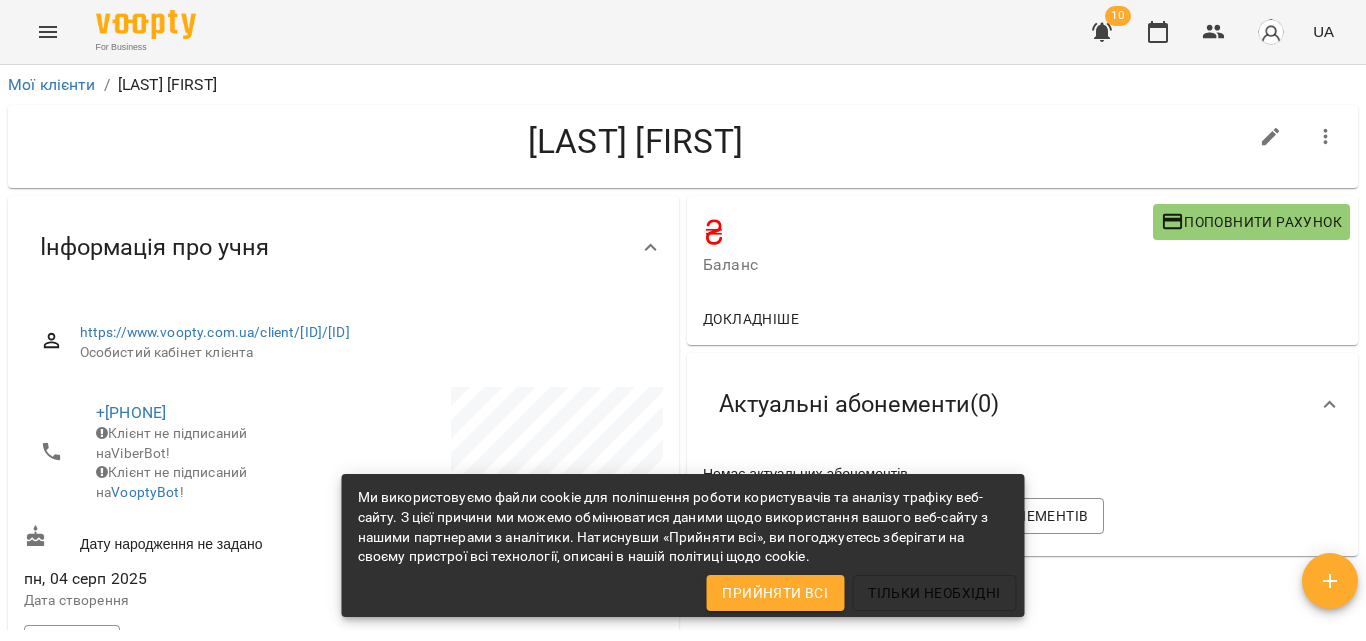 click 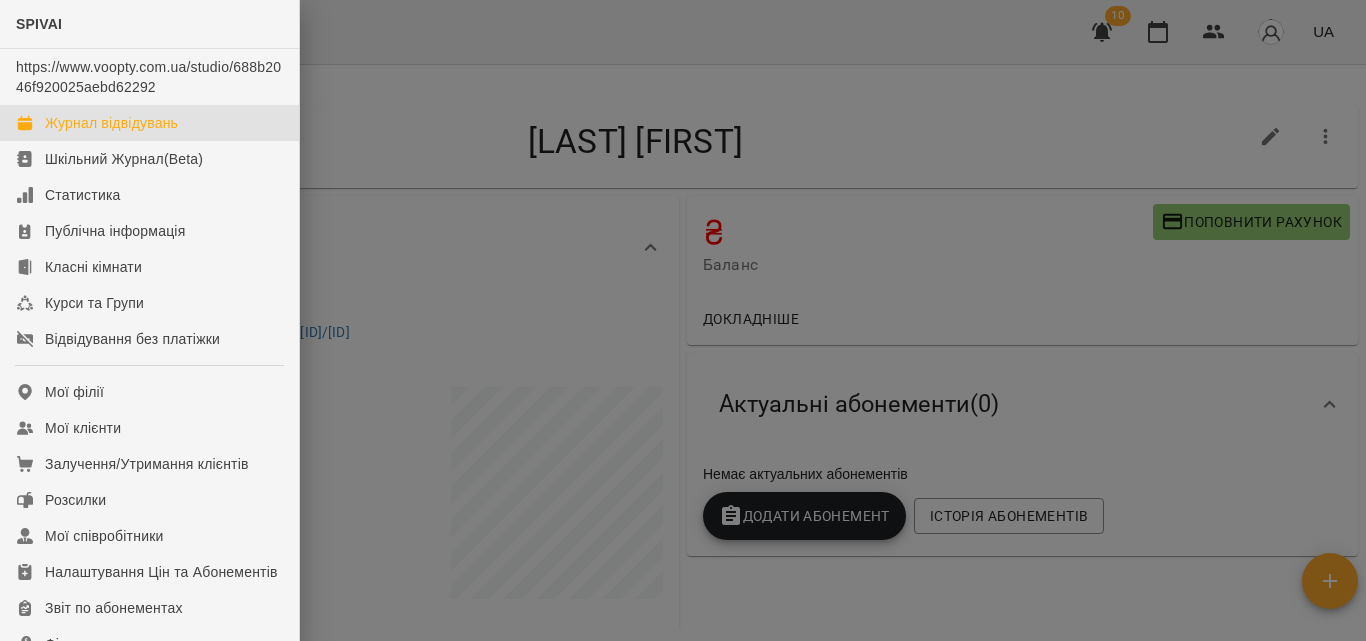 click on "Журнал відвідувань" at bounding box center [111, 123] 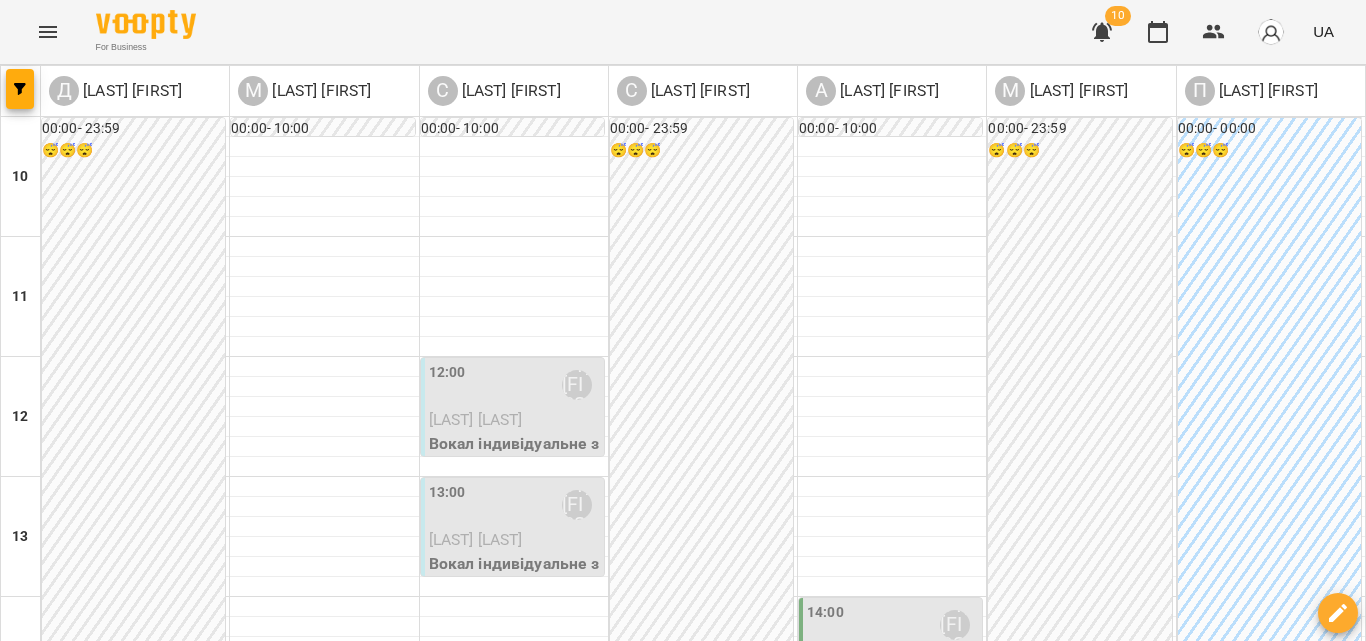 scroll, scrollTop: 300, scrollLeft: 0, axis: vertical 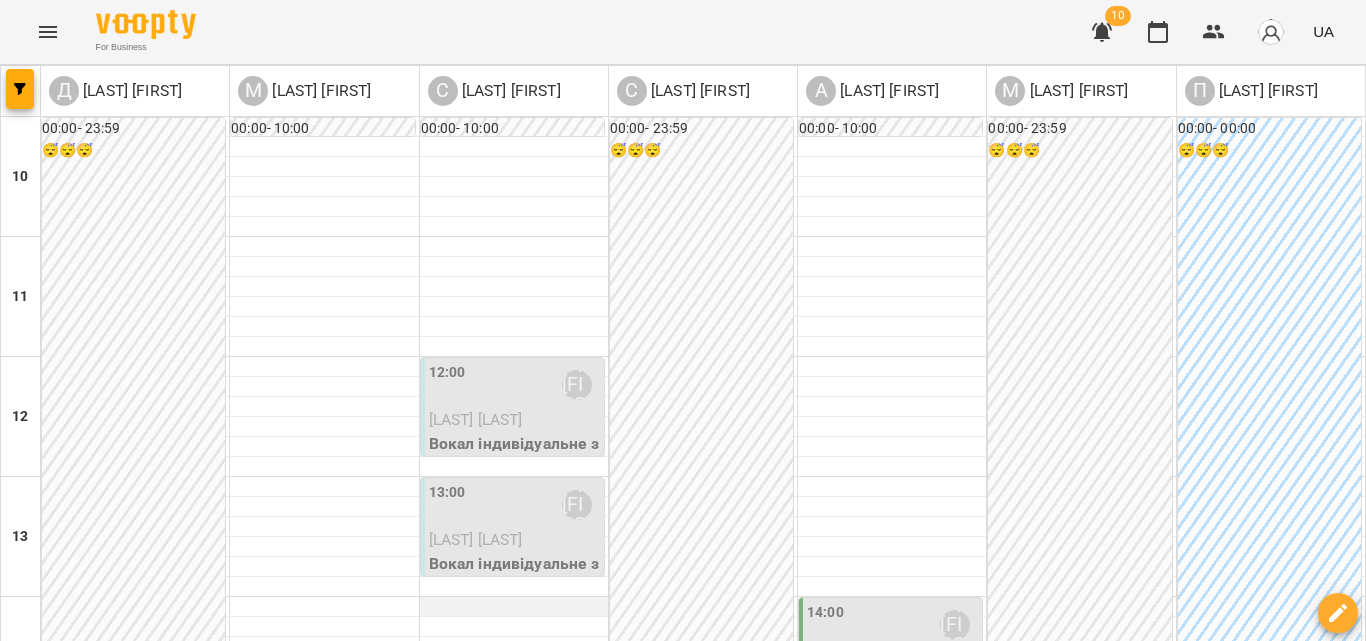 click at bounding box center (514, 607) 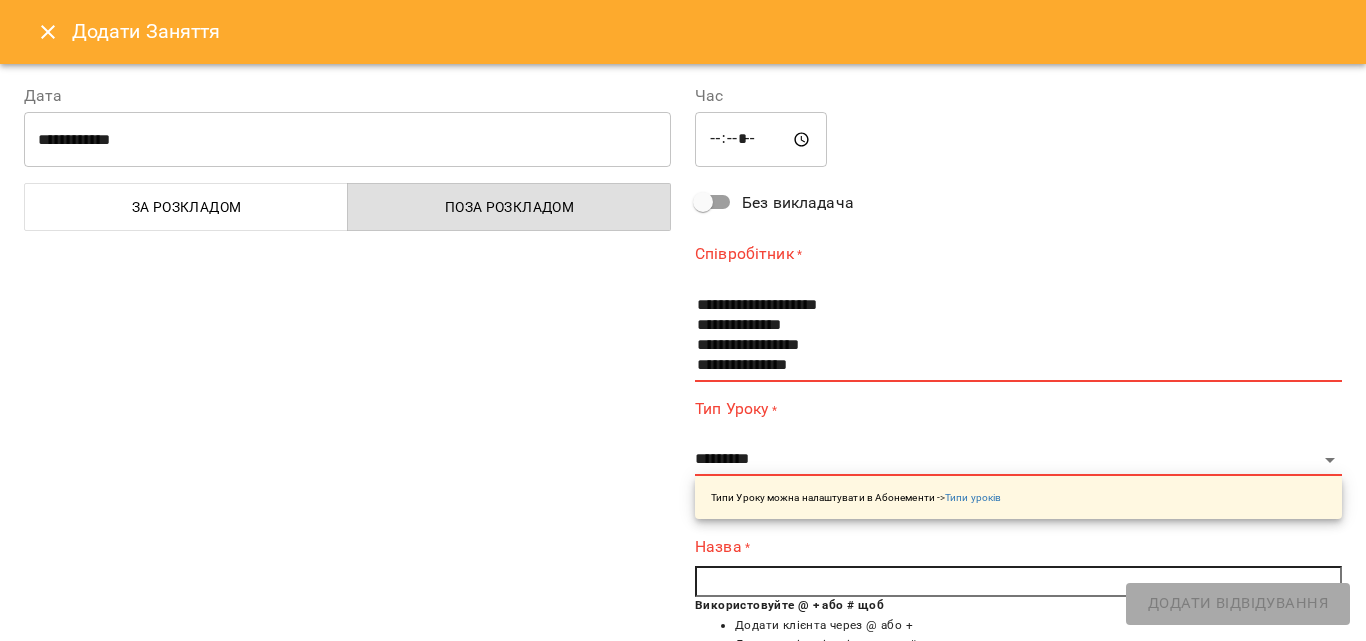 scroll, scrollTop: 60, scrollLeft: 0, axis: vertical 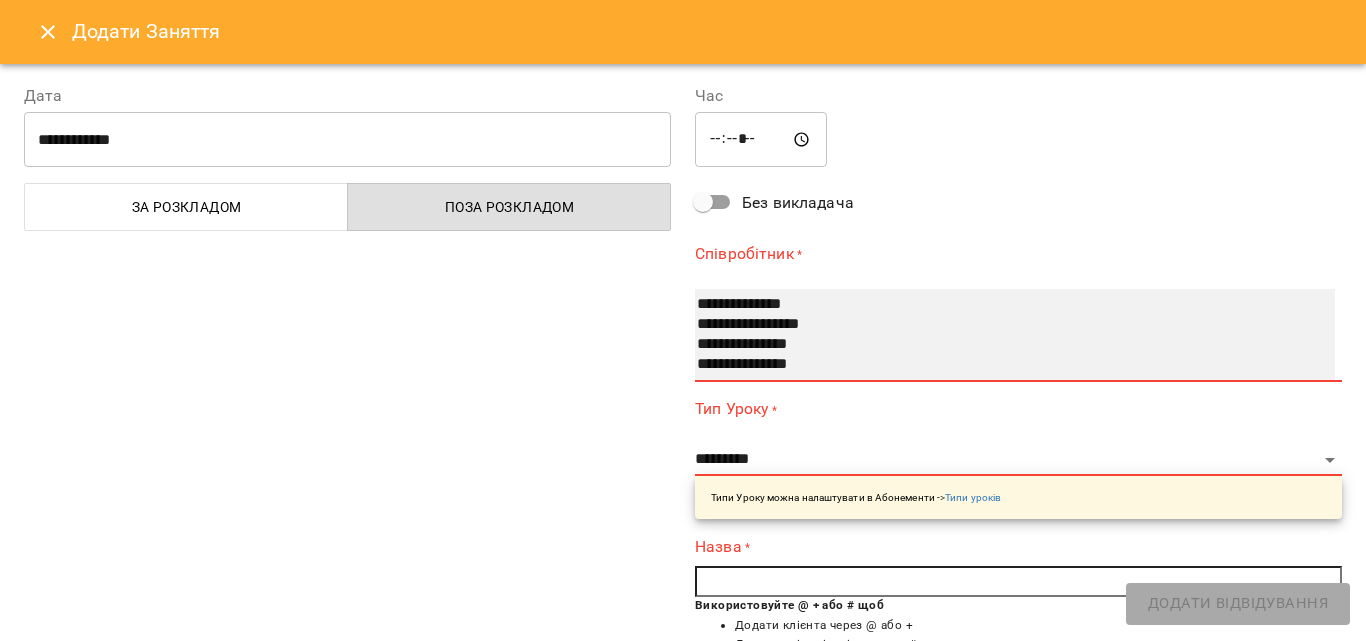 select on "**********" 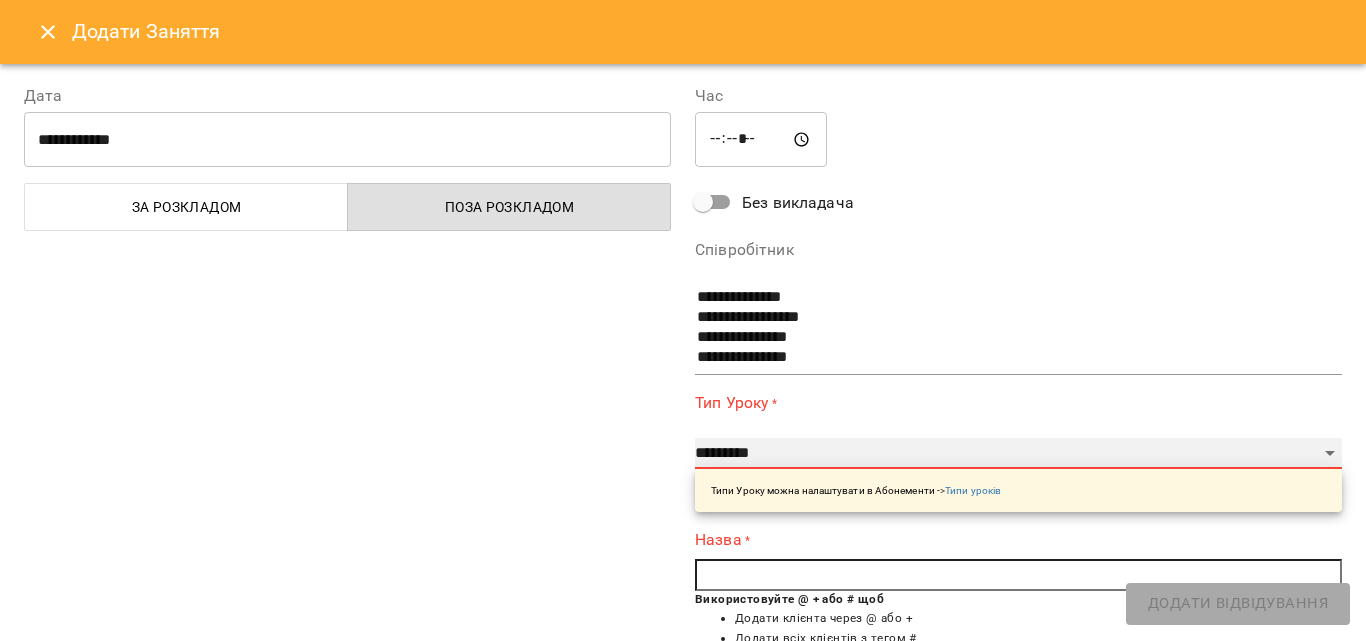 click on "**********" at bounding box center [1018, 454] 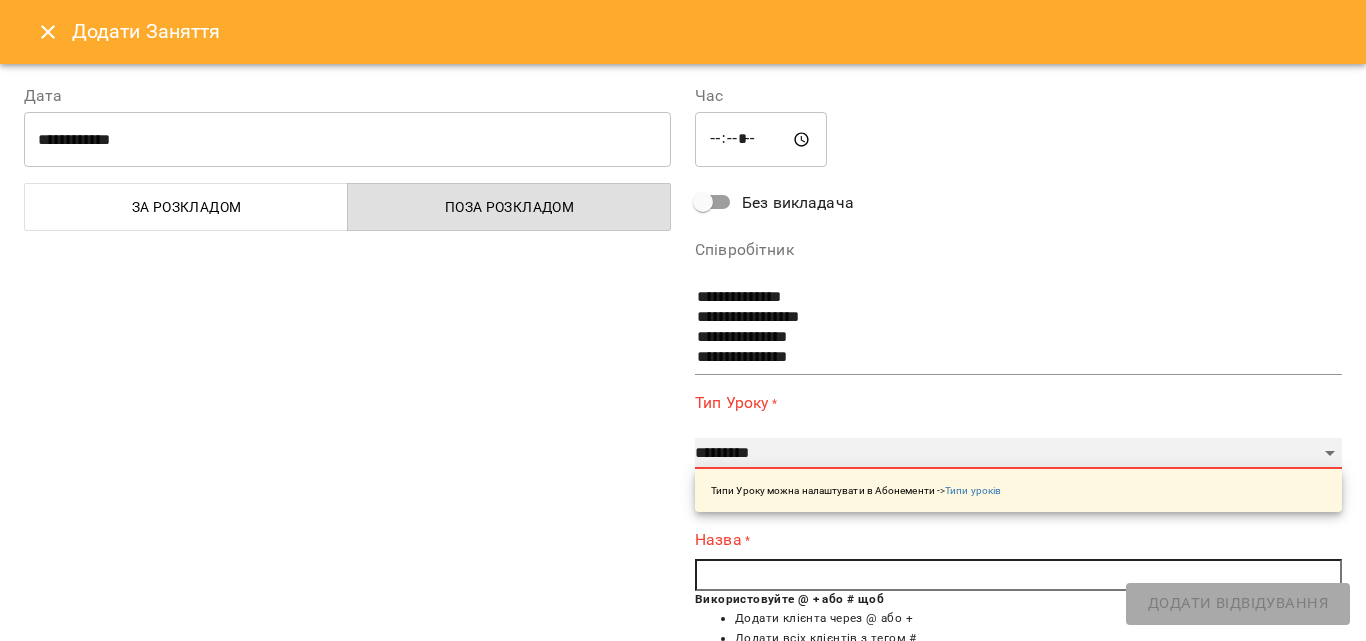select on "**********" 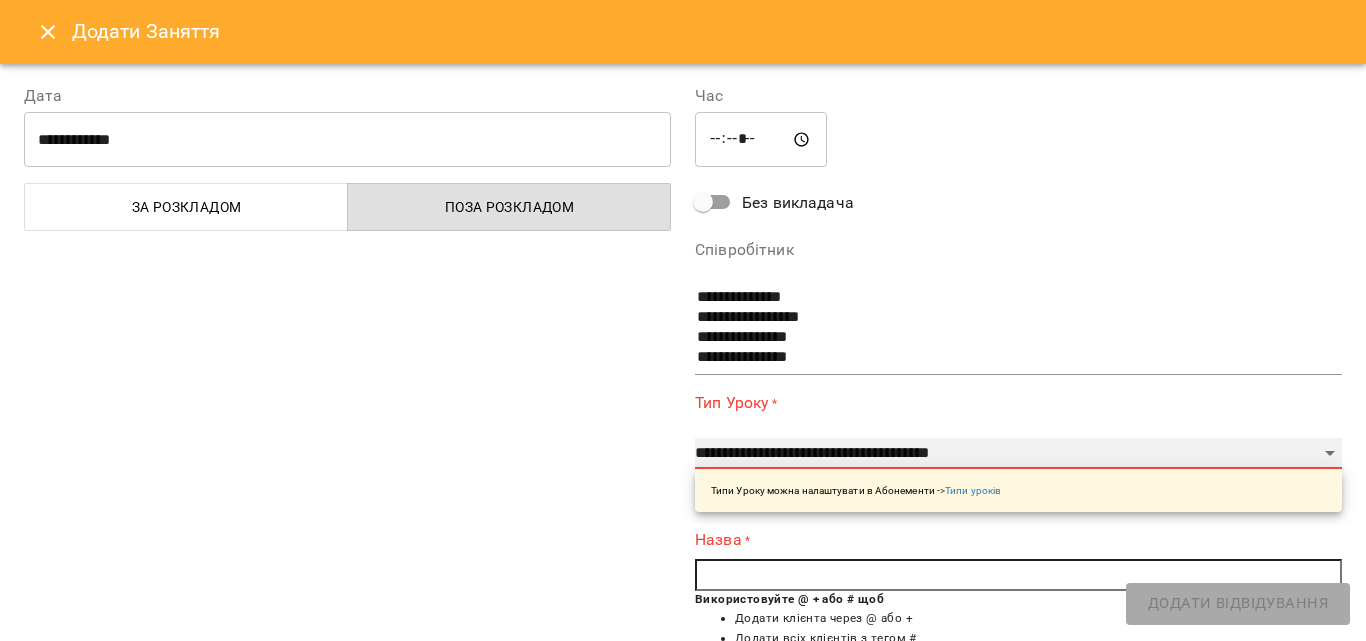click on "**********" at bounding box center [1018, 454] 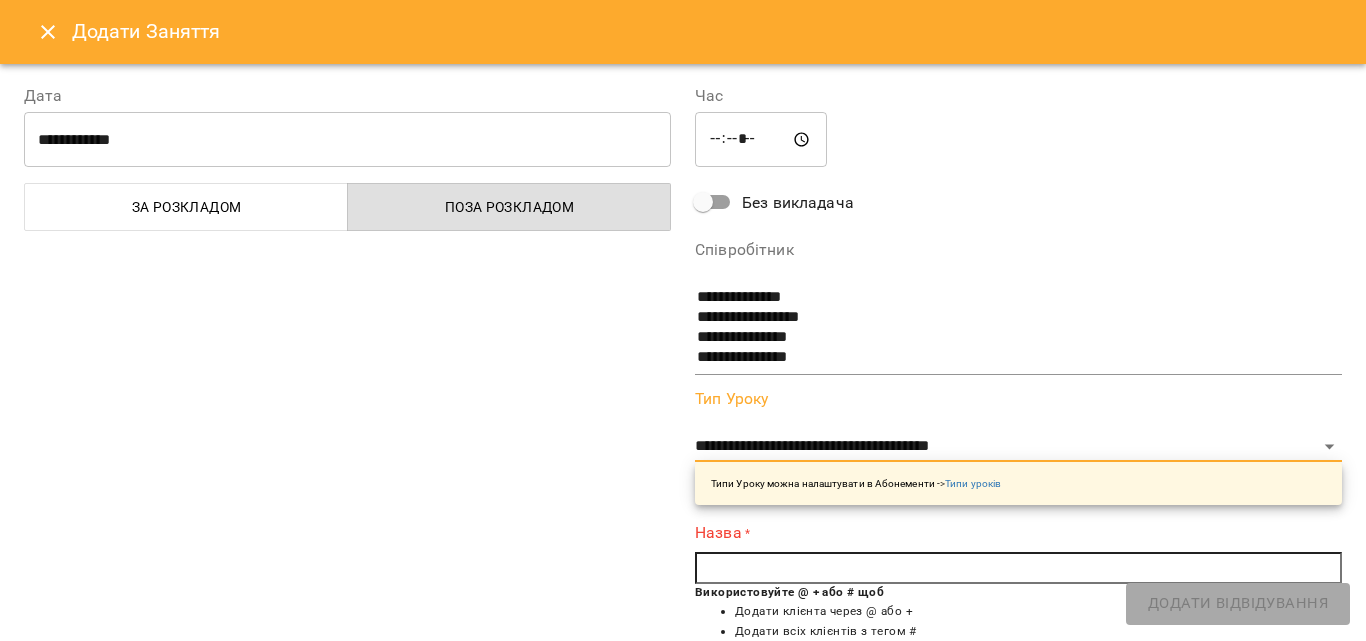 click at bounding box center (1018, 568) 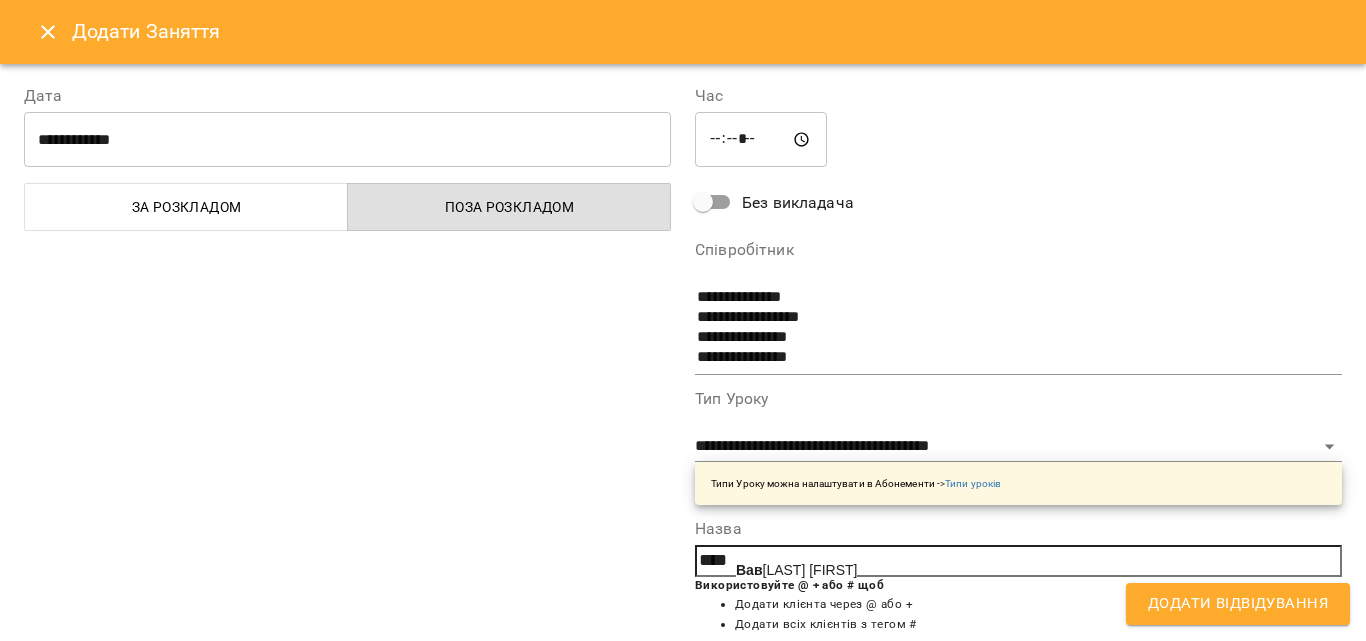 click on "Вав рищук Анжеліка" at bounding box center (796, 570) 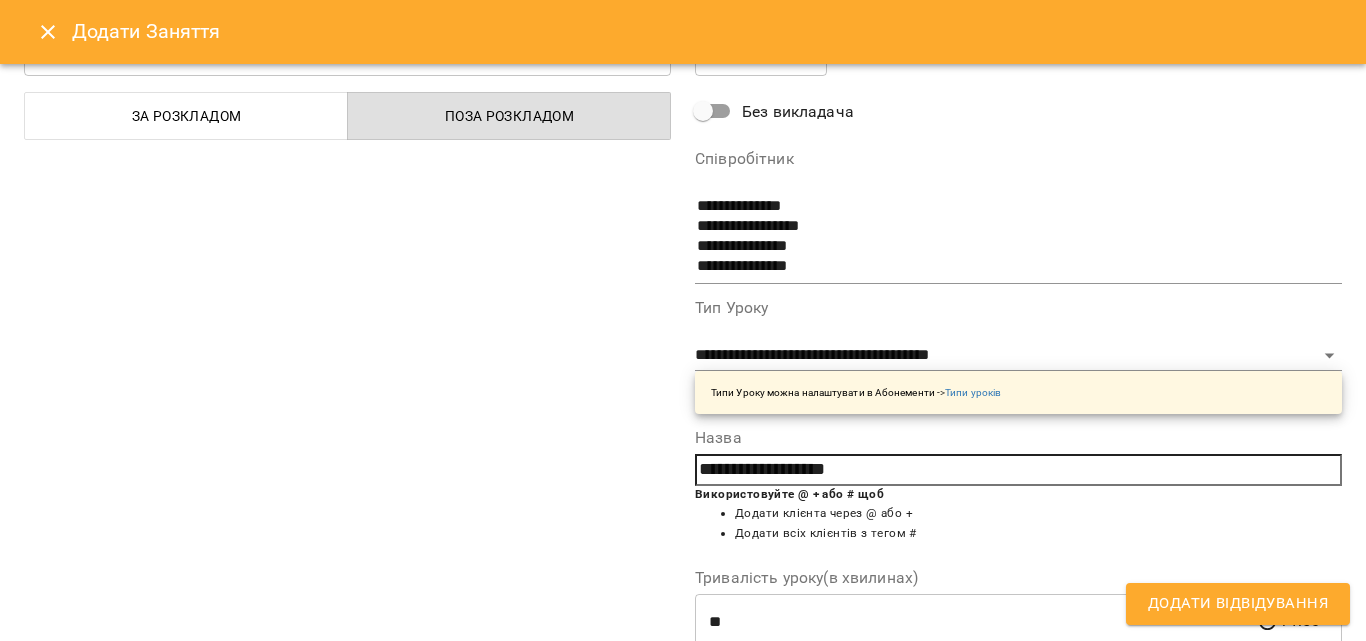 scroll, scrollTop: 200, scrollLeft: 0, axis: vertical 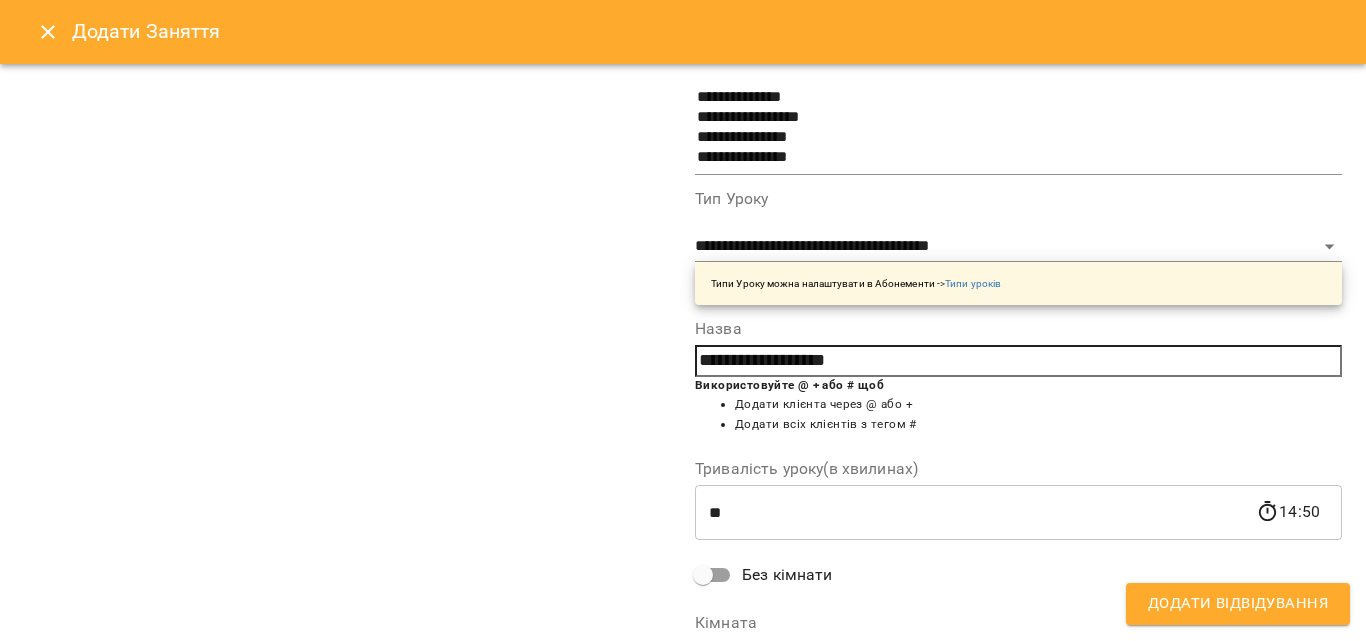 click on "Додати Відвідування" at bounding box center (1238, 604) 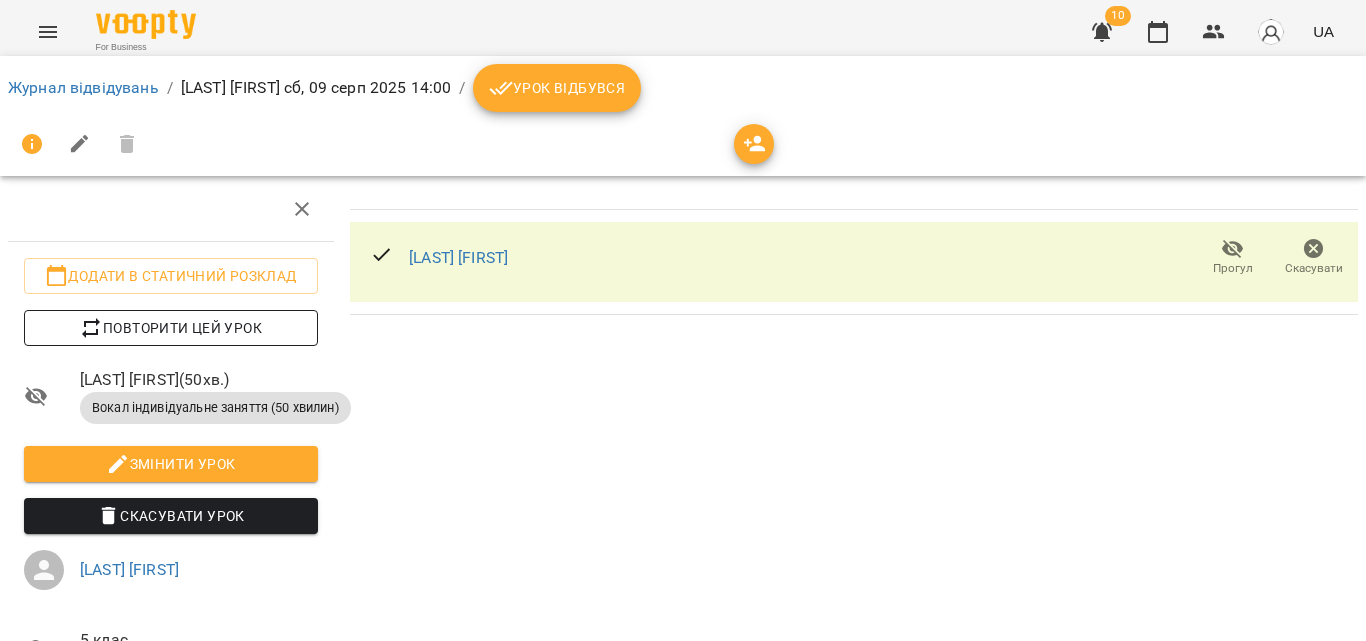click on "Повторити цей урок" at bounding box center (171, 328) 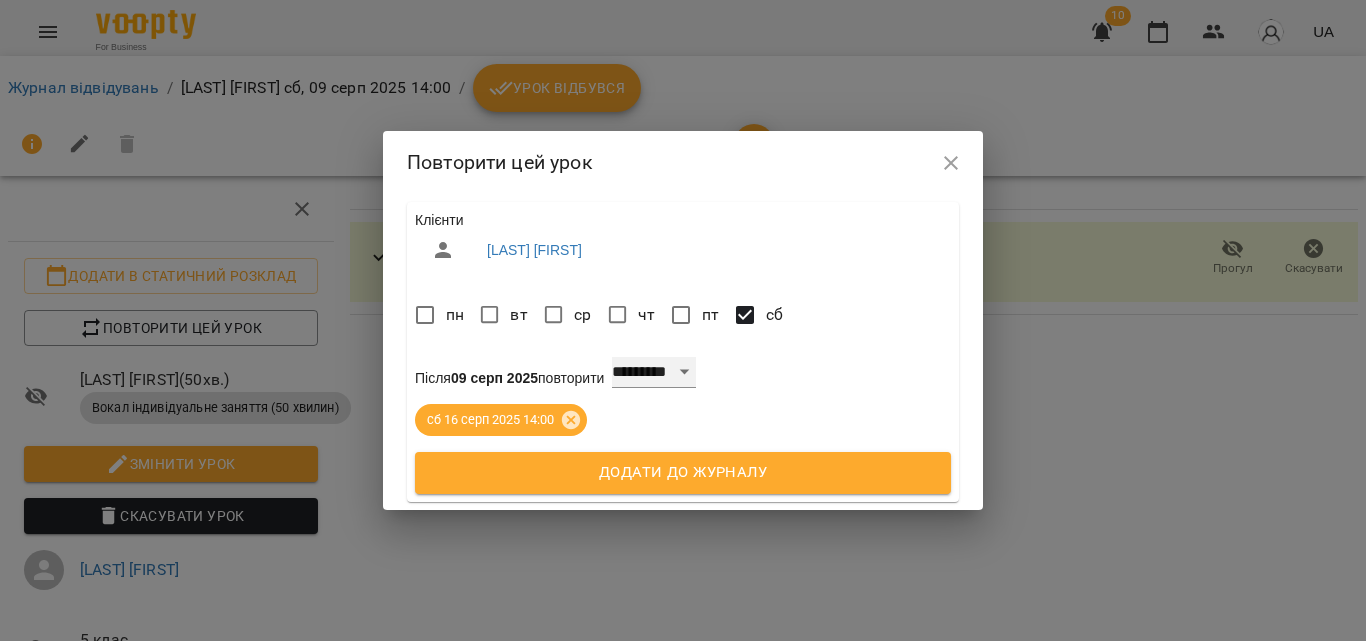 click on "**********" at bounding box center (654, 373) 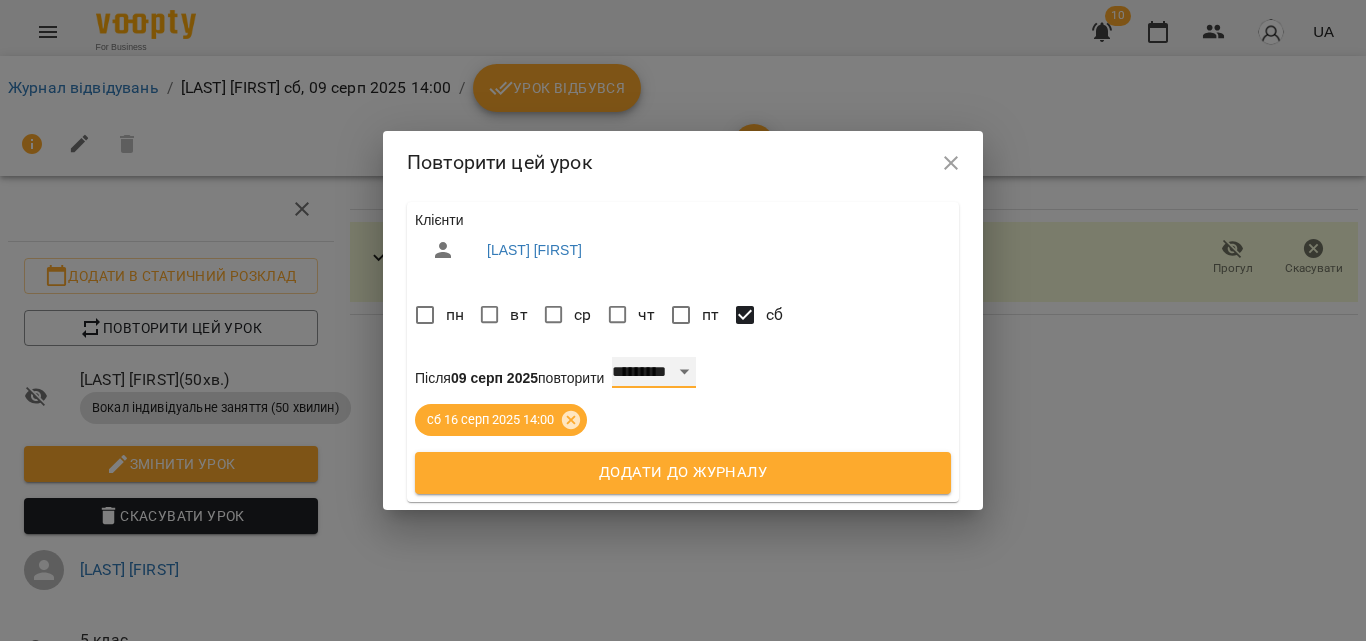 select on "*" 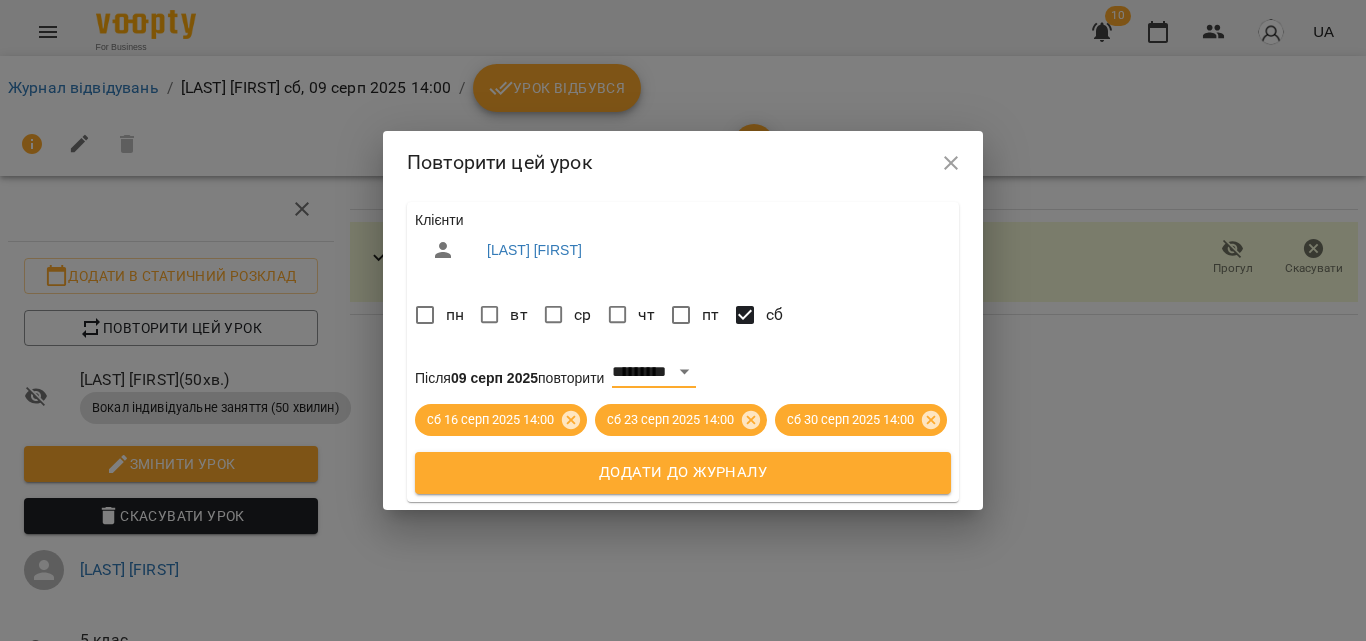 click on "Додати до журналу" at bounding box center [683, 473] 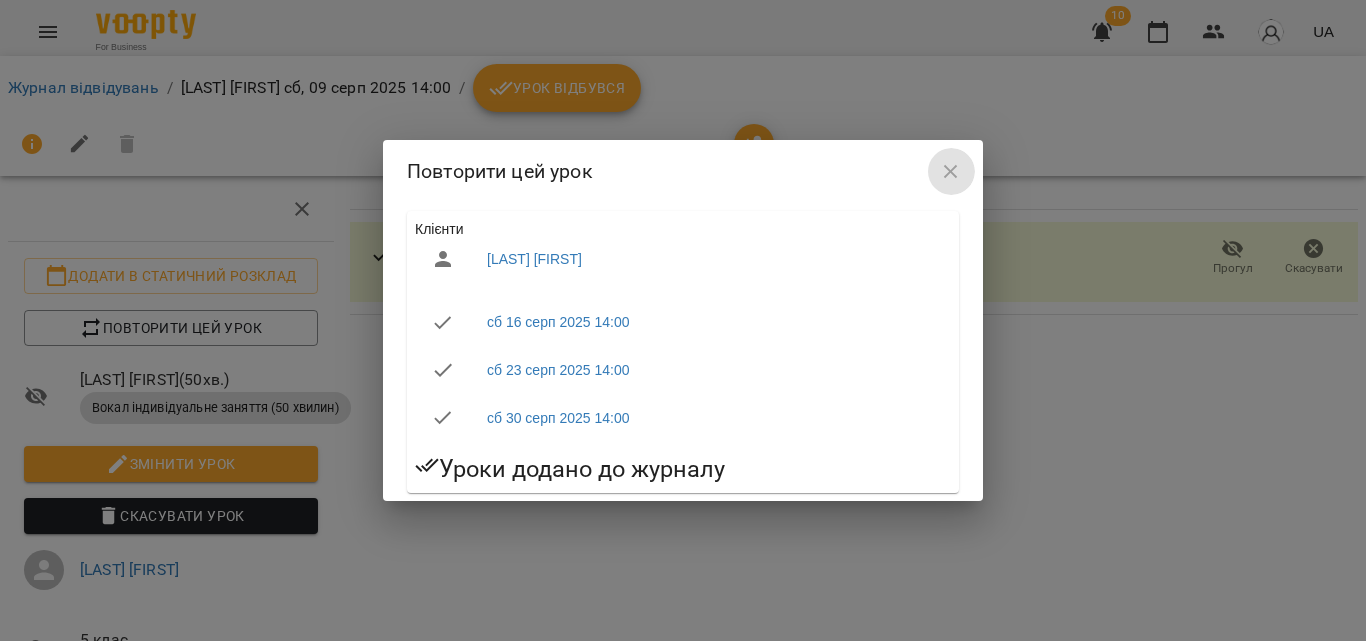 click 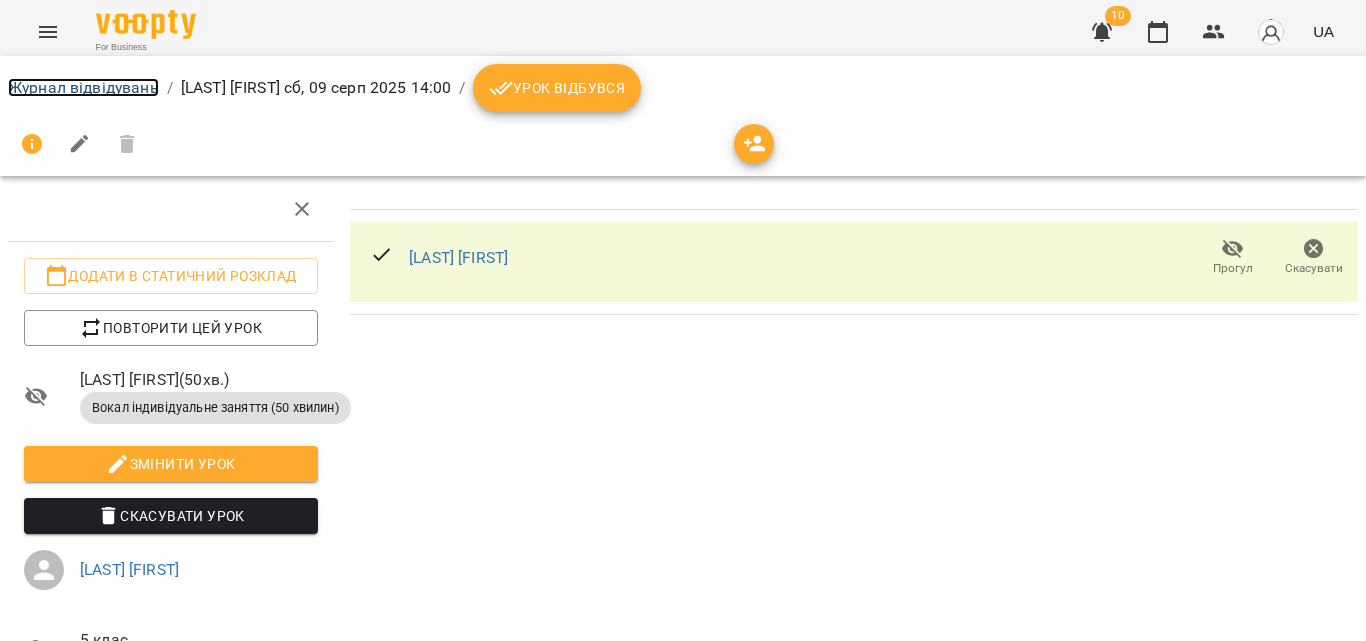 click on "Журнал відвідувань" at bounding box center [83, 87] 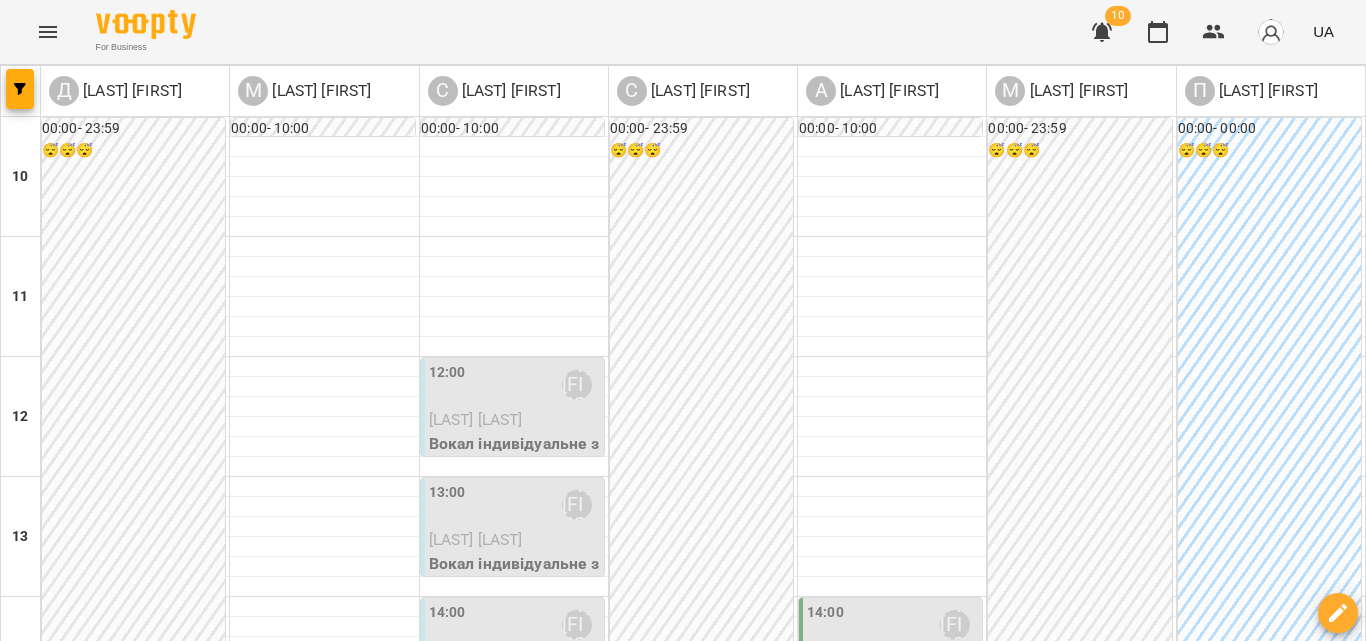 scroll, scrollTop: 300, scrollLeft: 0, axis: vertical 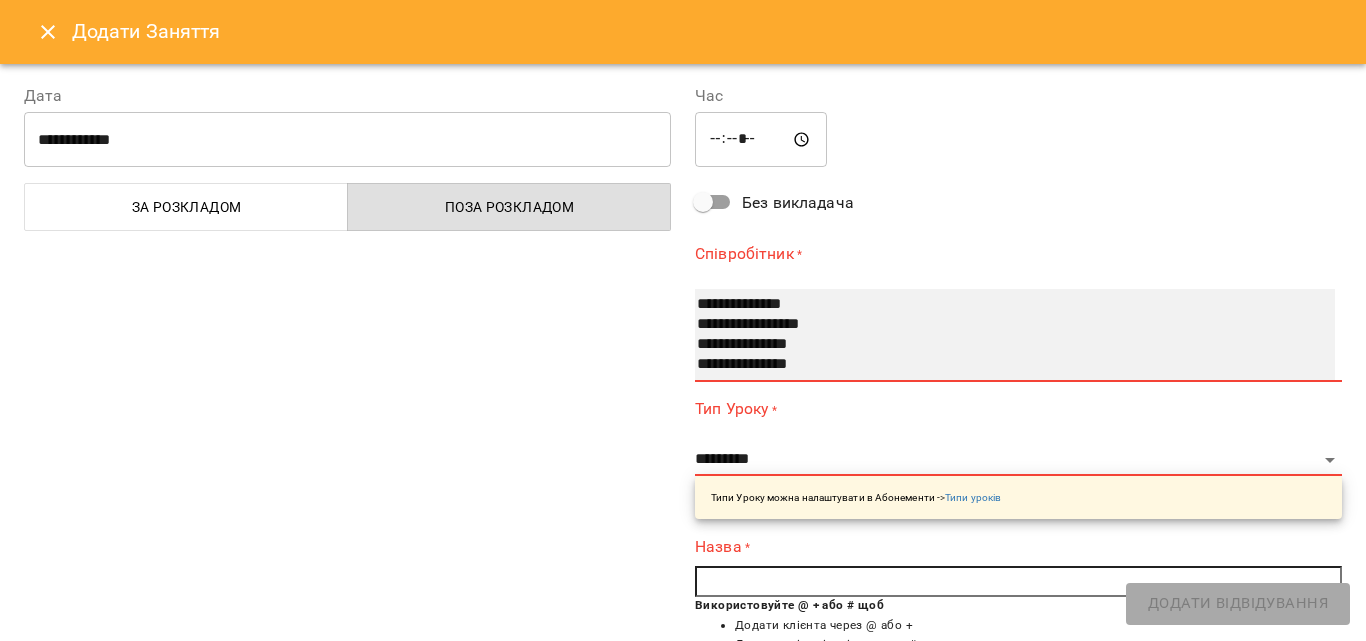 select on "**********" 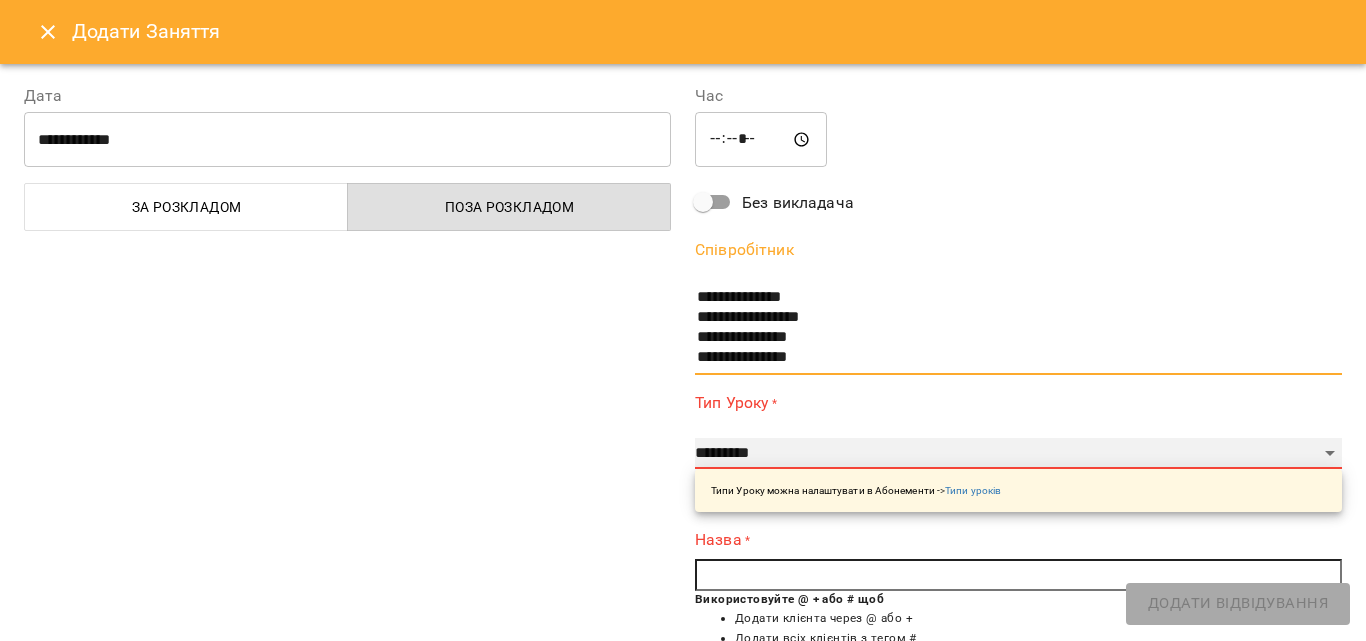 click on "**********" at bounding box center (1018, 454) 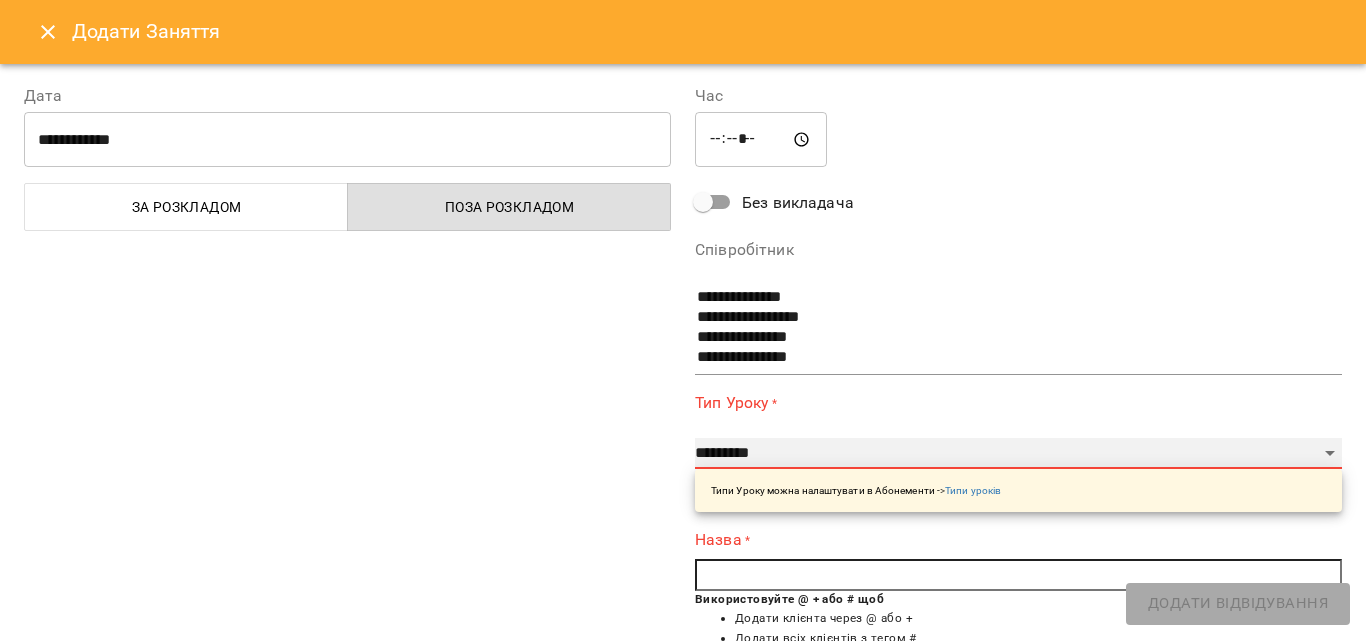 select on "**********" 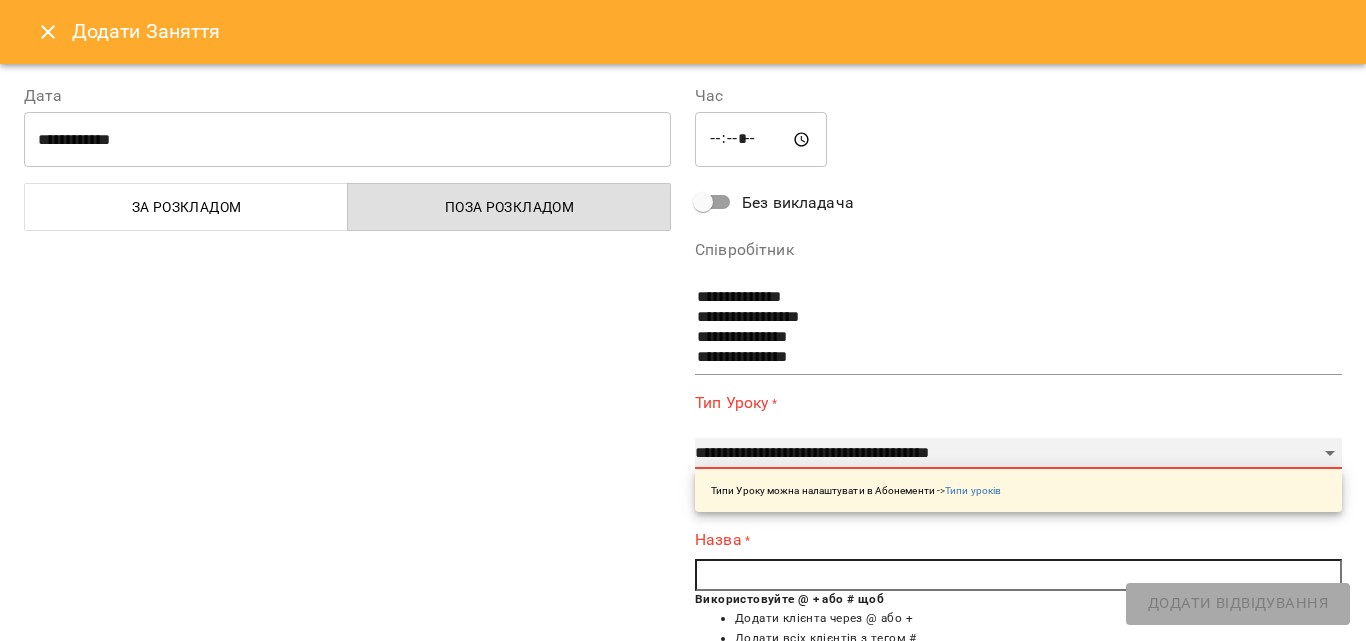click on "**********" at bounding box center (1018, 454) 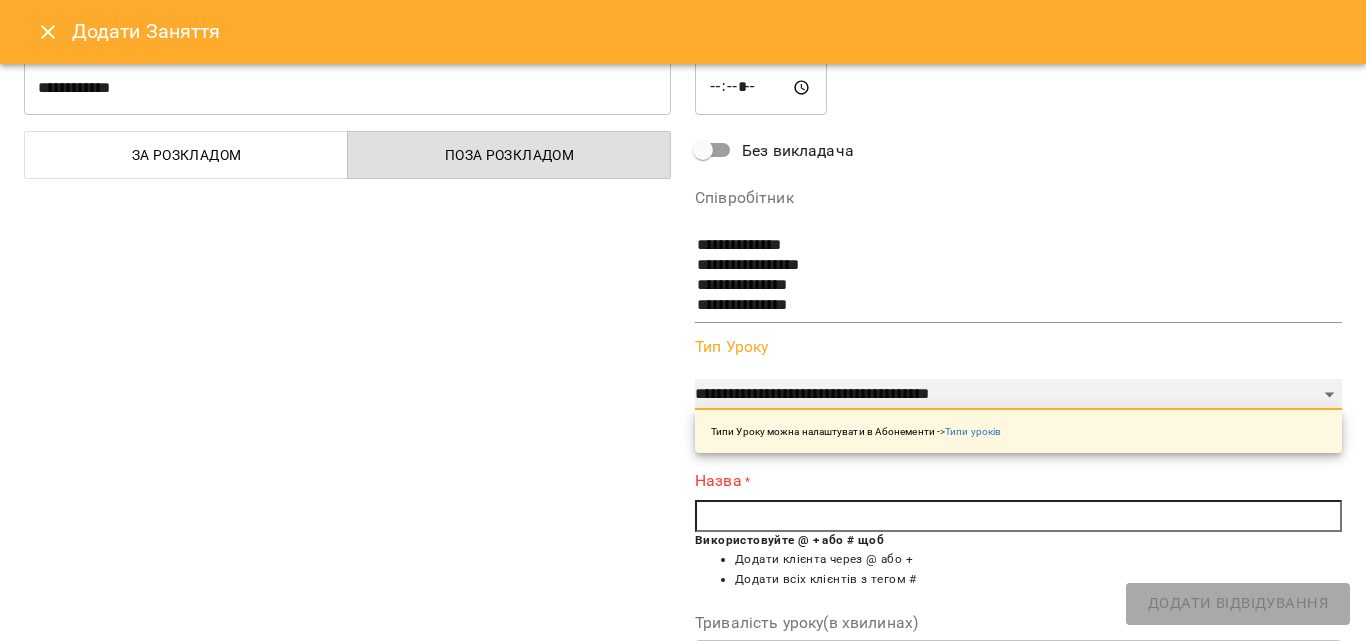 scroll, scrollTop: 100, scrollLeft: 0, axis: vertical 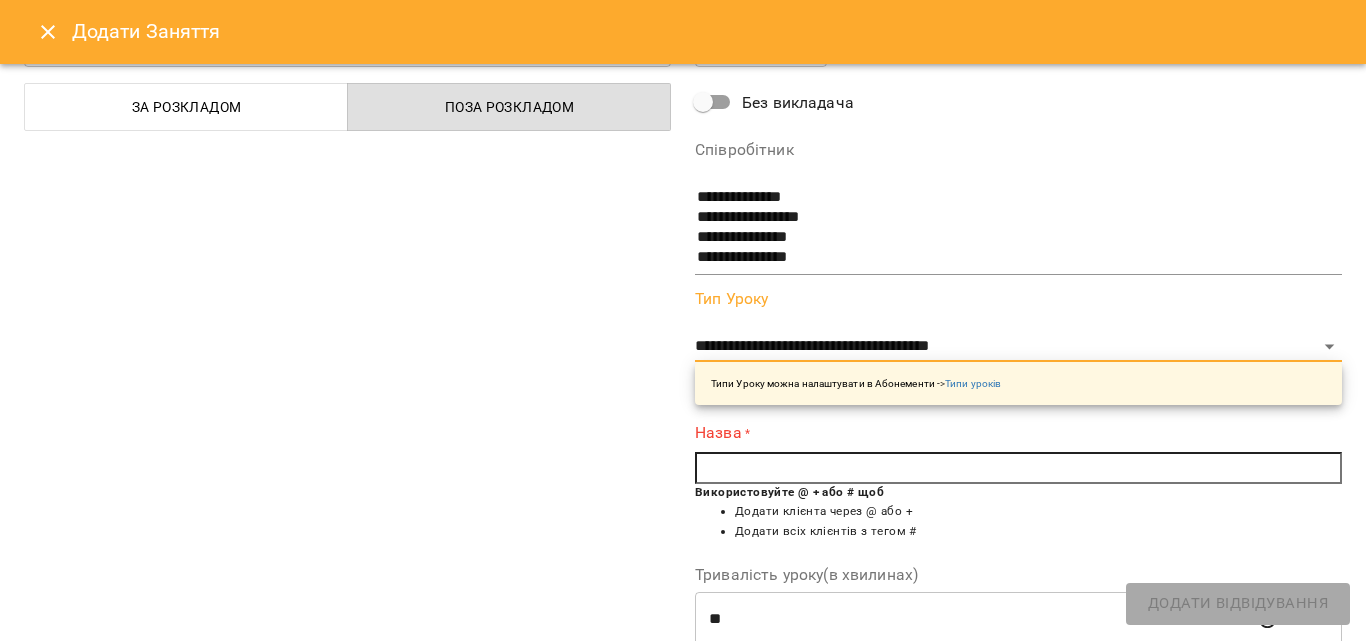 click at bounding box center (1018, 468) 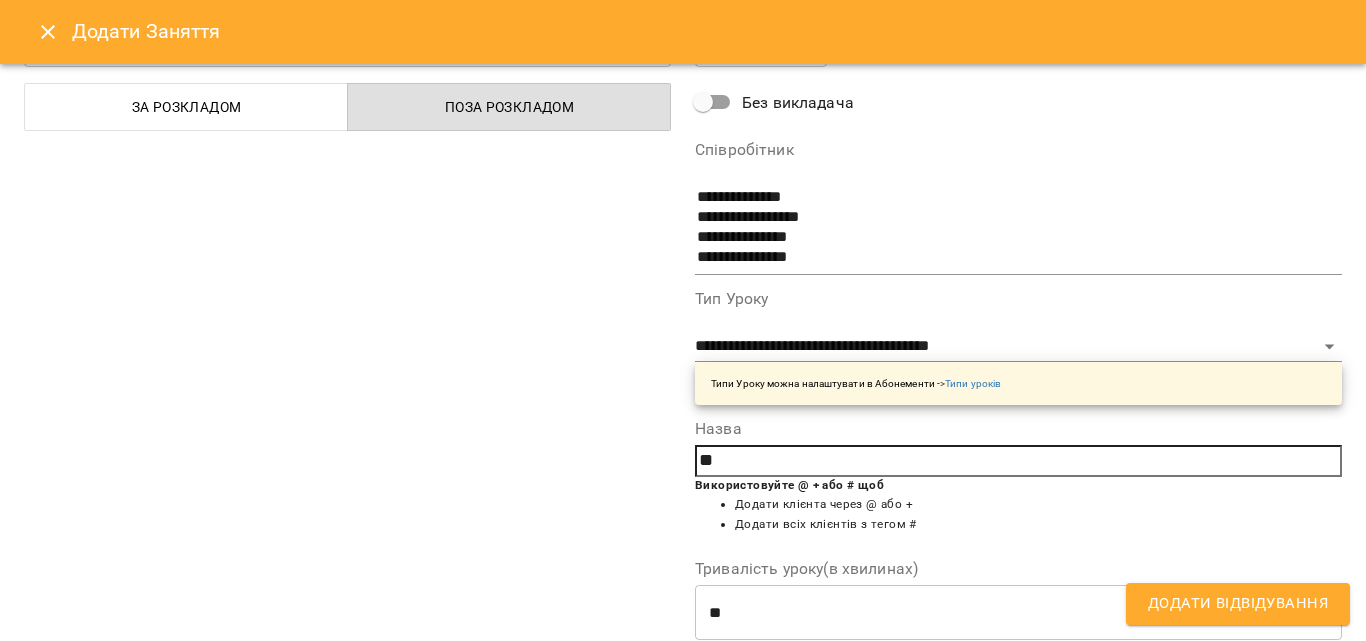 type on "*" 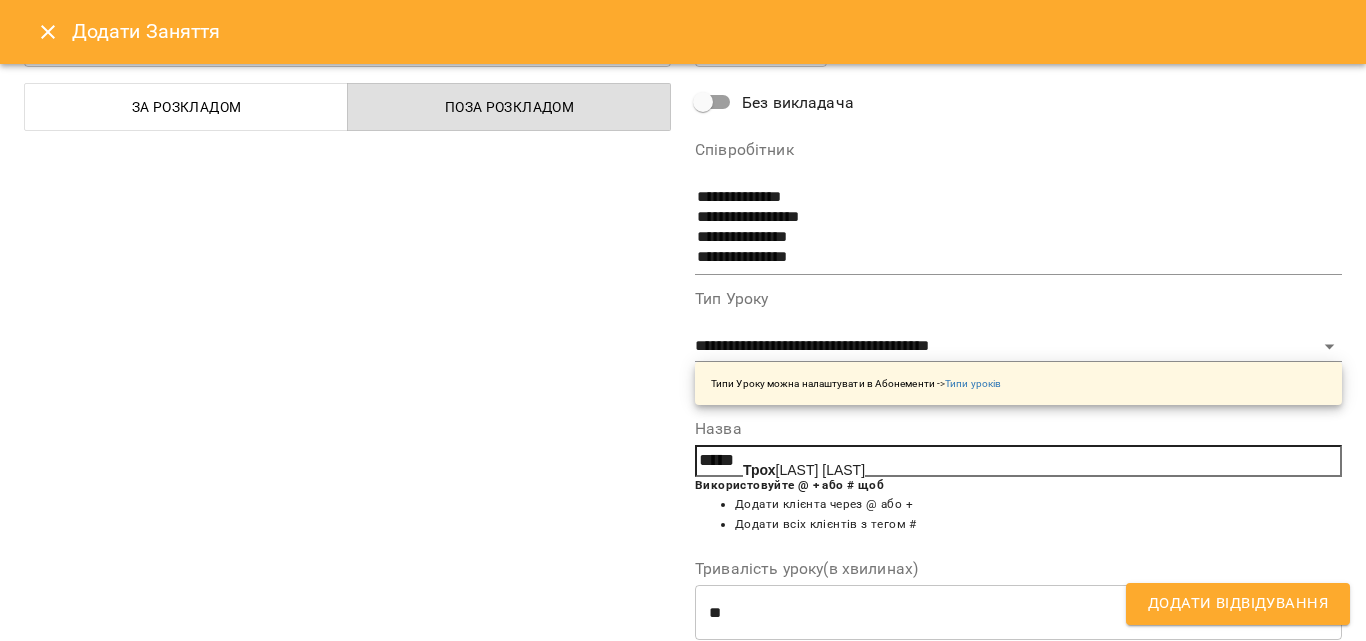 click on "Трох" 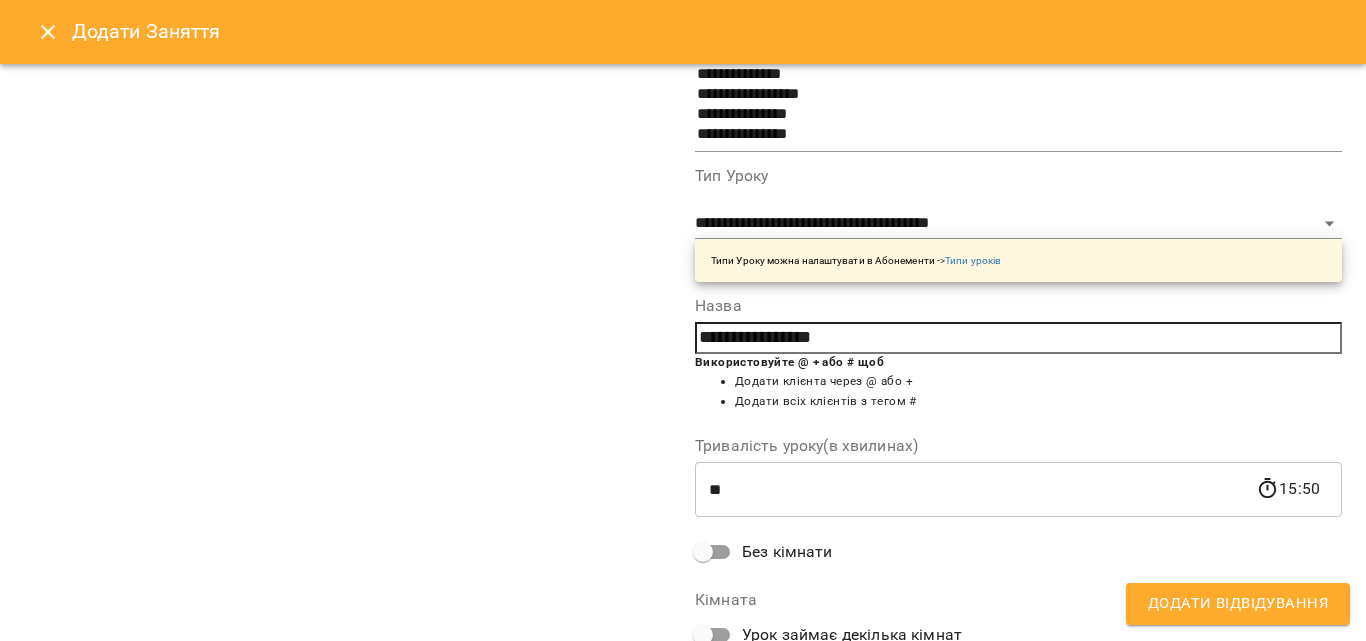 scroll, scrollTop: 356, scrollLeft: 0, axis: vertical 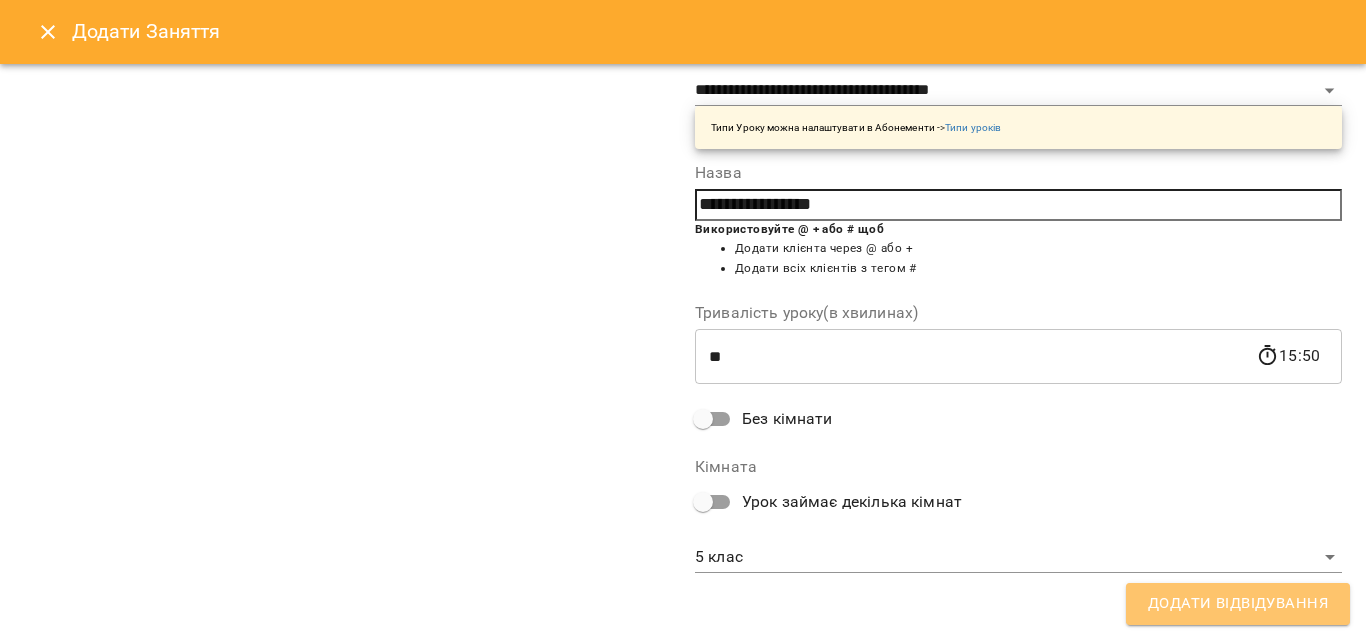 click on "Додати Відвідування" at bounding box center (1238, 604) 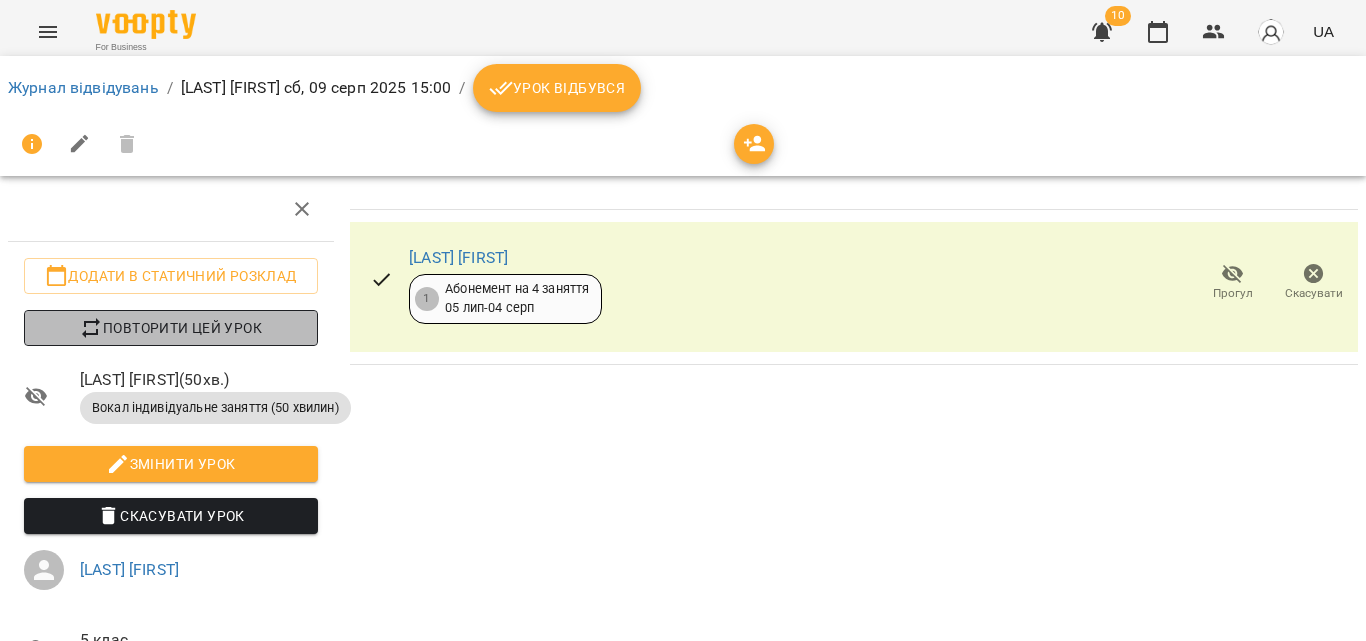 click on "Повторити цей урок" at bounding box center (171, 328) 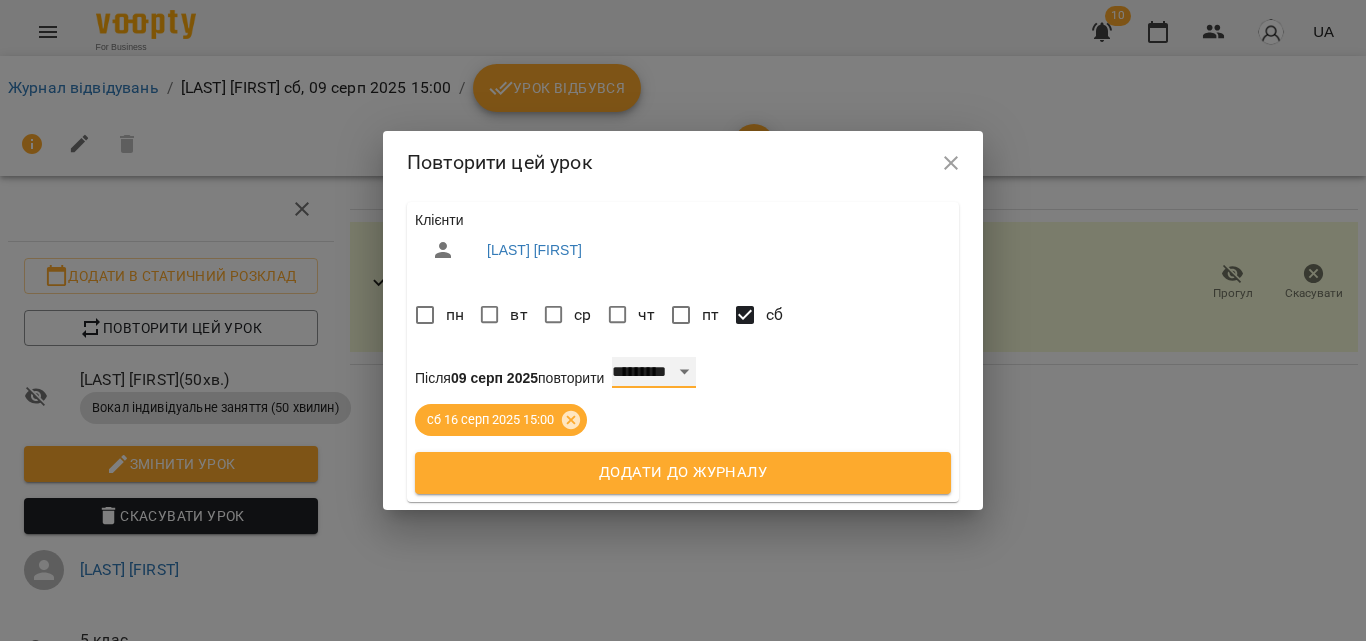 drag, startPoint x: 716, startPoint y: 380, endPoint x: 724, endPoint y: 360, distance: 21.540659 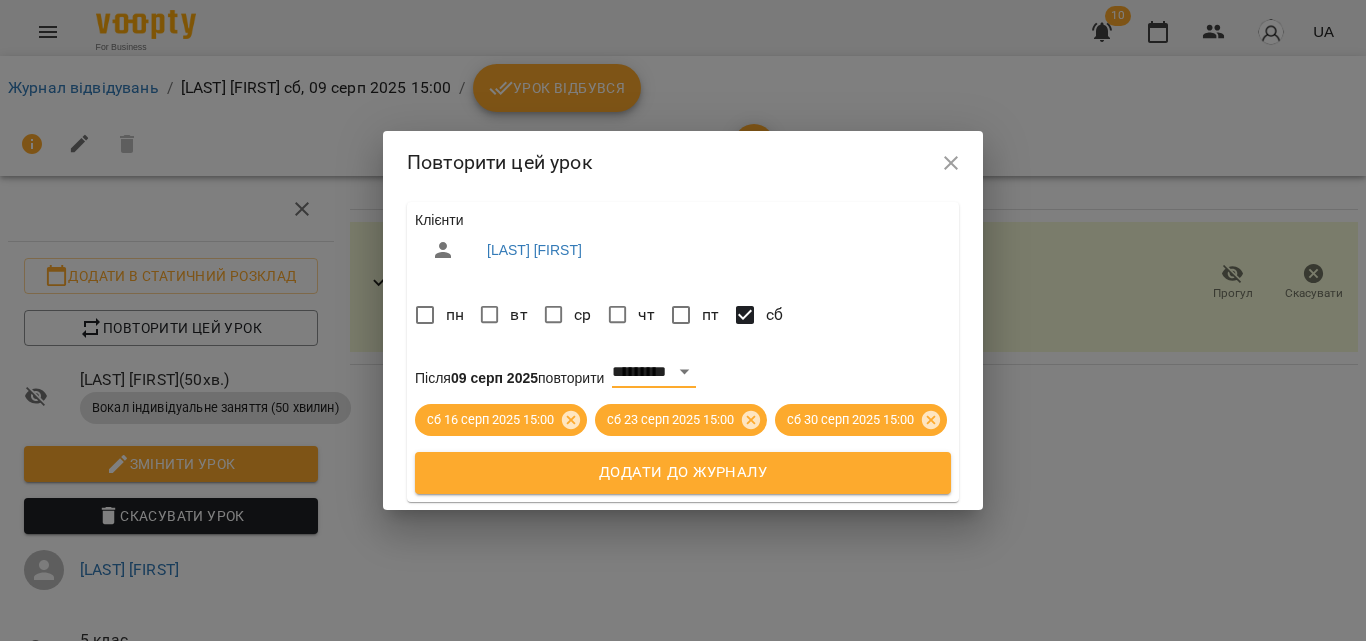 click on "Додати до журналу" at bounding box center (683, 473) 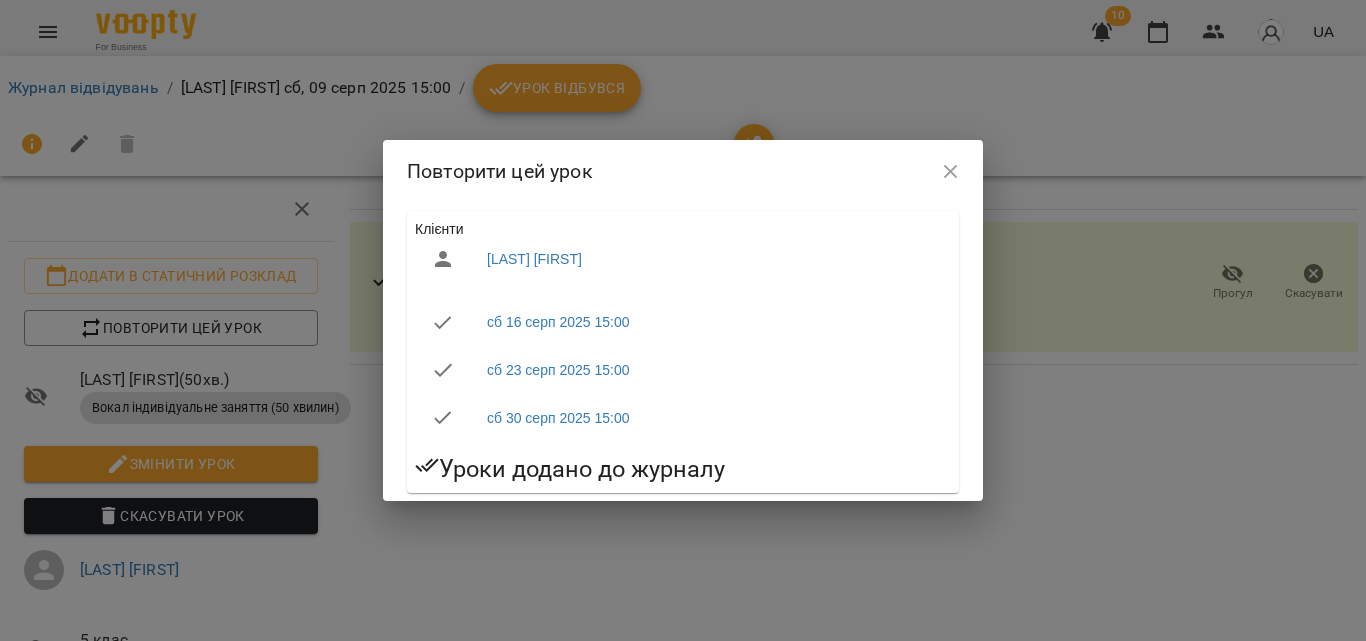 click 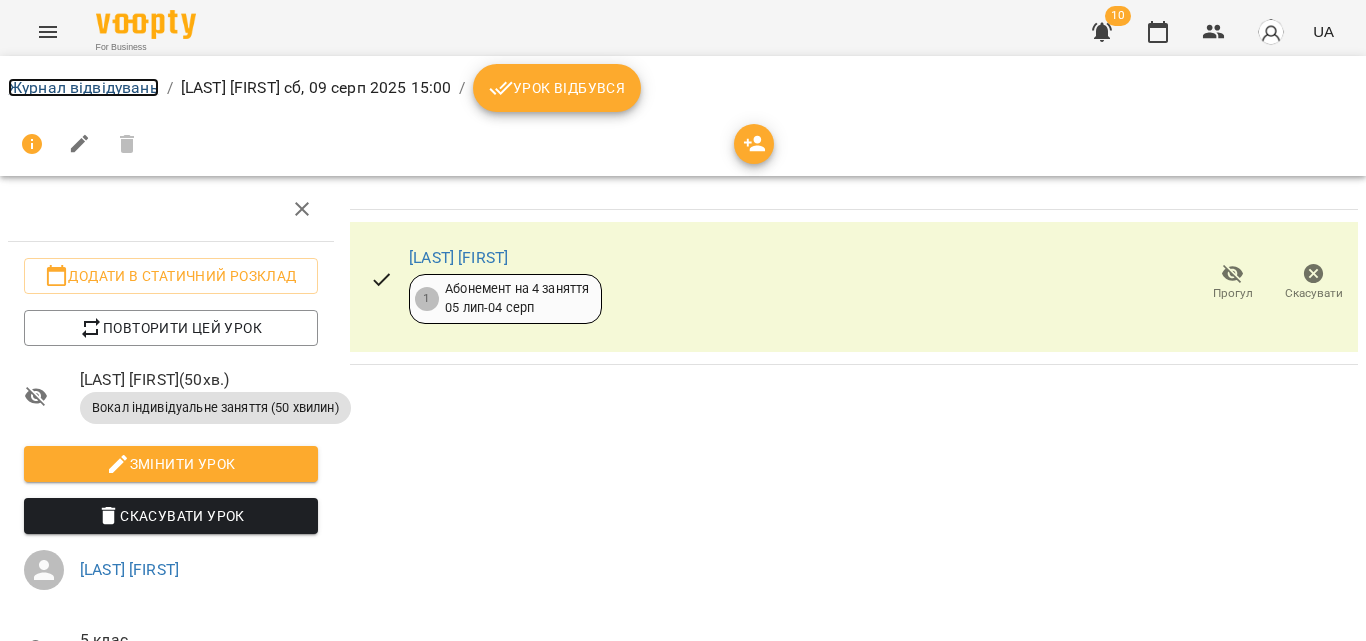 click on "Журнал відвідувань" at bounding box center (83, 87) 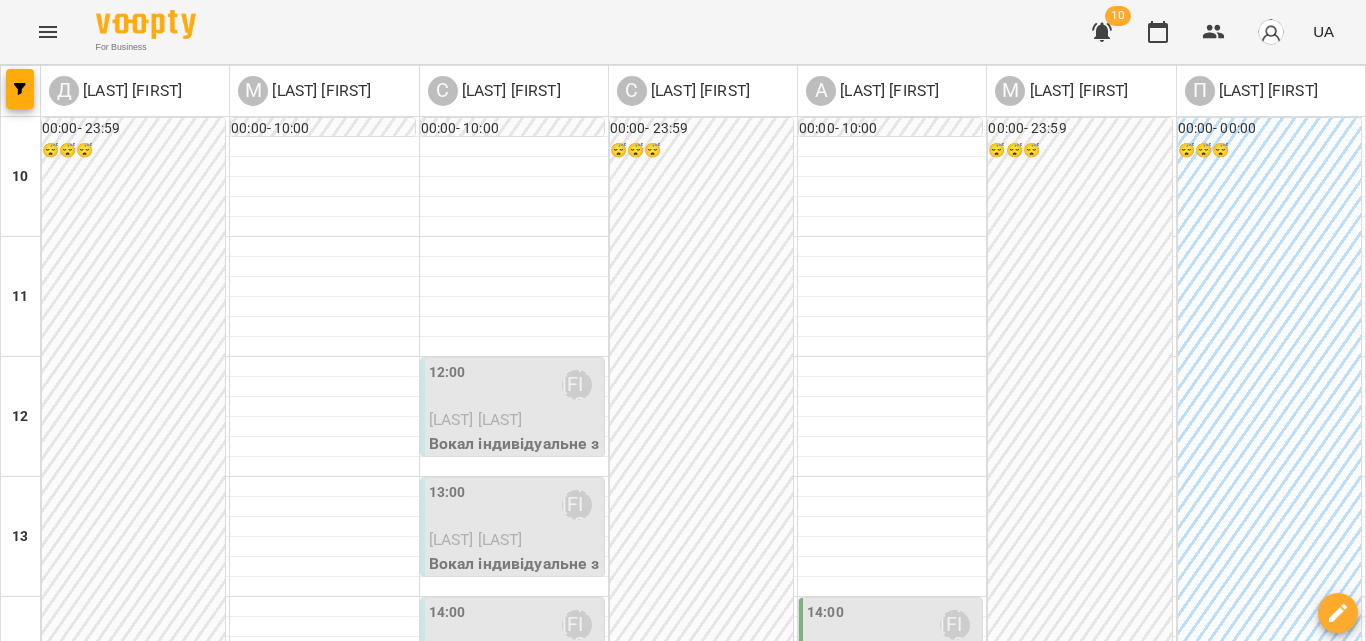 scroll, scrollTop: 100, scrollLeft: 0, axis: vertical 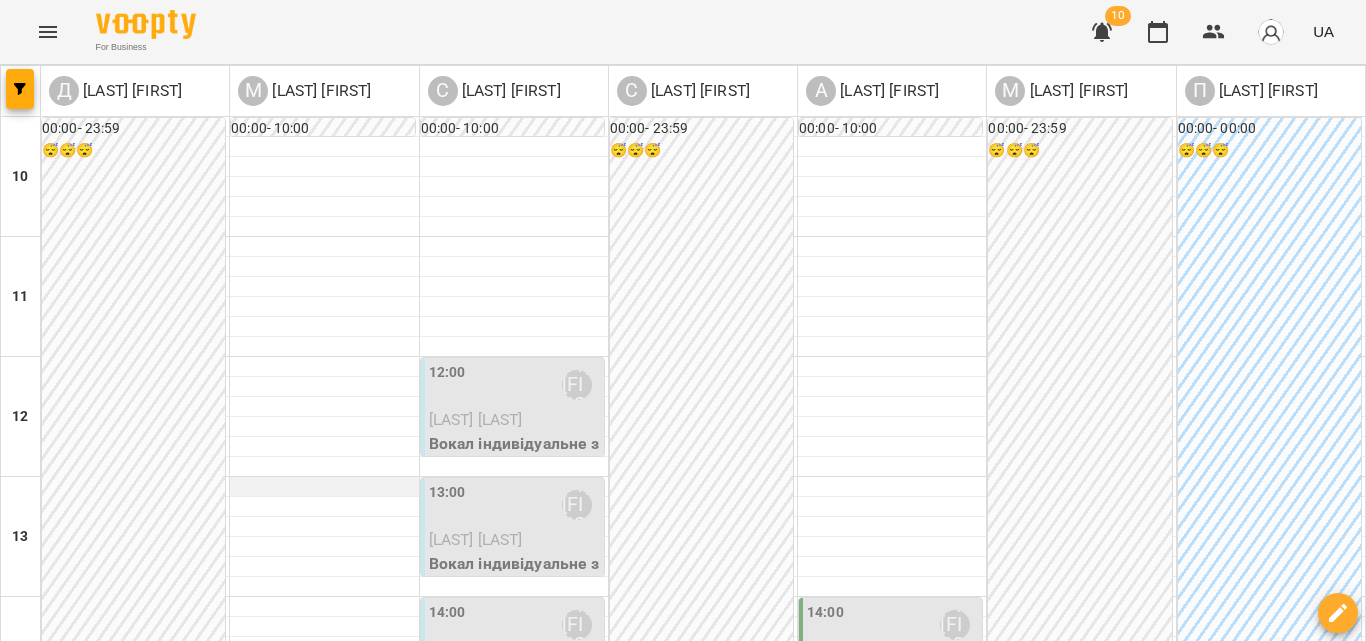 click at bounding box center (324, 487) 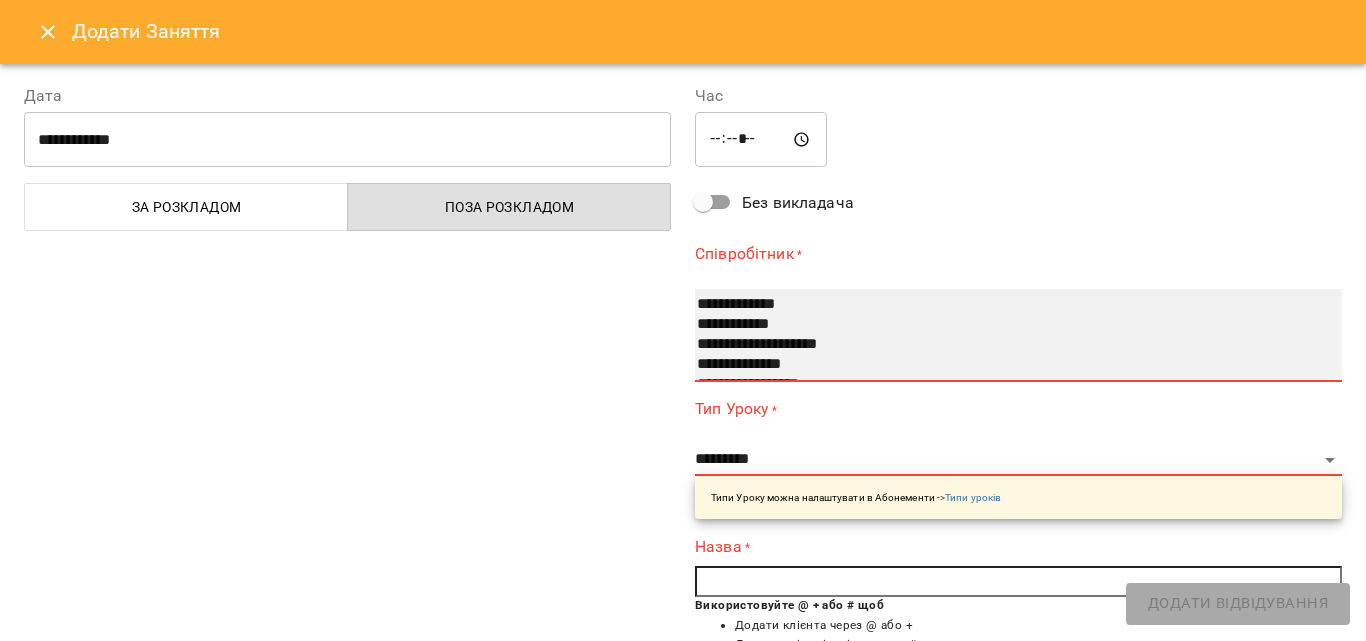 select on "**********" 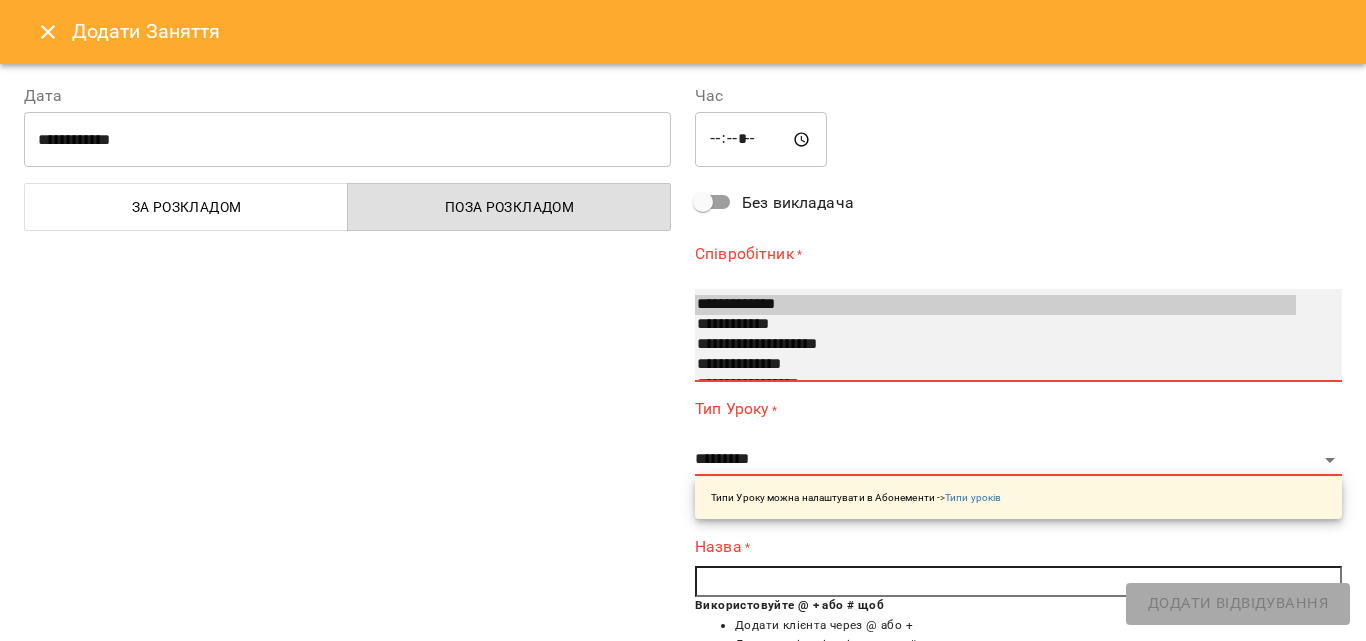 click on "**********" at bounding box center (995, 345) 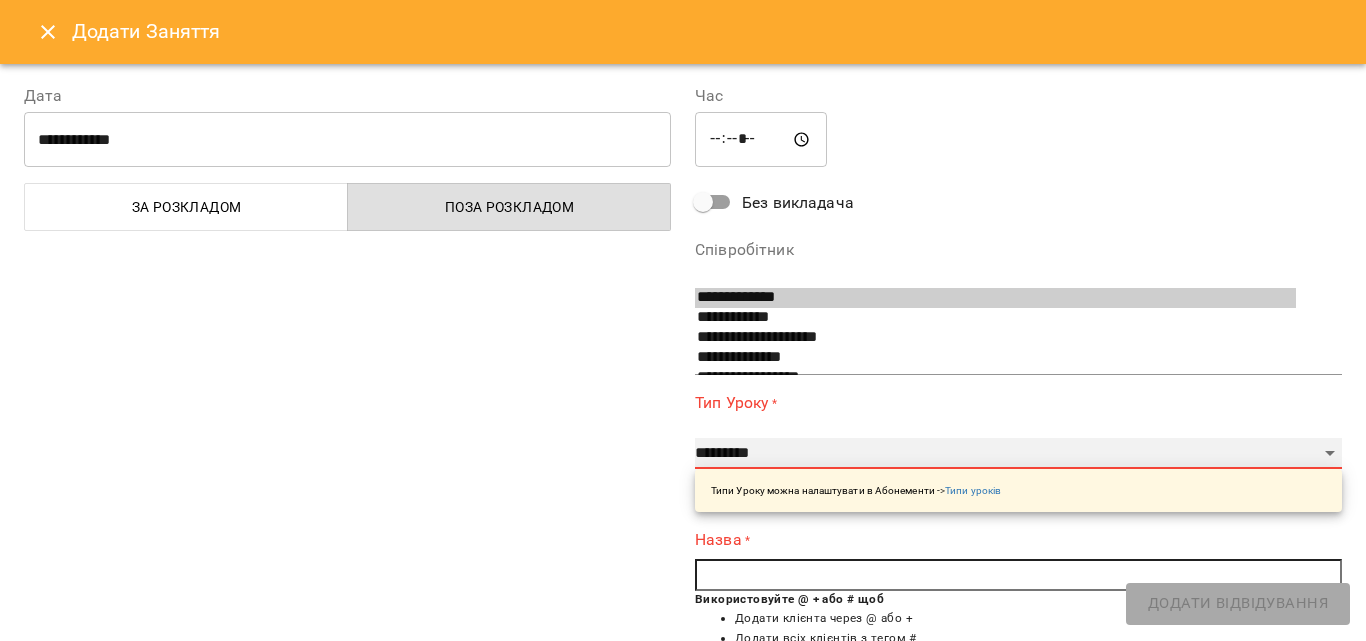 click on "**********" at bounding box center [1018, 454] 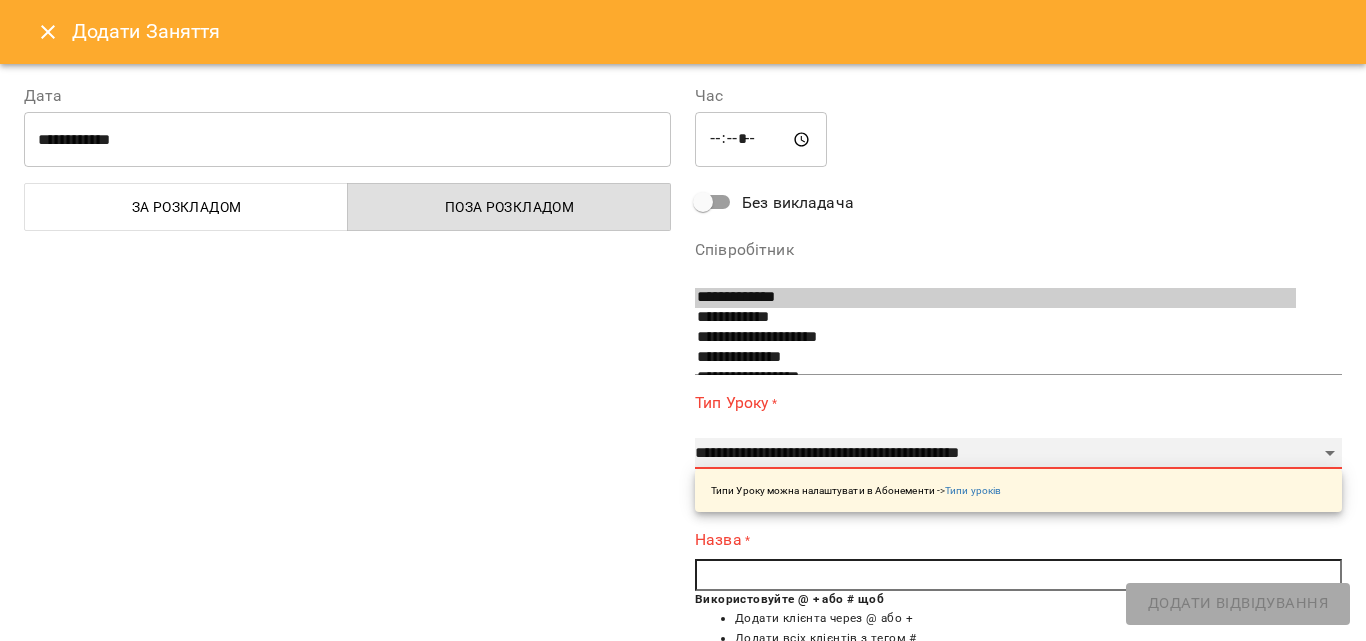 click on "**********" at bounding box center [1018, 454] 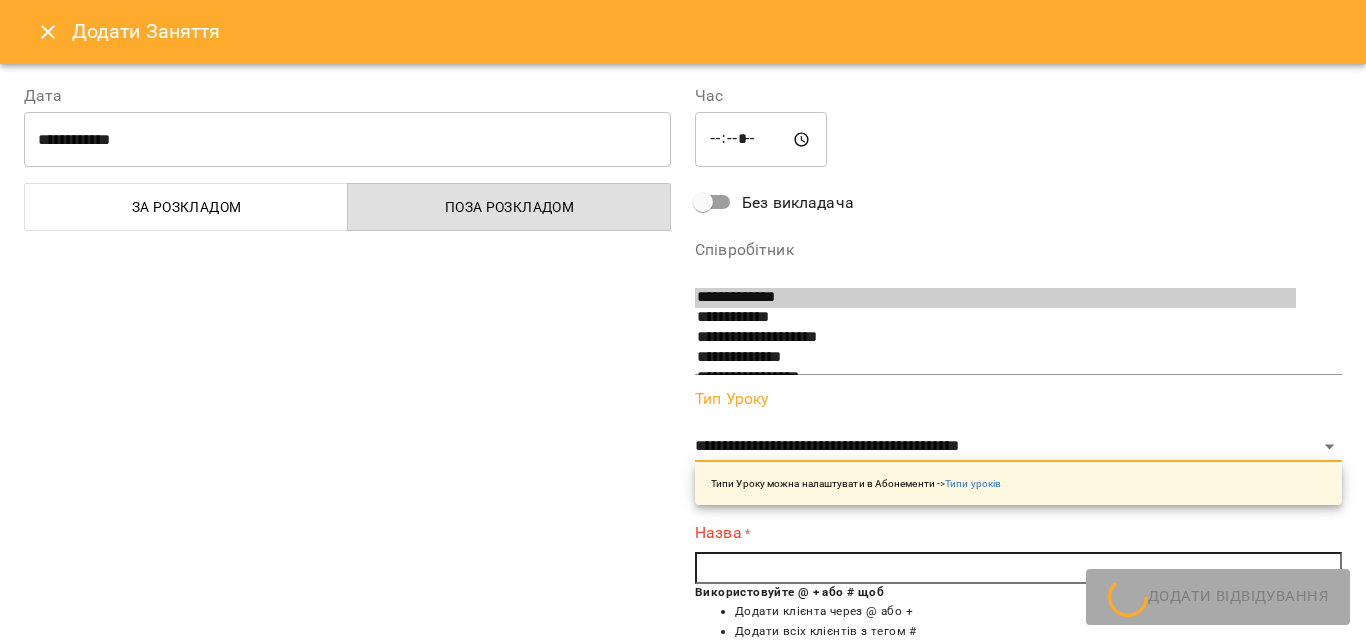 click at bounding box center [1018, 568] 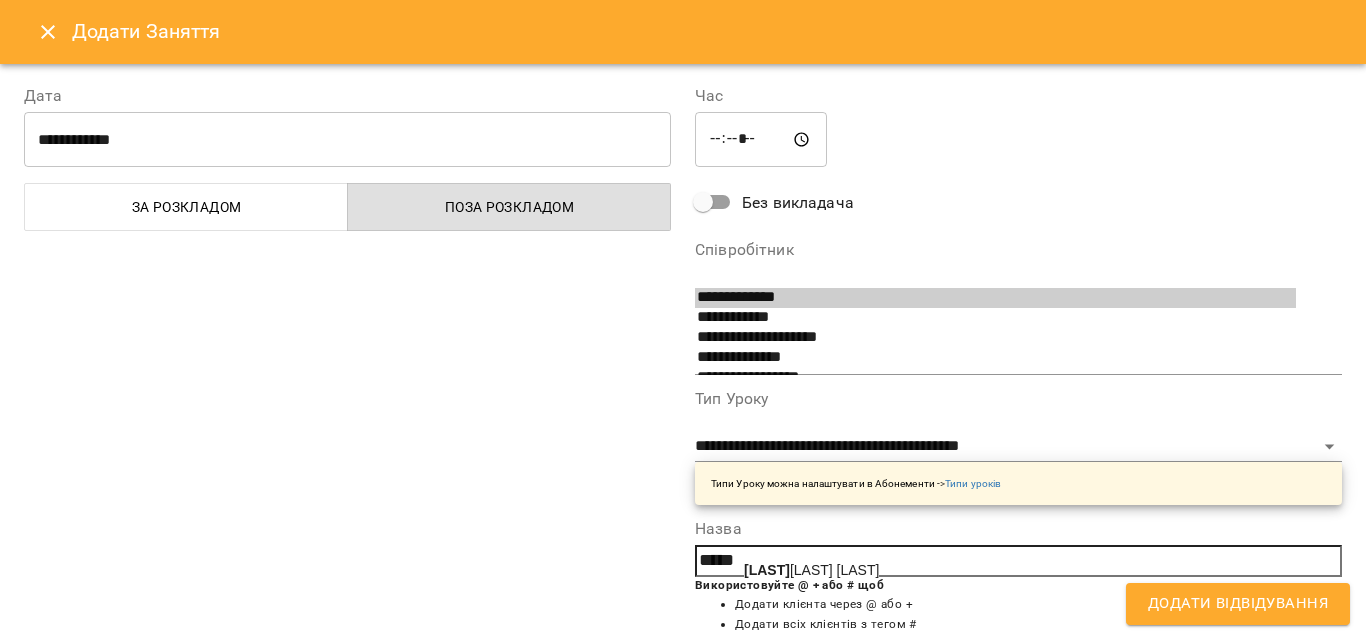 click on "Брас" 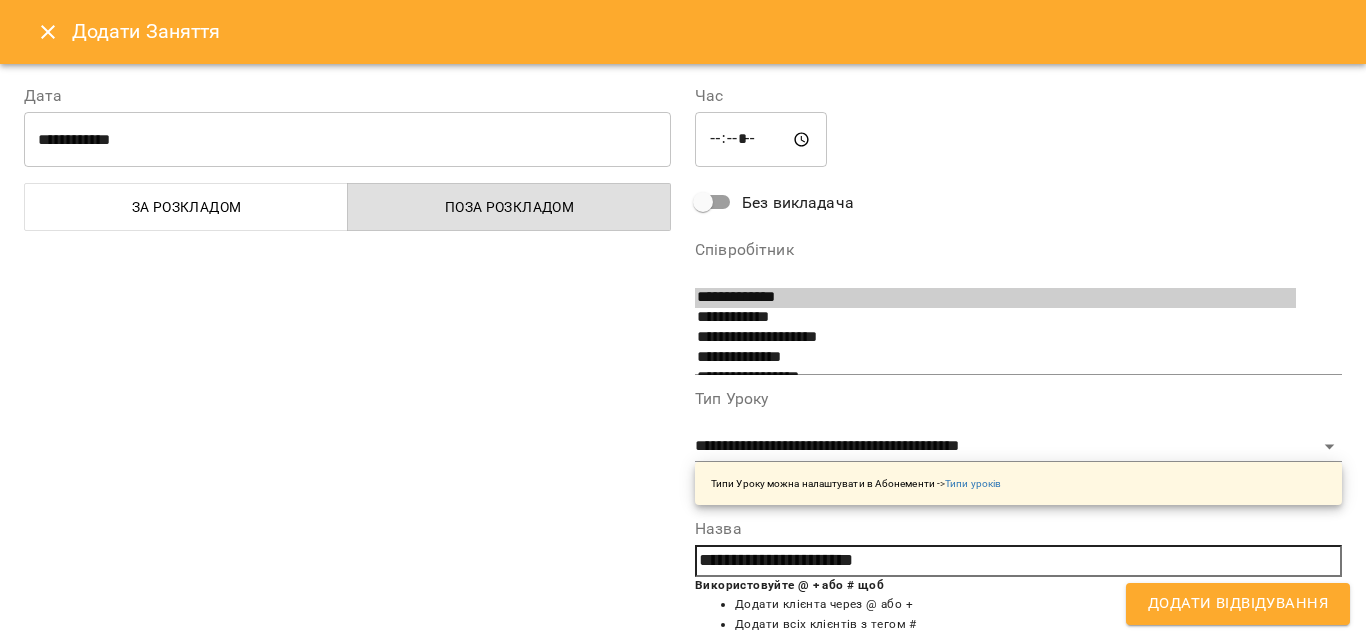 click on "Додати Відвідування" at bounding box center [1238, 604] 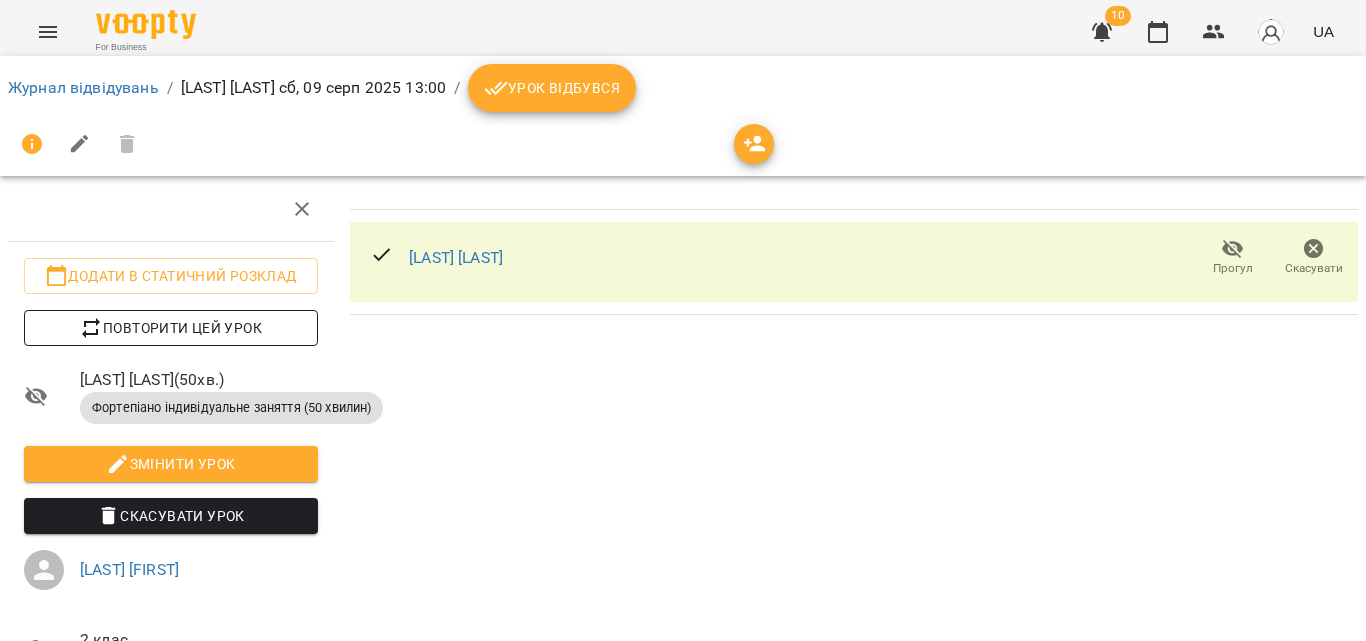 click on "Повторити цей урок" at bounding box center [171, 328] 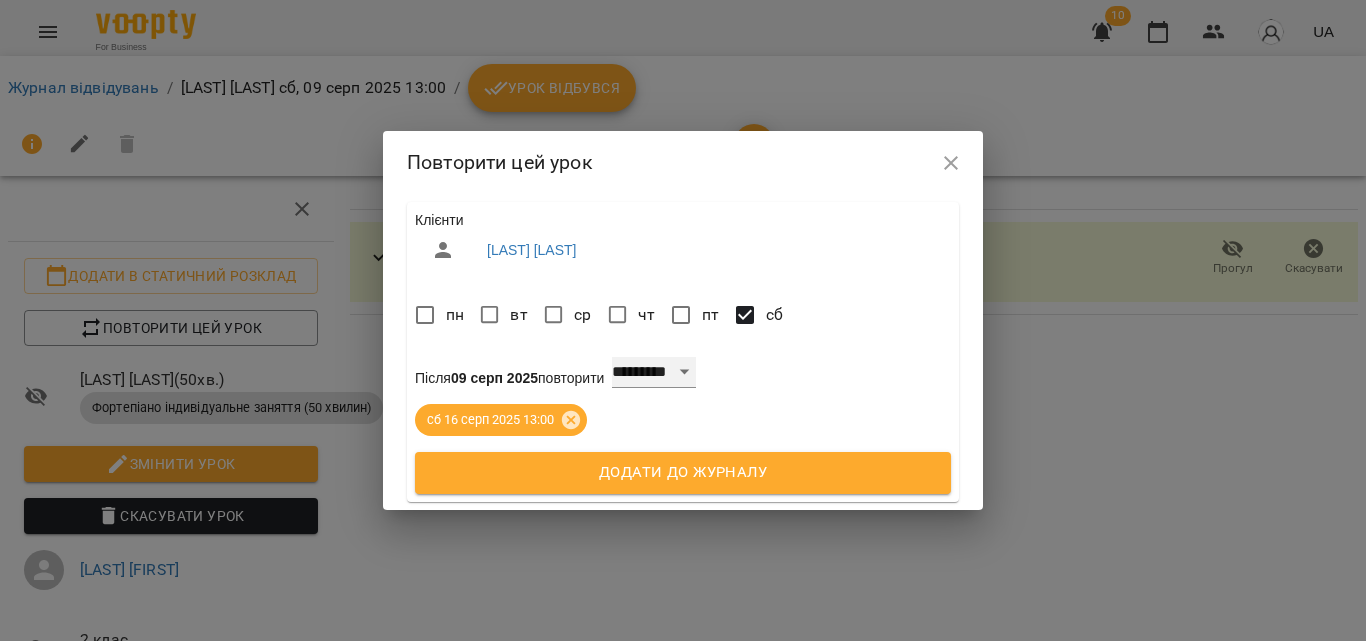 click on "**********" at bounding box center (654, 373) 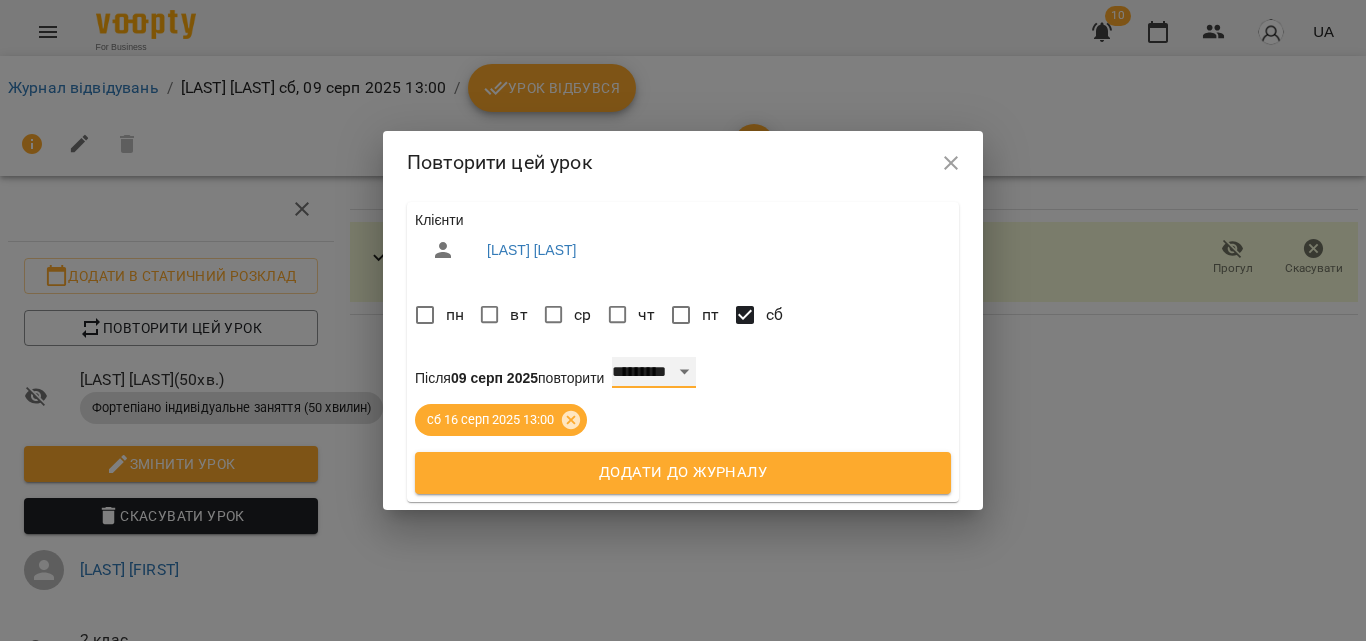 select on "*" 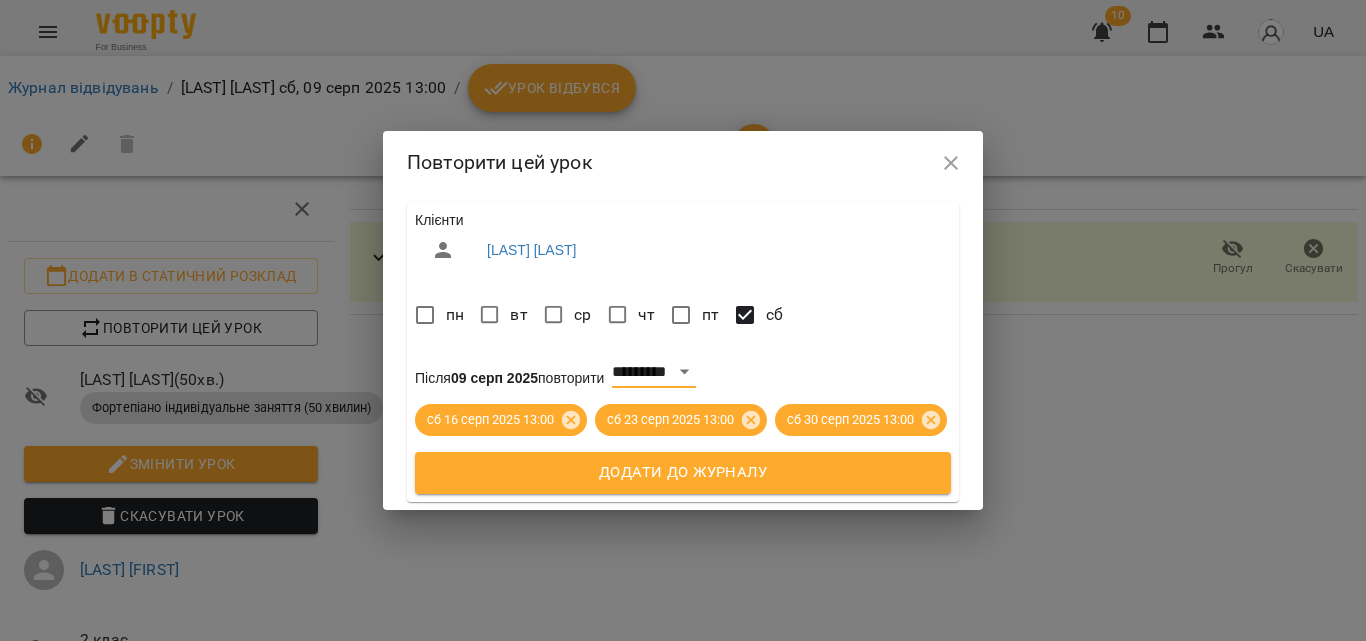 click on "Додати до журналу" at bounding box center (683, 473) 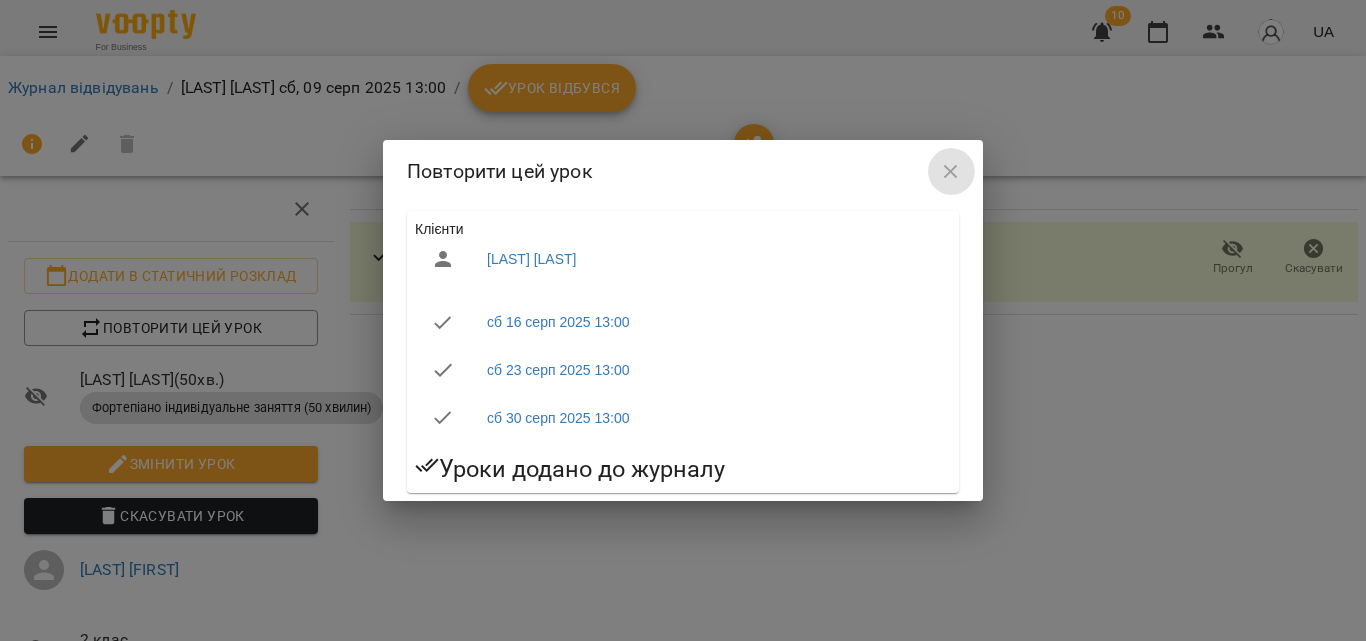 click at bounding box center (951, 172) 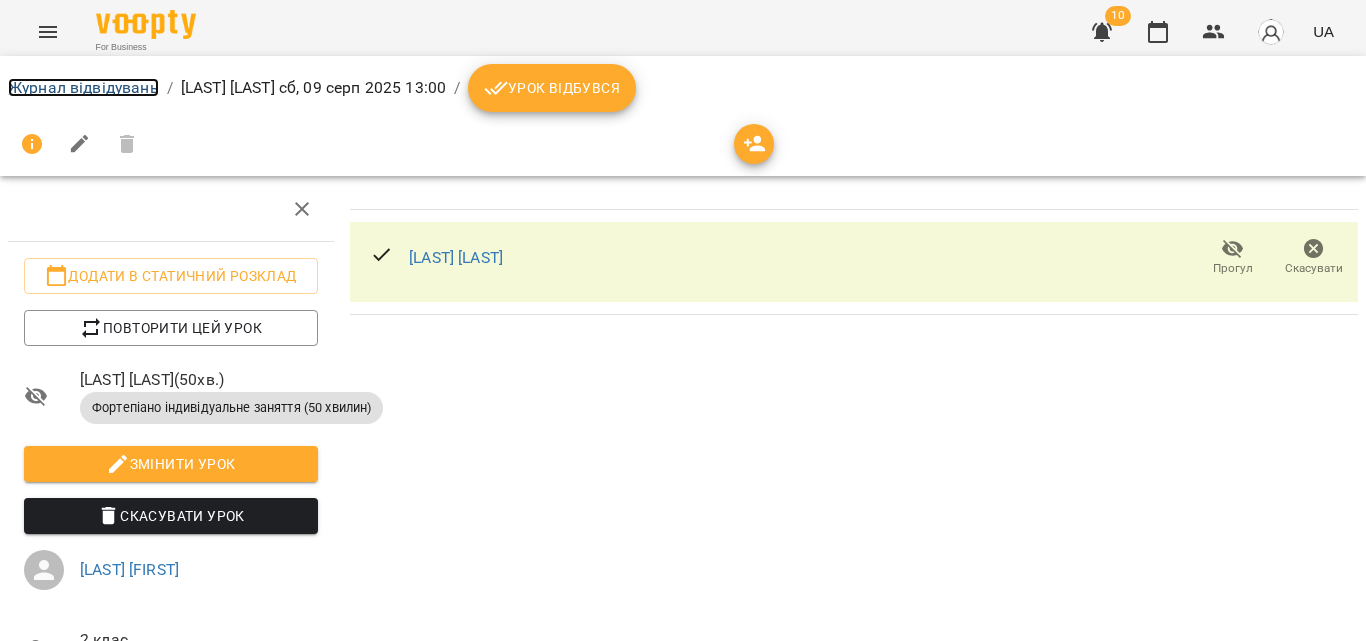 click on "Журнал відвідувань" at bounding box center (83, 87) 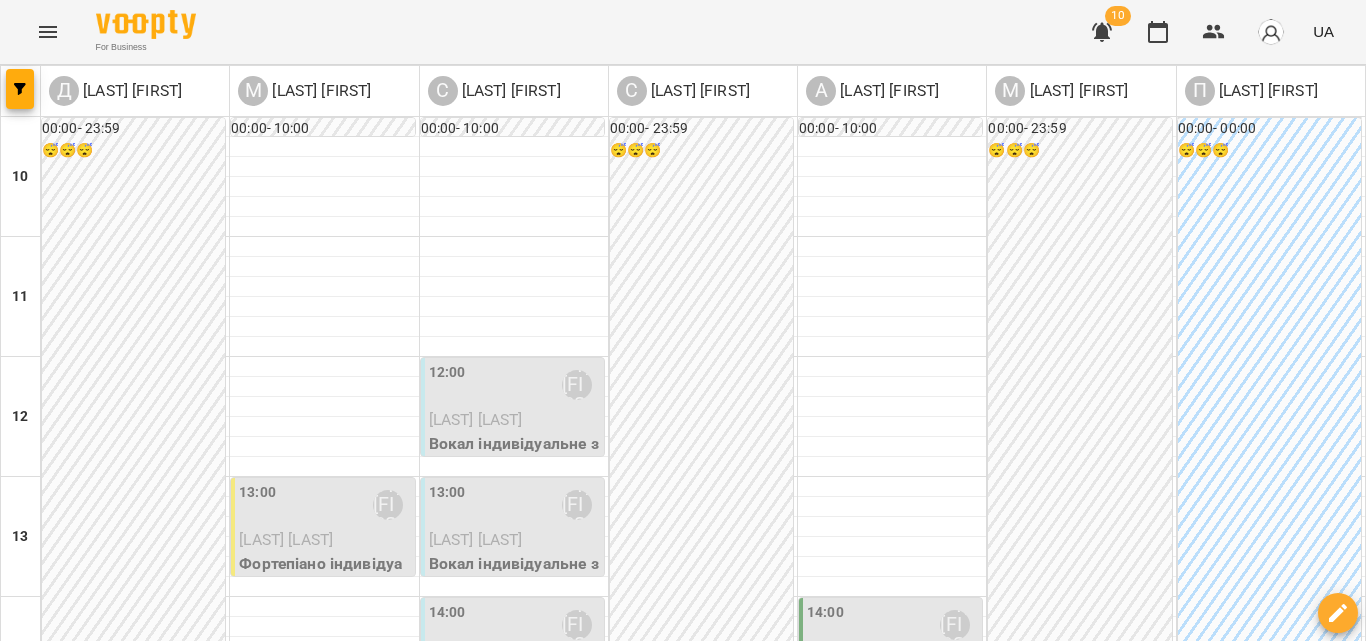 scroll, scrollTop: 300, scrollLeft: 0, axis: vertical 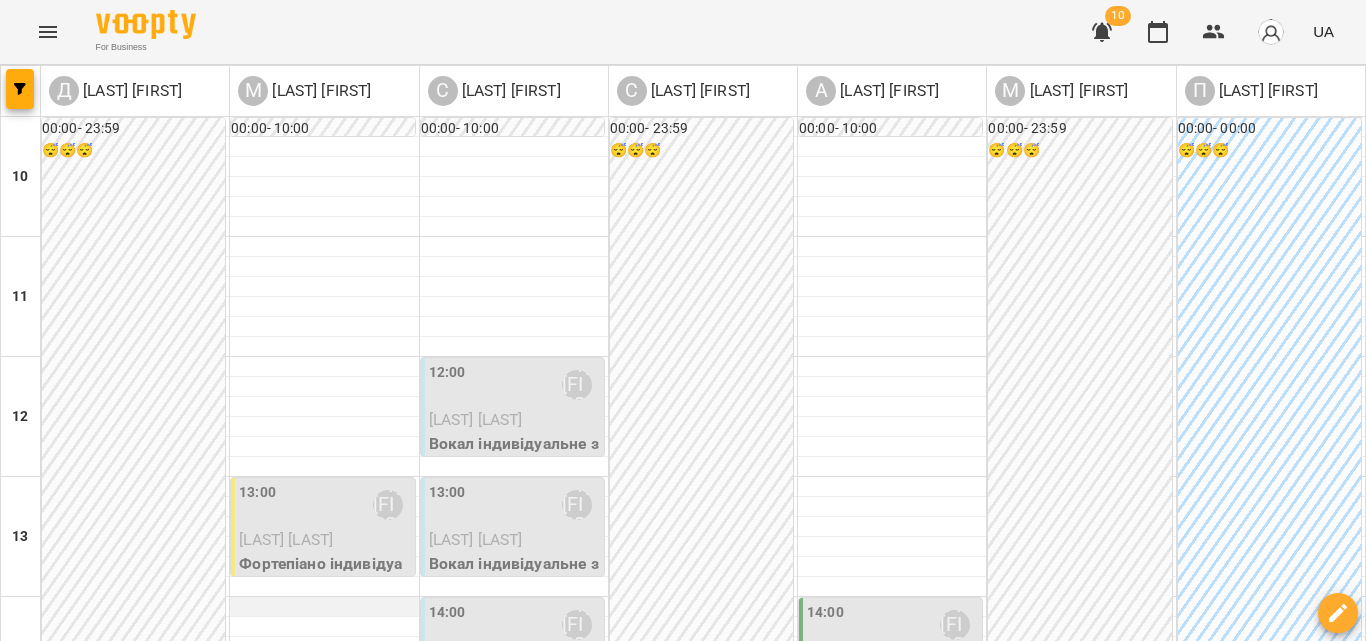 click at bounding box center [324, 607] 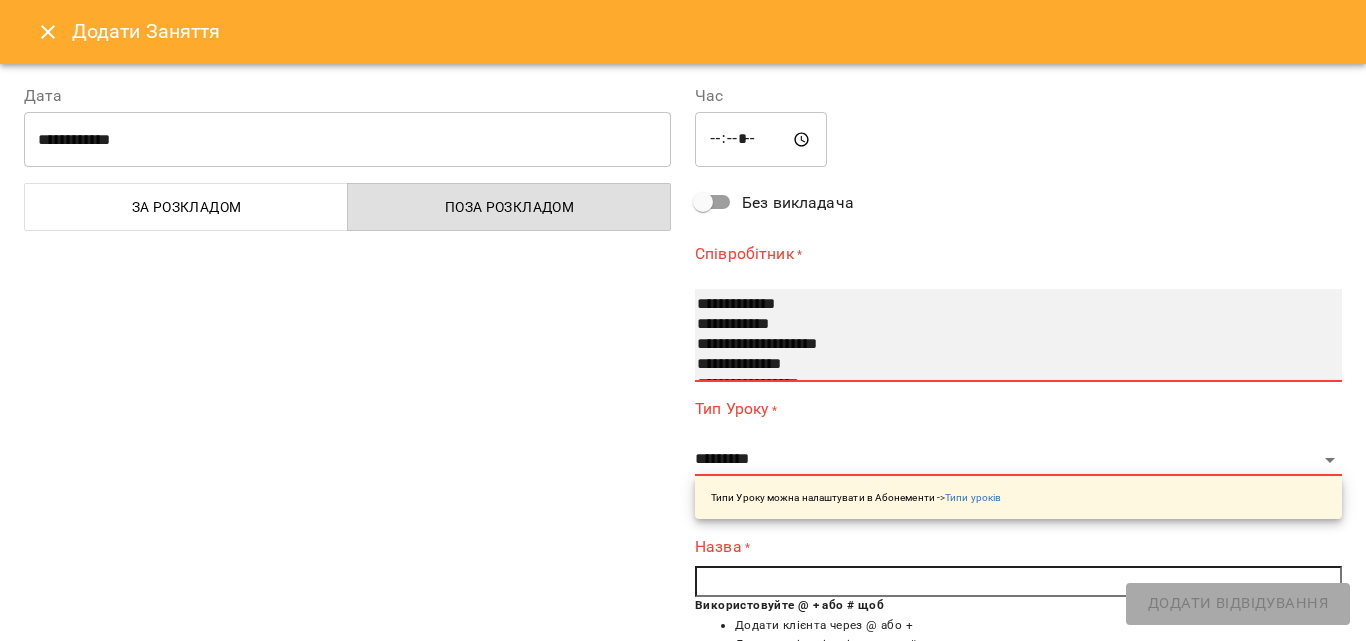 select on "**********" 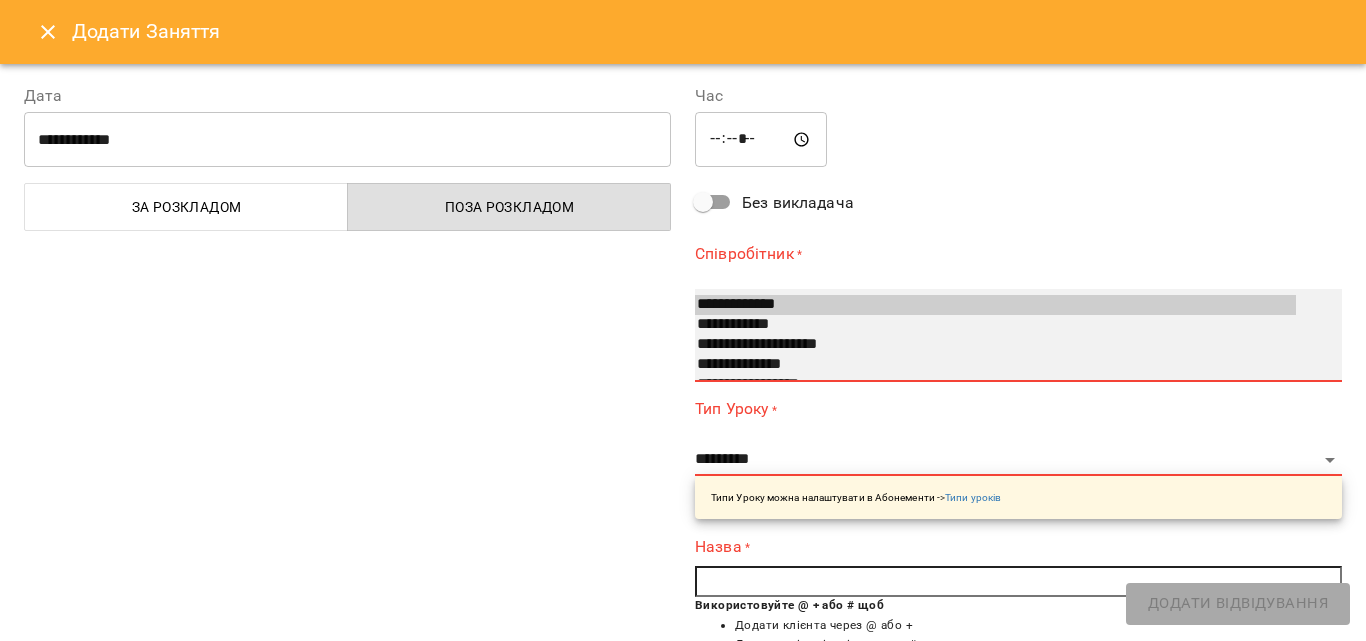 click on "**********" at bounding box center [995, 345] 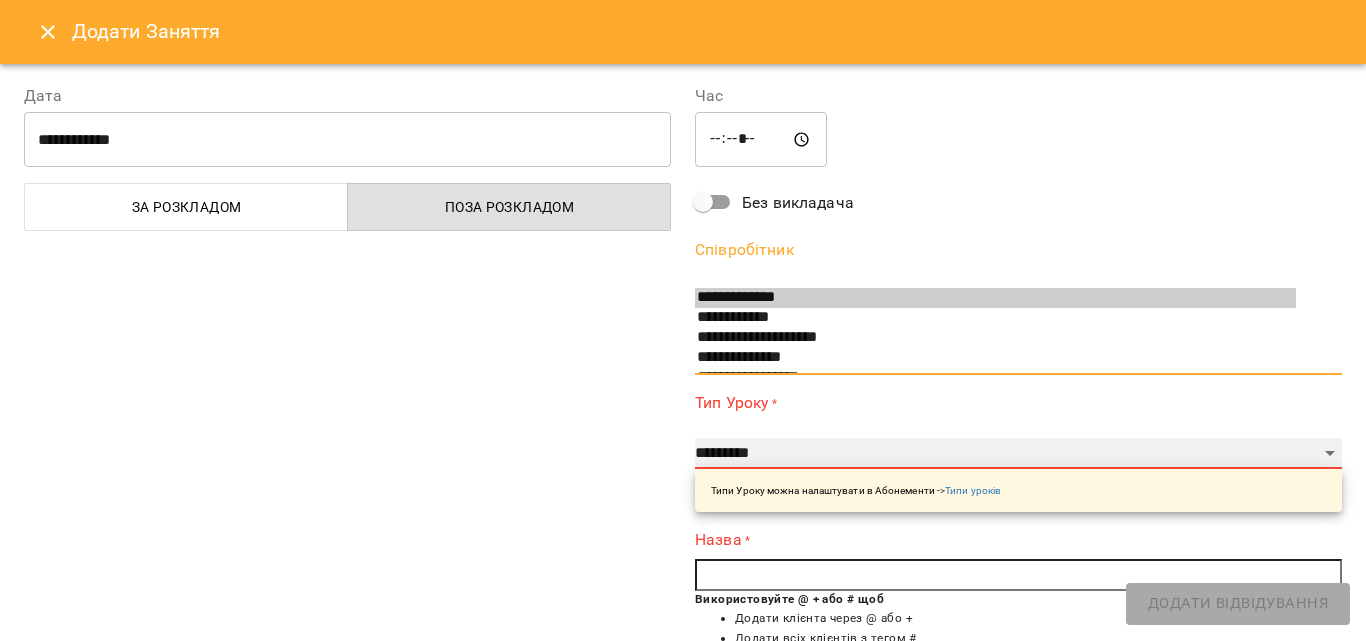 click on "**********" at bounding box center [1018, 454] 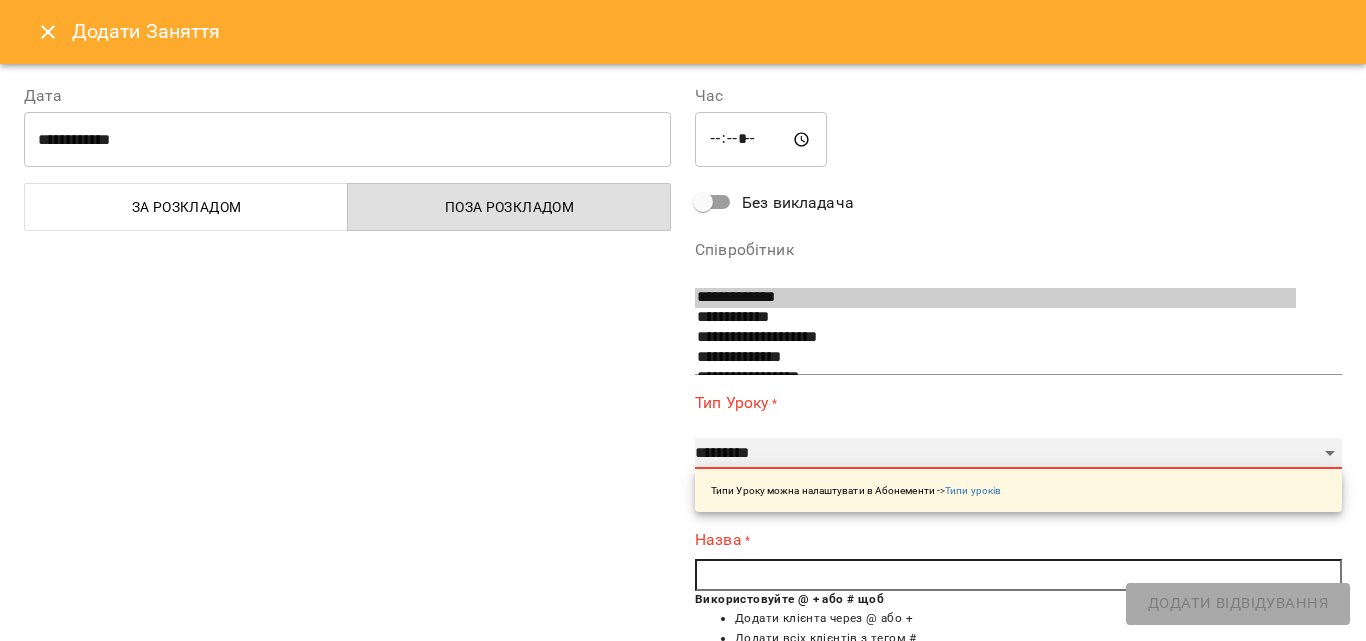 select on "**********" 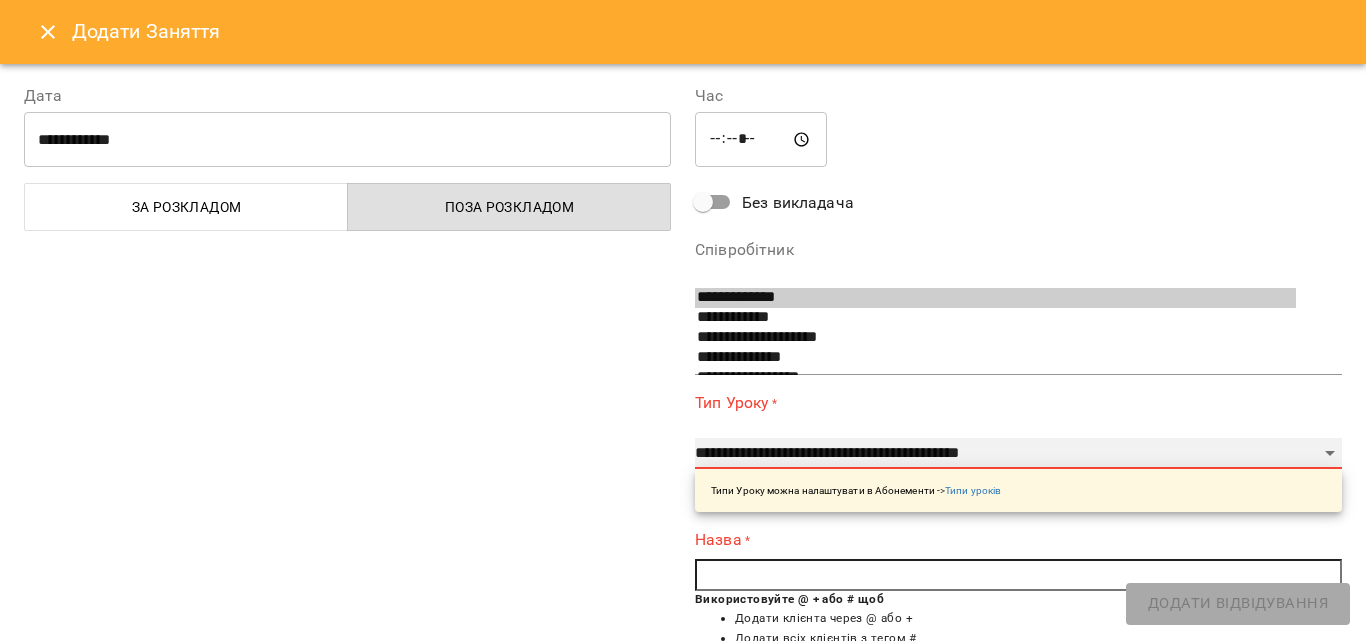 click on "**********" at bounding box center [1018, 454] 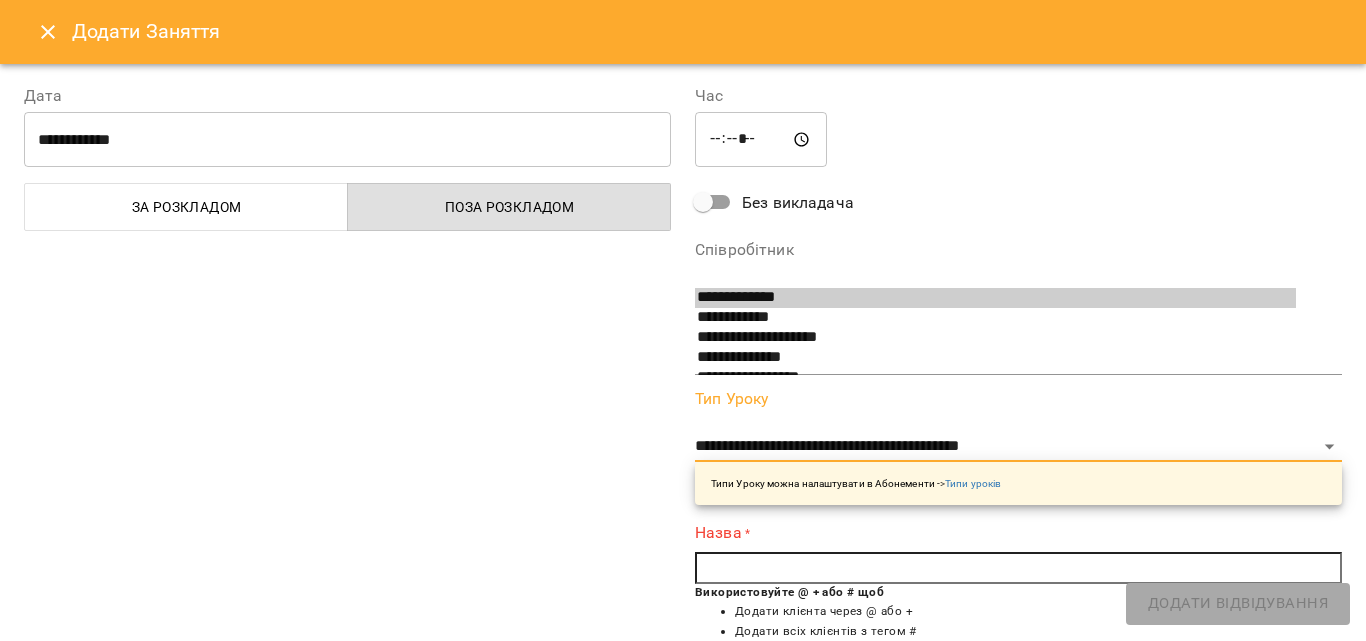 click on "Використовуйте @ + або # щоб" at bounding box center [789, 592] 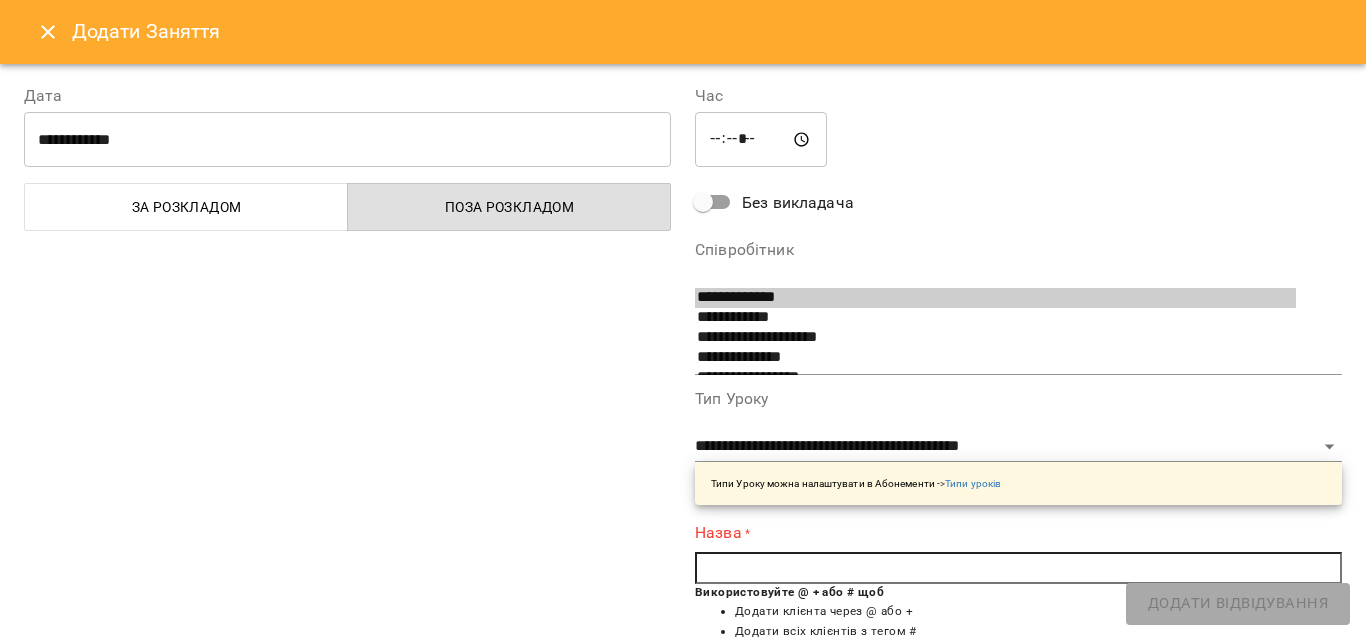 click at bounding box center [1018, 568] 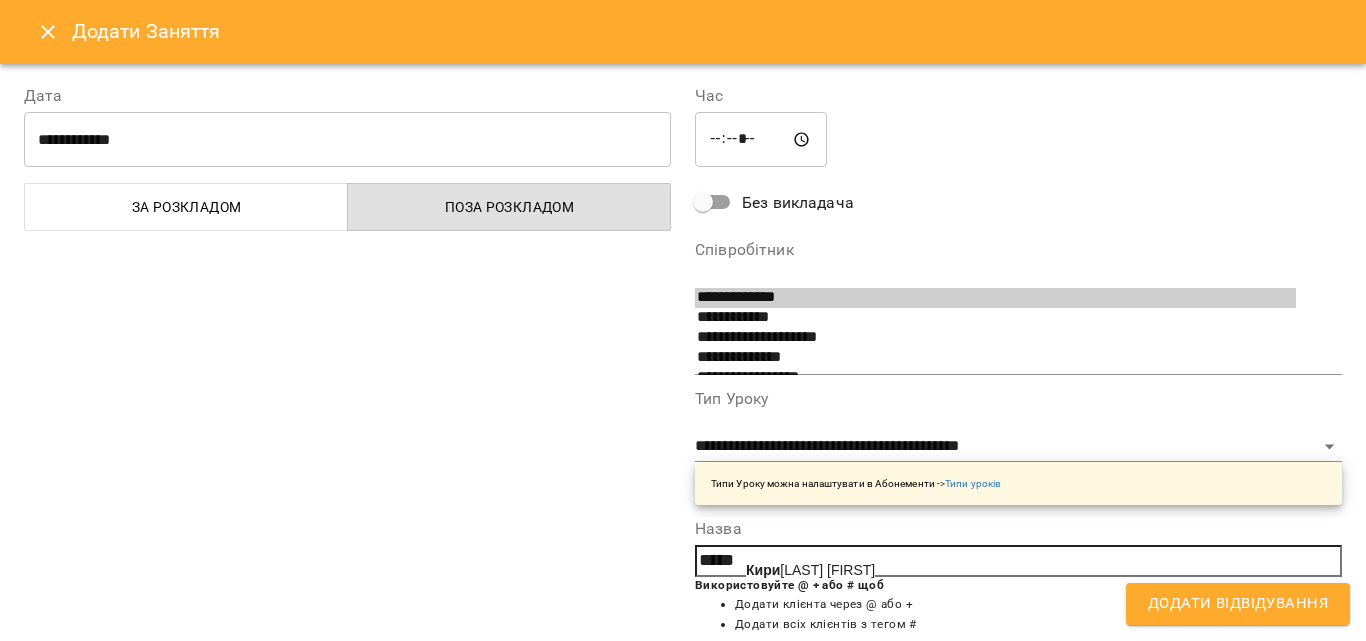 click on "Кири" 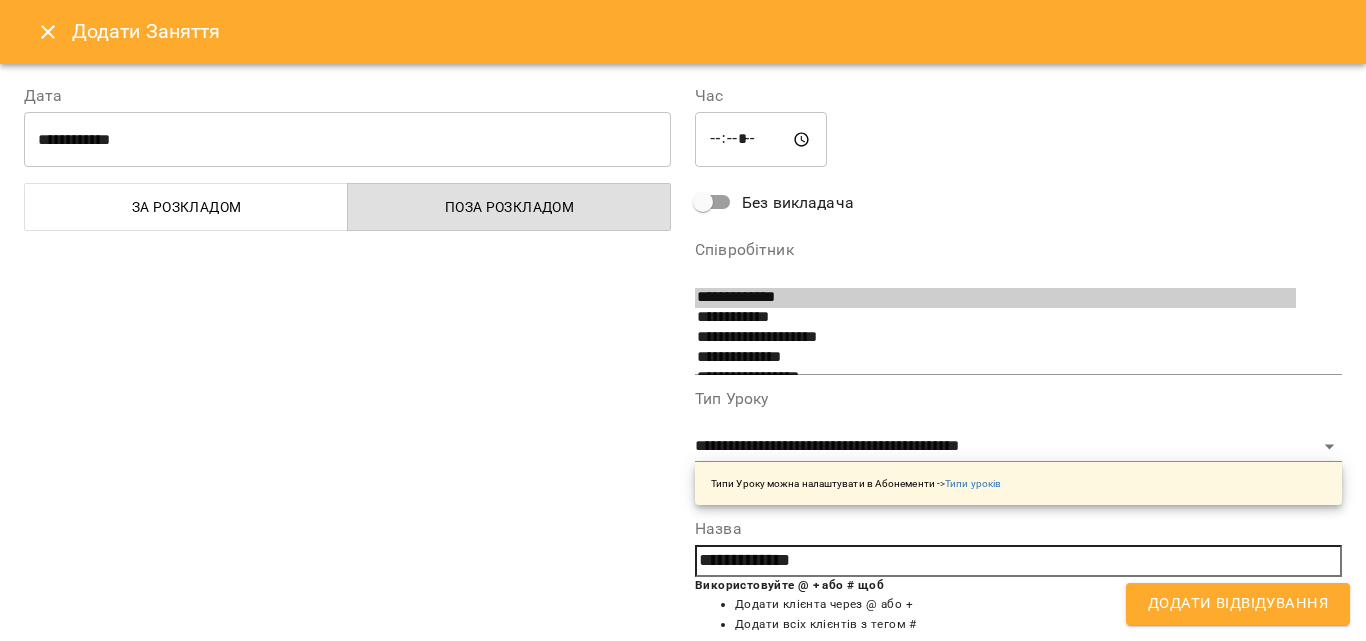 click on "Додати Відвідування" at bounding box center (1238, 604) 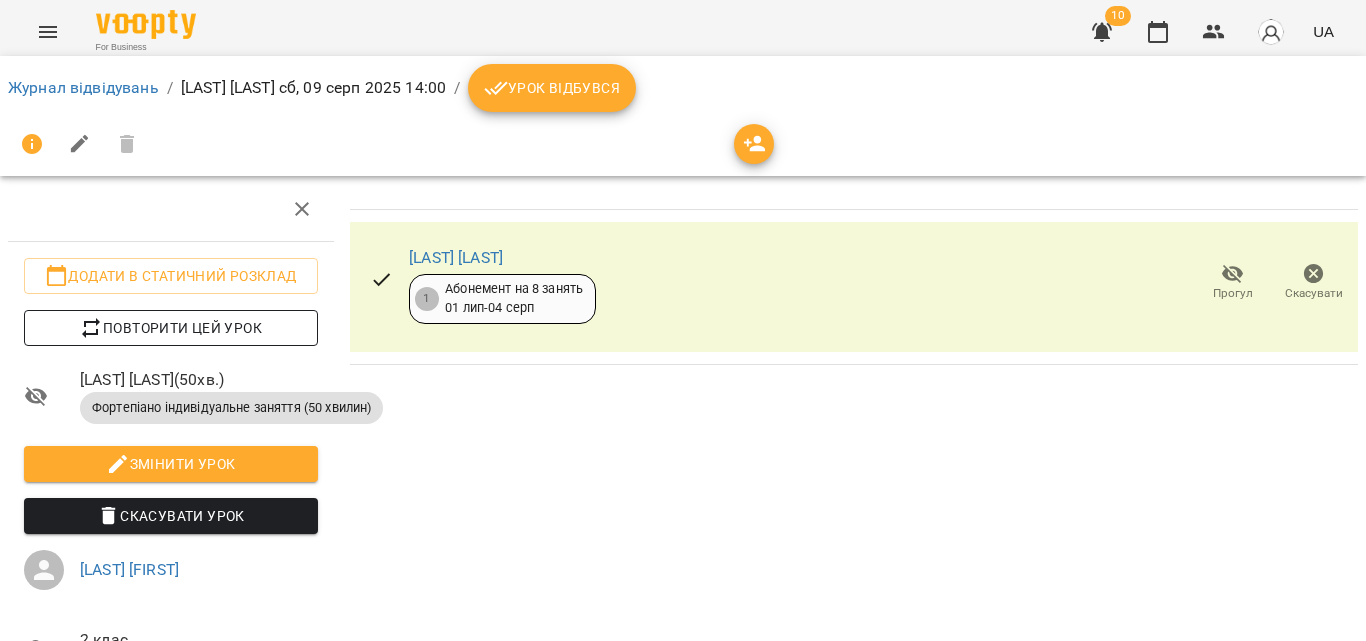click on "Повторити цей урок" at bounding box center (171, 328) 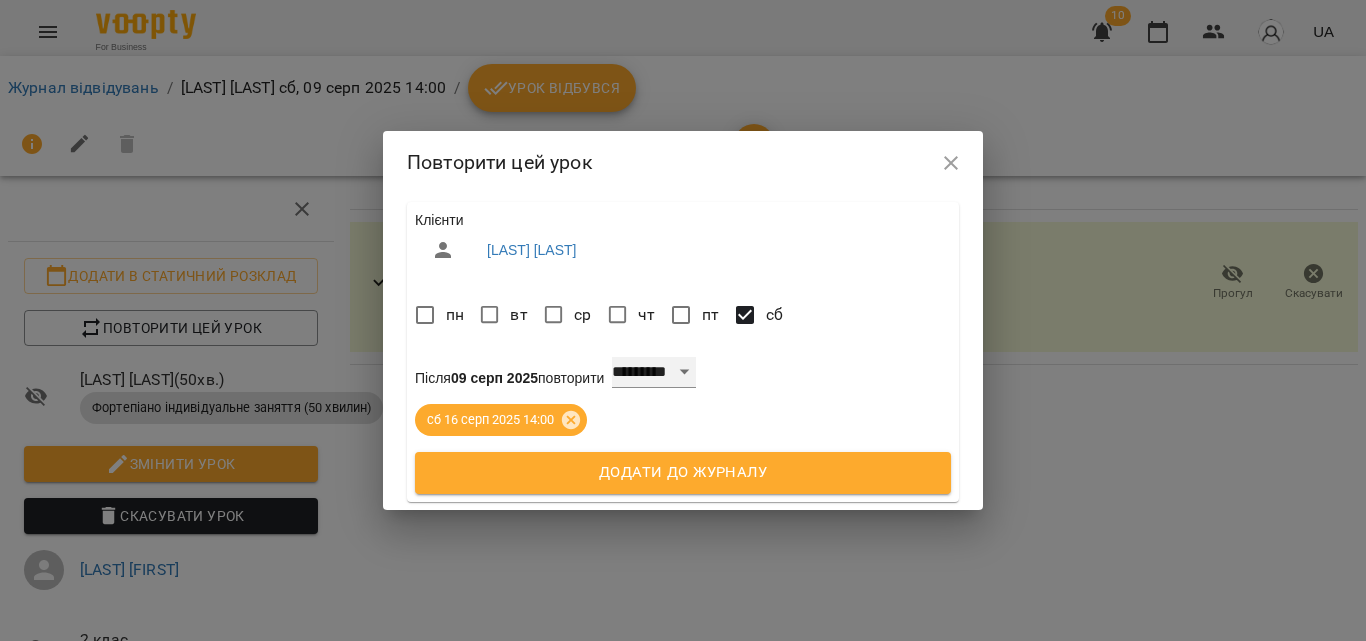 click on "**********" at bounding box center (654, 373) 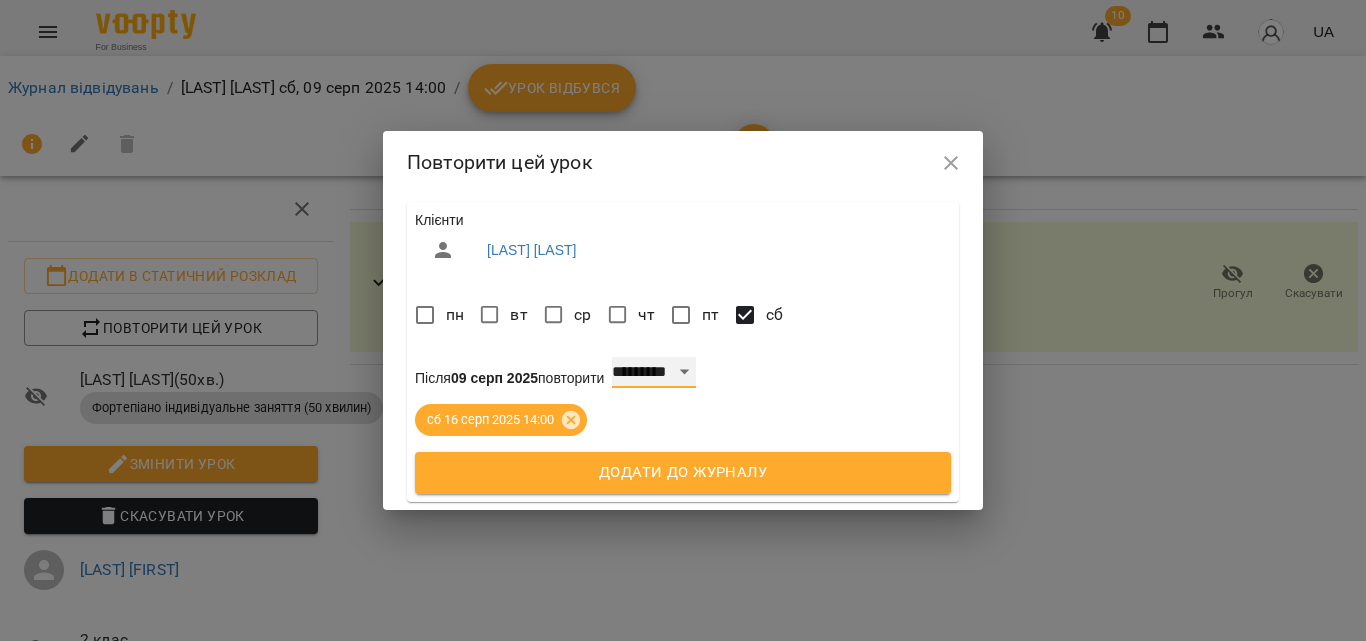 select on "*" 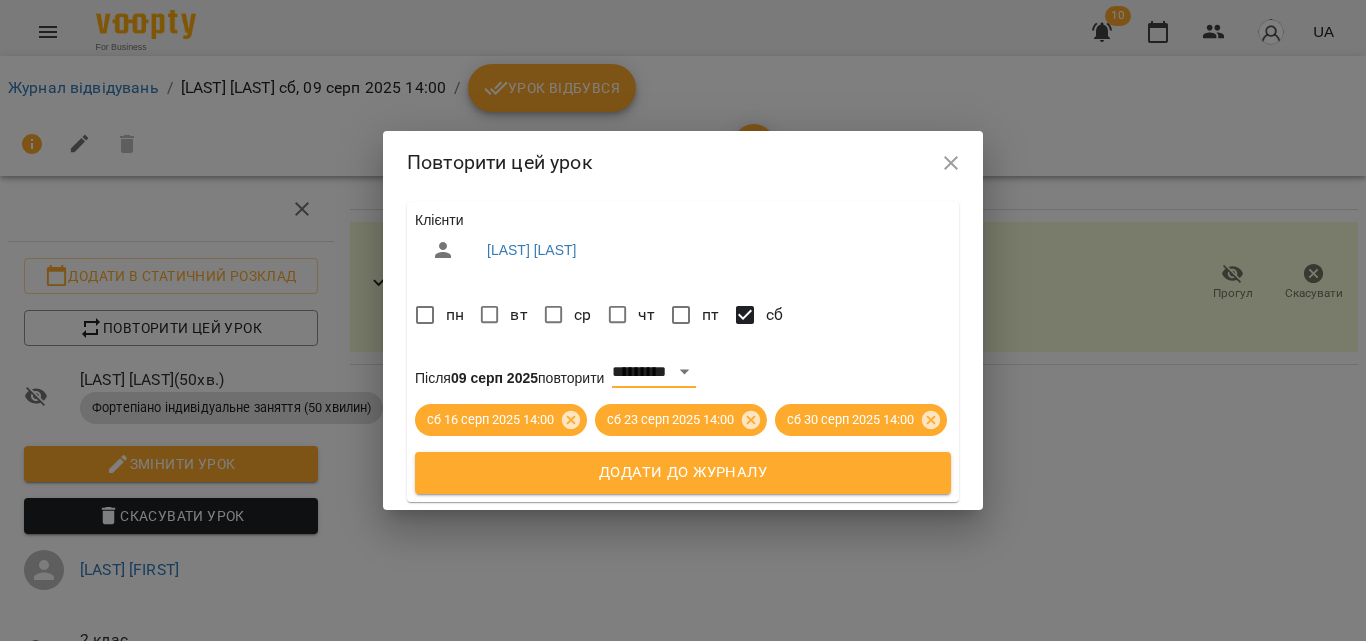 click on "Додати до журналу" at bounding box center (683, 473) 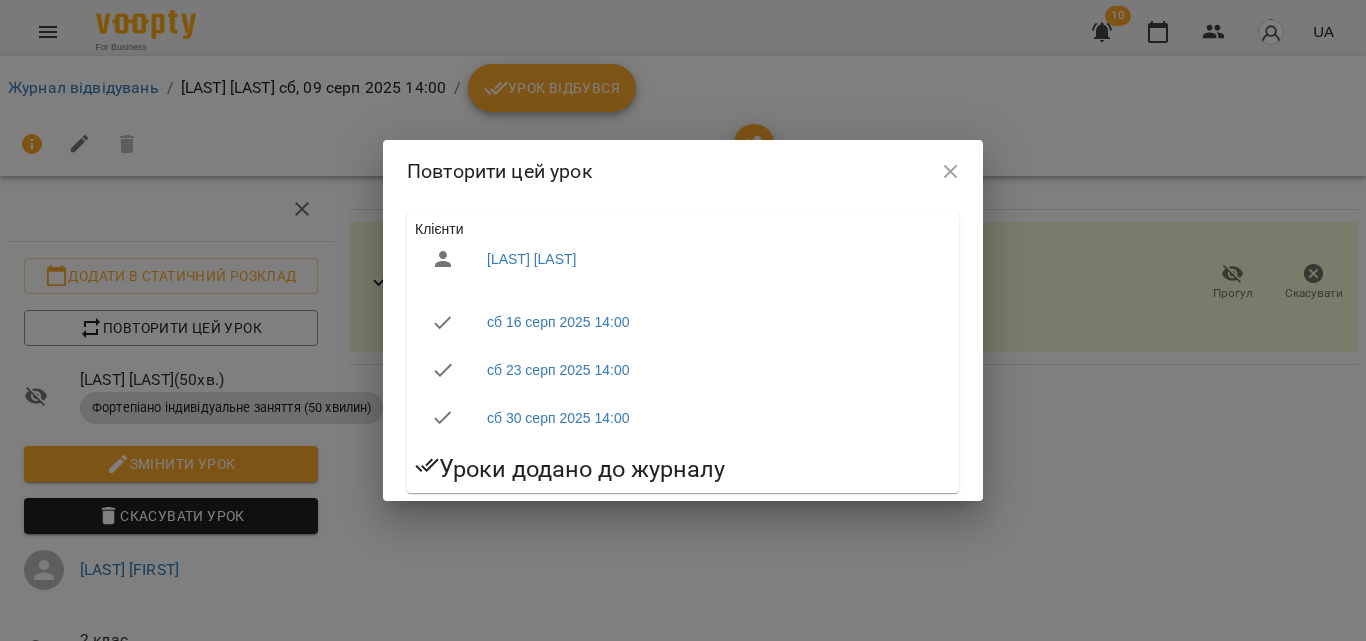 click 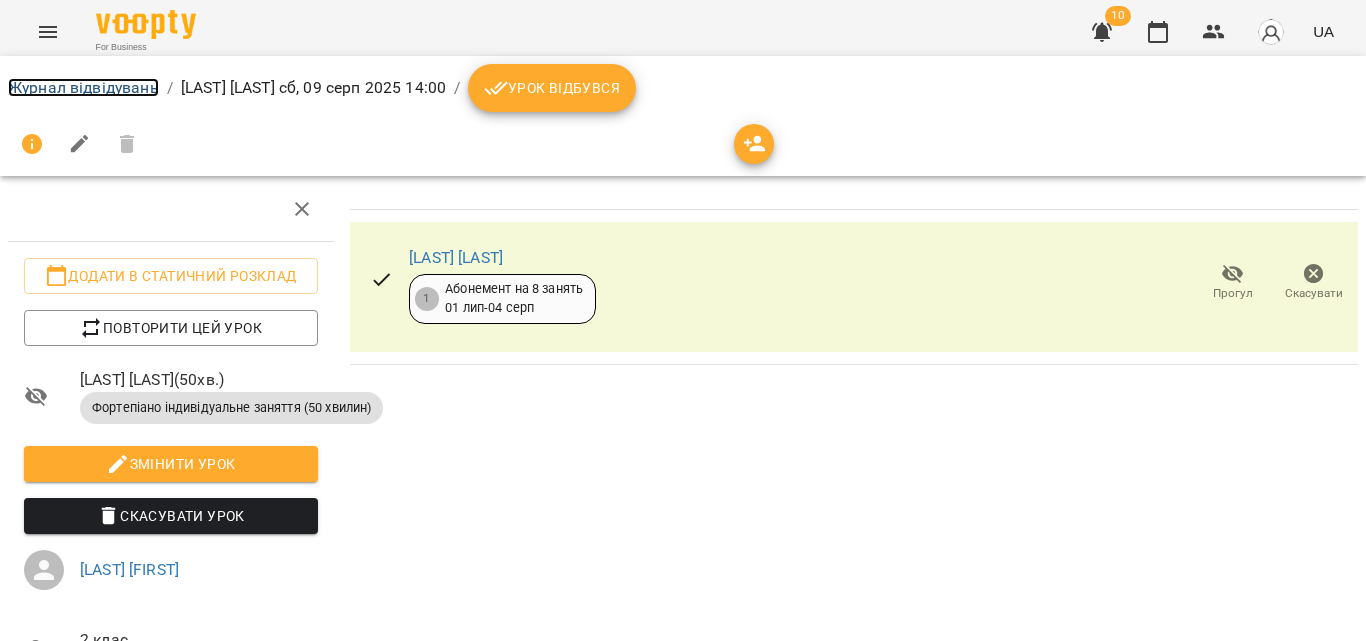 click on "Журнал відвідувань" at bounding box center [83, 87] 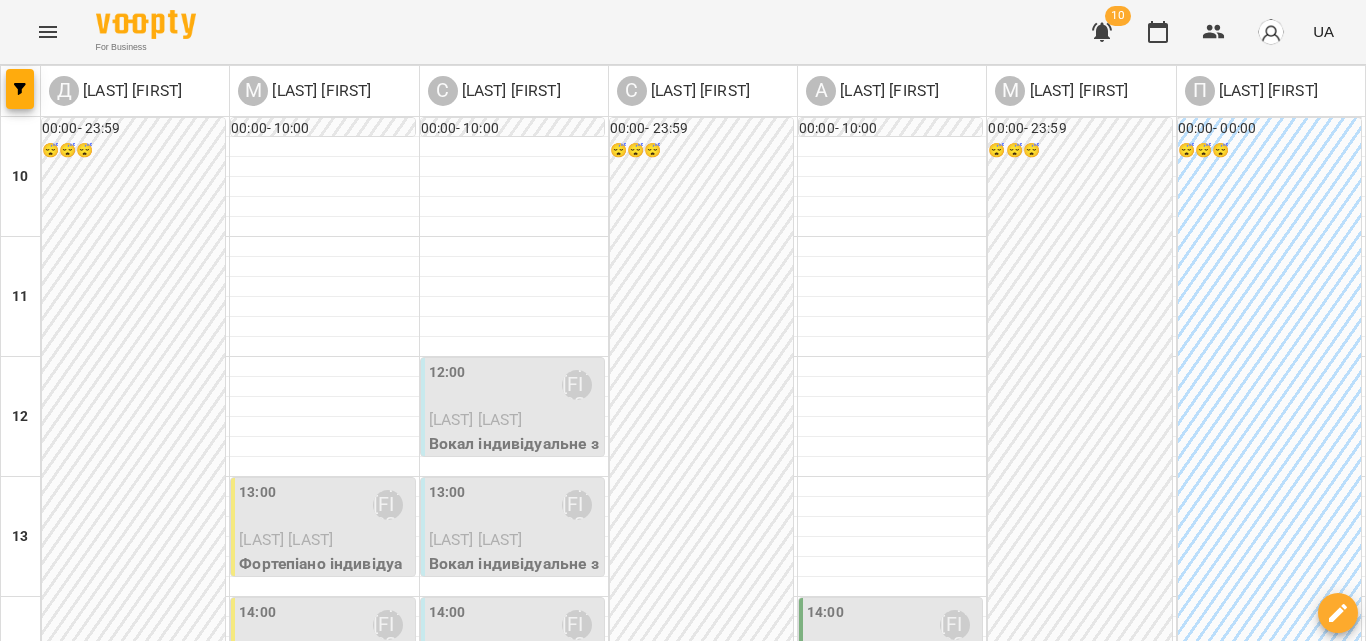 scroll, scrollTop: 700, scrollLeft: 0, axis: vertical 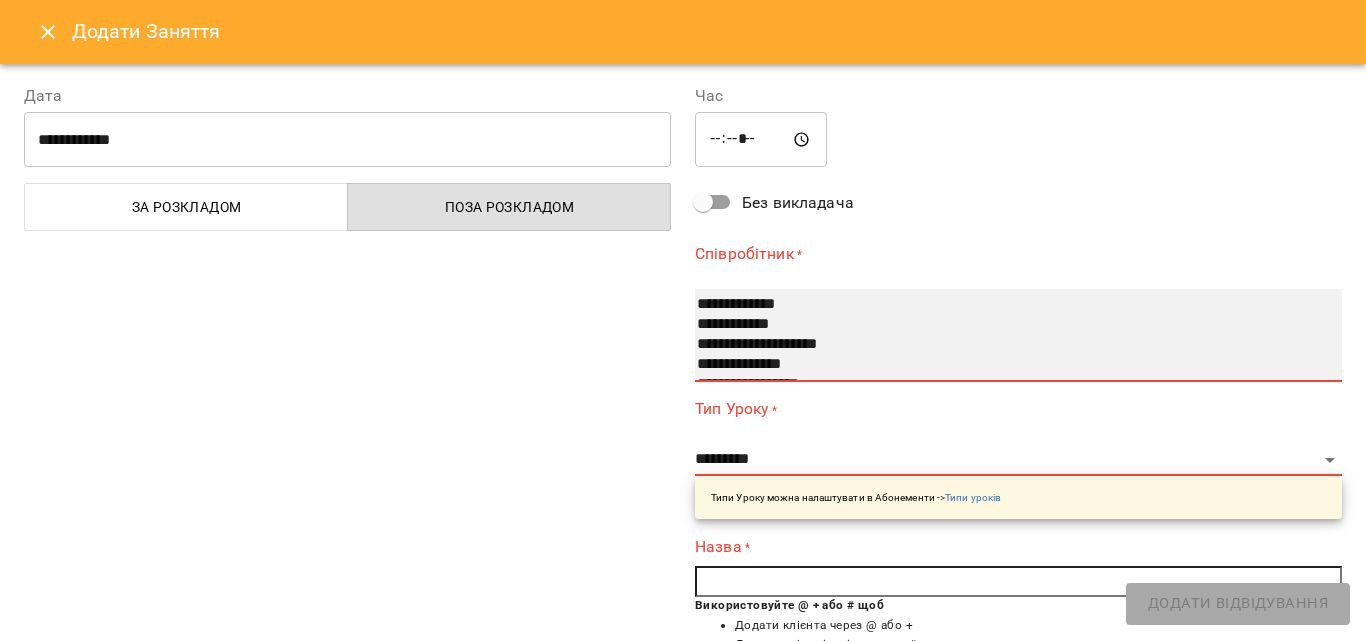 select on "**********" 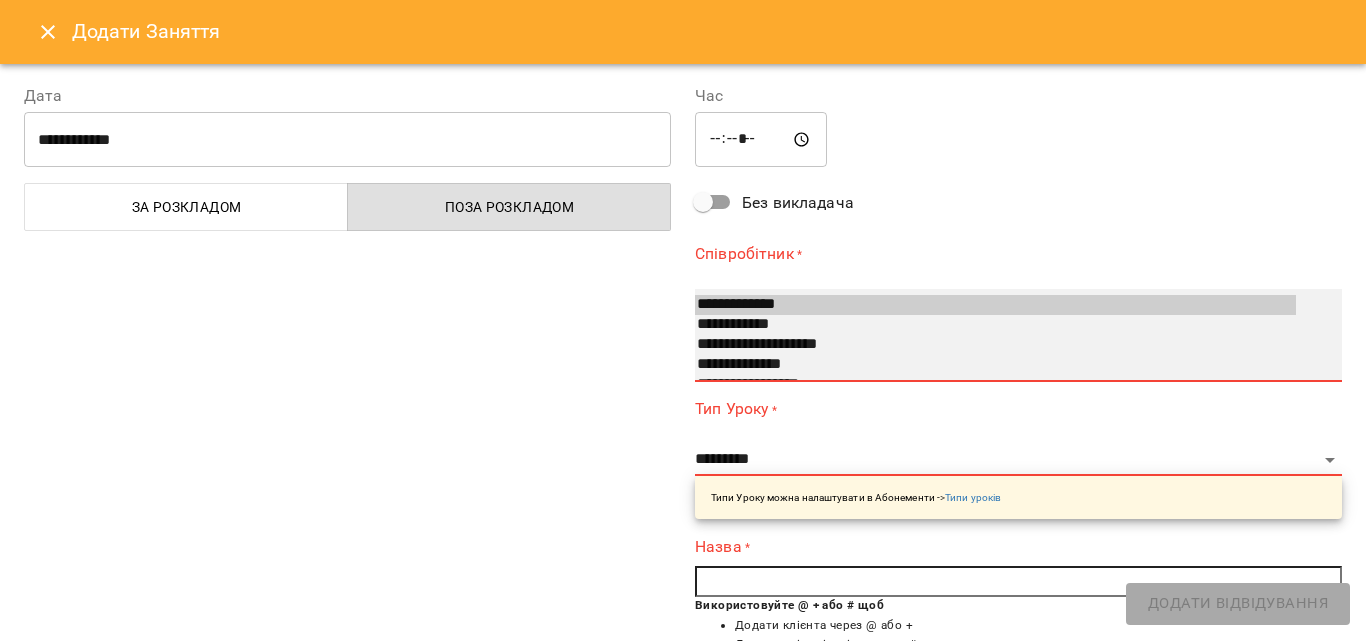 click on "**********" at bounding box center (995, 345) 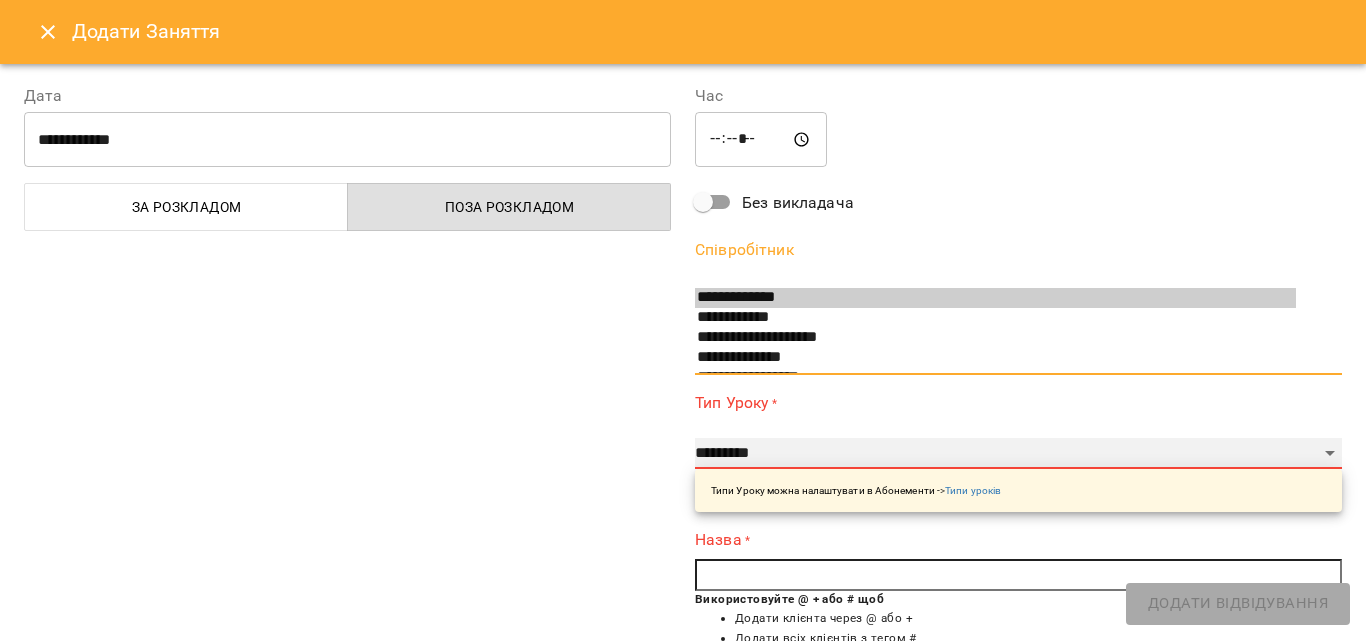 click on "**********" at bounding box center (1018, 454) 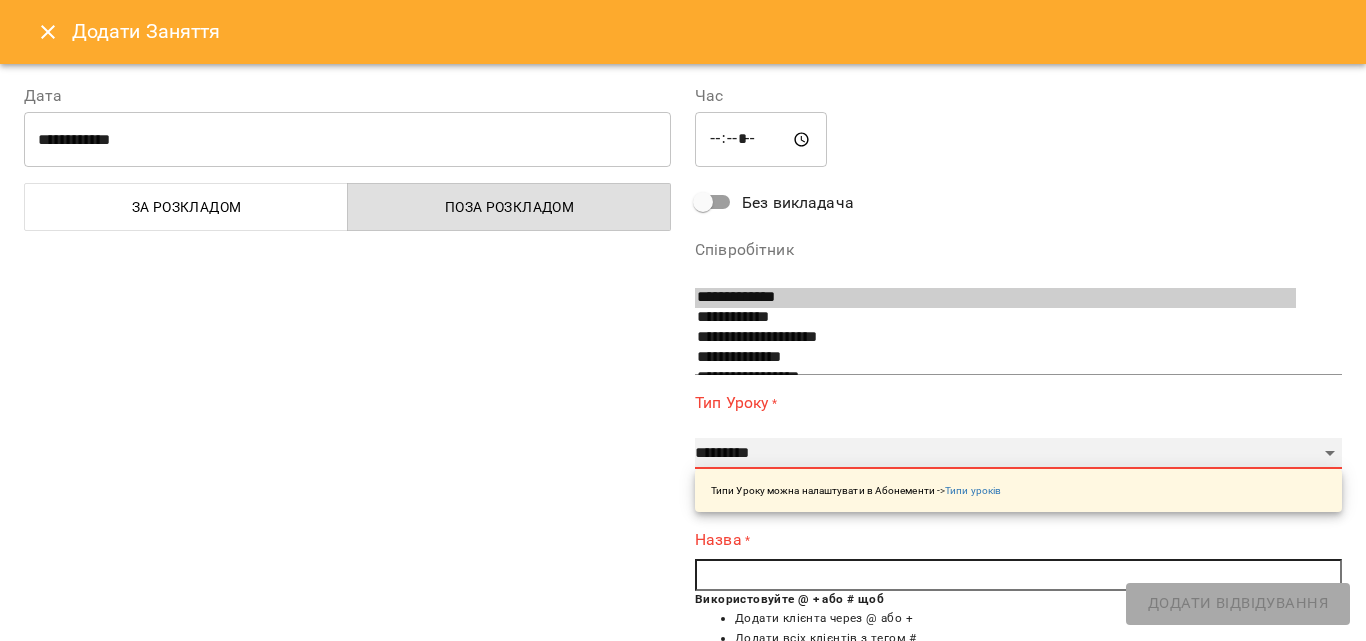 select on "**********" 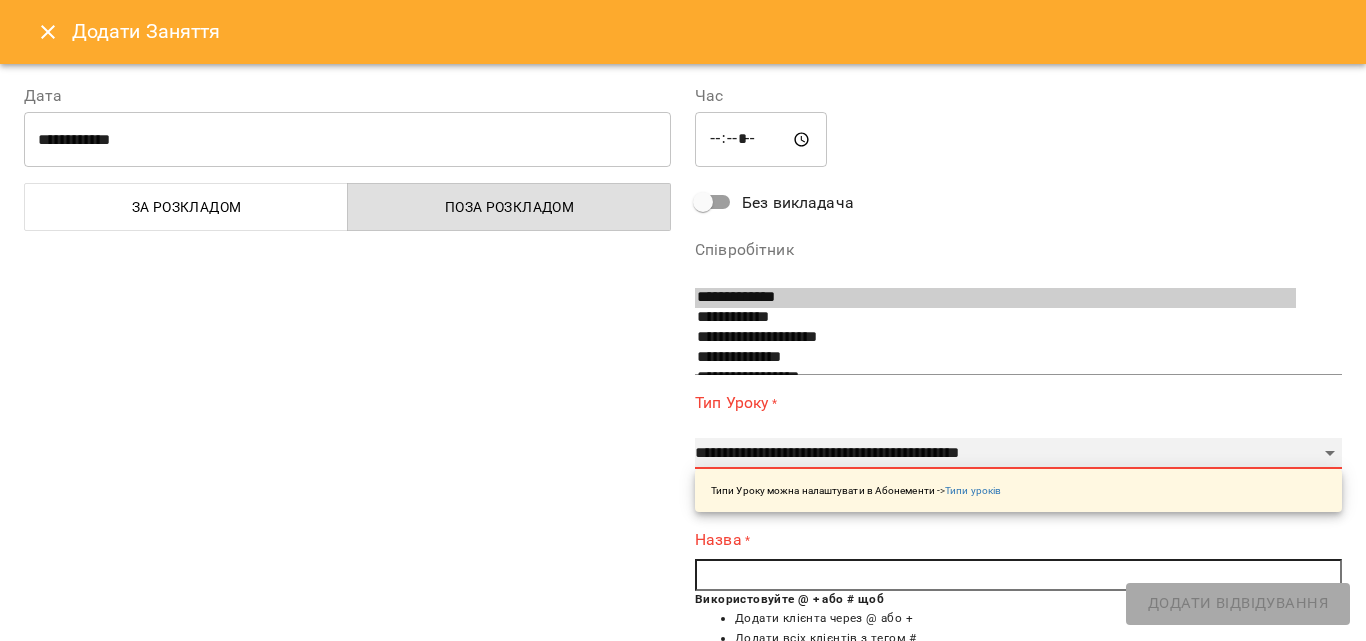 click on "**********" at bounding box center (1018, 454) 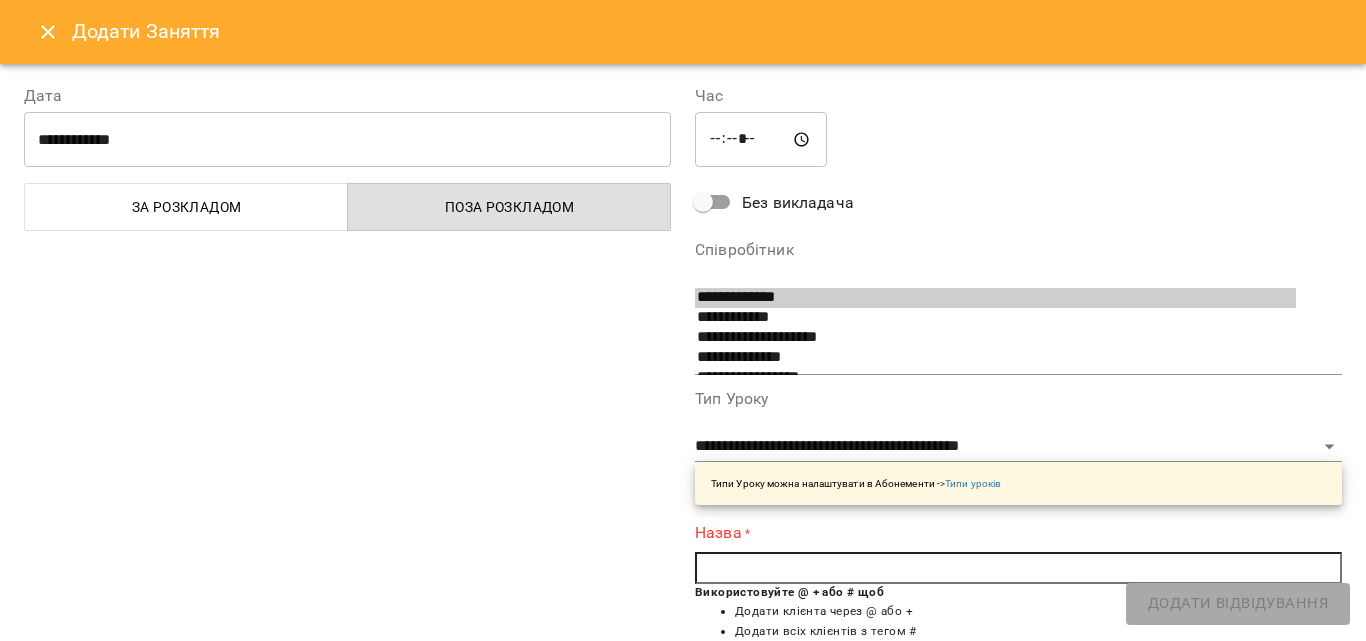 click at bounding box center [1018, 568] 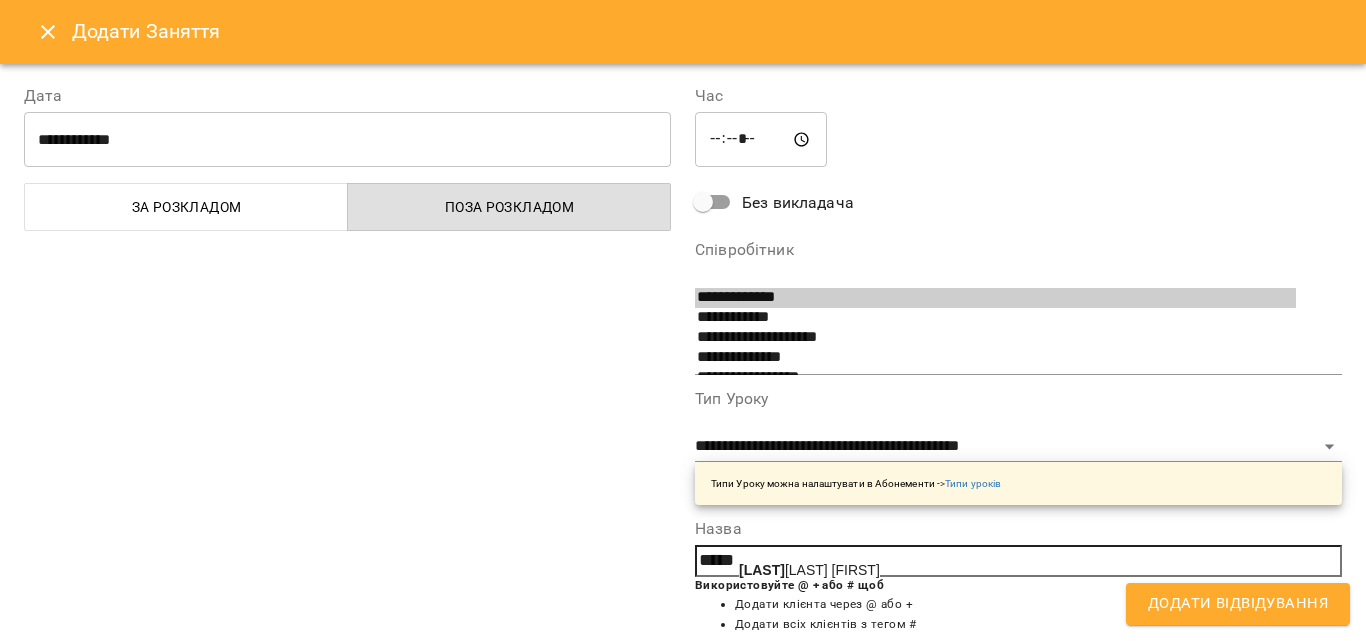 click on "Ільч ишина Аміна" at bounding box center [809, 570] 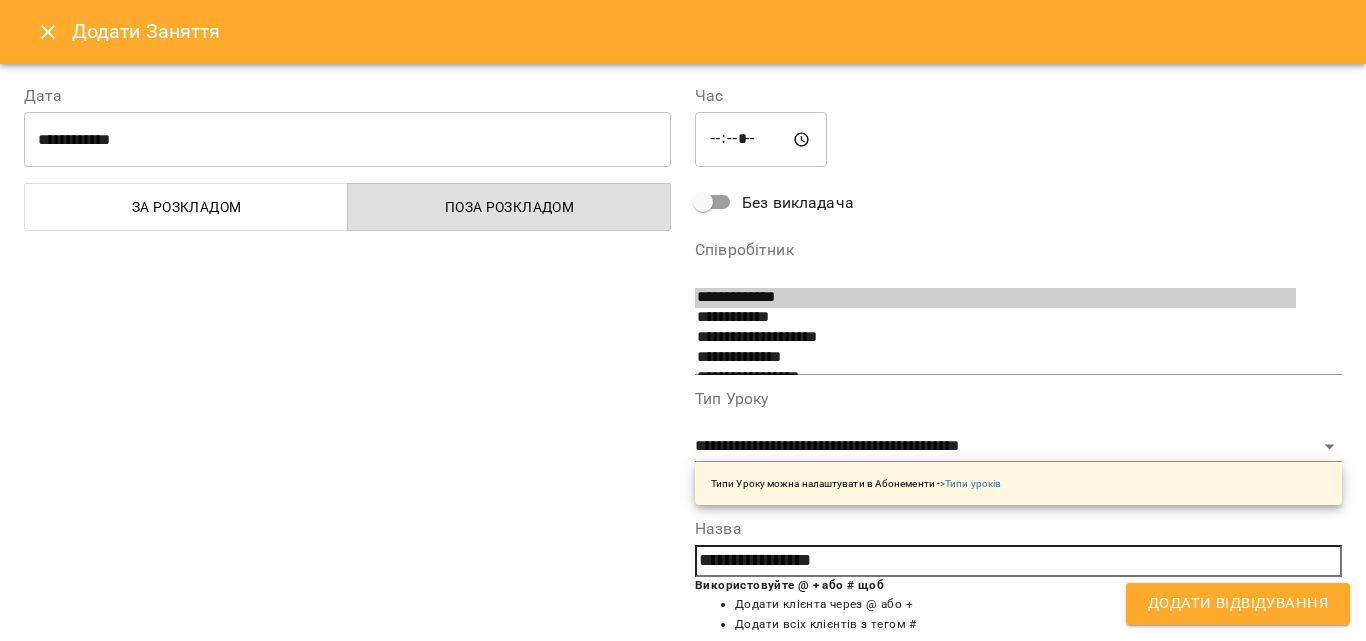 click on "Додати Відвідування" at bounding box center [1238, 604] 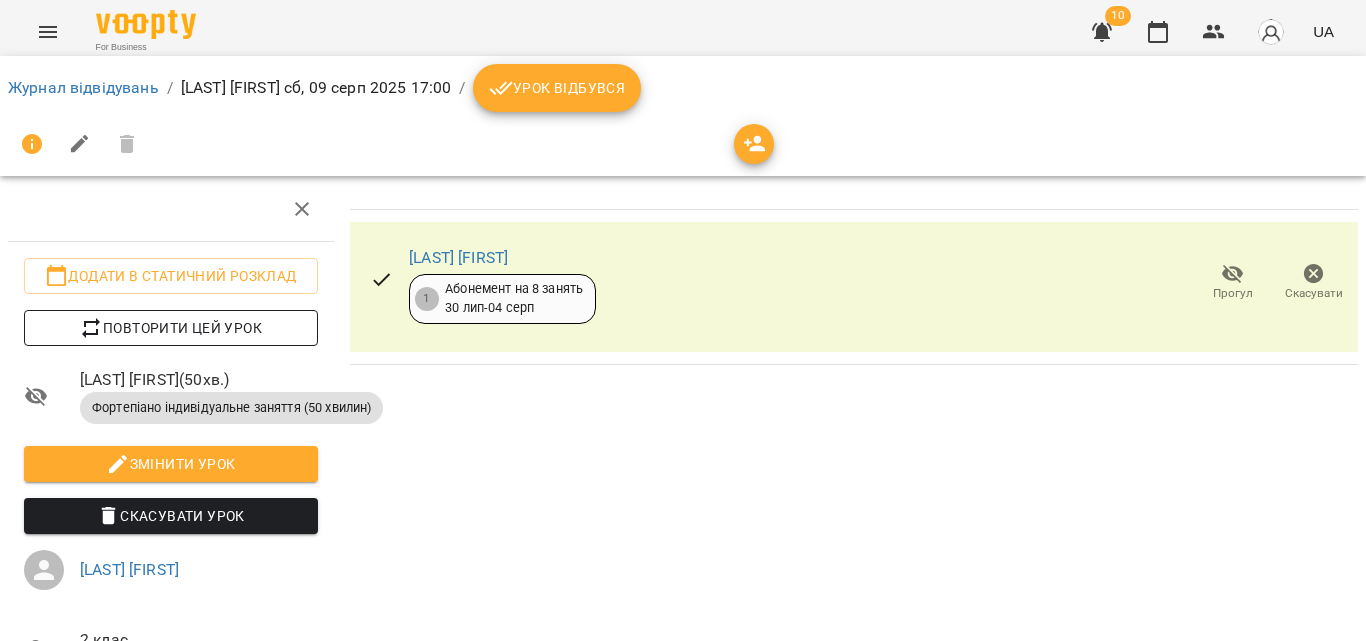 click on "Повторити цей урок" at bounding box center (171, 328) 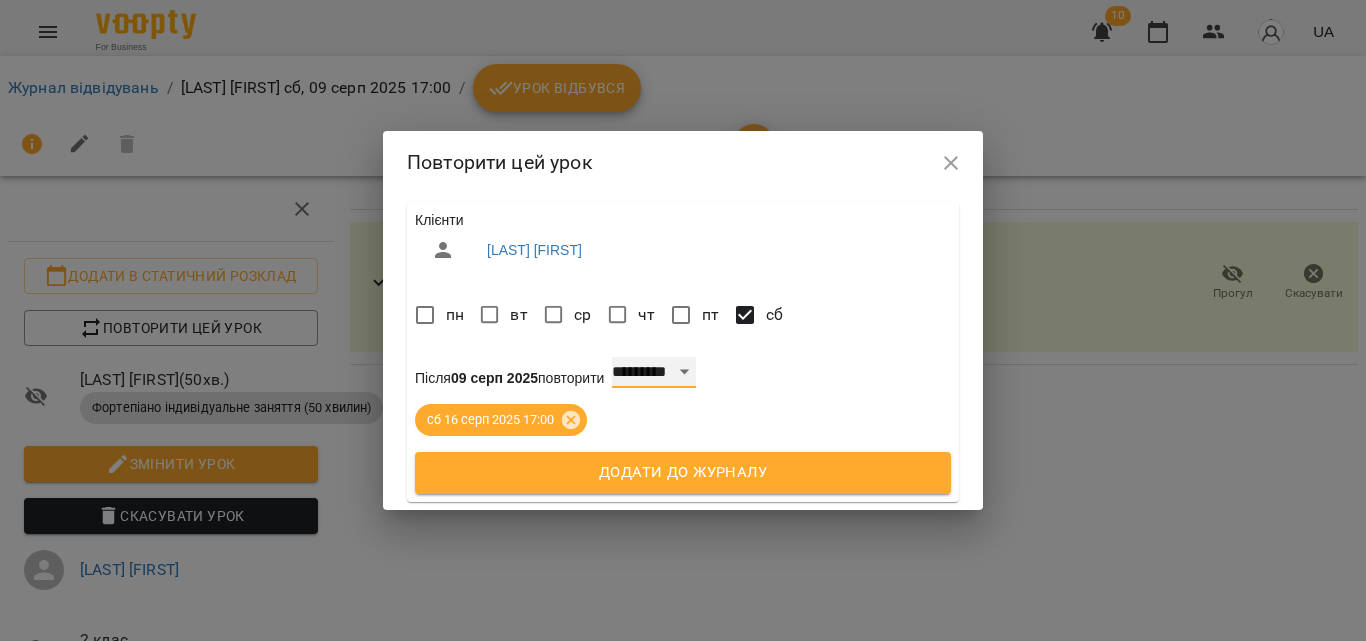 click on "**********" at bounding box center (654, 373) 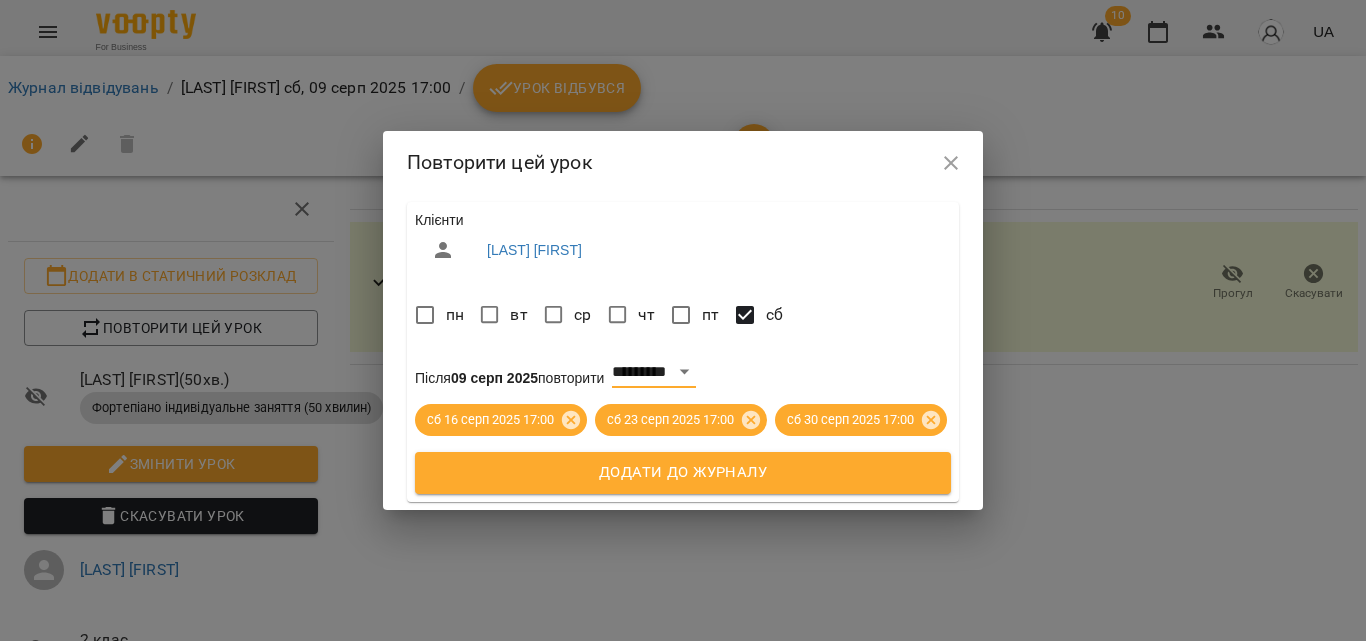 click on "Додати до журналу" at bounding box center [683, 473] 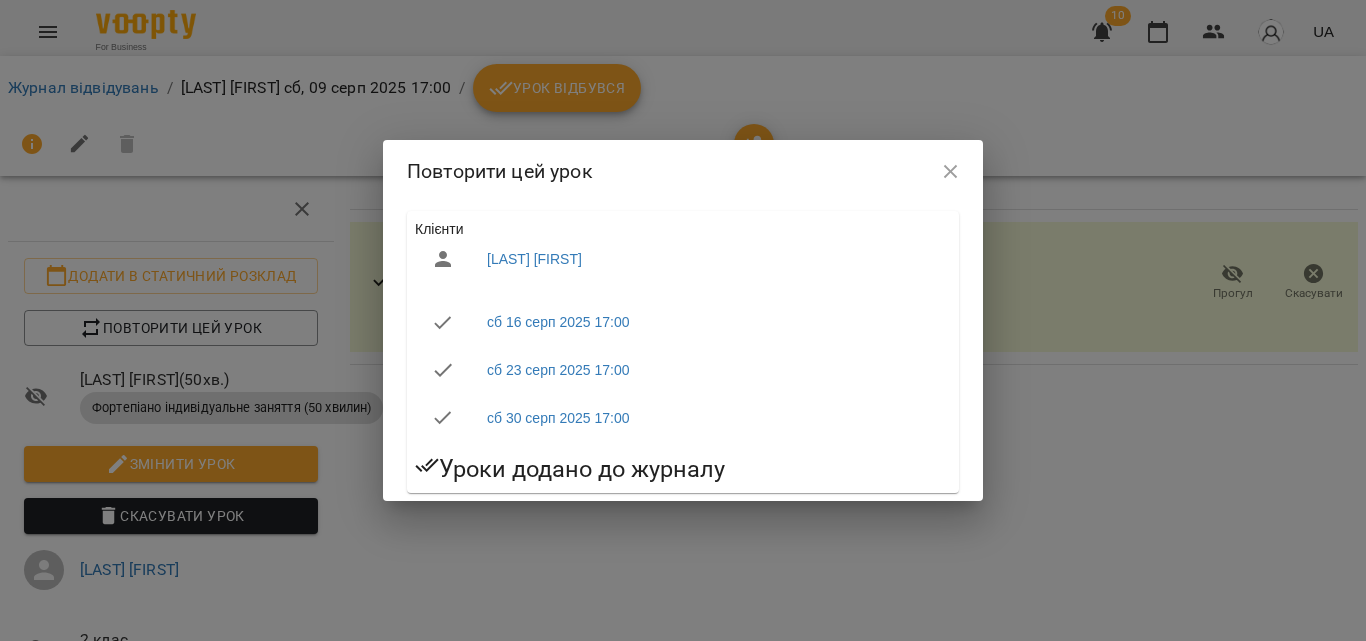 click at bounding box center (951, 172) 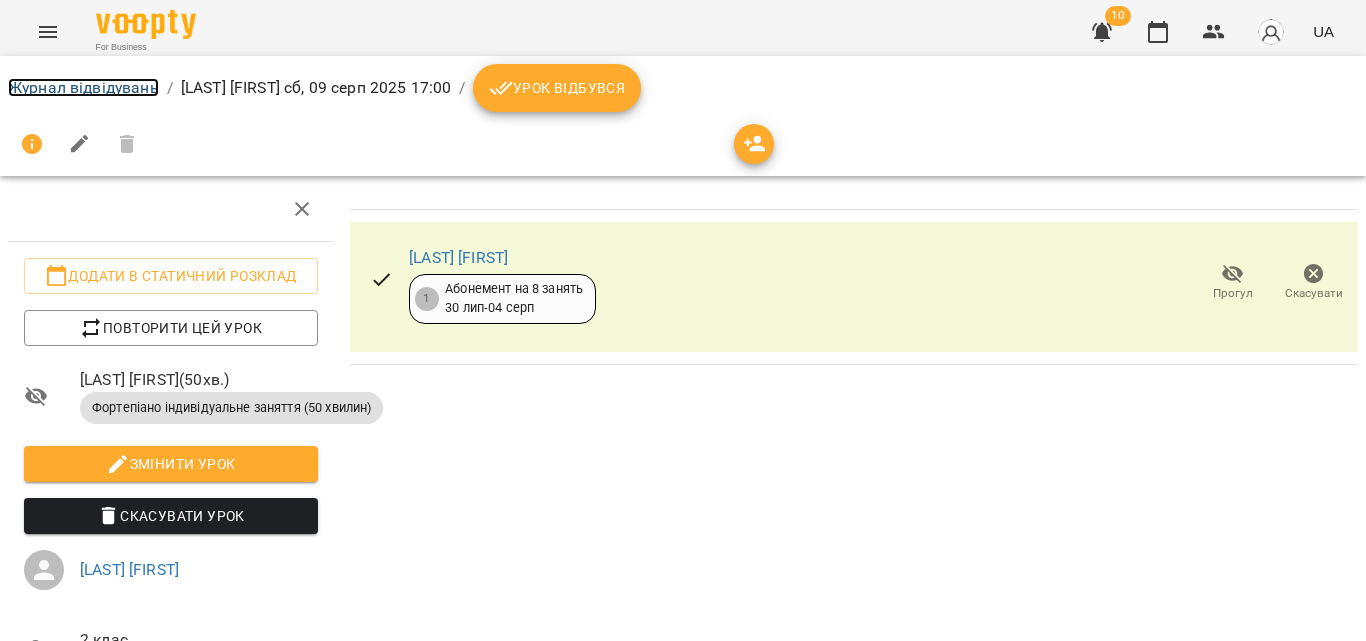click on "Журнал відвідувань" at bounding box center (83, 87) 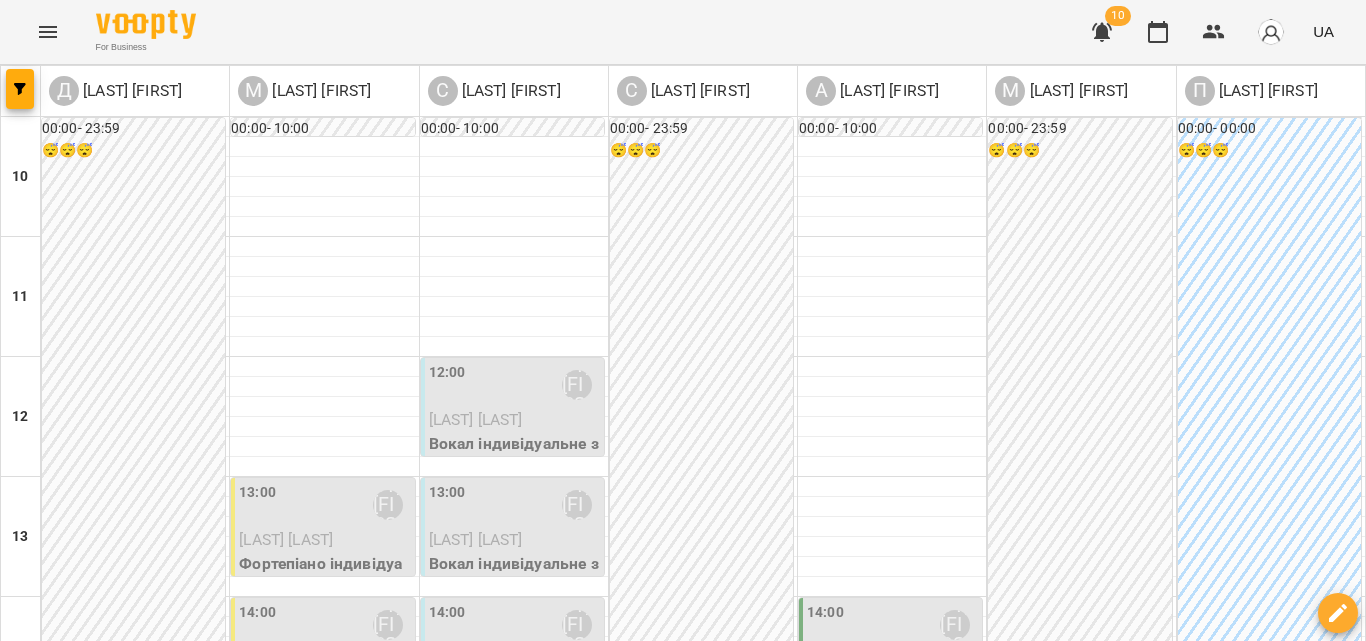 scroll, scrollTop: 300, scrollLeft: 0, axis: vertical 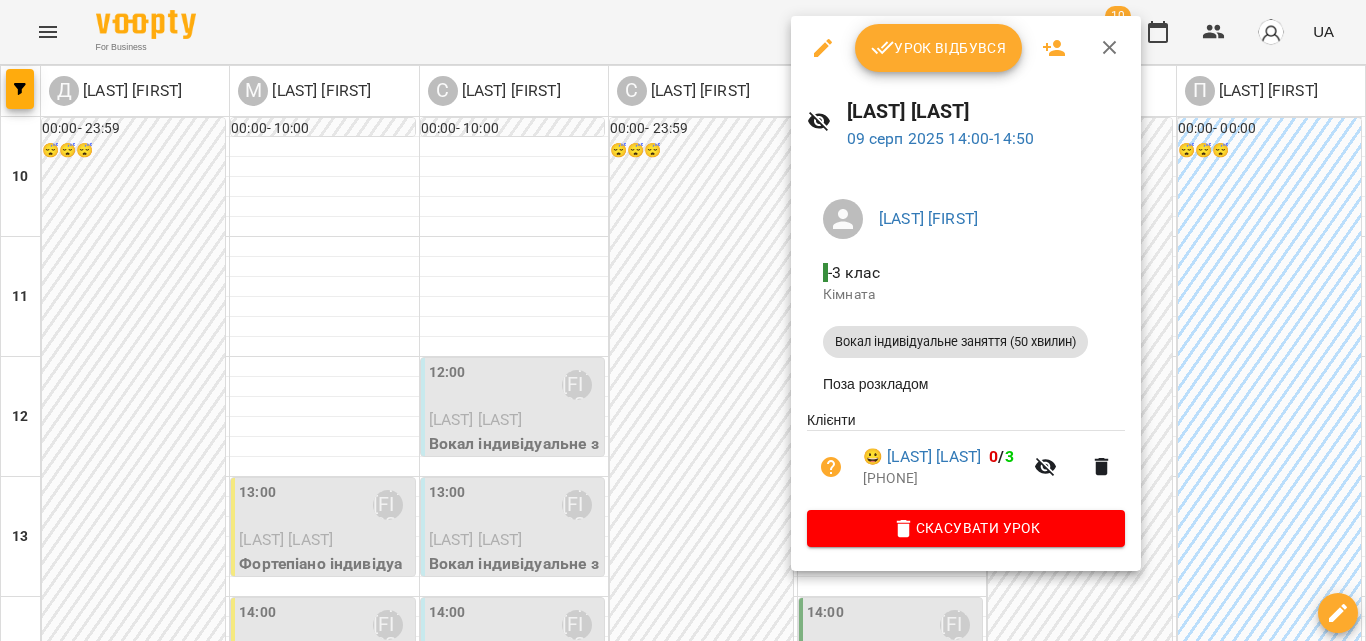 click 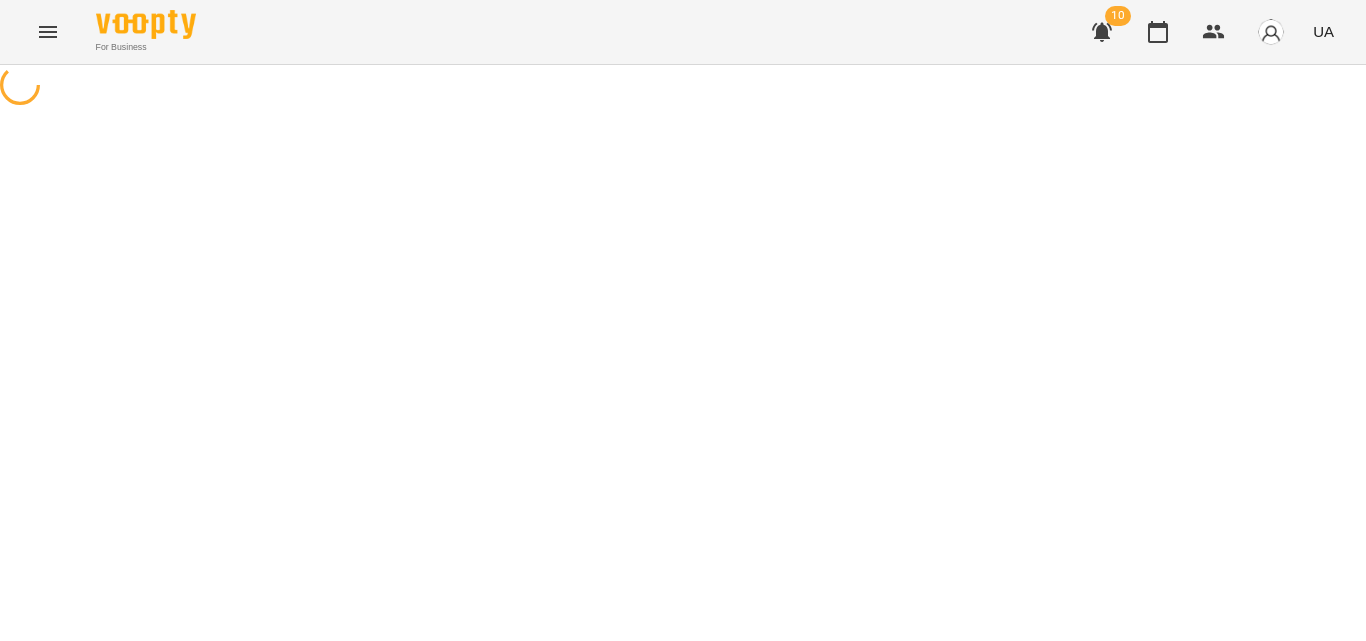 select on "**********" 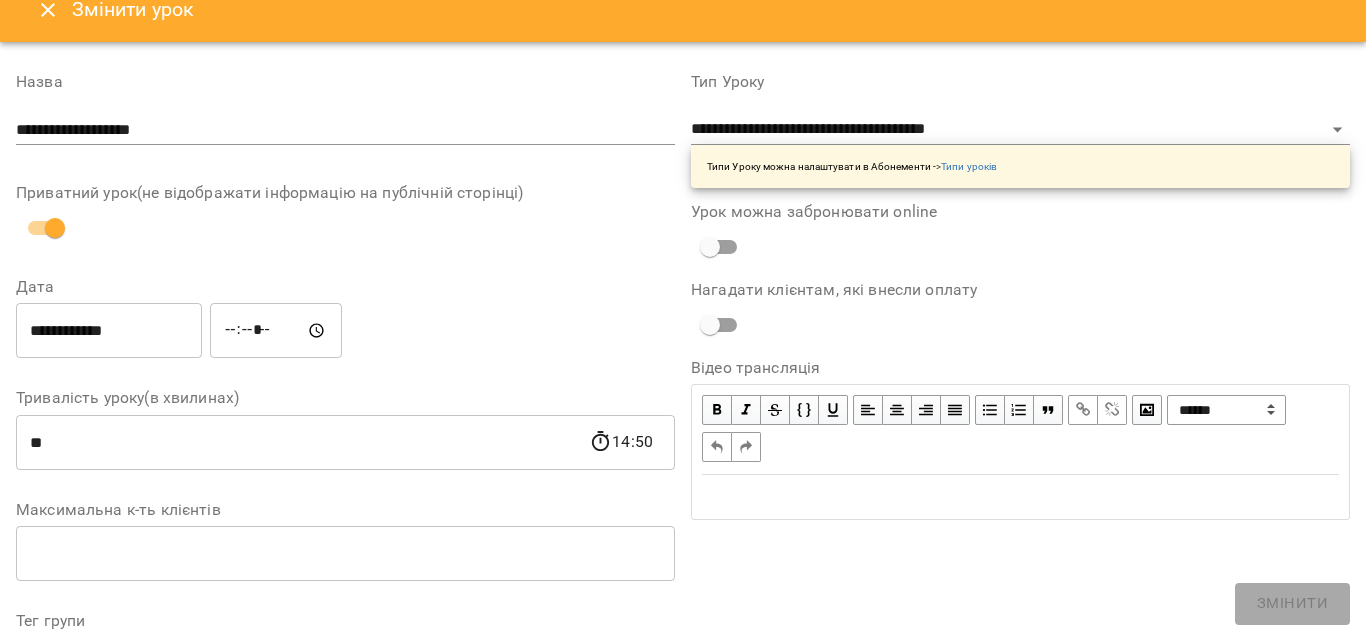 scroll, scrollTop: 0, scrollLeft: 0, axis: both 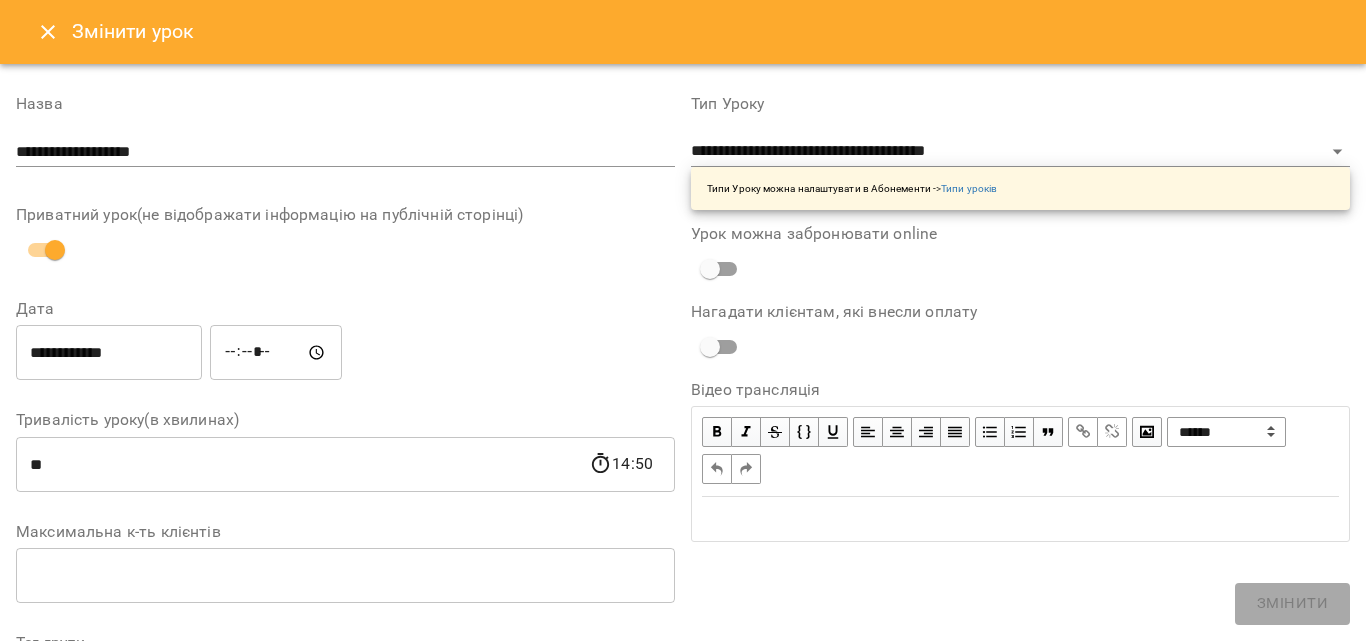 click 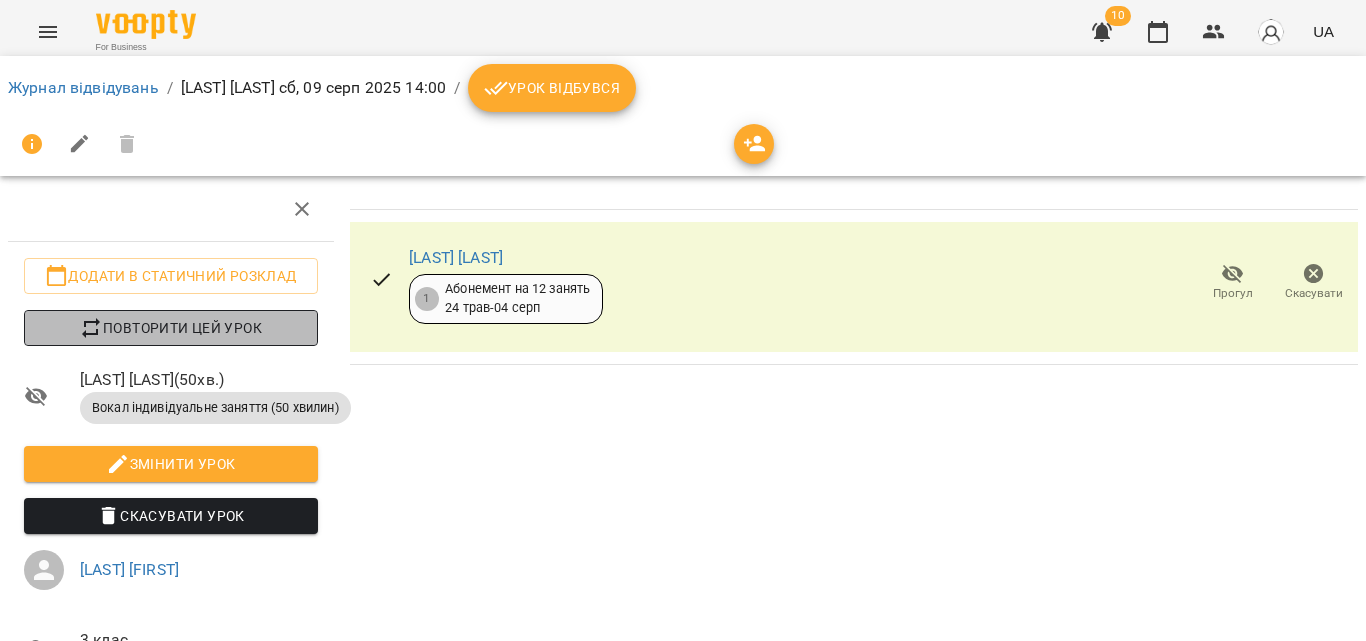 click on "Повторити цей урок" at bounding box center [171, 328] 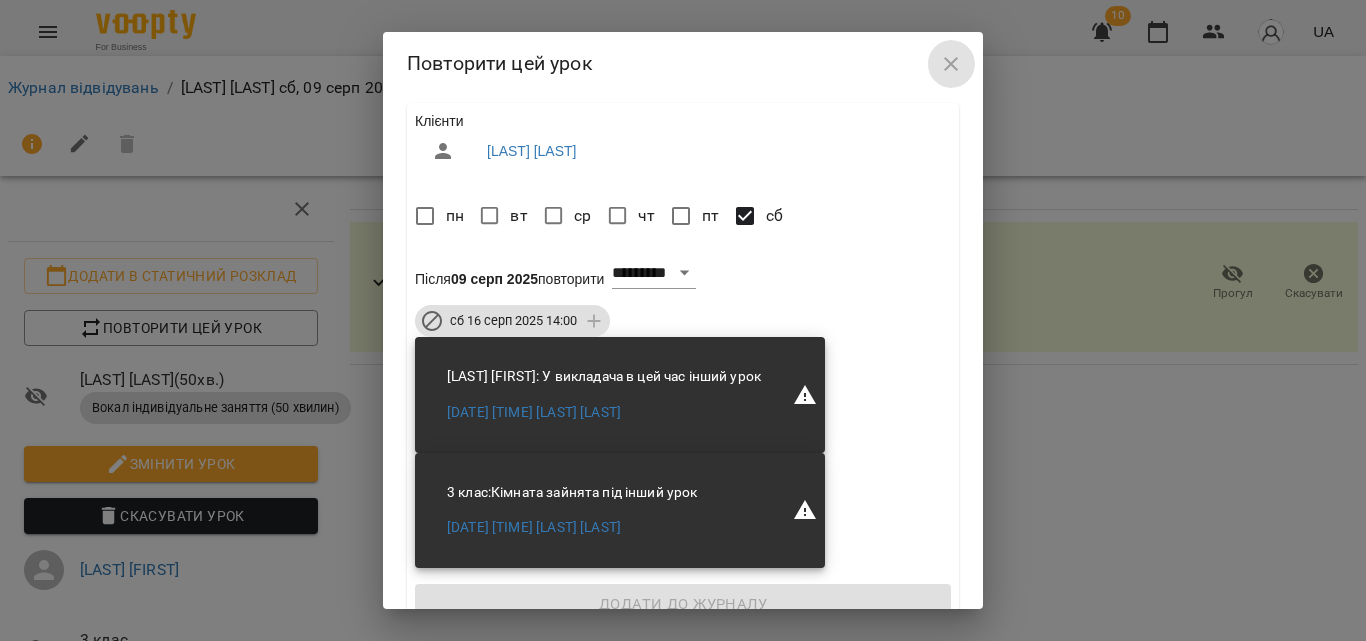 drag, startPoint x: 956, startPoint y: 71, endPoint x: 915, endPoint y: 164, distance: 101.636604 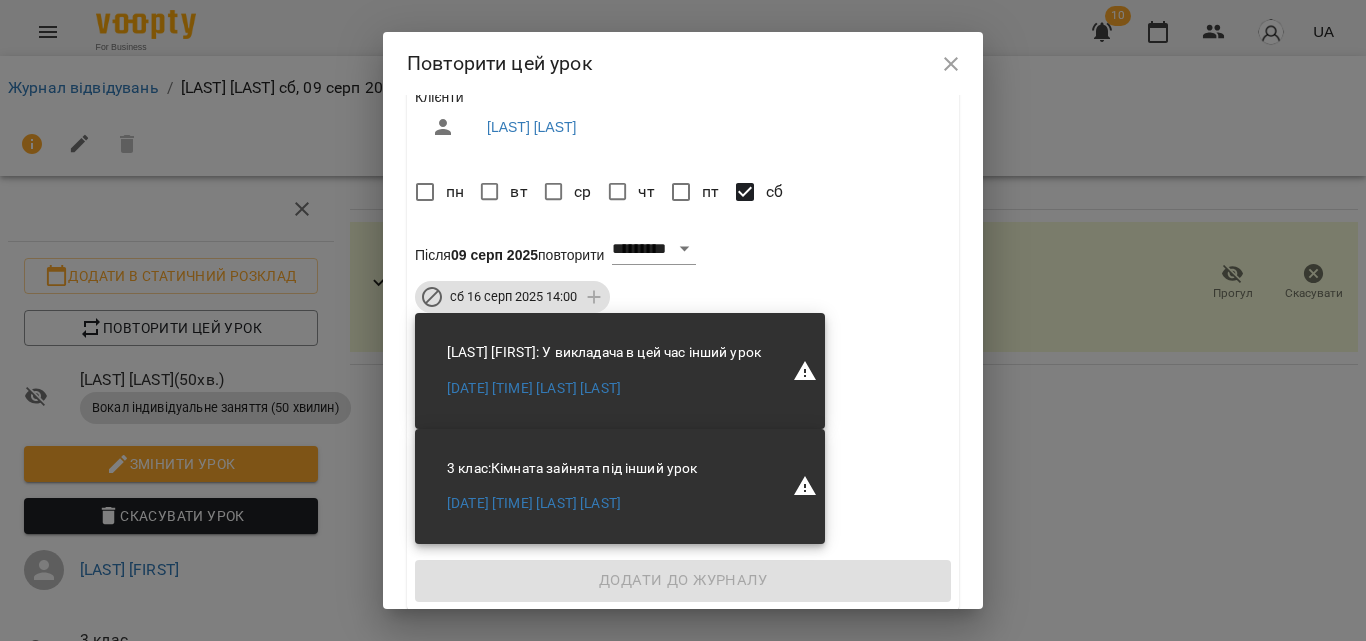 scroll, scrollTop: 35, scrollLeft: 0, axis: vertical 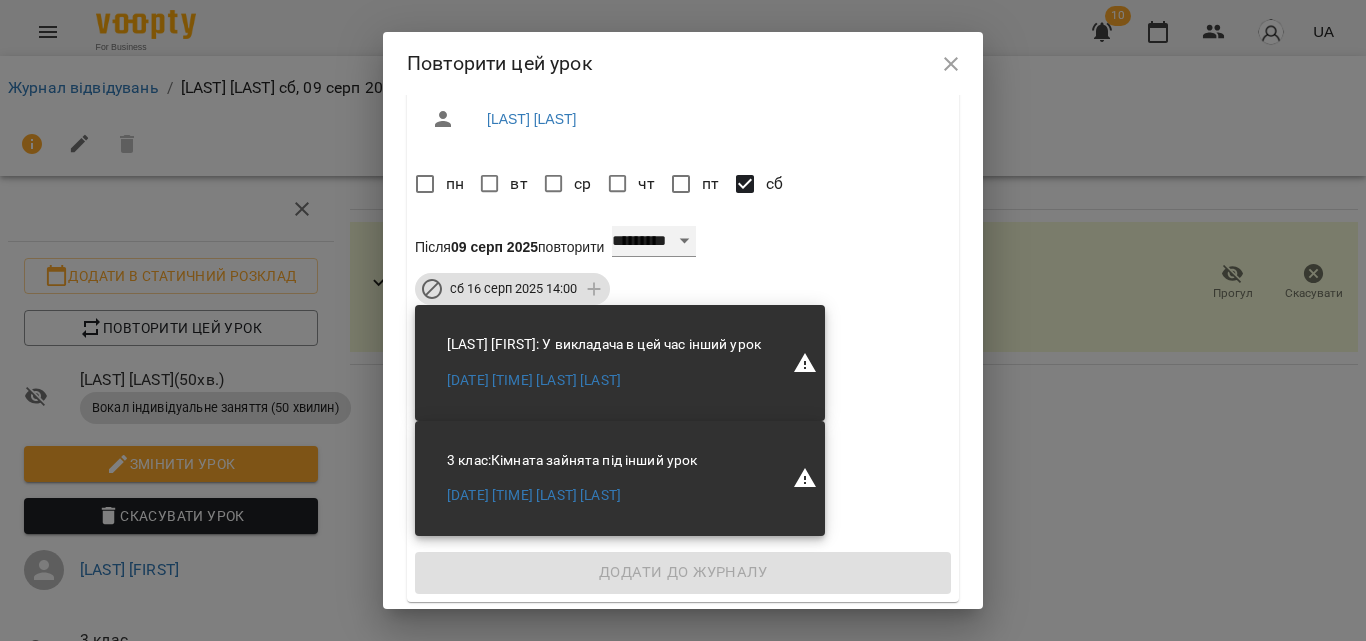 click on "**********" at bounding box center (654, 242) 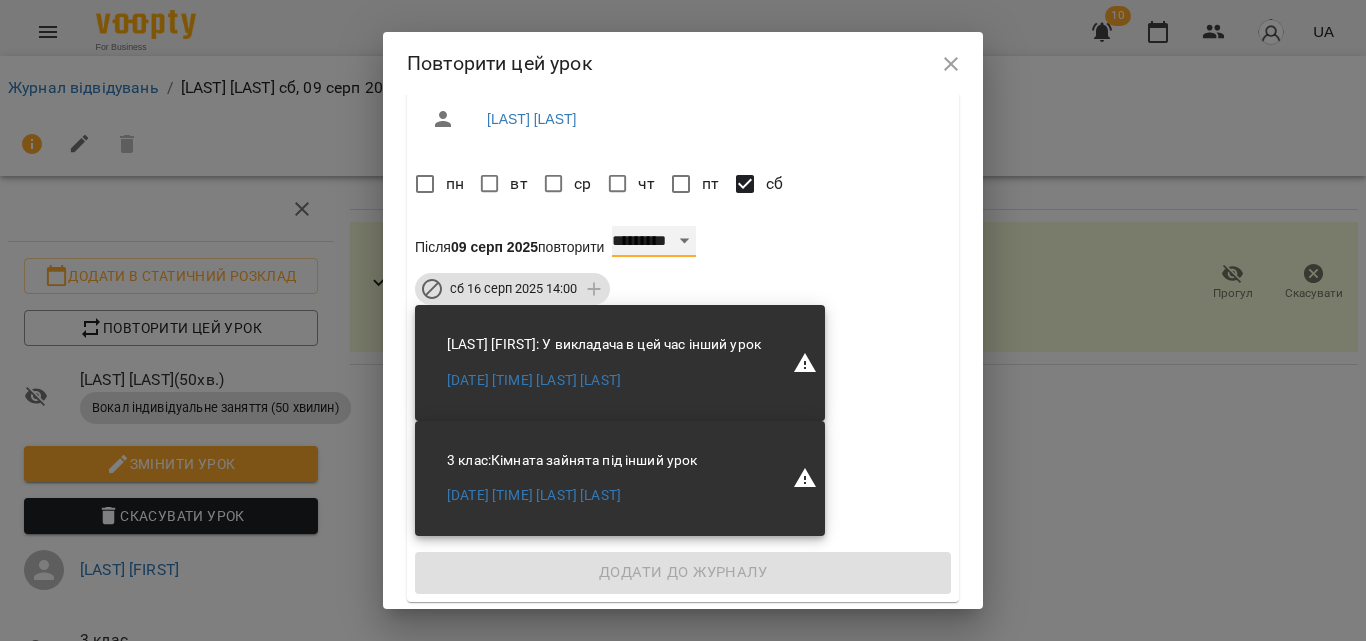 select on "*" 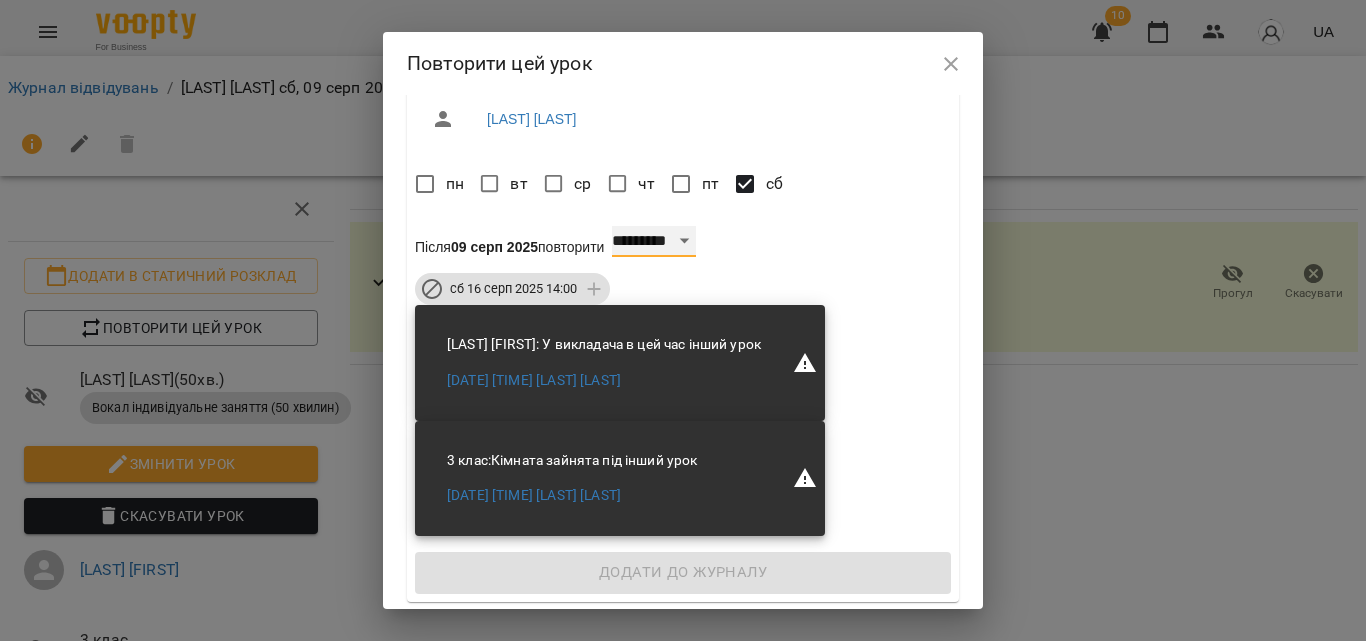 click on "**********" at bounding box center (654, 242) 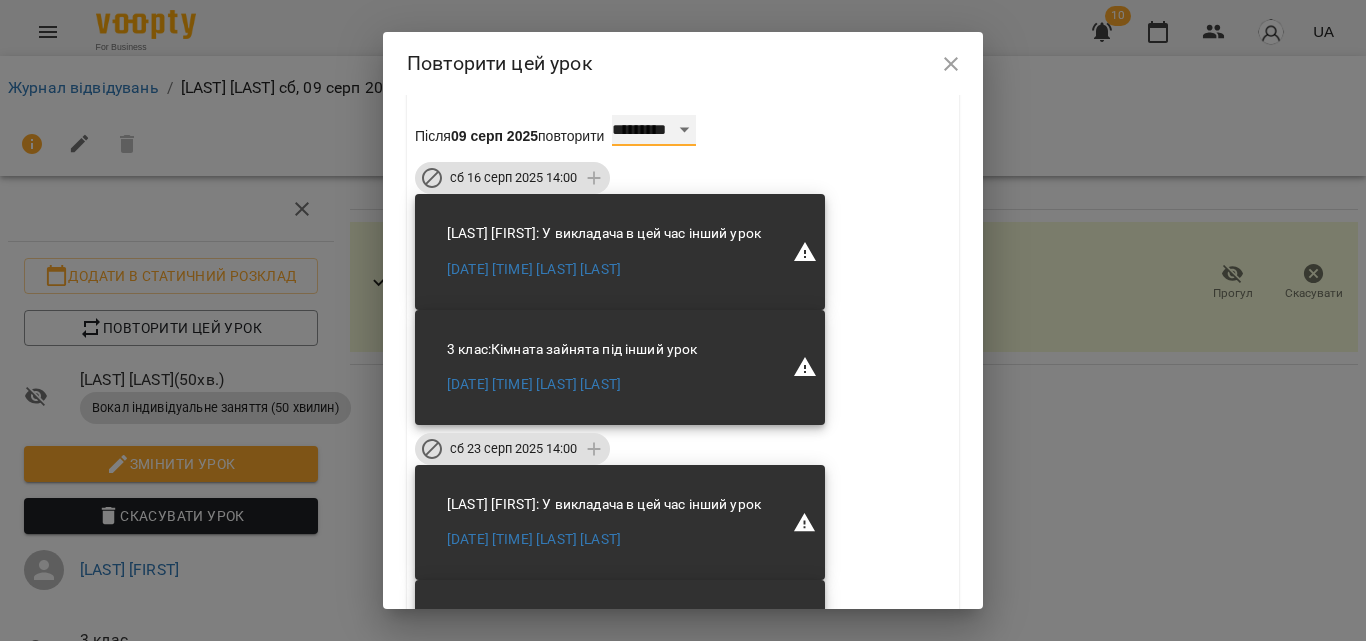 scroll, scrollTop: 0, scrollLeft: 0, axis: both 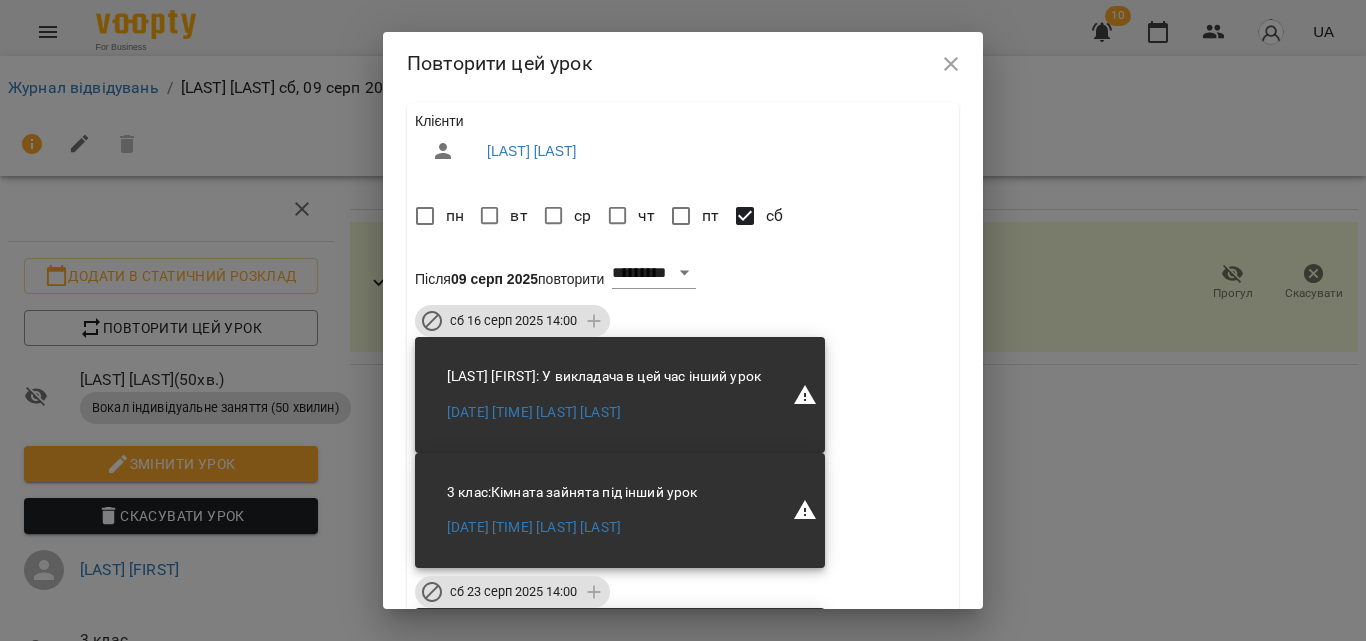 click on "Повторити цей урок" at bounding box center [683, 63] 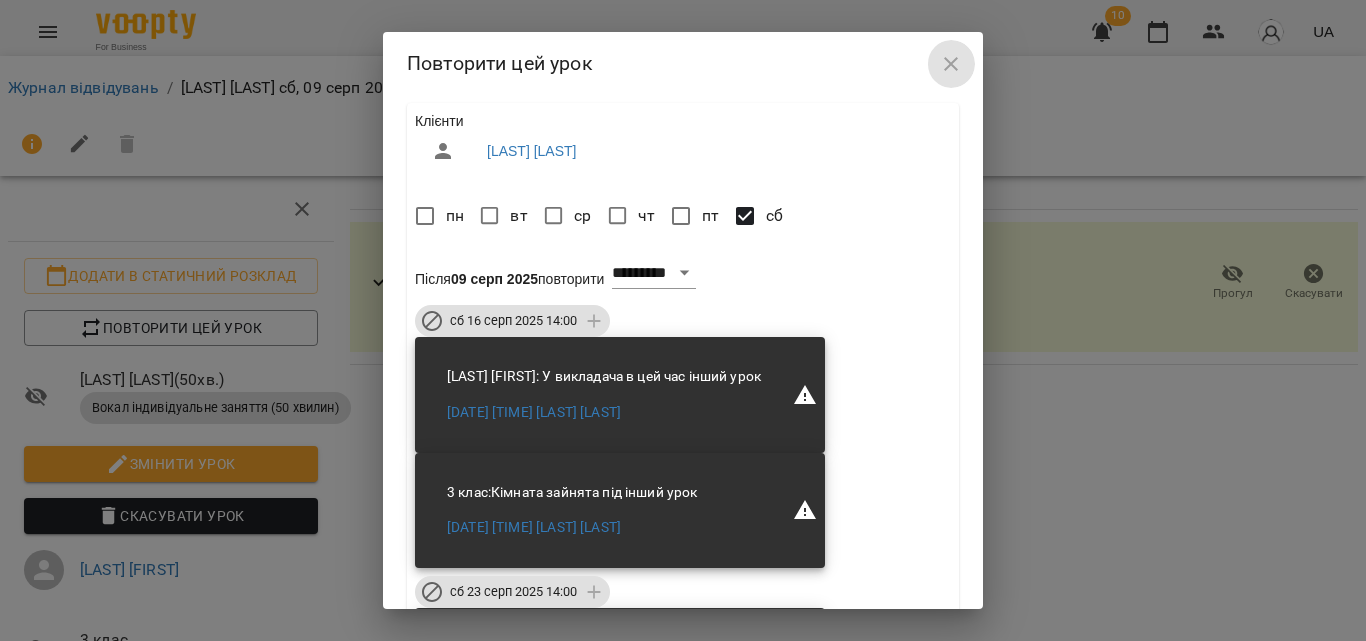 click at bounding box center (951, 64) 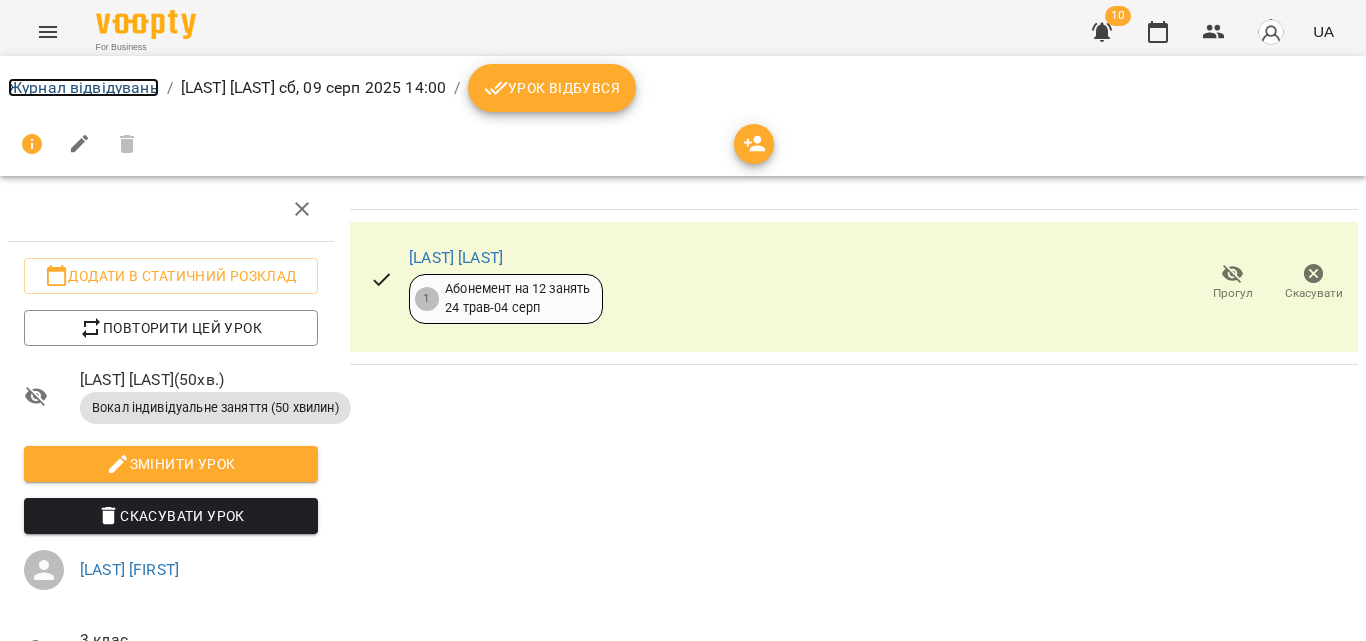 click on "Журнал відвідувань" at bounding box center [83, 87] 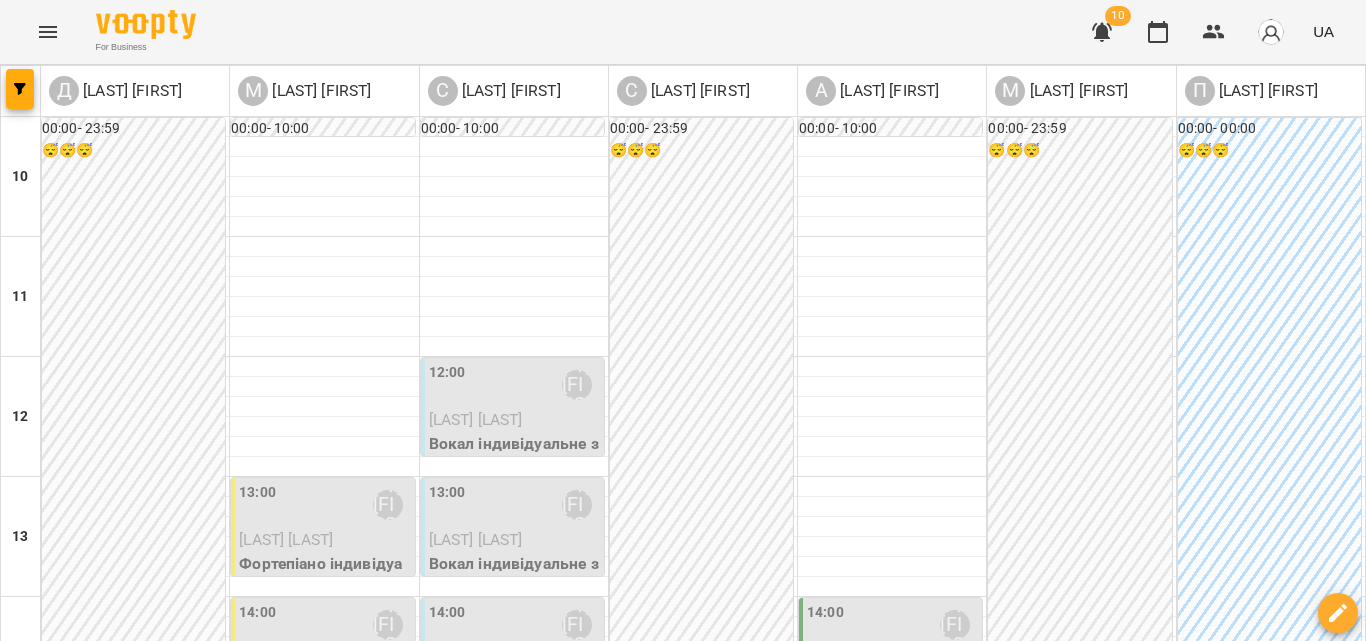 scroll, scrollTop: 500, scrollLeft: 0, axis: vertical 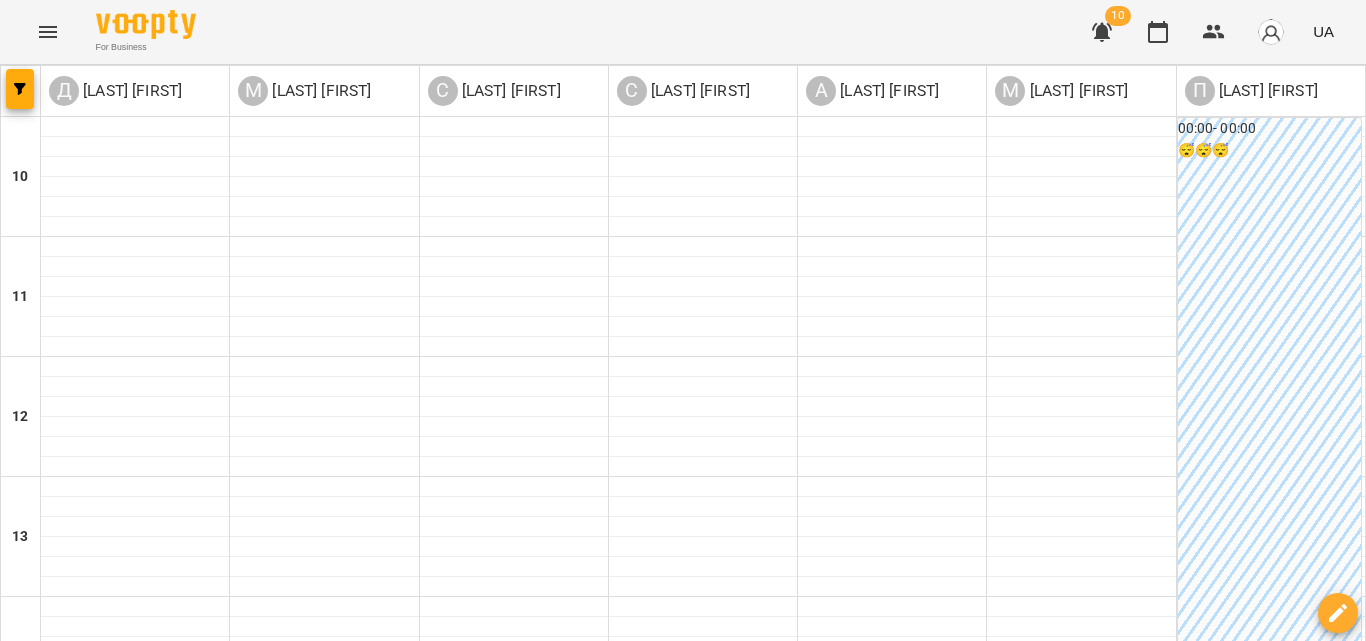 click on "**********" at bounding box center [683, 757] 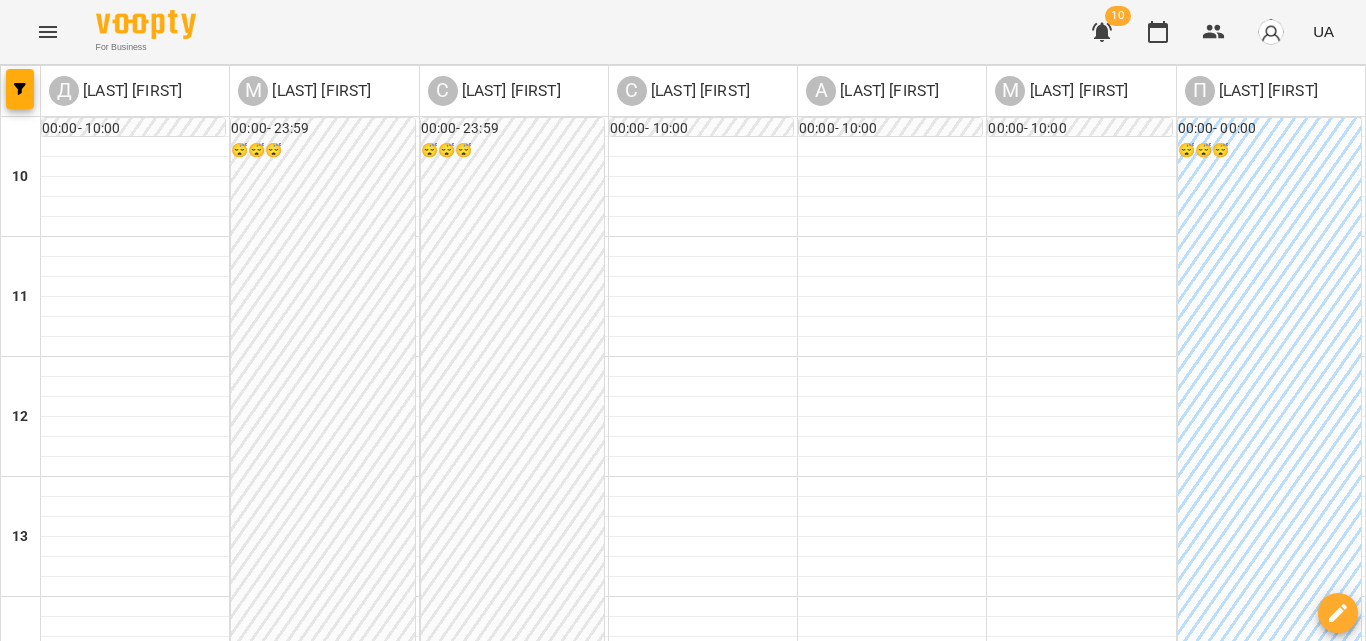 scroll, scrollTop: 500, scrollLeft: 0, axis: vertical 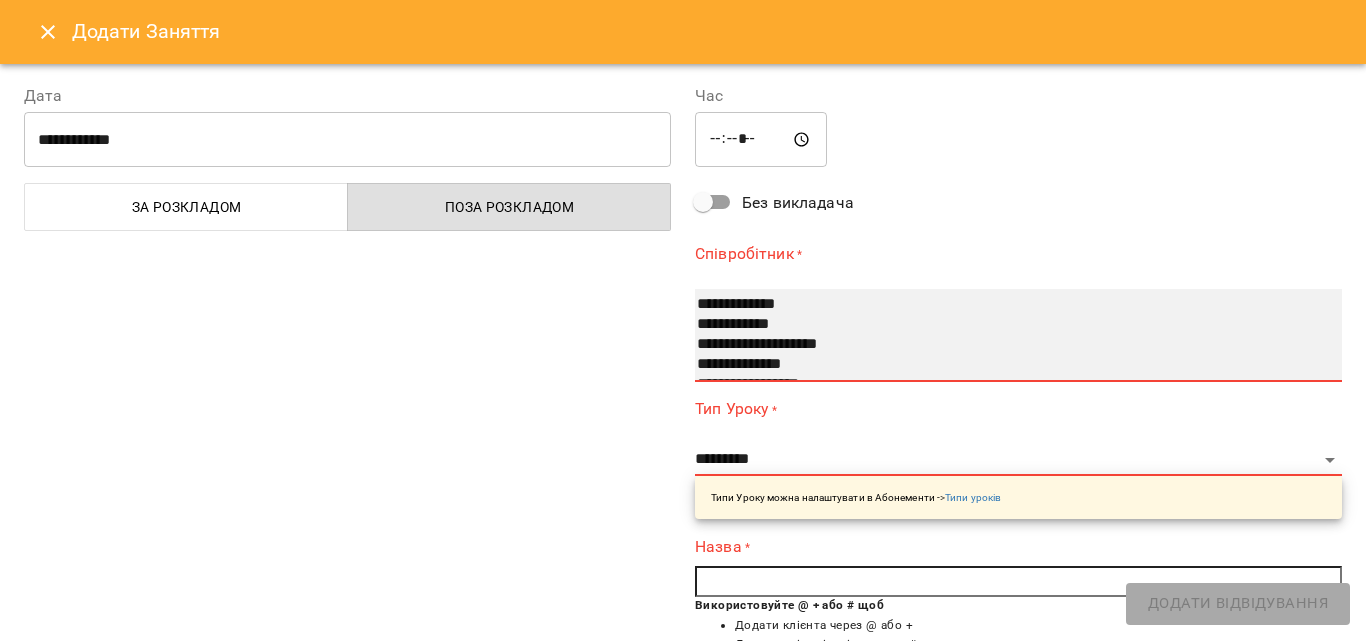 select on "**********" 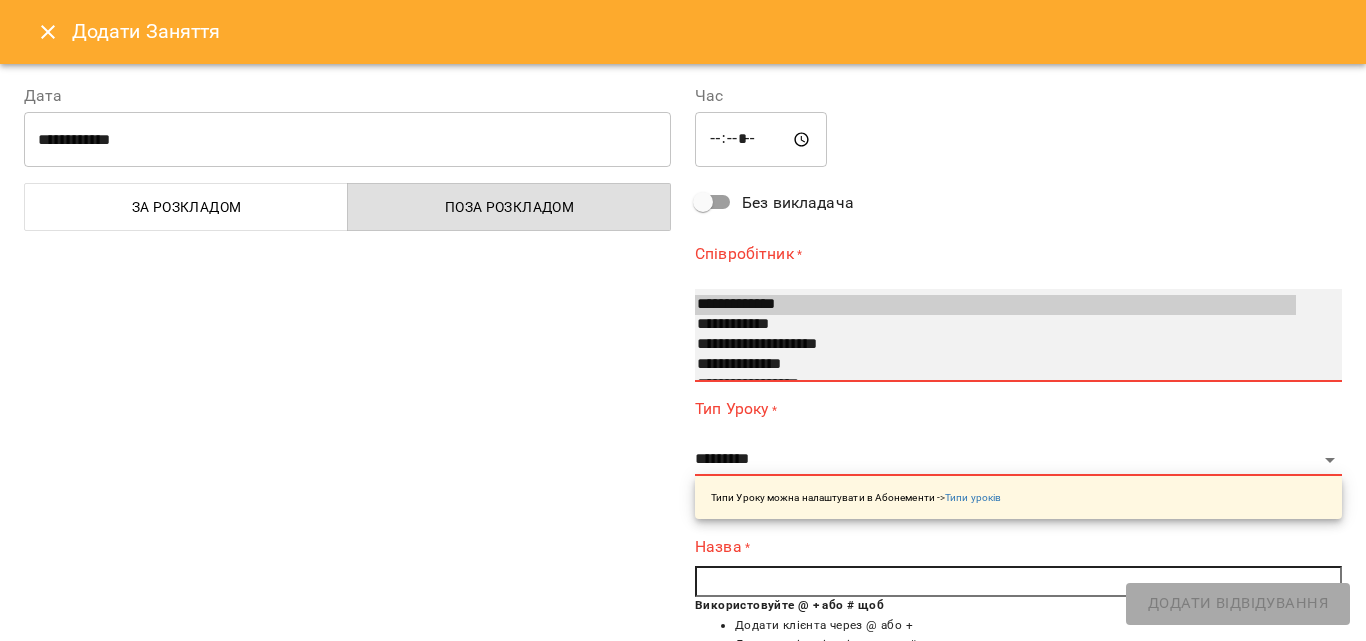 click on "**********" at bounding box center [995, 305] 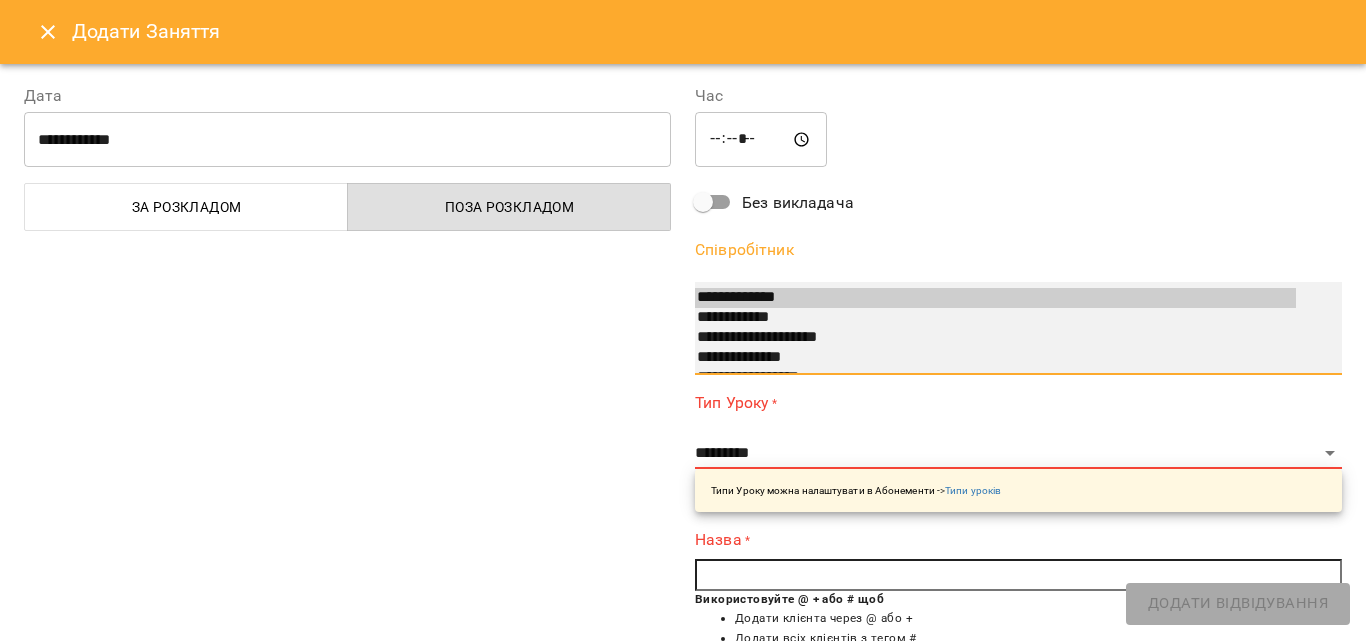 select on "**********" 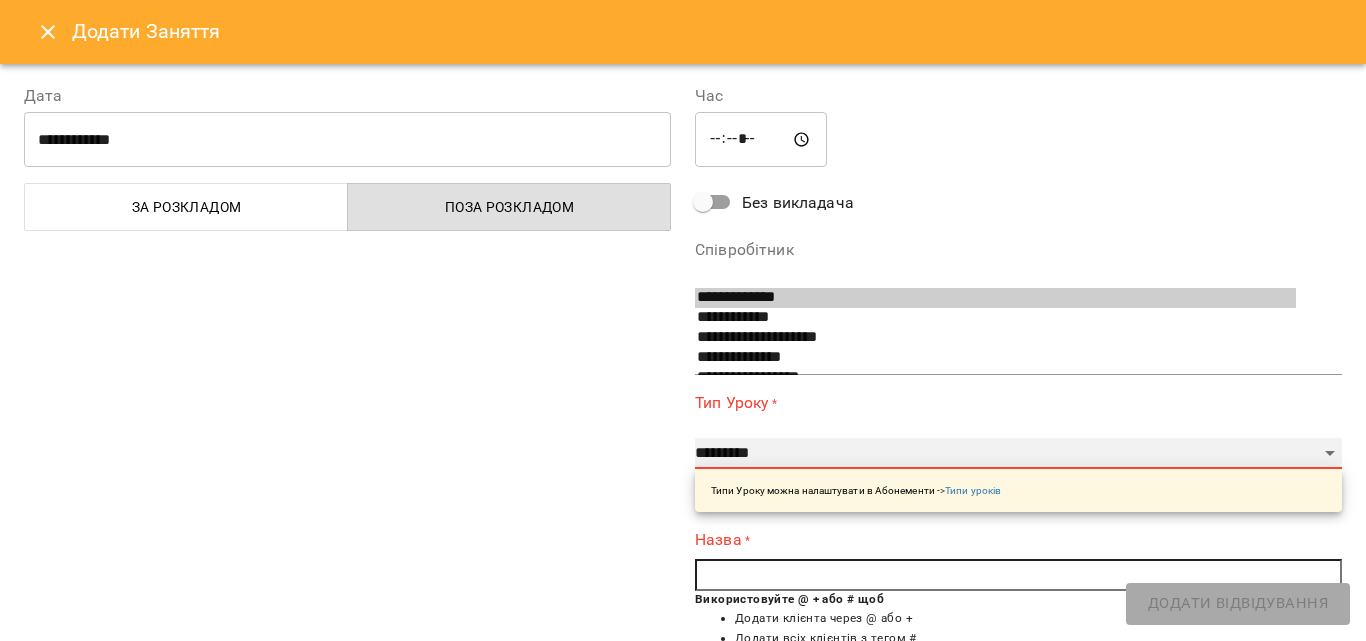 click on "**********" at bounding box center (1018, 454) 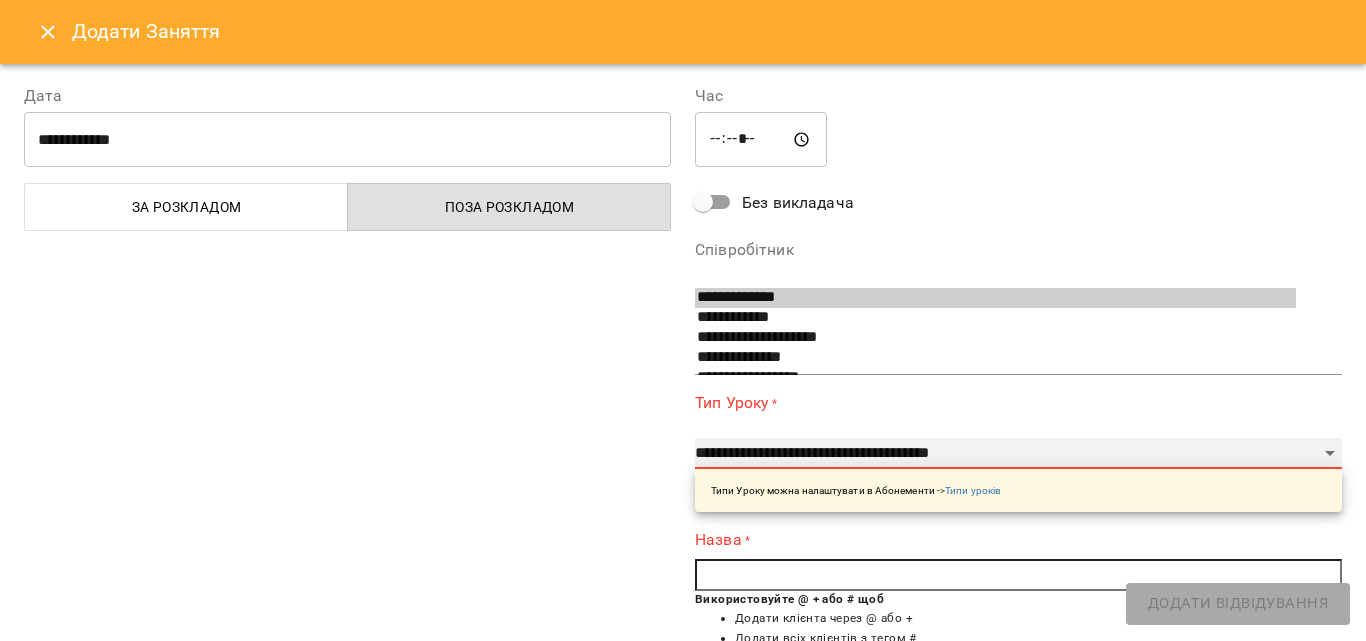 click on "**********" at bounding box center (1018, 454) 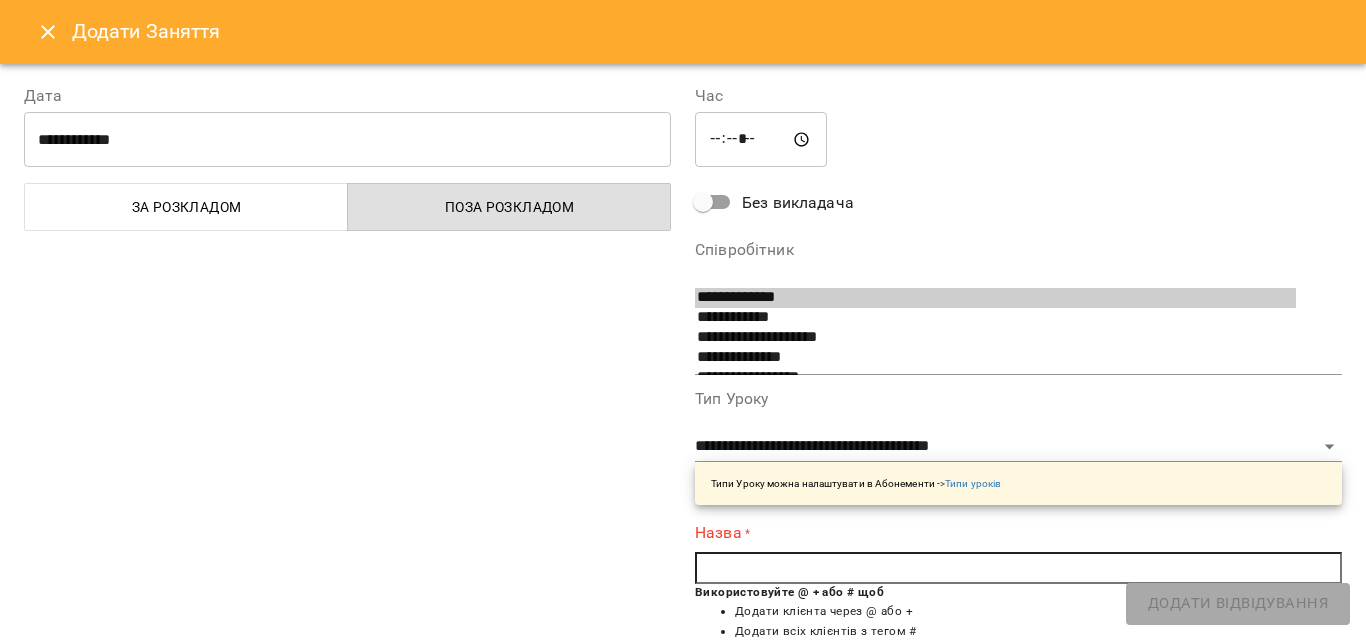 click at bounding box center [1018, 568] 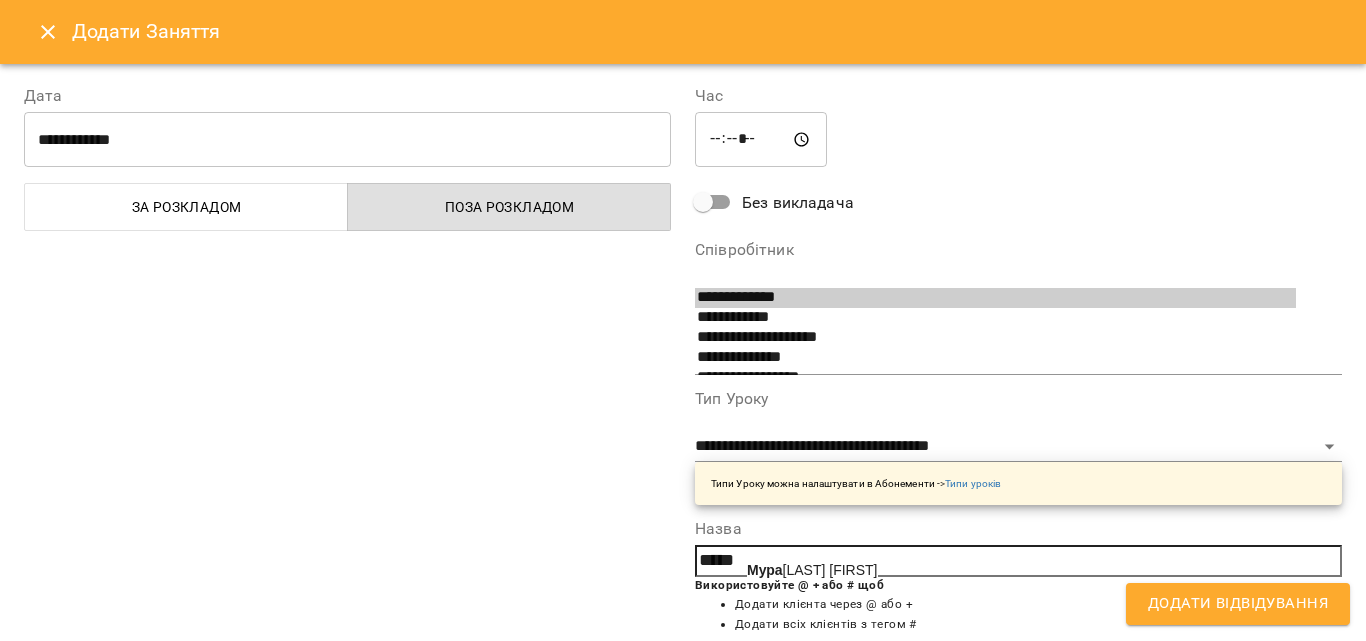 click on "Мура дян Каріна" at bounding box center [812, 570] 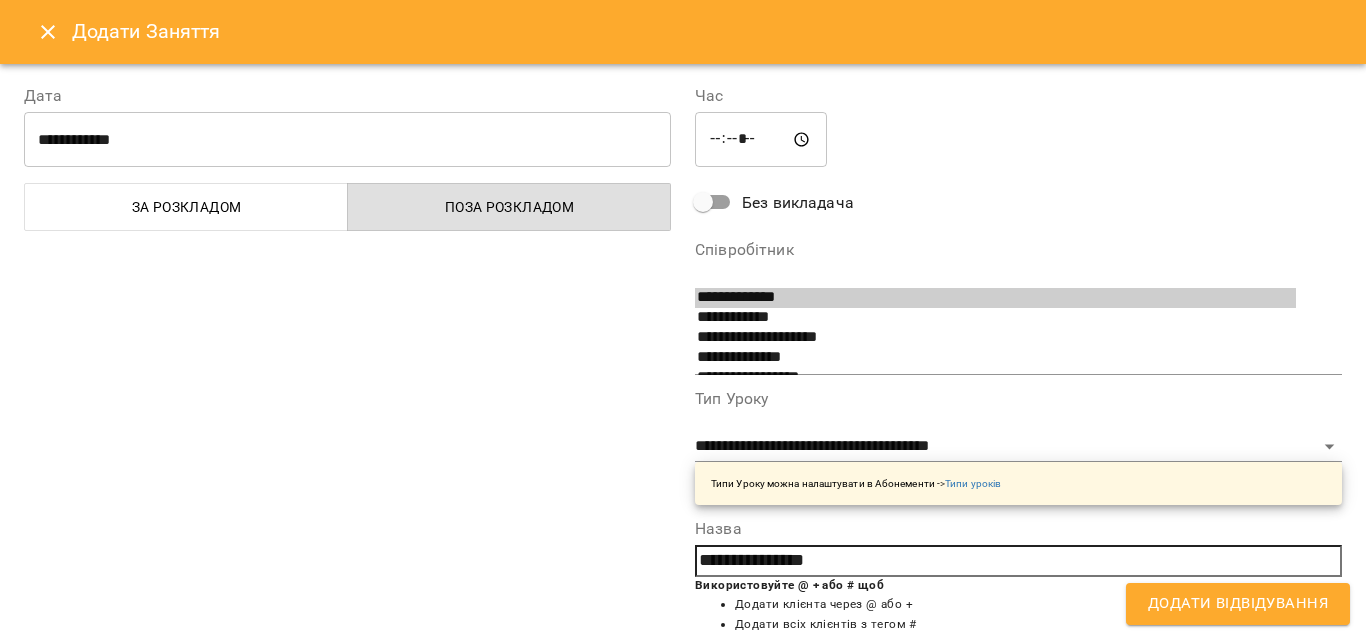 click on "Додати Відвідування" at bounding box center [1238, 604] 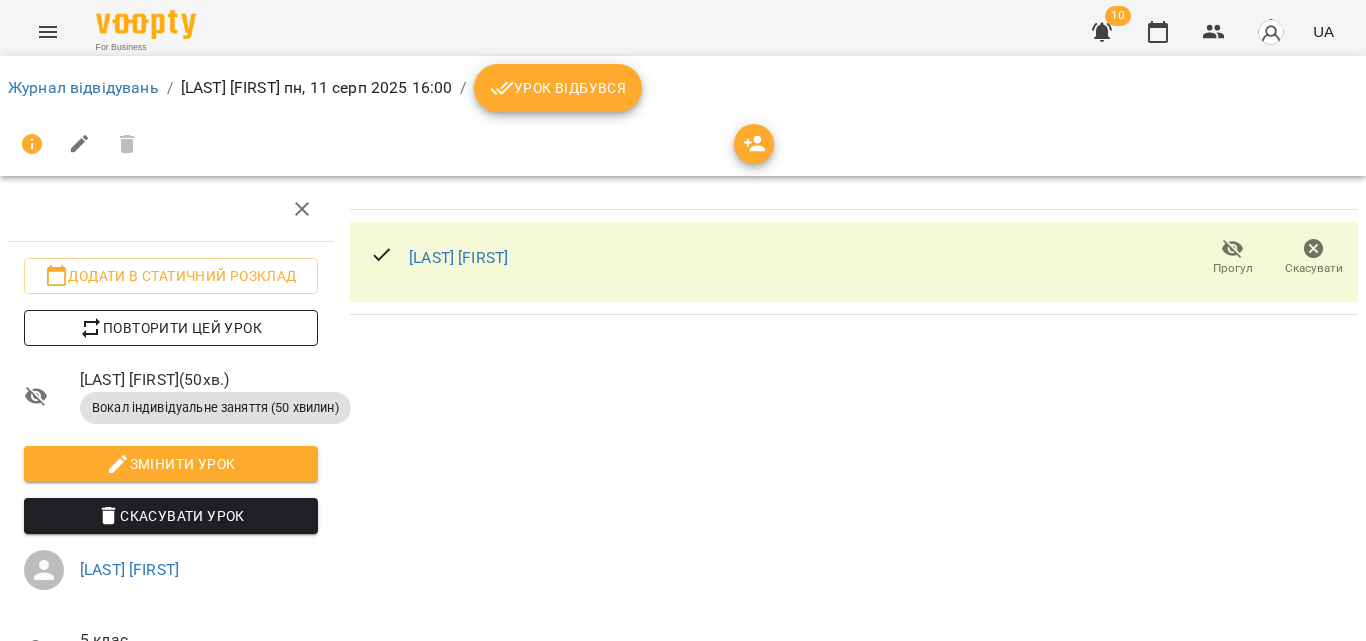 click on "Повторити цей урок" at bounding box center [171, 328] 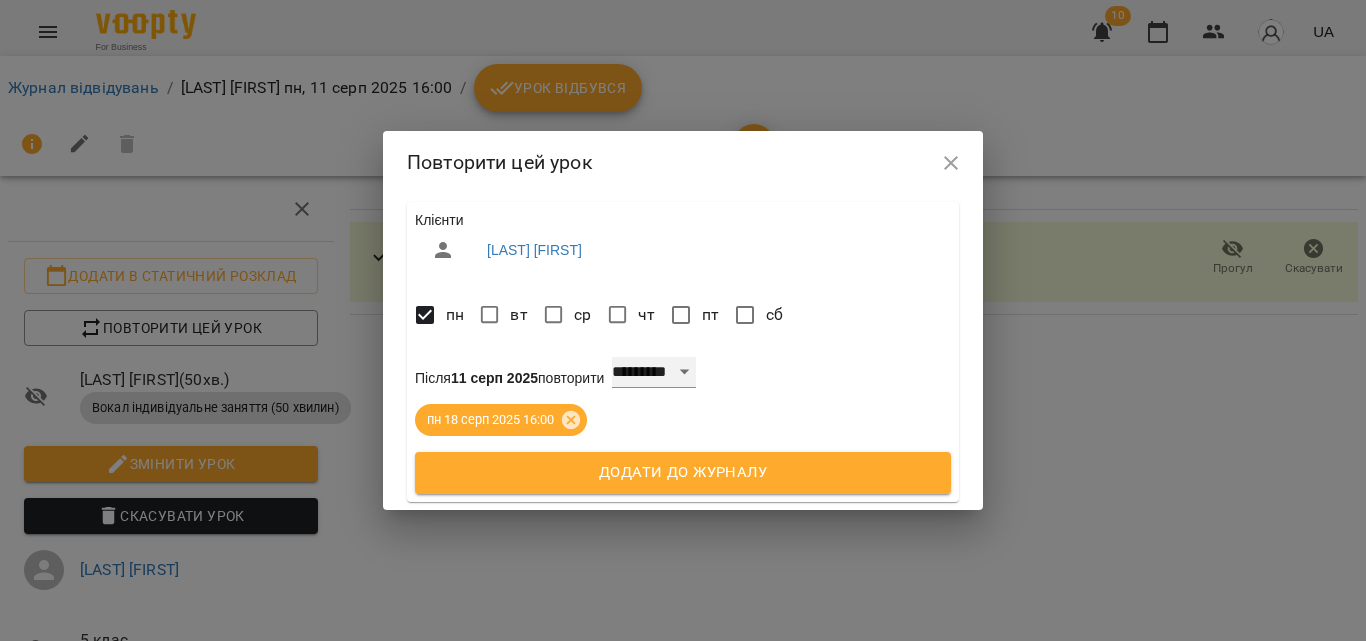 click on "**********" at bounding box center [654, 373] 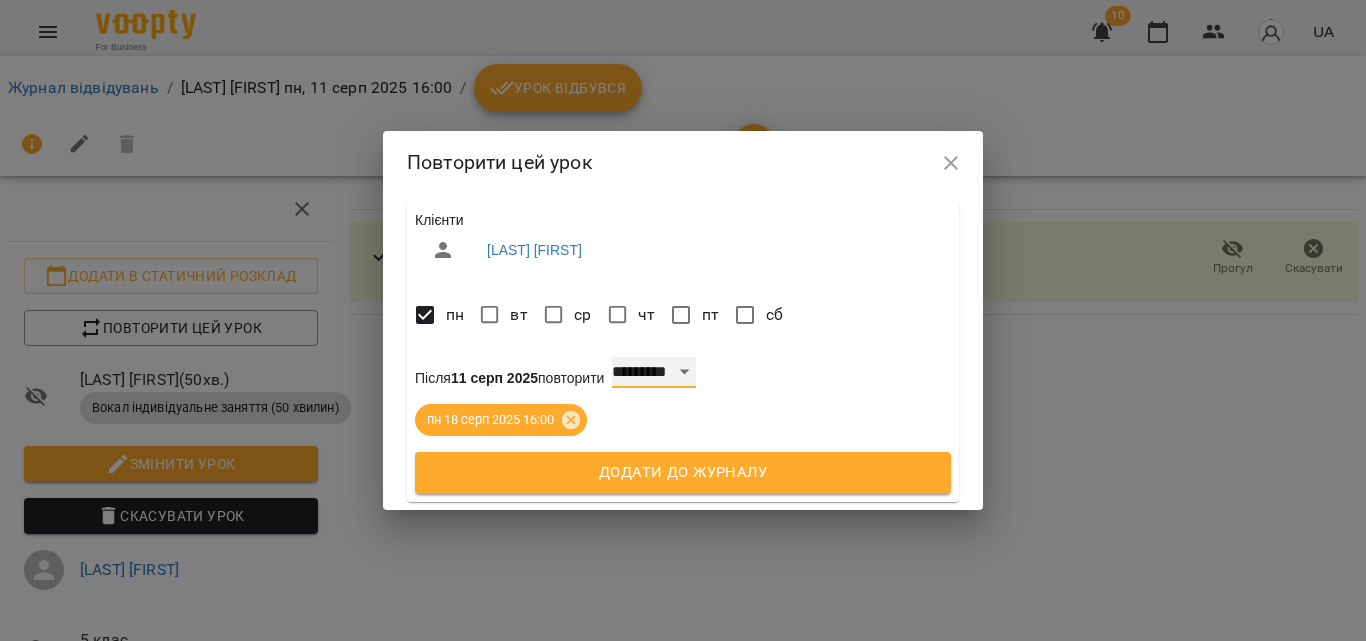 select on "*" 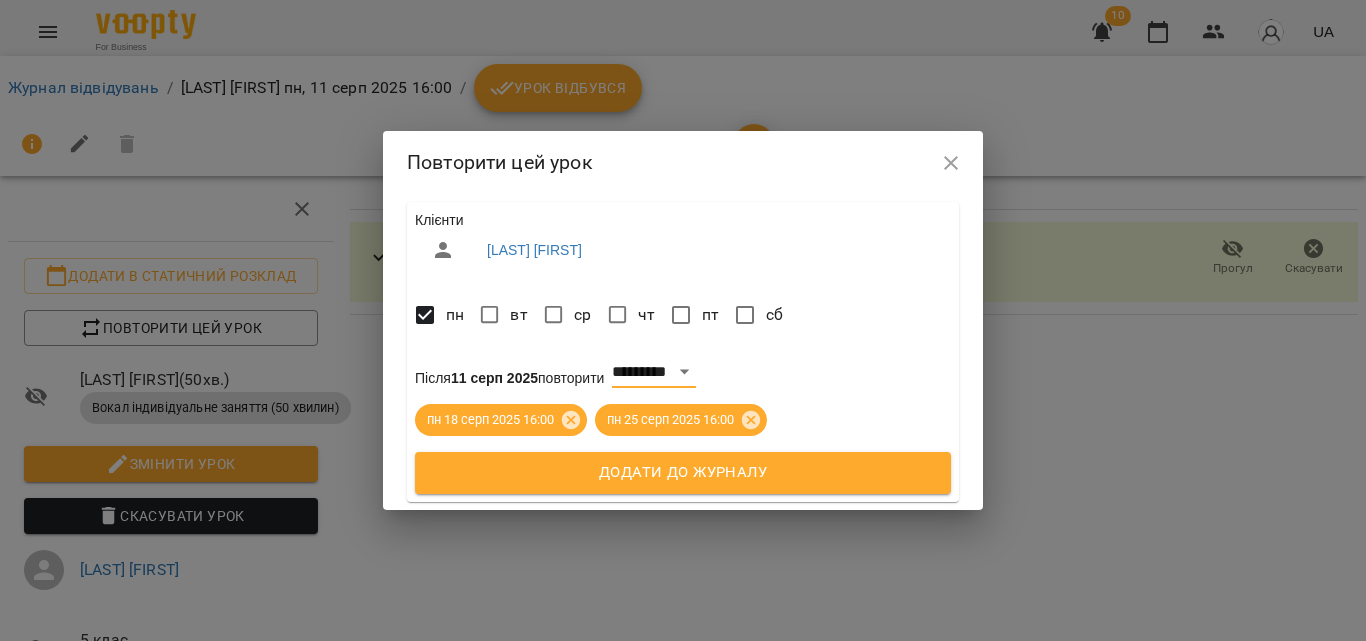 click on "Додати до журналу" at bounding box center (683, 473) 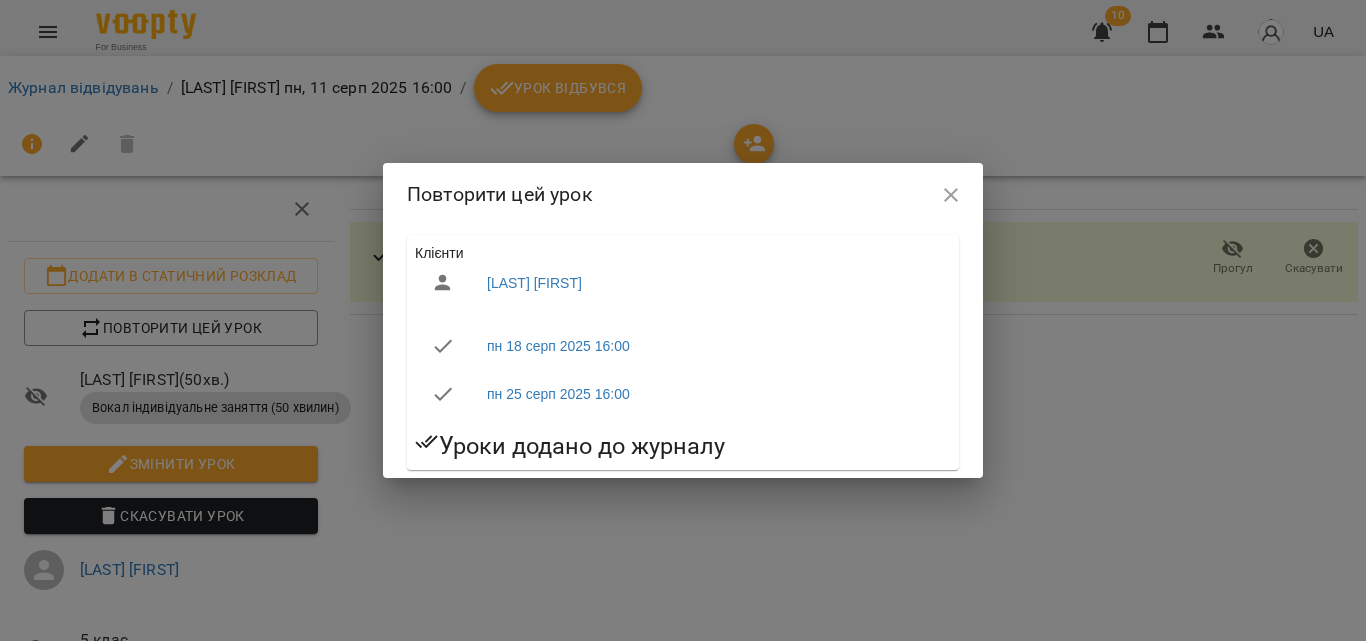 click 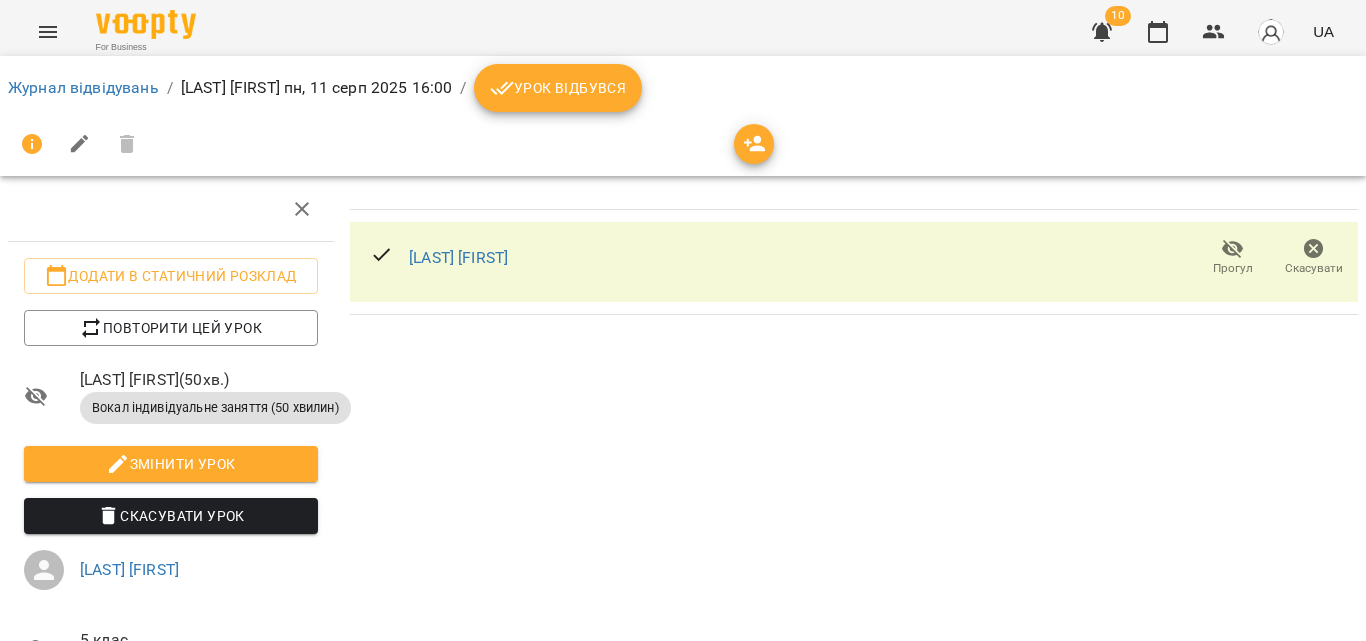 click on "Журнал відвідувань / Мурадян Каріна    пн, 11 серп 2025 16:00 / Урок відбувся" at bounding box center [683, 88] 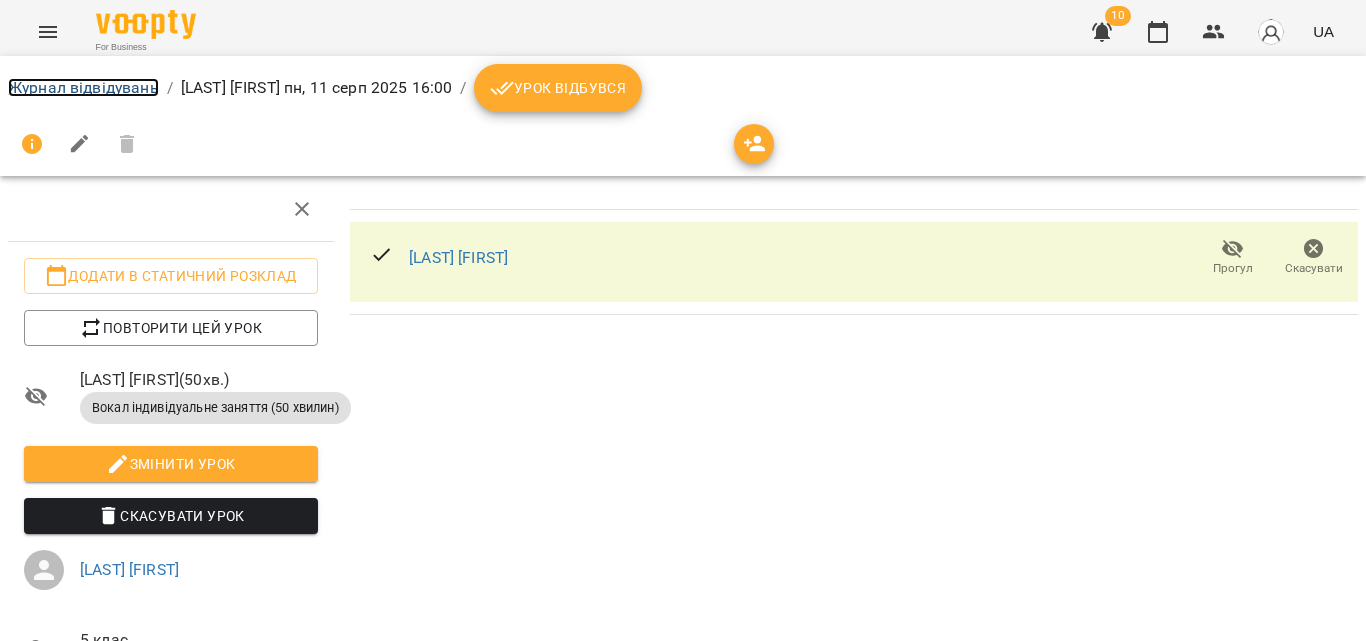 click on "Журнал відвідувань" at bounding box center (83, 87) 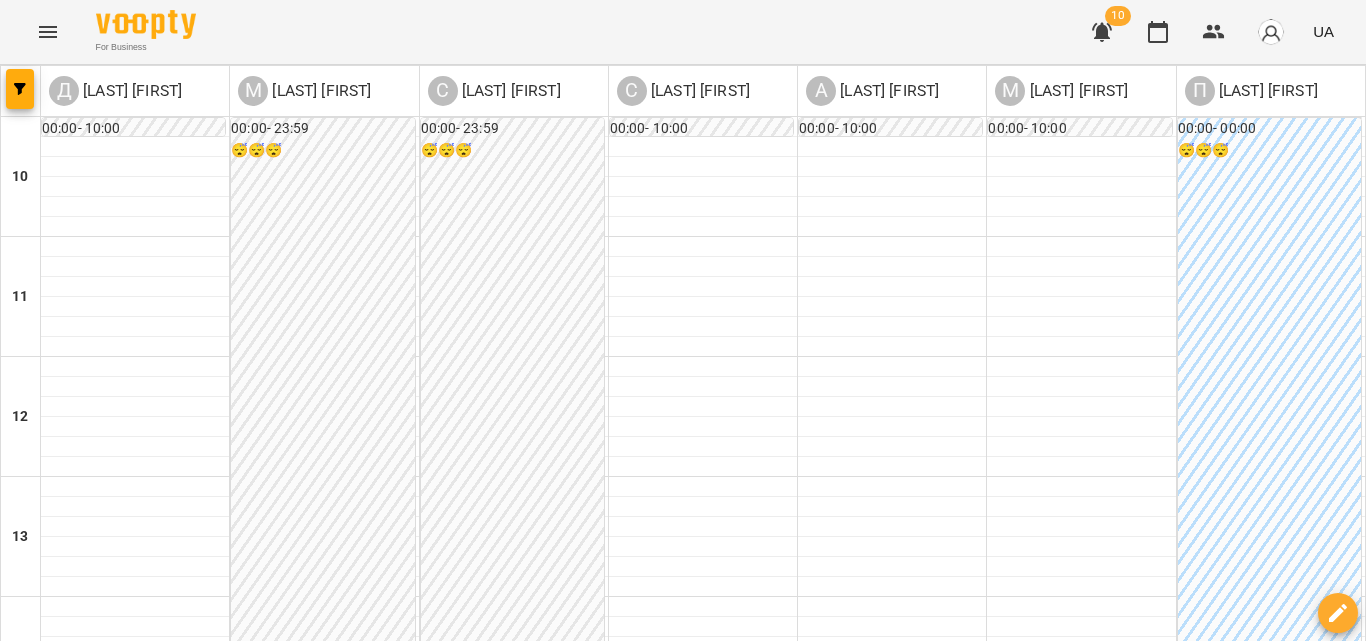 scroll, scrollTop: 500, scrollLeft: 0, axis: vertical 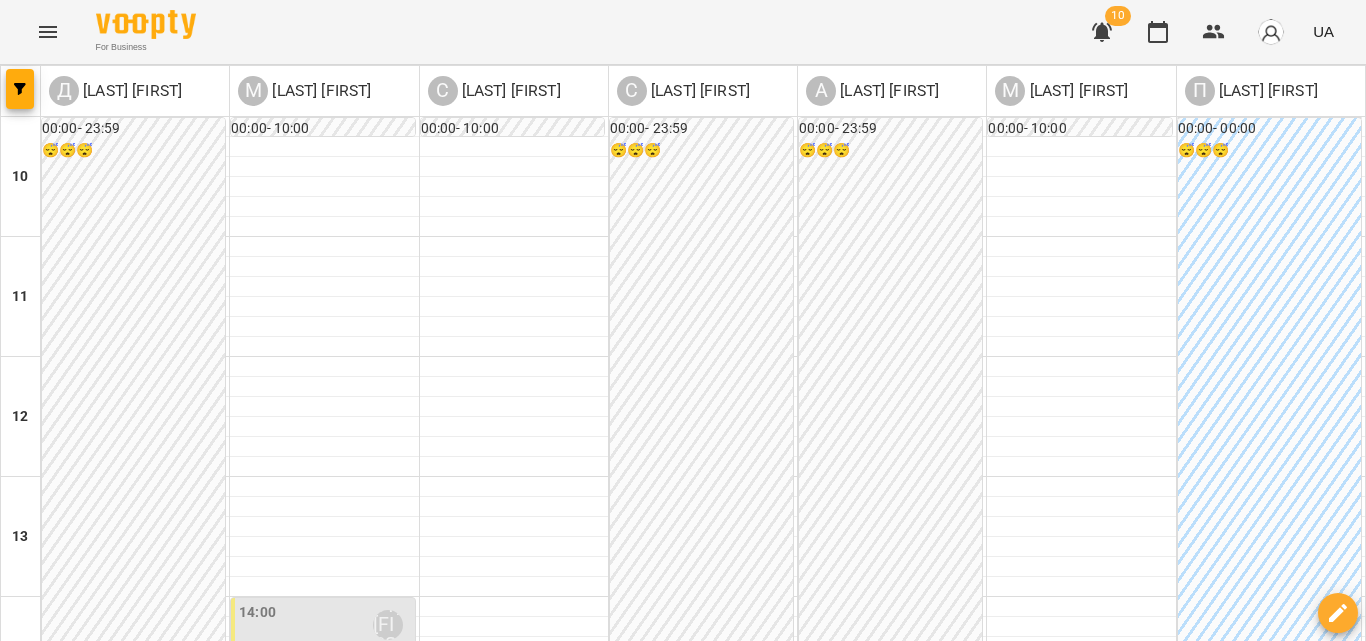 click on "ср" at bounding box center [662, 1343] 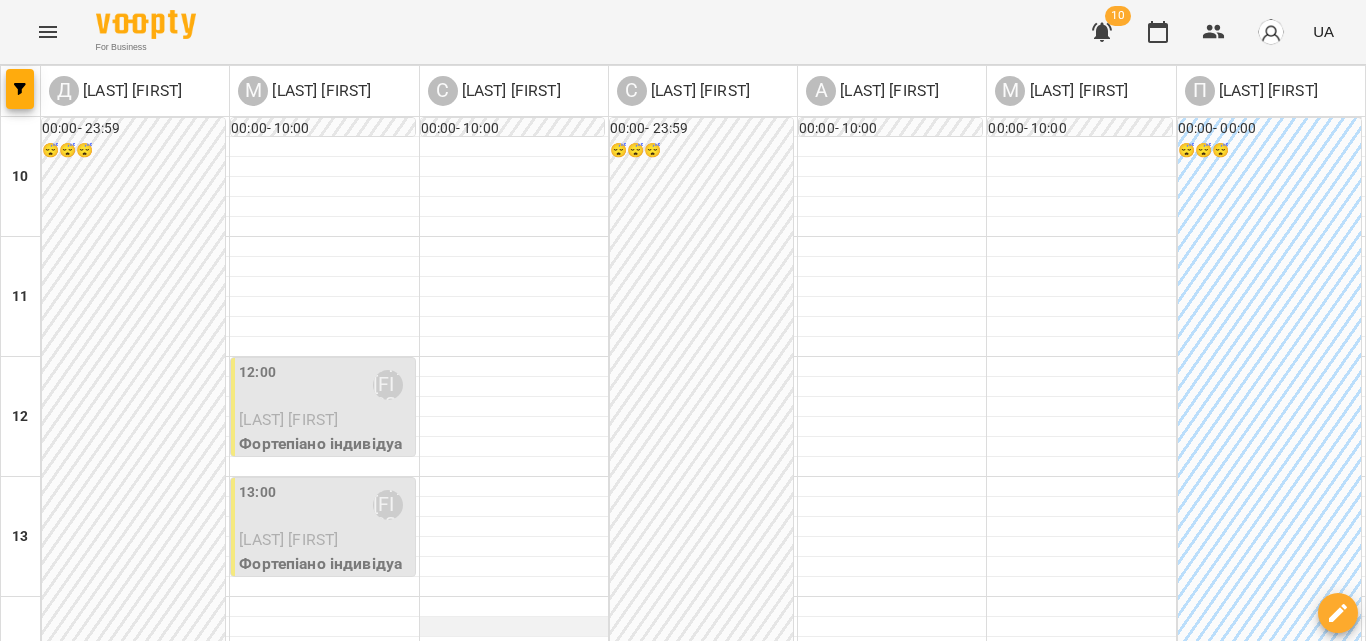 scroll, scrollTop: 509, scrollLeft: 0, axis: vertical 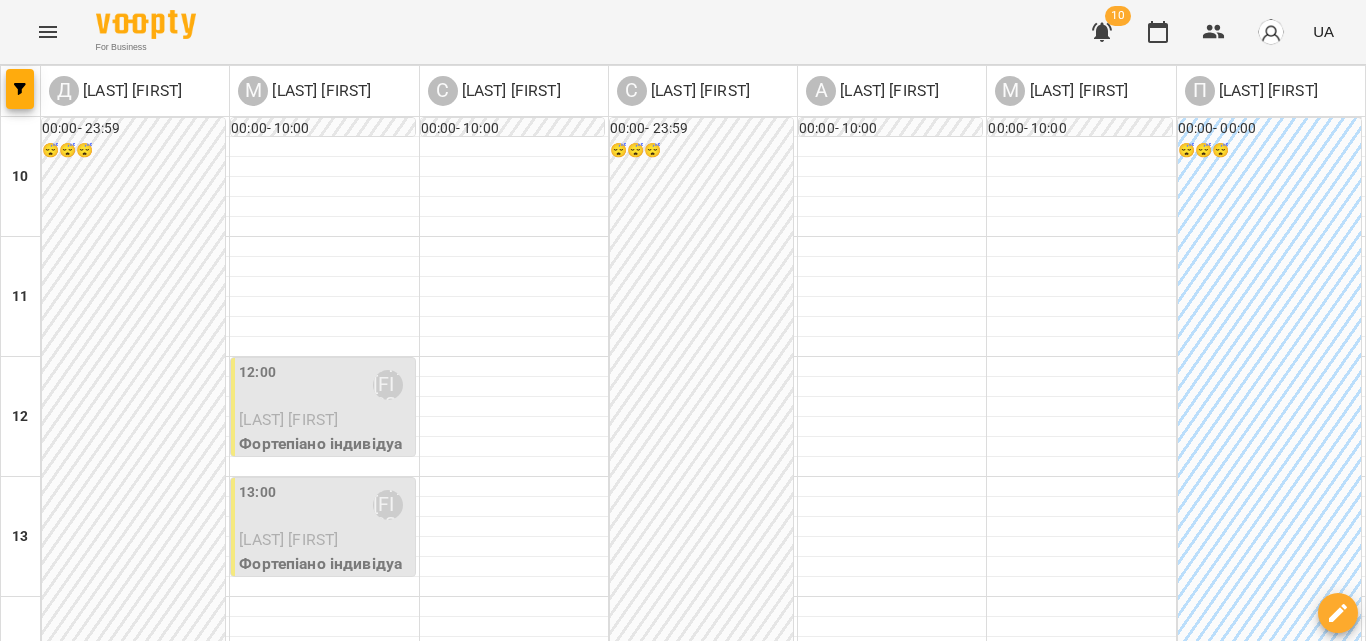 click at bounding box center (324, 847) 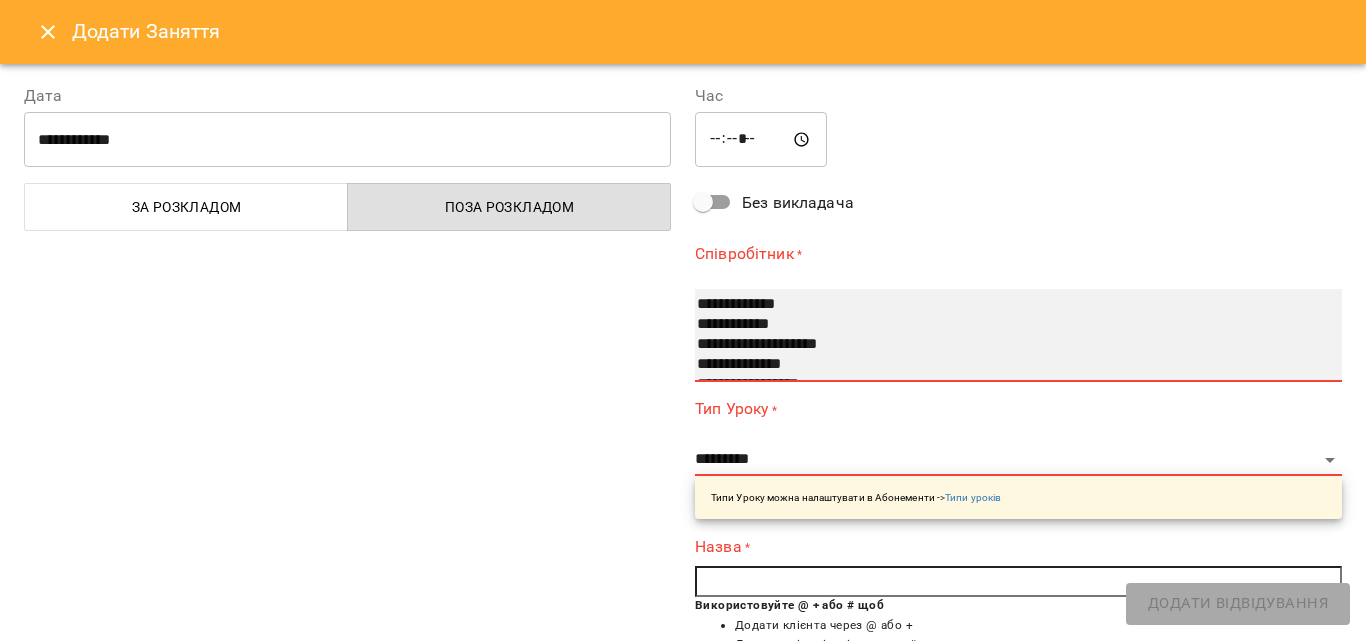 select on "**********" 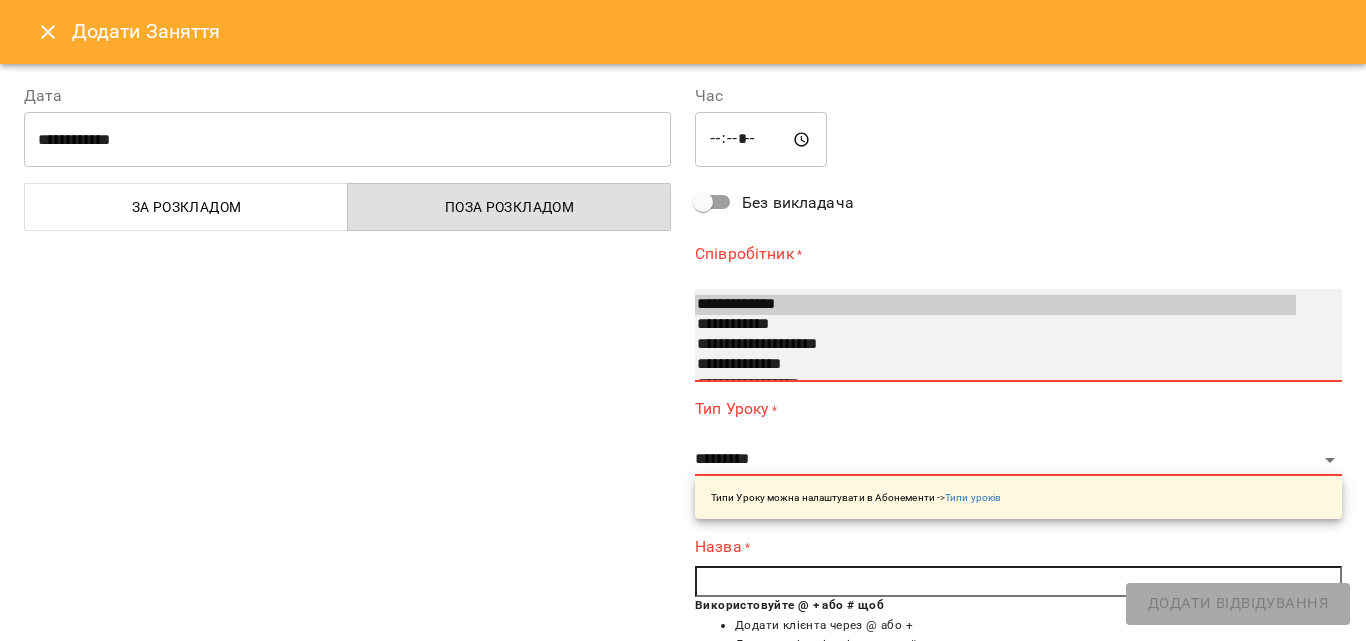 click on "**********" at bounding box center [995, 345] 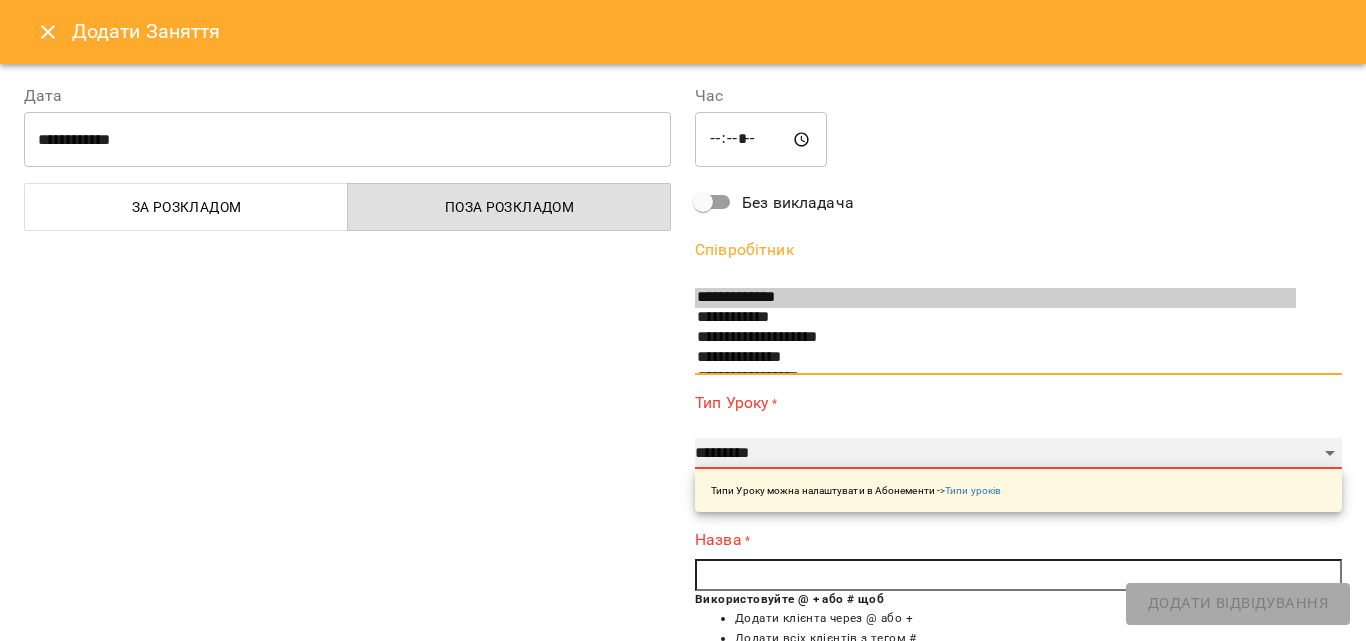 click on "**********" at bounding box center (1018, 454) 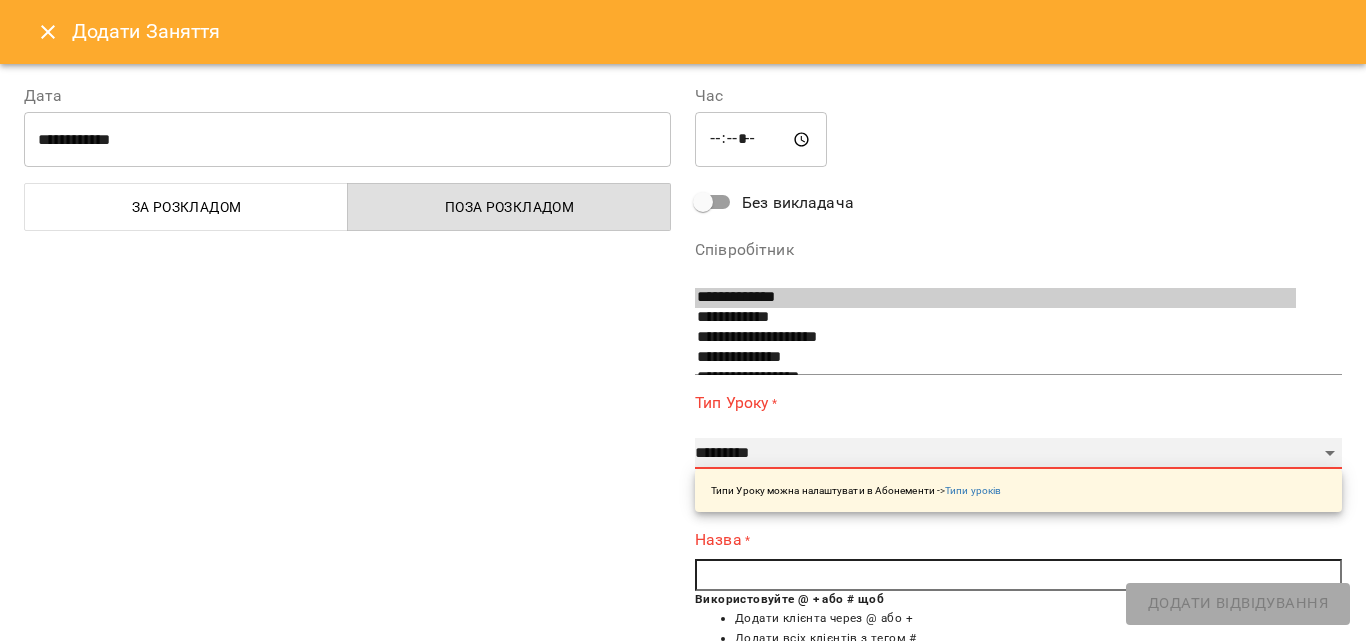 select on "**********" 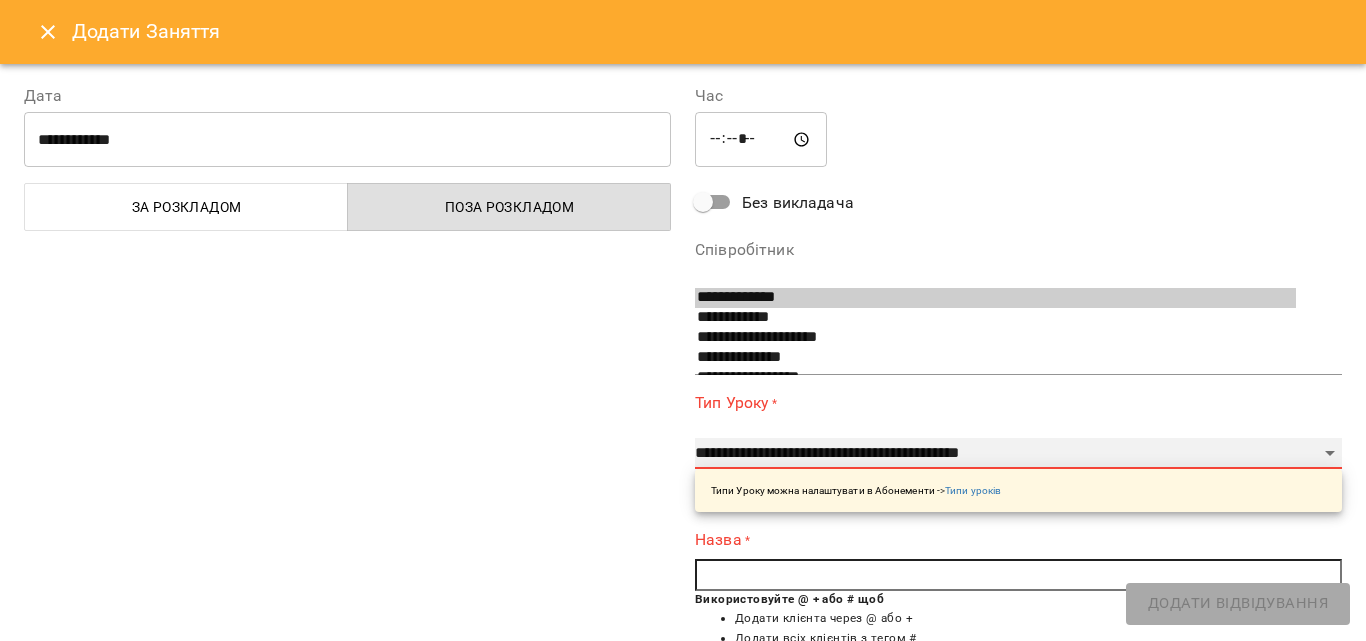 click on "**********" at bounding box center (1018, 454) 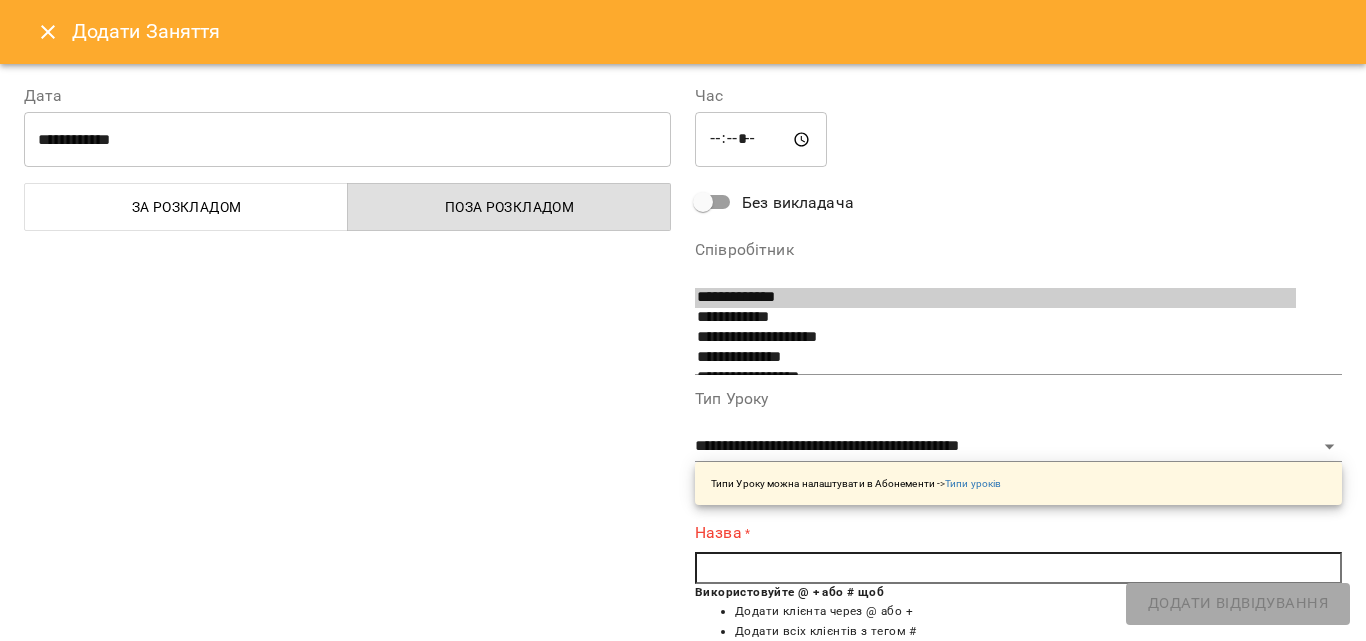 click at bounding box center [1018, 568] 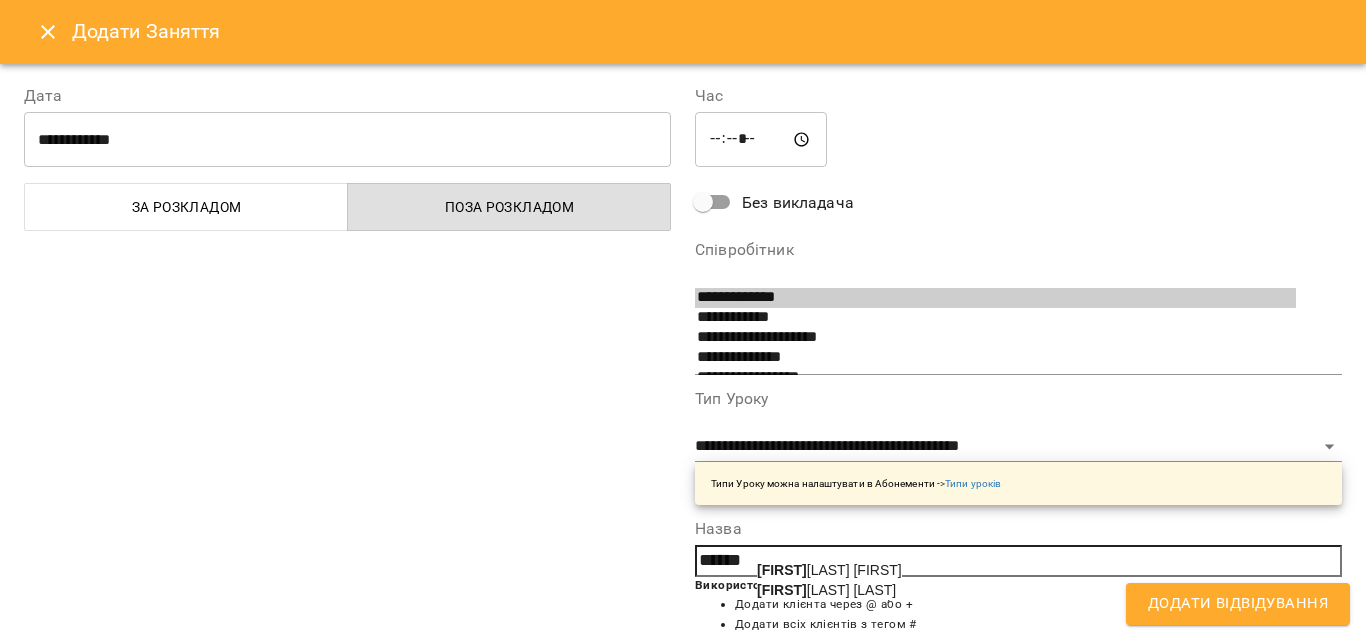 click on "Семен юк Дарія" at bounding box center [826, 590] 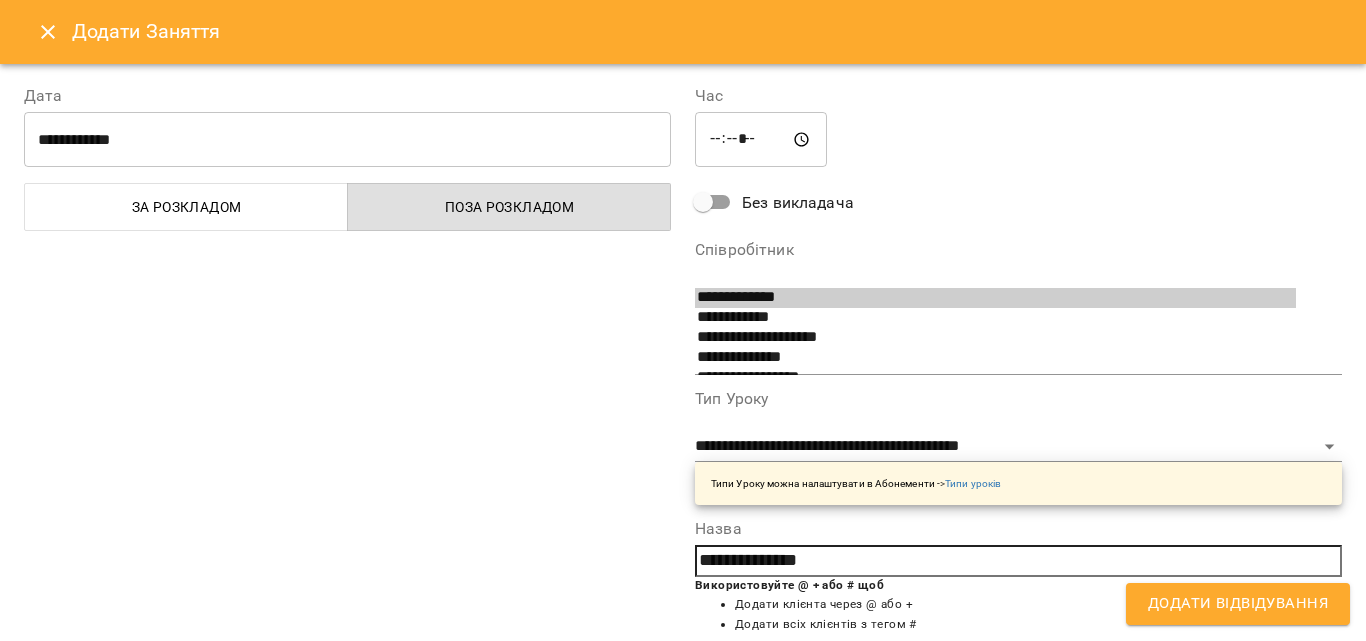 click on "Додати Відвідування" at bounding box center (1238, 604) 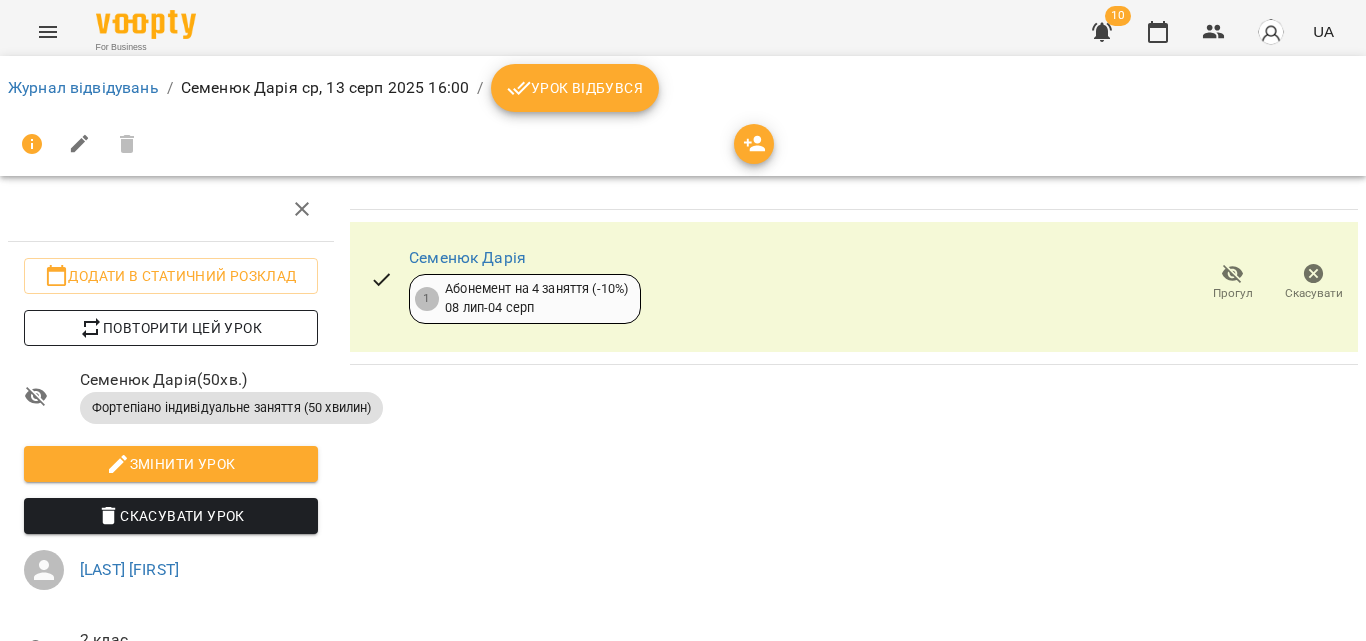 click on "Повторити цей урок" at bounding box center [171, 328] 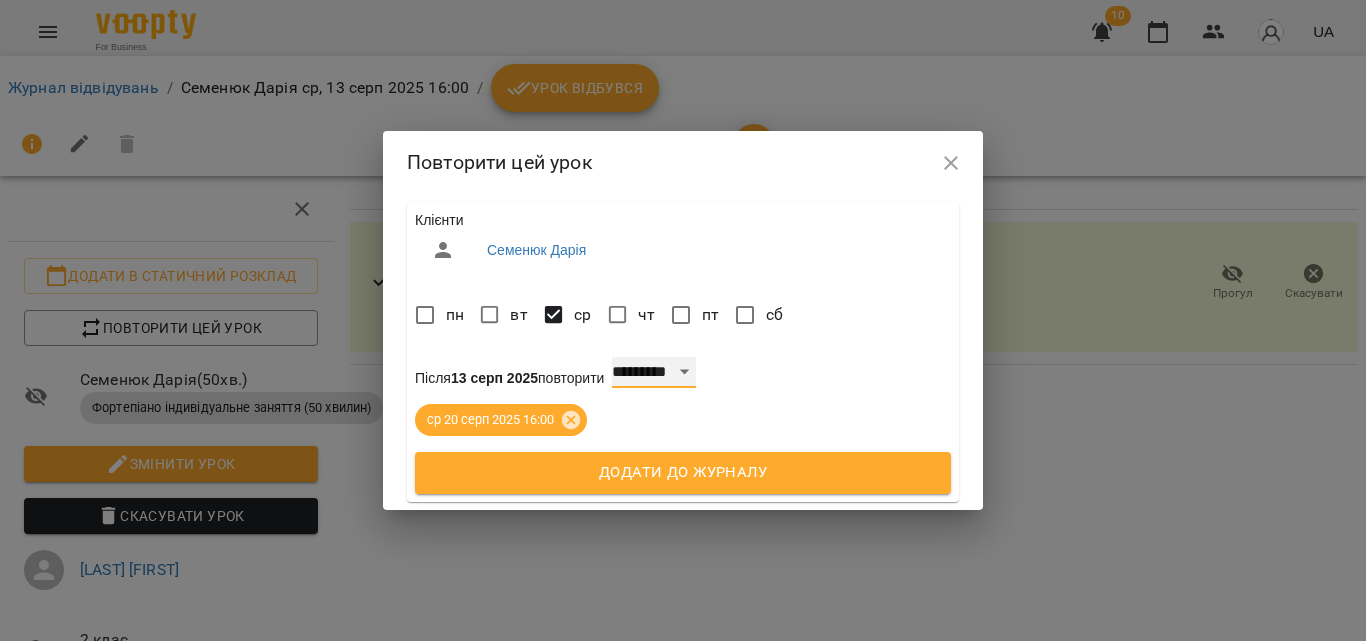 click on "**********" at bounding box center [654, 373] 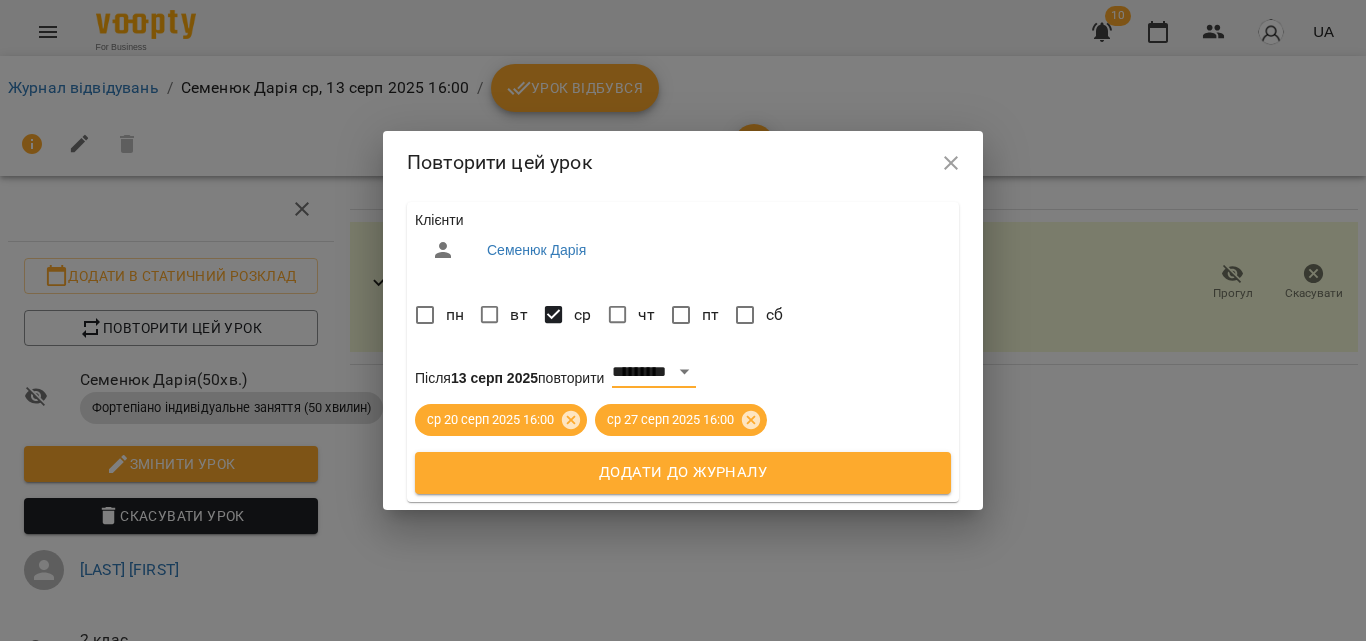 click on "Додати до журналу" at bounding box center [683, 473] 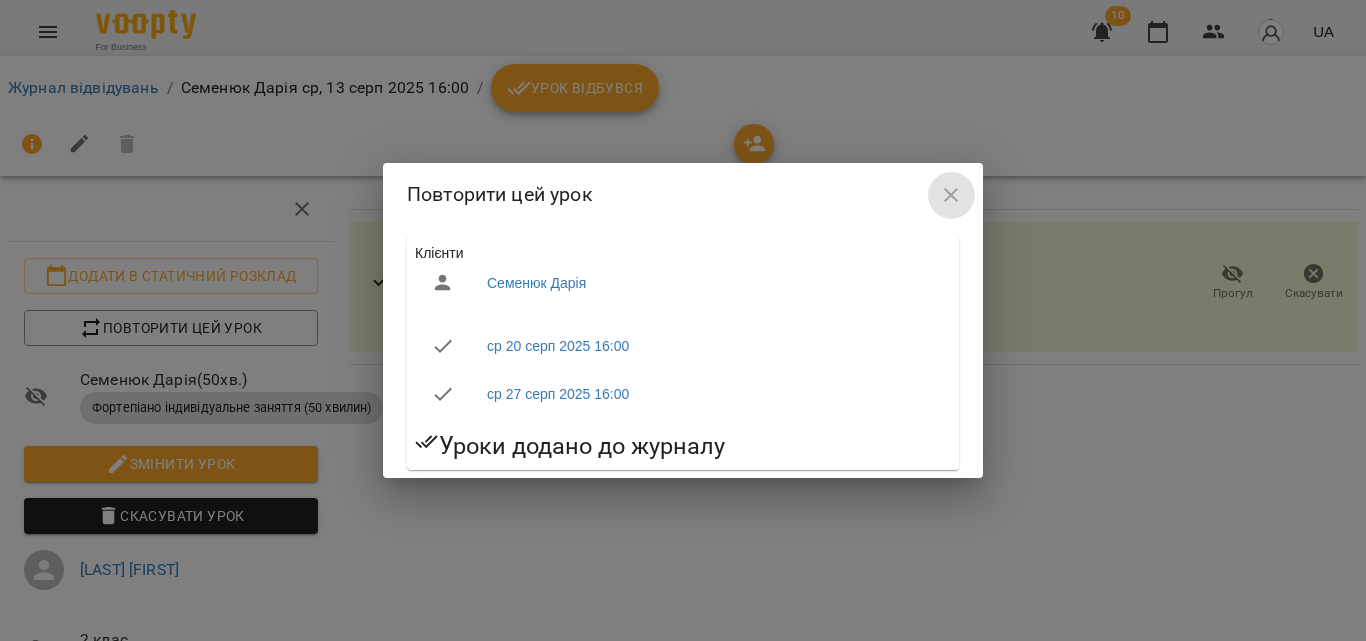 click 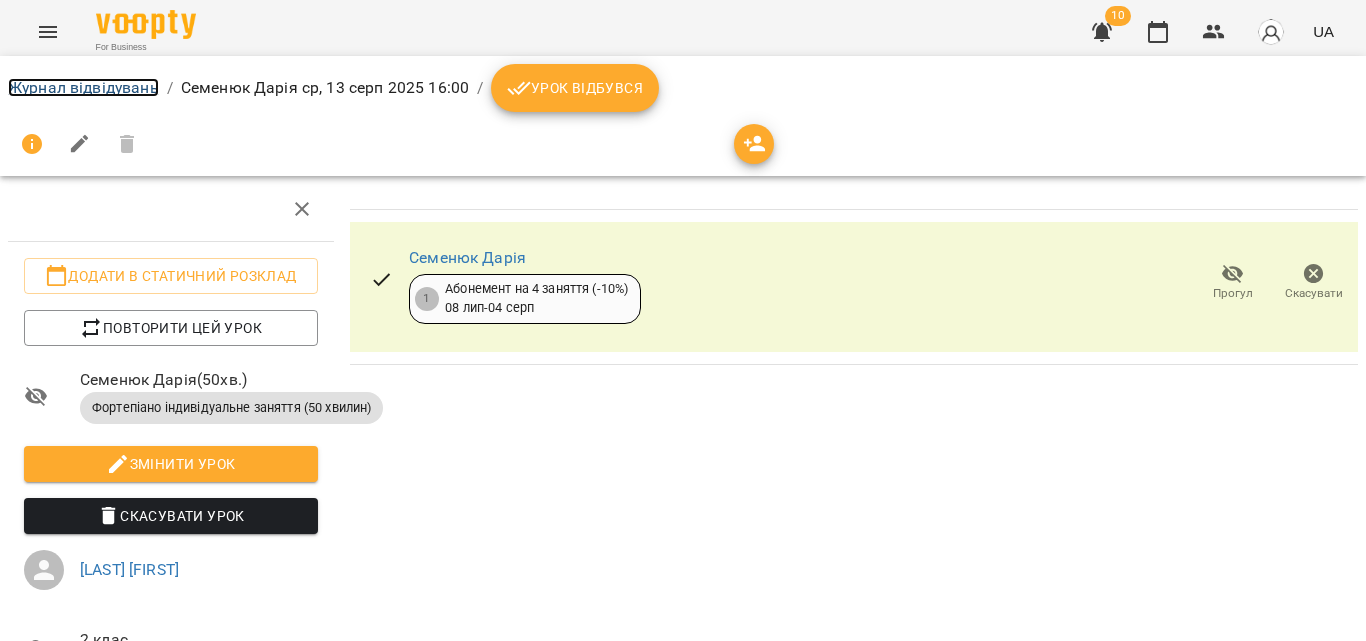 click on "Журнал відвідувань" at bounding box center (83, 87) 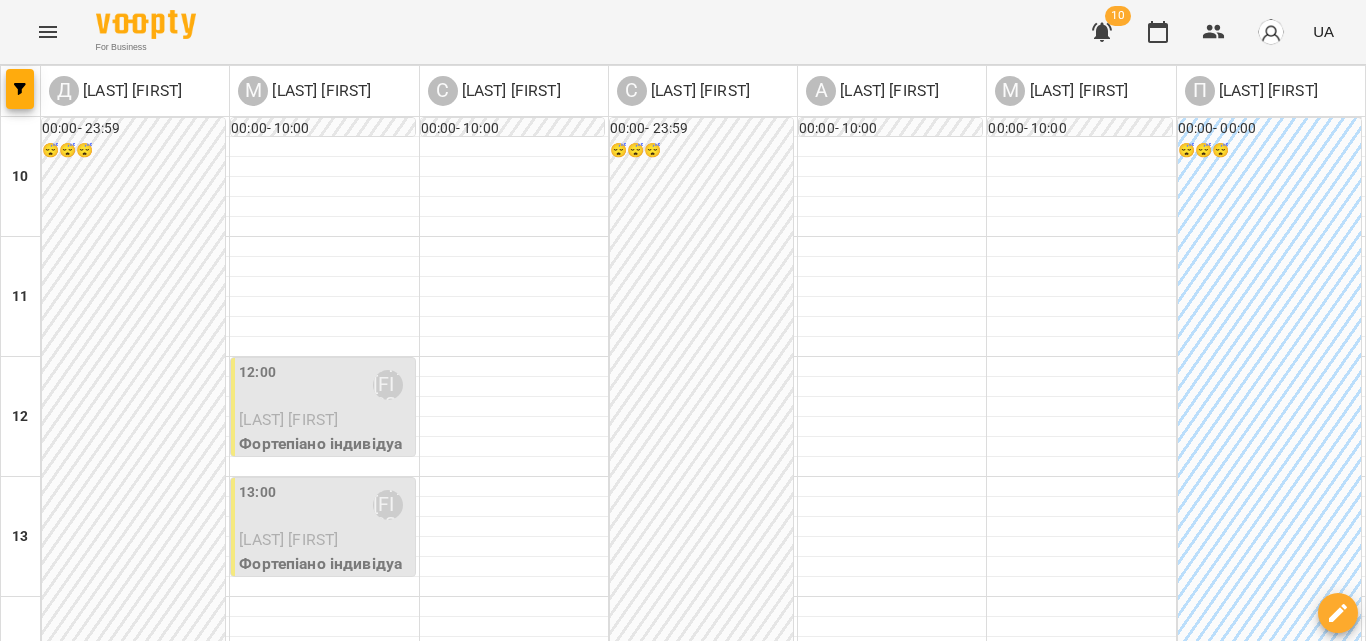 scroll, scrollTop: 109, scrollLeft: 0, axis: vertical 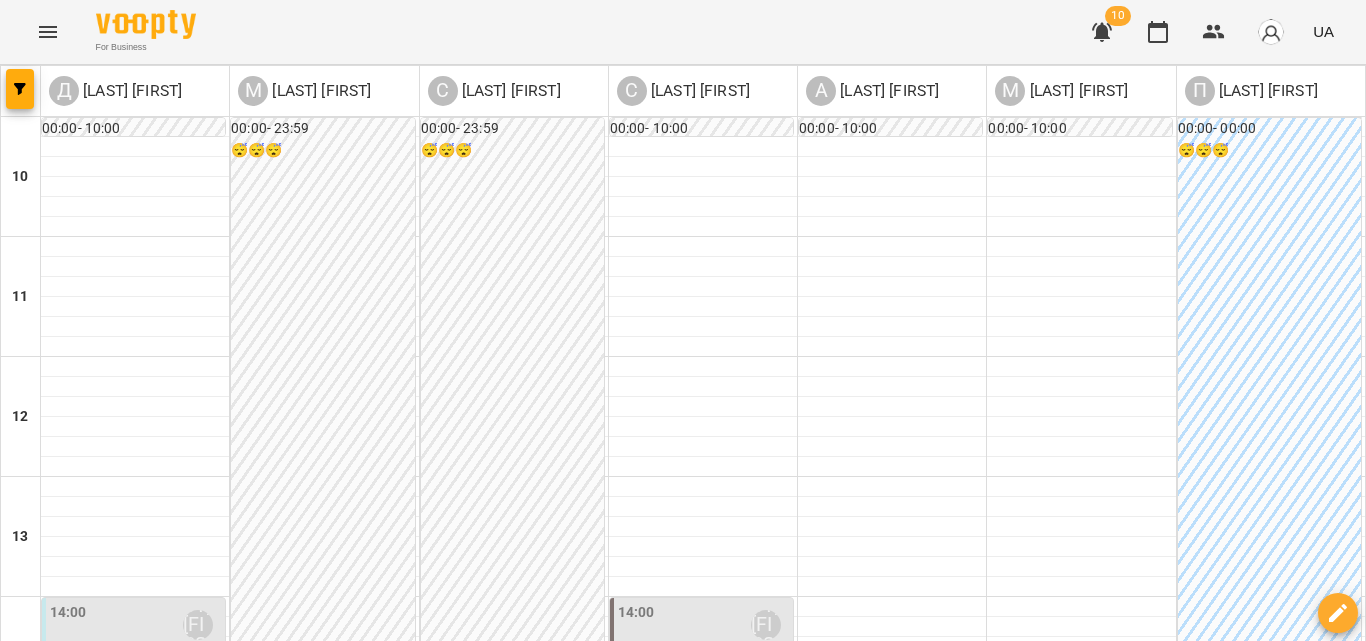 click on "пт" at bounding box center [1105, 1343] 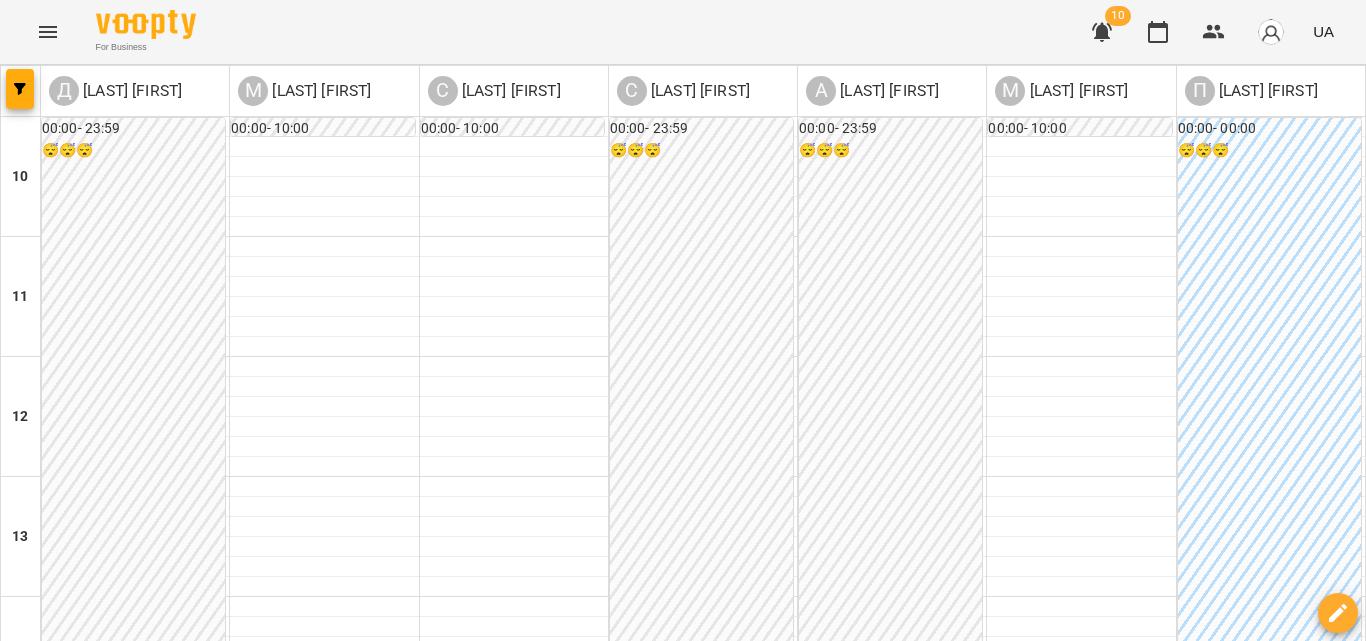 scroll, scrollTop: 709, scrollLeft: 0, axis: vertical 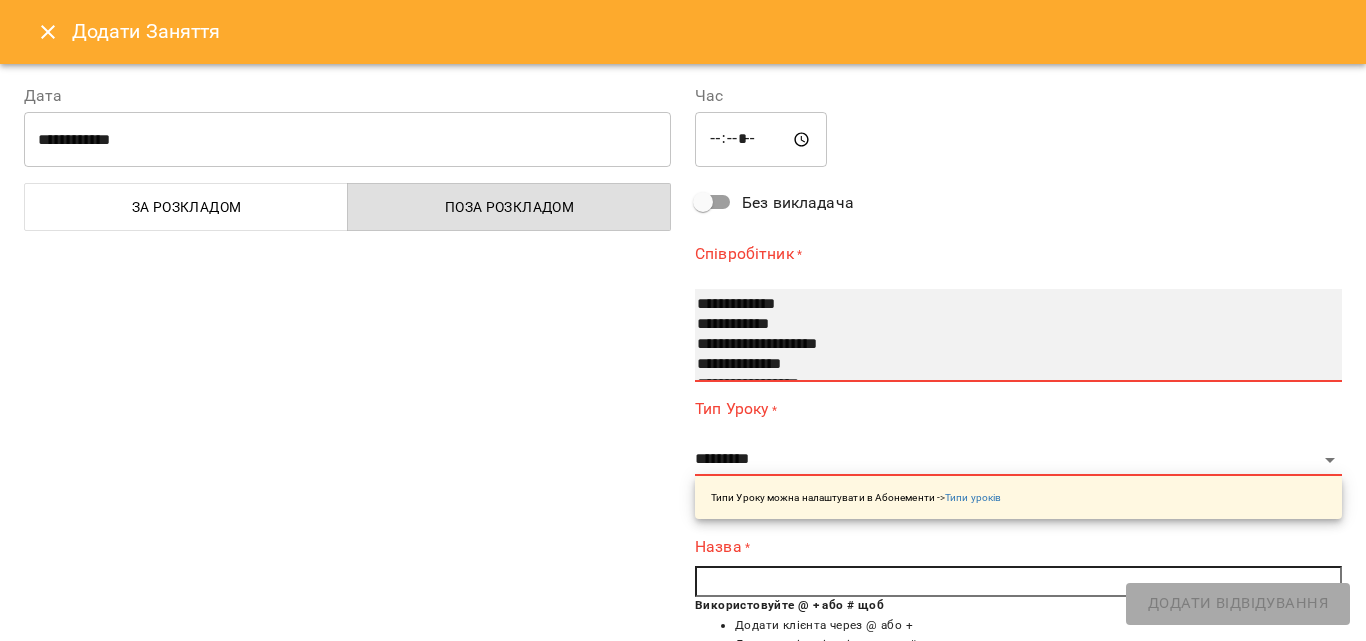 select on "**********" 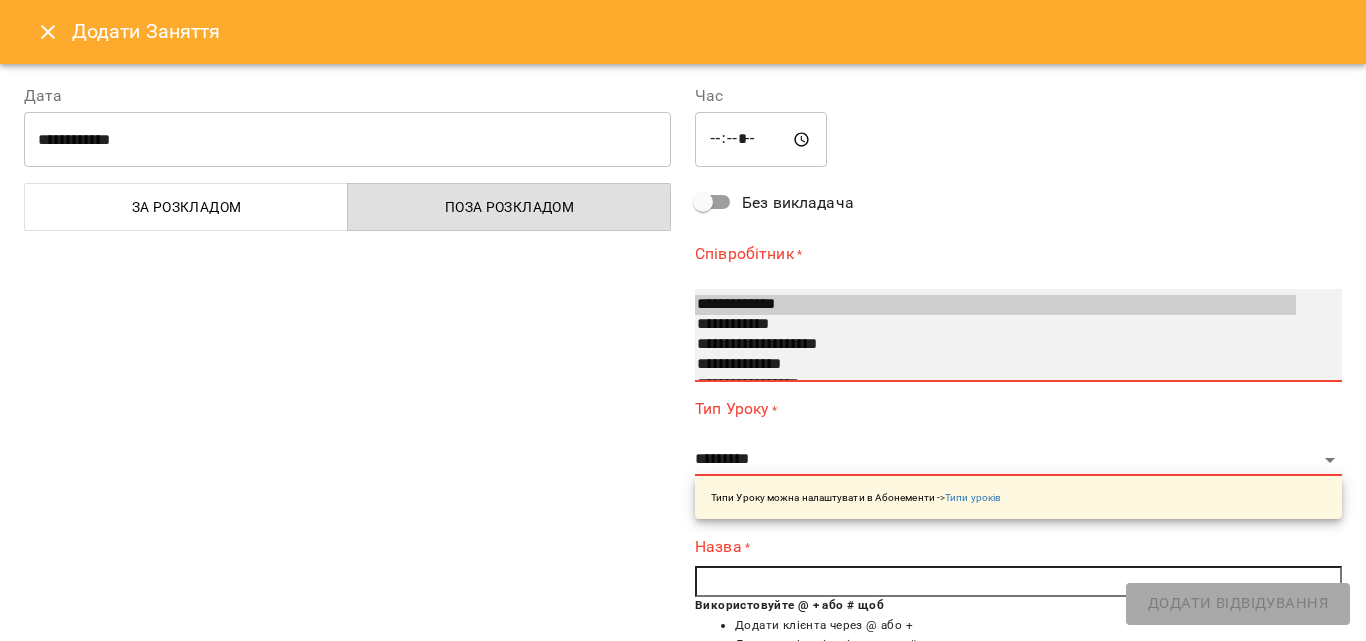 click on "**********" at bounding box center [995, 345] 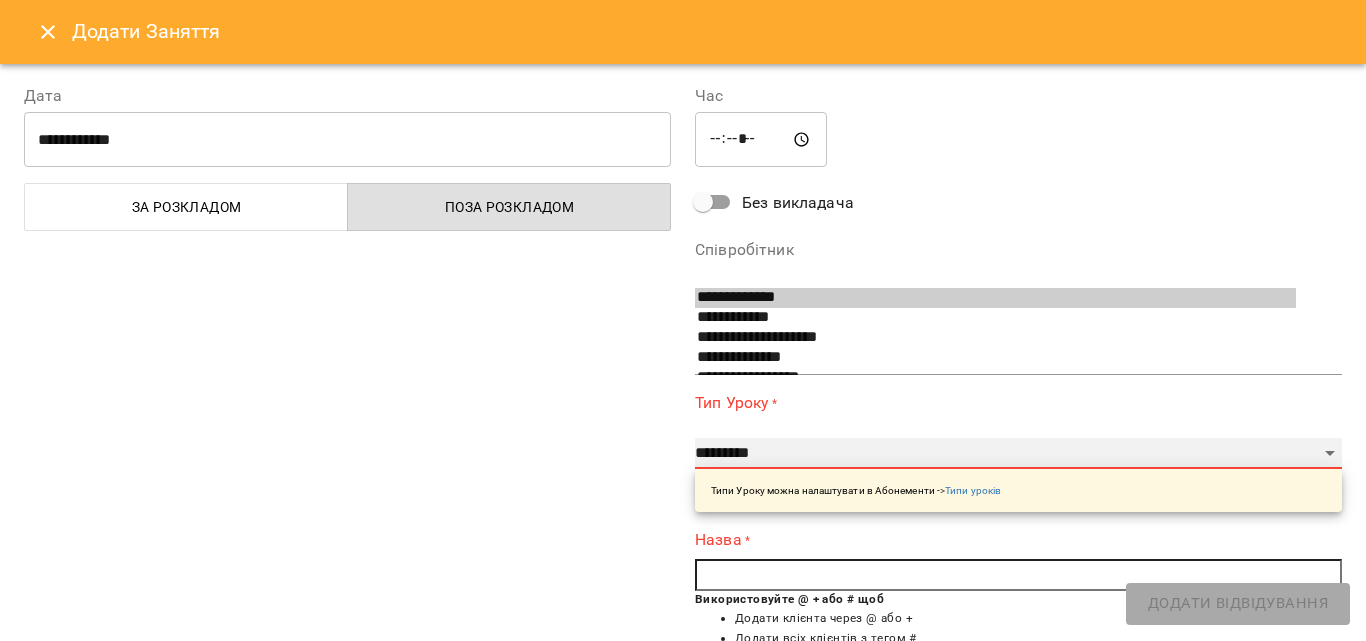 click on "**********" at bounding box center (1018, 454) 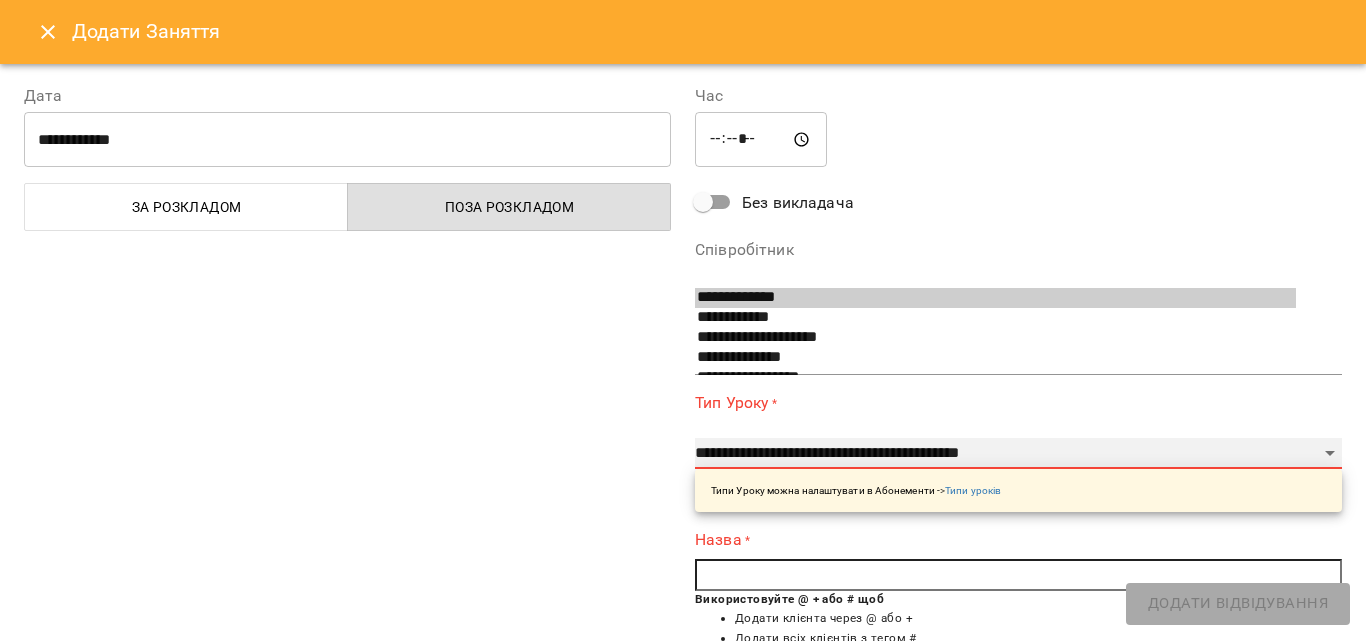 click on "**********" at bounding box center (1018, 454) 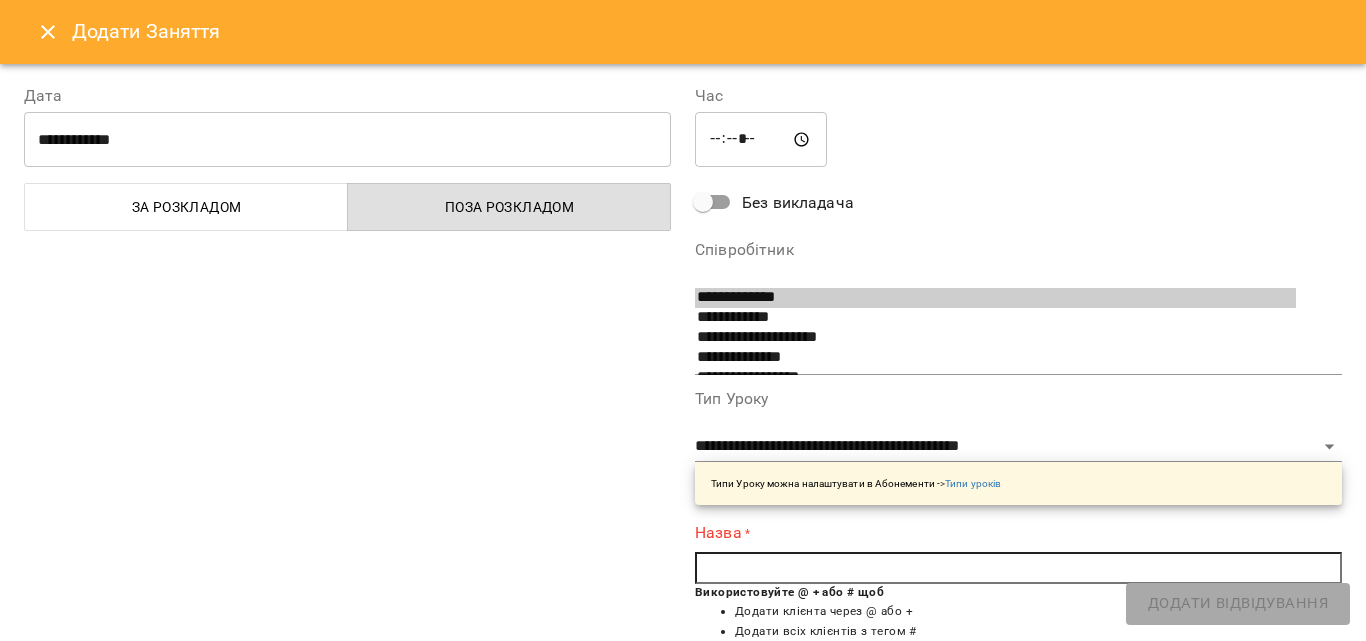 click at bounding box center (1018, 568) 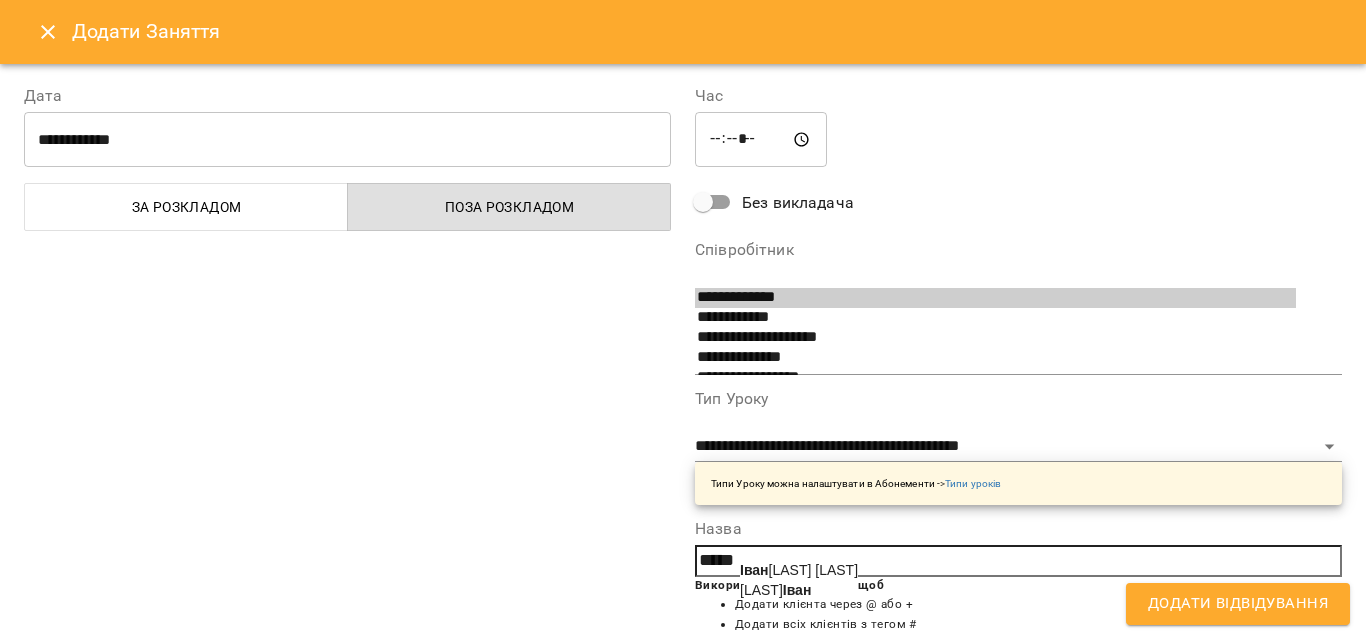 click on "Іван ова Даша" at bounding box center [799, 570] 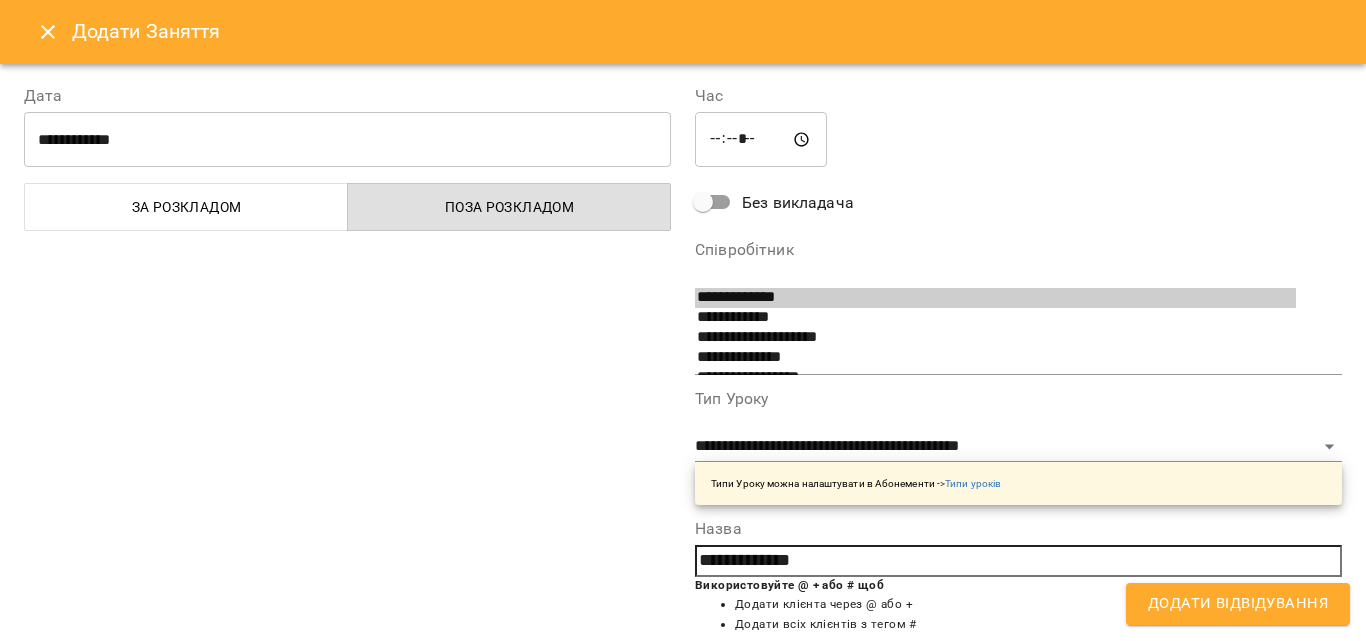 click on "Додати Відвідування" at bounding box center [1238, 604] 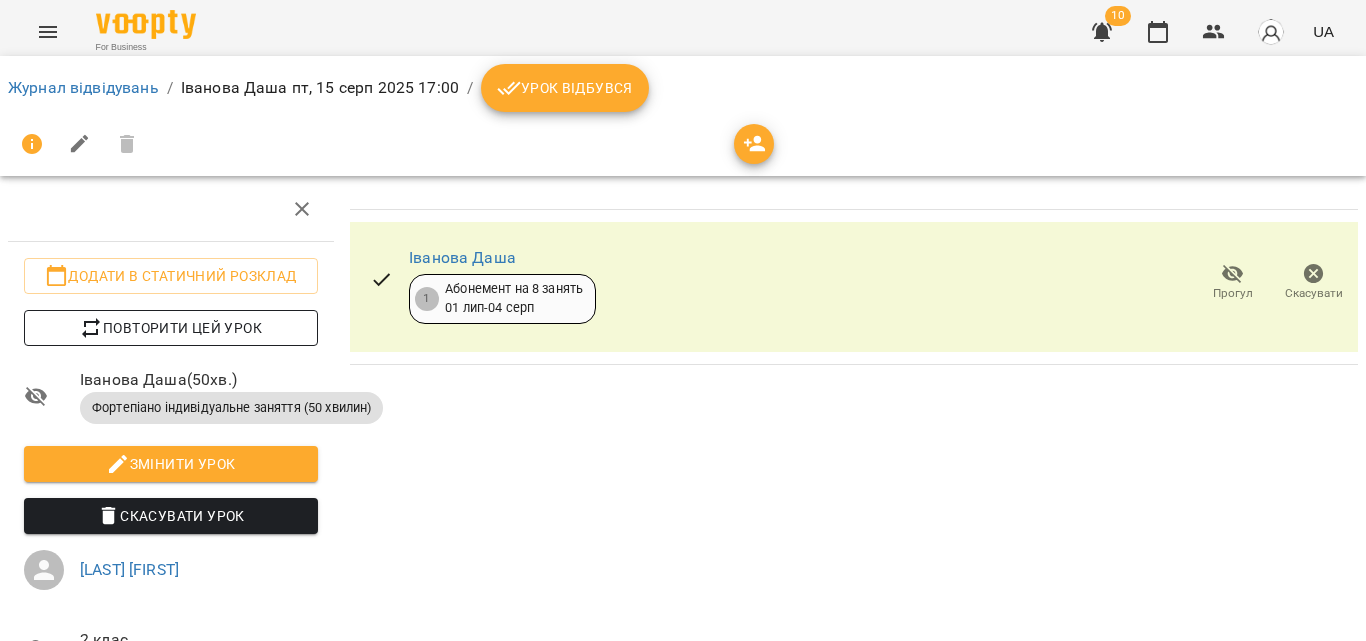 click on "Повторити цей урок" at bounding box center (171, 328) 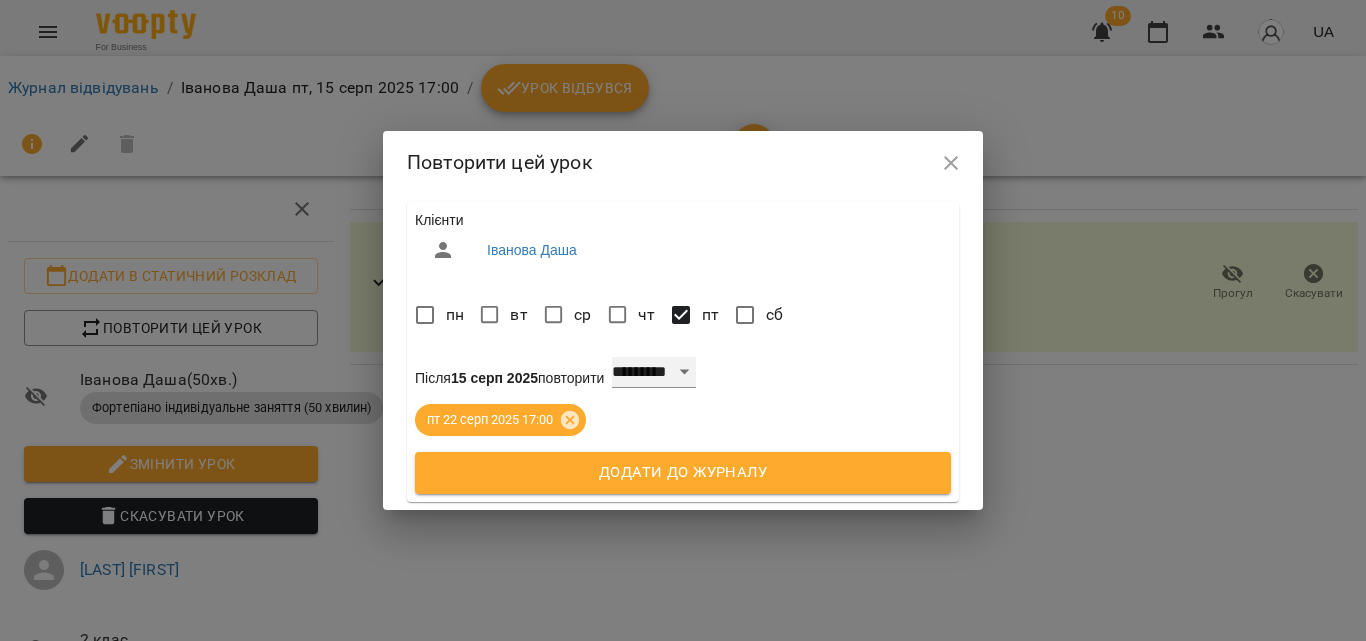 click on "**********" at bounding box center (654, 373) 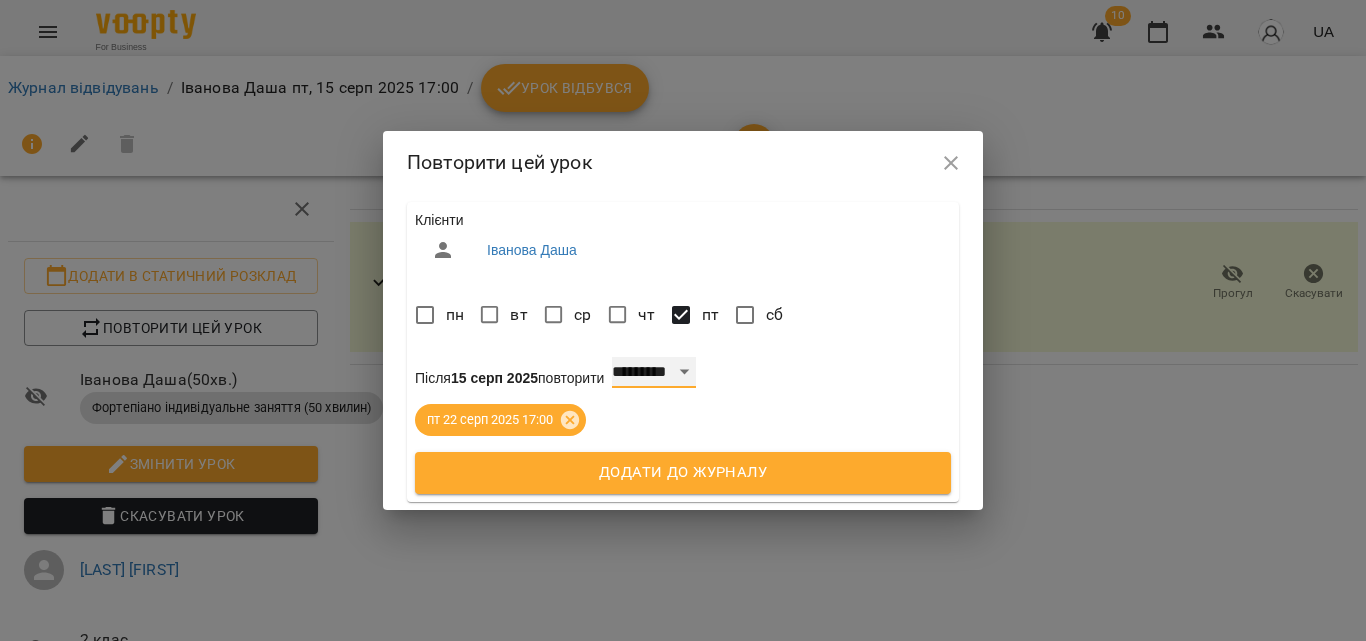 select on "*" 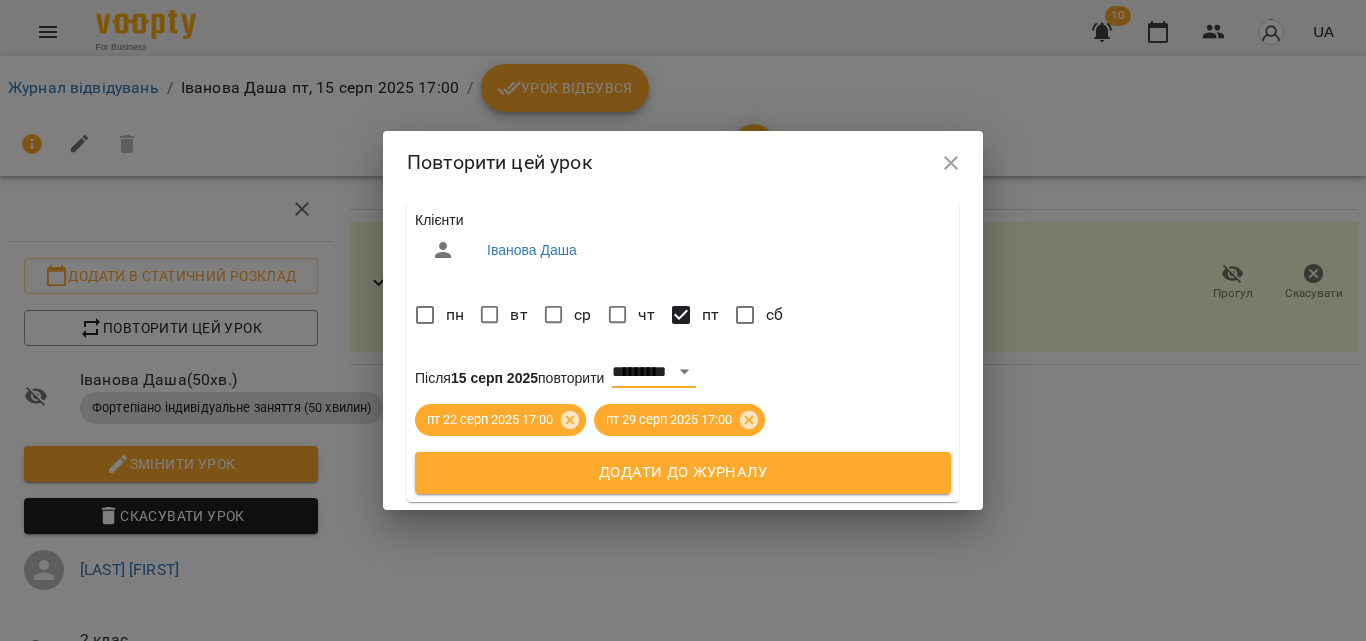 click on "Додати до журналу" at bounding box center (683, 473) 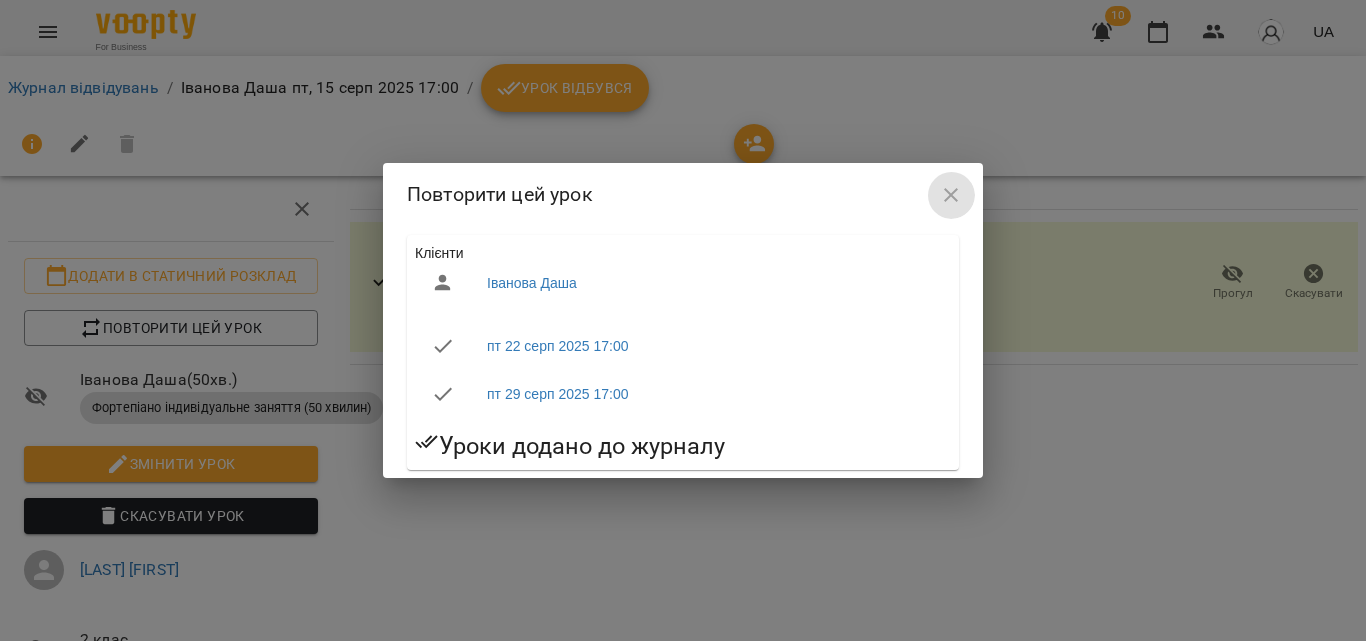 click 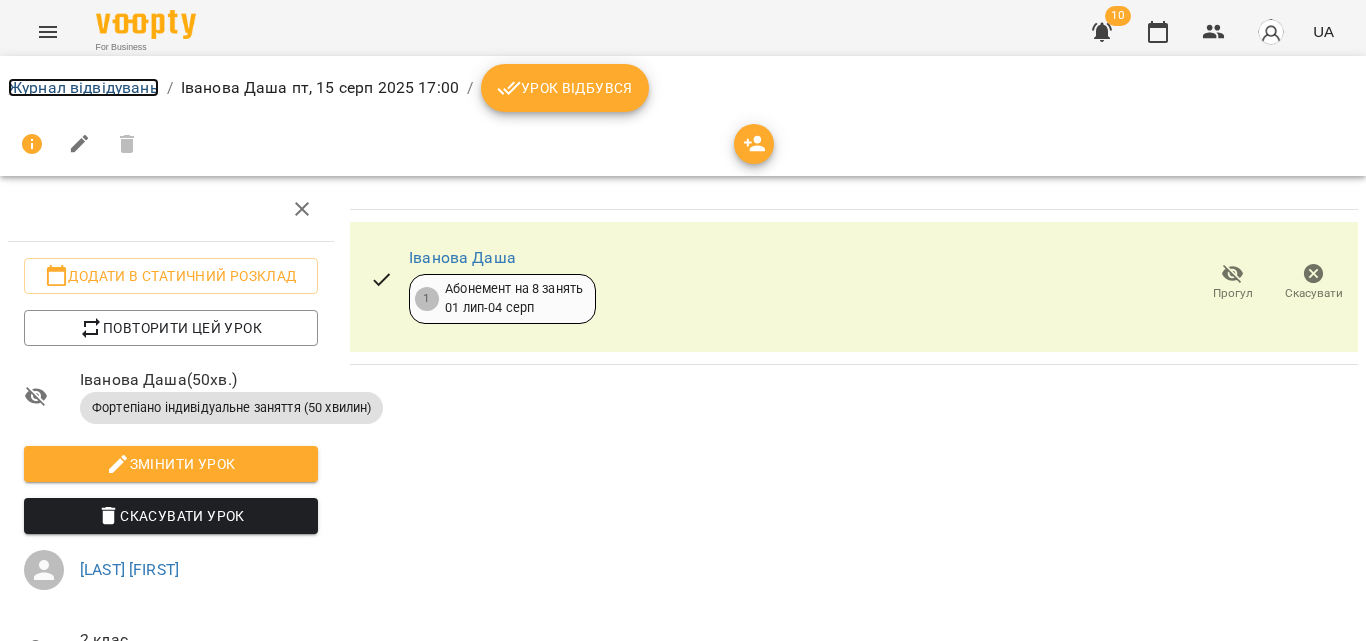 click on "Журнал відвідувань" at bounding box center (83, 87) 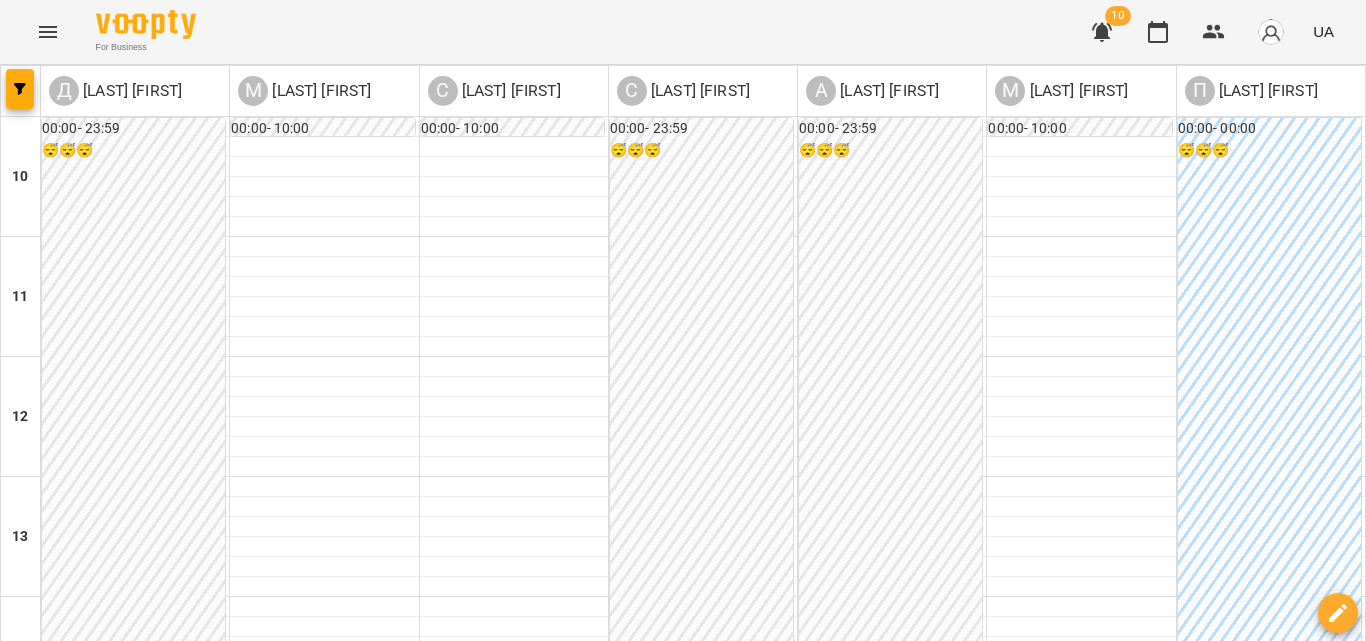 scroll, scrollTop: 500, scrollLeft: 0, axis: vertical 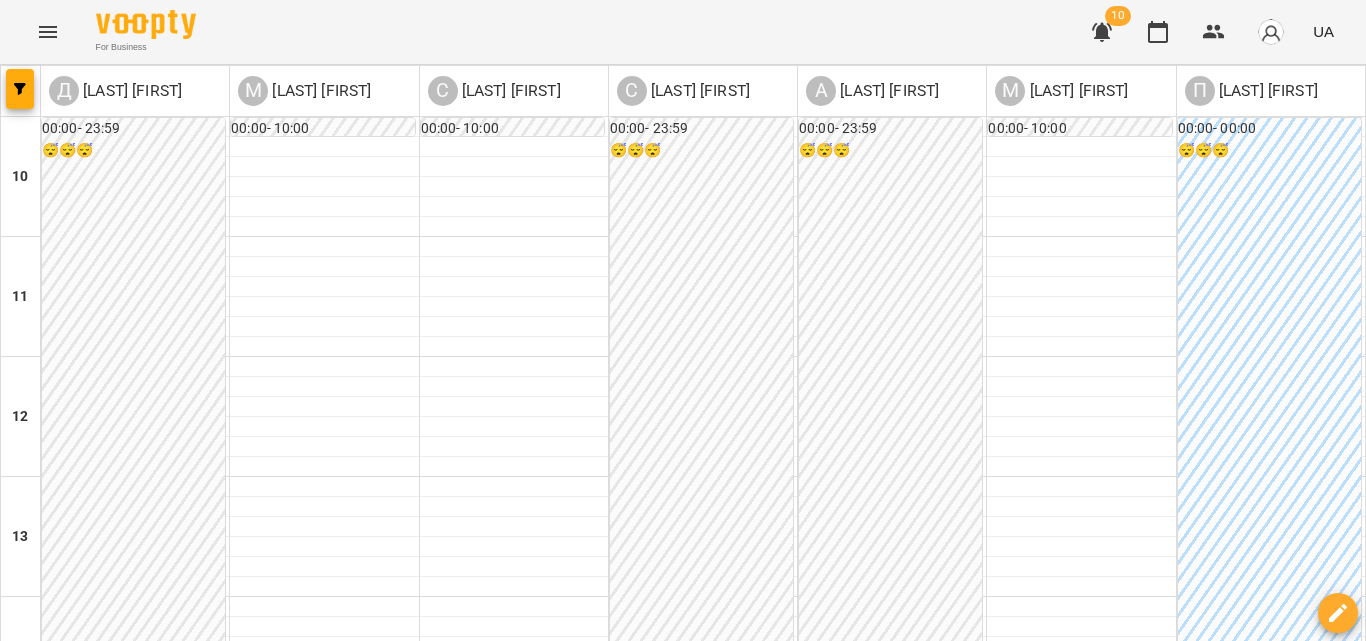 click at bounding box center (1081, 727) 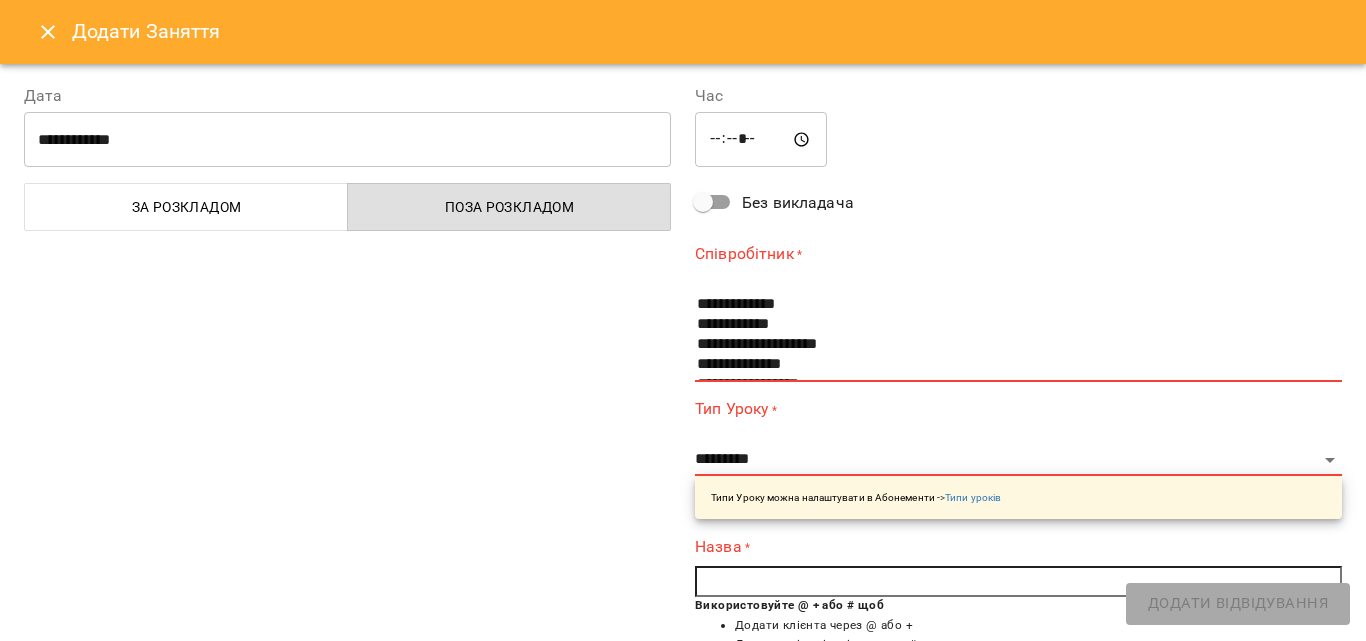 scroll, scrollTop: 60, scrollLeft: 0, axis: vertical 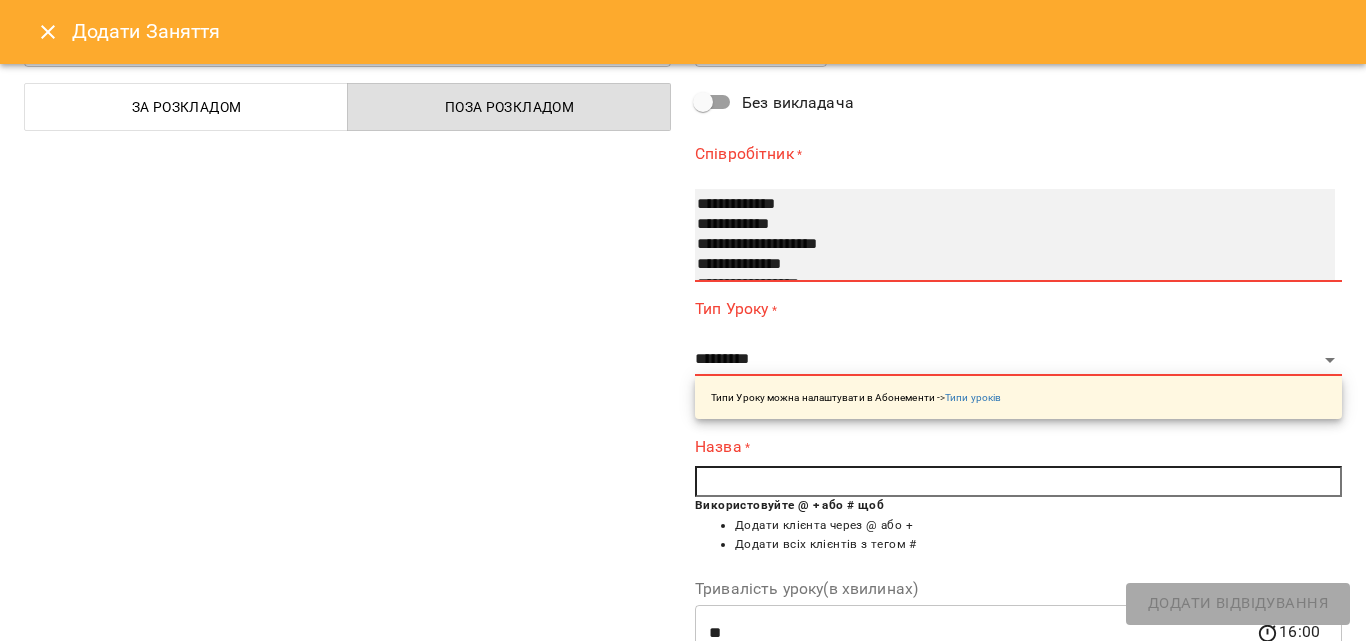 select on "**********" 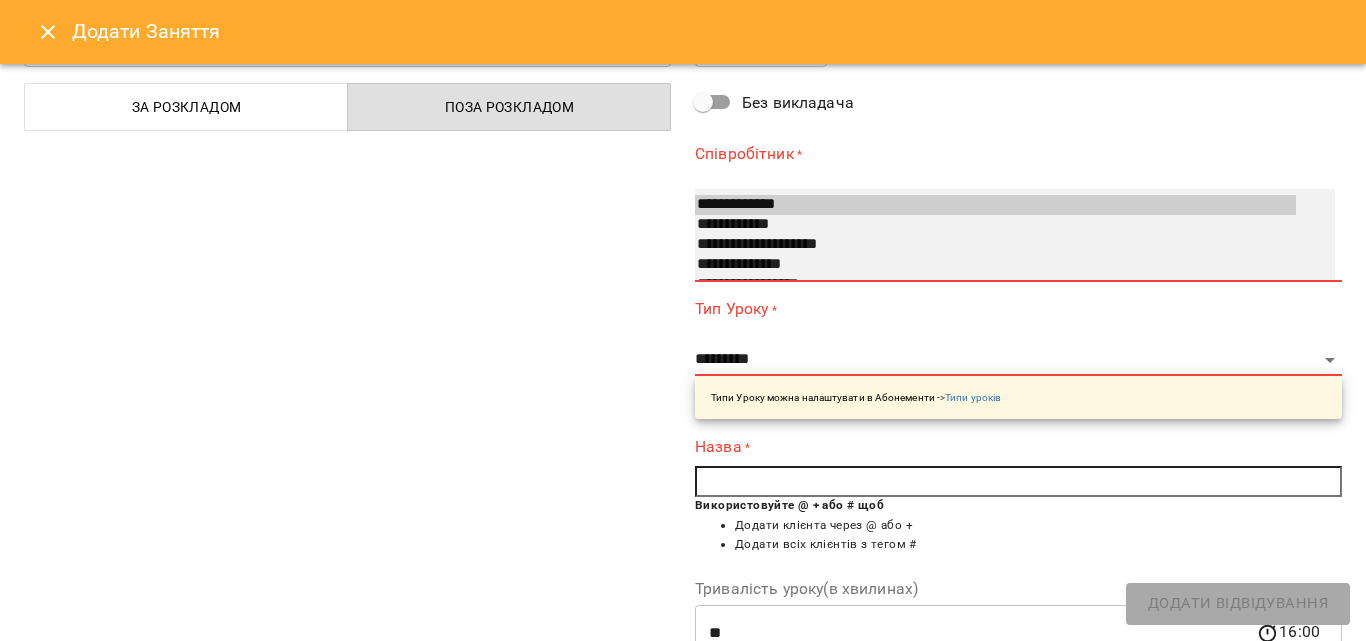 click on "**********" at bounding box center [995, 265] 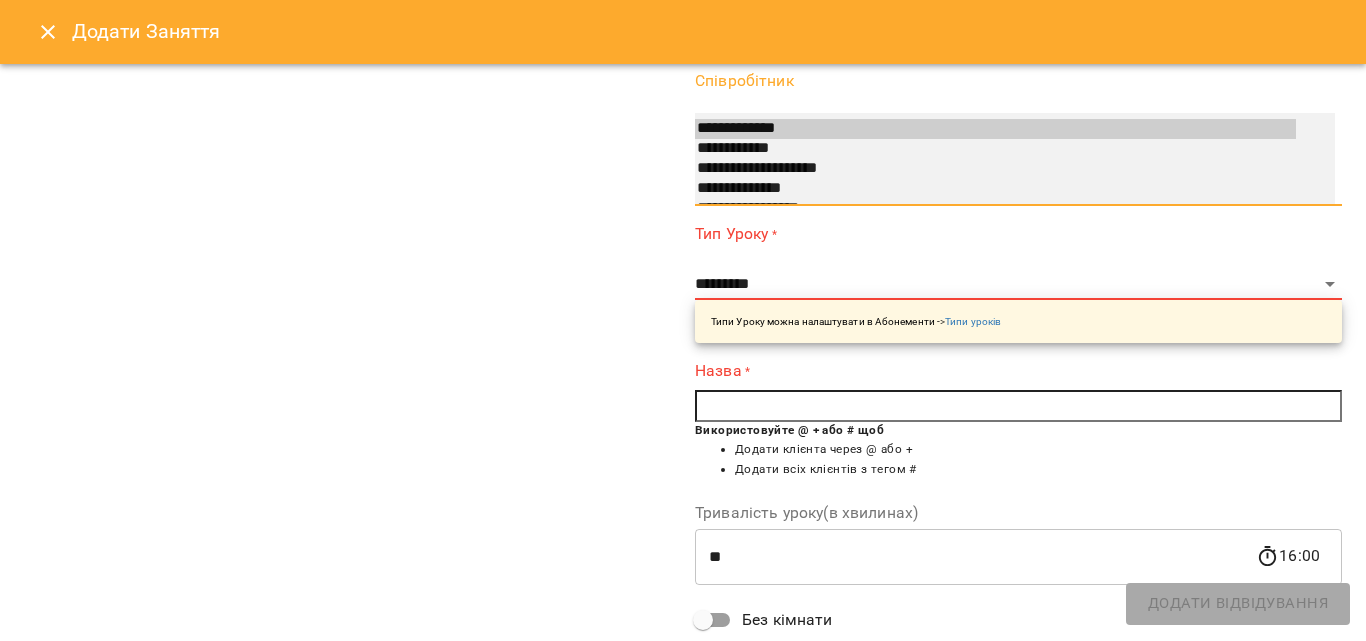 scroll, scrollTop: 200, scrollLeft: 0, axis: vertical 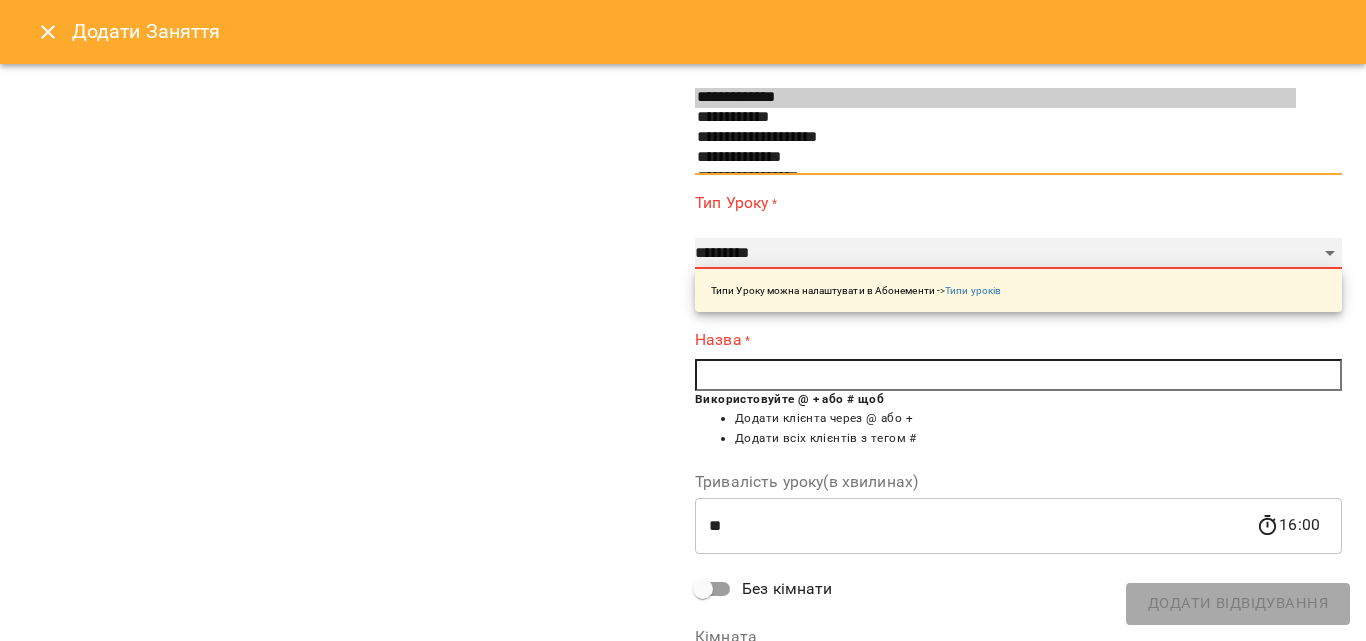click on "**********" at bounding box center [1018, 254] 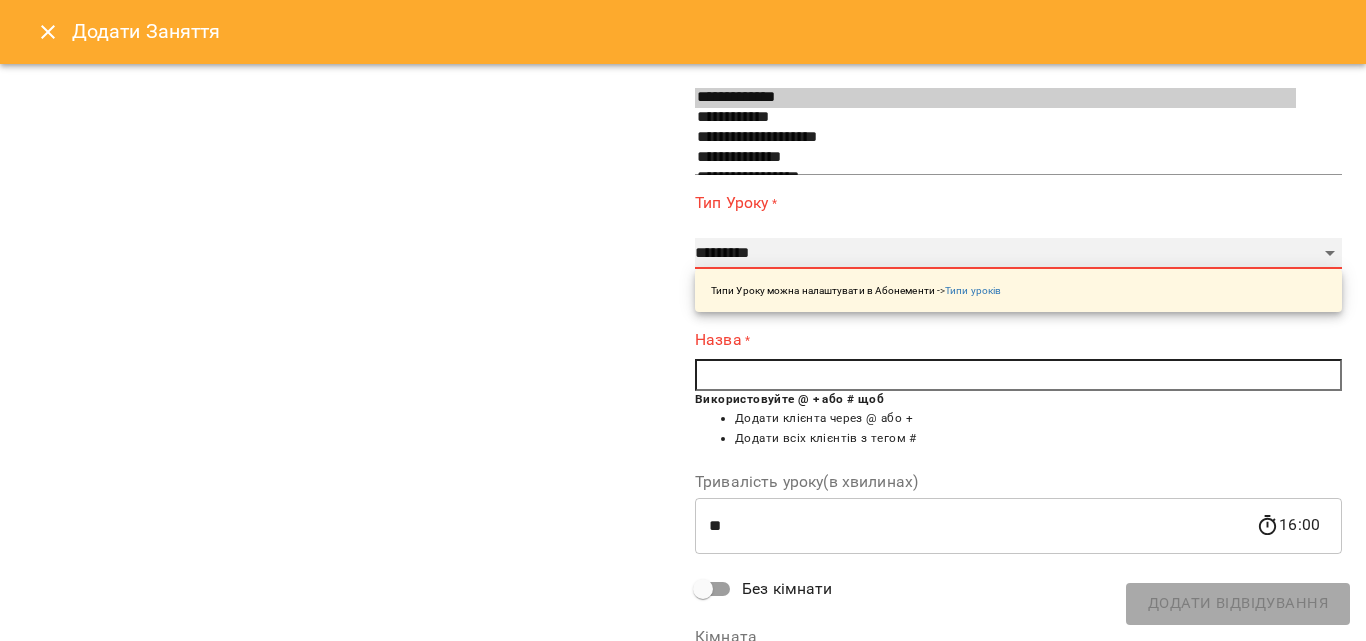 select on "**********" 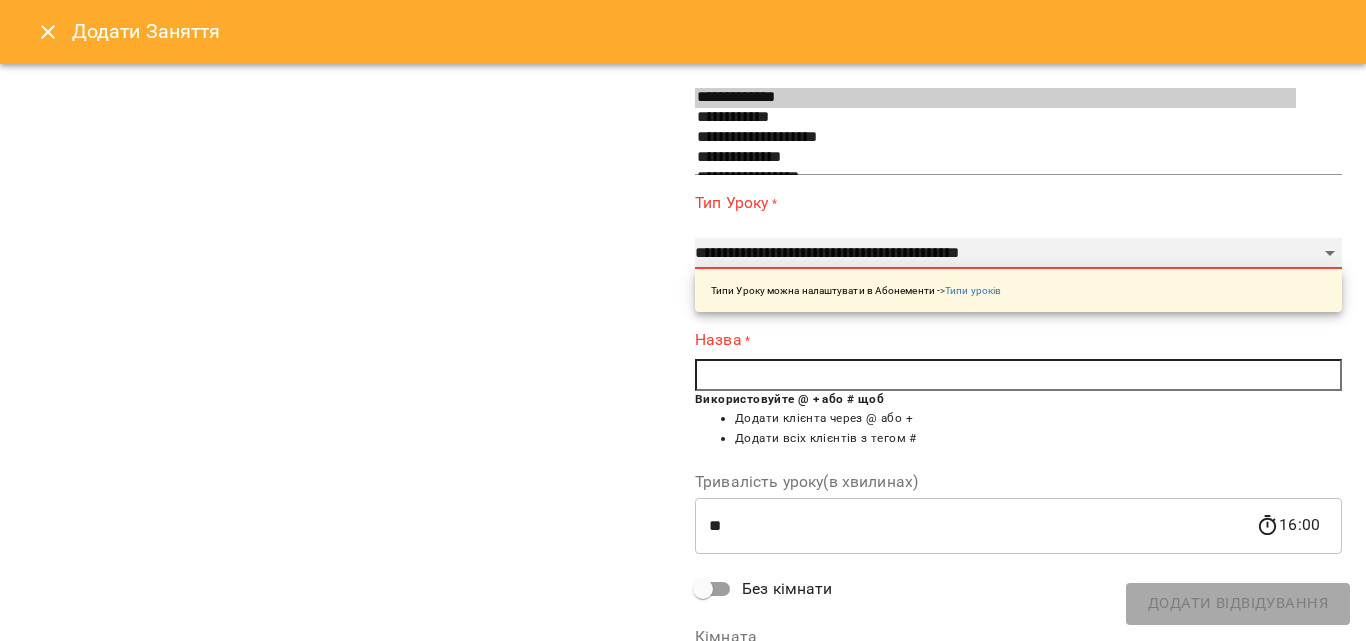 click on "**********" at bounding box center (1018, 254) 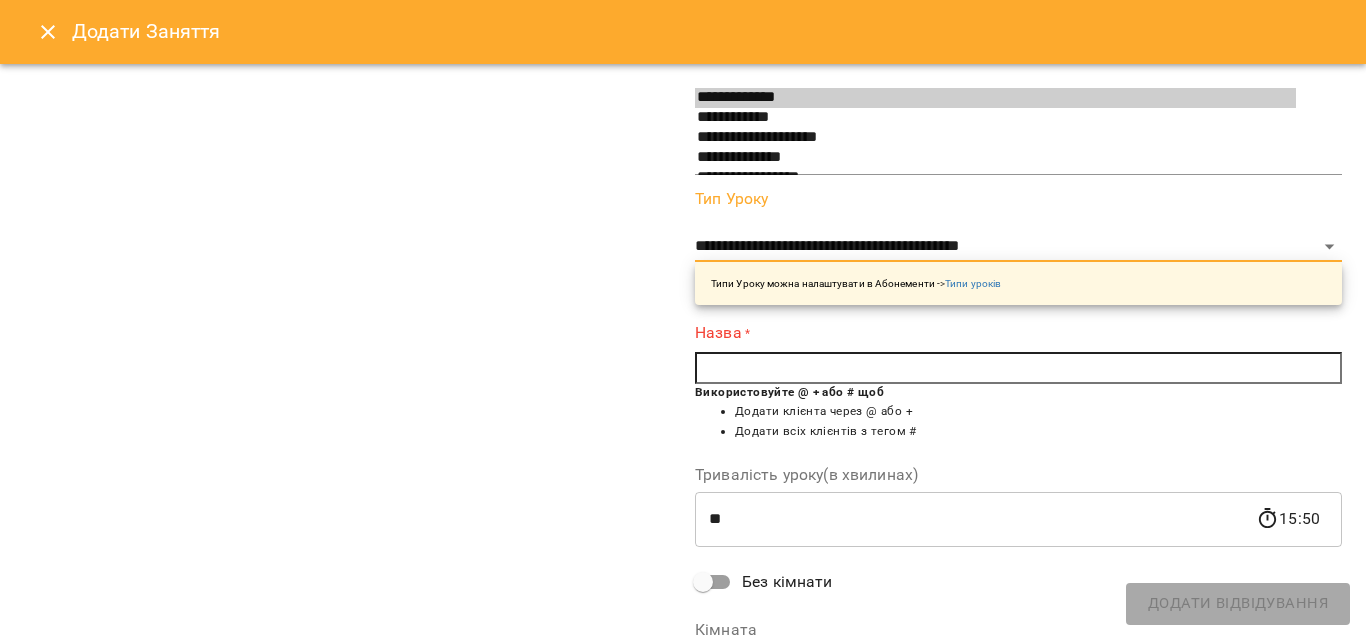 click at bounding box center [1018, 368] 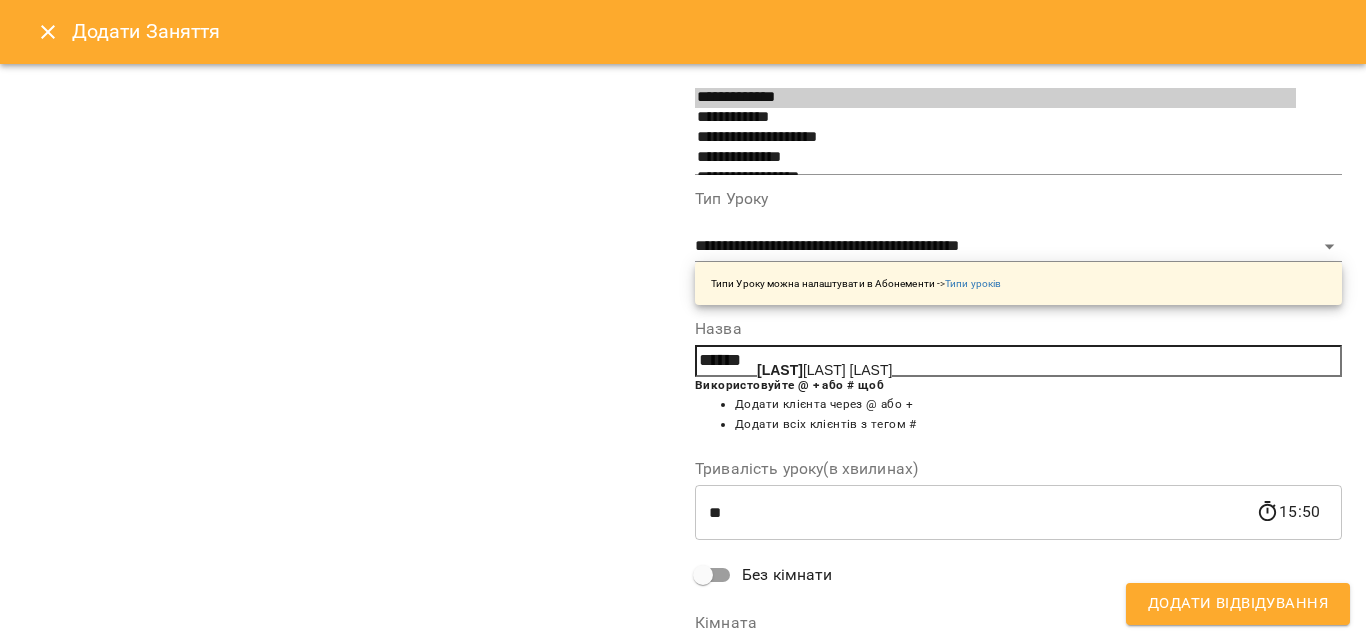 click on "Левиц" 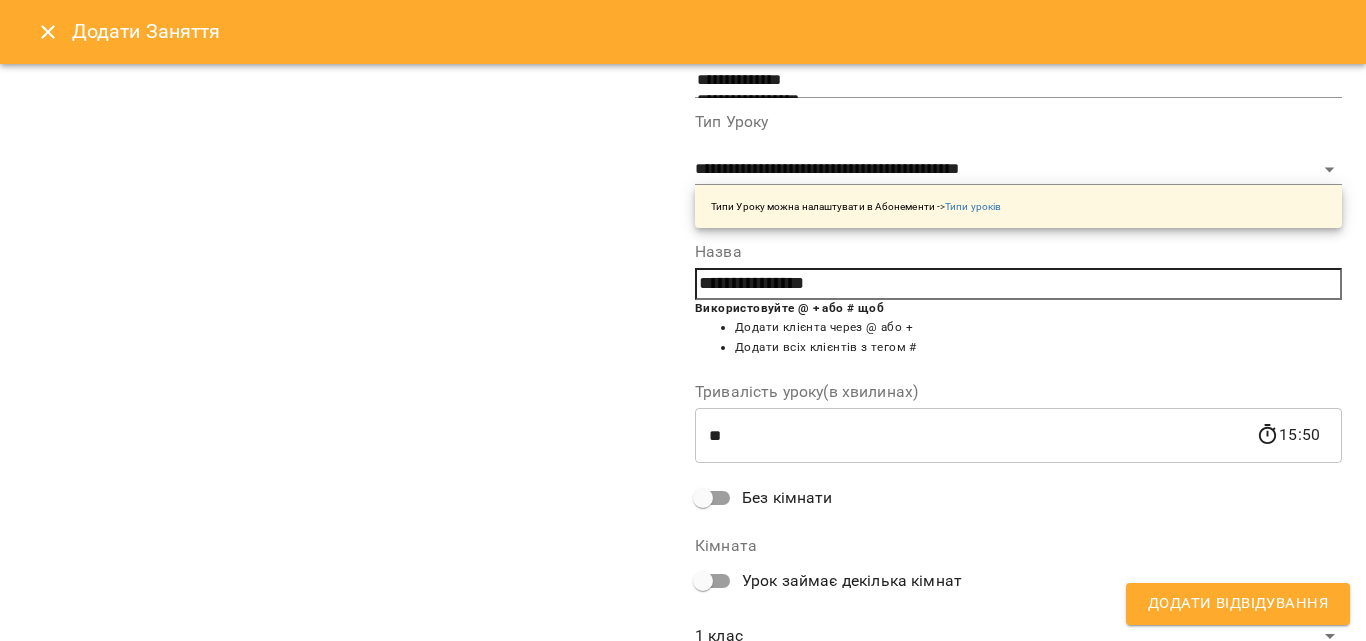 scroll, scrollTop: 356, scrollLeft: 0, axis: vertical 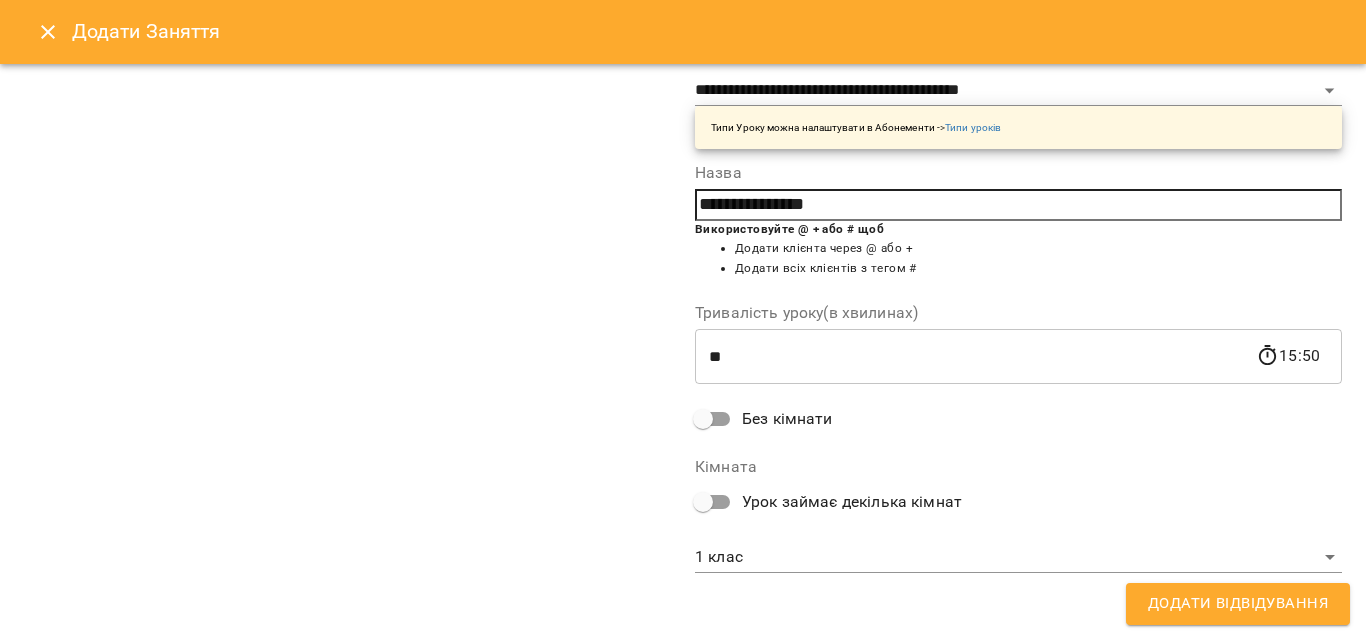 click on "Додати Відвідування" at bounding box center (1238, 604) 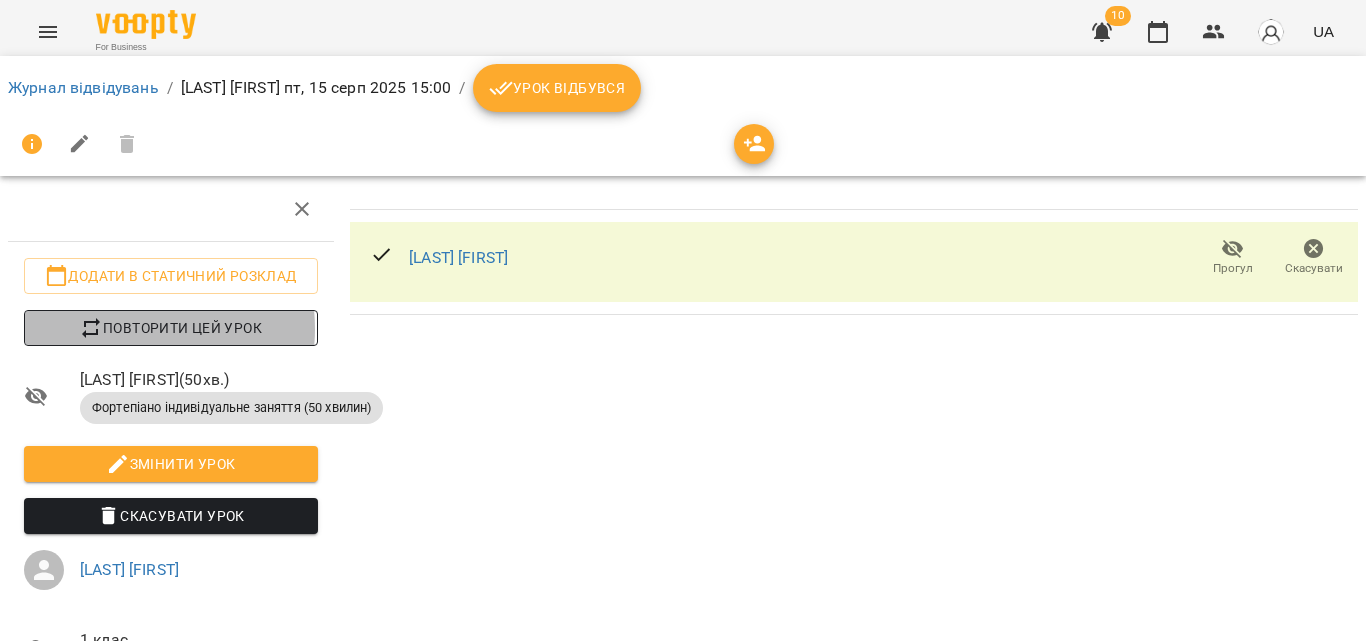 click on "Повторити цей урок" at bounding box center (171, 328) 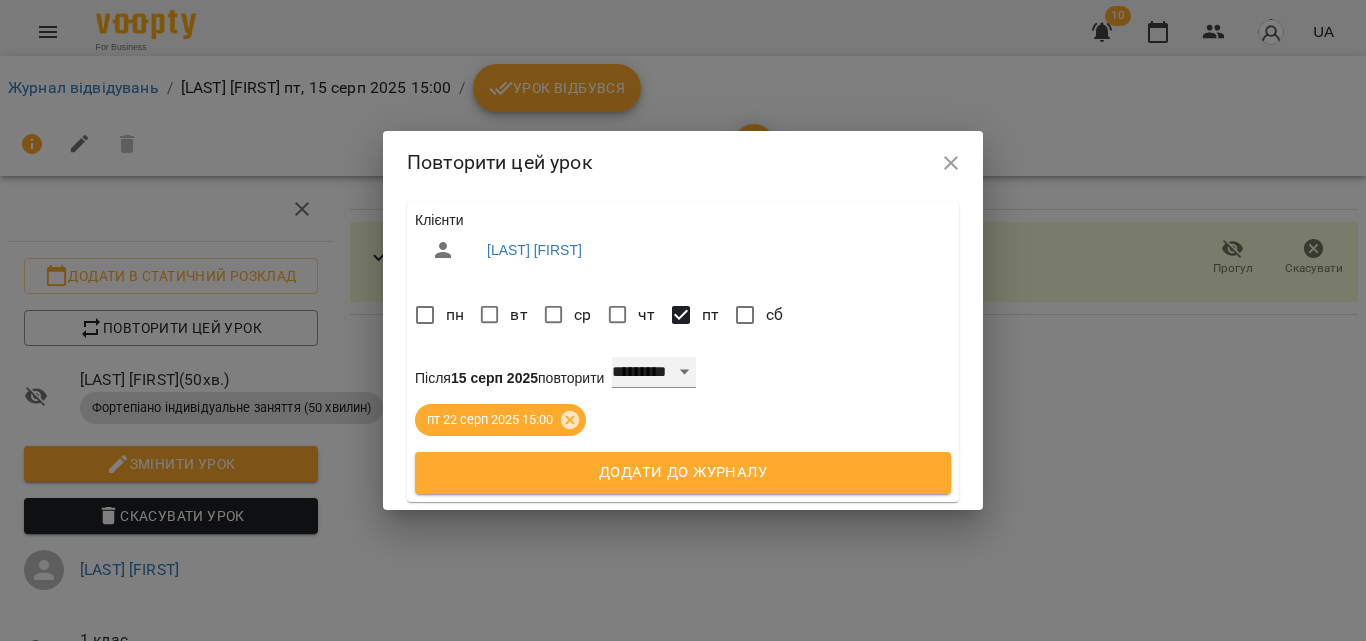 drag, startPoint x: 708, startPoint y: 381, endPoint x: 709, endPoint y: 358, distance: 23.021729 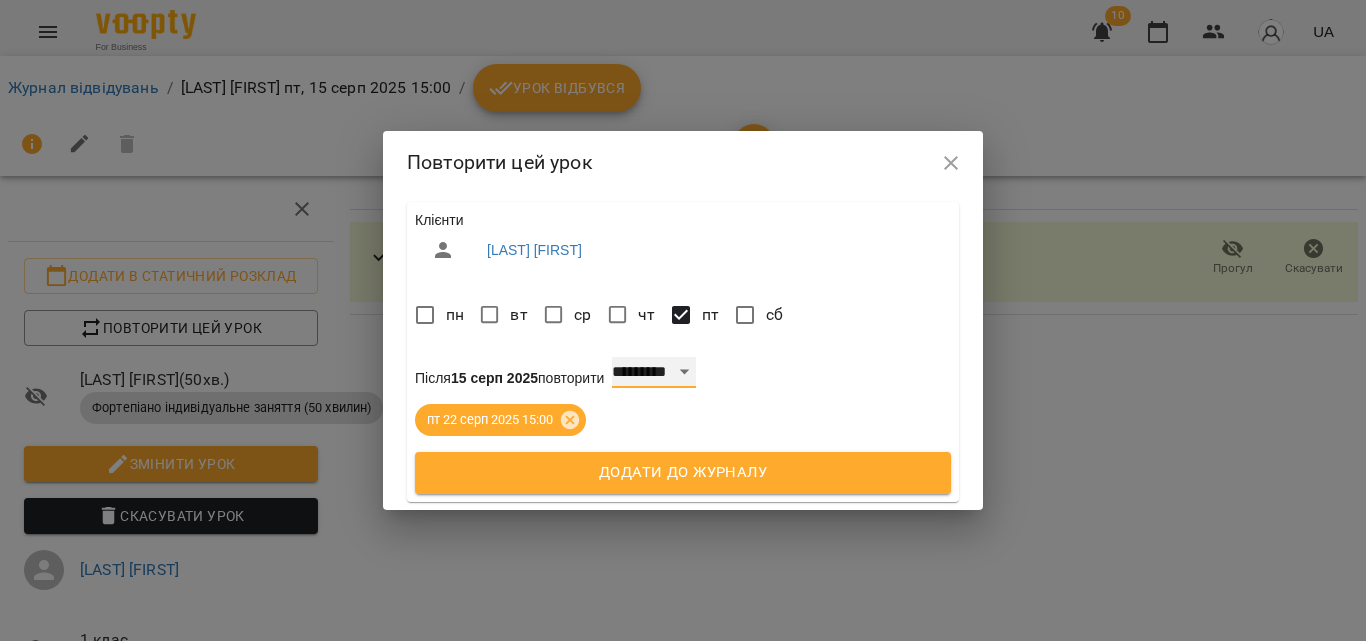 click on "**********" at bounding box center (654, 373) 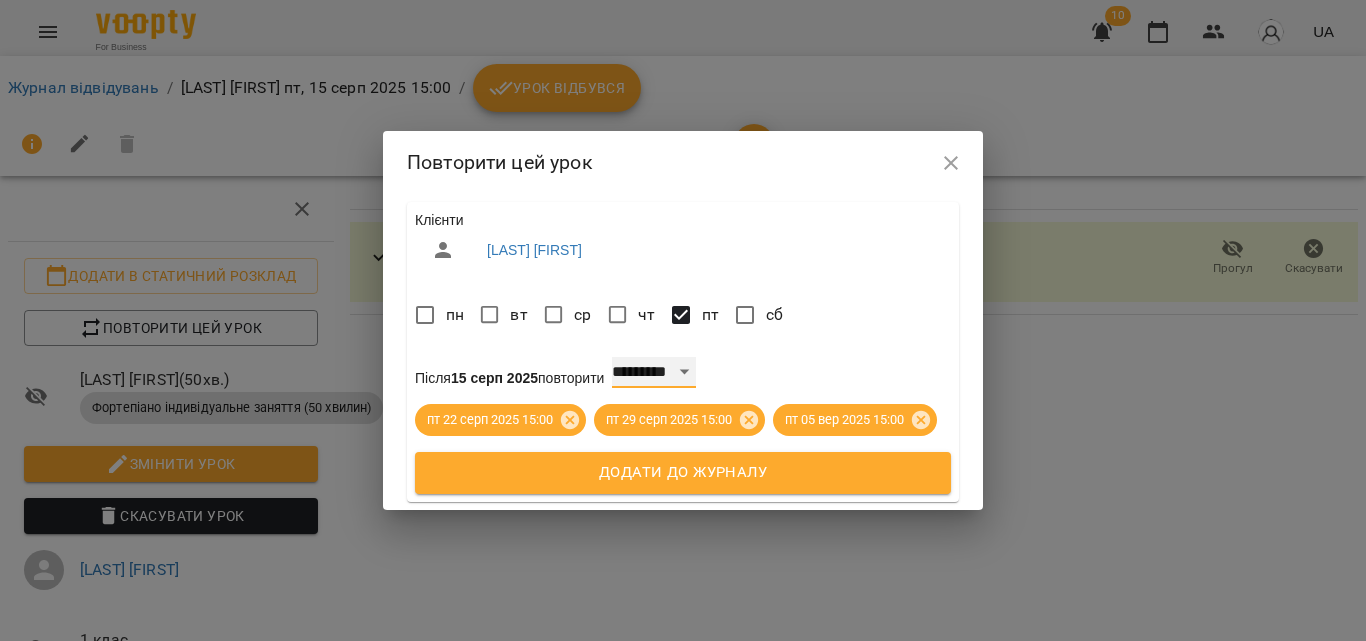 click on "**********" at bounding box center [654, 373] 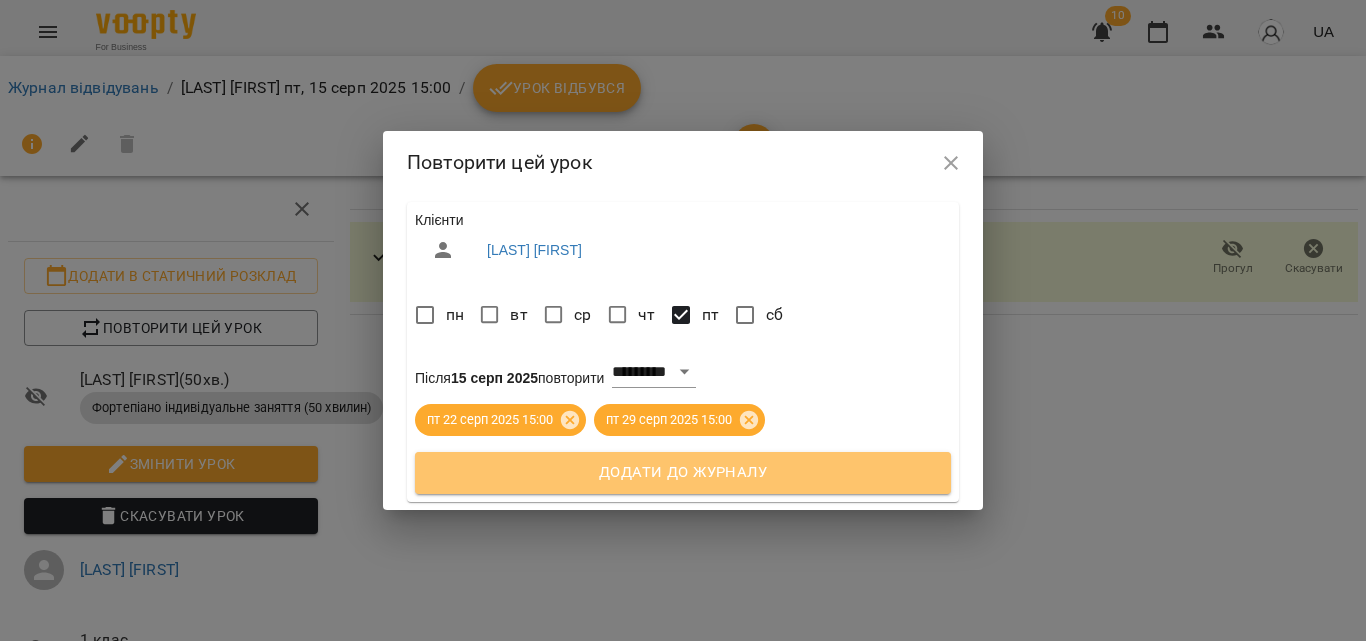 click on "Додати до журналу" at bounding box center [683, 473] 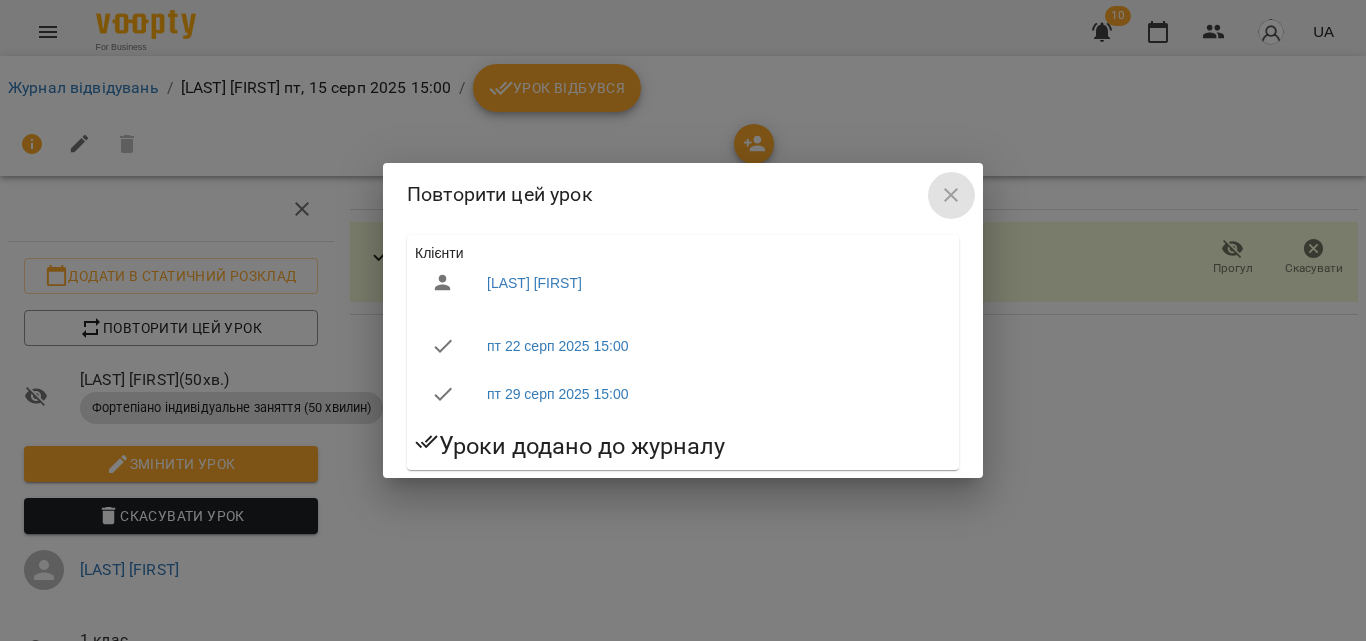 click 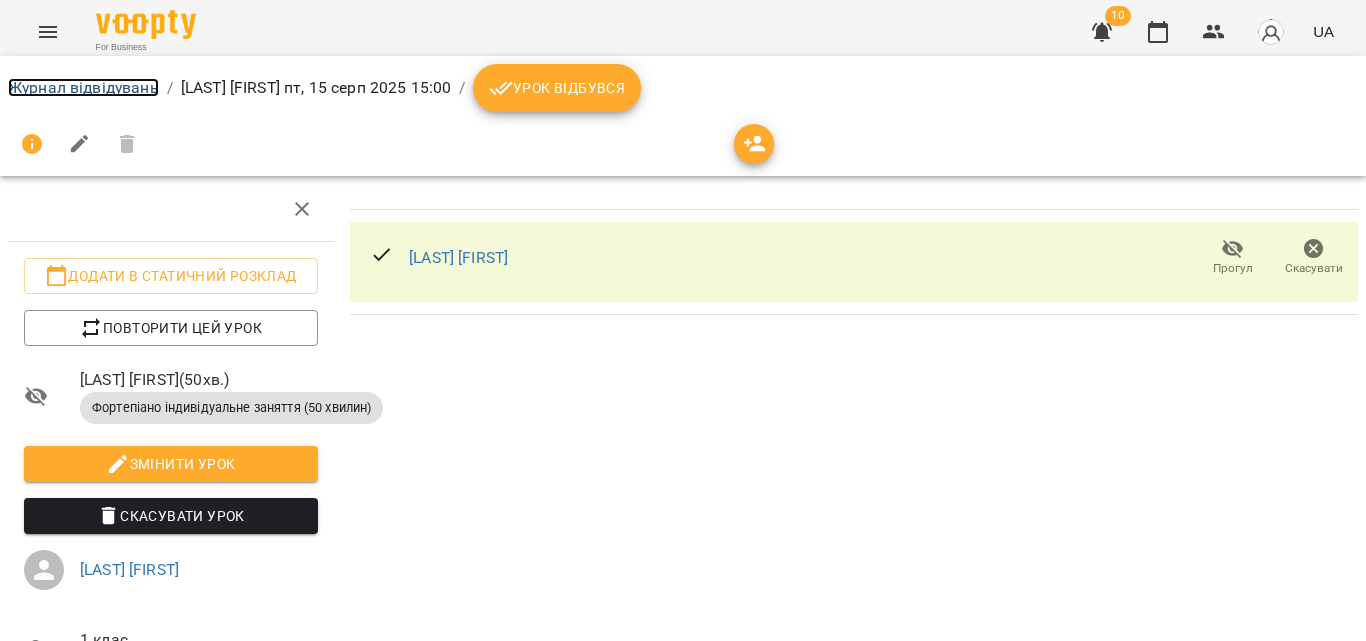 click on "Журнал відвідувань" at bounding box center (83, 87) 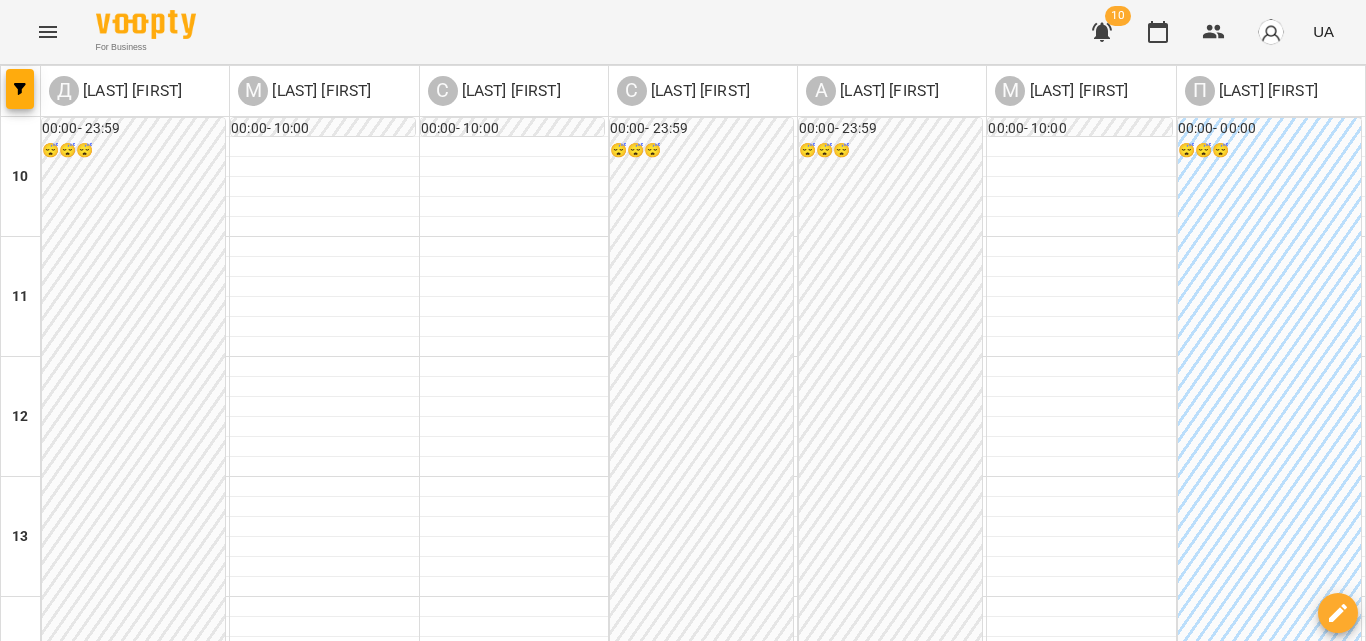scroll, scrollTop: 500, scrollLeft: 0, axis: vertical 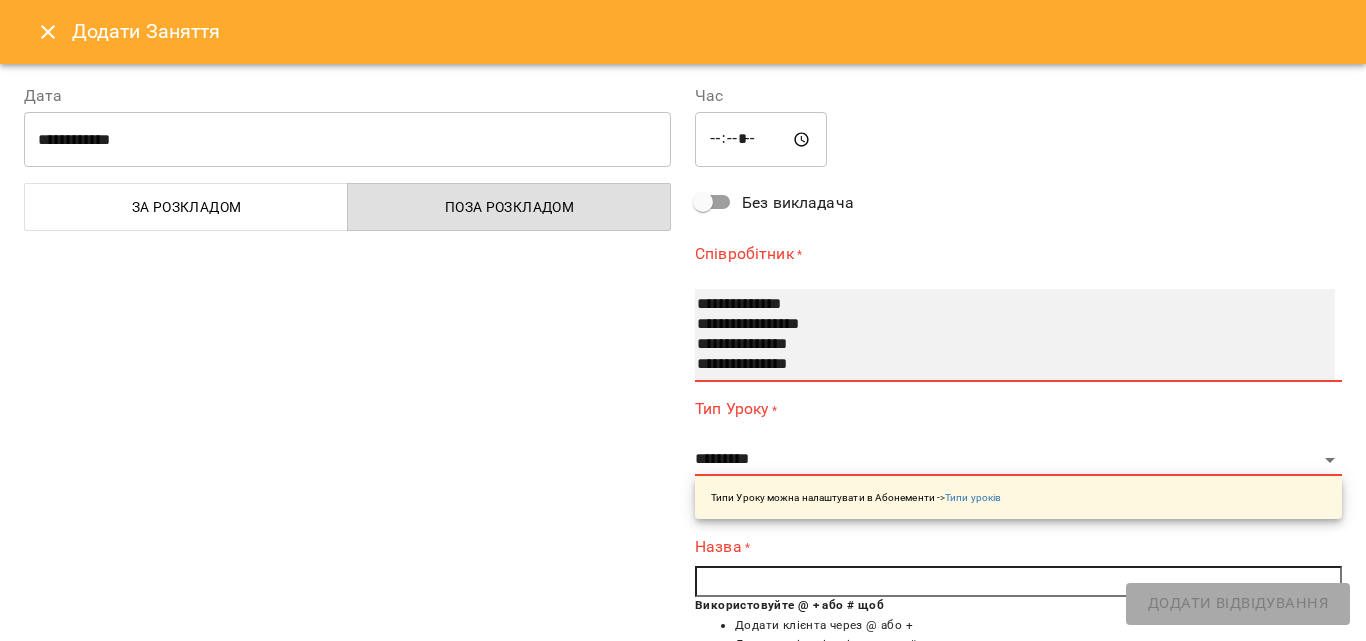 select on "**********" 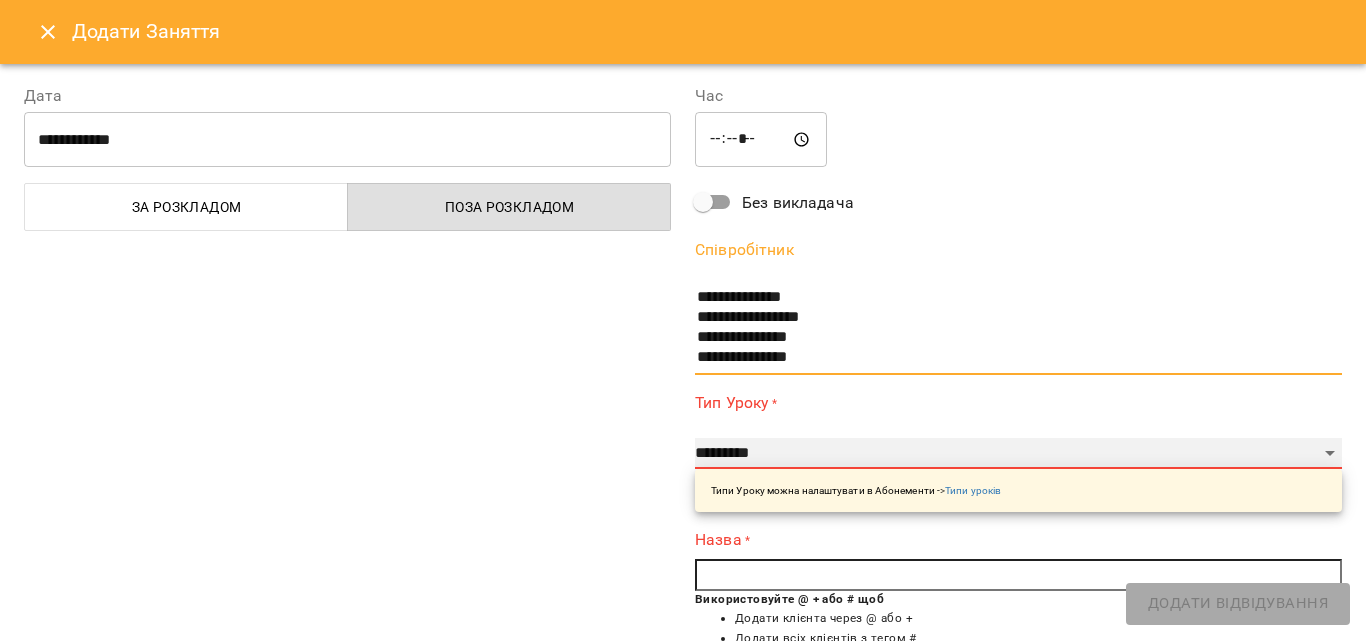 click on "**********" at bounding box center [1018, 454] 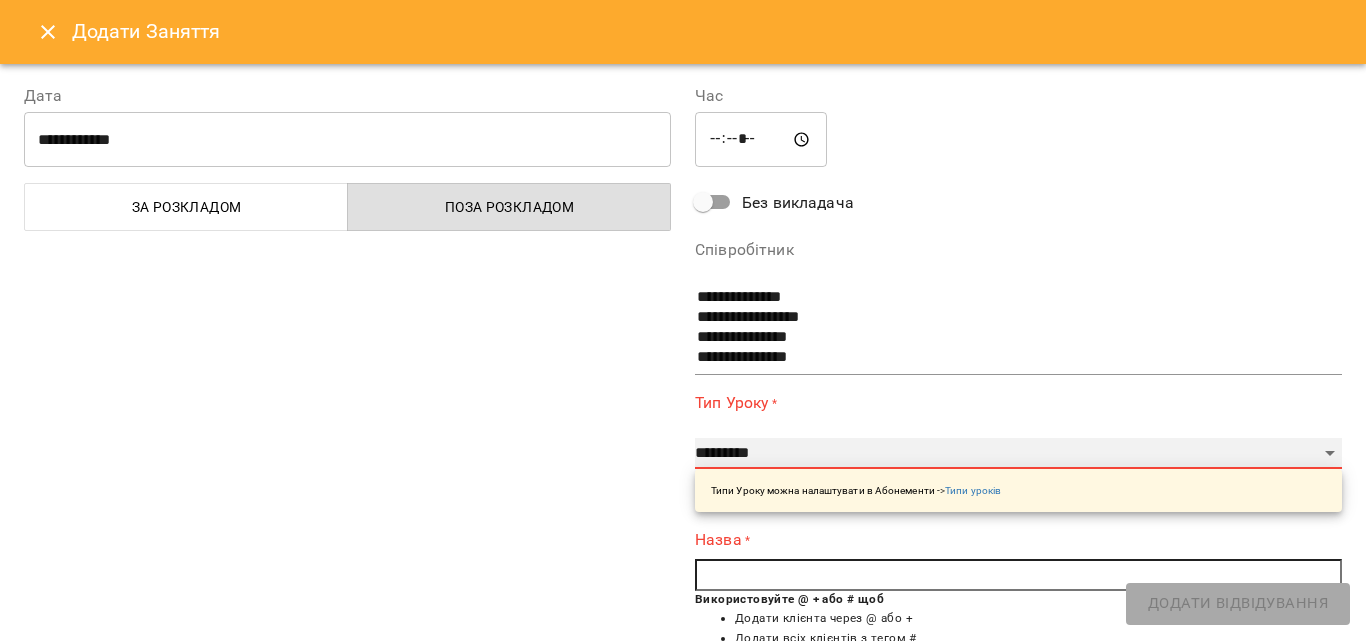 select on "**********" 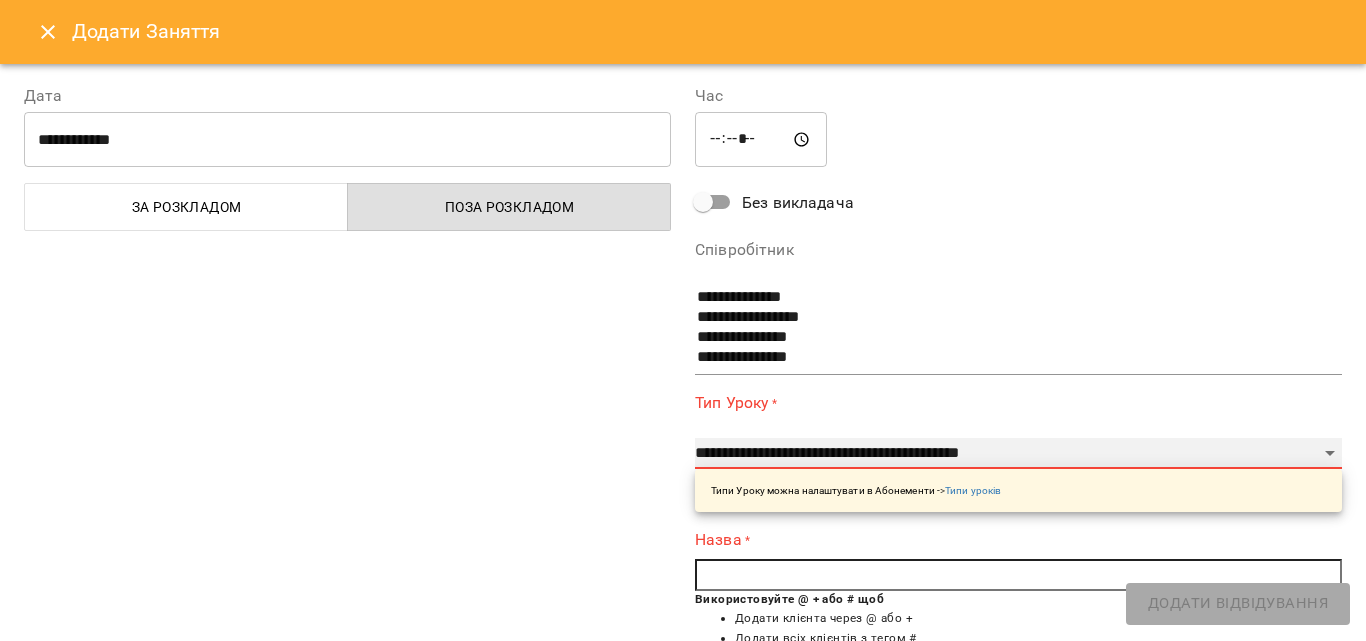 click on "**********" at bounding box center (1018, 454) 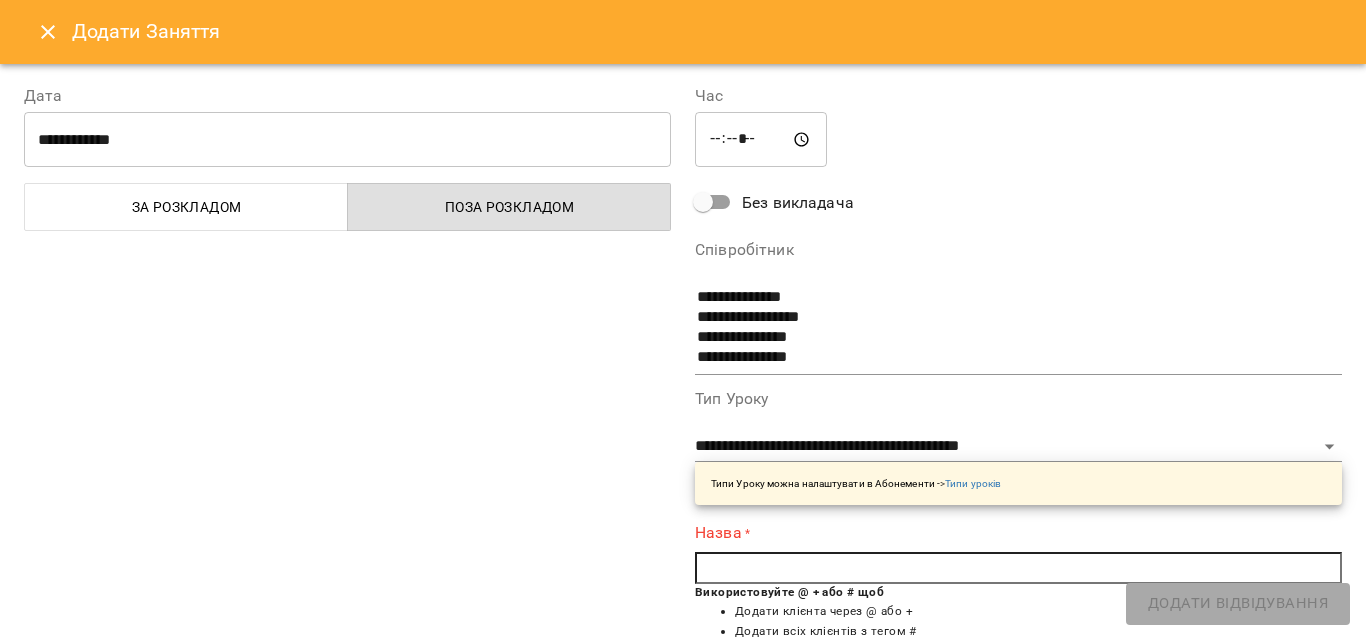 click at bounding box center [1018, 568] 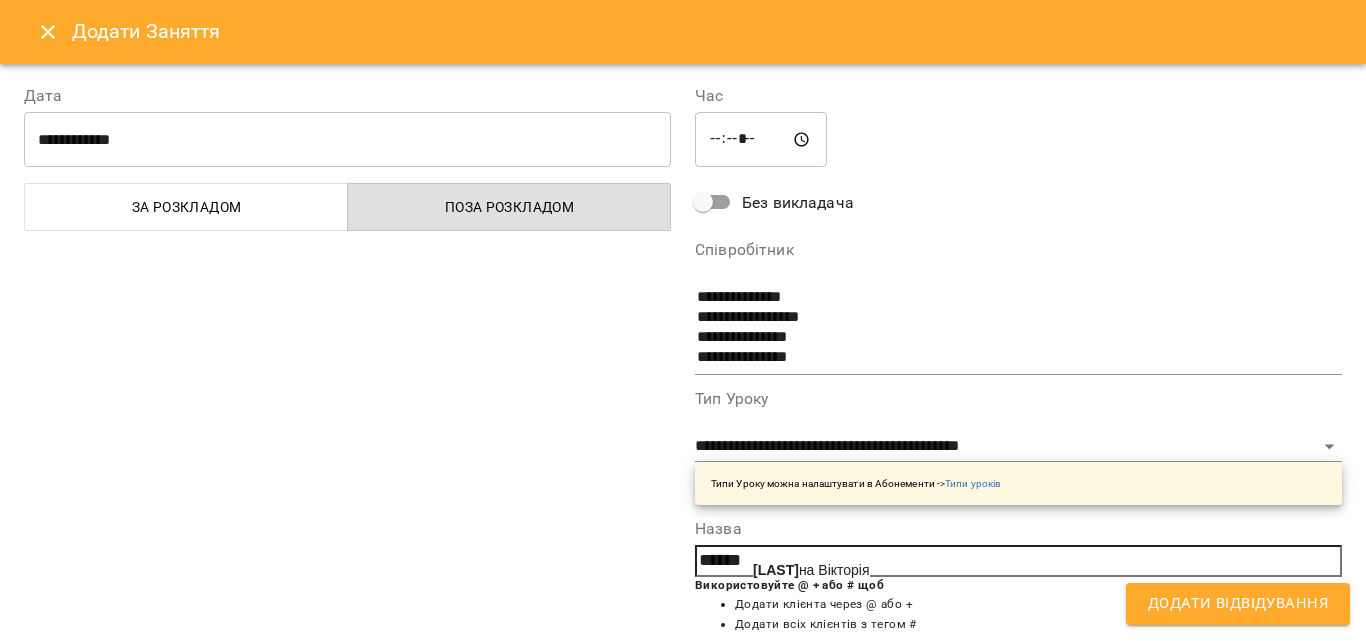 click on "Хоптя на Вікторія" at bounding box center (811, 570) 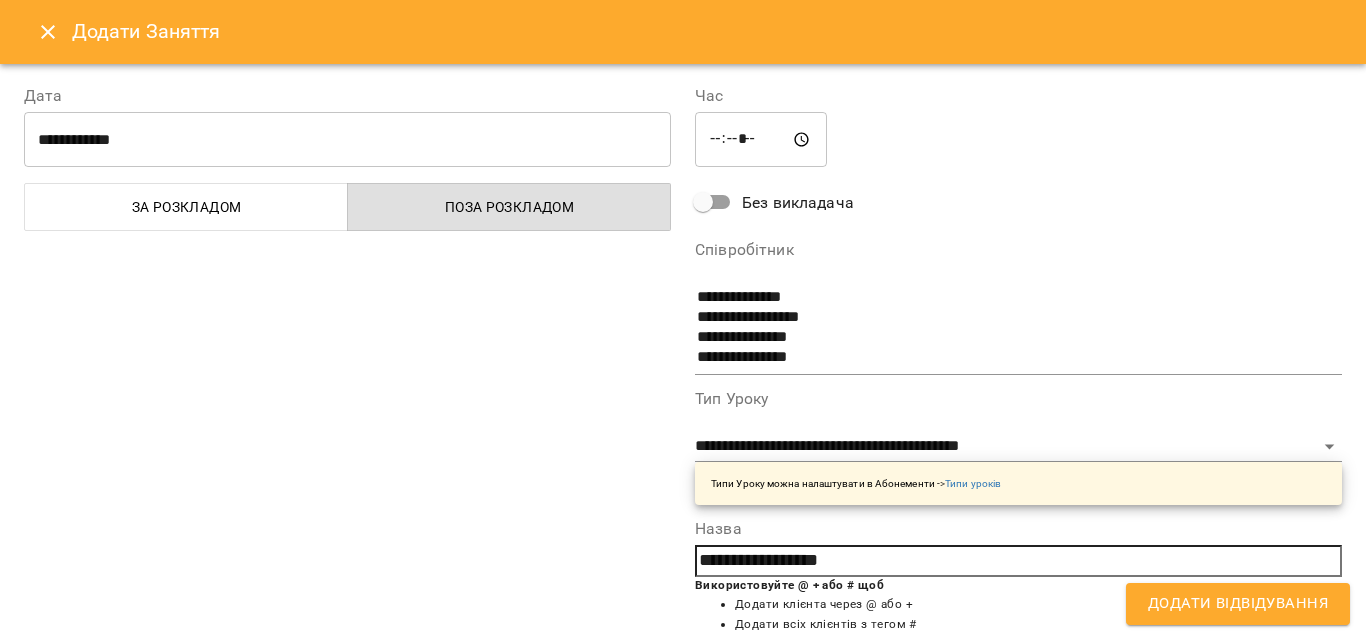 click on "Додати Відвідування" at bounding box center (1238, 604) 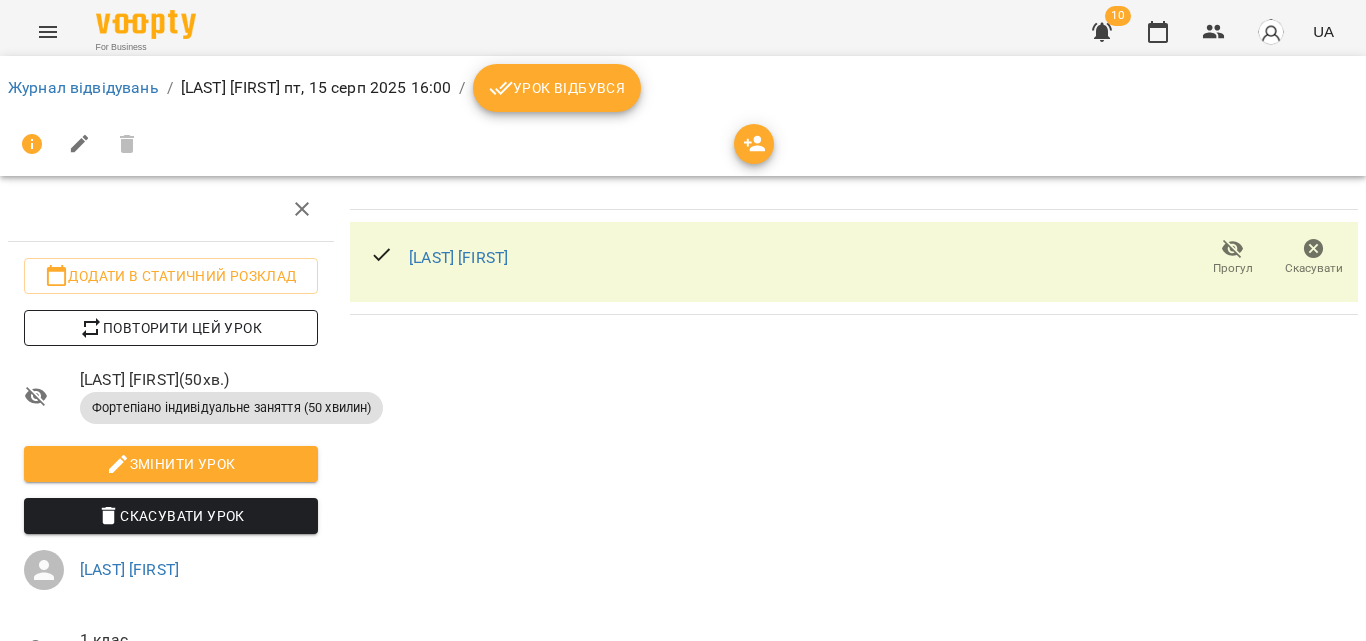 click on "Повторити цей урок" at bounding box center (171, 328) 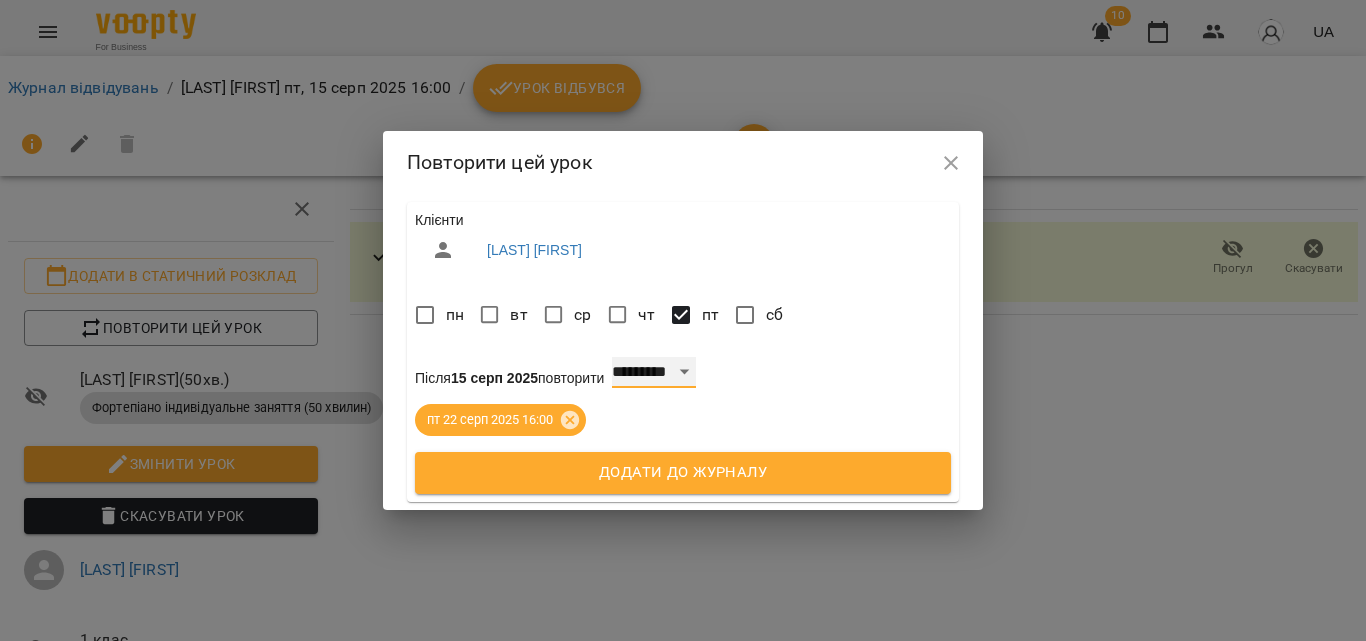 click on "**********" at bounding box center [654, 373] 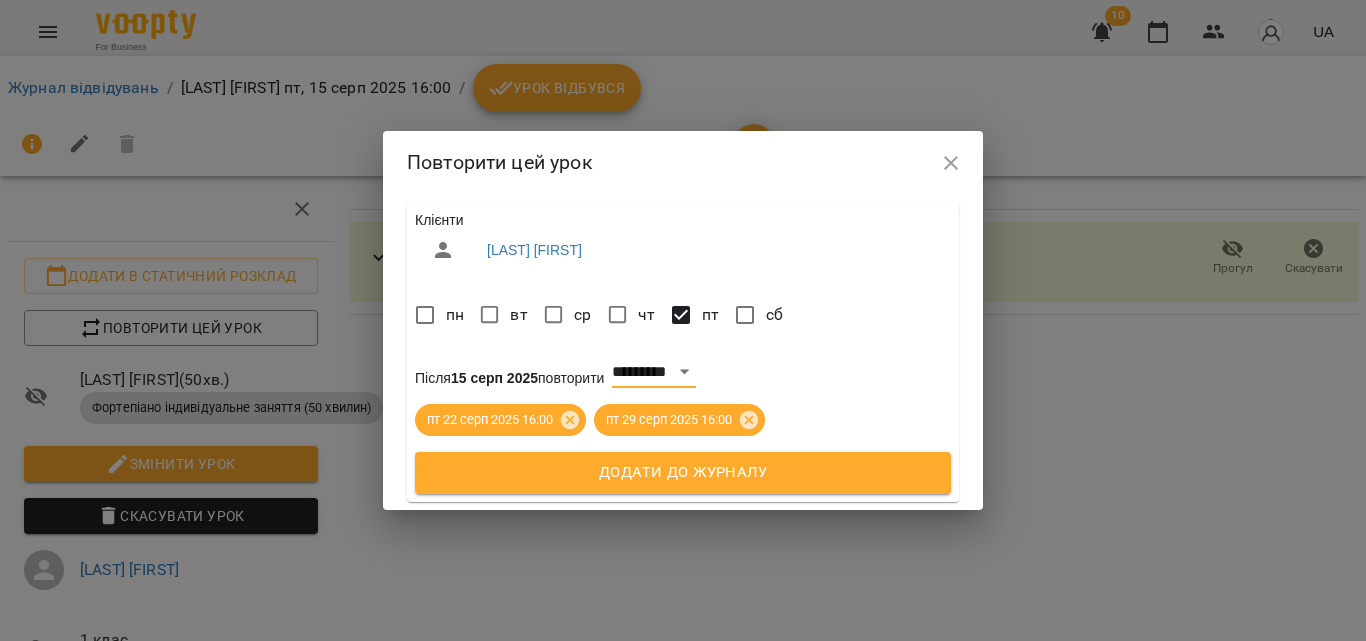 click on "Додати до журналу" at bounding box center (683, 473) 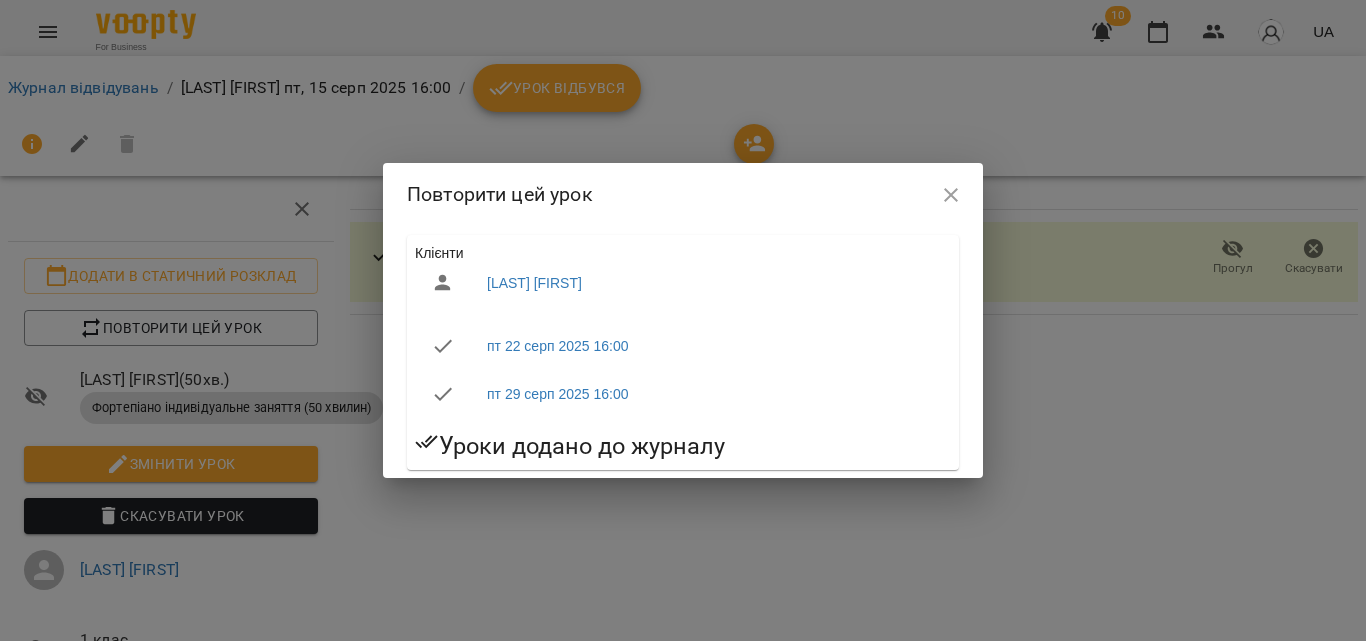 click 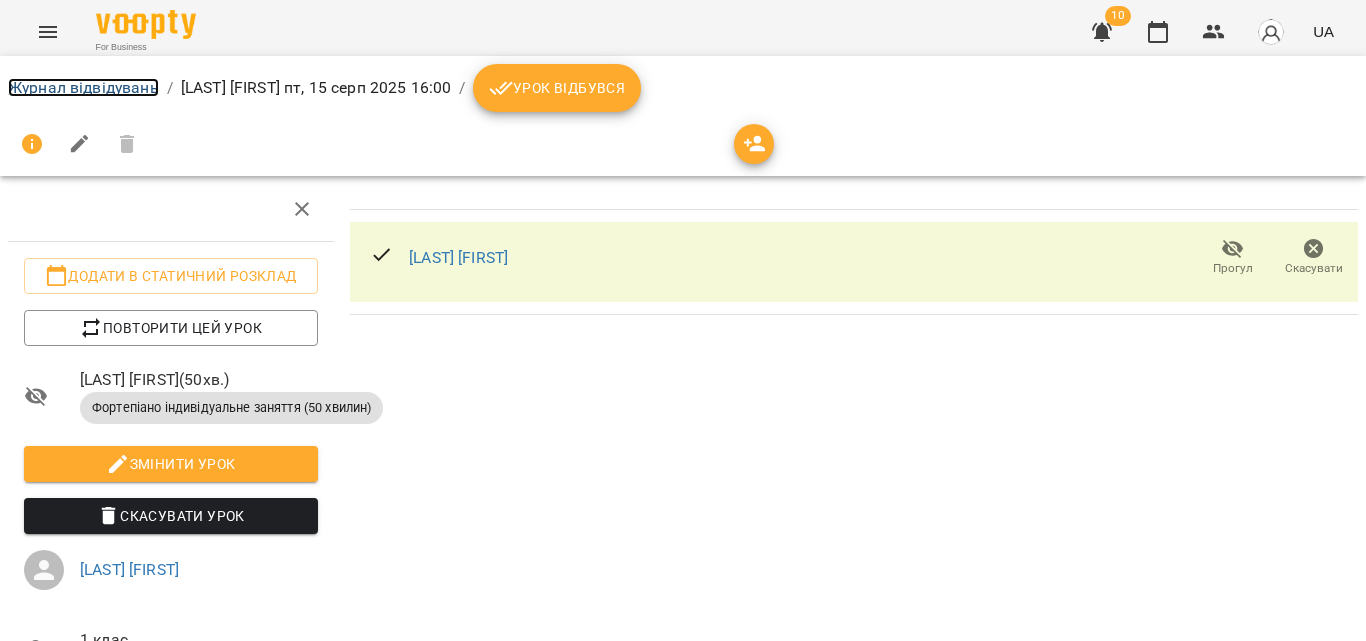 click on "Журнал відвідувань" at bounding box center (83, 87) 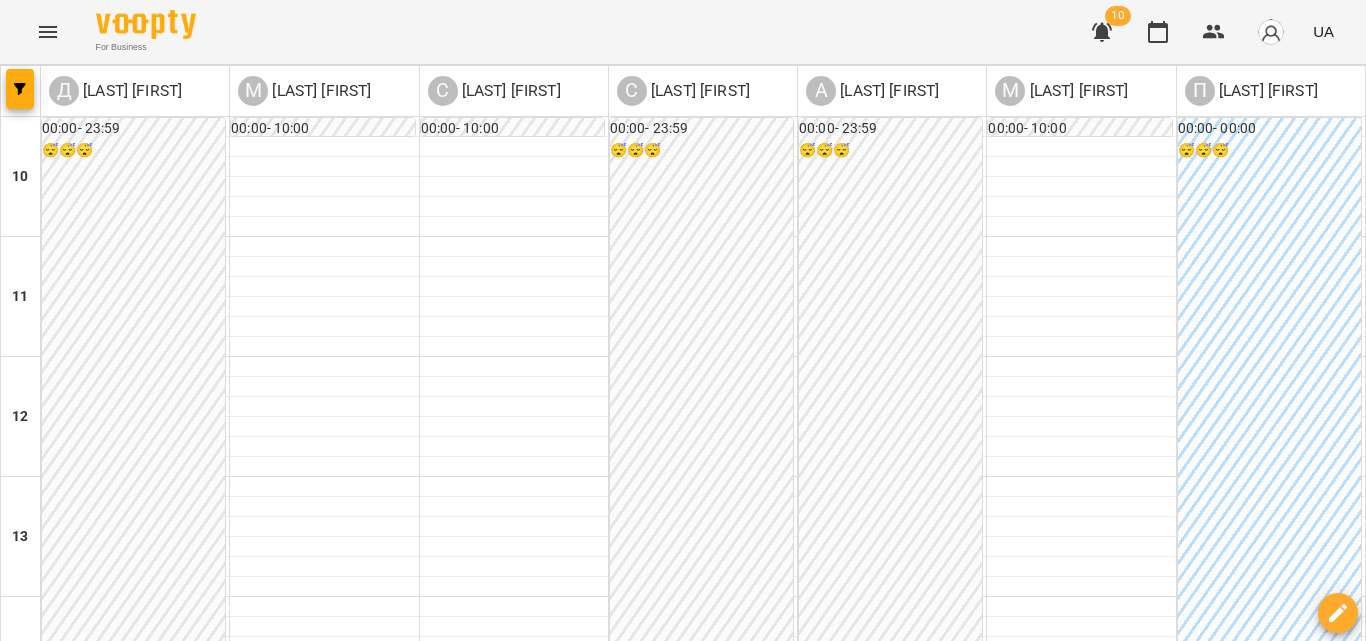 scroll, scrollTop: 600, scrollLeft: 0, axis: vertical 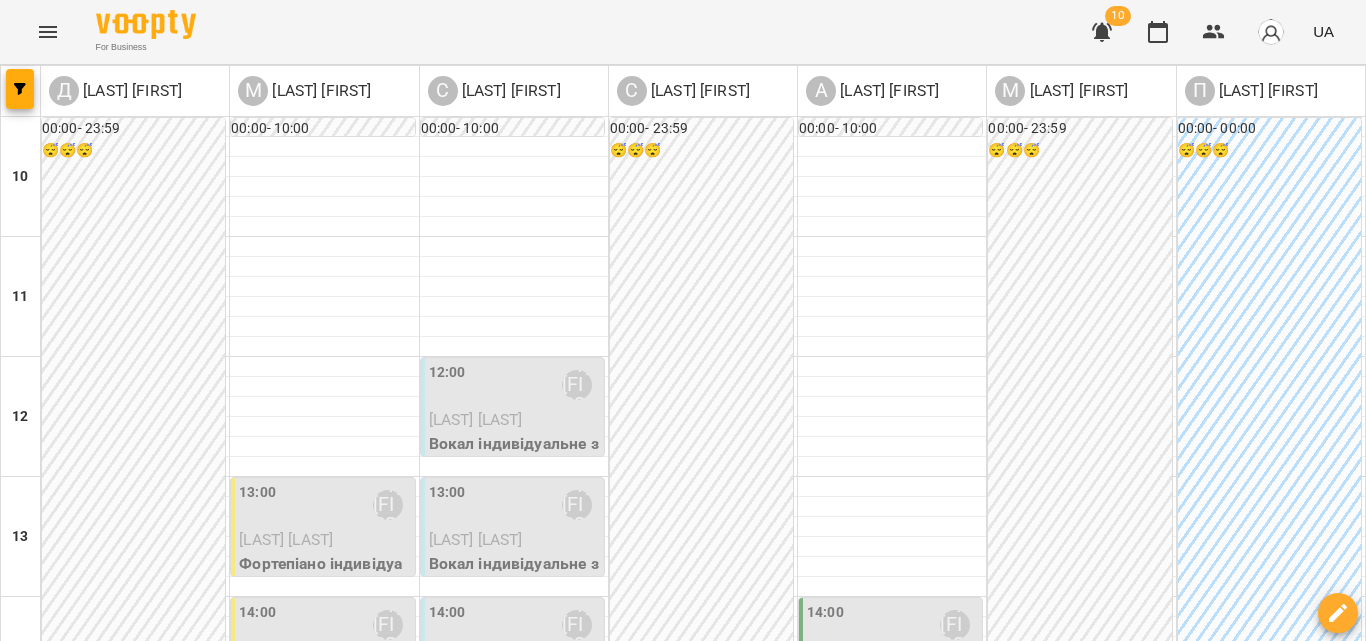 click at bounding box center (892, 727) 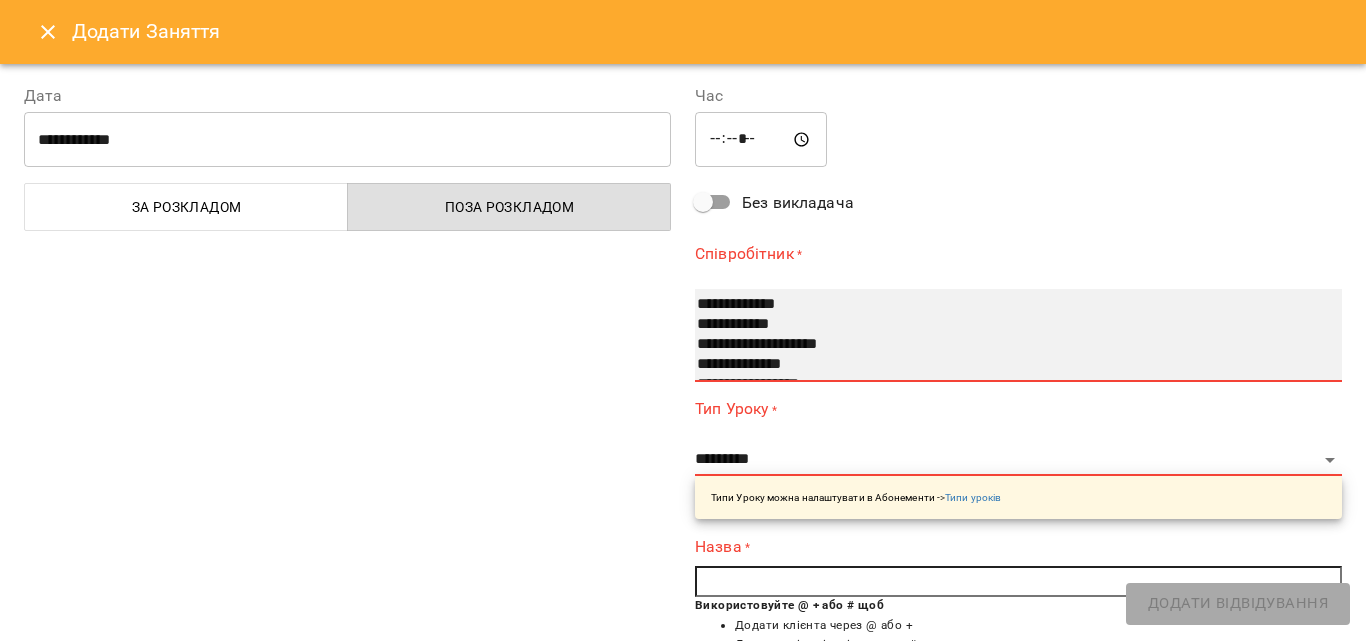 select on "**********" 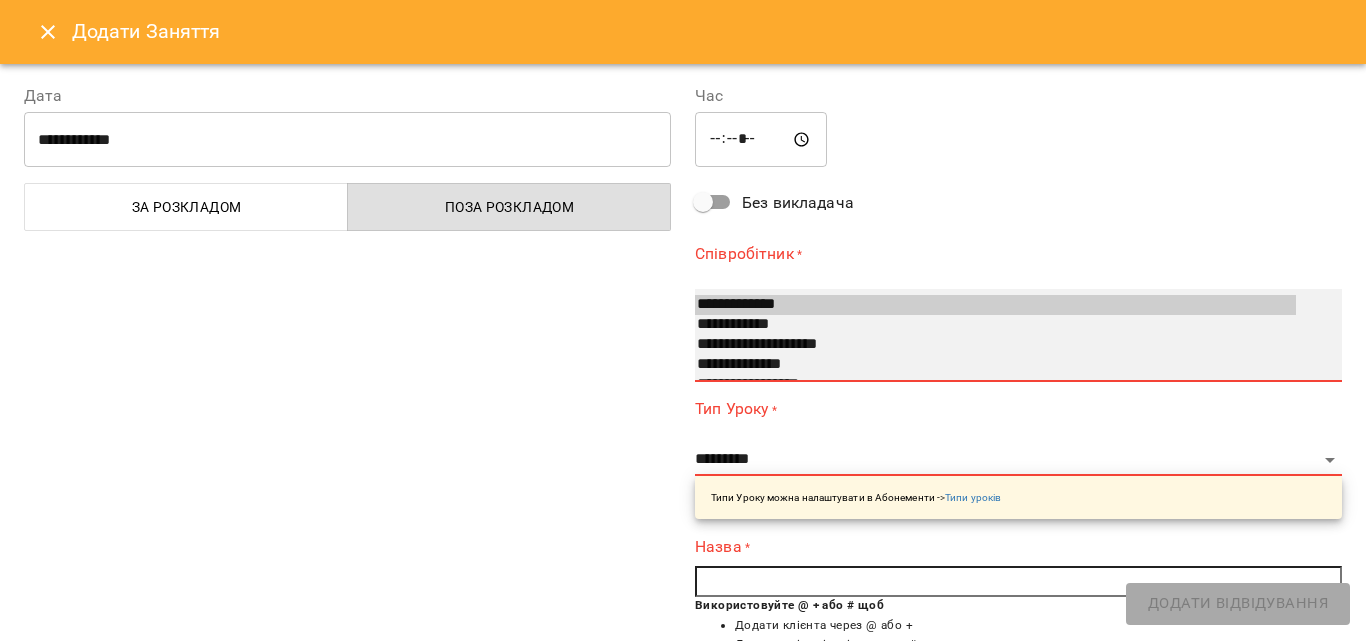 click on "**********" at bounding box center (995, 305) 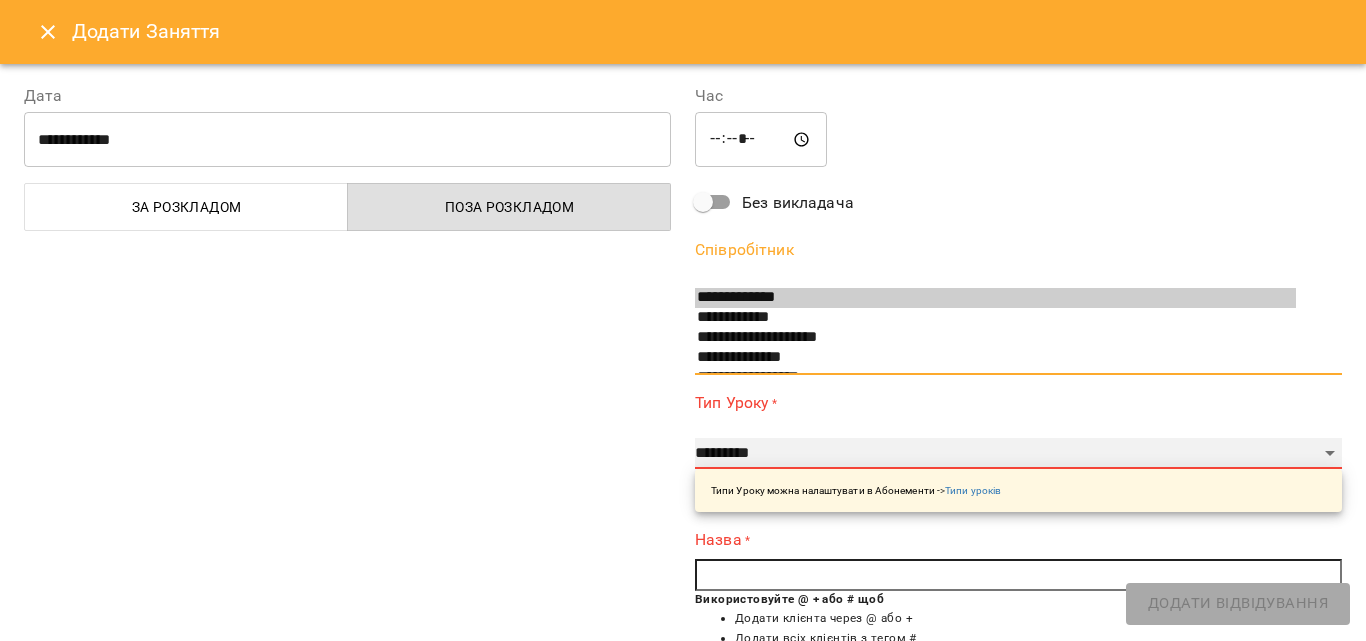 click on "**********" at bounding box center [1018, 454] 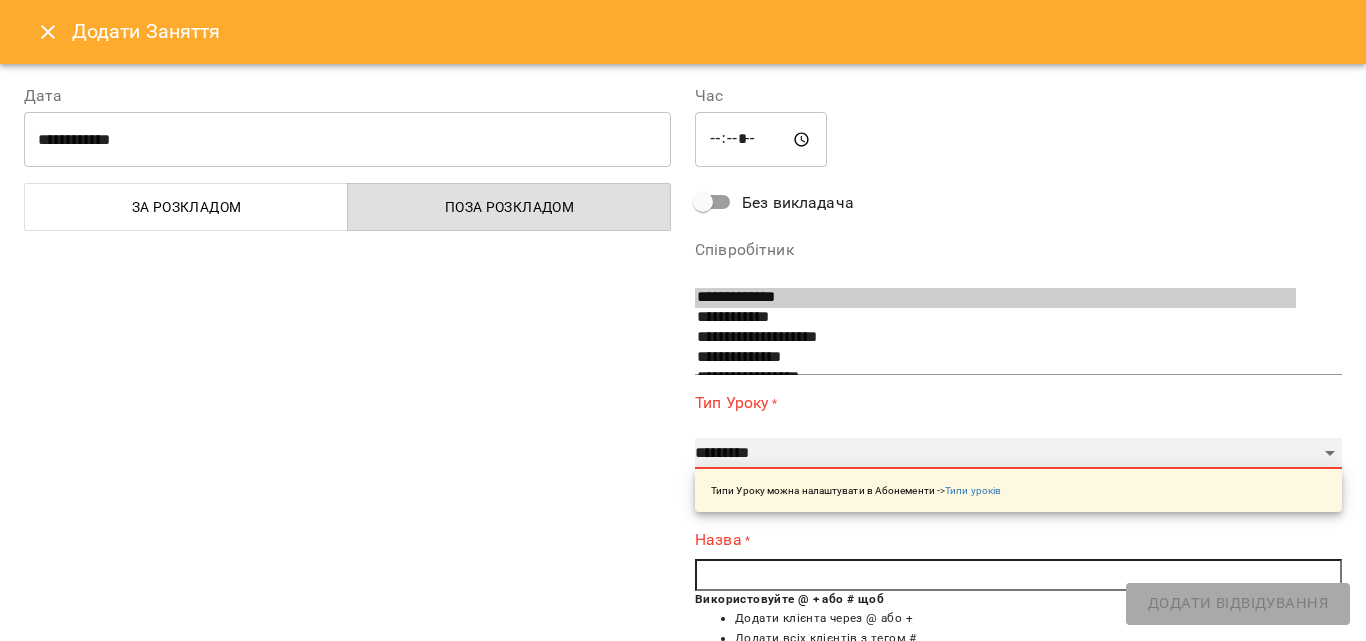 select on "**********" 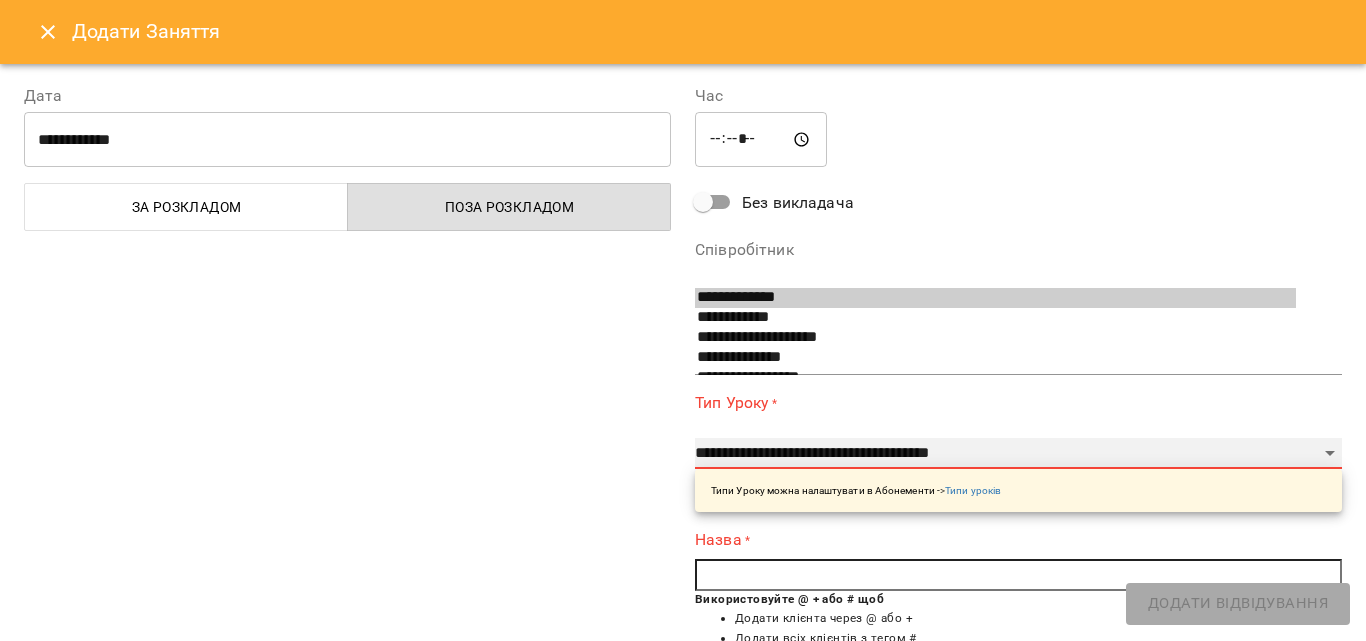 click on "**********" at bounding box center (1018, 454) 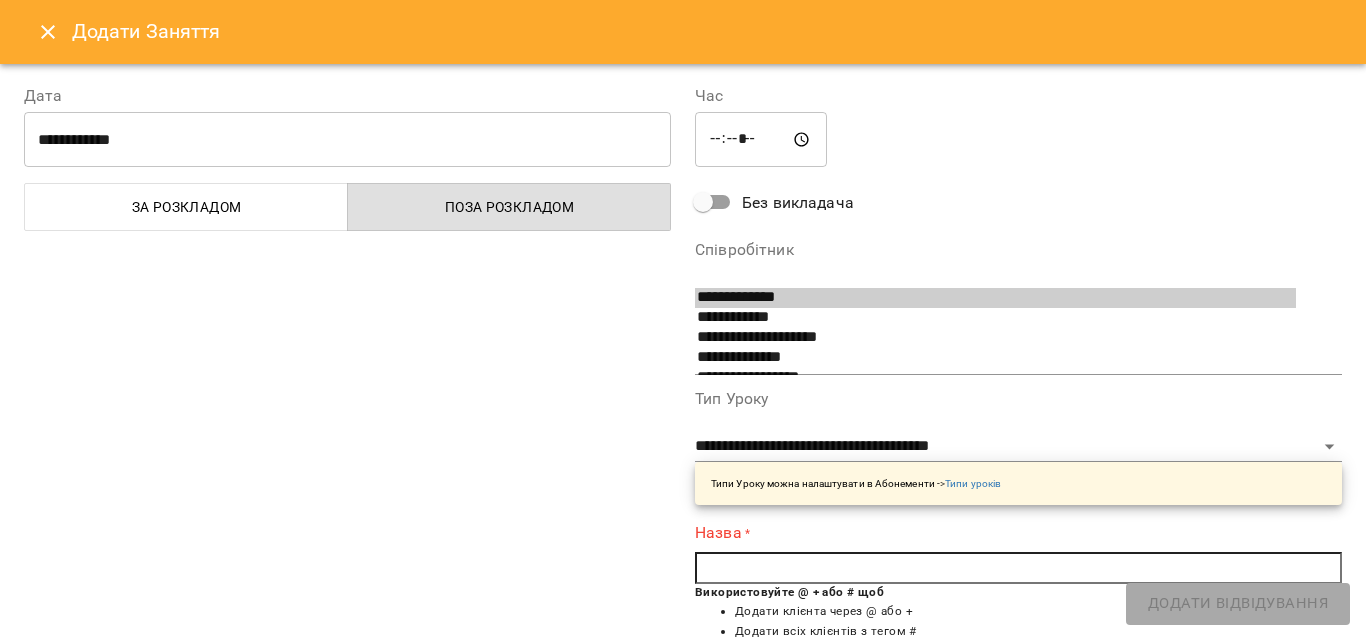 click at bounding box center [1018, 568] 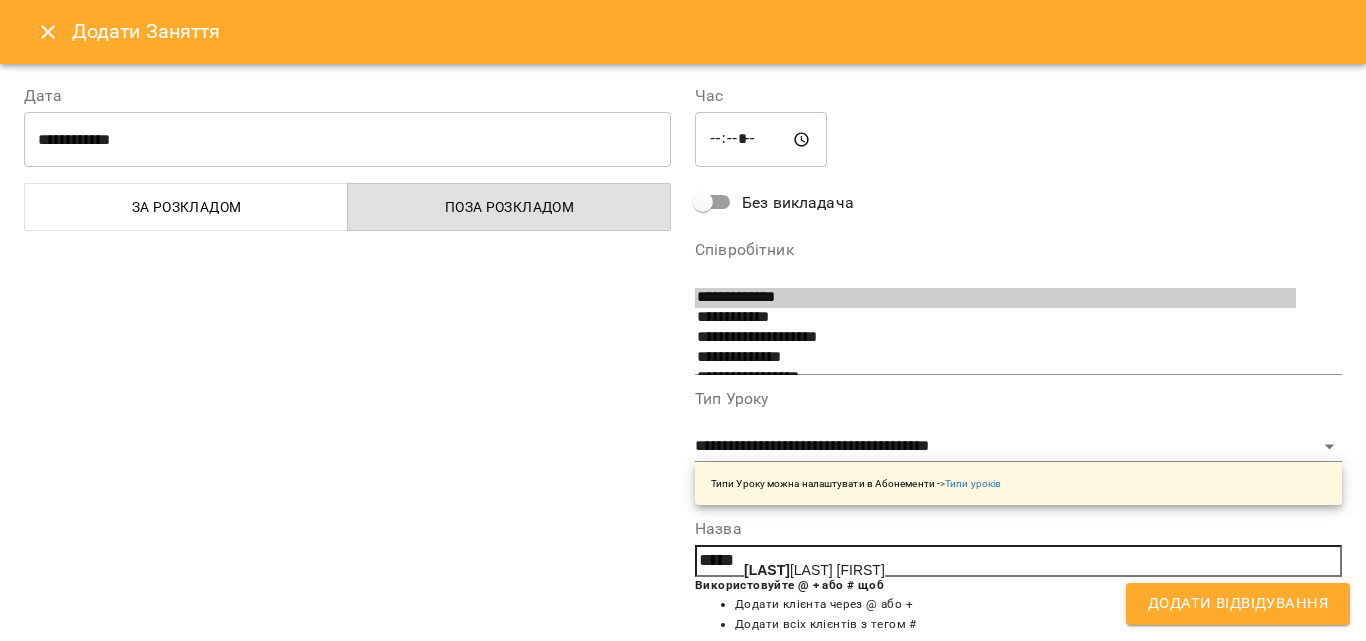 click on "Сейк о Світлана" at bounding box center [814, 570] 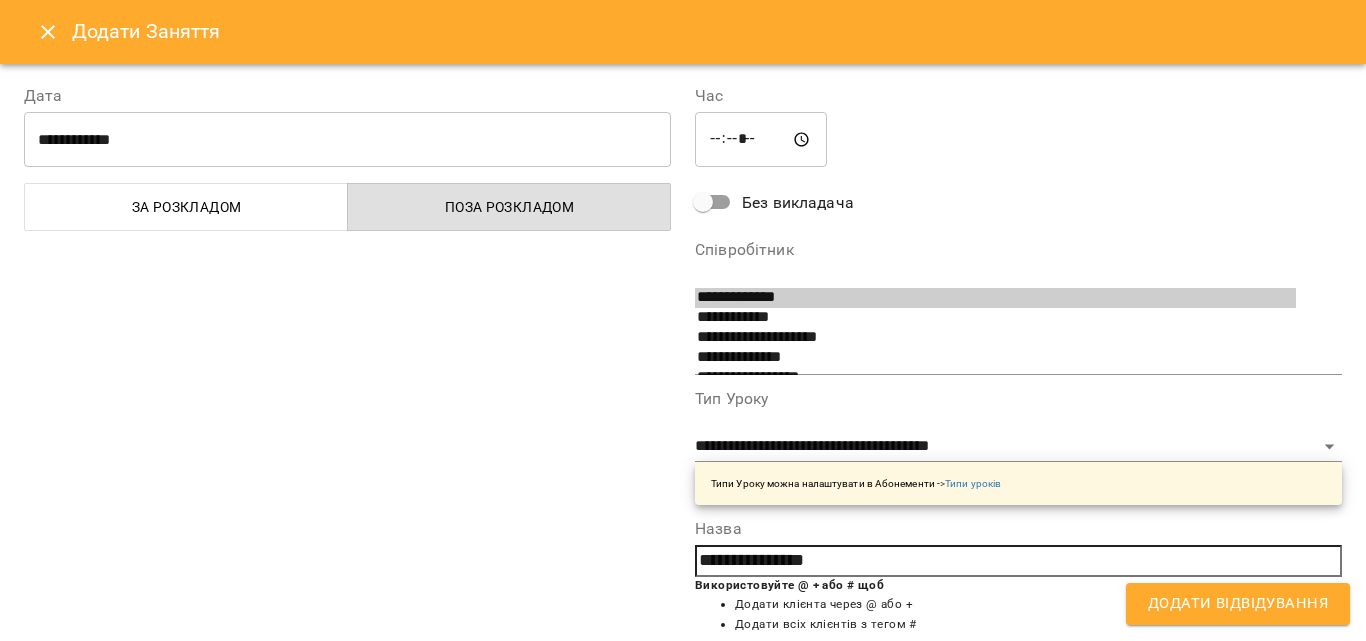 click on "Додати Відвідування" at bounding box center (1238, 604) 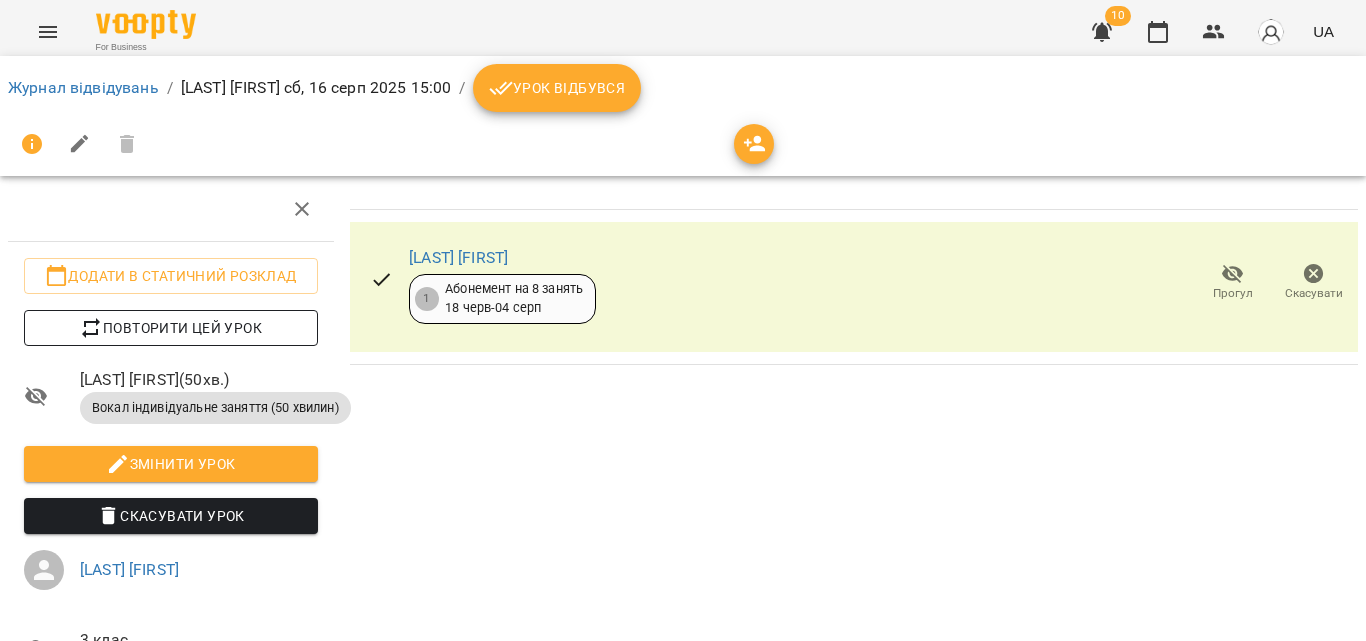 click on "Повторити цей урок" at bounding box center [171, 328] 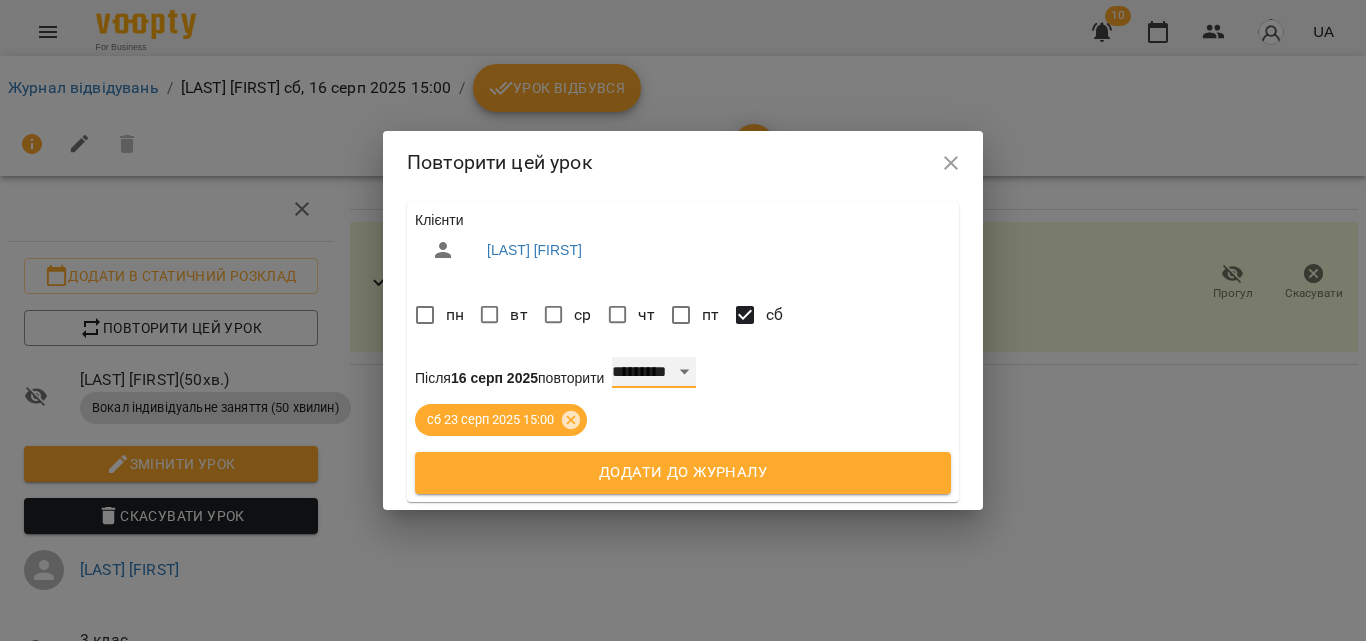 drag, startPoint x: 670, startPoint y: 380, endPoint x: 676, endPoint y: 360, distance: 20.880613 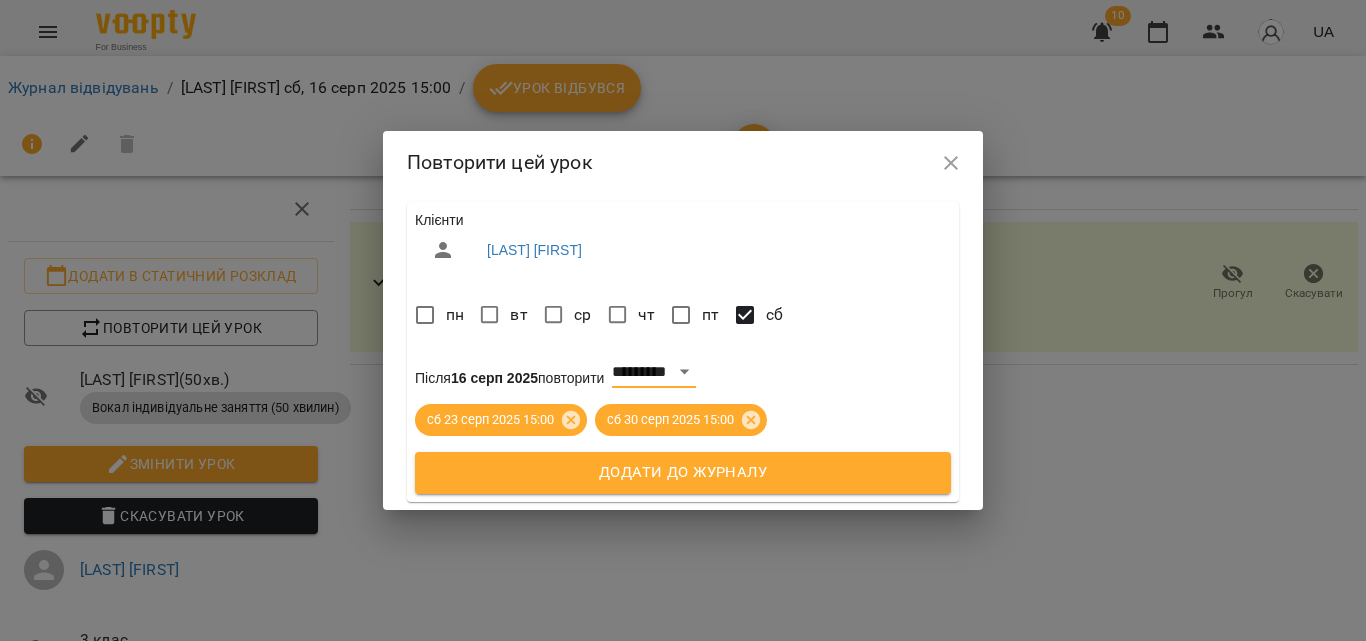 click on "Додати до журналу" at bounding box center [683, 473] 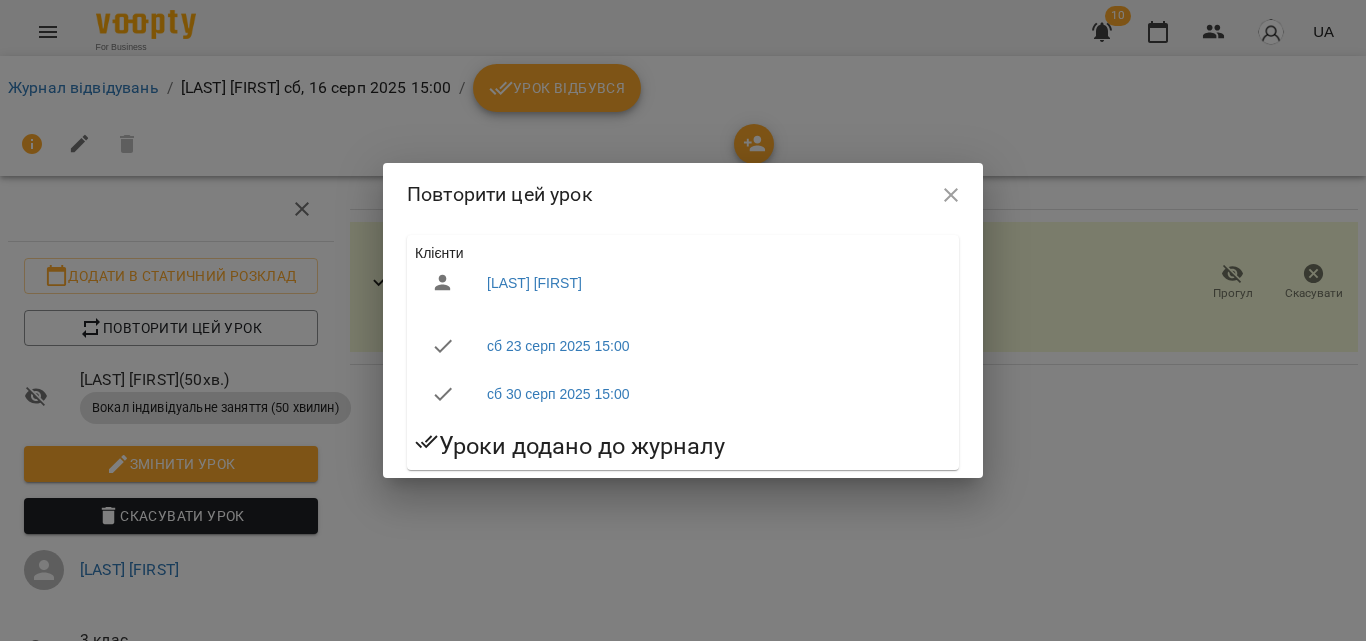 click 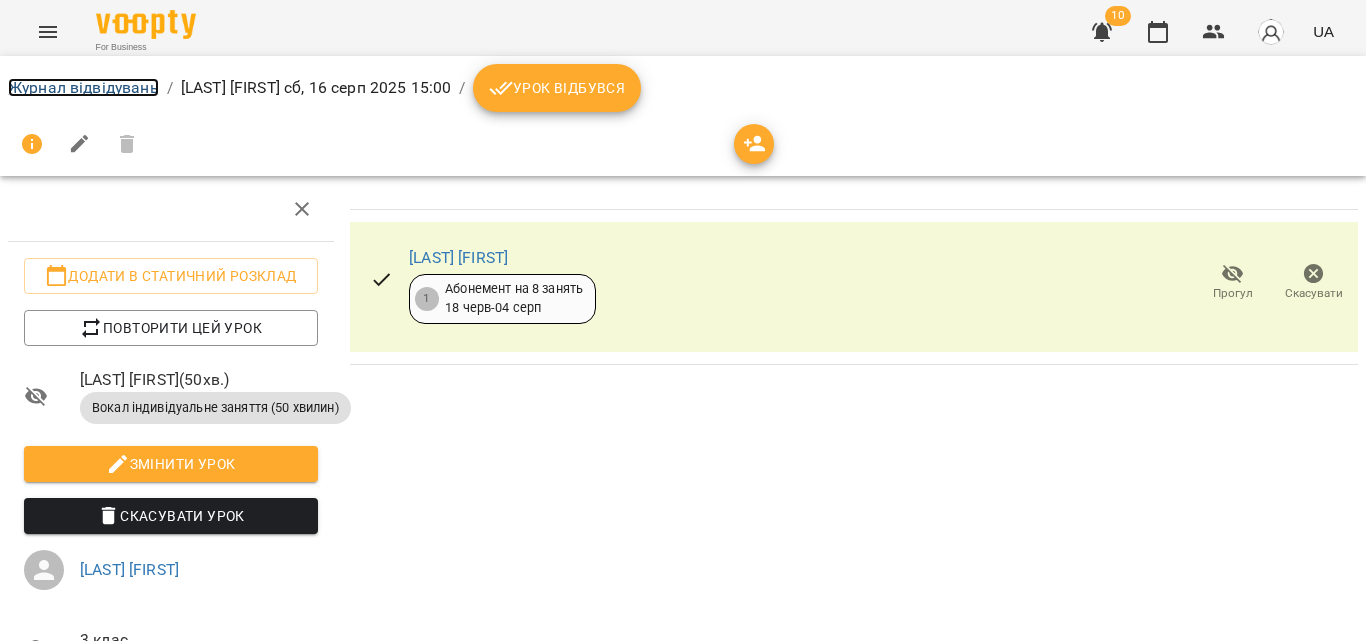 click on "Журнал відвідувань" at bounding box center [83, 87] 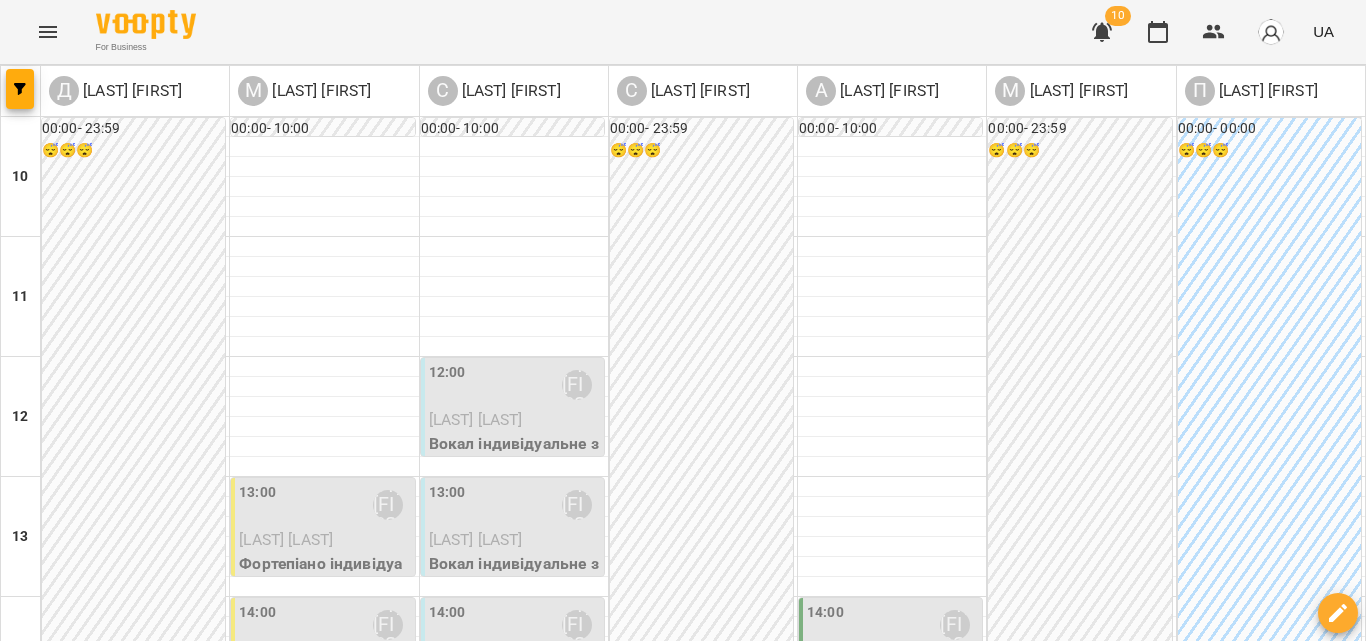scroll, scrollTop: 700, scrollLeft: 0, axis: vertical 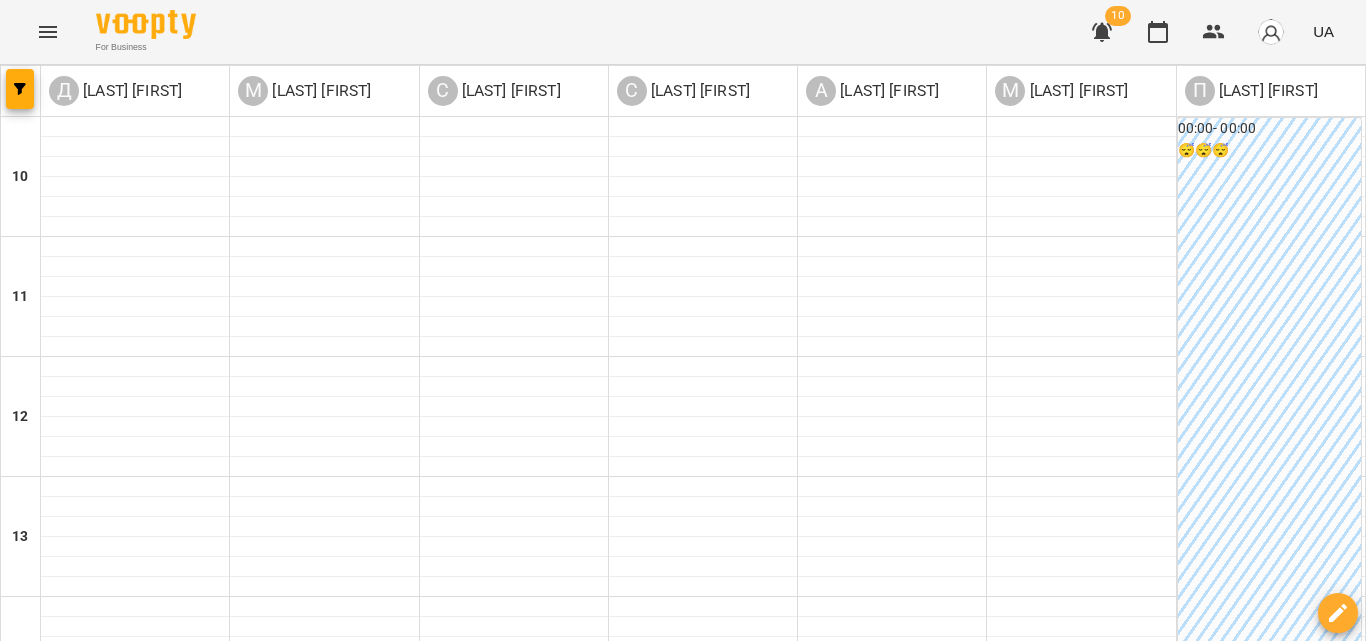 click on "**********" at bounding box center [683, 757] 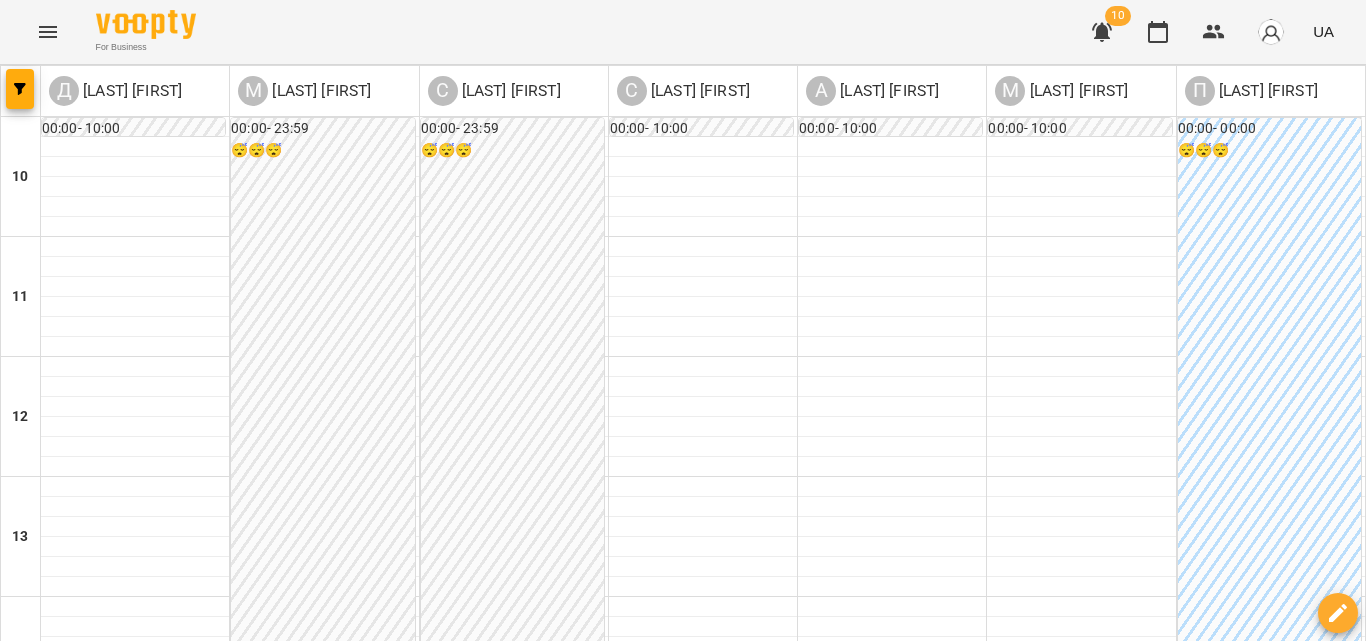 scroll, scrollTop: 600, scrollLeft: 0, axis: vertical 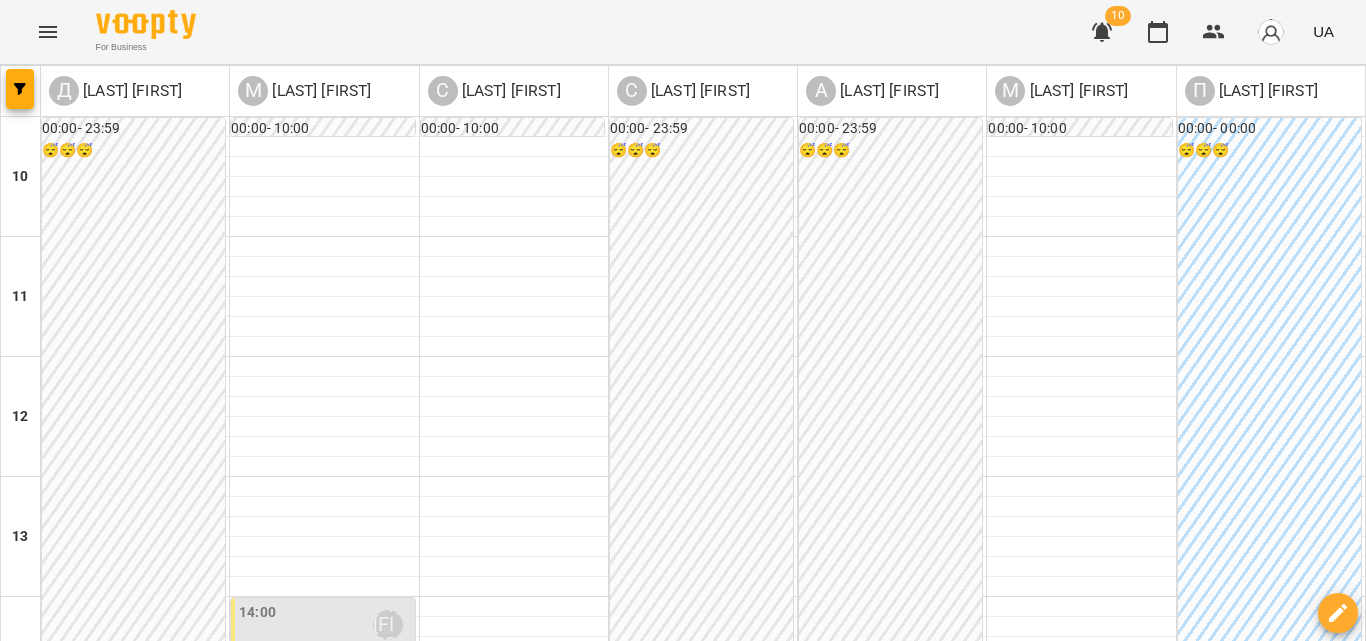 click on "**********" at bounding box center (683, 1408) 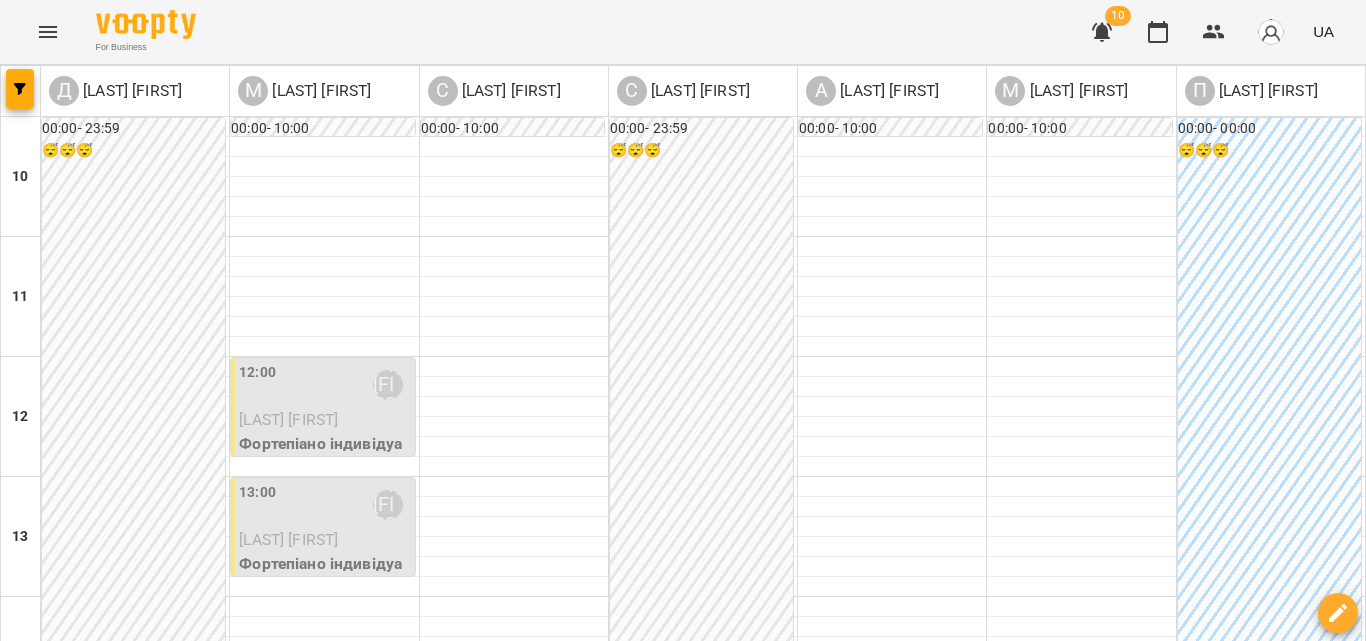 scroll, scrollTop: 509, scrollLeft: 0, axis: vertical 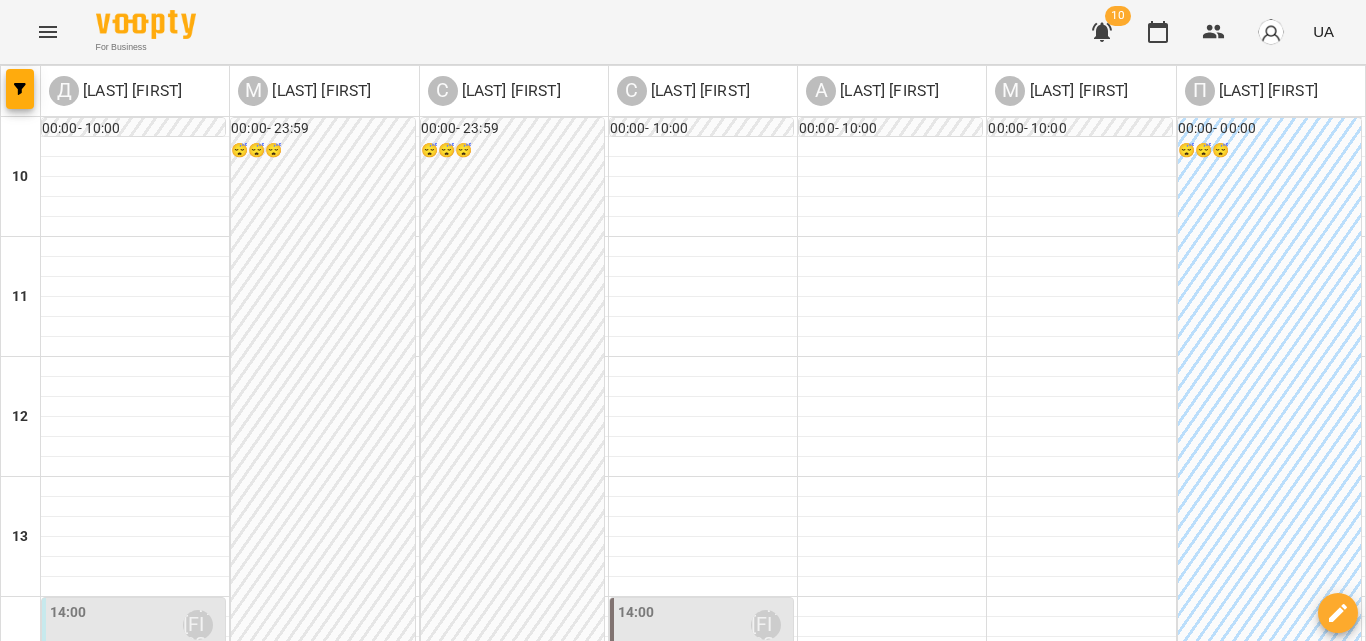 click on "пн 18 серп вт 19 серп ср 20 серп чт 21 серп пт 22 серп сб 23 серп" at bounding box center (683, 1349) 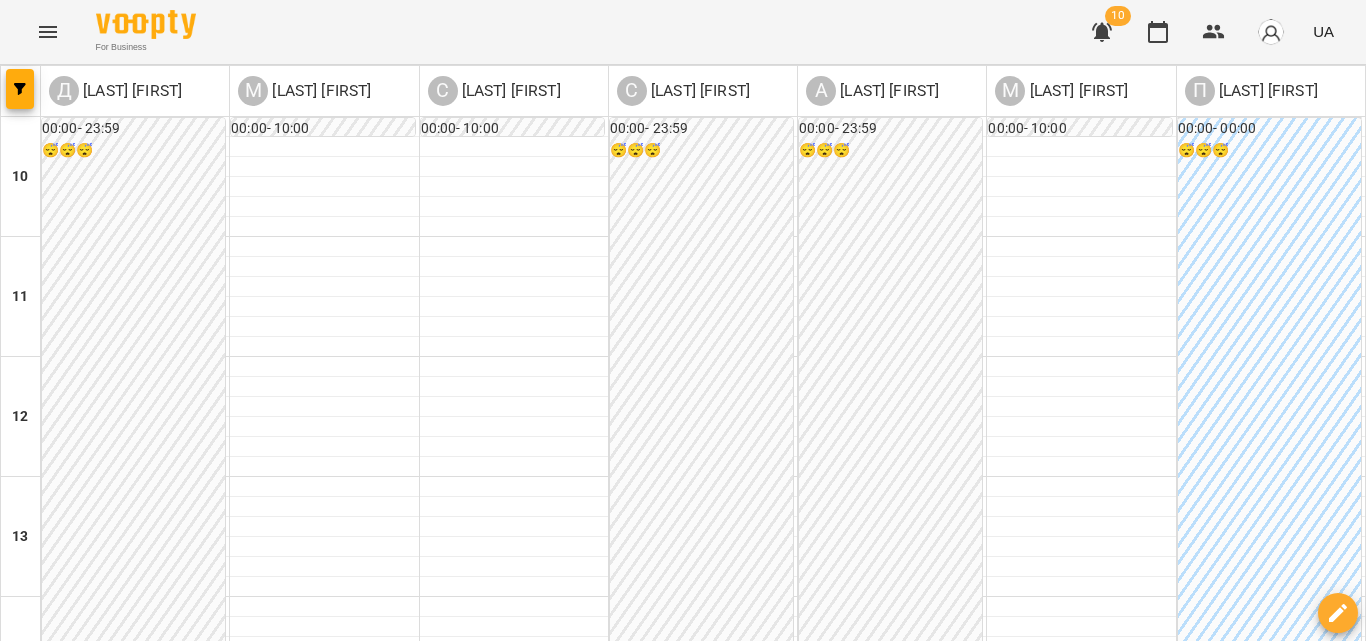scroll, scrollTop: 809, scrollLeft: 0, axis: vertical 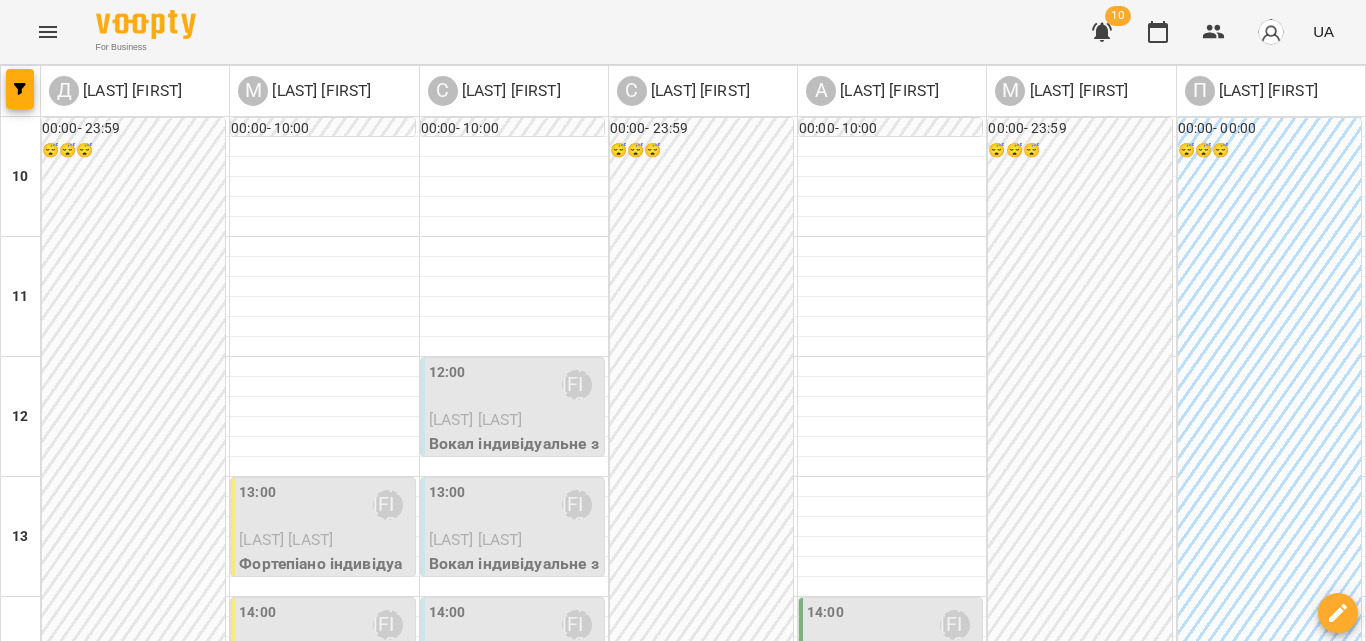 click at bounding box center (782, 1408) 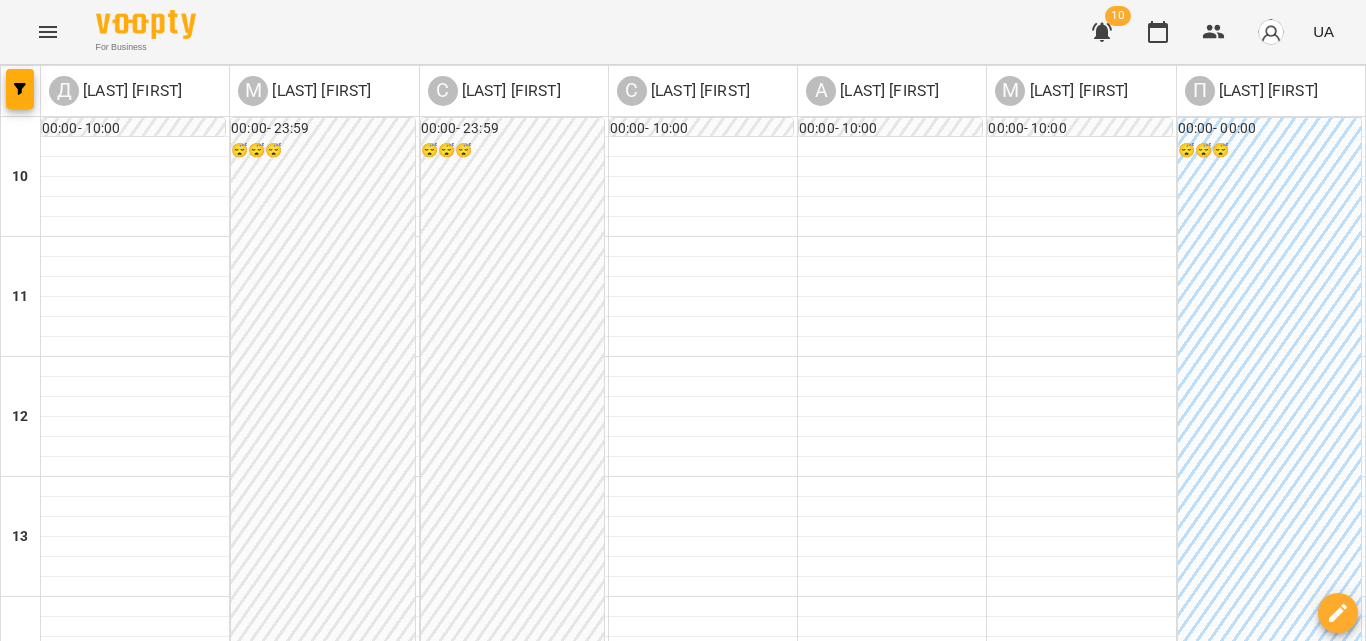 scroll, scrollTop: 809, scrollLeft: 0, axis: vertical 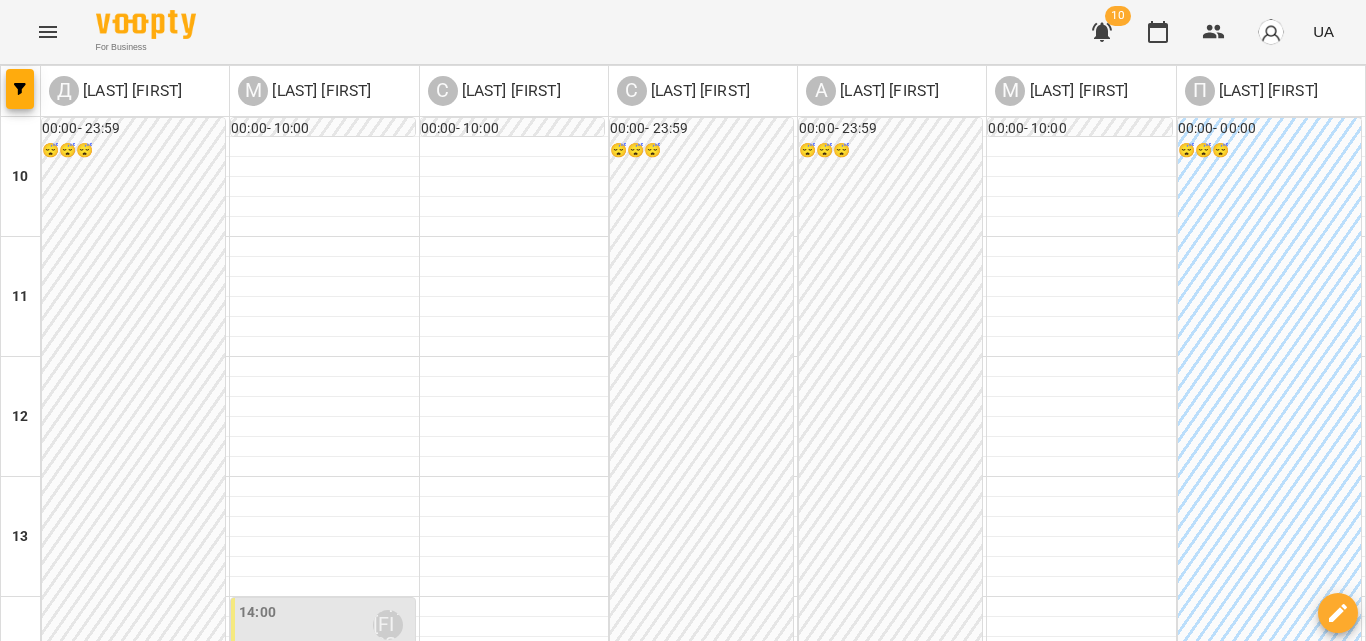 click on "ср" at bounding box center (662, 1343) 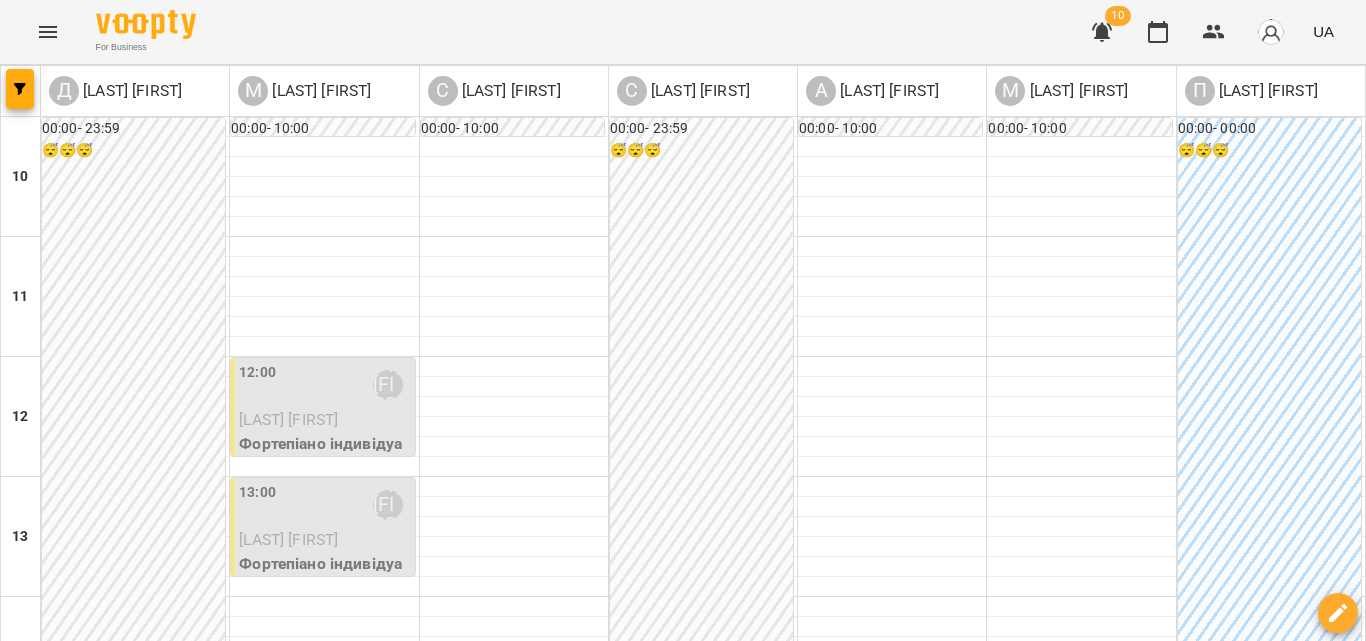 scroll, scrollTop: 800, scrollLeft: 0, axis: vertical 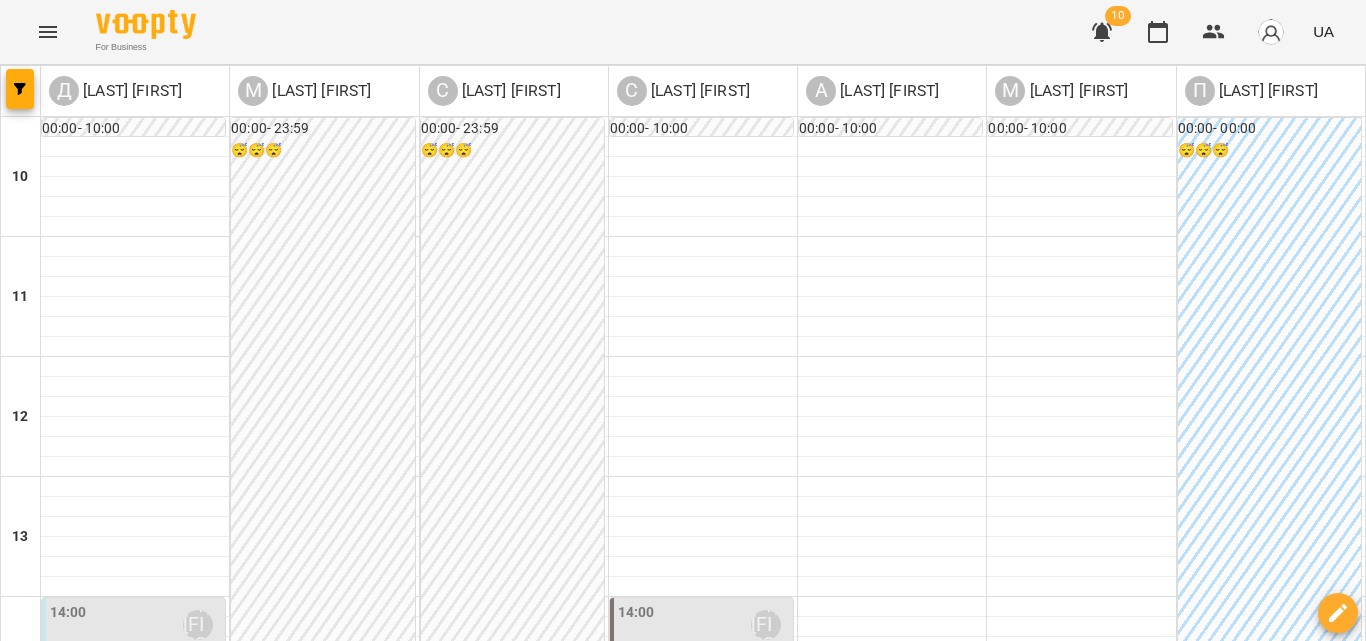 click on "пн 25 серп вт 26 серп ср 27 серп чт 28 серп пт 29 серп сб 30 серп" at bounding box center (683, 1349) 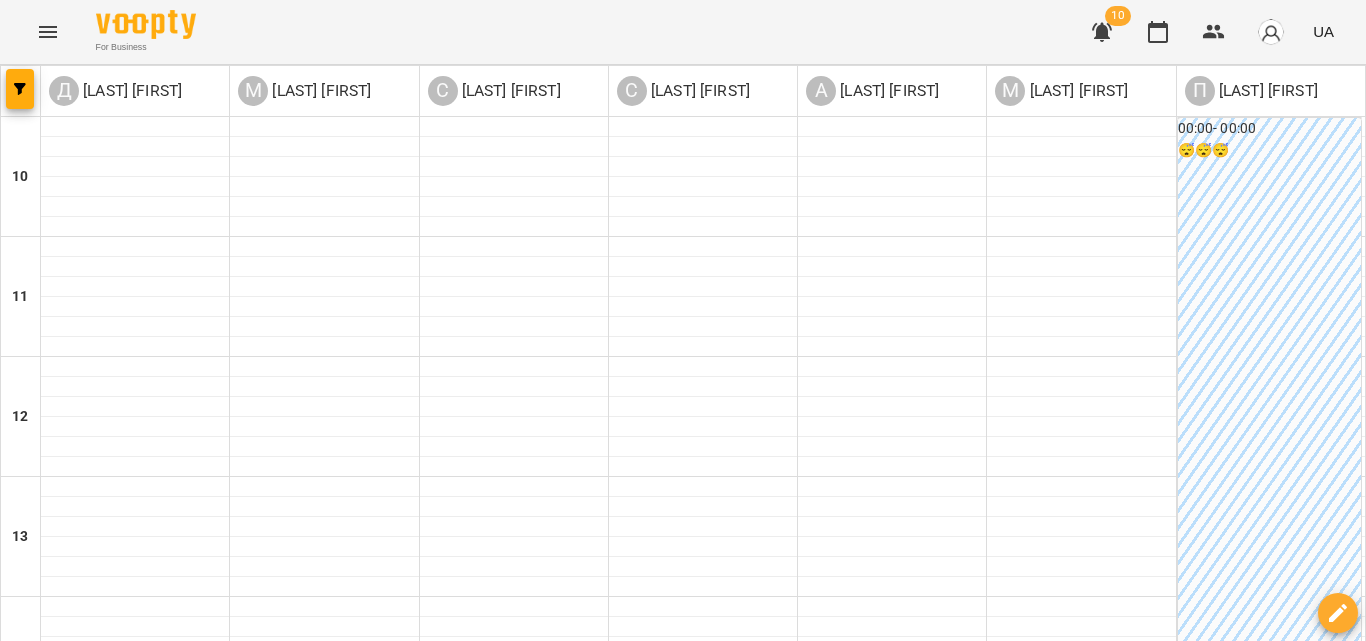 click on "**********" at bounding box center (683, 757) 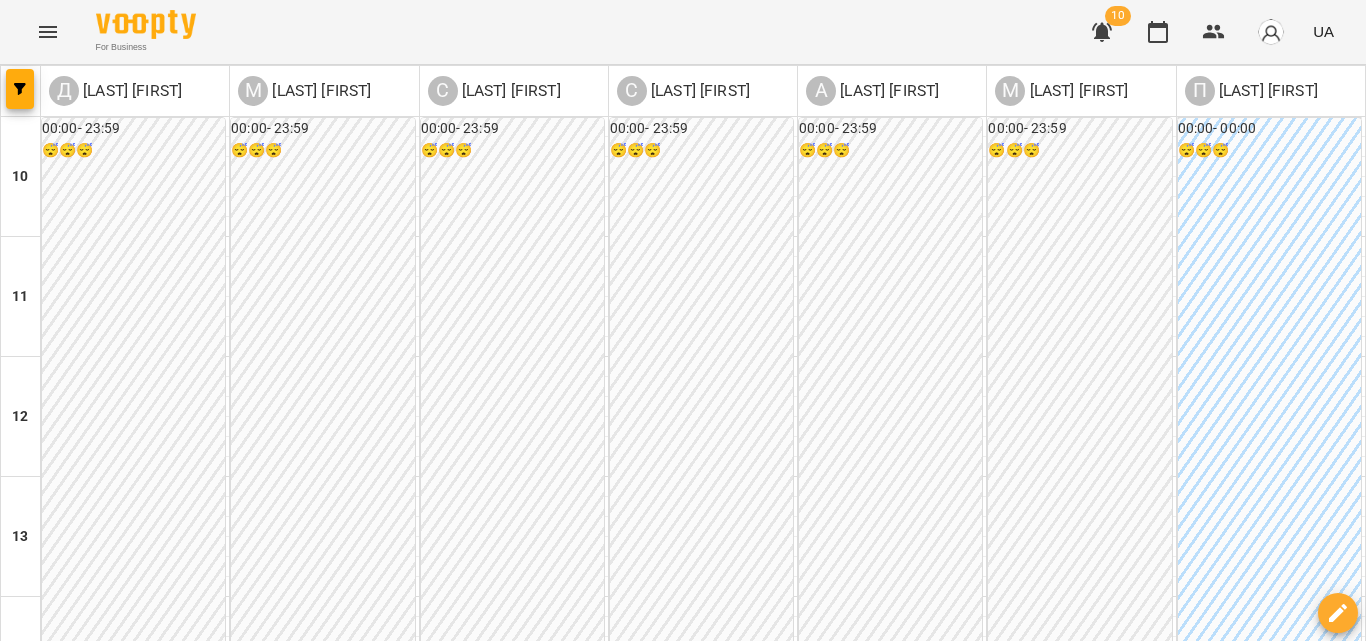 click at bounding box center [583, 1408] 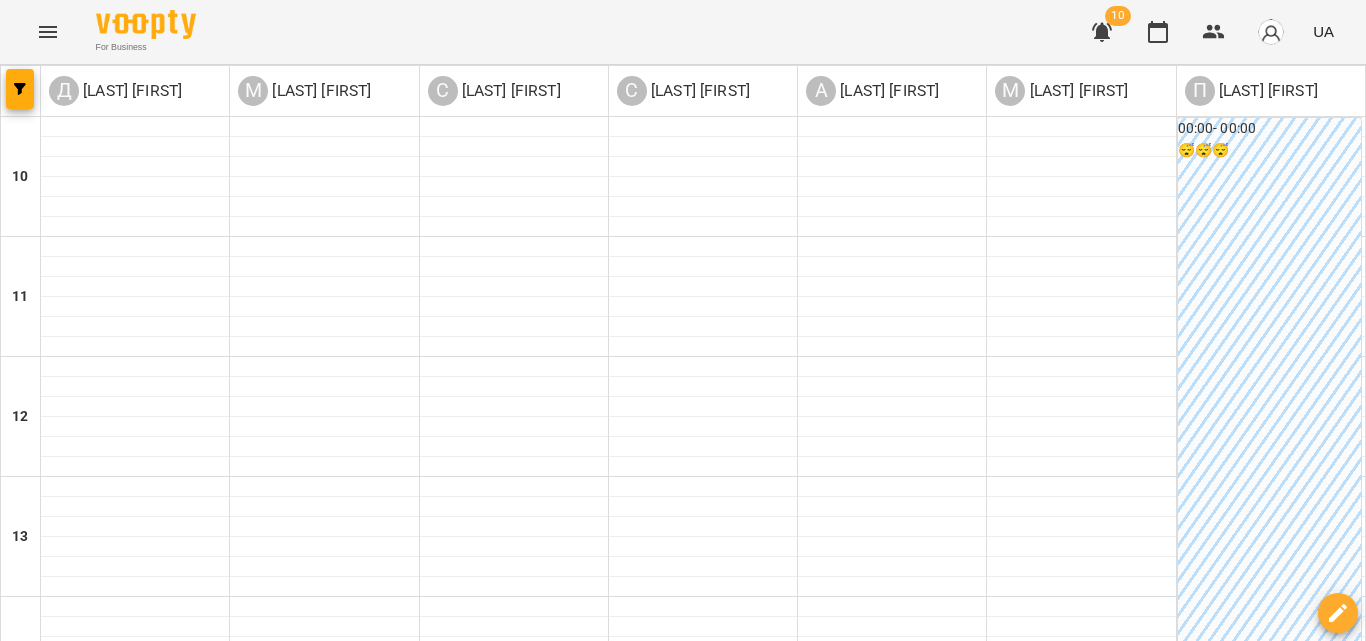 click on "**********" at bounding box center (683, 757) 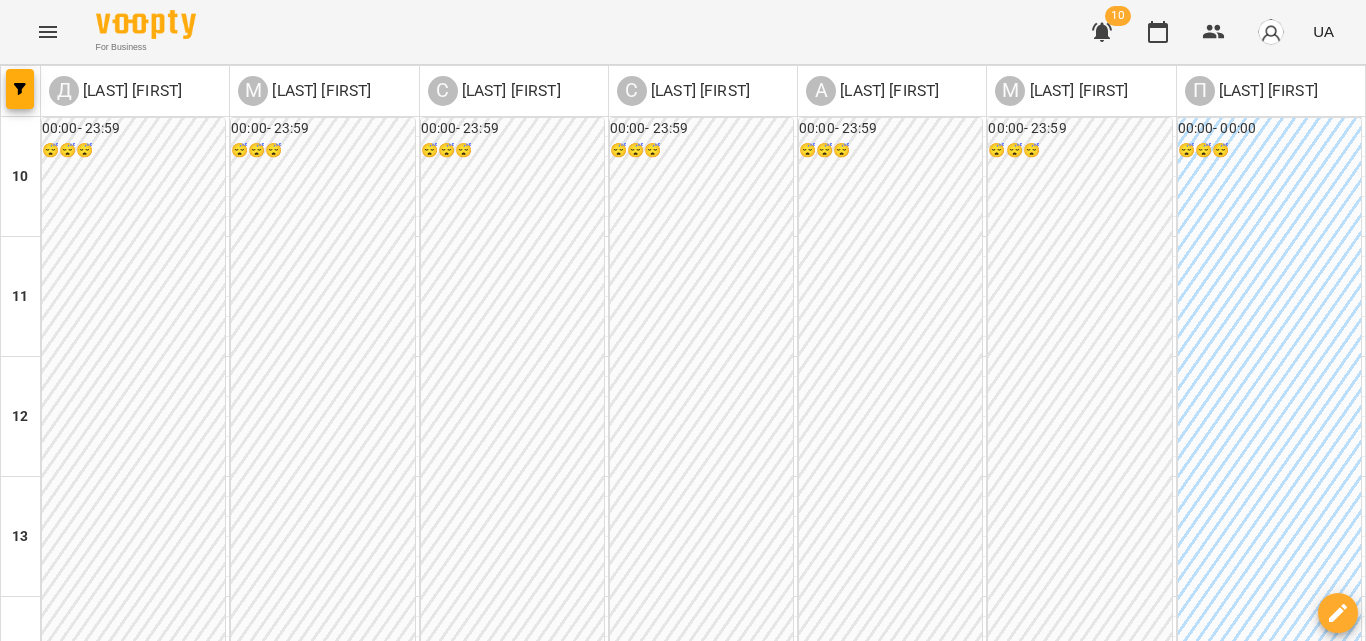 click at bounding box center (583, 1408) 